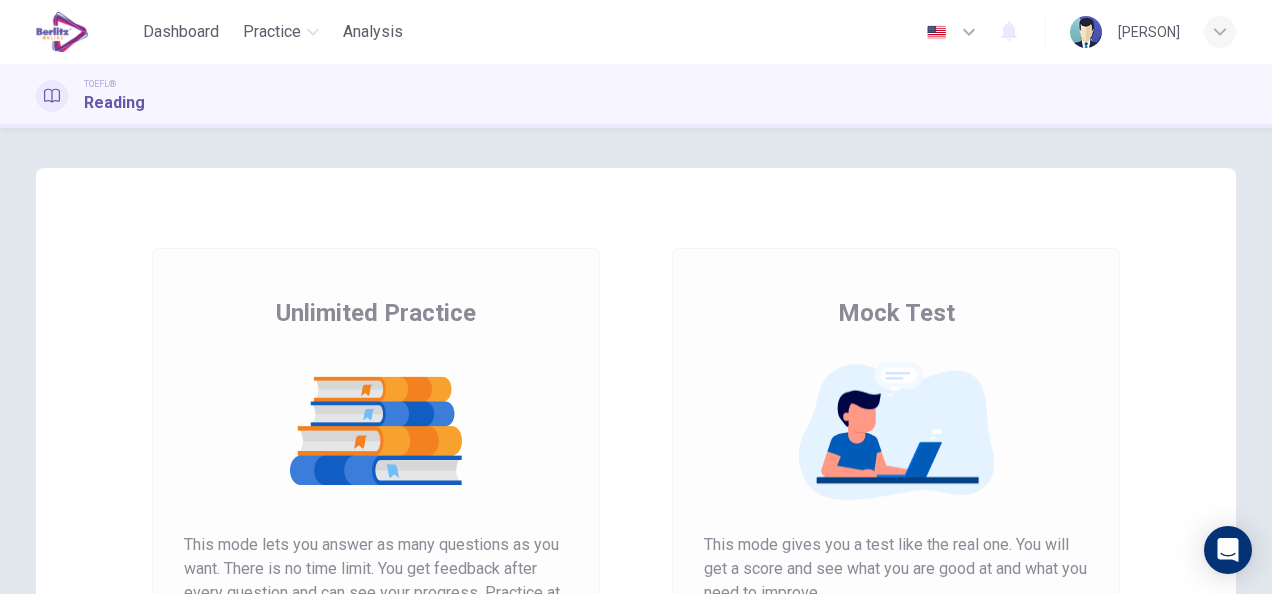 scroll, scrollTop: 0, scrollLeft: 0, axis: both 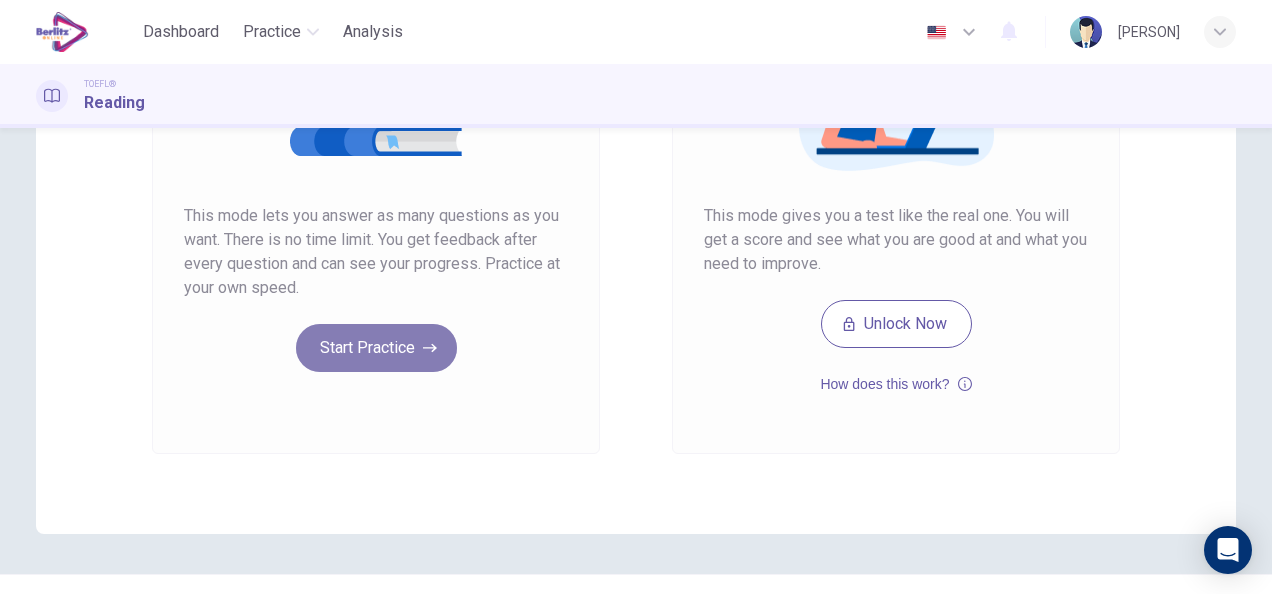 click on "Start Practice" at bounding box center (376, 348) 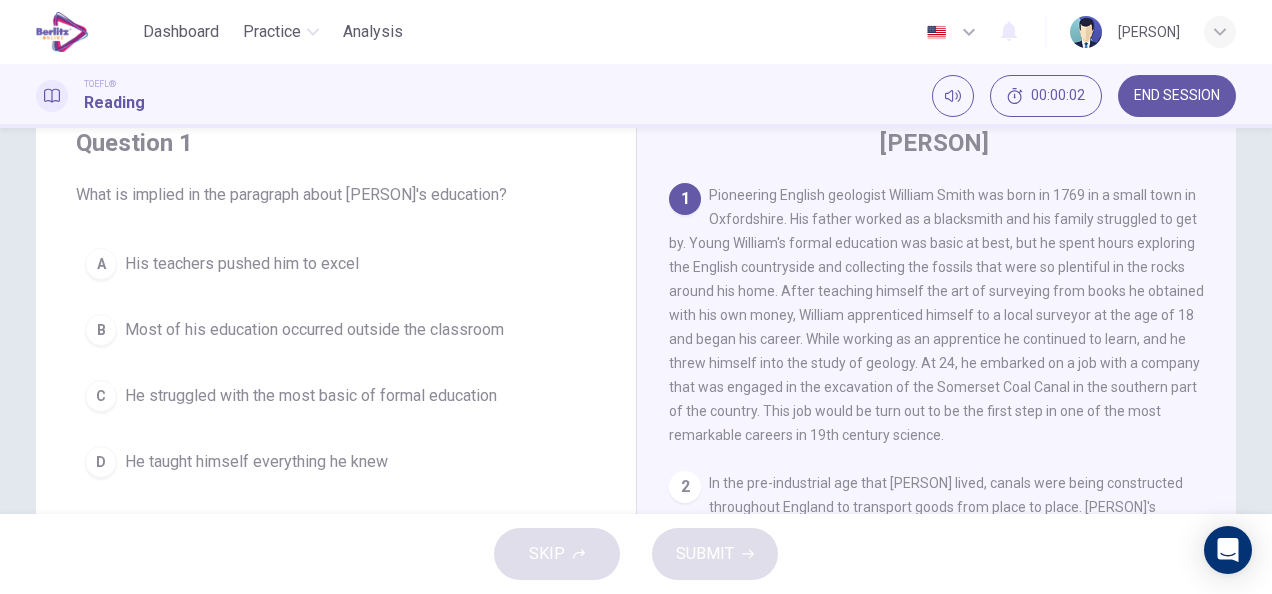 scroll, scrollTop: 78, scrollLeft: 0, axis: vertical 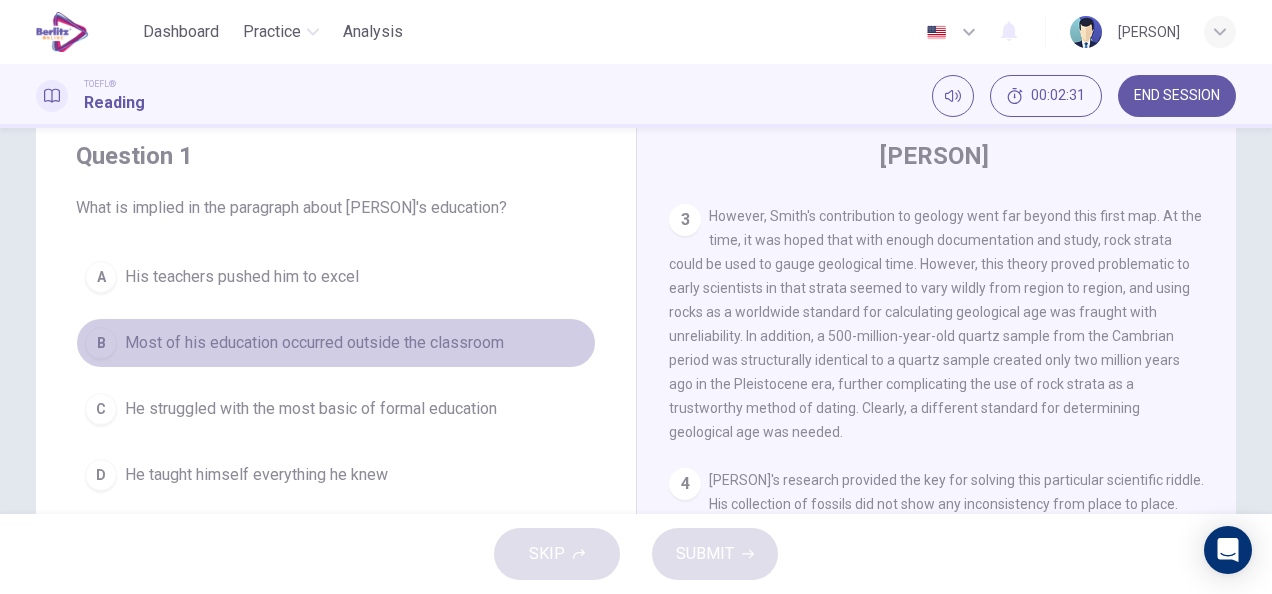 click on "B" at bounding box center [101, 343] 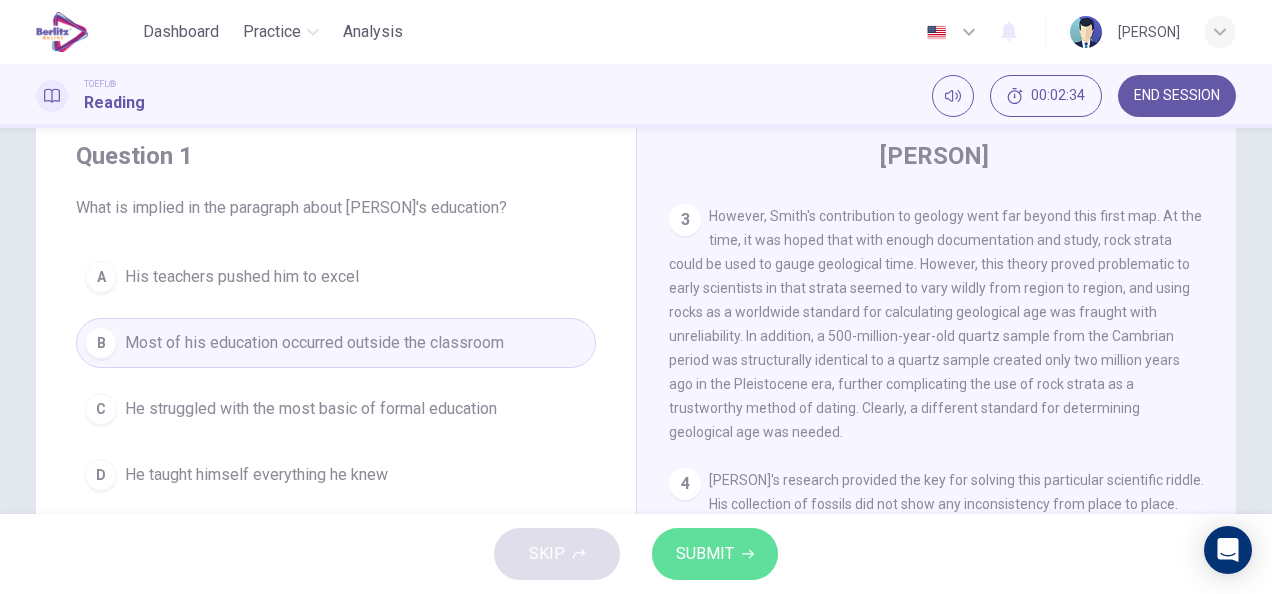 click on "SUBMIT" at bounding box center (715, 554) 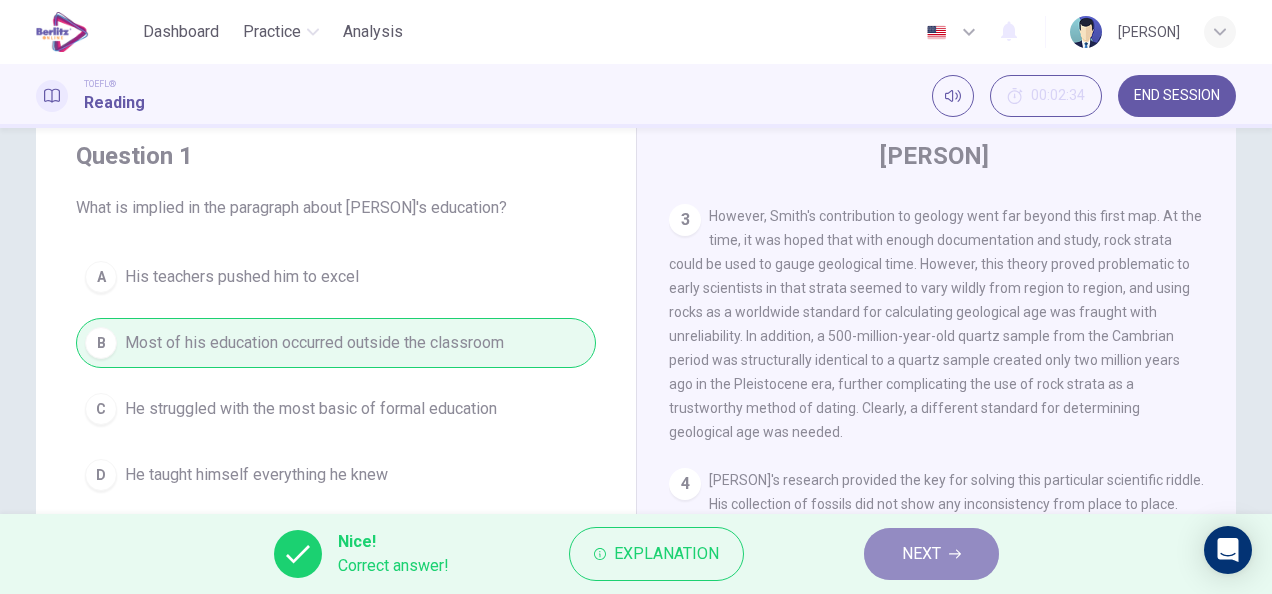 click on "NEXT" at bounding box center (921, 554) 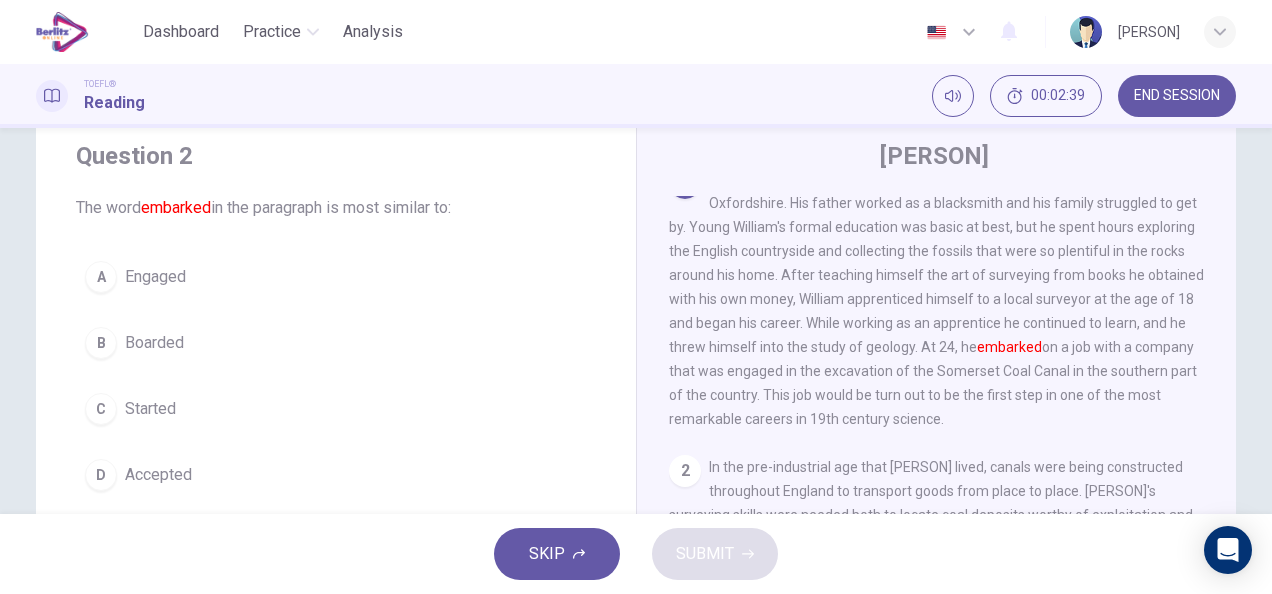 scroll, scrollTop: 0, scrollLeft: 0, axis: both 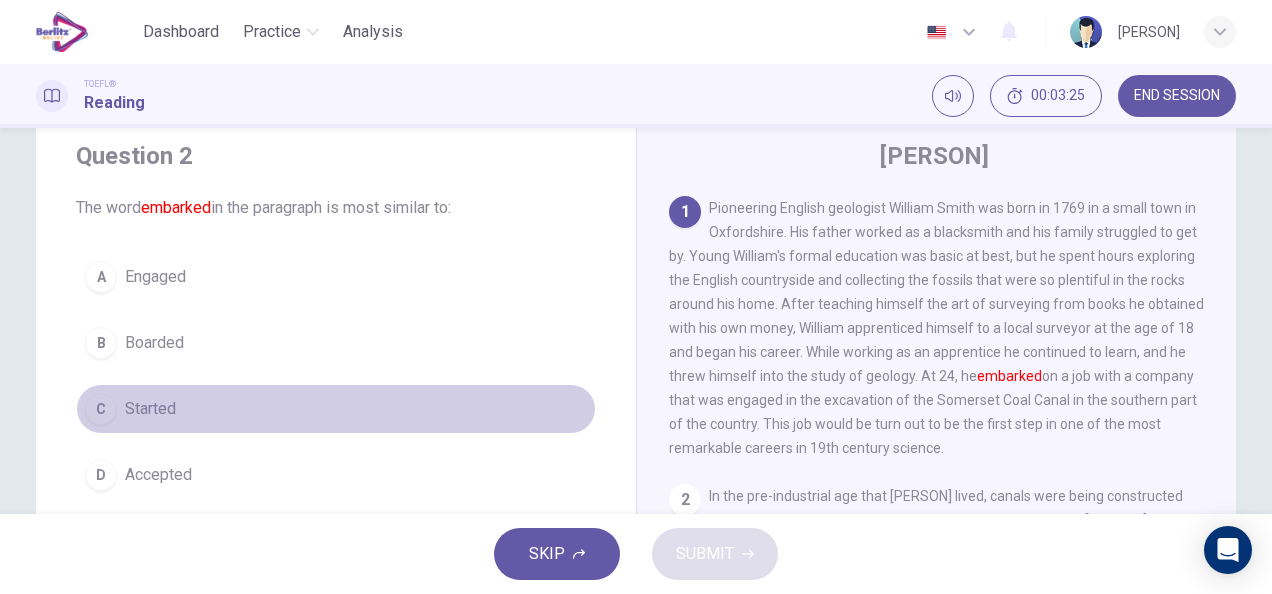 click on "C" at bounding box center [101, 409] 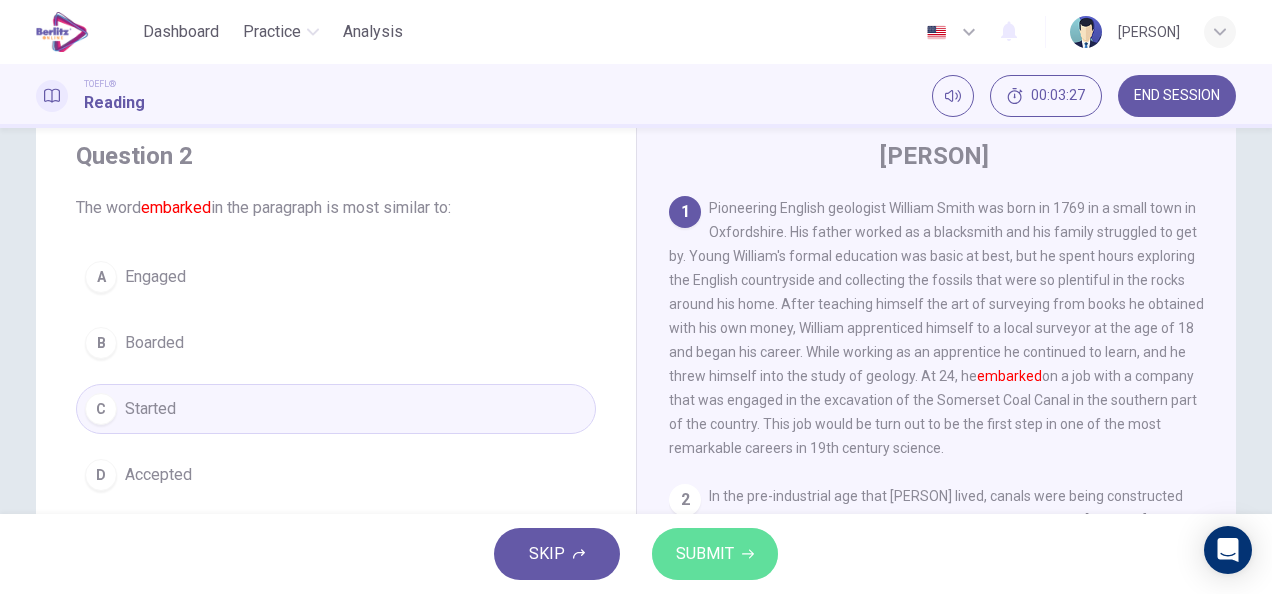 click on "SUBMIT" at bounding box center [705, 554] 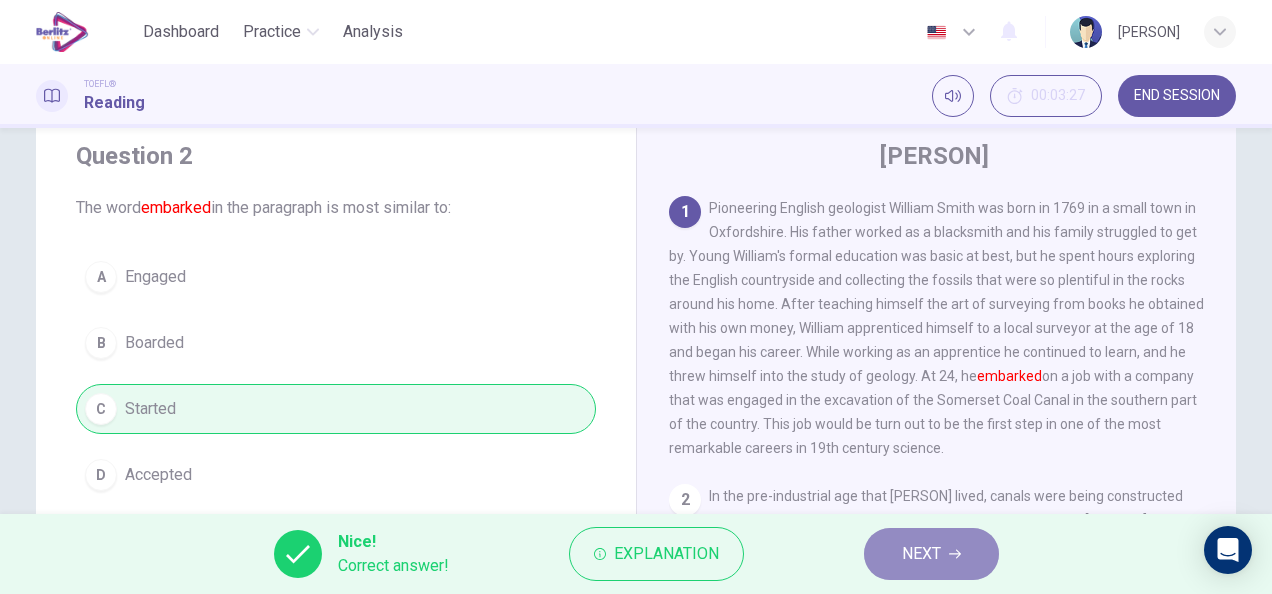 click on "NEXT" at bounding box center (931, 554) 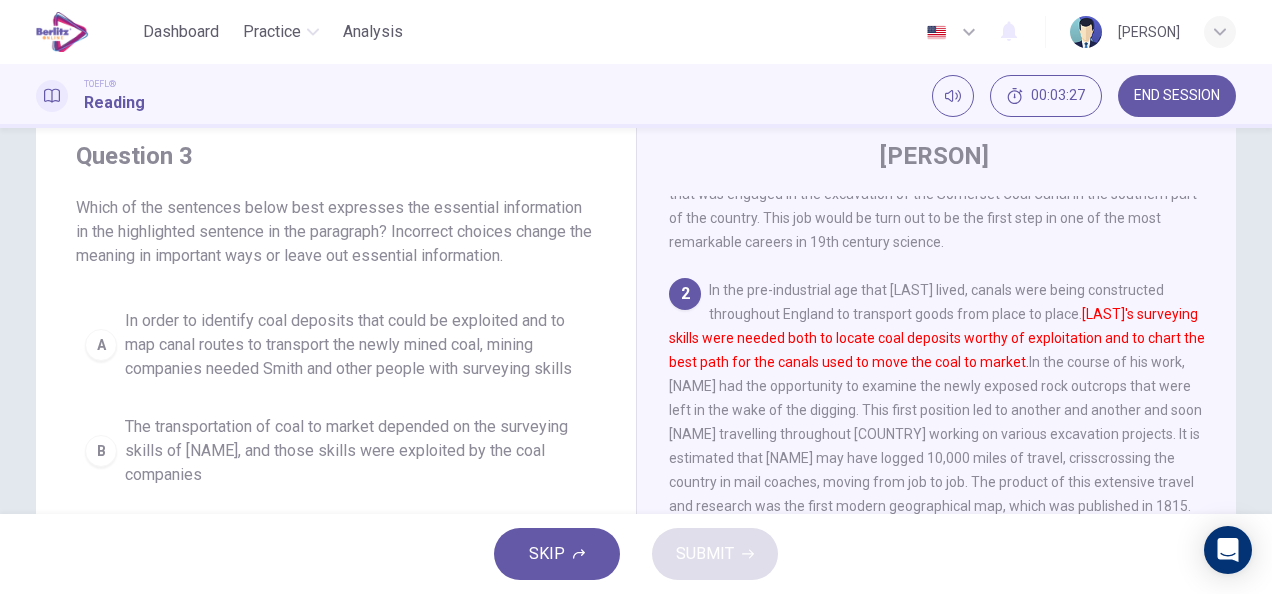 scroll, scrollTop: 241, scrollLeft: 0, axis: vertical 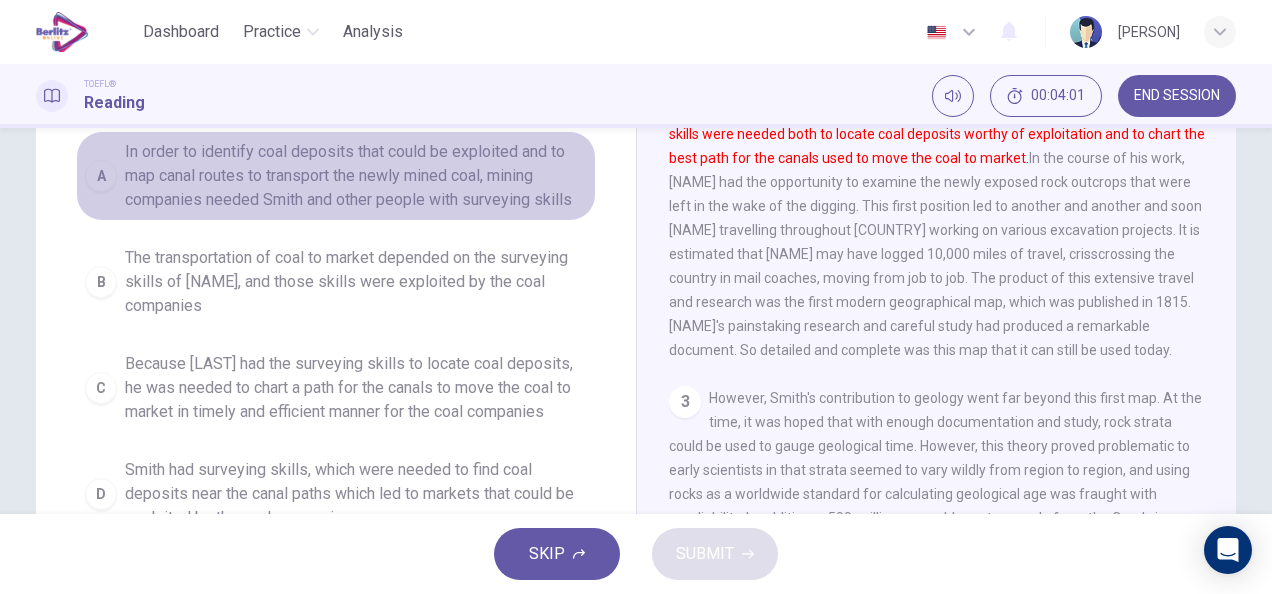 click on "A" at bounding box center [101, 176] 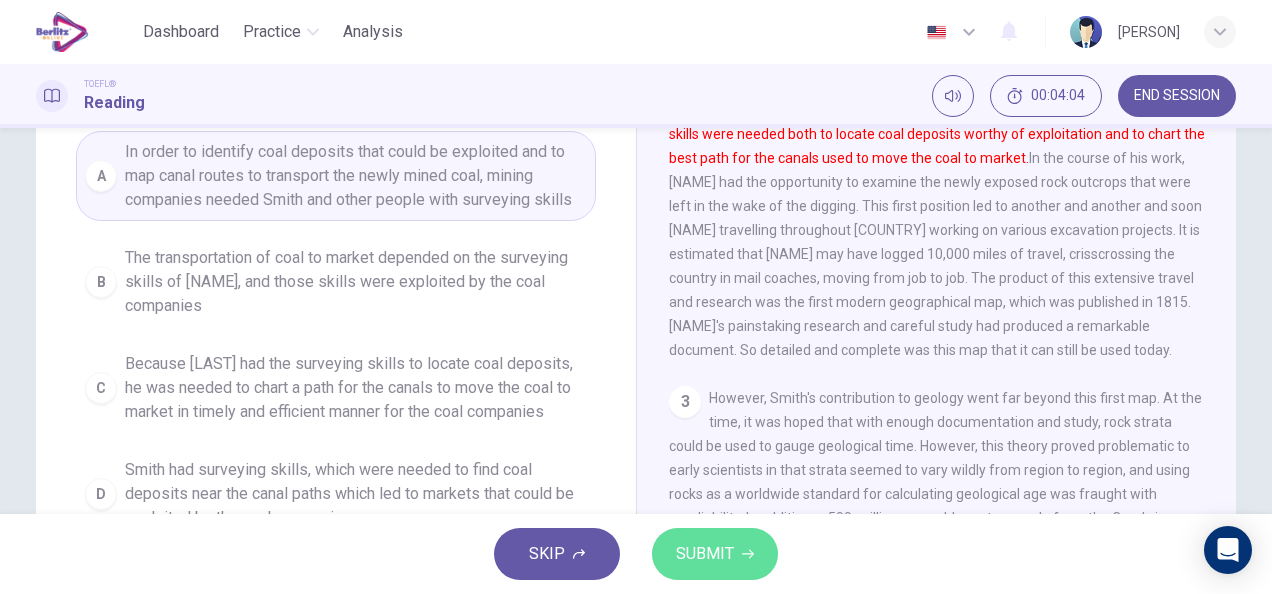 click on "SUBMIT" at bounding box center (705, 554) 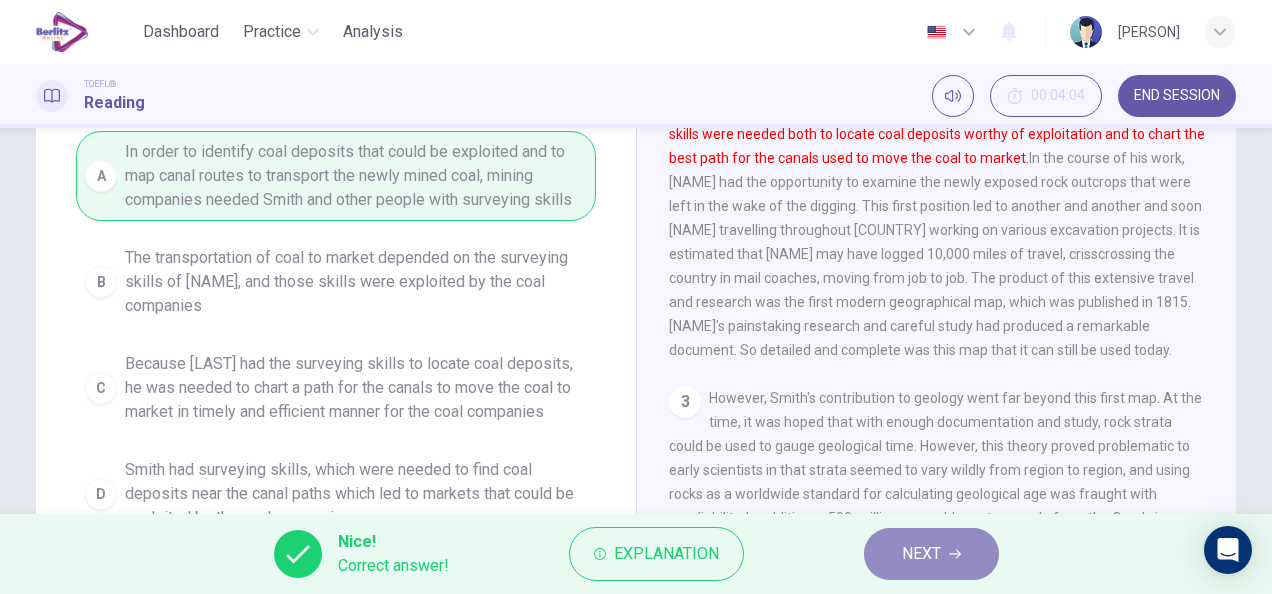 click on "NEXT" at bounding box center [931, 554] 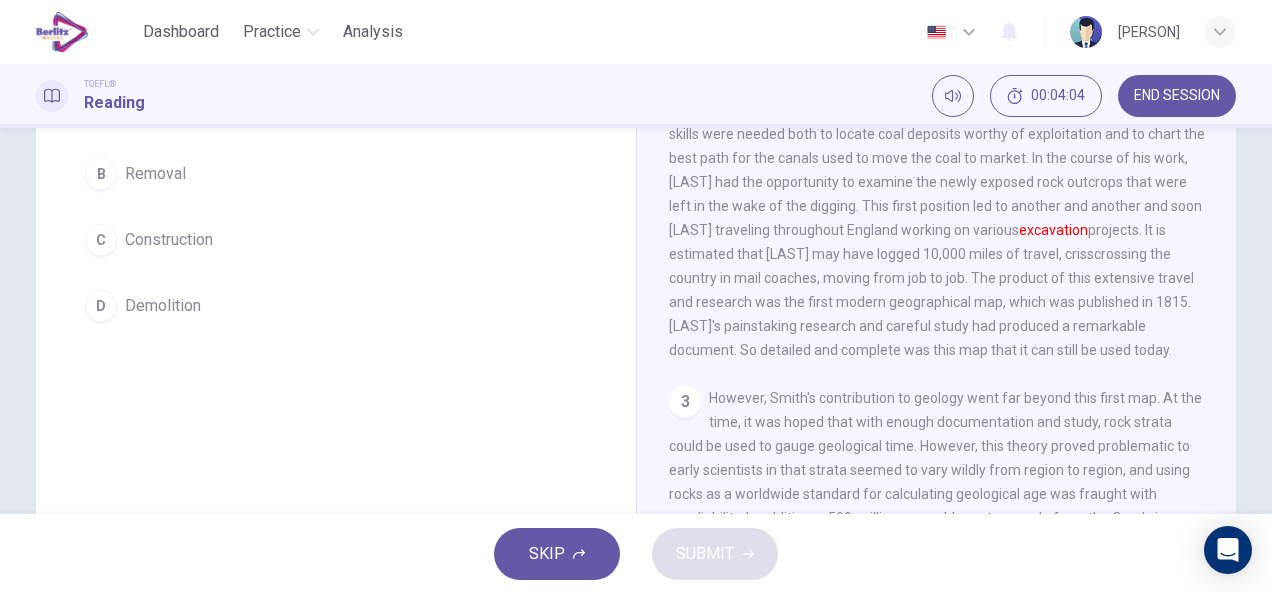 scroll, scrollTop: 181, scrollLeft: 0, axis: vertical 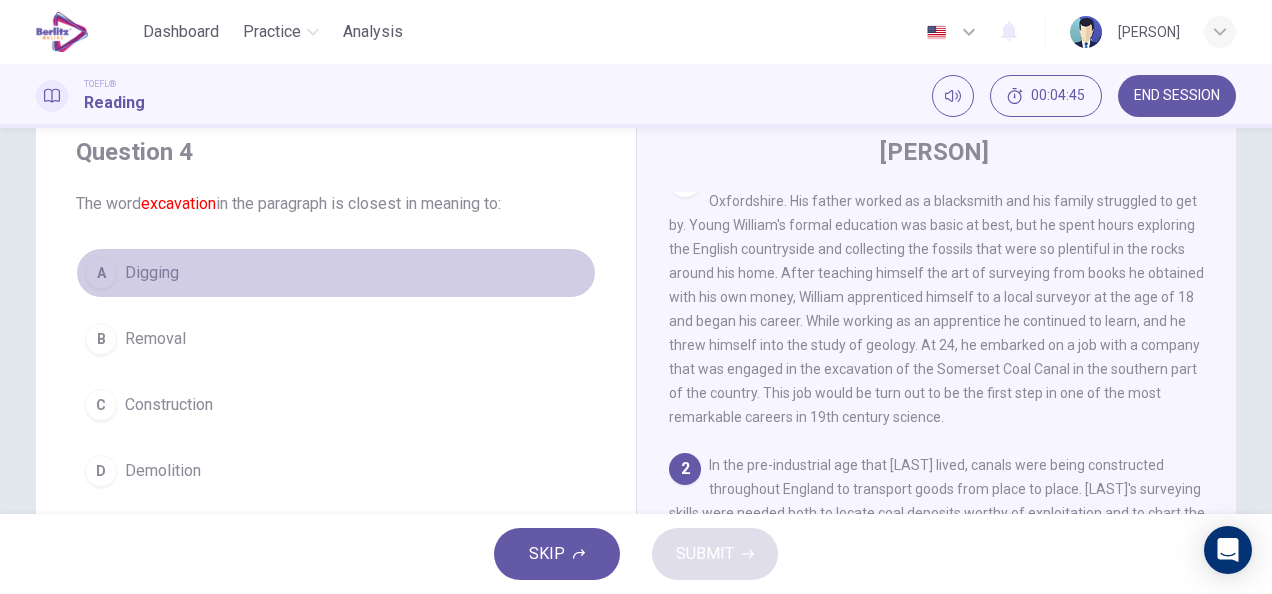click on "A" at bounding box center [101, 273] 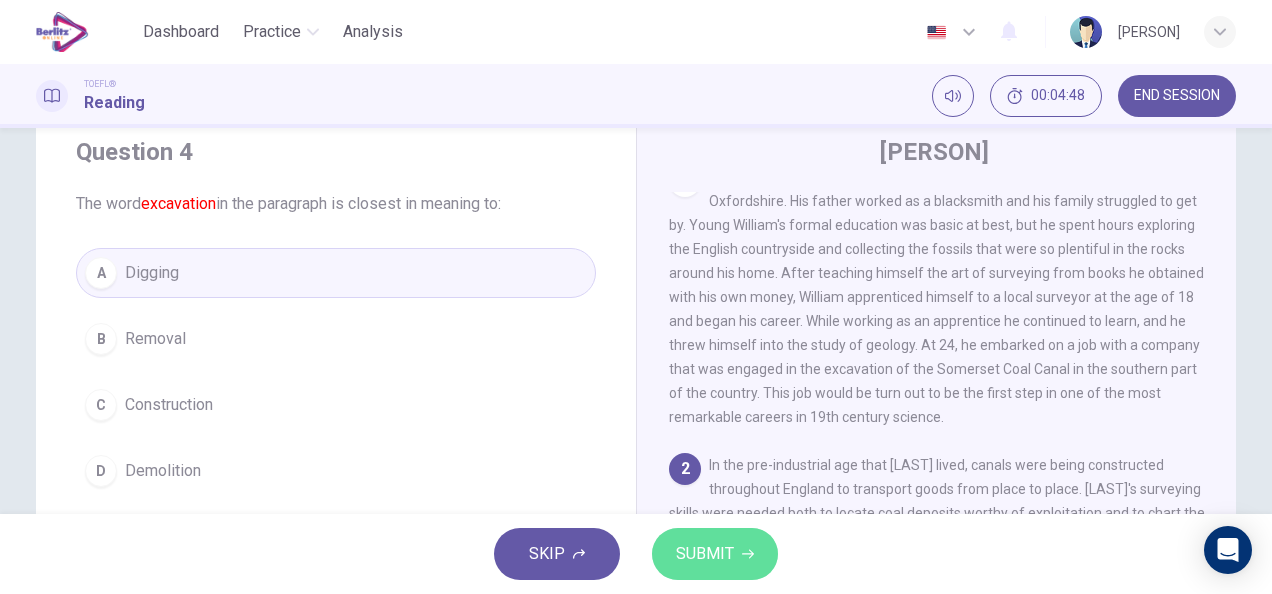 click on "SUBMIT" at bounding box center (705, 554) 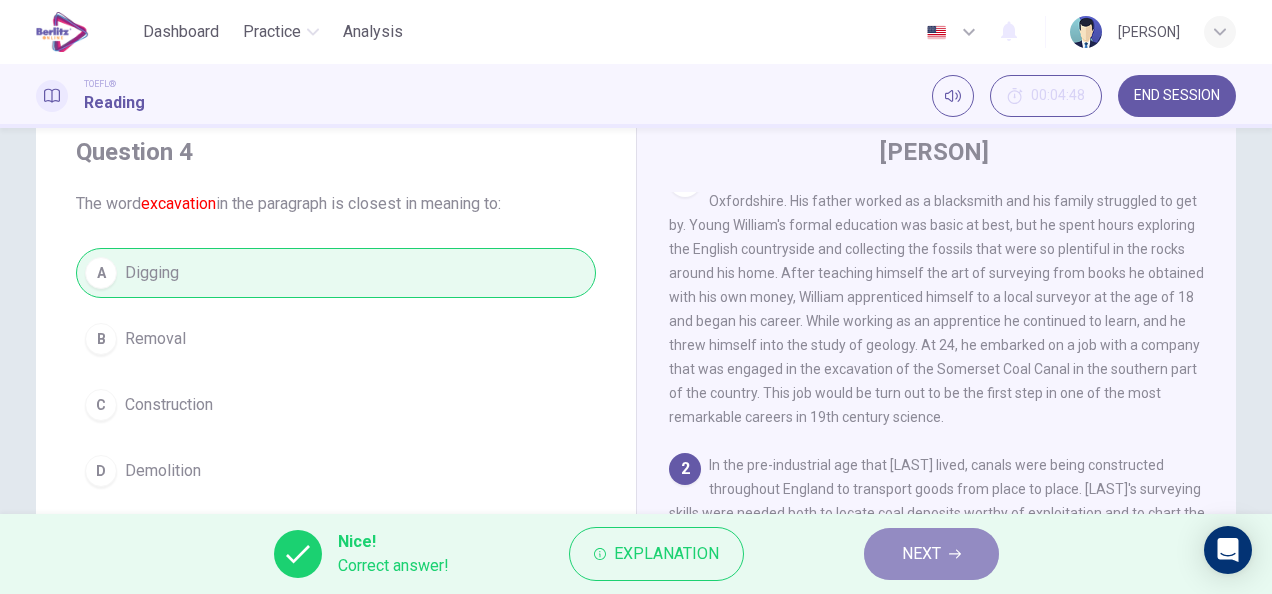 click on "NEXT" at bounding box center [921, 554] 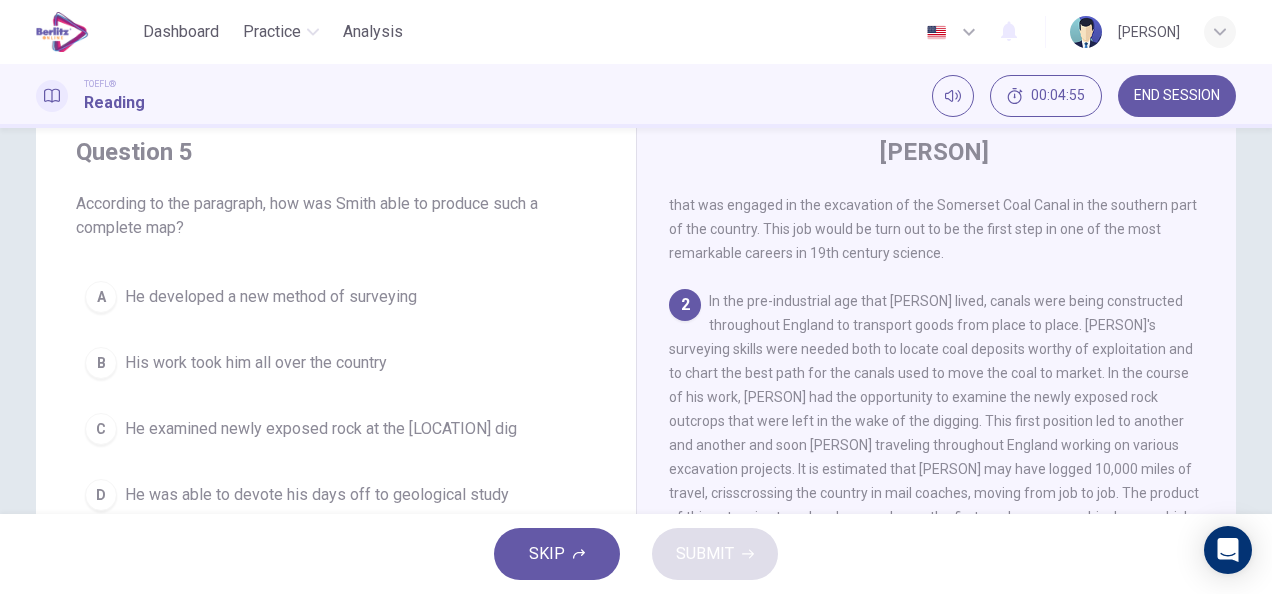 scroll, scrollTop: 200, scrollLeft: 0, axis: vertical 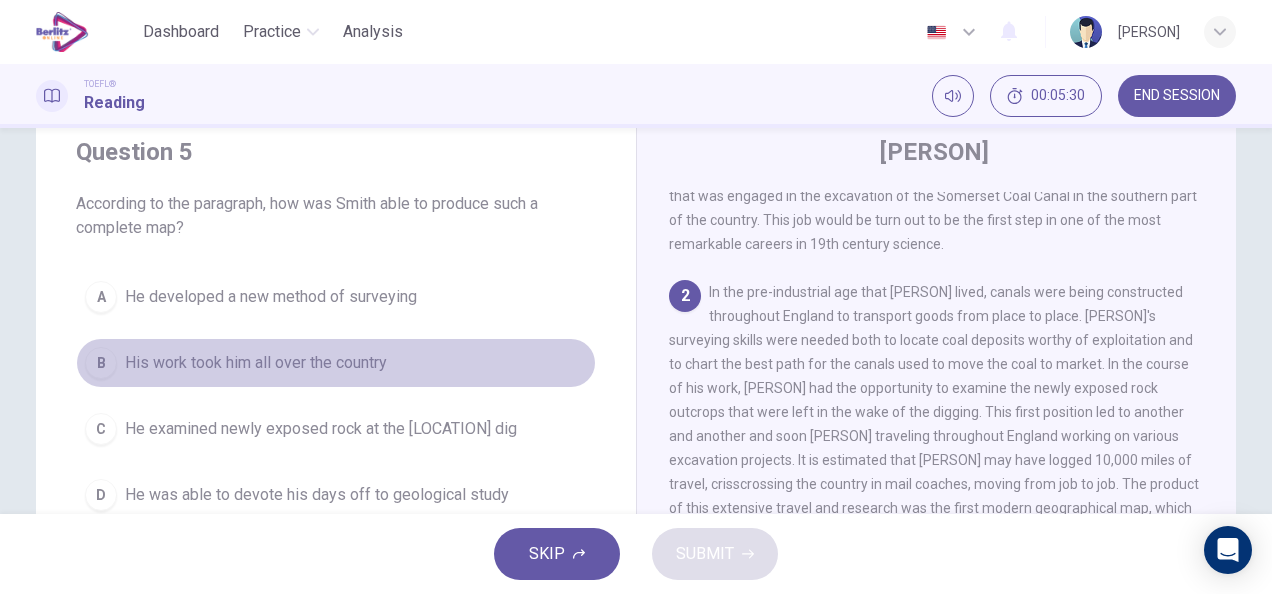 click on "B" at bounding box center [101, 363] 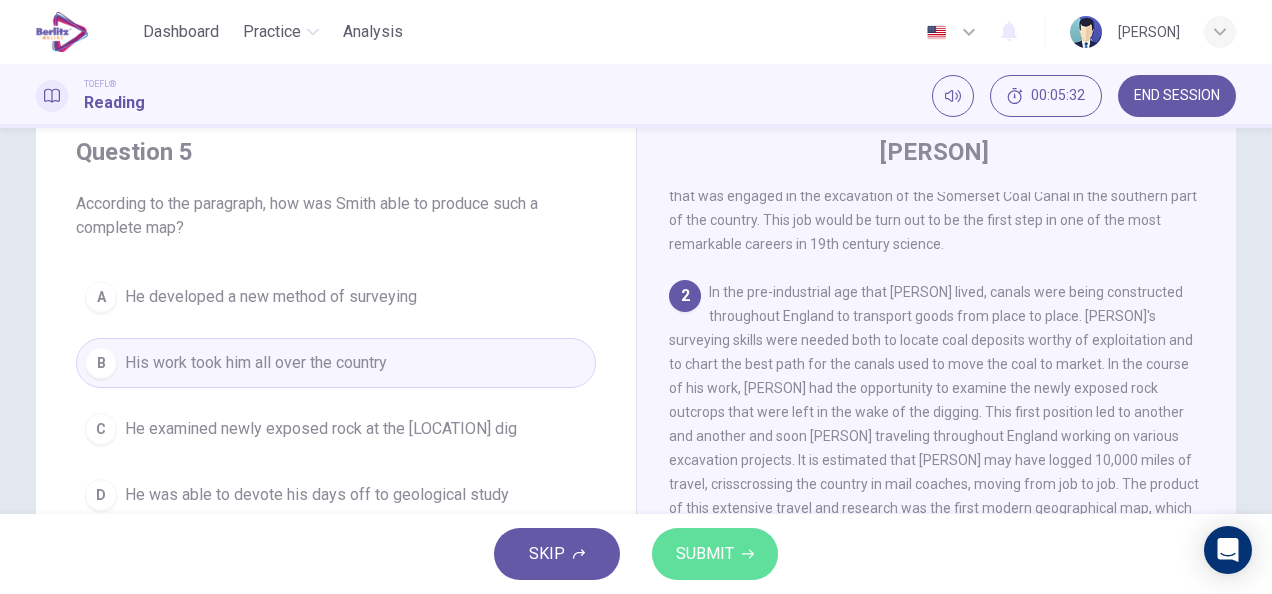 click on "SUBMIT" at bounding box center [705, 554] 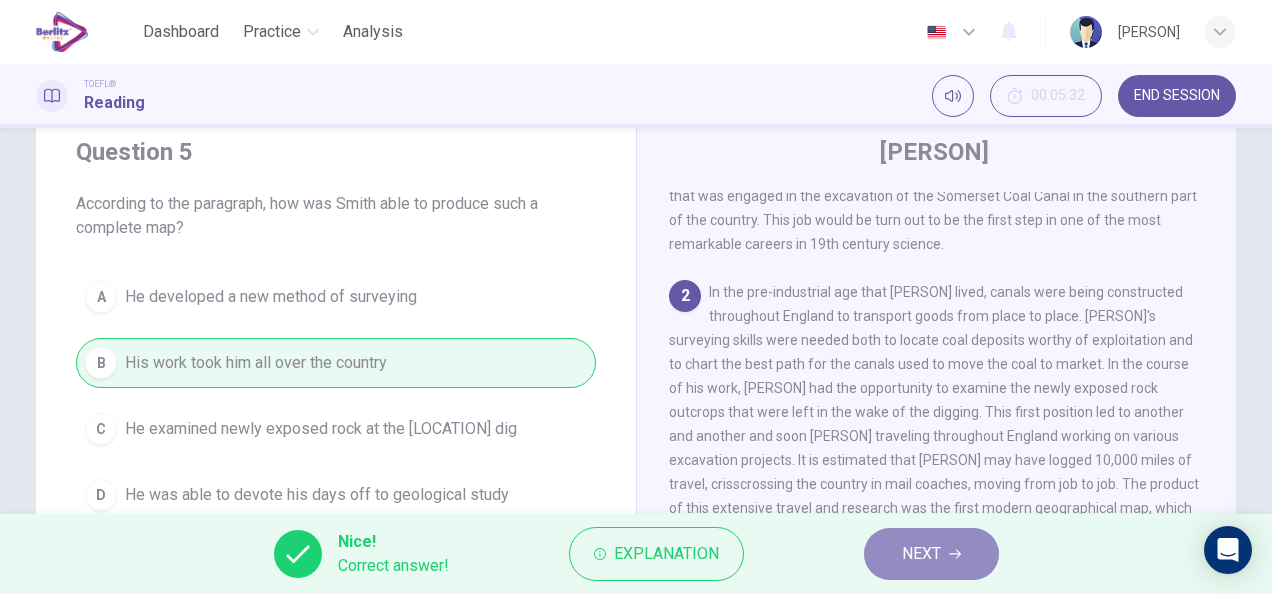 click on "NEXT" at bounding box center [921, 554] 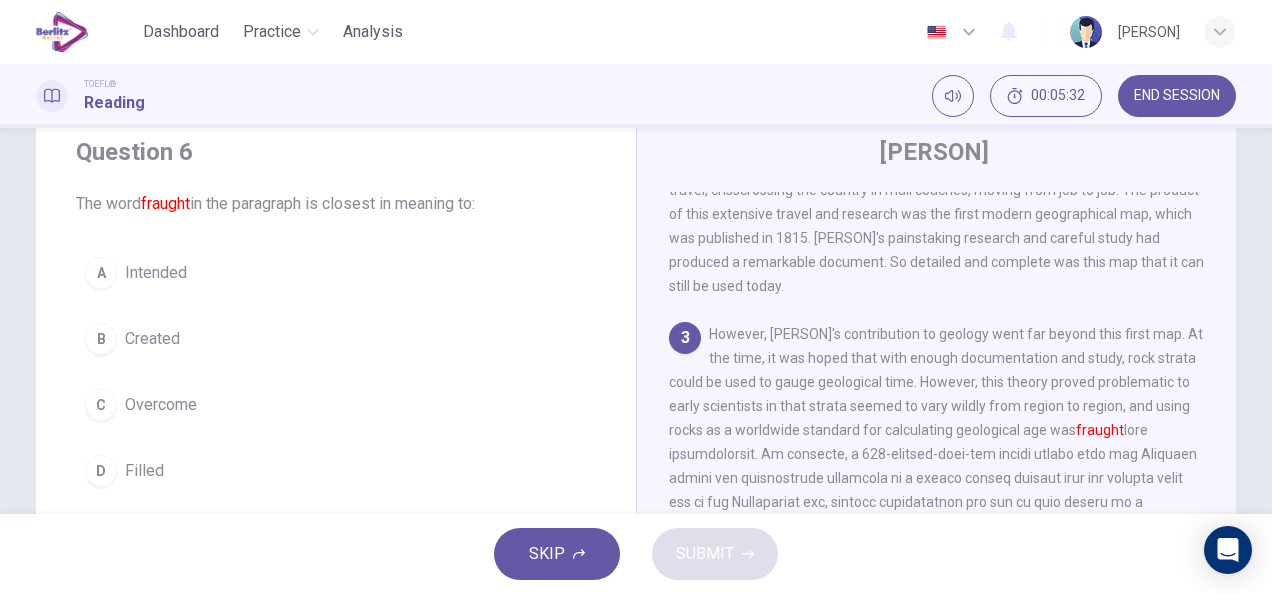 scroll, scrollTop: 734, scrollLeft: 0, axis: vertical 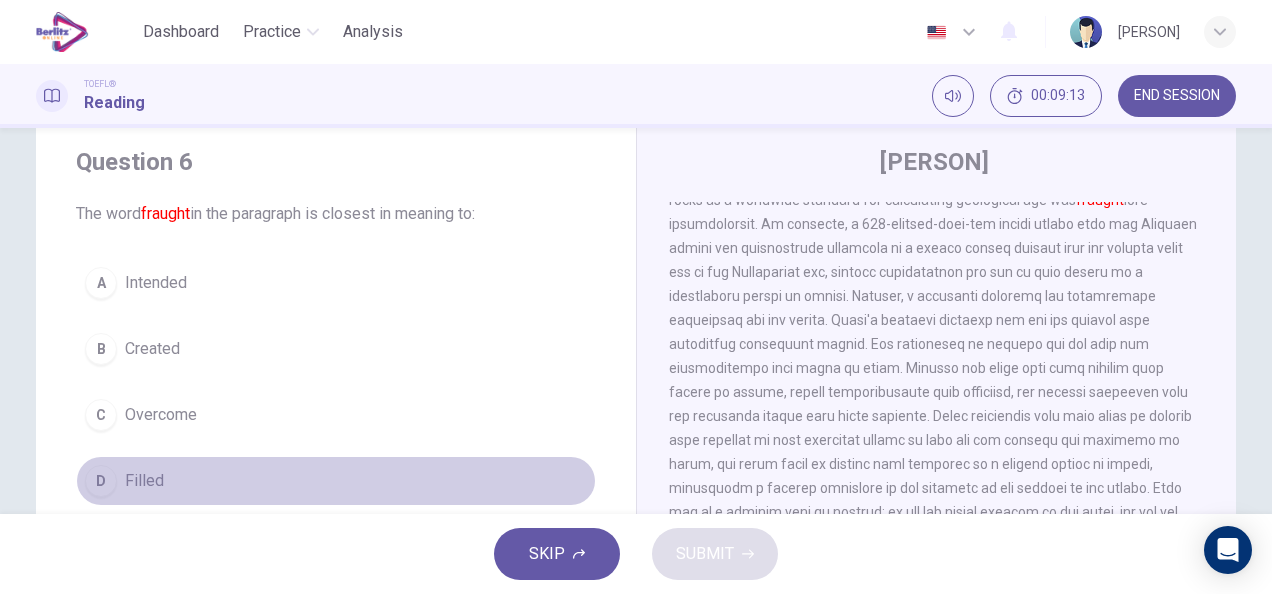 click on "D" at bounding box center (101, 481) 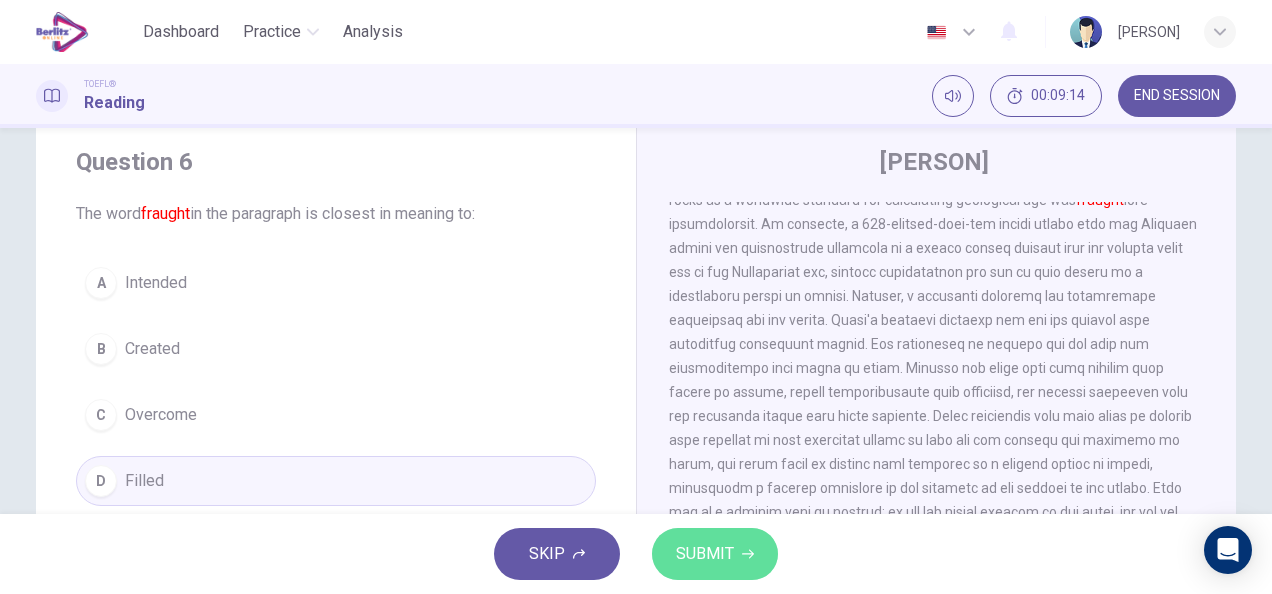 click on "SUBMIT" at bounding box center (705, 554) 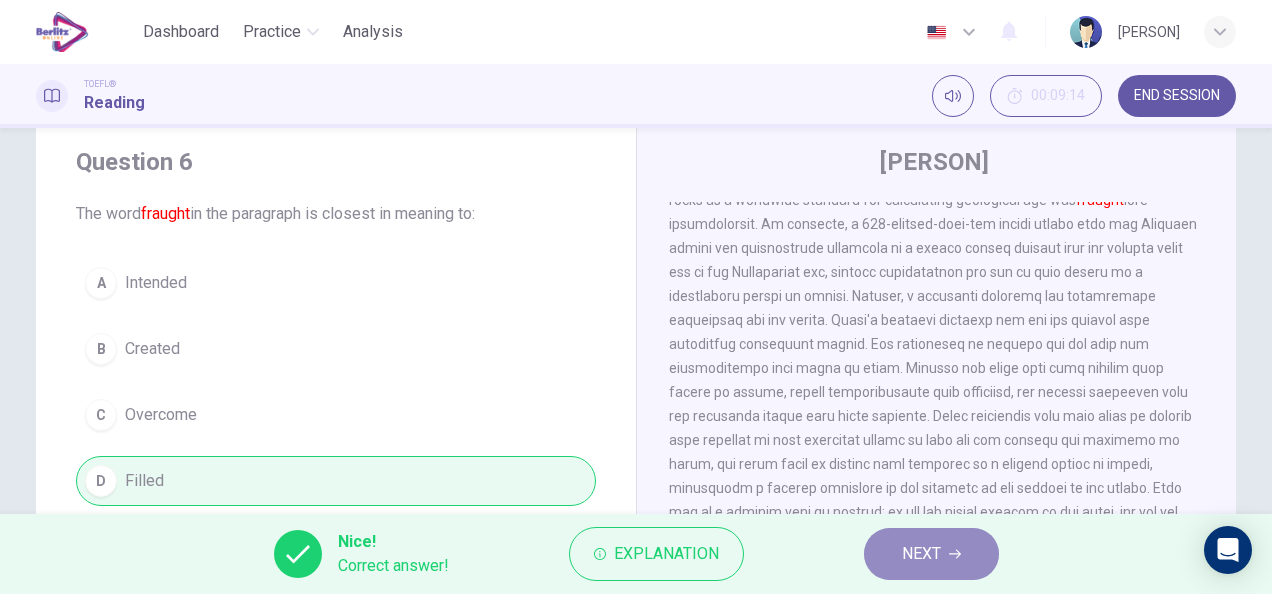 click on "NEXT" at bounding box center [921, 554] 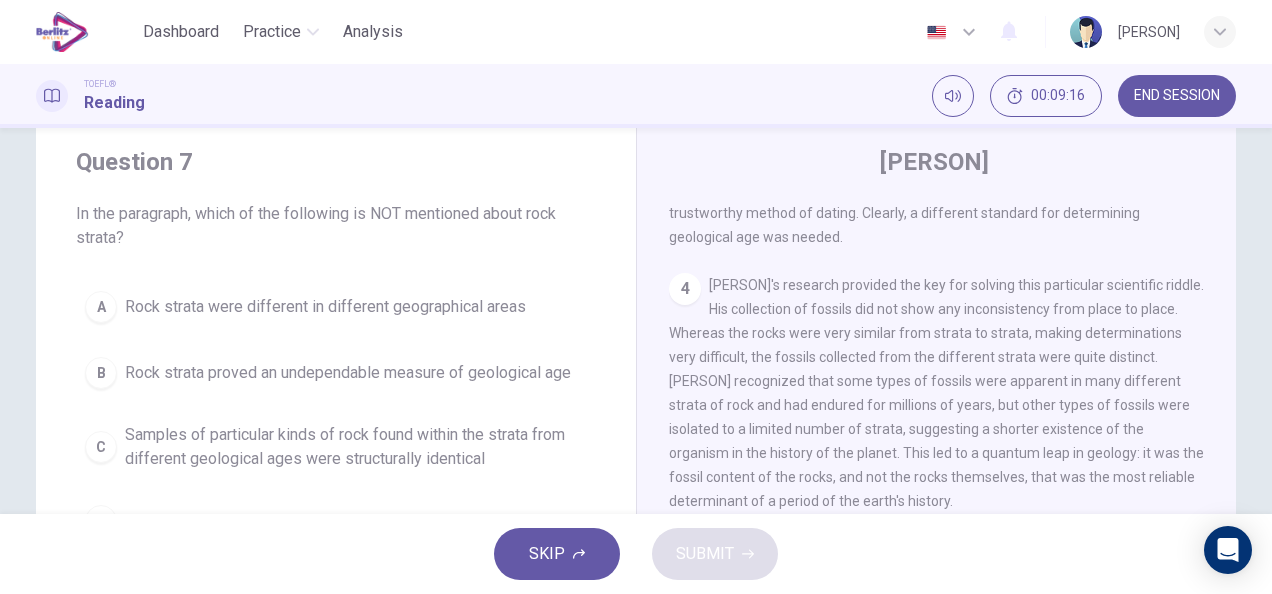 scroll, scrollTop: 808, scrollLeft: 0, axis: vertical 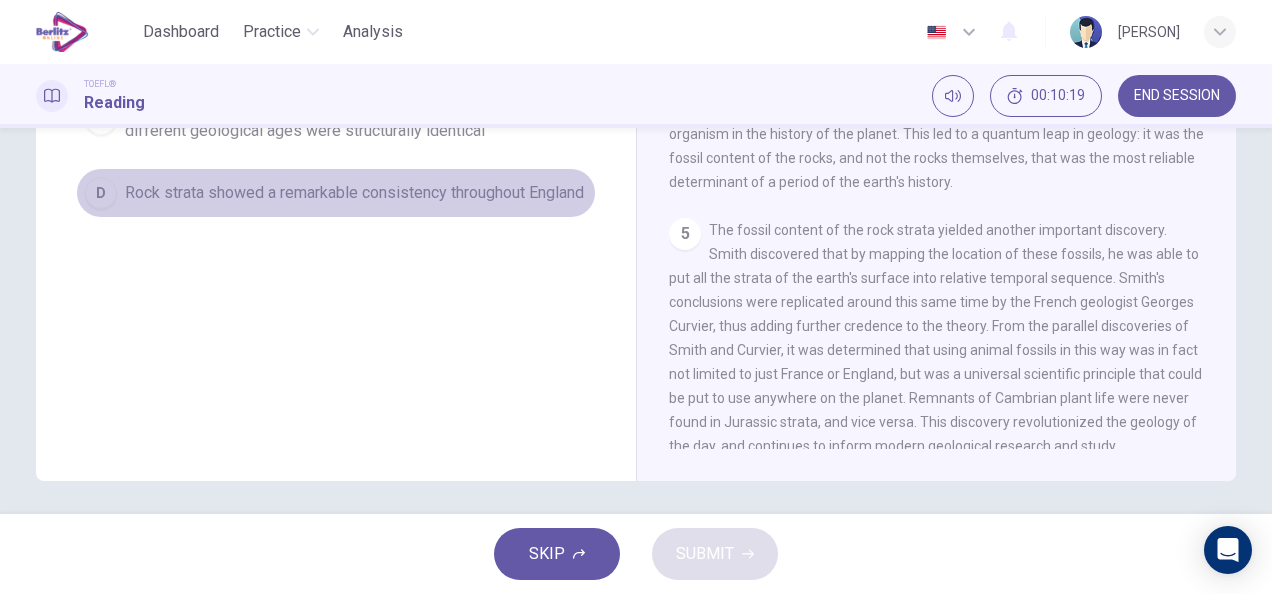 click on "D Rock strata showed a remarkable consistency throughout England" at bounding box center [336, 193] 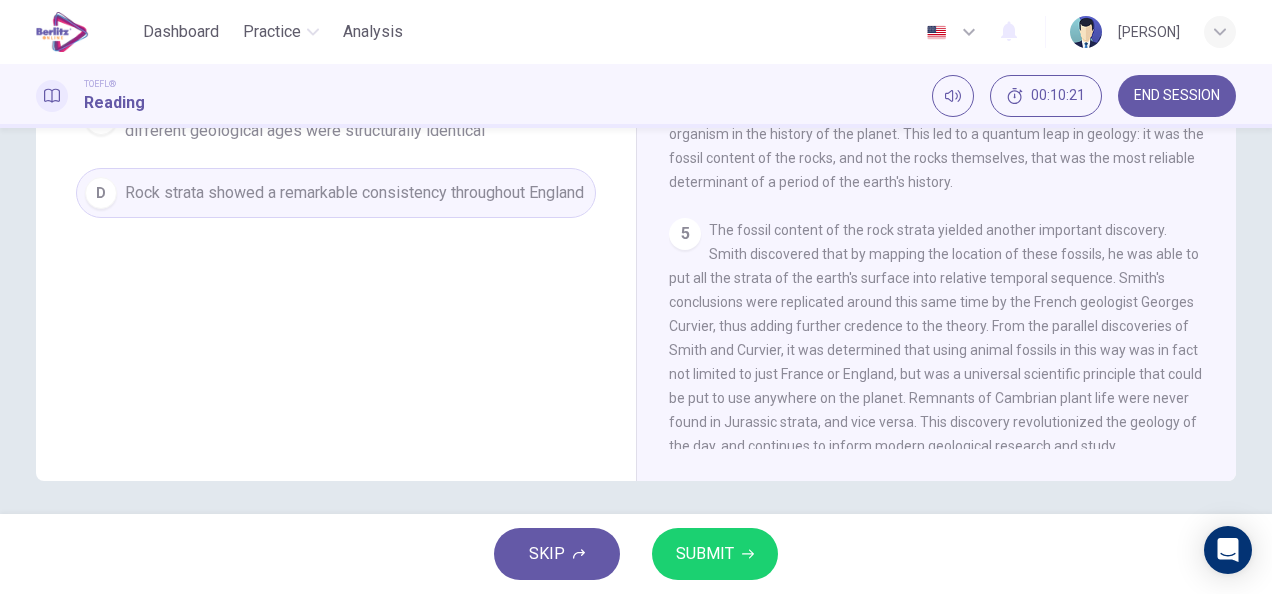 click on "SUBMIT" at bounding box center (715, 554) 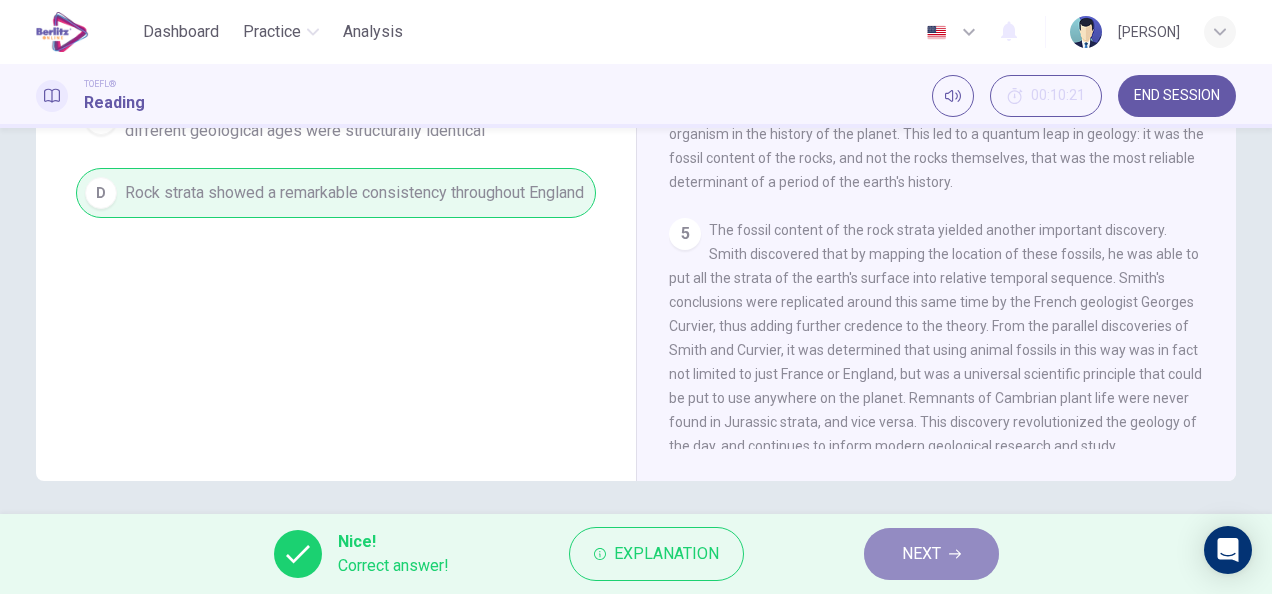 click on "NEXT" at bounding box center [931, 554] 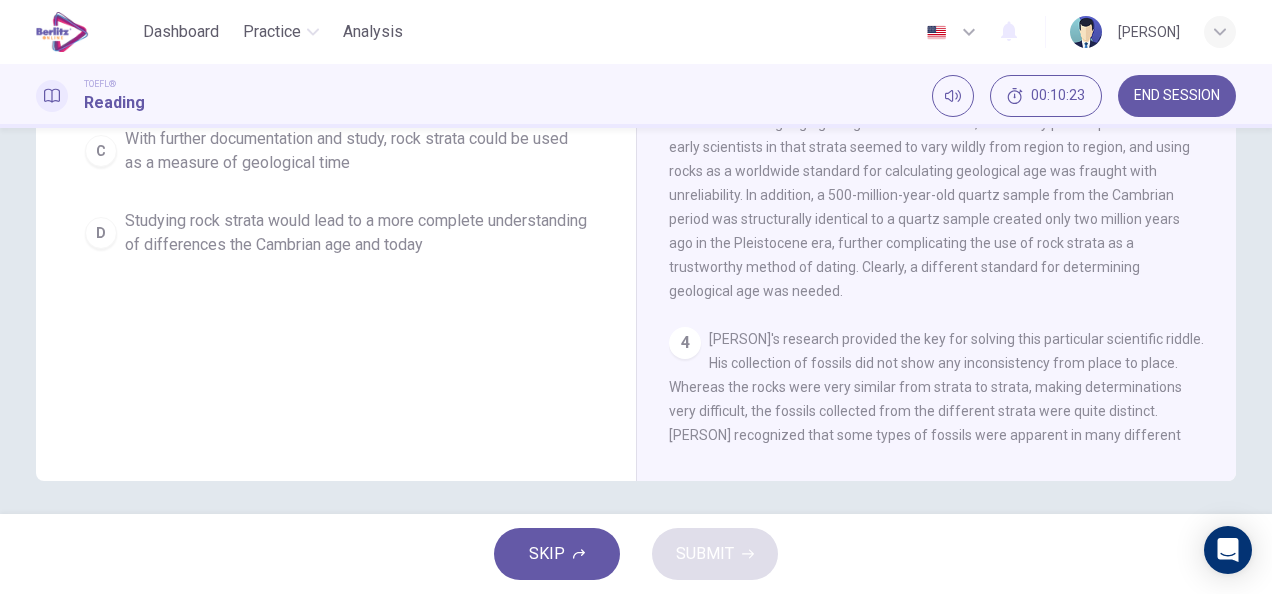 scroll, scrollTop: 458, scrollLeft: 0, axis: vertical 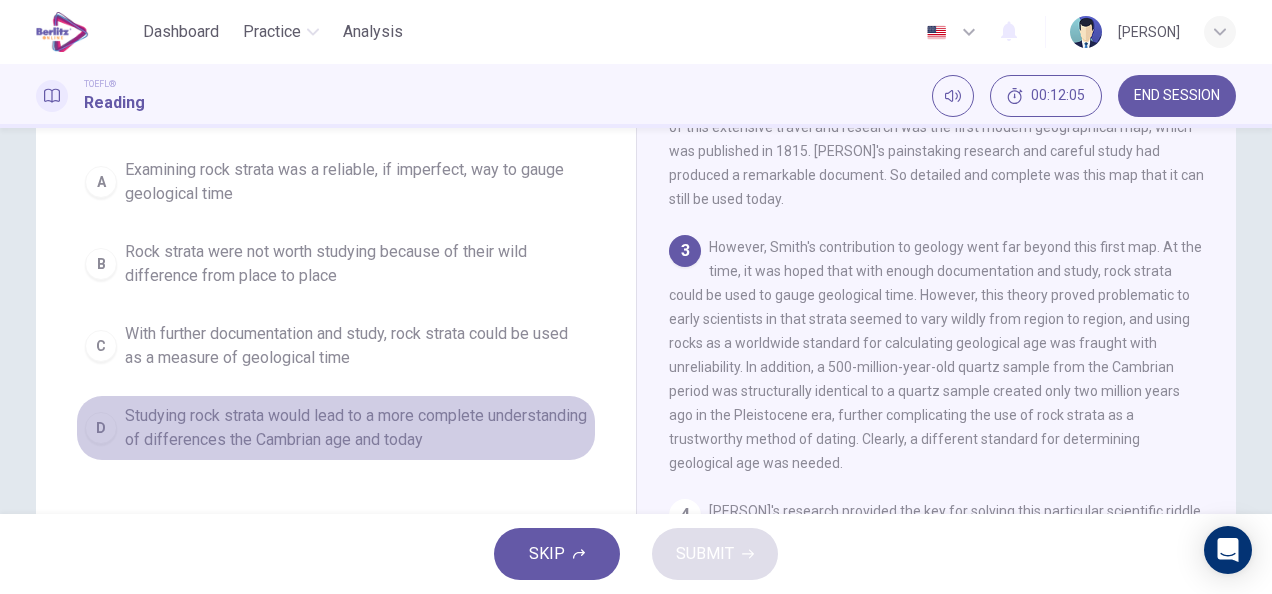 click on "Studying rock strata would lead to a more complete understanding of differences the Cambrian age and today" at bounding box center (356, 428) 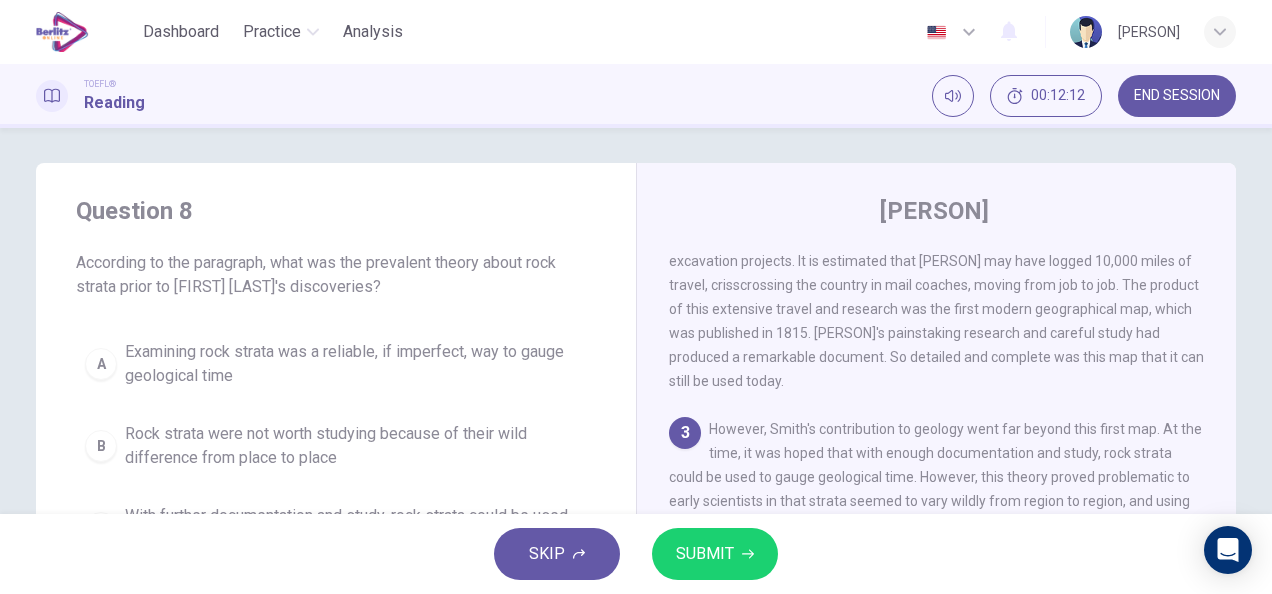scroll, scrollTop: 0, scrollLeft: 0, axis: both 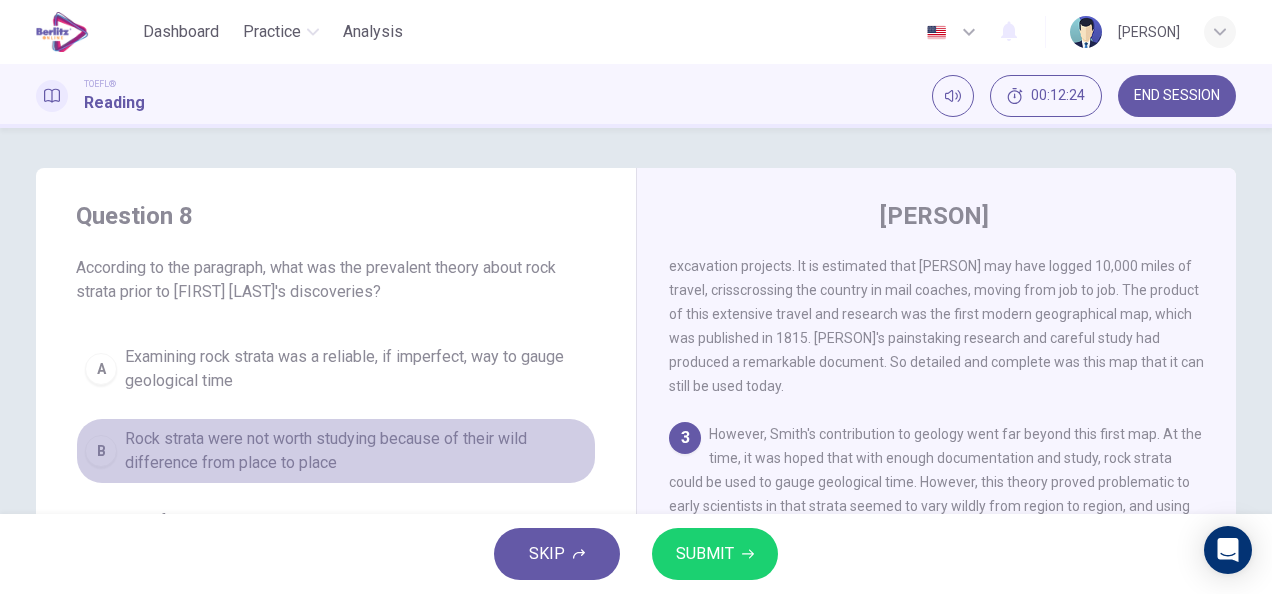 click on "Rock strata were not worth studying because of their wild difference from place to place" at bounding box center [356, 451] 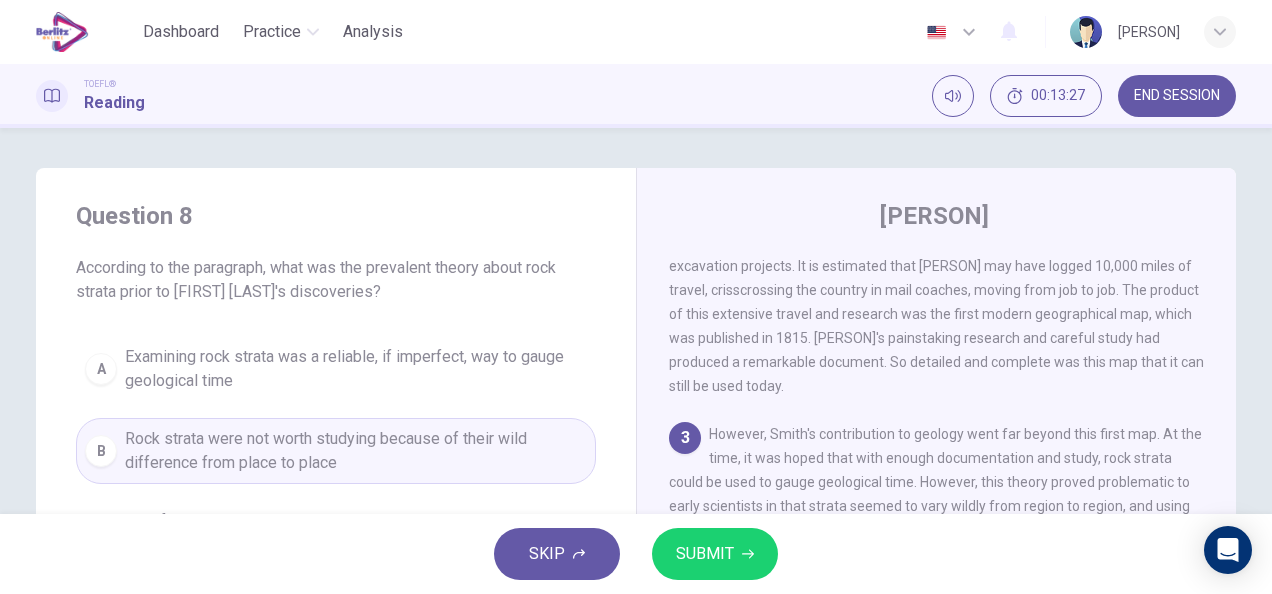 scroll, scrollTop: 132, scrollLeft: 0, axis: vertical 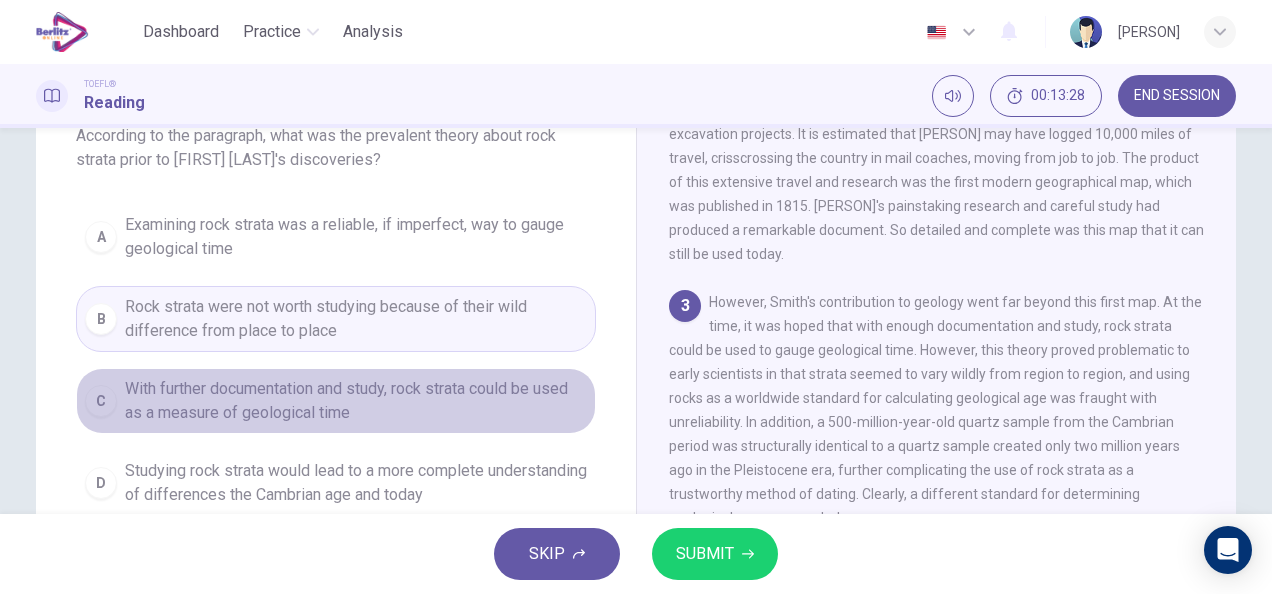 click on "C" at bounding box center [101, 401] 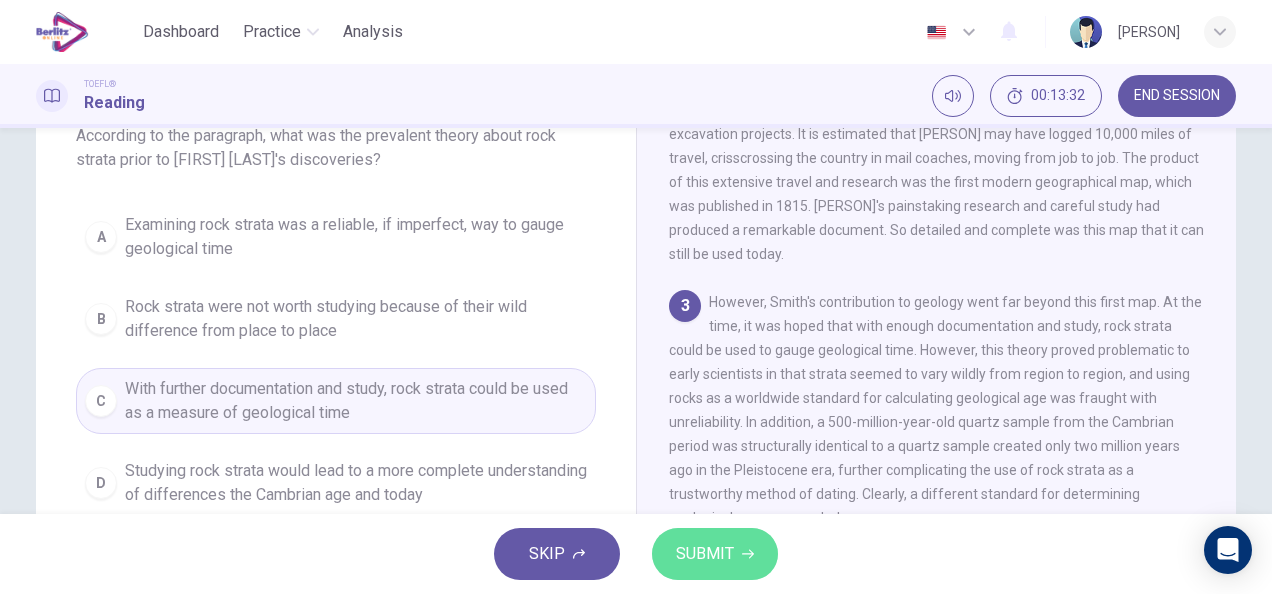 click on "SUBMIT" at bounding box center [715, 554] 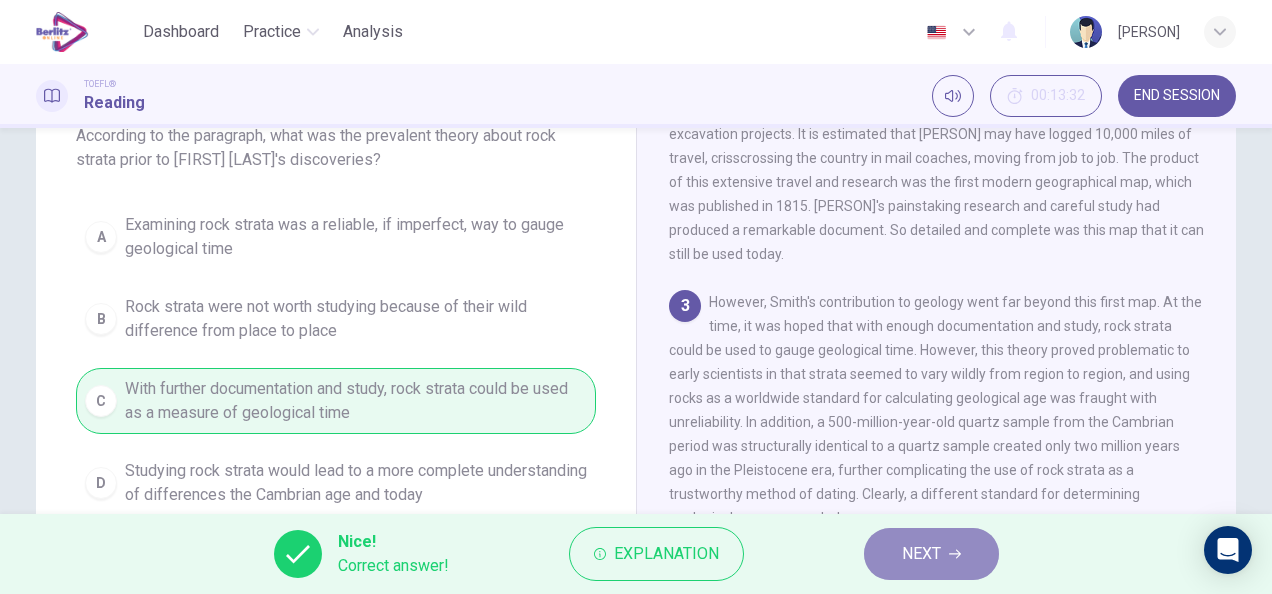 click on "NEXT" at bounding box center [931, 554] 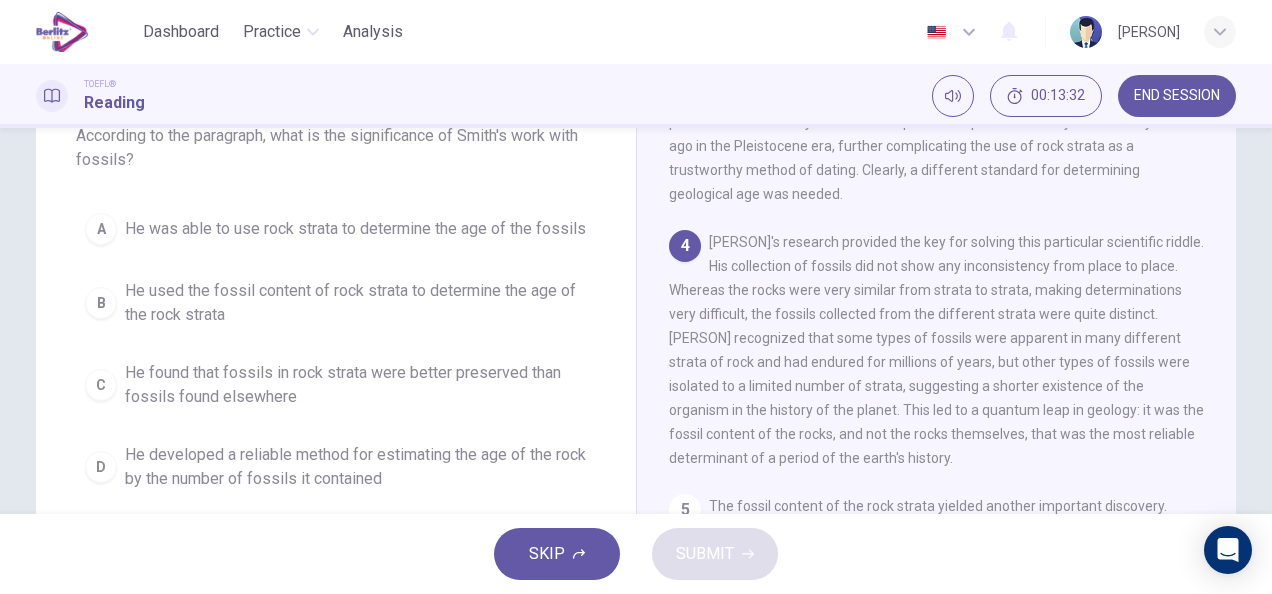 scroll, scrollTop: 782, scrollLeft: 0, axis: vertical 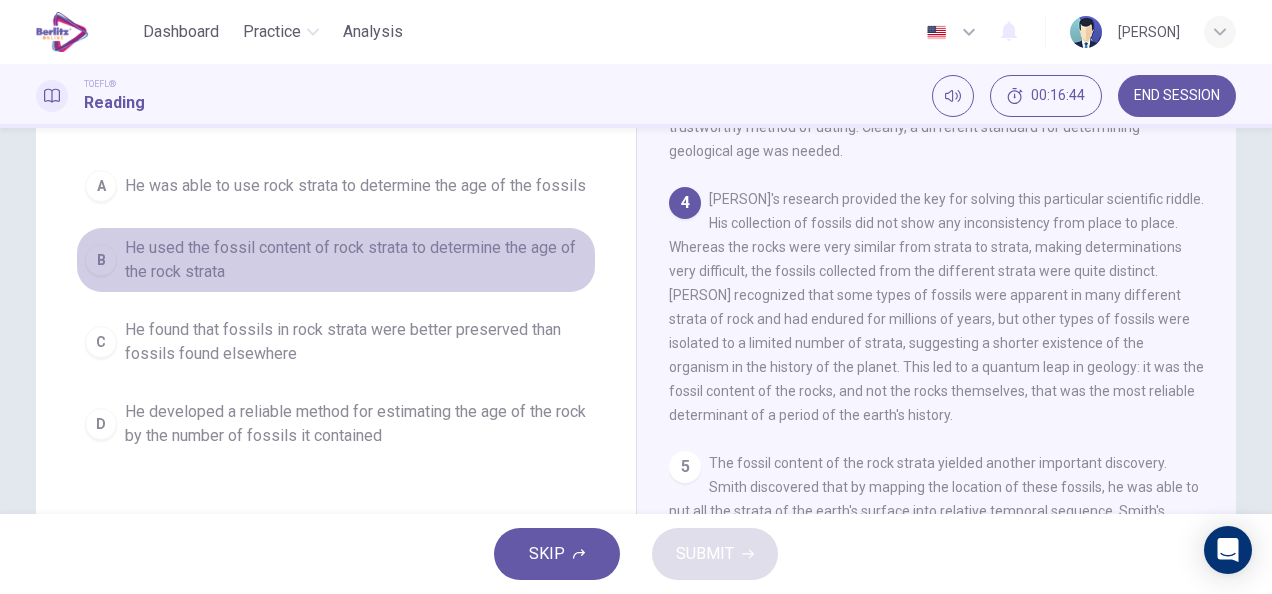 click on "He used the fossil content of rock strata to determine the age of the rock strata" at bounding box center [356, 260] 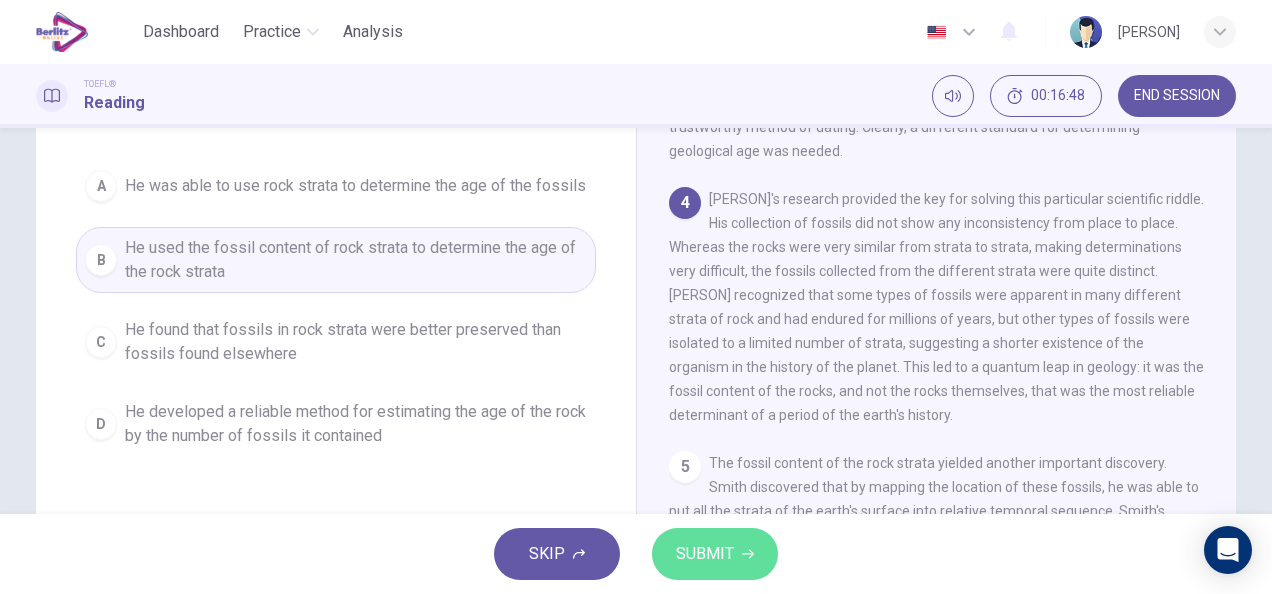 click on "SUBMIT" at bounding box center [705, 554] 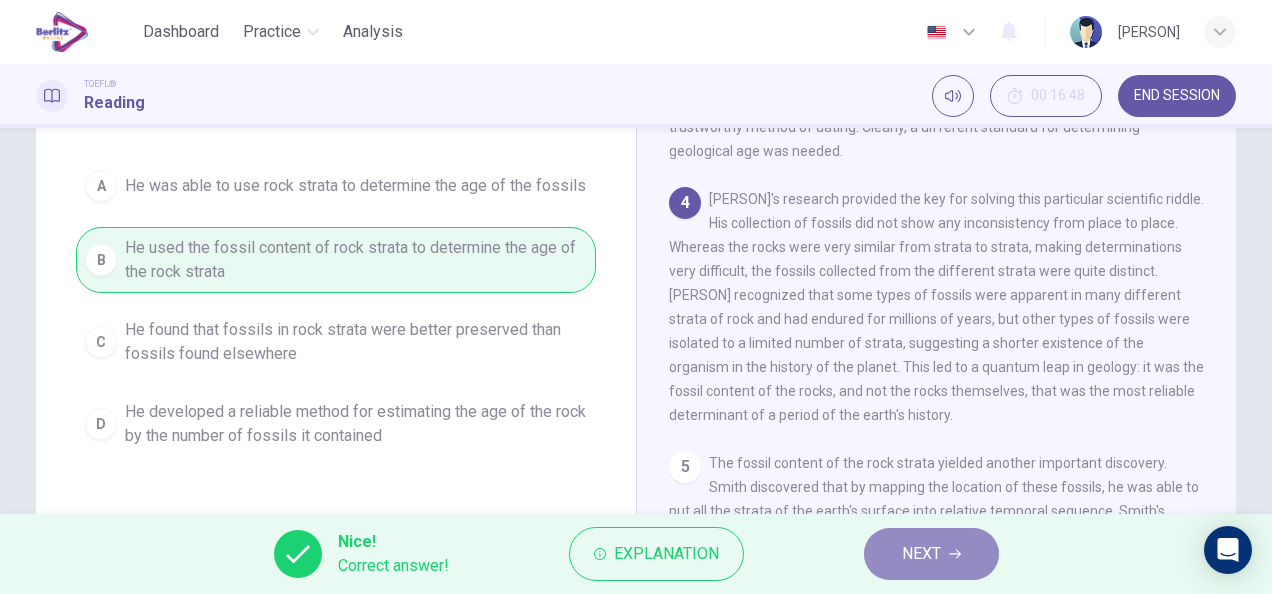 click on "NEXT" at bounding box center (921, 554) 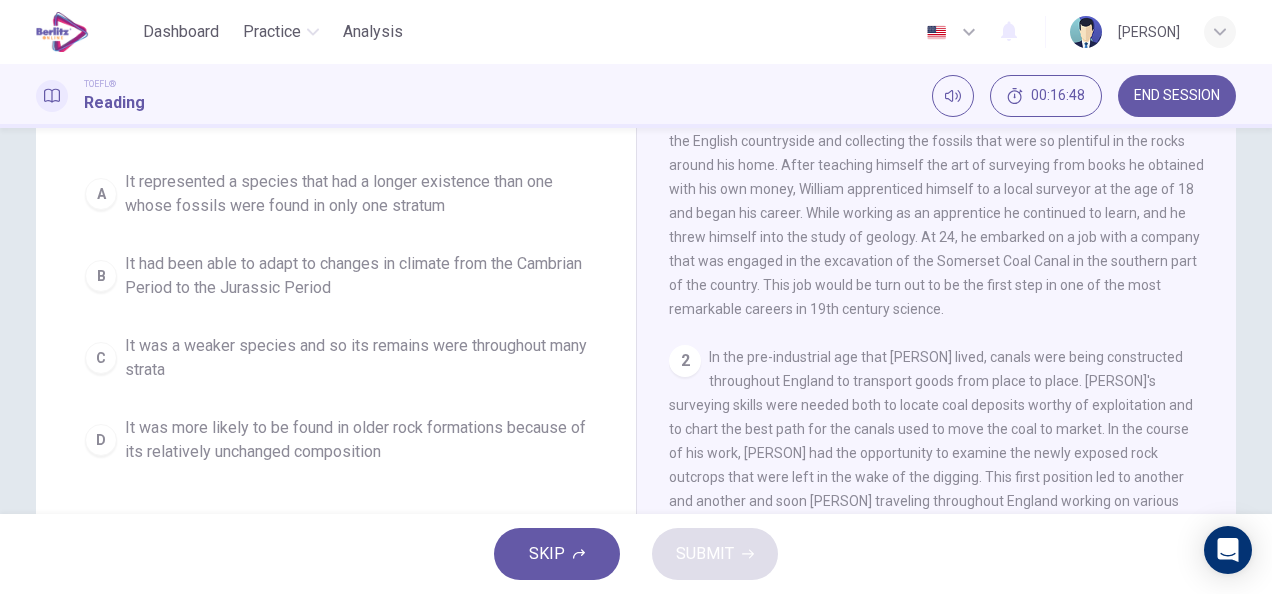 scroll, scrollTop: 0, scrollLeft: 0, axis: both 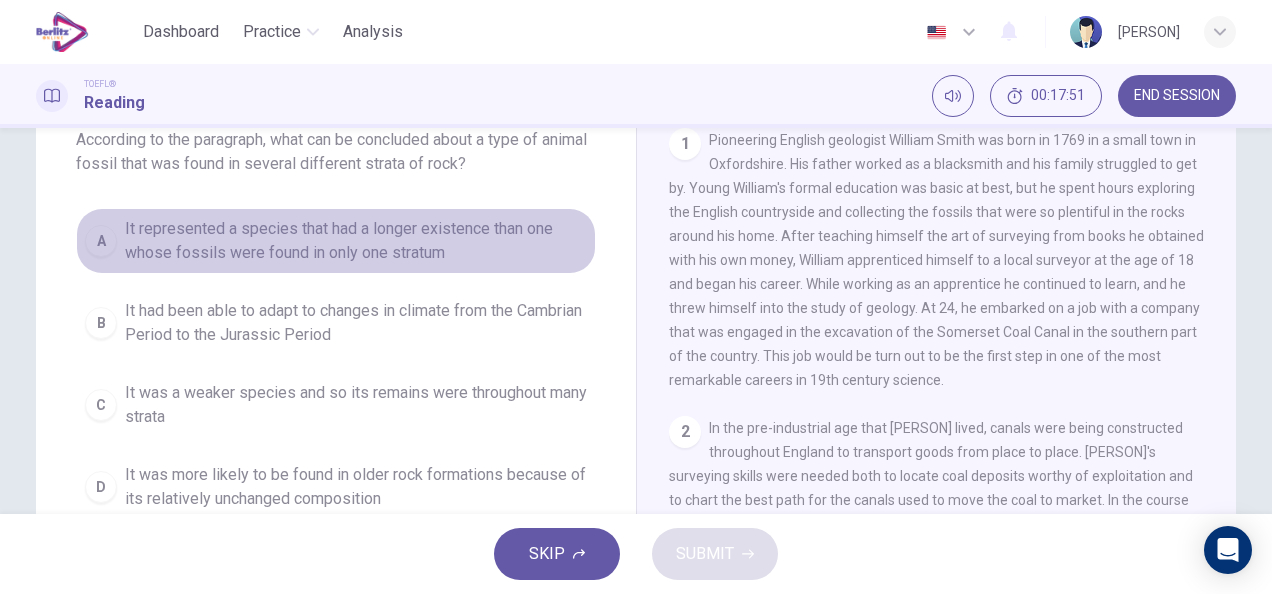 click on "A It represented a species that had a longer existence than one whose fossils were found in only one stratum" at bounding box center (336, 241) 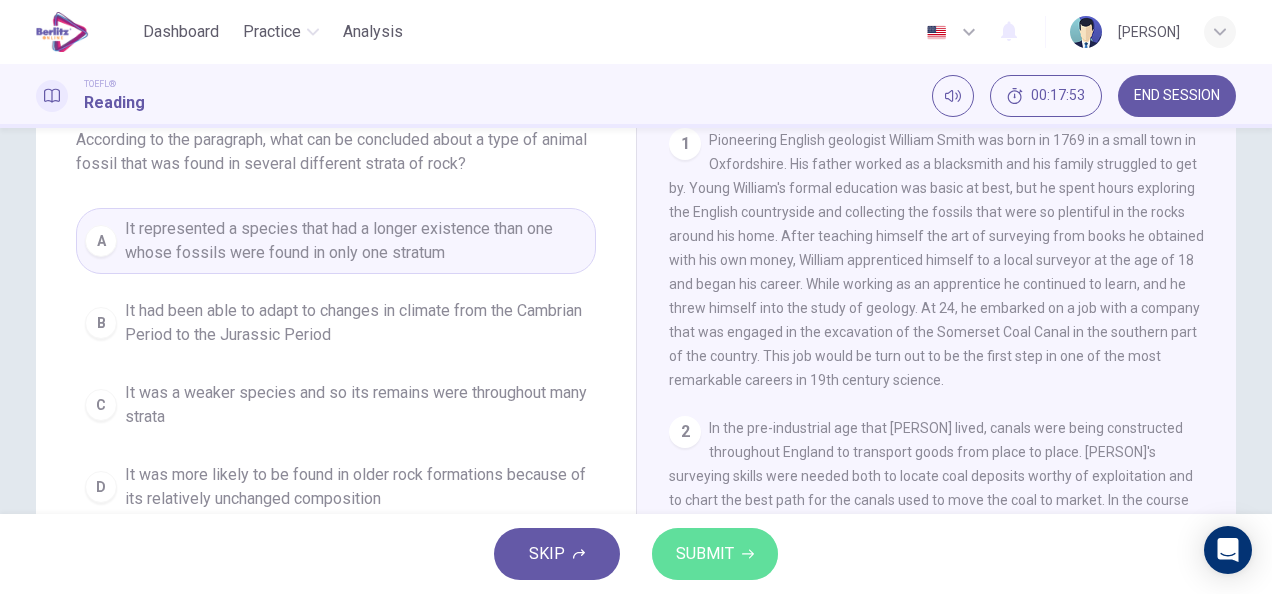 click on "SUBMIT" at bounding box center [705, 554] 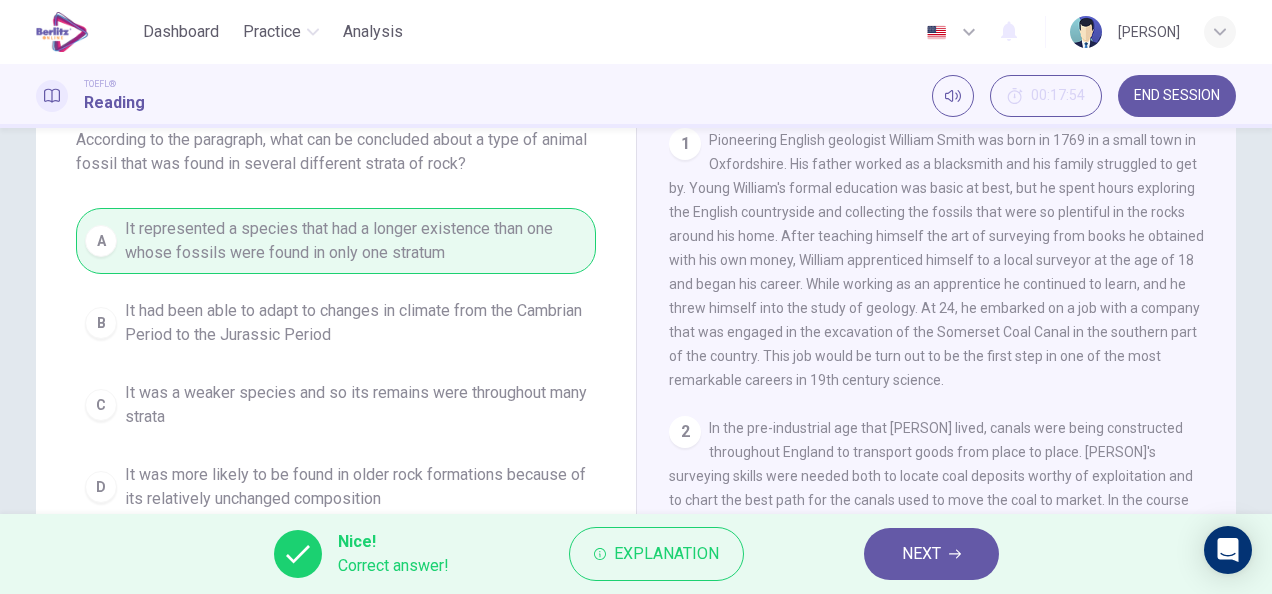click on "Nice! Correct answer! Explanation NEXT" at bounding box center [636, 554] 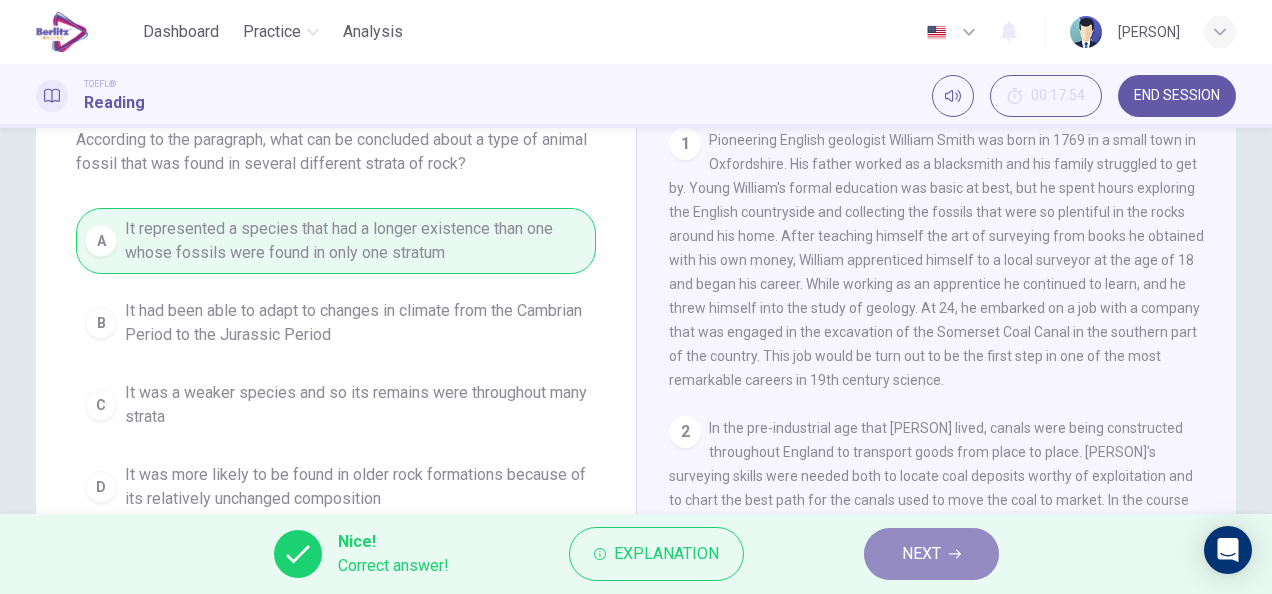 click on "NEXT" at bounding box center [921, 554] 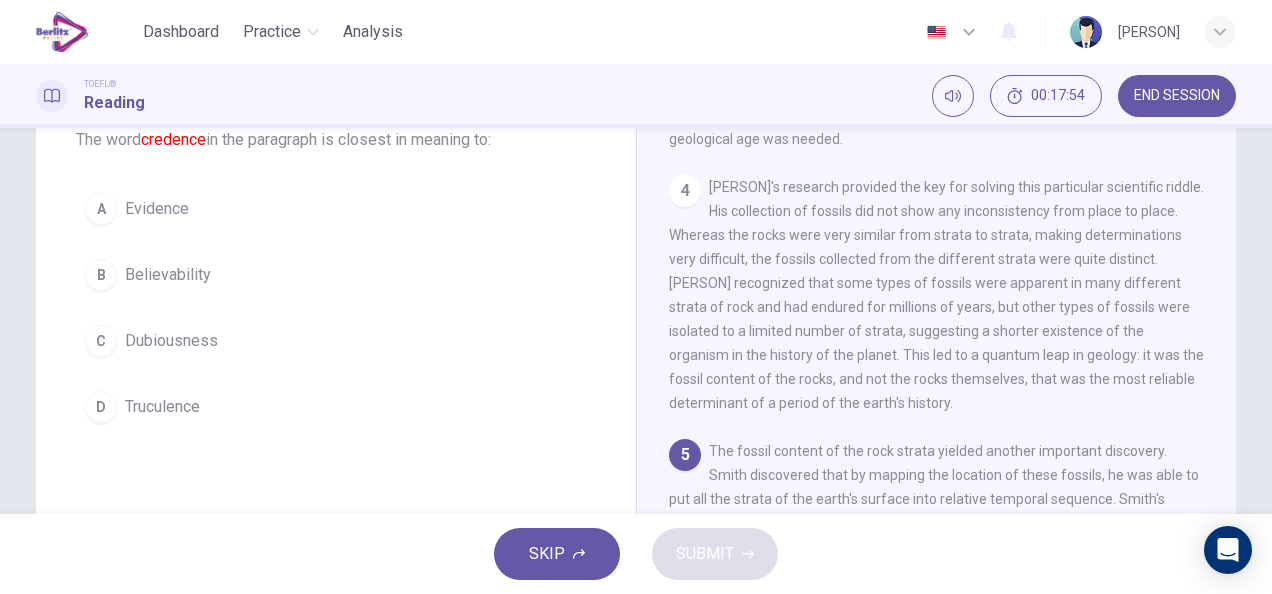 scroll, scrollTop: 876, scrollLeft: 0, axis: vertical 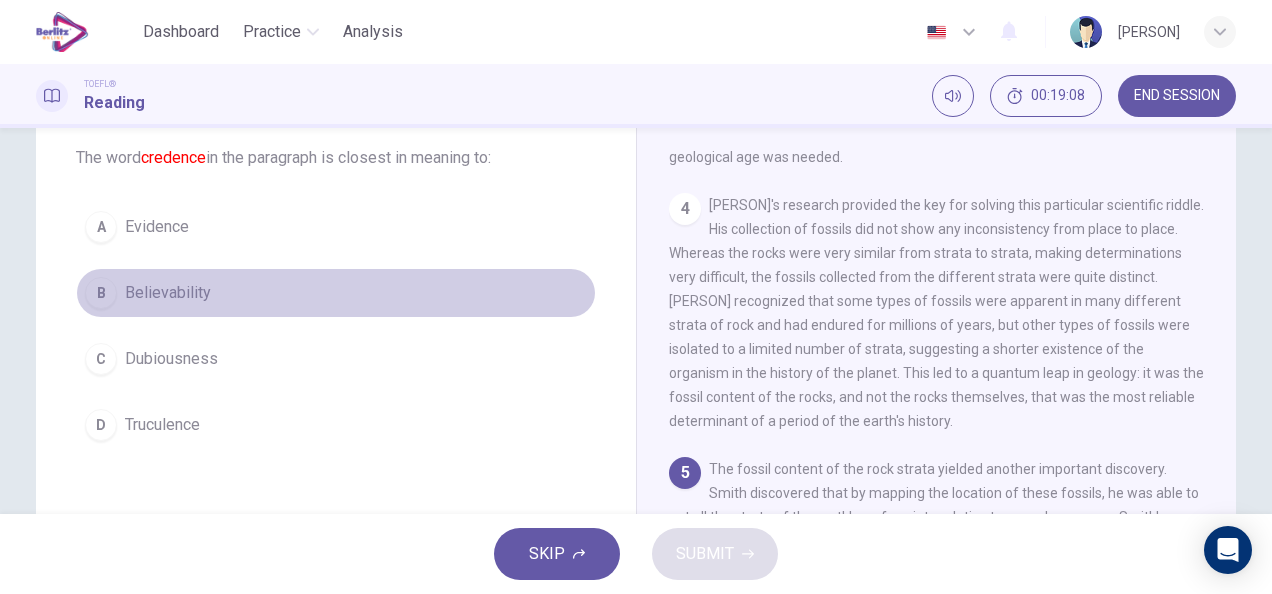 click on "B" at bounding box center (101, 293) 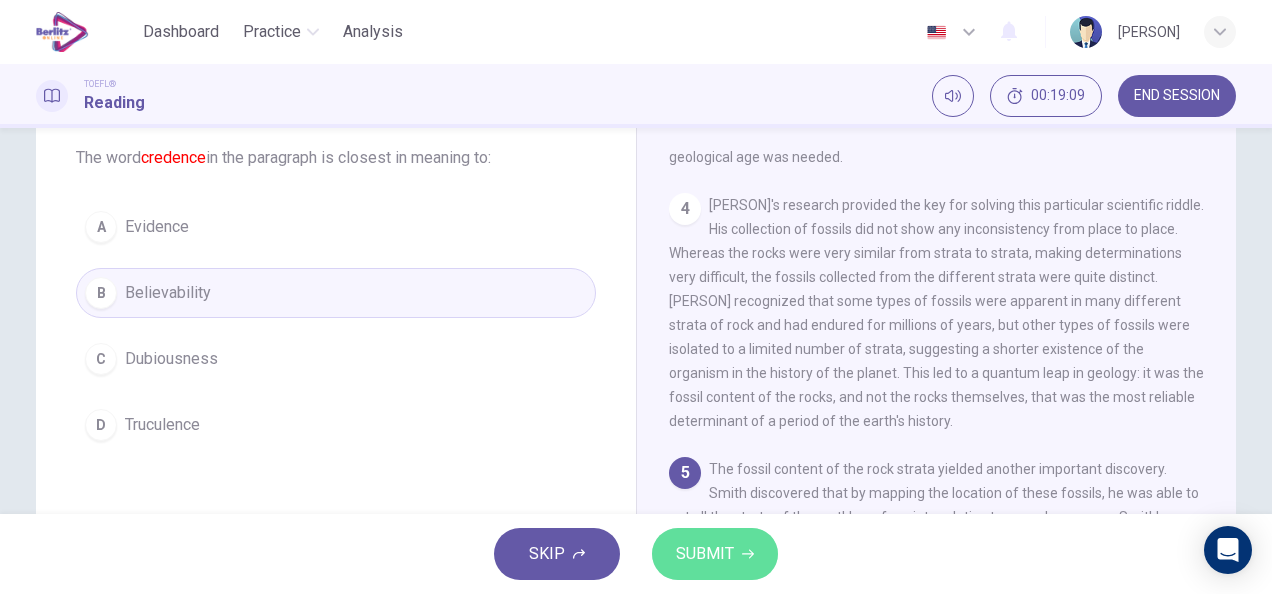 click on "SUBMIT" at bounding box center (705, 554) 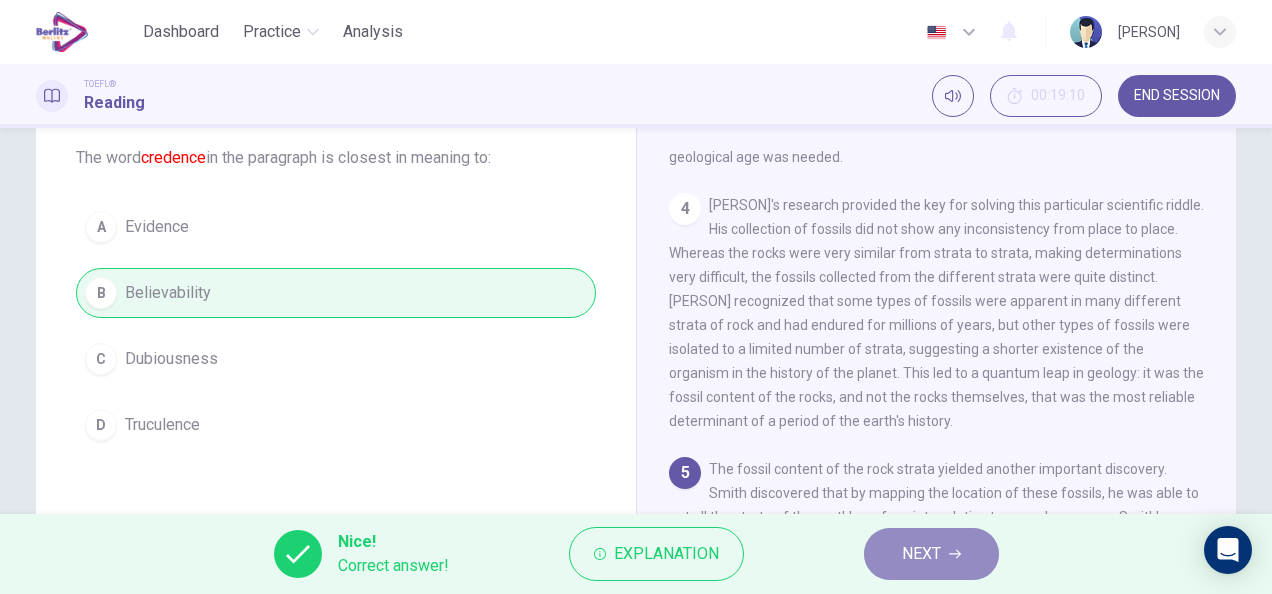 click on "NEXT" at bounding box center [921, 554] 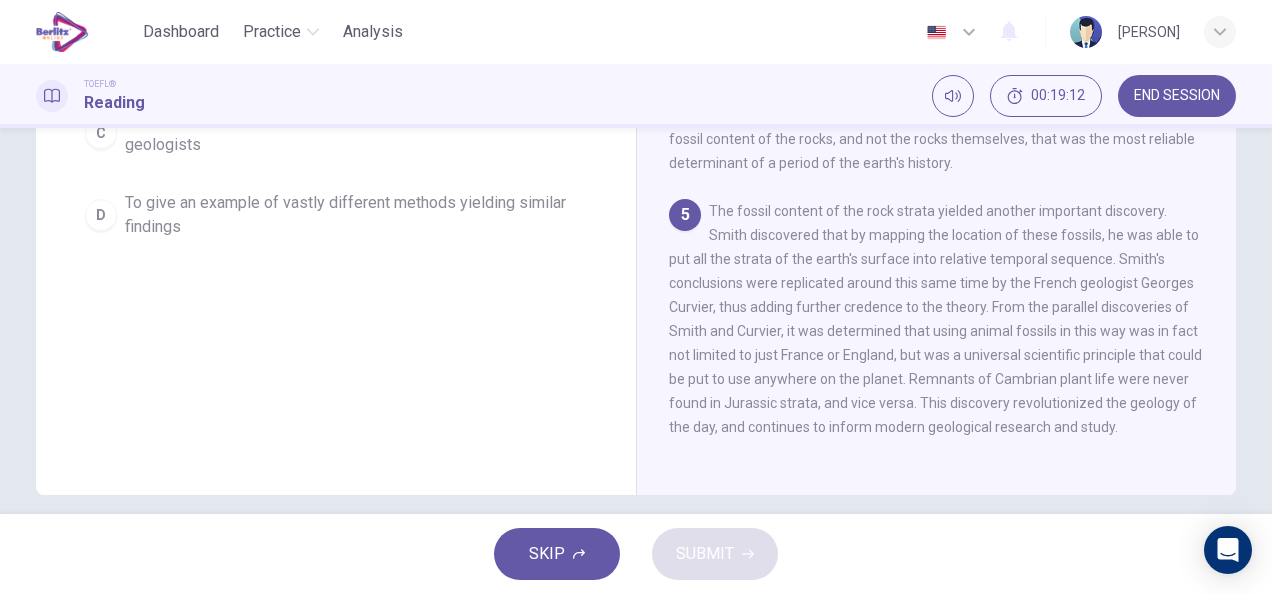 scroll, scrollTop: 389, scrollLeft: 0, axis: vertical 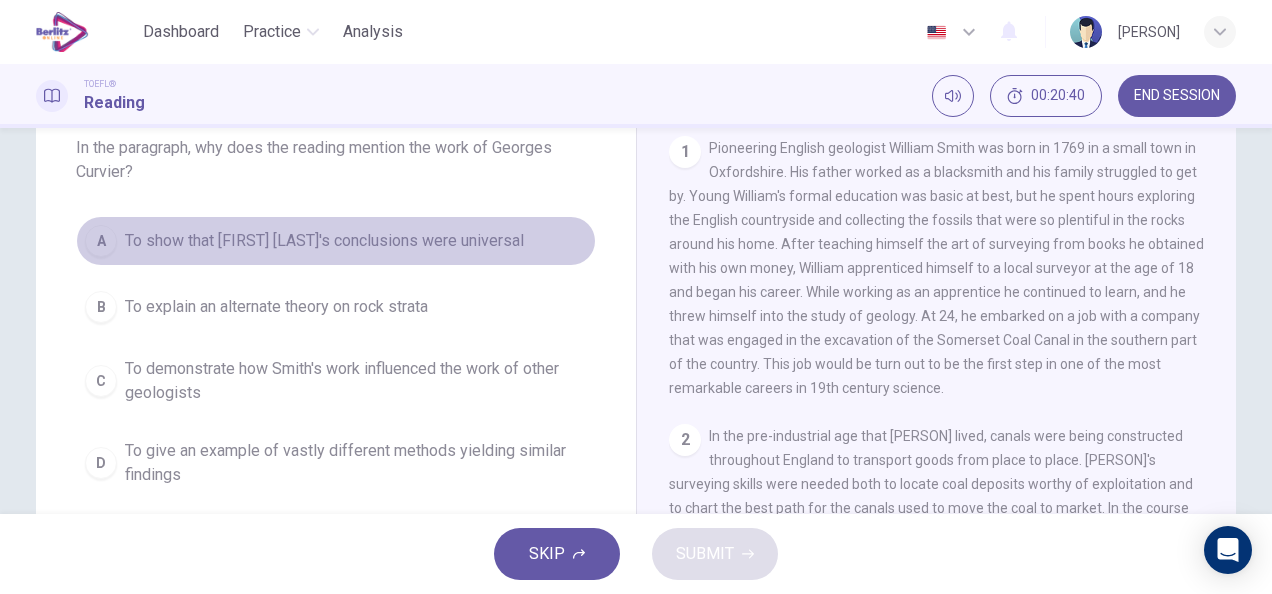 click on "A" at bounding box center [101, 241] 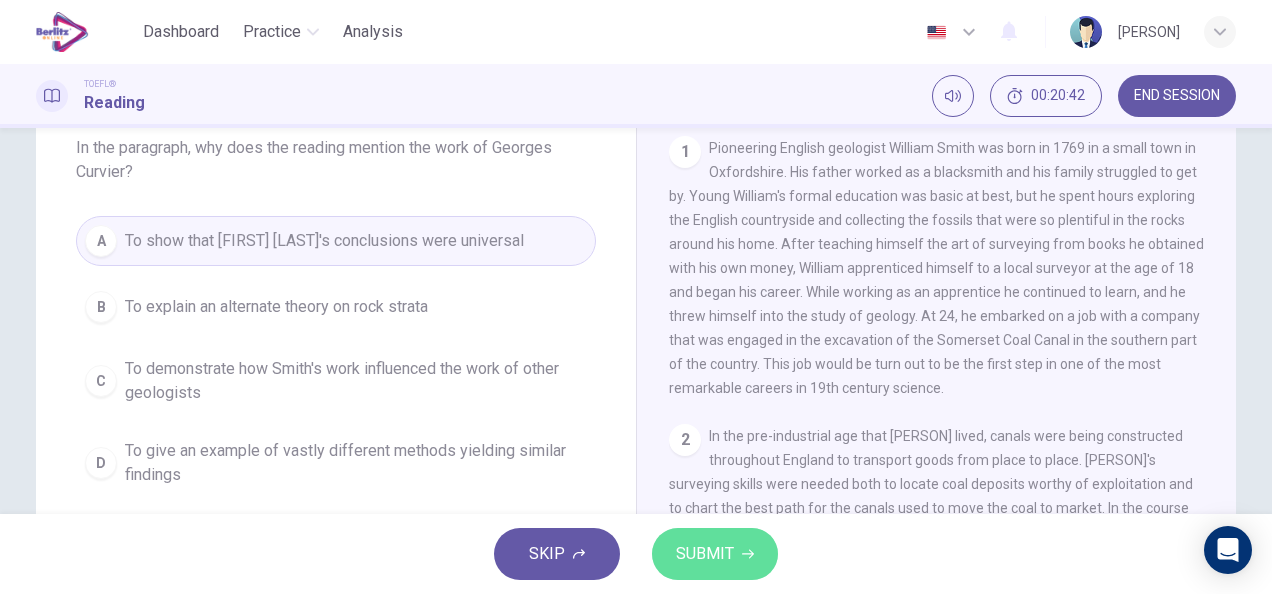 click on "SUBMIT" at bounding box center (715, 554) 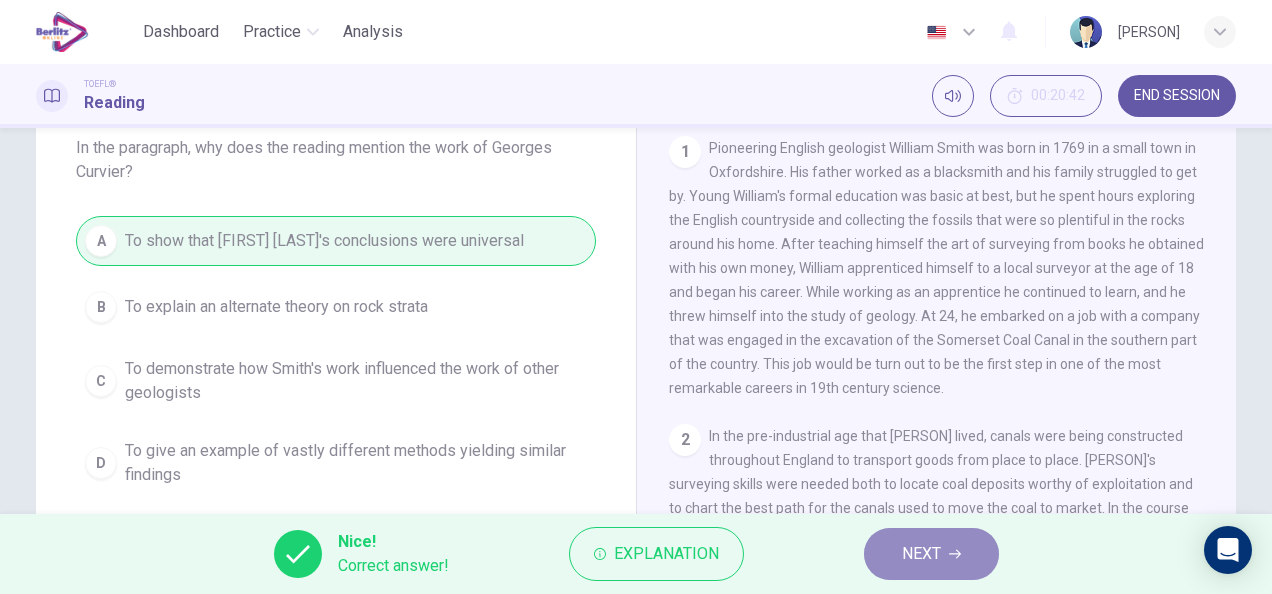 click on "NEXT" at bounding box center [931, 554] 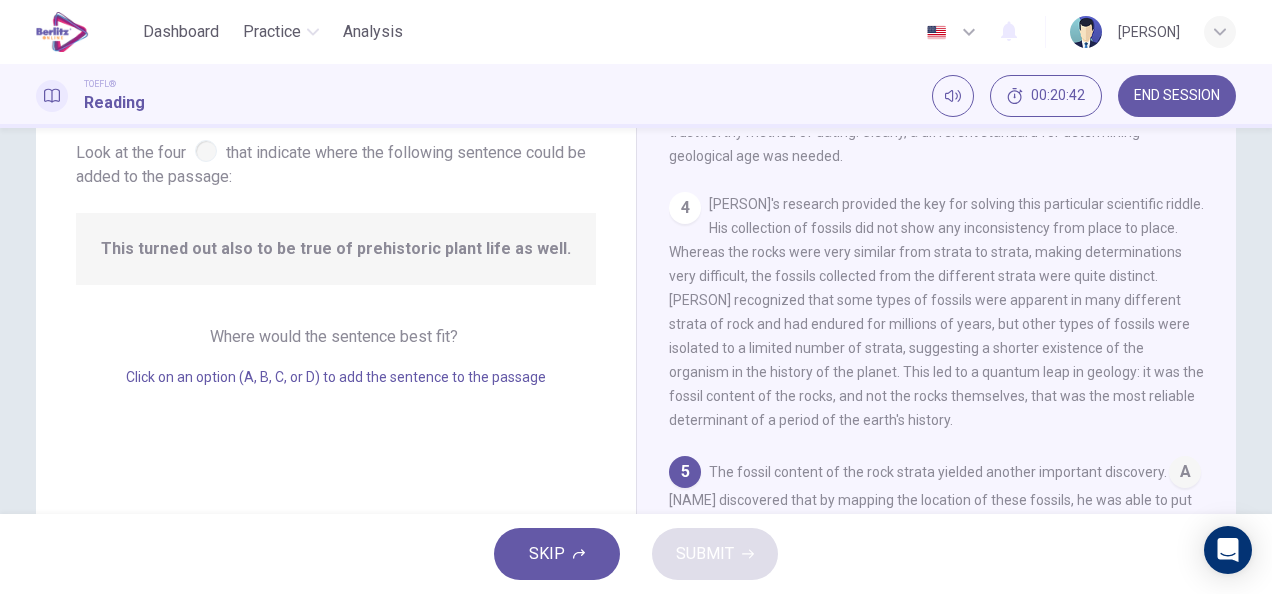scroll, scrollTop: 926, scrollLeft: 0, axis: vertical 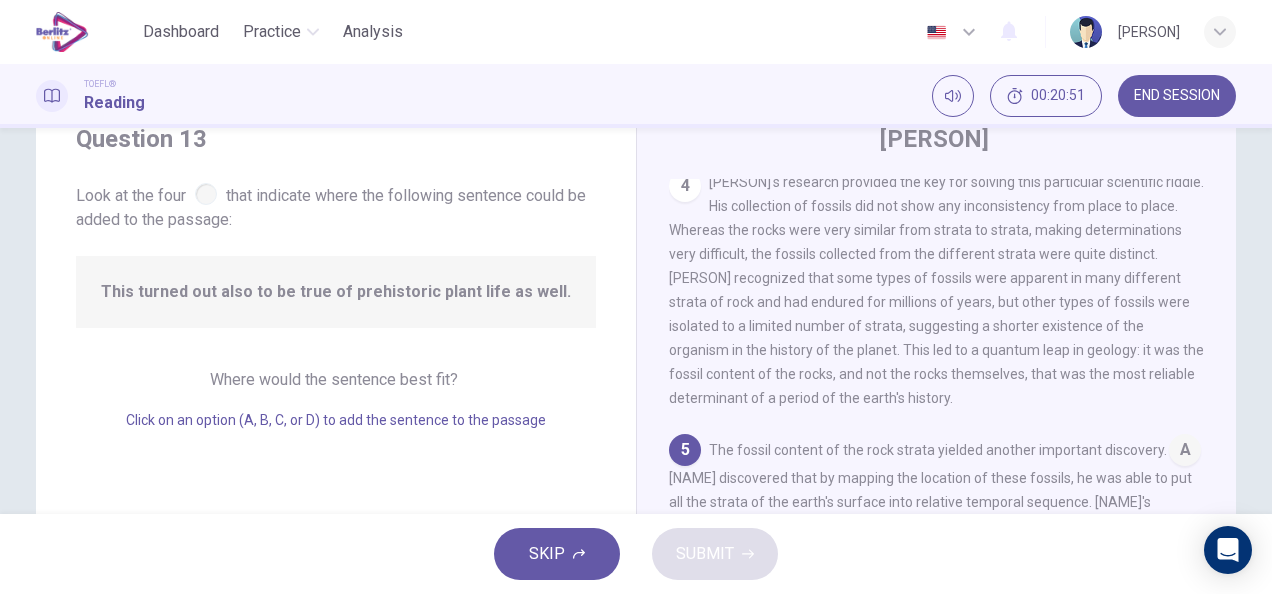 click on "Where would the sentence best fit?" at bounding box center (336, 379) 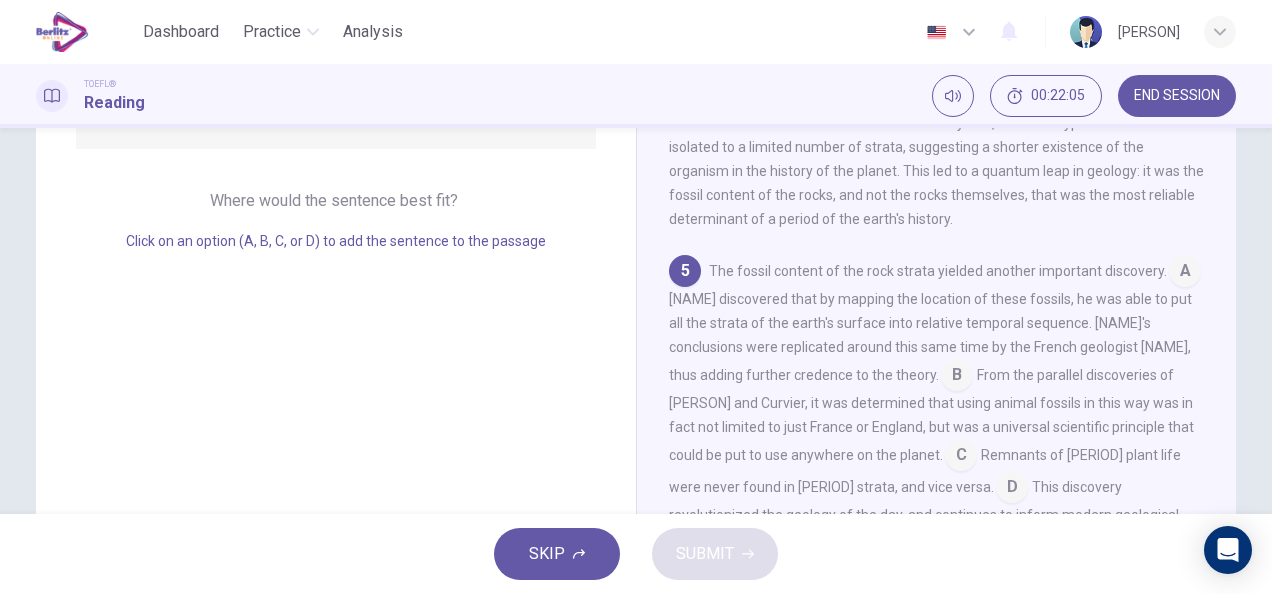 scroll, scrollTop: 389, scrollLeft: 0, axis: vertical 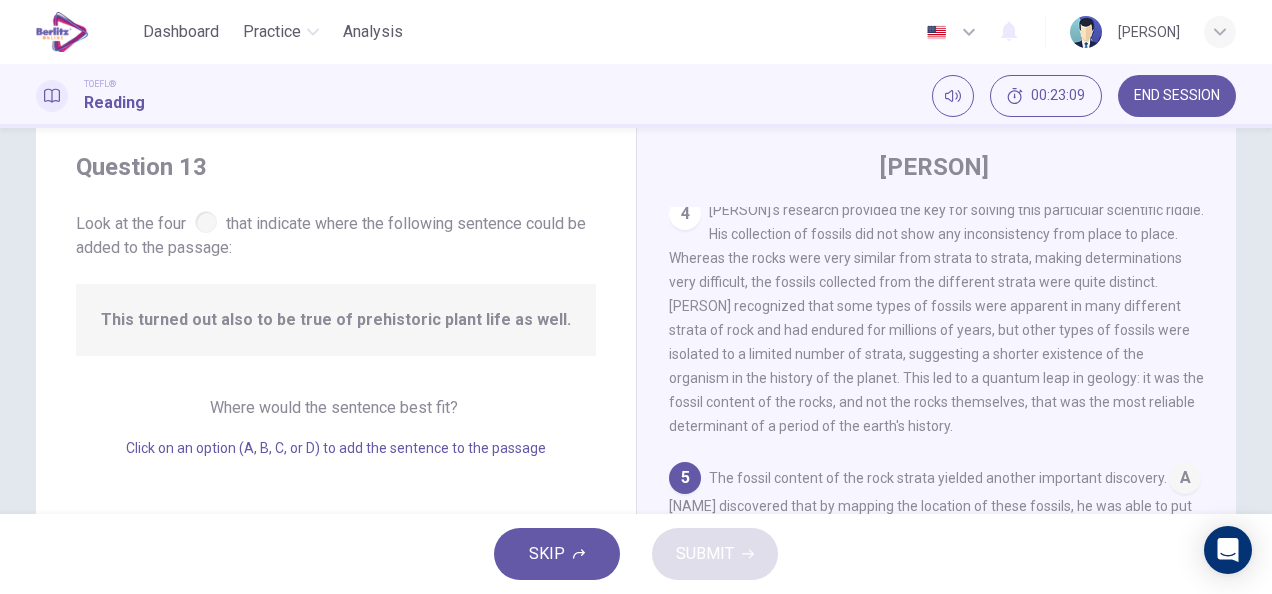 click on "Where would the sentence best fit?" at bounding box center (336, 407) 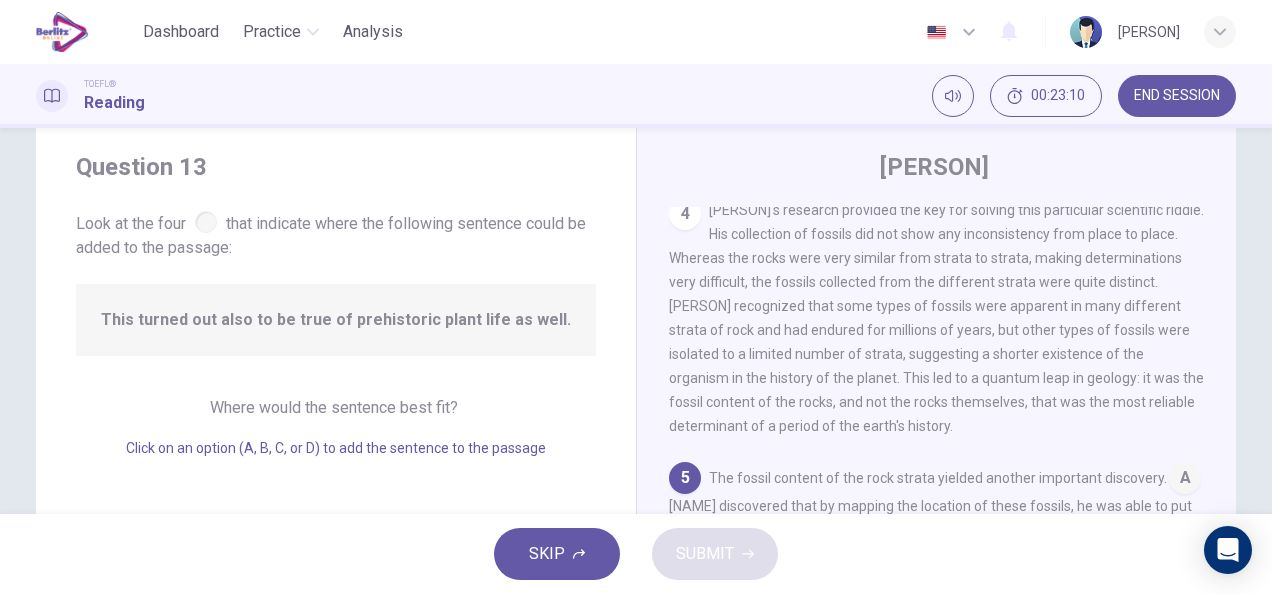 click on "Where would the sentence best fit?" at bounding box center (336, 407) 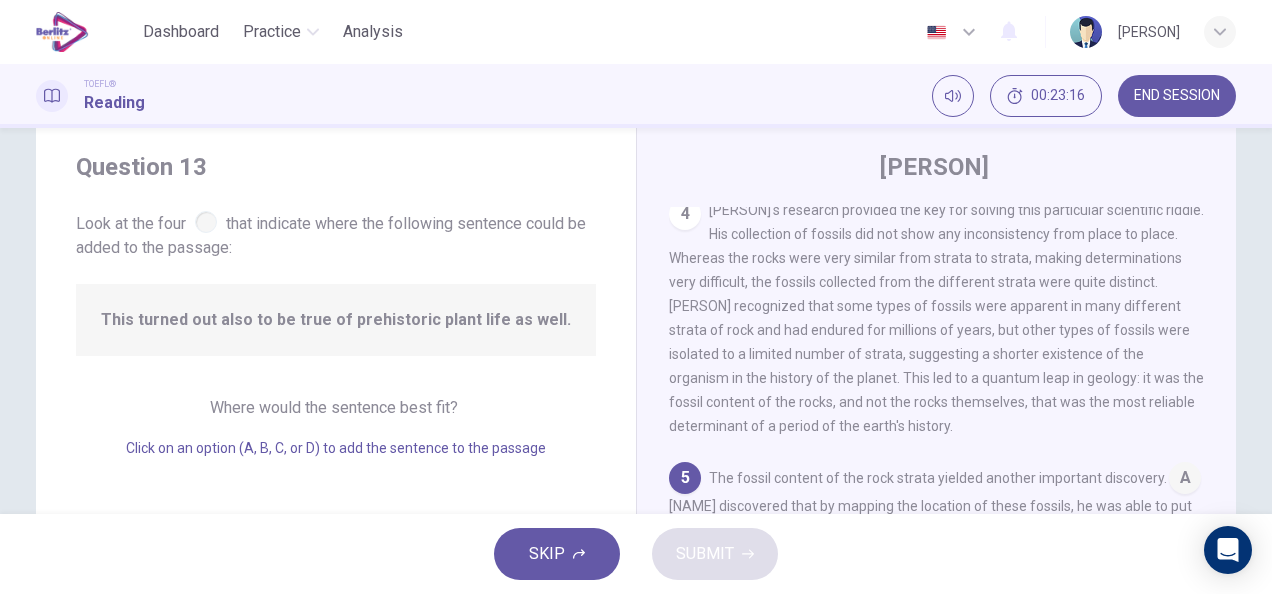 click on "Where would the sentence best fit?" at bounding box center [336, 407] 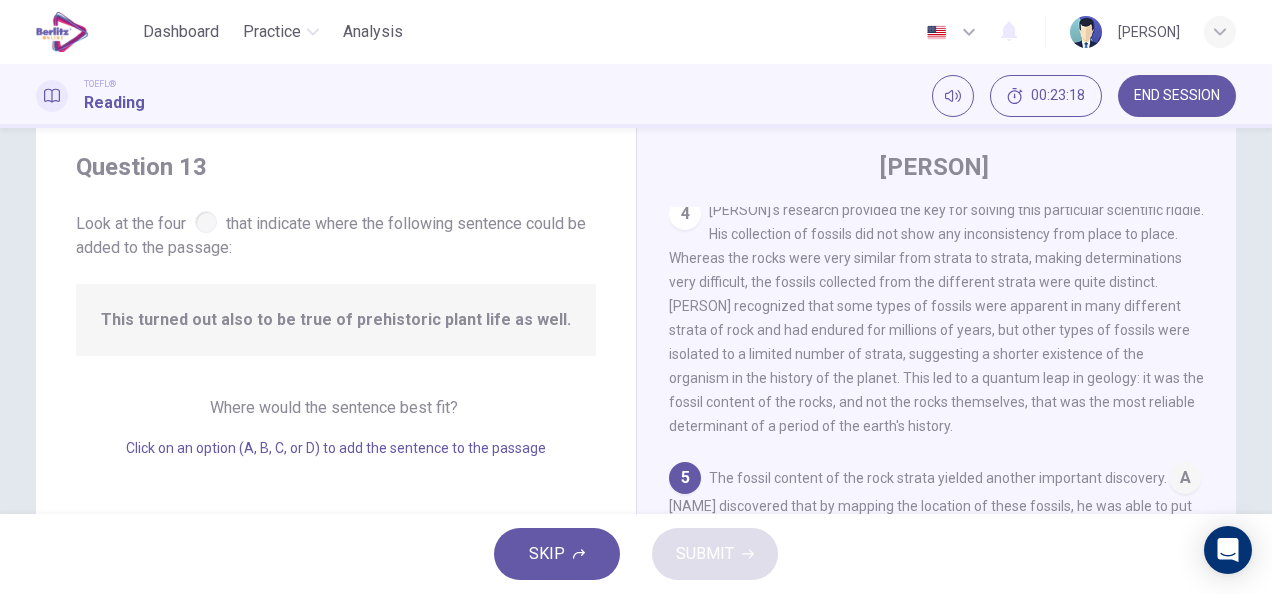 click on "Where would the sentence best fit?" at bounding box center (336, 407) 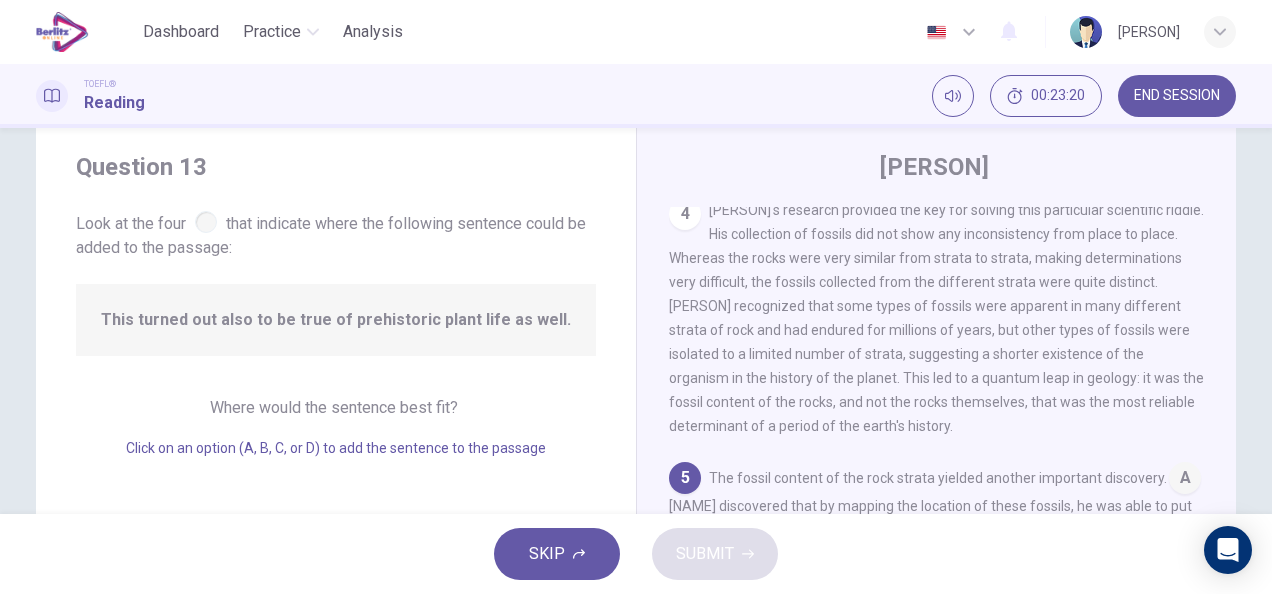 drag, startPoint x: 270, startPoint y: 409, endPoint x: 206, endPoint y: 234, distance: 186.33572 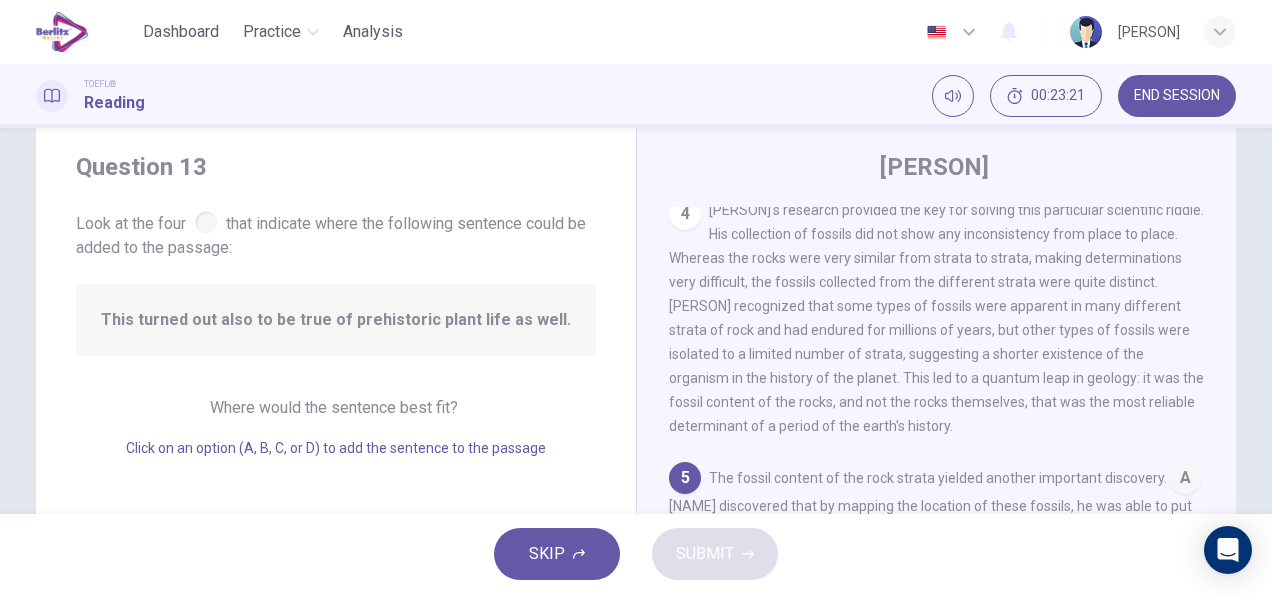 click on "Look at the four     that indicate where the following sentence could be added to the passage:" at bounding box center [336, 233] 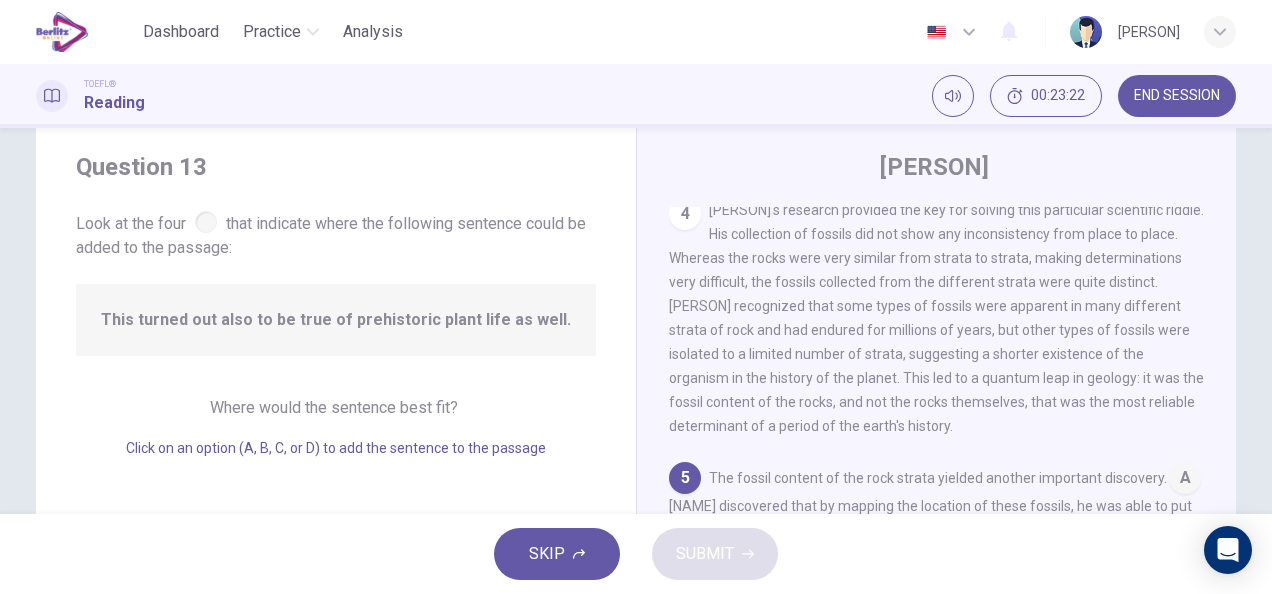 click at bounding box center (206, 222) 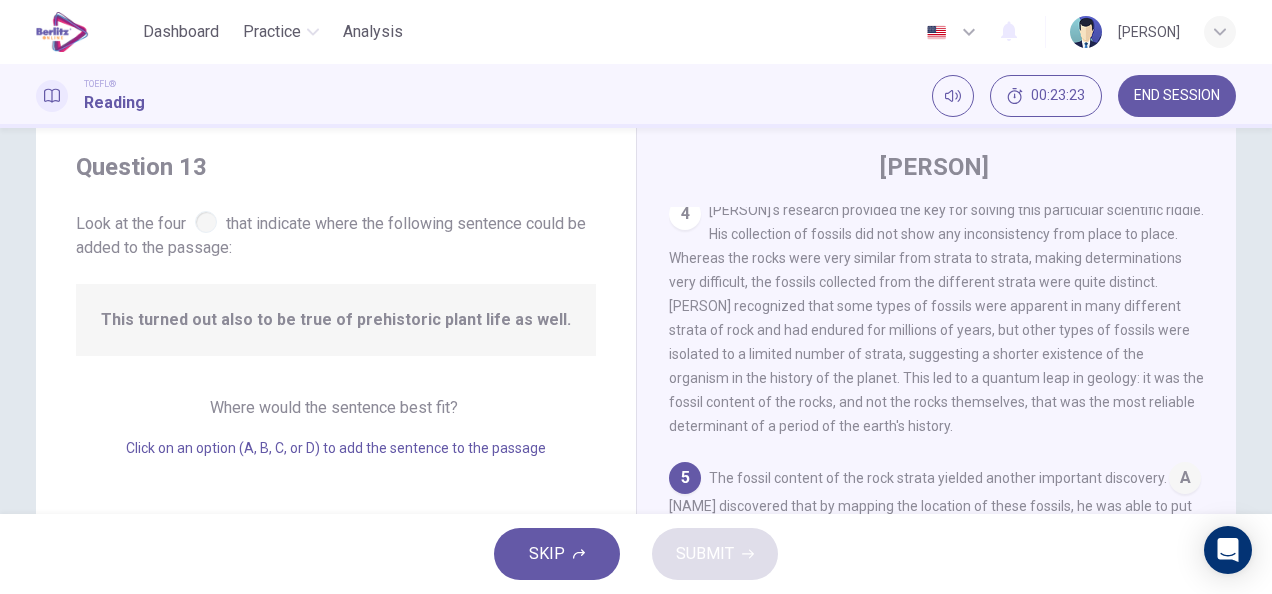 click at bounding box center [206, 222] 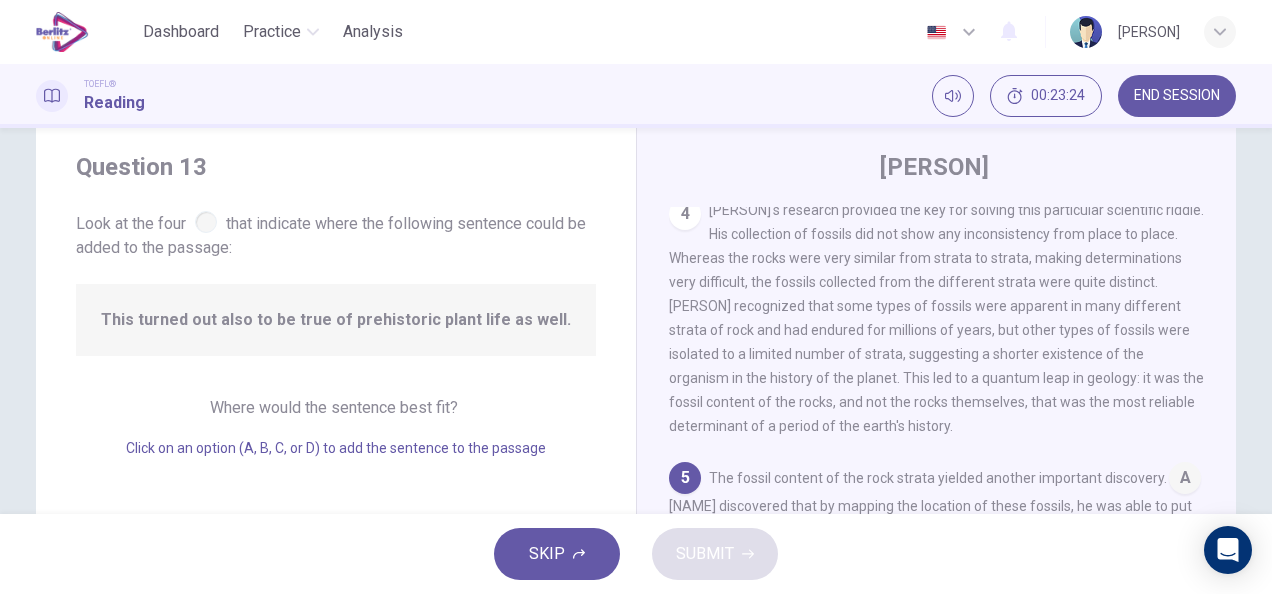 drag, startPoint x: 214, startPoint y: 266, endPoint x: 232, endPoint y: 313, distance: 50.32892 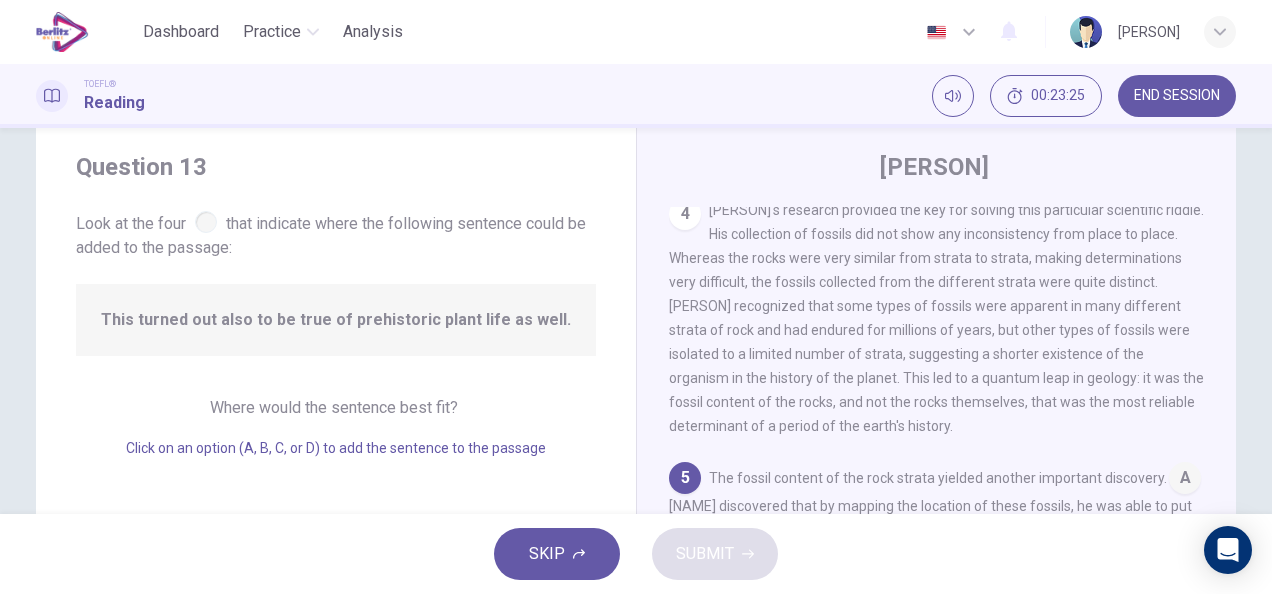 click on "This turned out also to be true of prehistoric plant life as well." at bounding box center [336, 320] 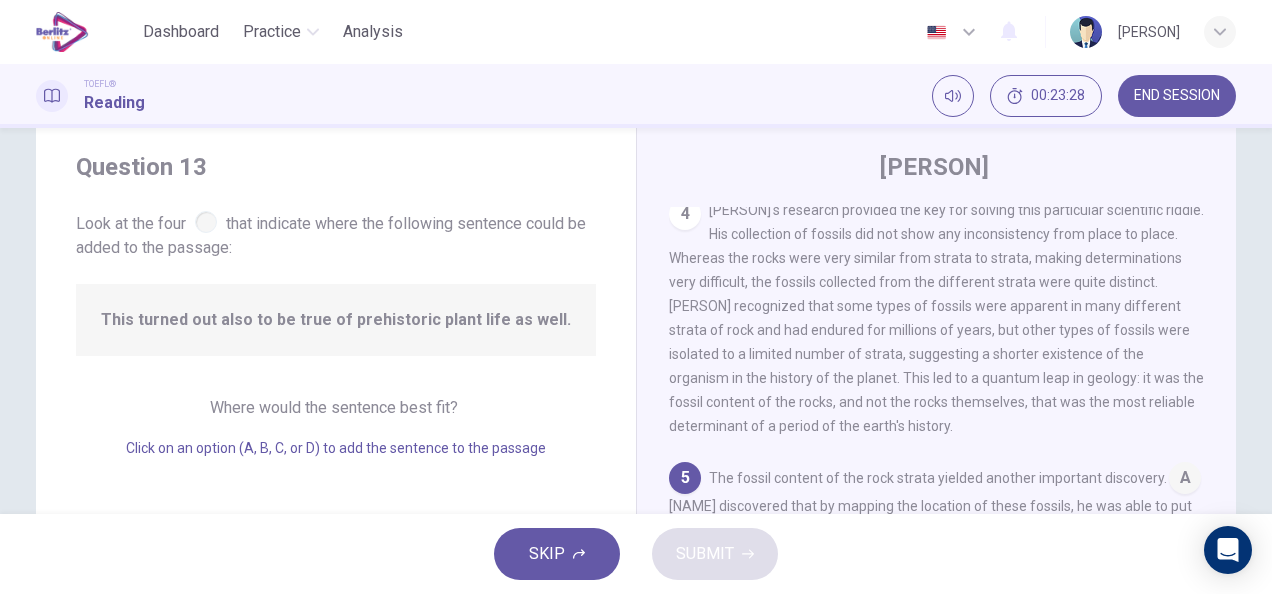 click on "Where would the sentence best fit?" at bounding box center [336, 407] 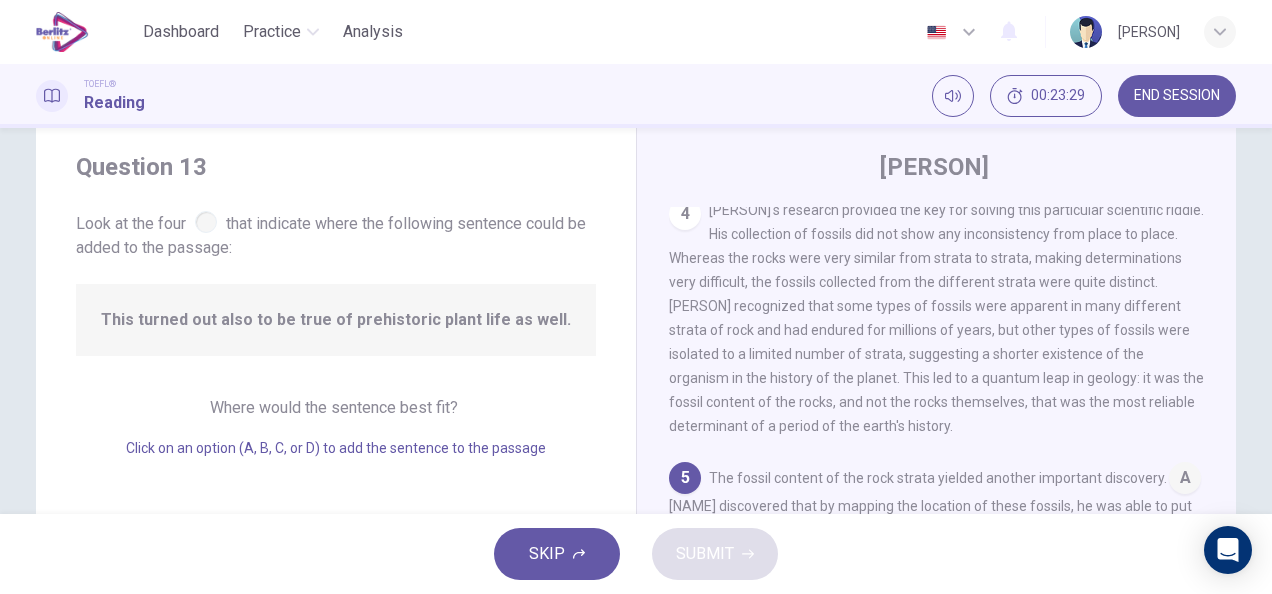 click on "Where would the sentence best fit?" at bounding box center [336, 407] 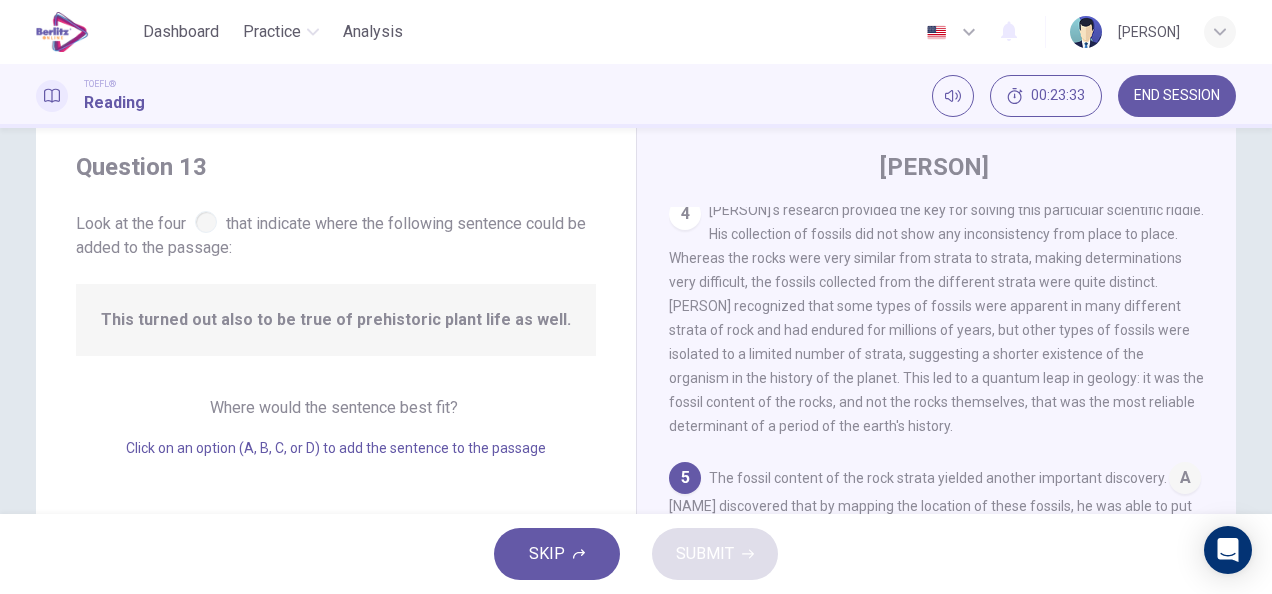 click on "Click on an option (A, B, C, or D) to add the sentence to the passage" at bounding box center (336, 448) 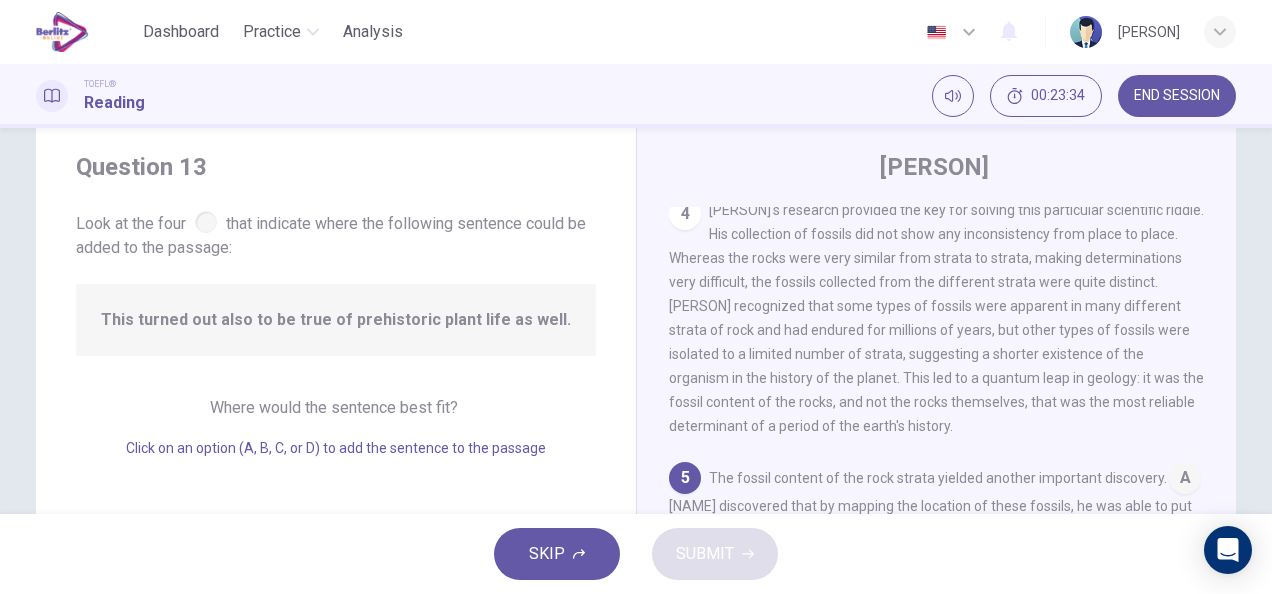 drag, startPoint x: 291, startPoint y: 448, endPoint x: 678, endPoint y: 210, distance: 454.32697 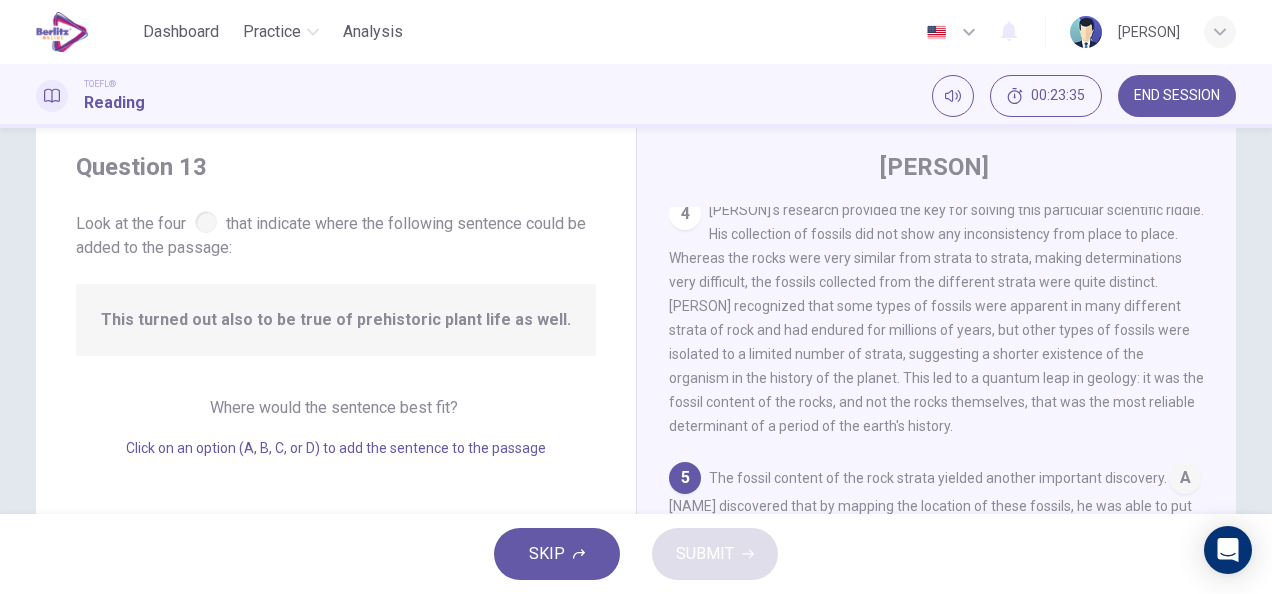 click on "4" at bounding box center (685, 214) 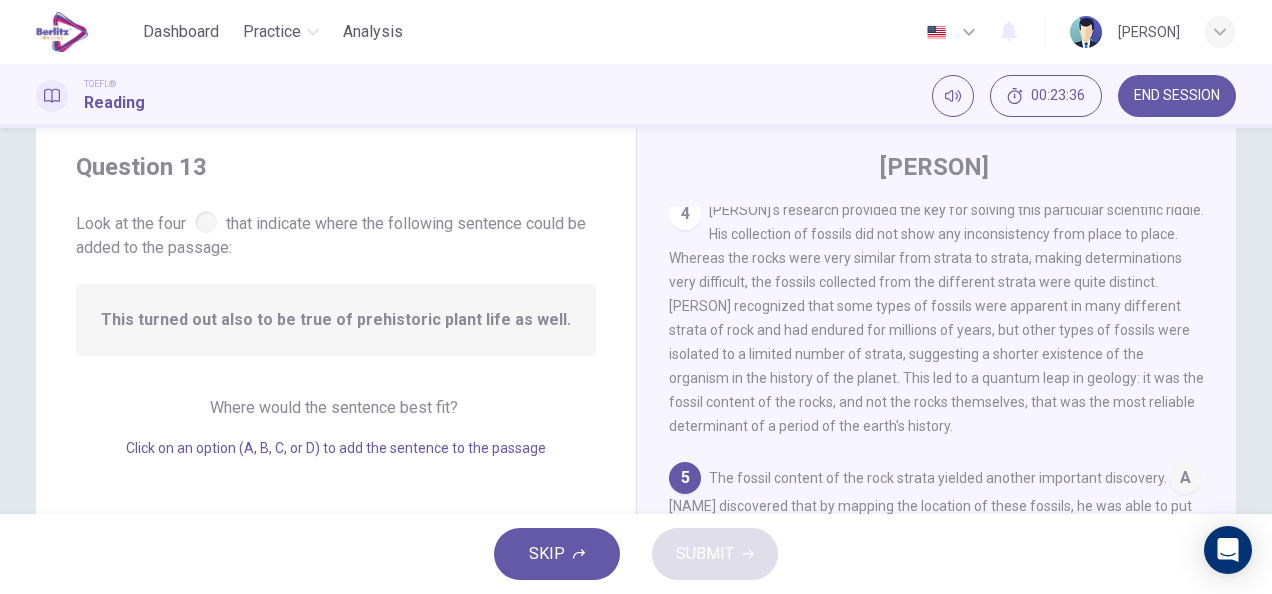 drag, startPoint x: 400, startPoint y: 424, endPoint x: 387, endPoint y: 408, distance: 20.615528 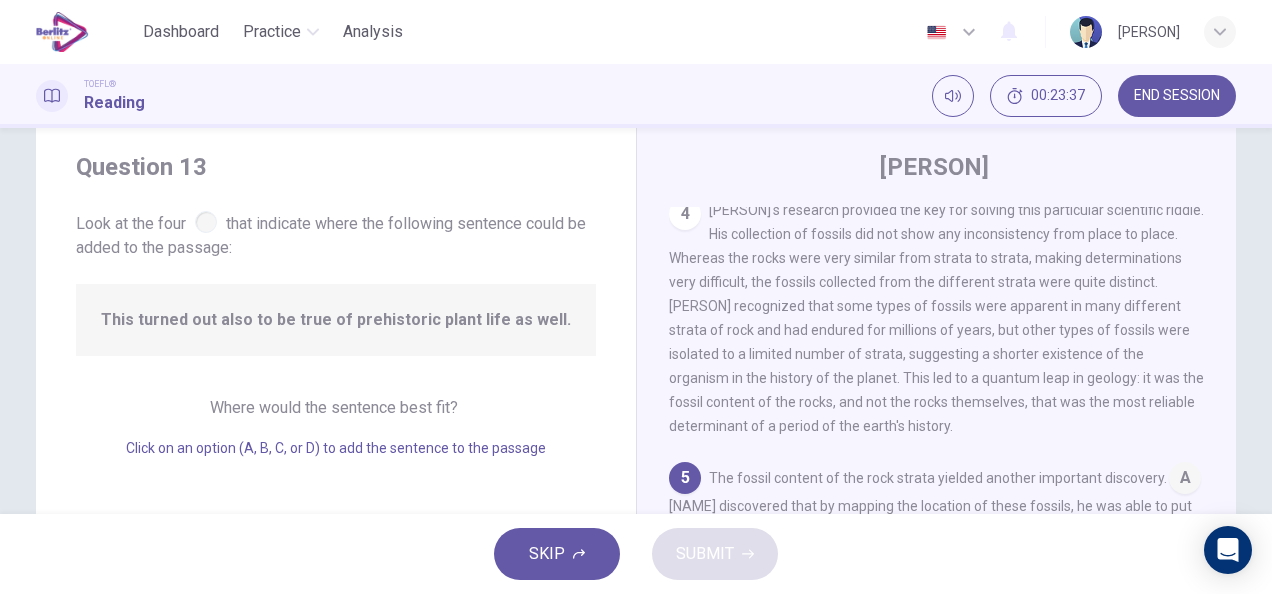 click on "Where would the sentence best fit?" at bounding box center (336, 407) 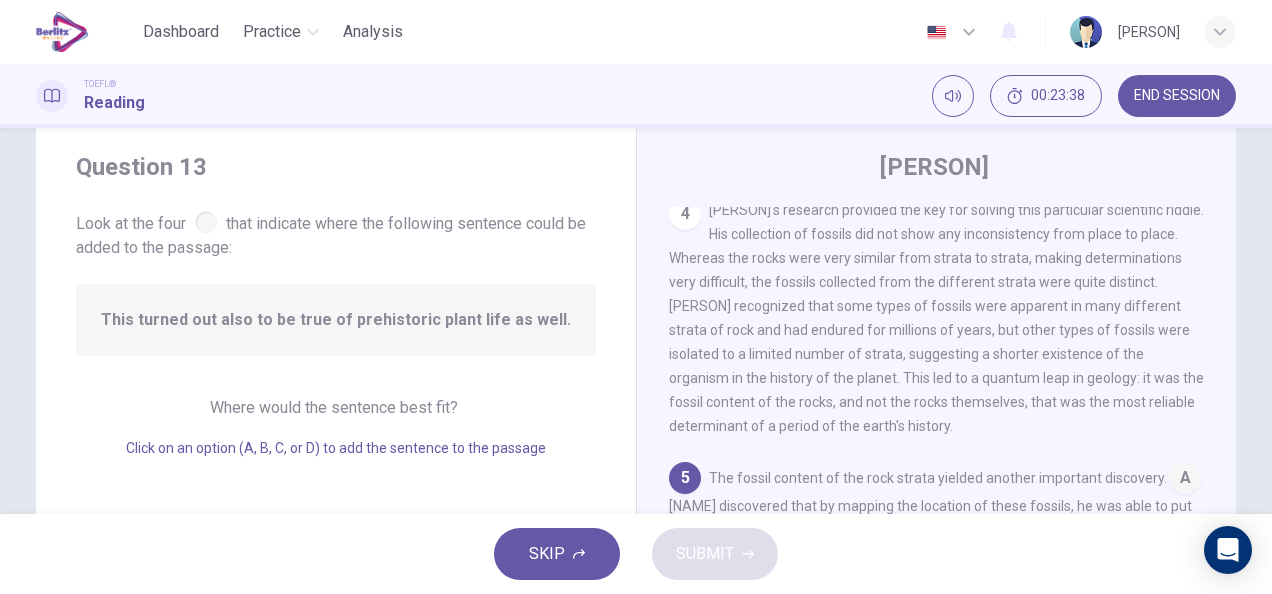 click on "Where would the sentence best fit?" at bounding box center [336, 407] 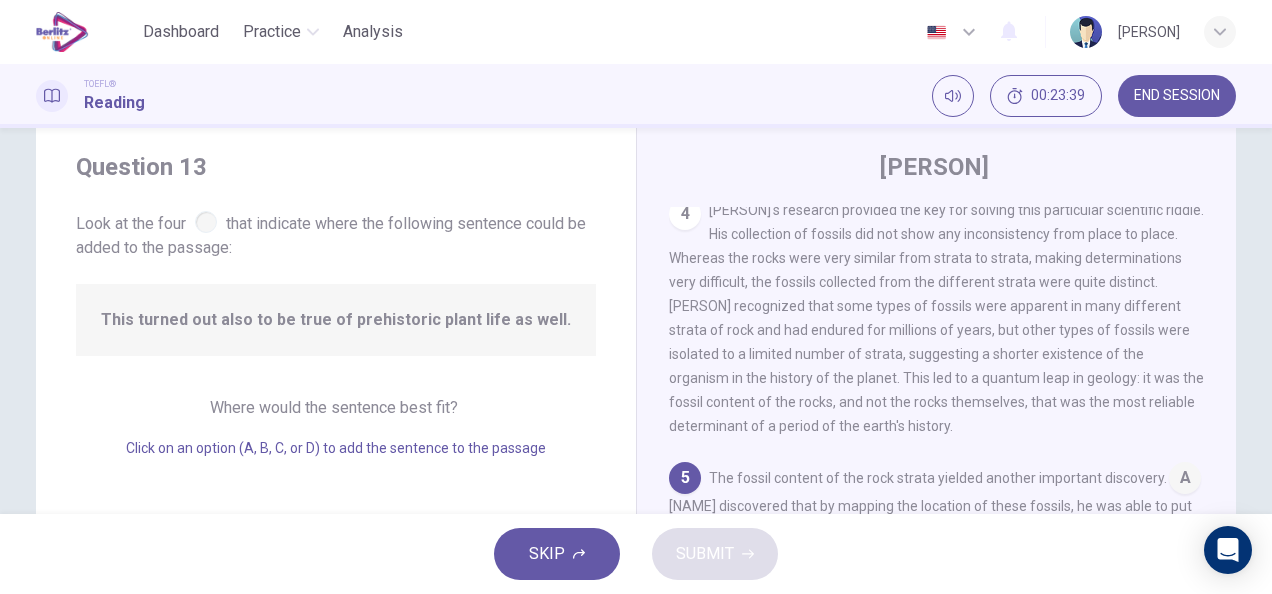 click on "Where would the sentence best fit?" at bounding box center [336, 407] 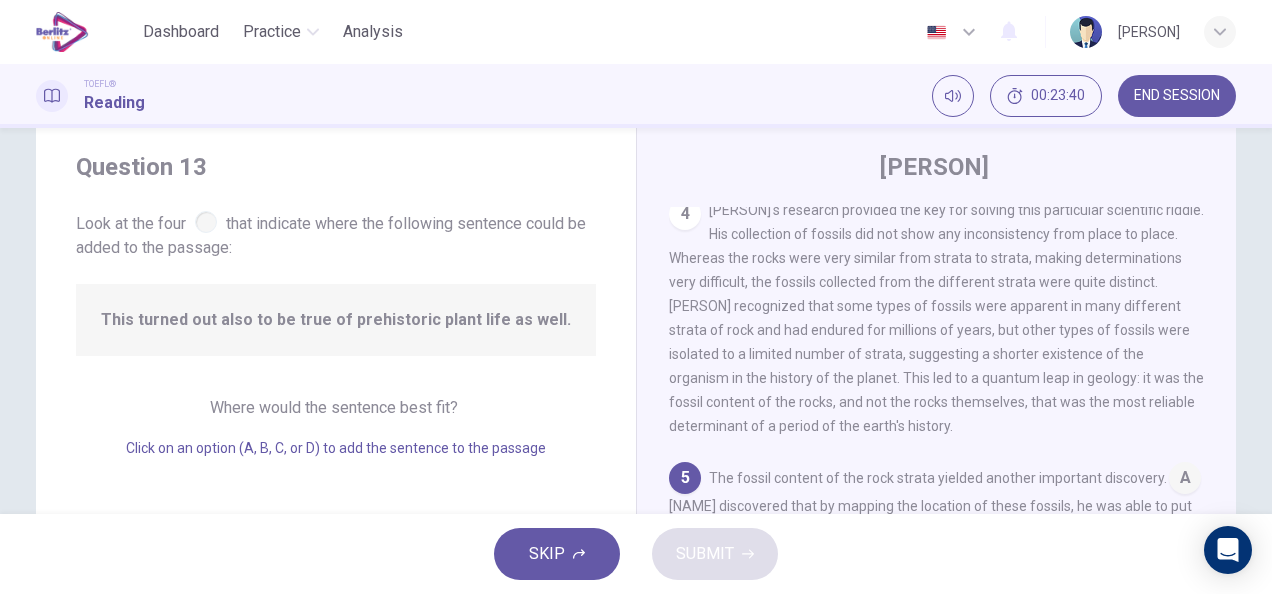 click at bounding box center (206, 222) 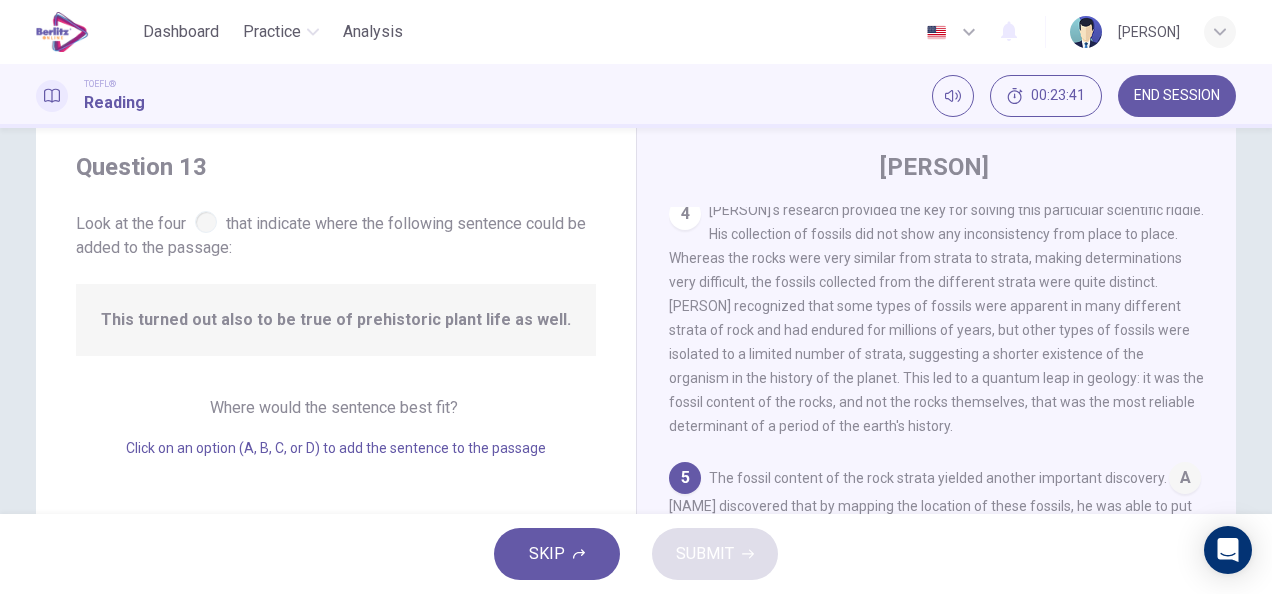 click at bounding box center (206, 222) 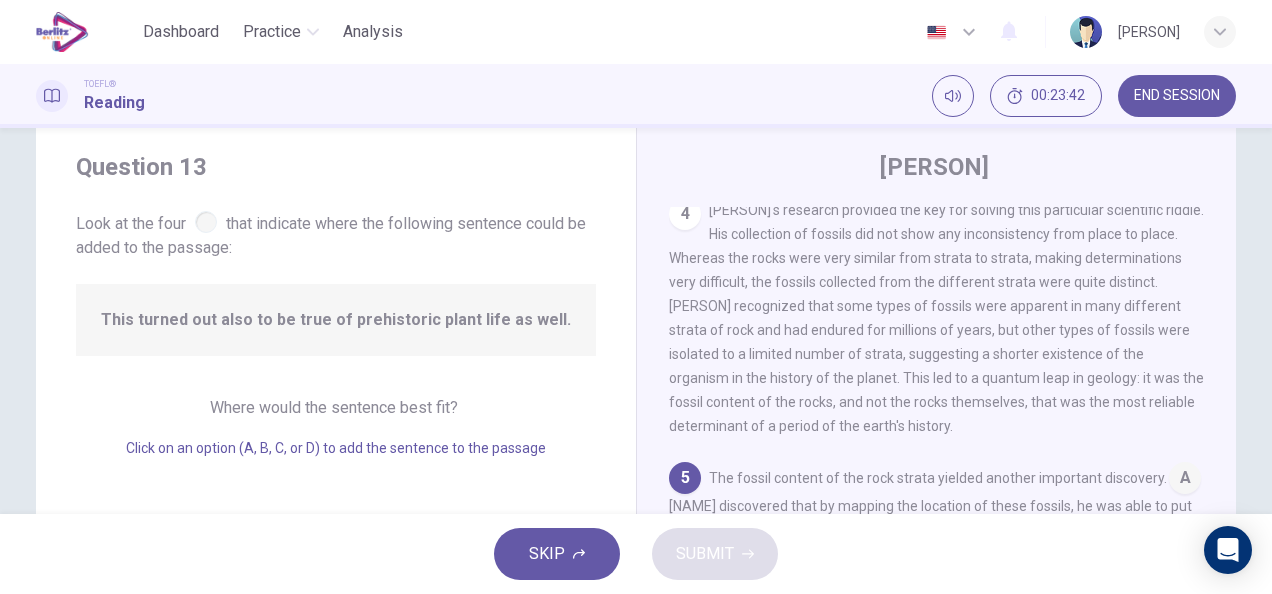 click on "This turned out also to be true of prehistoric plant life as well." at bounding box center [336, 320] 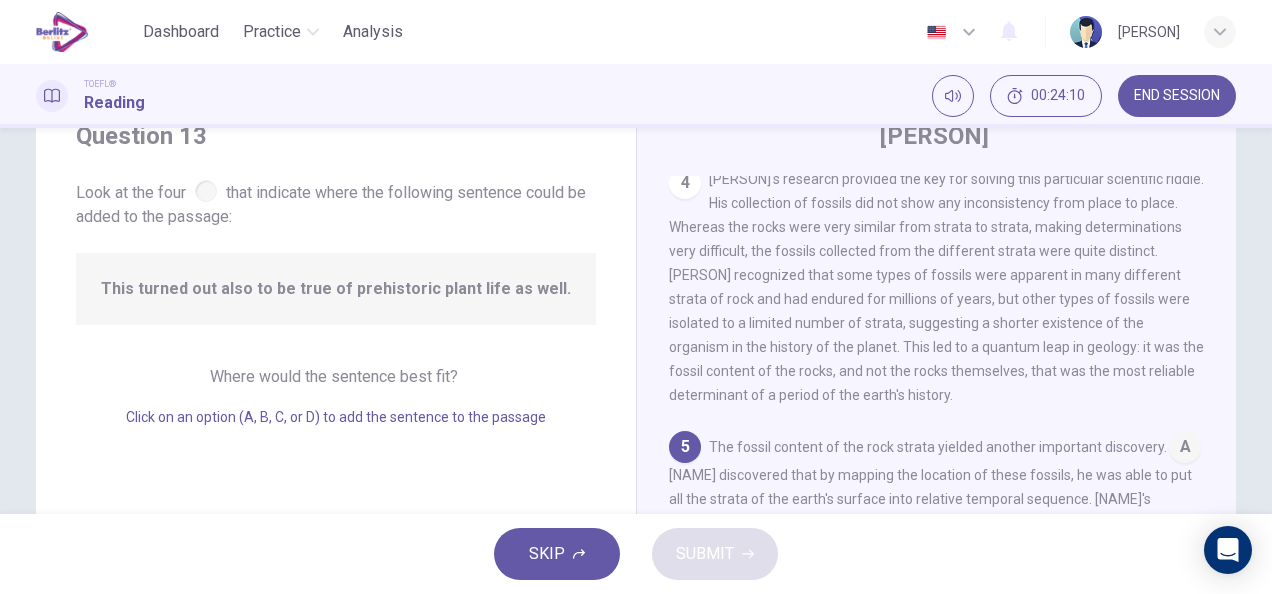 scroll, scrollTop: 85, scrollLeft: 0, axis: vertical 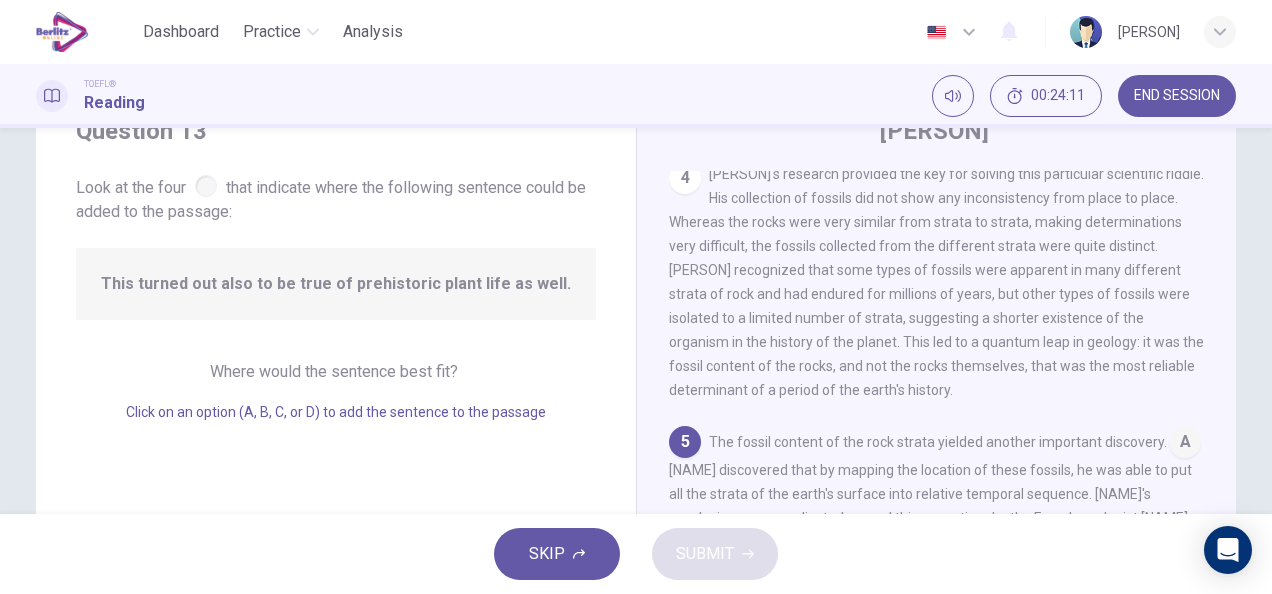 click on "Where would the sentence best fit?   Click on an option (A, B, C, or D) to add the sentence to the passage" at bounding box center [336, 392] 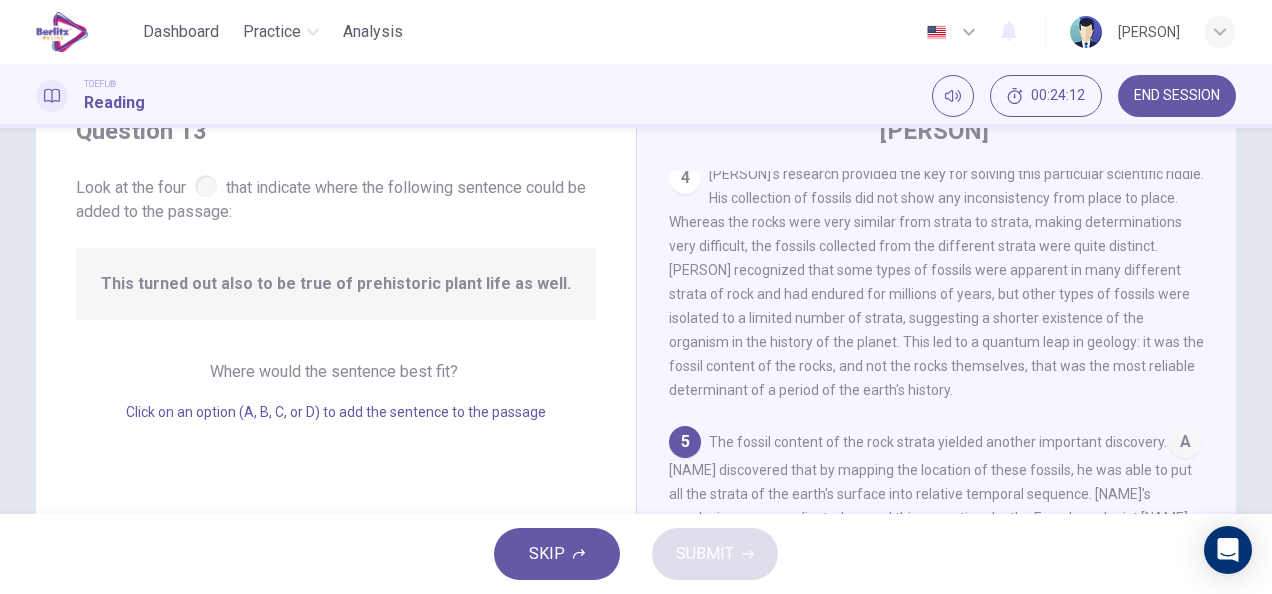 click on "Where would the sentence best fit?" at bounding box center (336, 371) 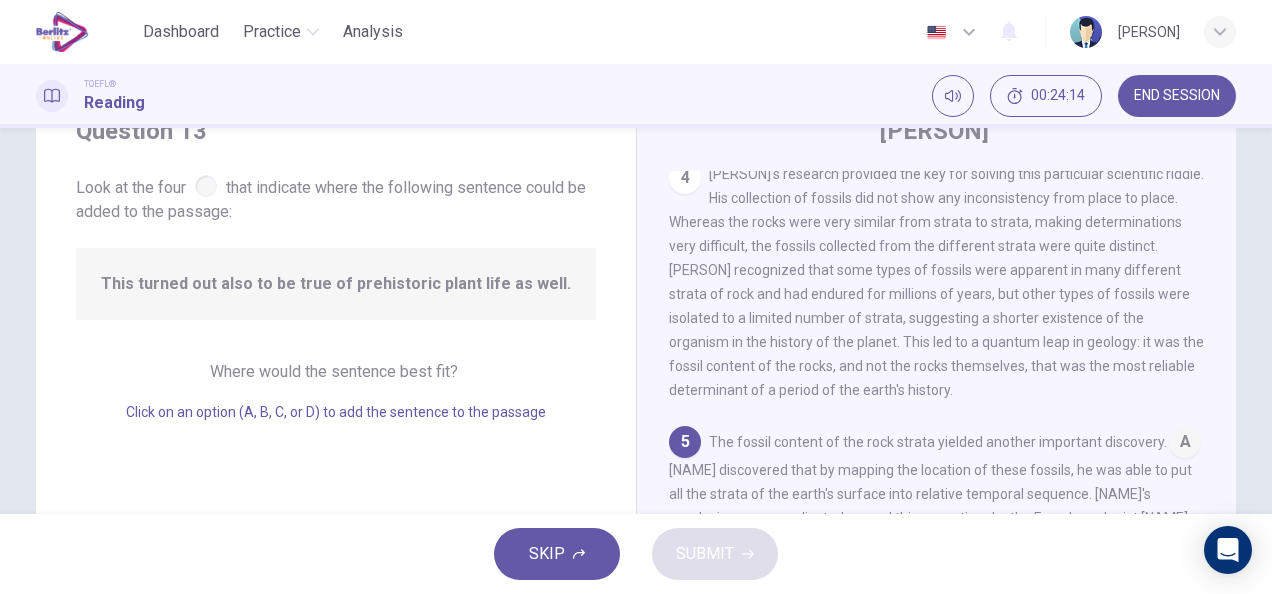 click on "Where would the sentence best fit?" at bounding box center (336, 371) 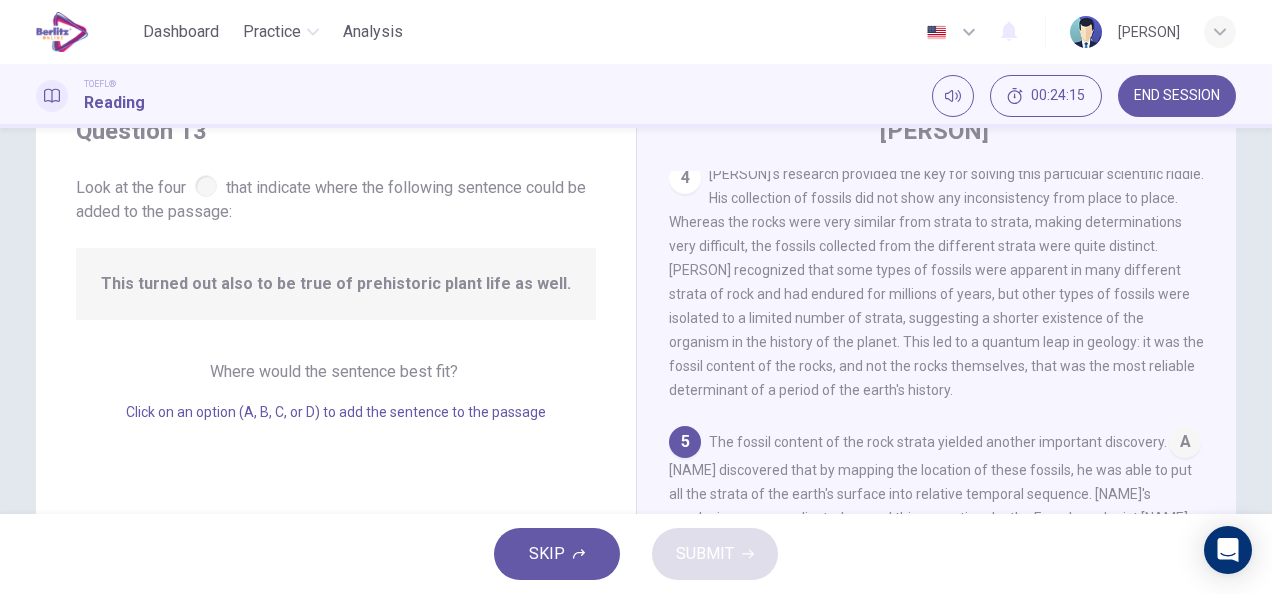click on "Where would the sentence best fit?" at bounding box center (336, 371) 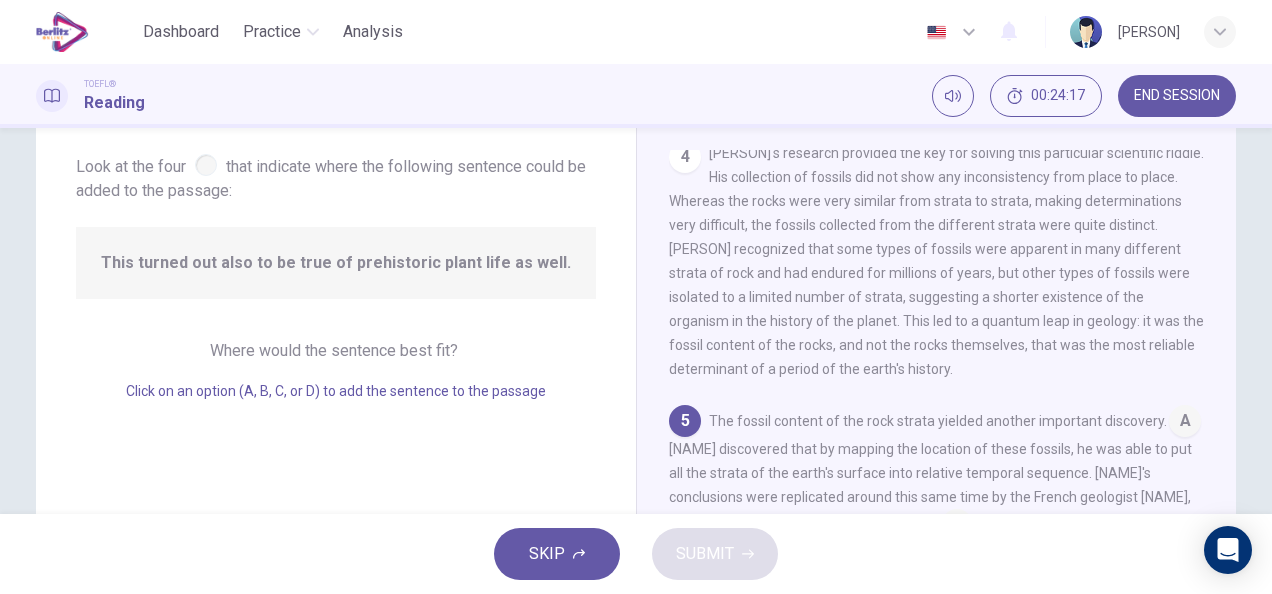 scroll, scrollTop: 105, scrollLeft: 0, axis: vertical 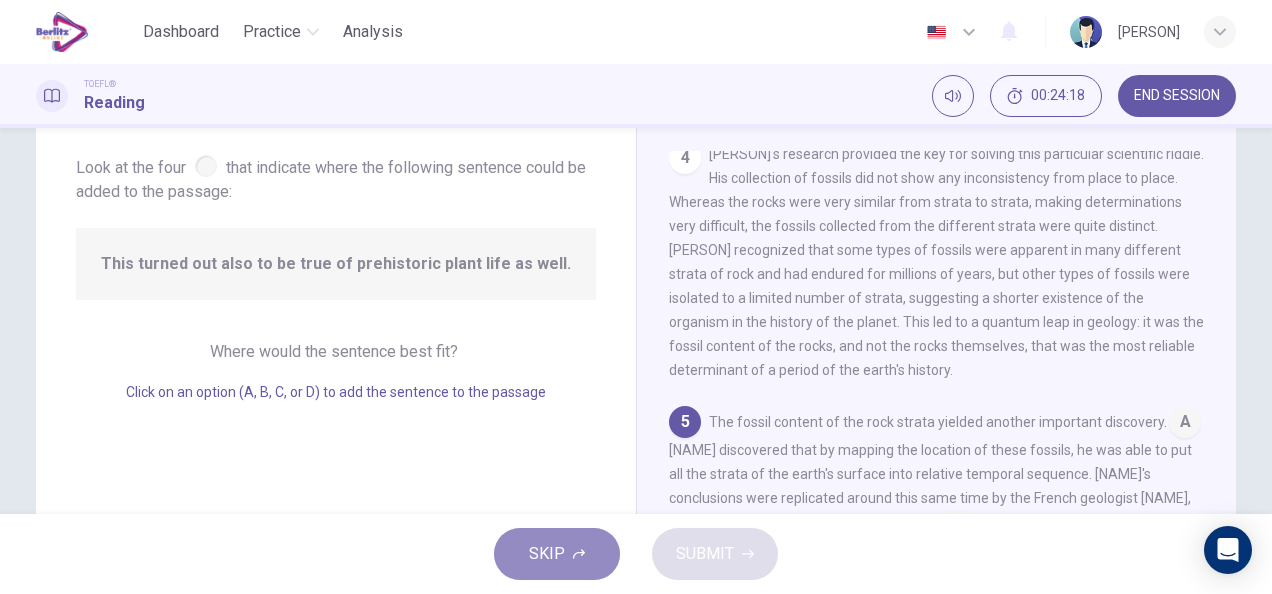 click on "SKIP" at bounding box center [557, 554] 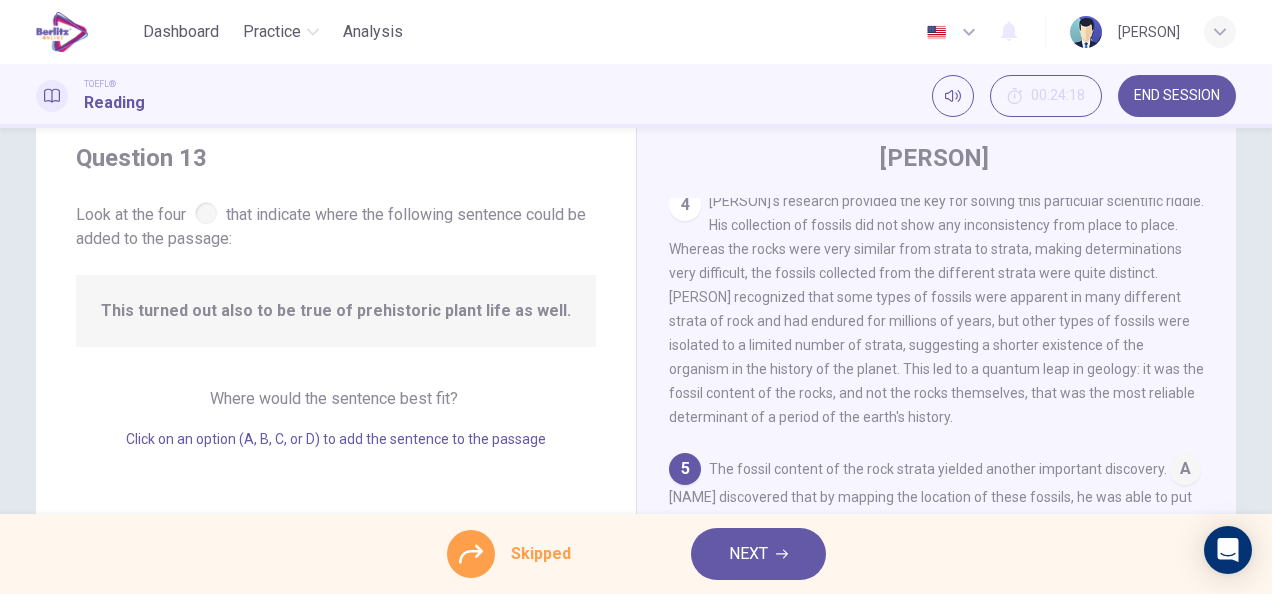 scroll, scrollTop: 48, scrollLeft: 0, axis: vertical 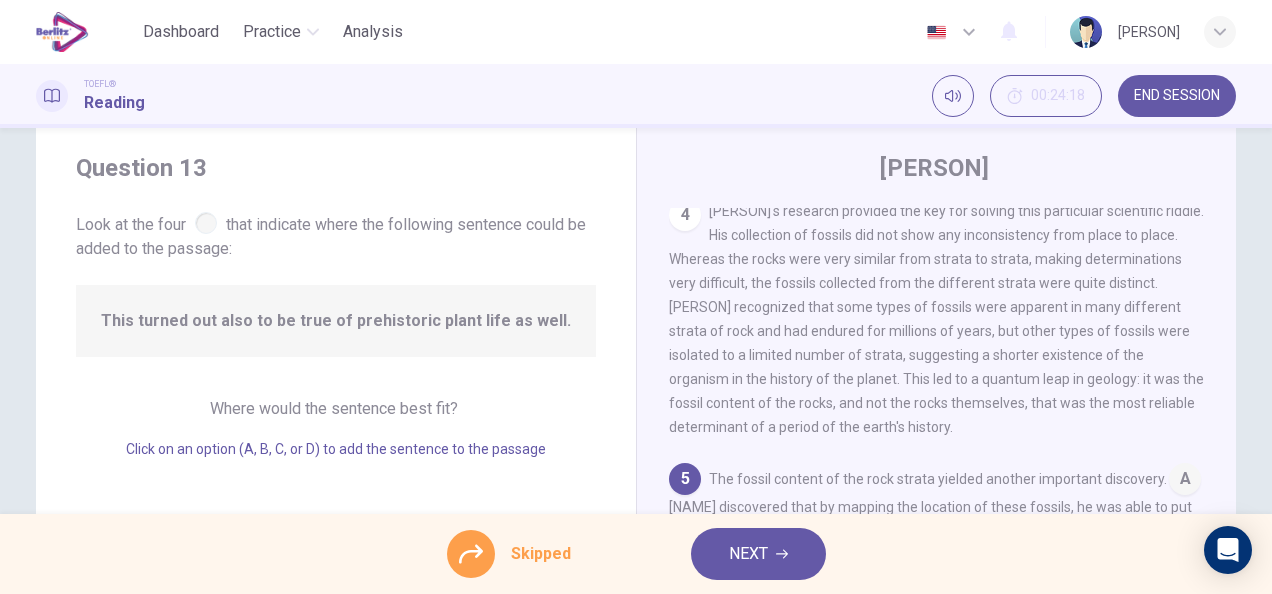 click on "NEXT" at bounding box center [748, 554] 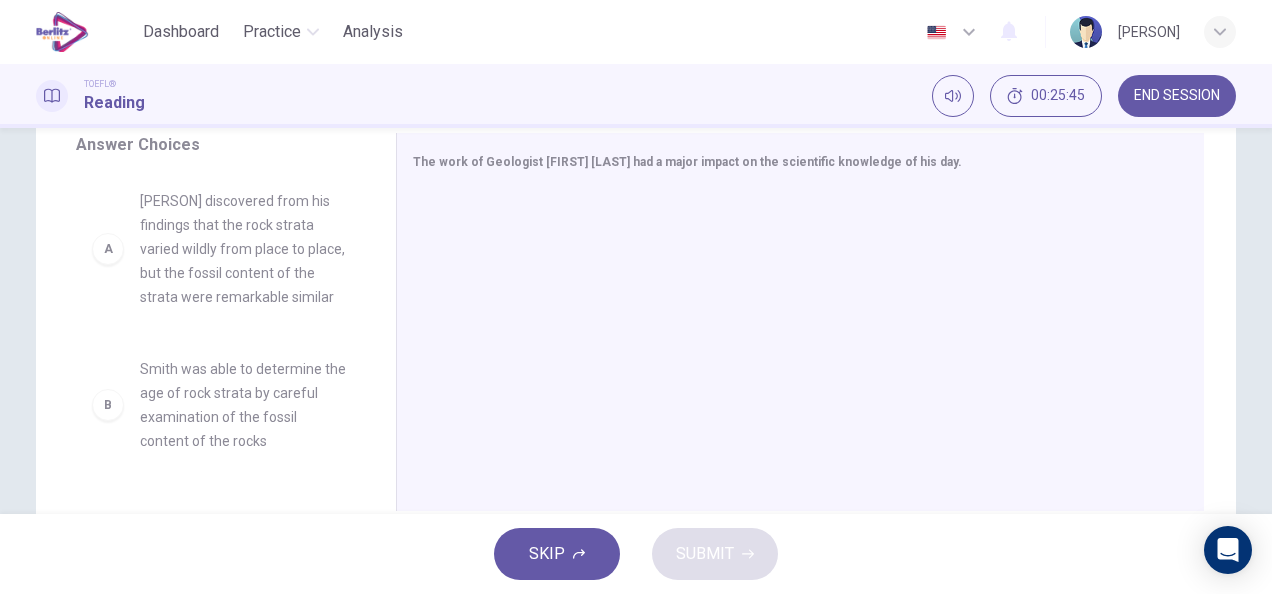 scroll, scrollTop: 346, scrollLeft: 0, axis: vertical 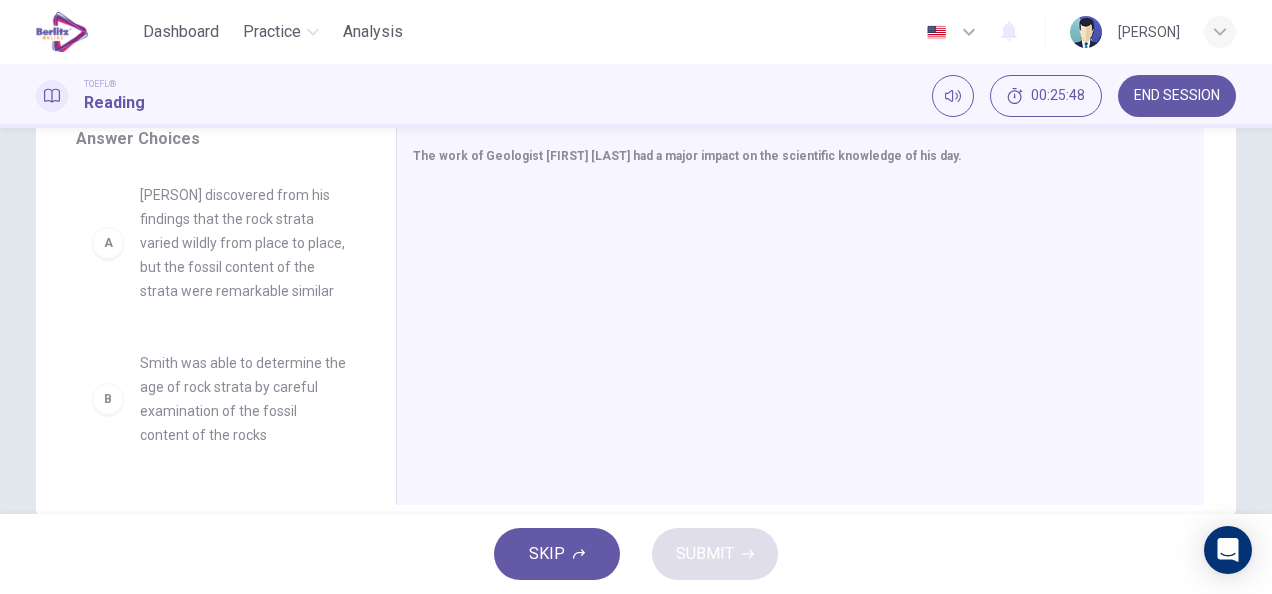 click on "A" at bounding box center (108, 243) 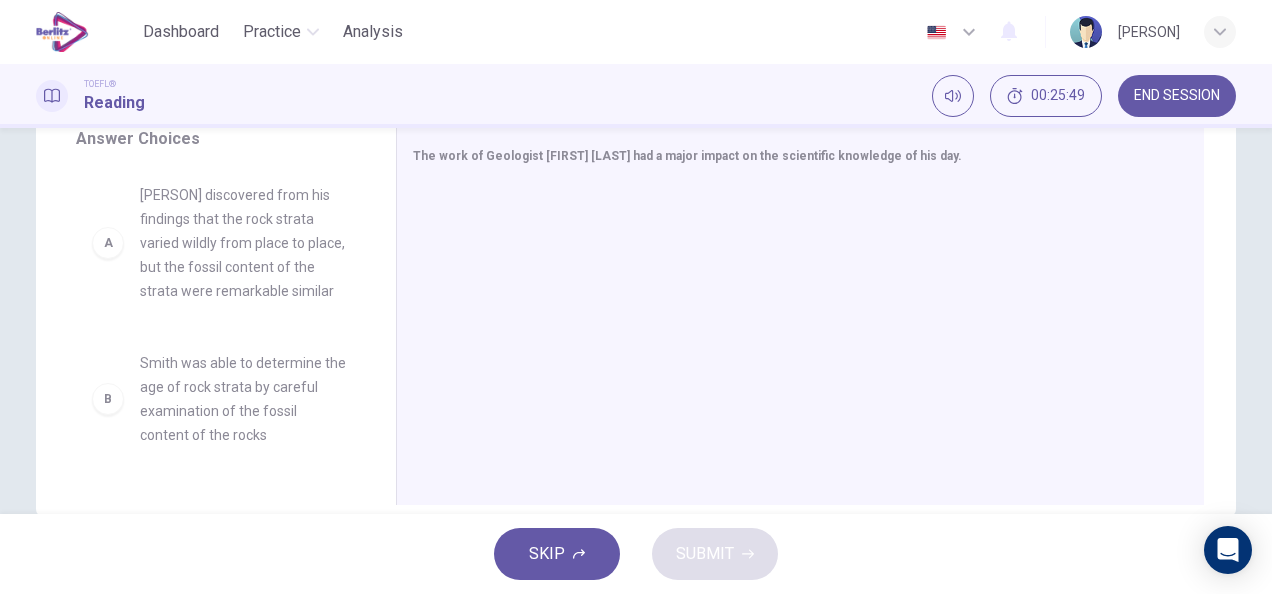 click on "A" at bounding box center (108, 243) 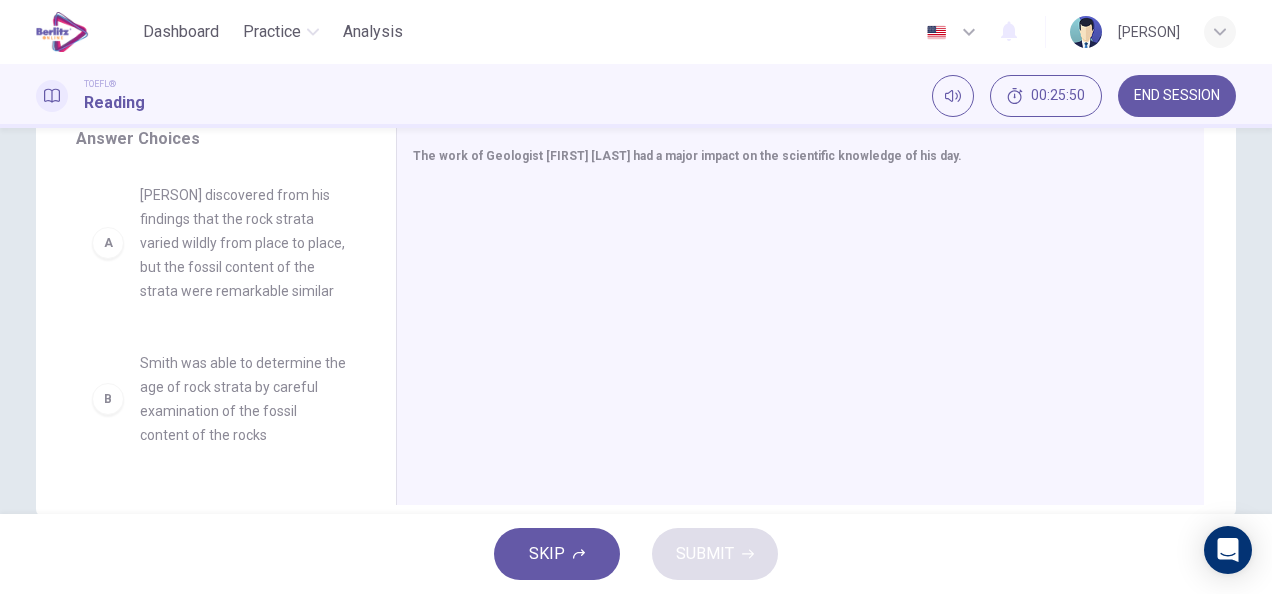 click on "A" at bounding box center (108, 243) 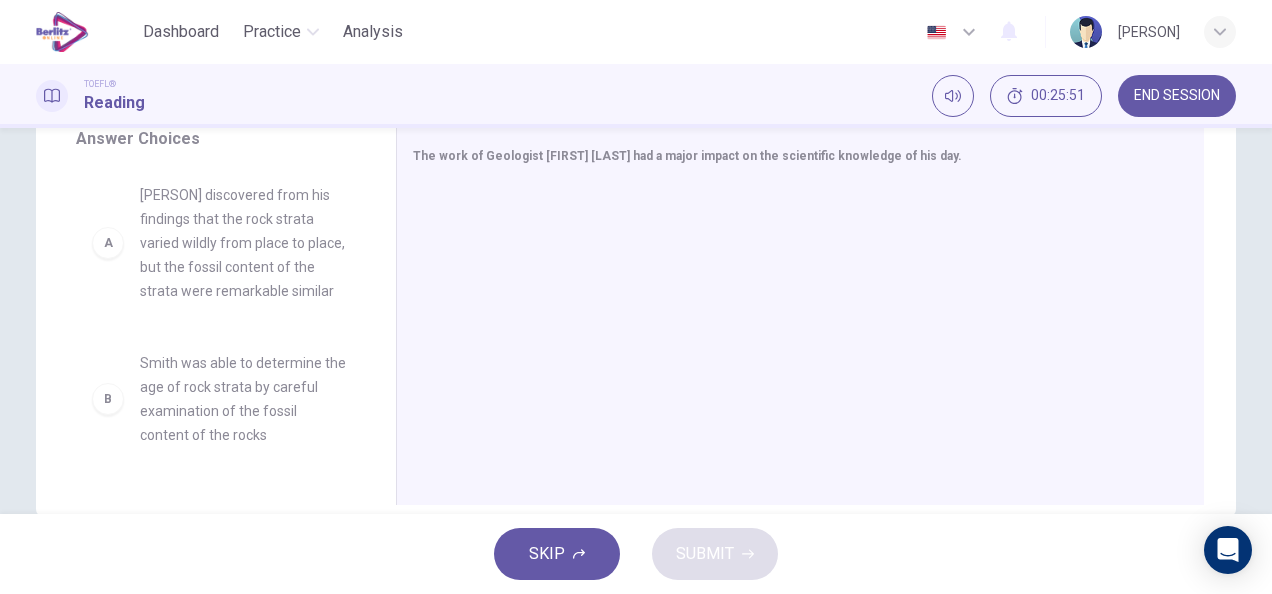 click on "[PERSON] discovered from his findings that the rock strata varied wildly from place to place, but the fossil content of the strata were remarkable similar" at bounding box center (244, 243) 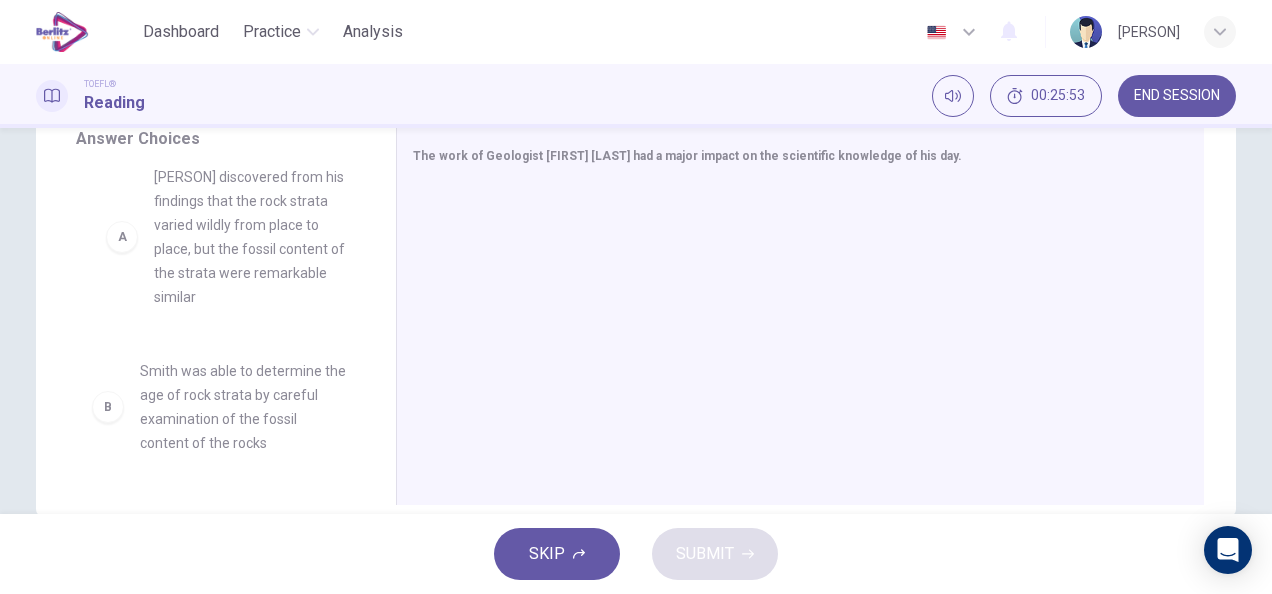 drag, startPoint x: 176, startPoint y: 242, endPoint x: 210, endPoint y: 236, distance: 34.525352 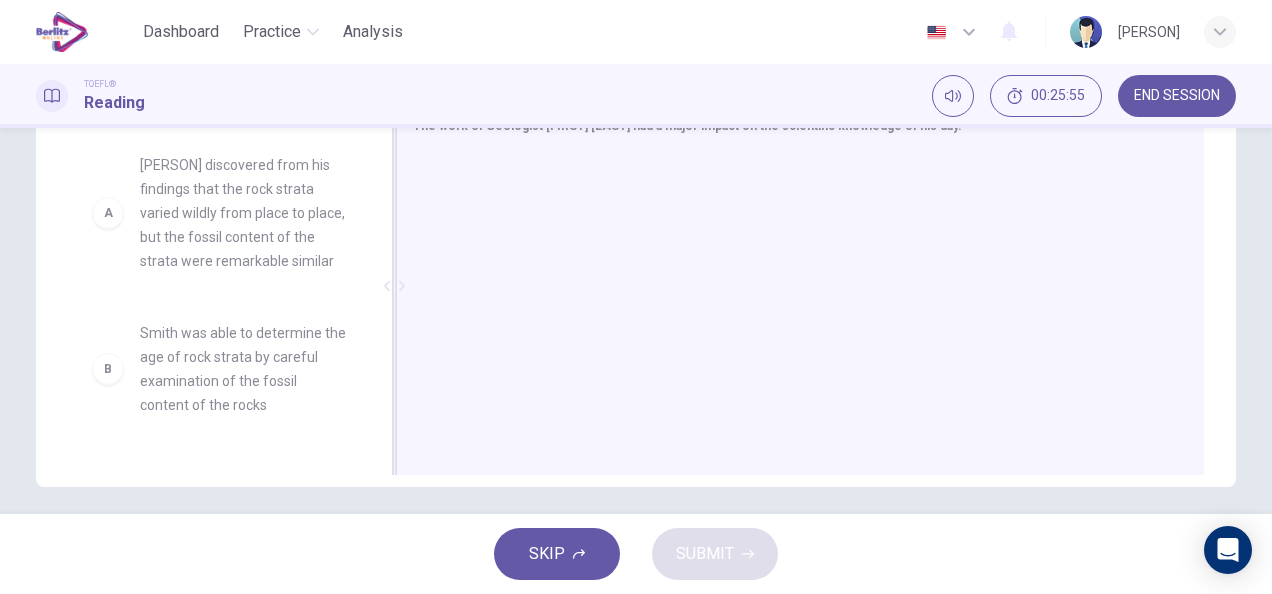 scroll, scrollTop: 389, scrollLeft: 0, axis: vertical 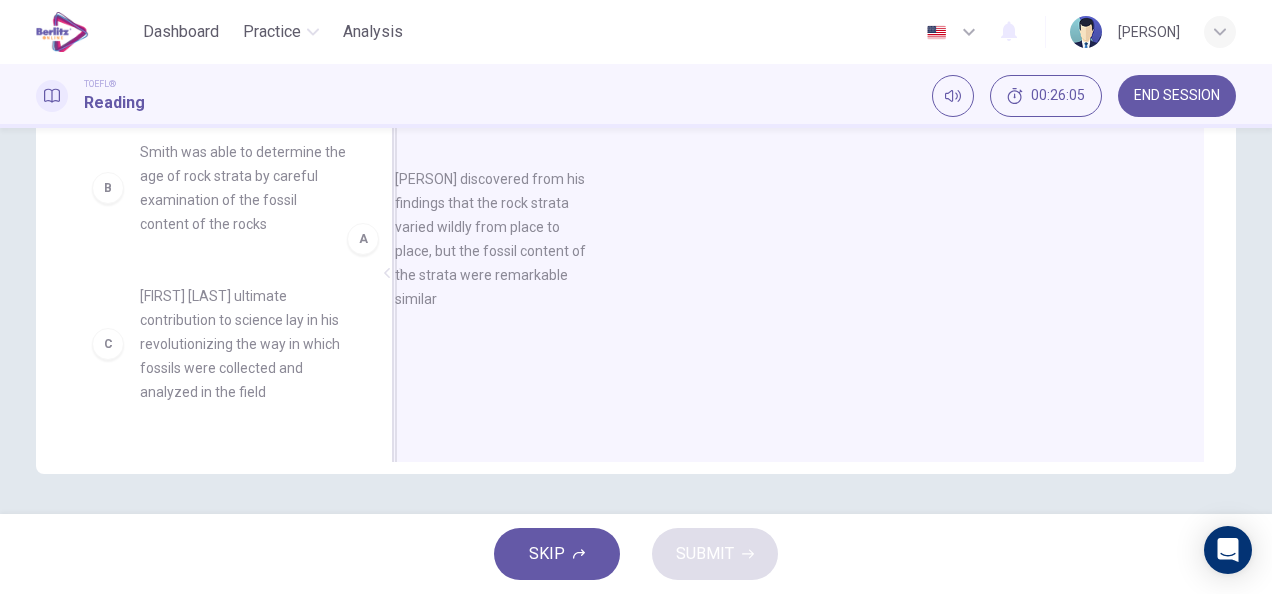 drag, startPoint x: 285, startPoint y: 200, endPoint x: 574, endPoint y: 230, distance: 290.55292 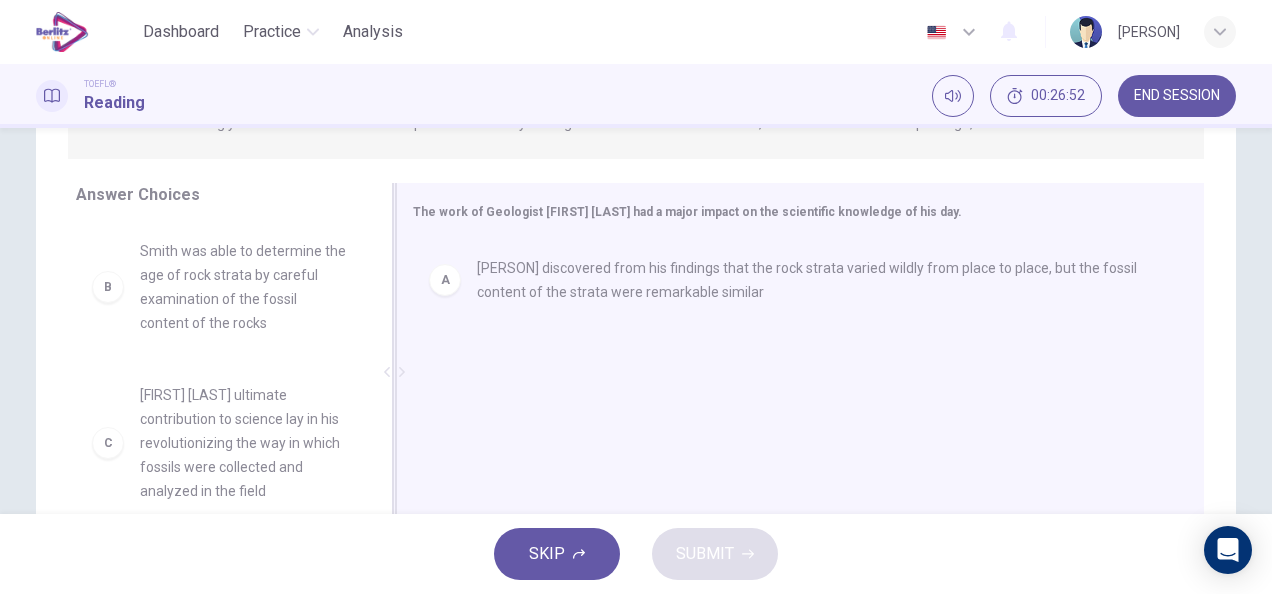 scroll, scrollTop: 289, scrollLeft: 0, axis: vertical 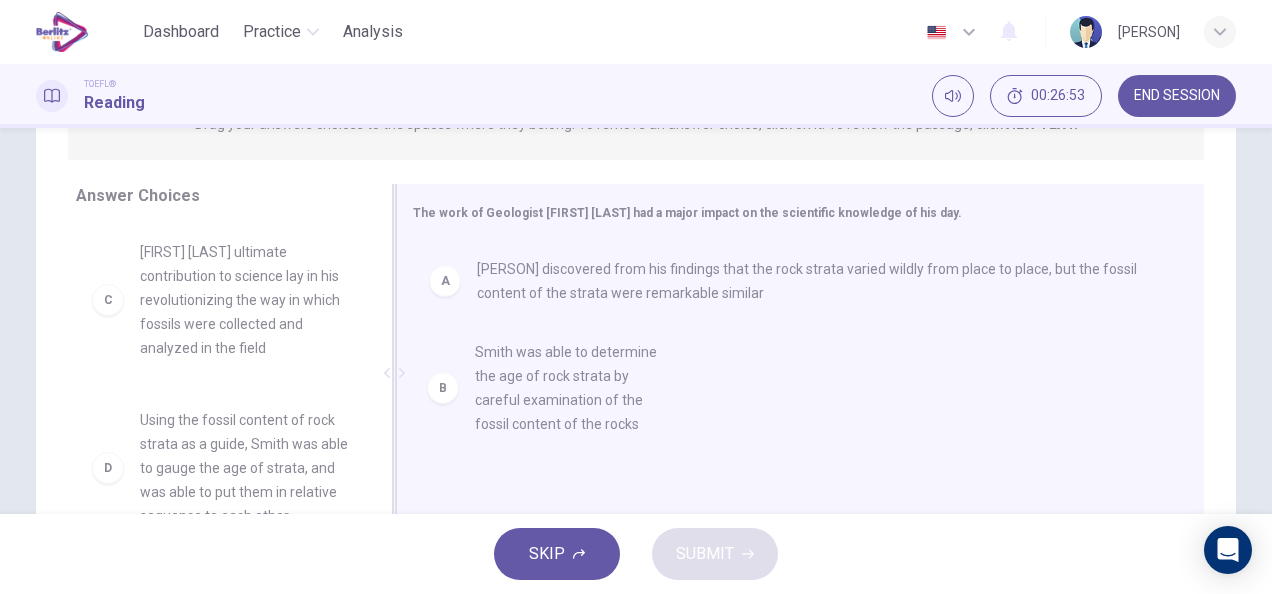 drag, startPoint x: 276, startPoint y: 277, endPoint x: 642, endPoint y: 380, distance: 380.21704 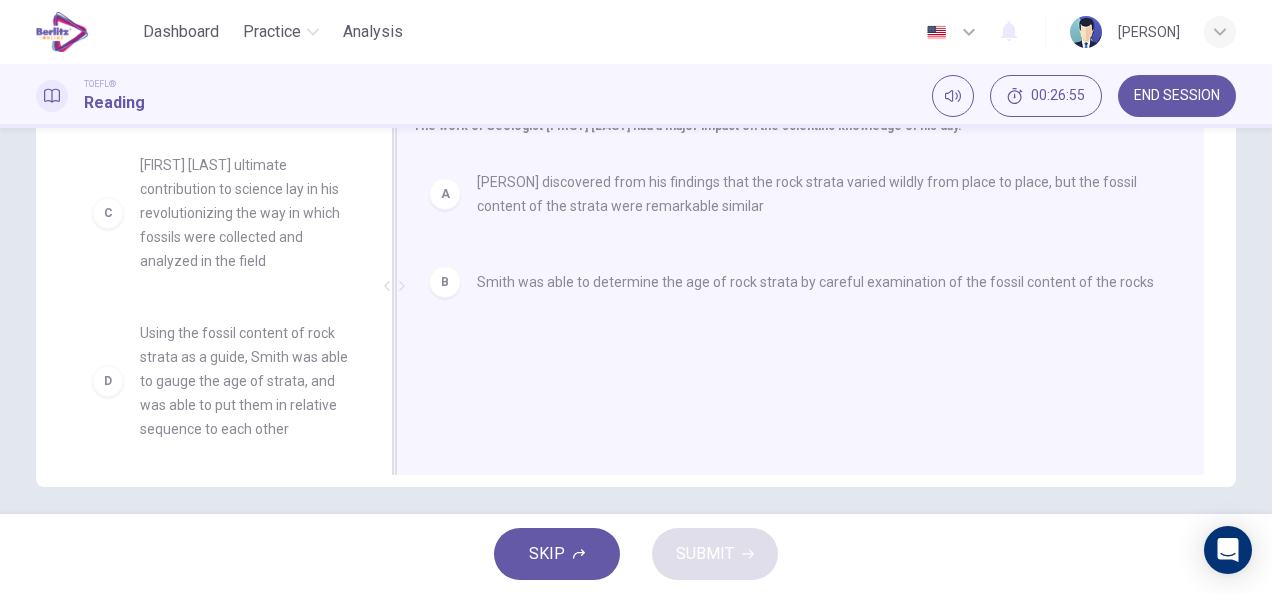 scroll, scrollTop: 382, scrollLeft: 0, axis: vertical 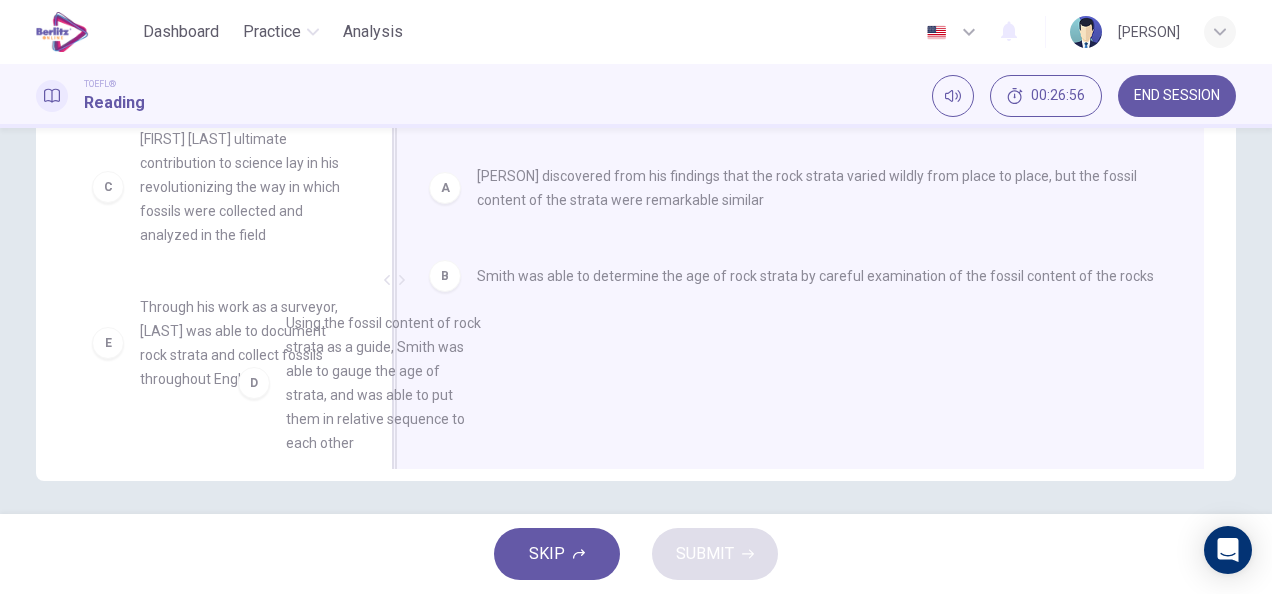 drag, startPoint x: 309, startPoint y: 347, endPoint x: 608, endPoint y: 346, distance: 299.00168 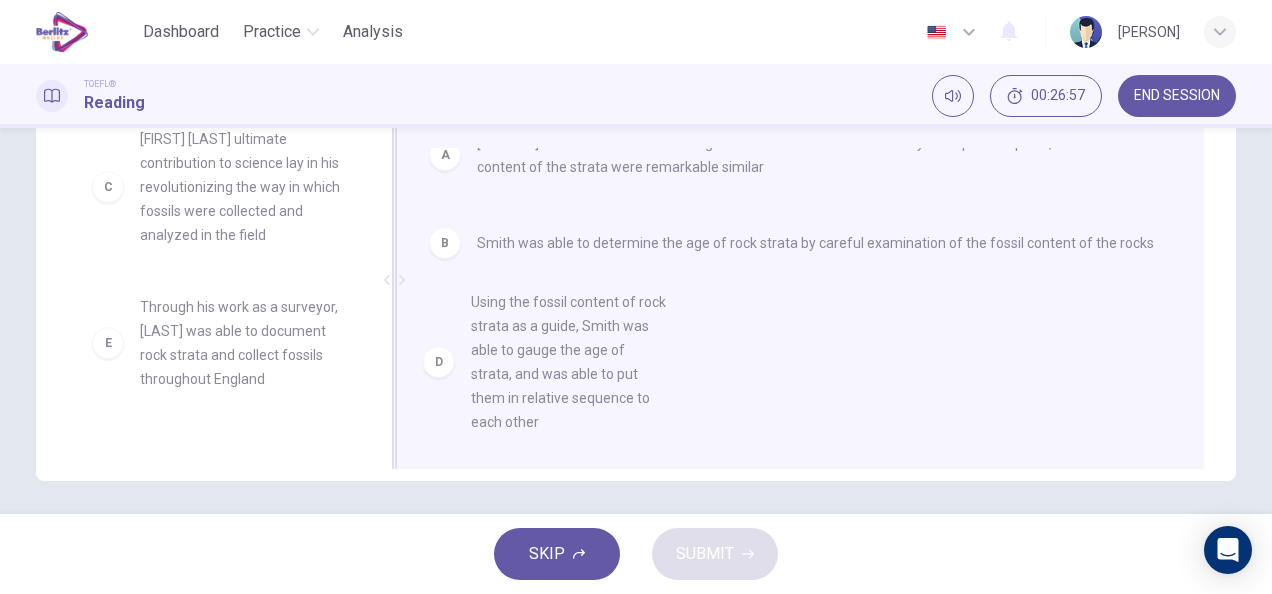 scroll, scrollTop: 0, scrollLeft: 0, axis: both 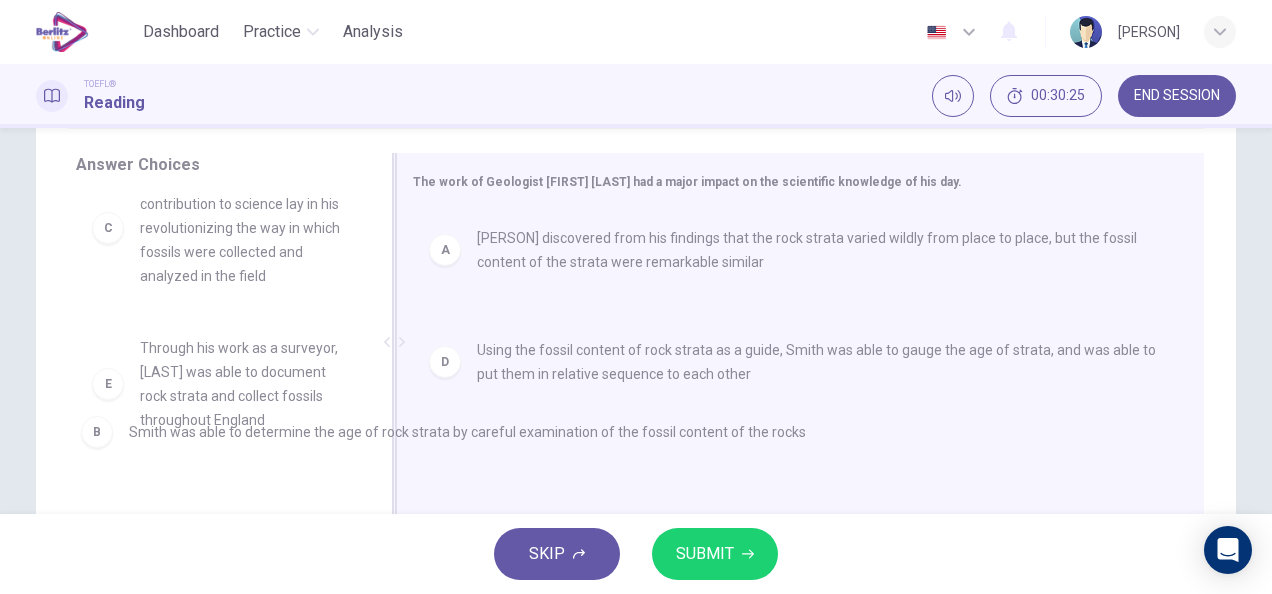 drag, startPoint x: 556, startPoint y: 352, endPoint x: 187, endPoint y: 458, distance: 383.92316 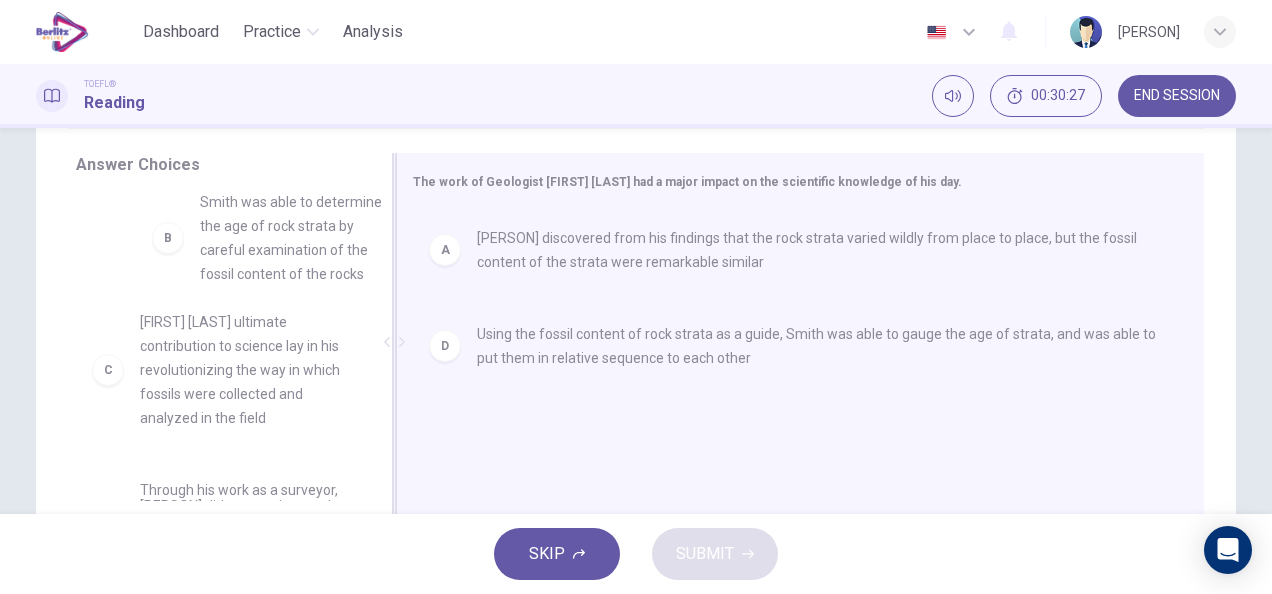 drag, startPoint x: 182, startPoint y: 215, endPoint x: 193, endPoint y: 244, distance: 31.016125 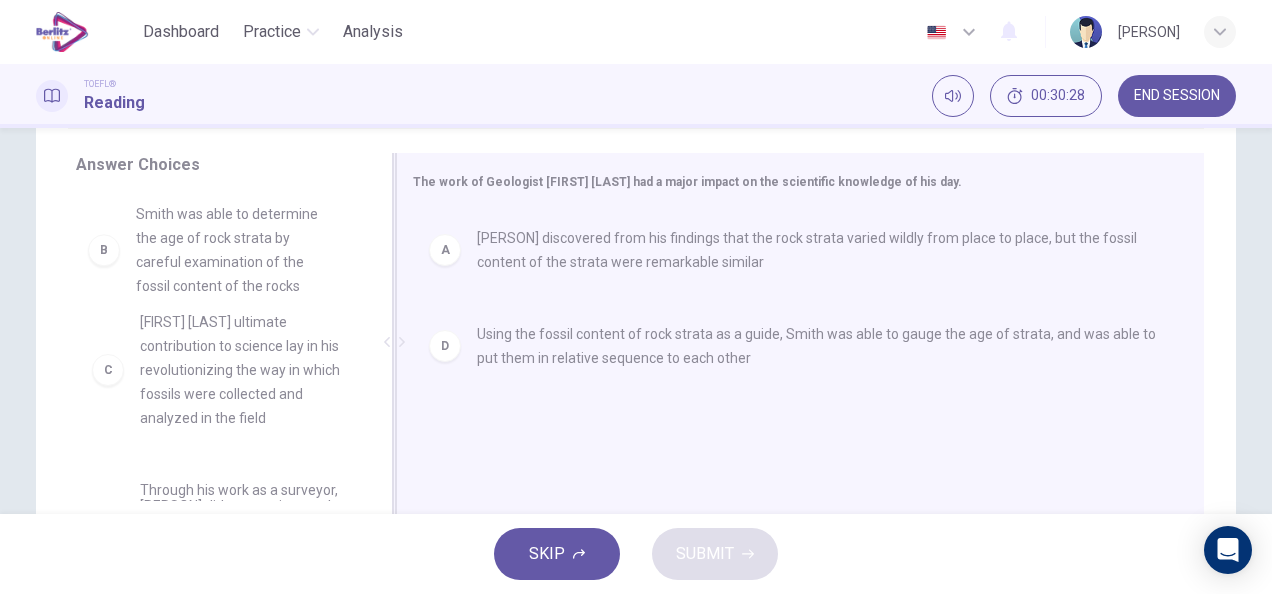 scroll, scrollTop: 22, scrollLeft: 0, axis: vertical 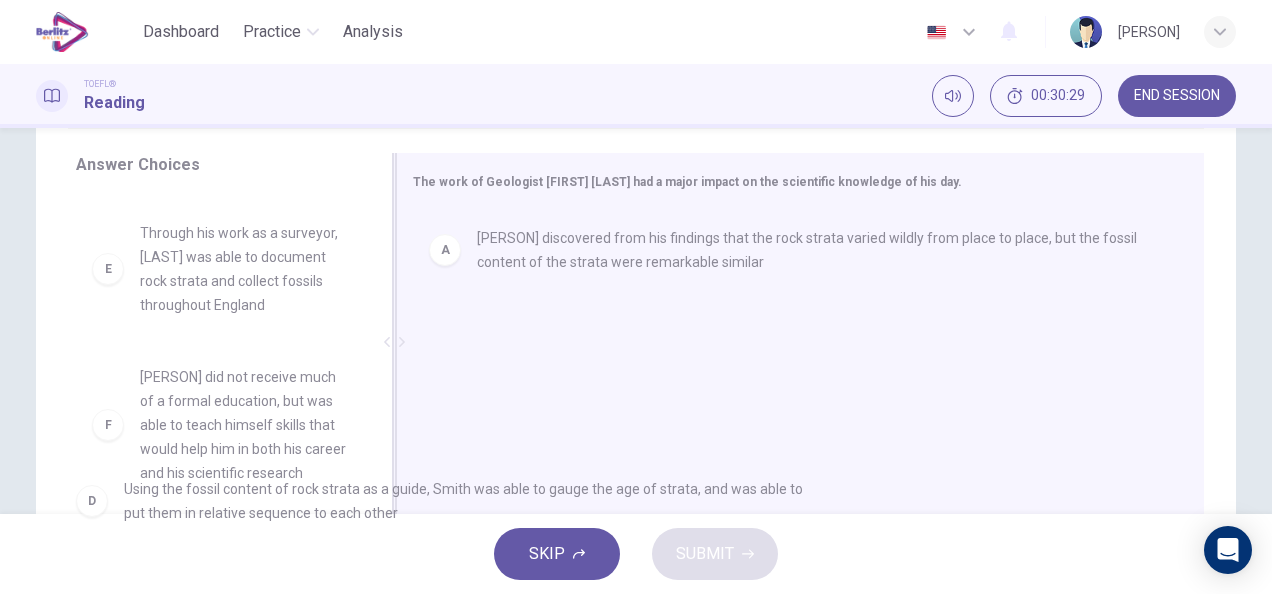 drag, startPoint x: 536, startPoint y: 353, endPoint x: 177, endPoint y: 502, distance: 388.6927 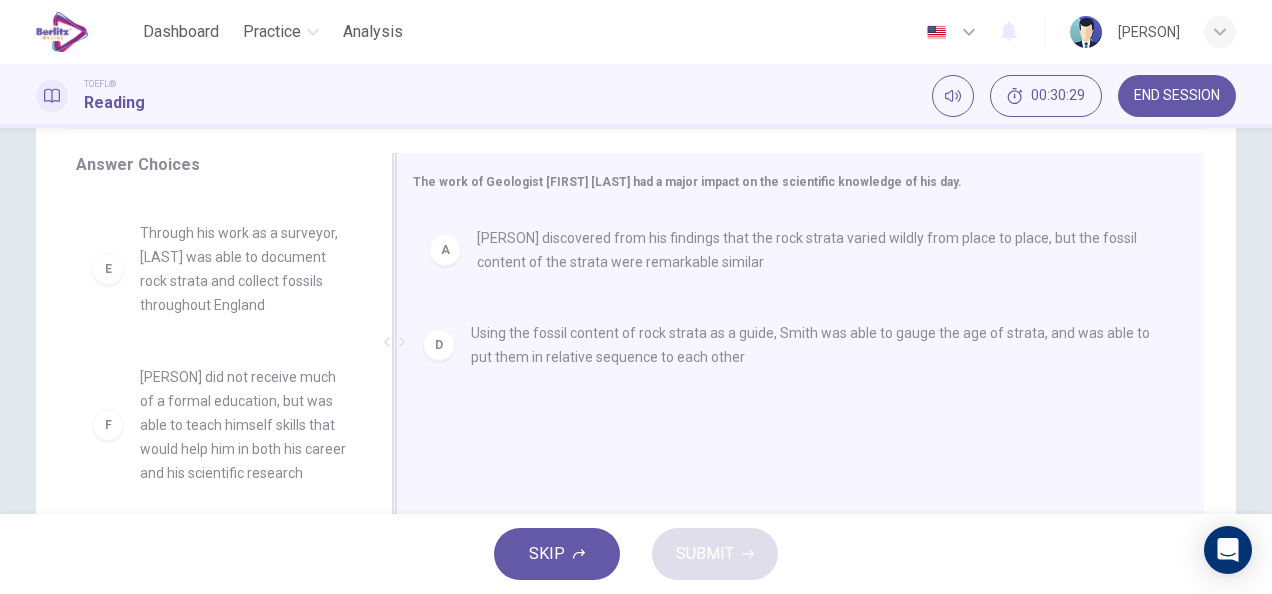 scroll, scrollTop: 324, scrollLeft: 0, axis: vertical 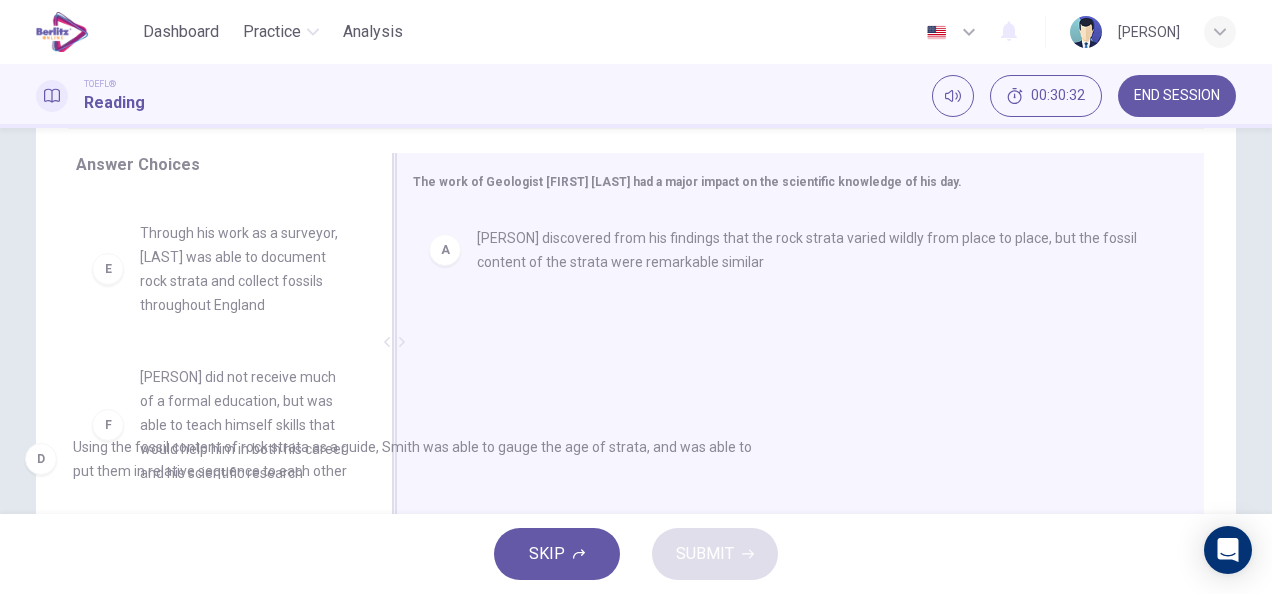drag, startPoint x: 538, startPoint y: 350, endPoint x: 133, endPoint y: 465, distance: 421.01068 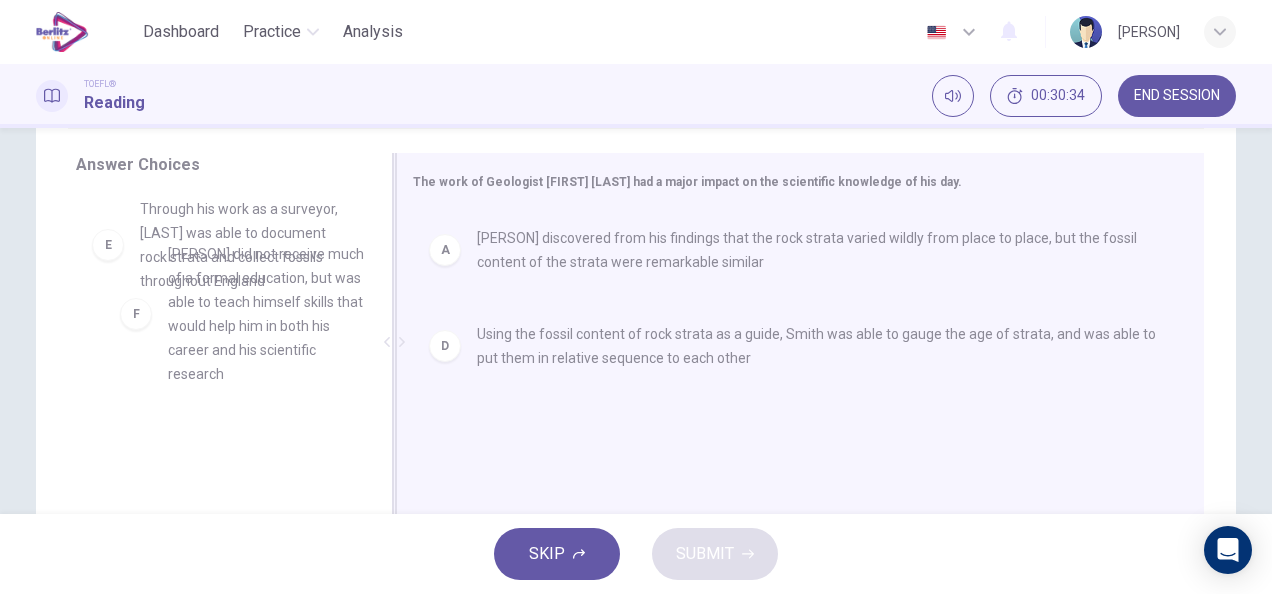 drag, startPoint x: 178, startPoint y: 410, endPoint x: 183, endPoint y: 367, distance: 43.289722 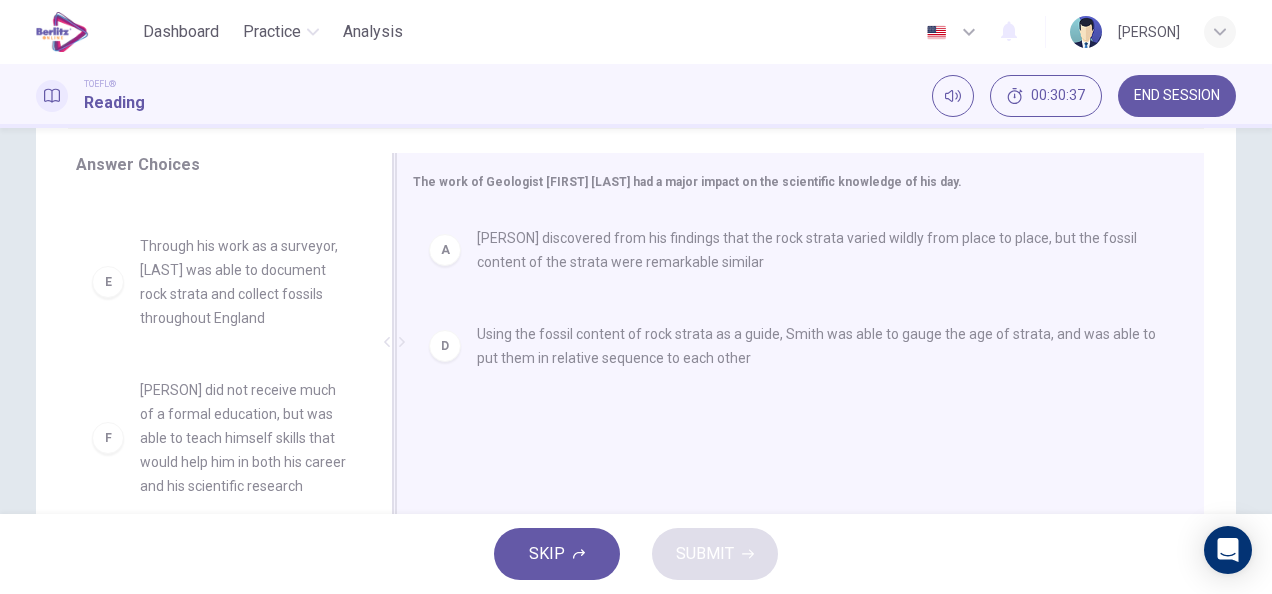 scroll, scrollTop: 324, scrollLeft: 0, axis: vertical 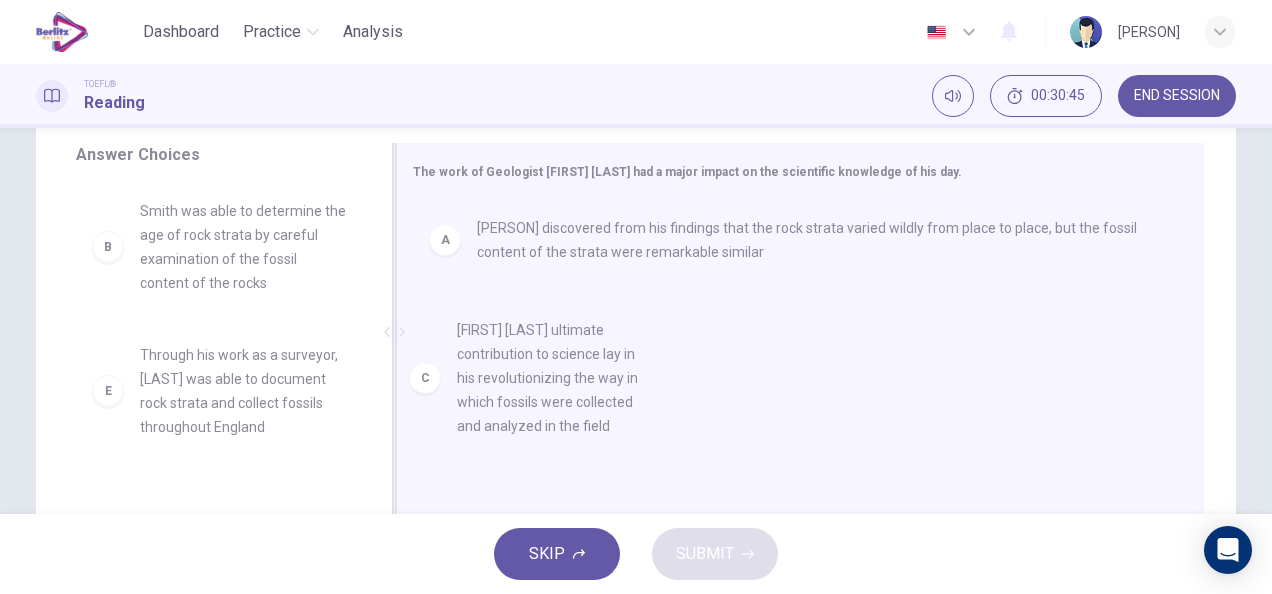 drag, startPoint x: 250, startPoint y: 396, endPoint x: 590, endPoint y: 346, distance: 343.6568 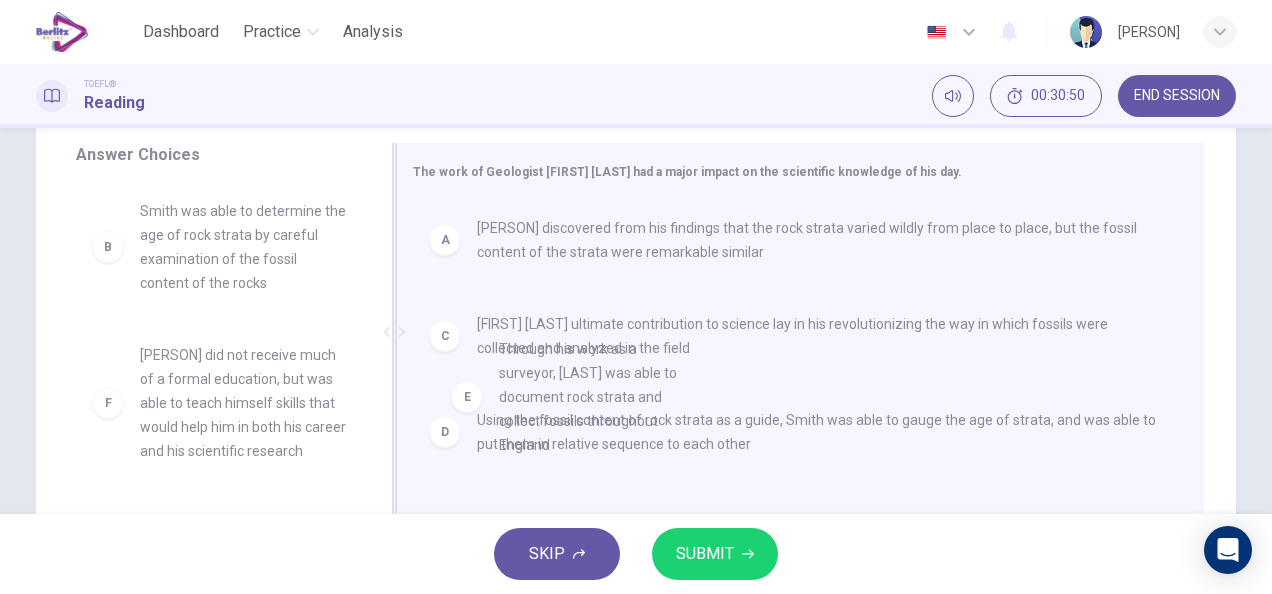 drag, startPoint x: 248, startPoint y: 389, endPoint x: 617, endPoint y: 384, distance: 369.03387 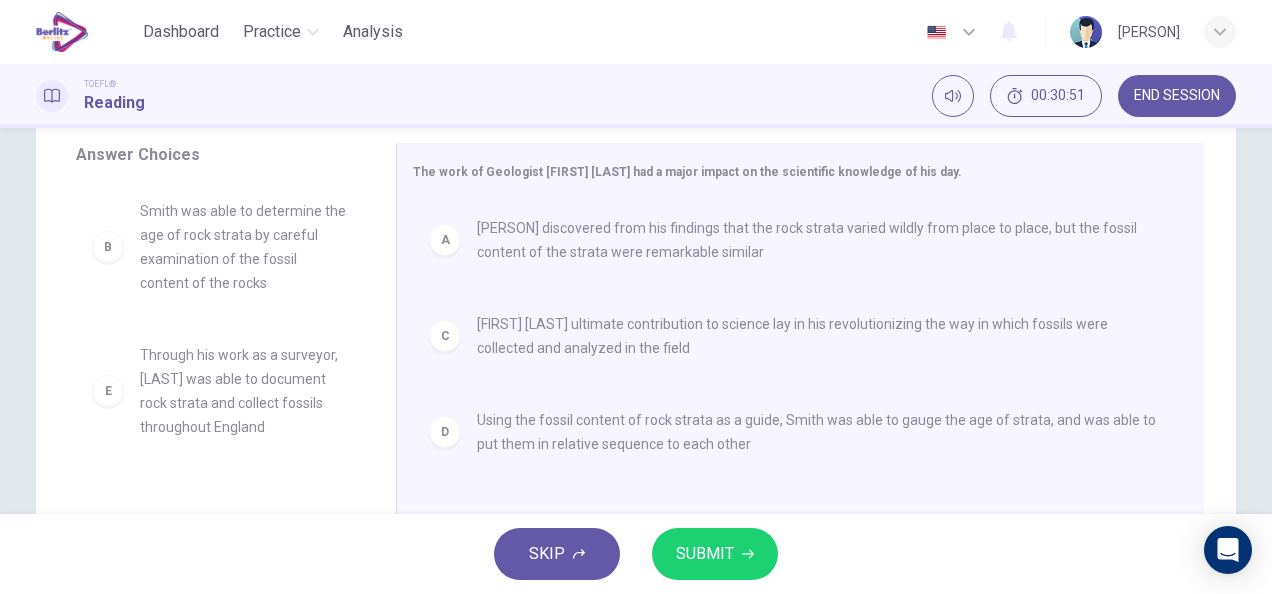 scroll, scrollTop: 1, scrollLeft: 0, axis: vertical 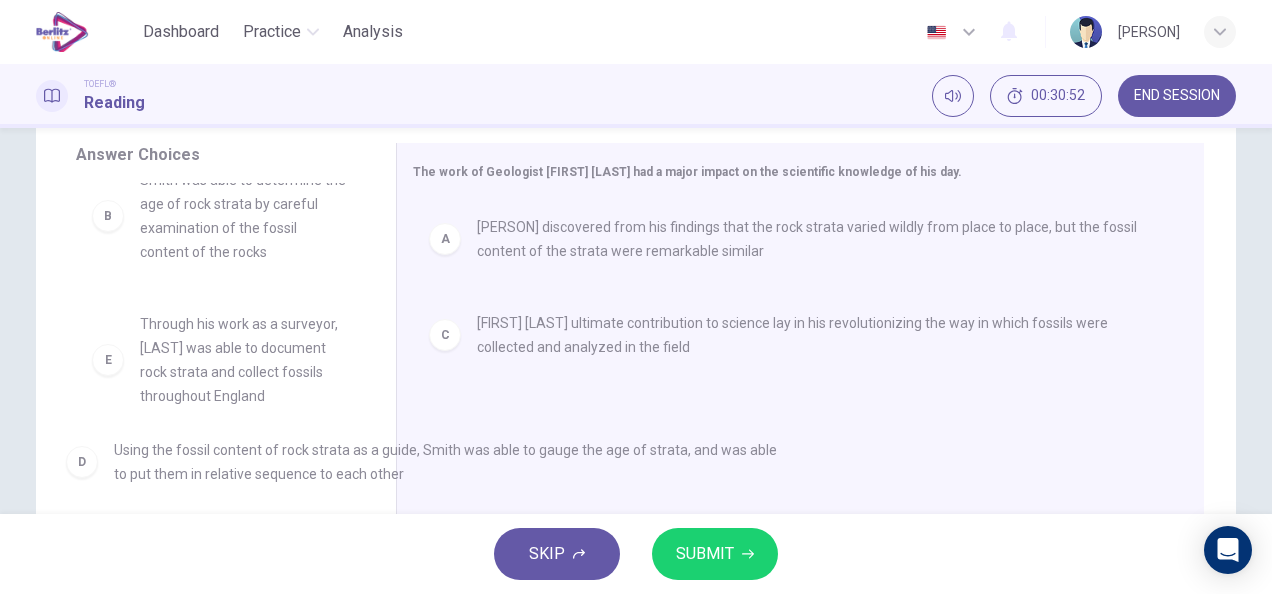 drag, startPoint x: 580, startPoint y: 436, endPoint x: 194, endPoint y: 468, distance: 387.32416 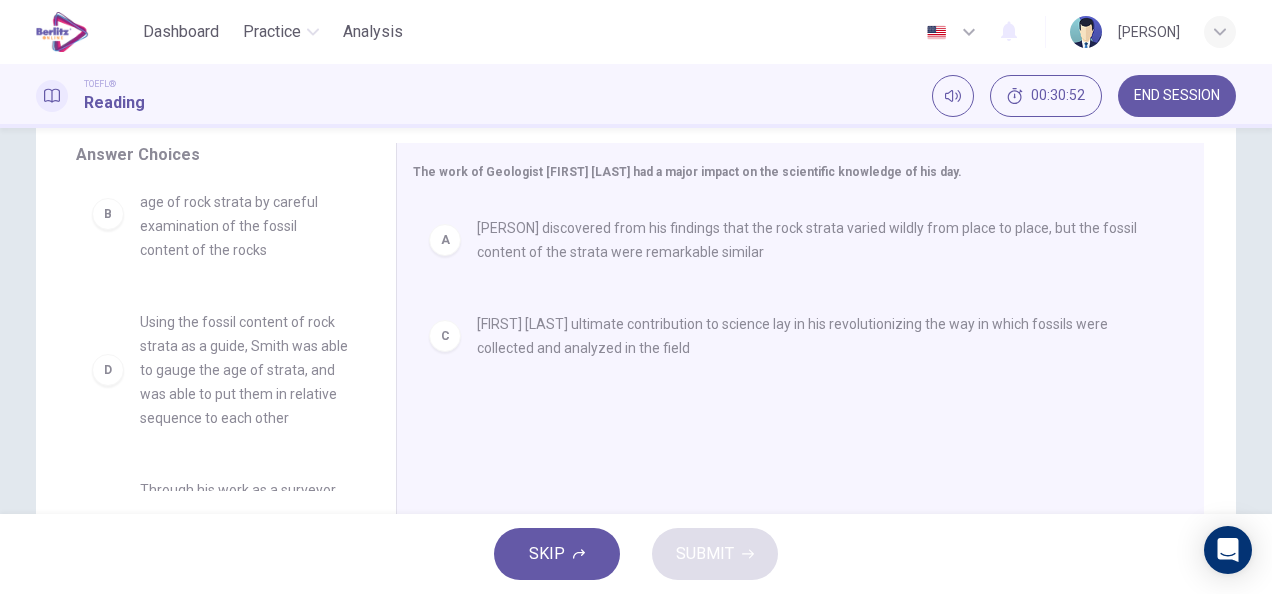 scroll, scrollTop: 0, scrollLeft: 0, axis: both 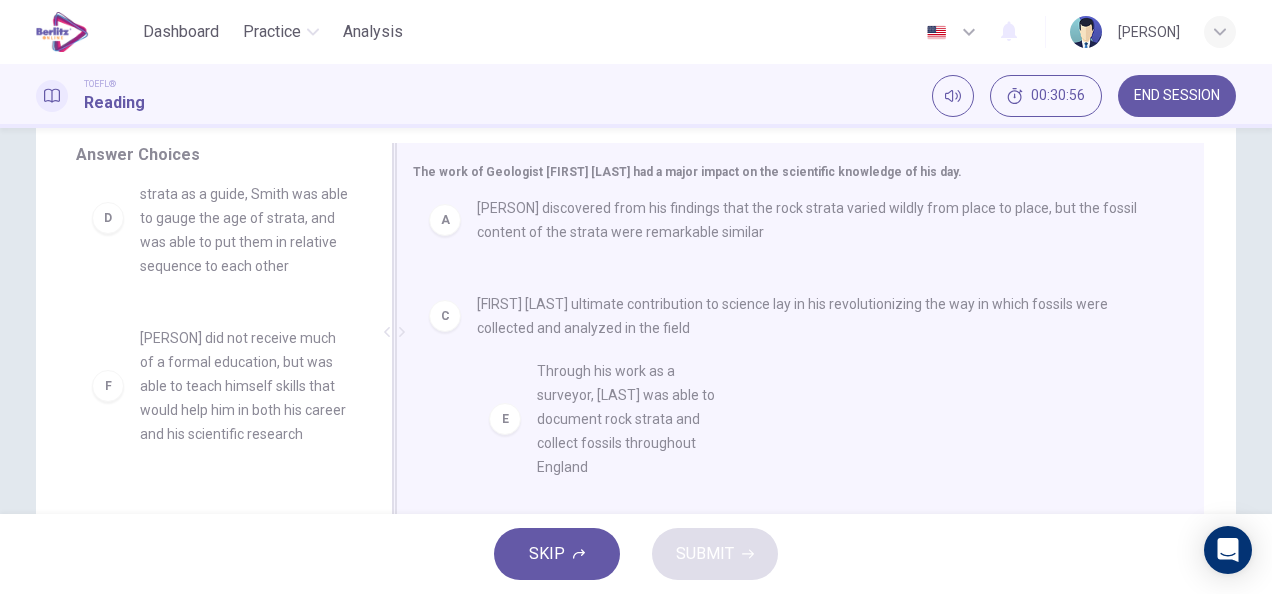 drag, startPoint x: 206, startPoint y: 372, endPoint x: 615, endPoint y: 406, distance: 410.41077 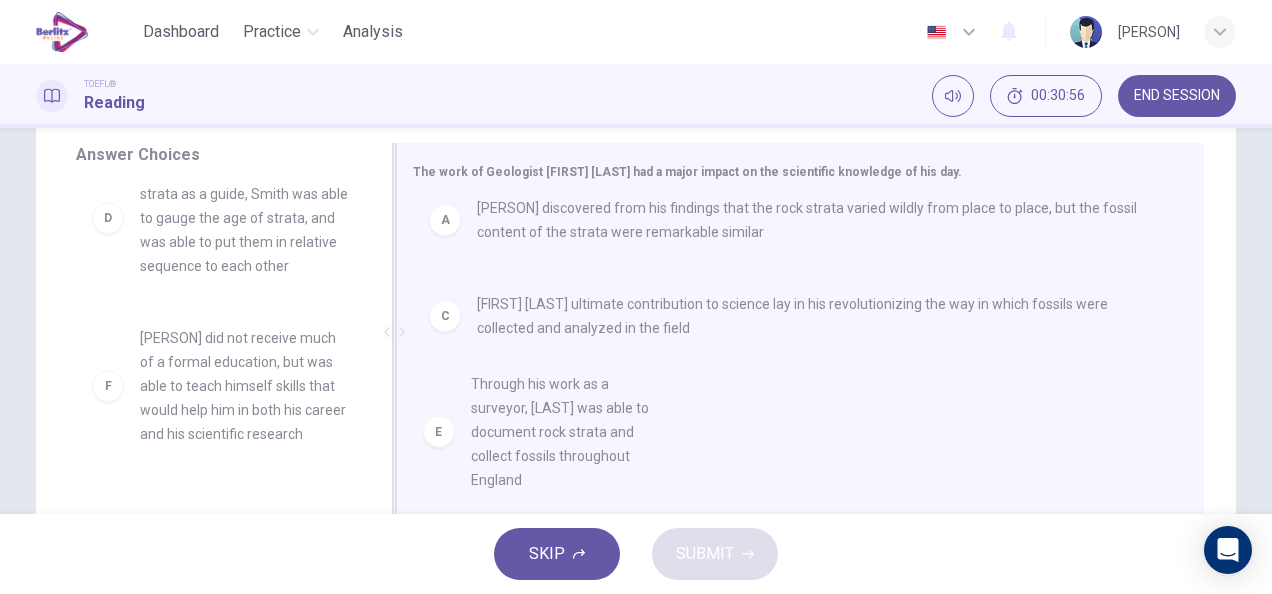 scroll, scrollTop: 4, scrollLeft: 0, axis: vertical 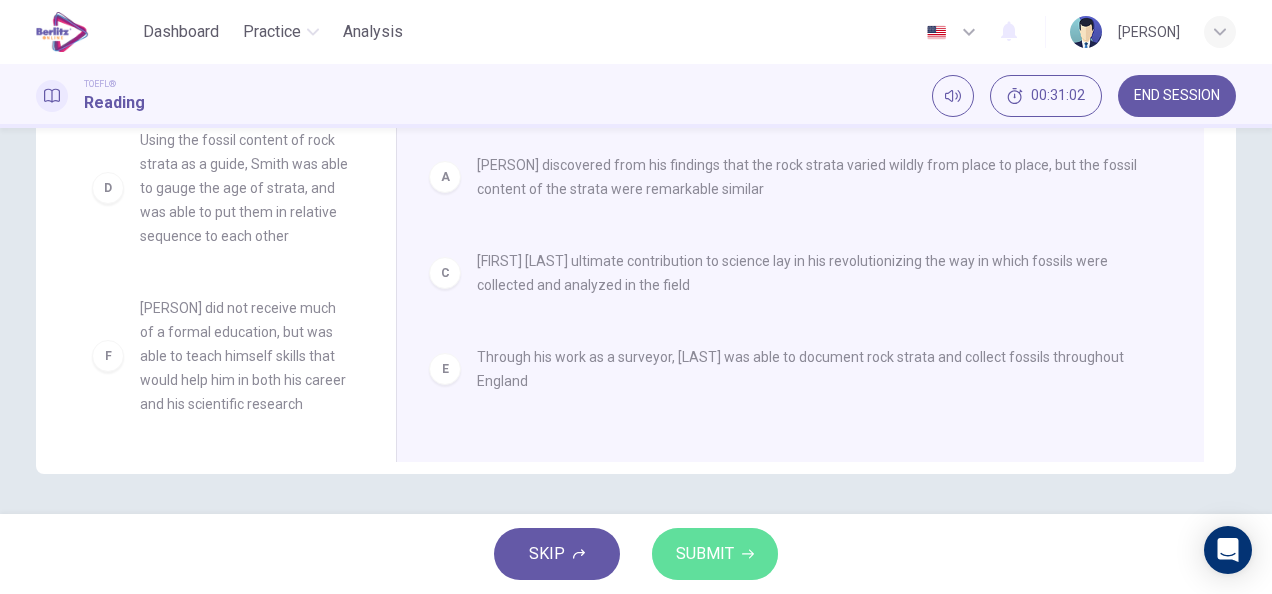 click on "SUBMIT" at bounding box center (705, 554) 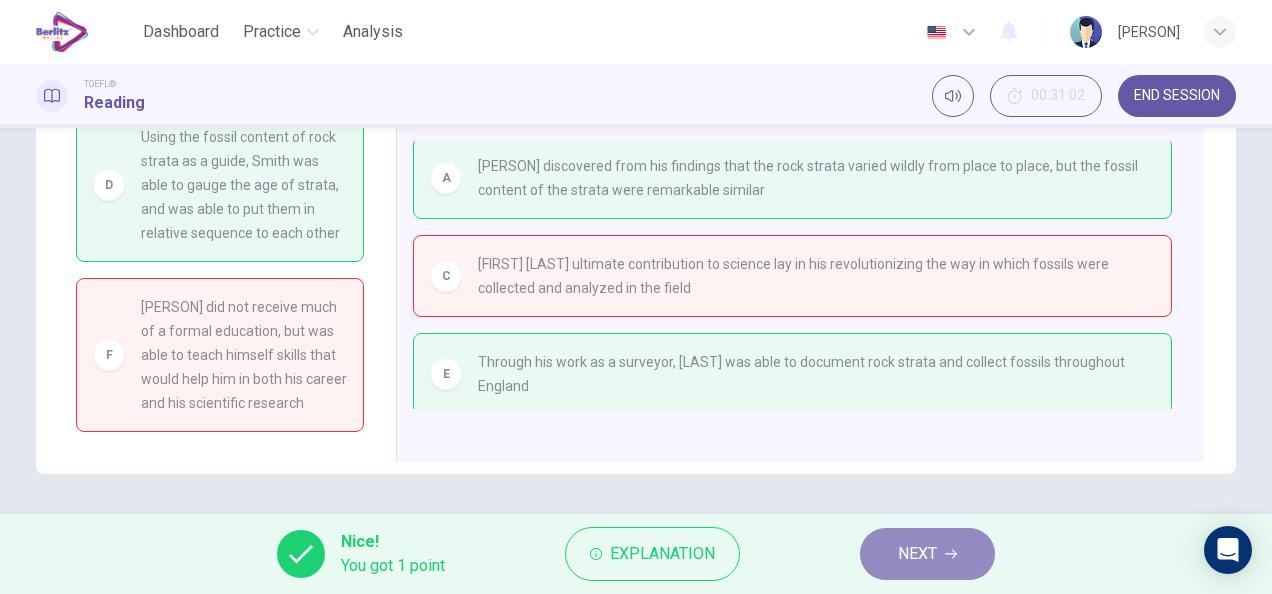 click on "NEXT" at bounding box center [927, 554] 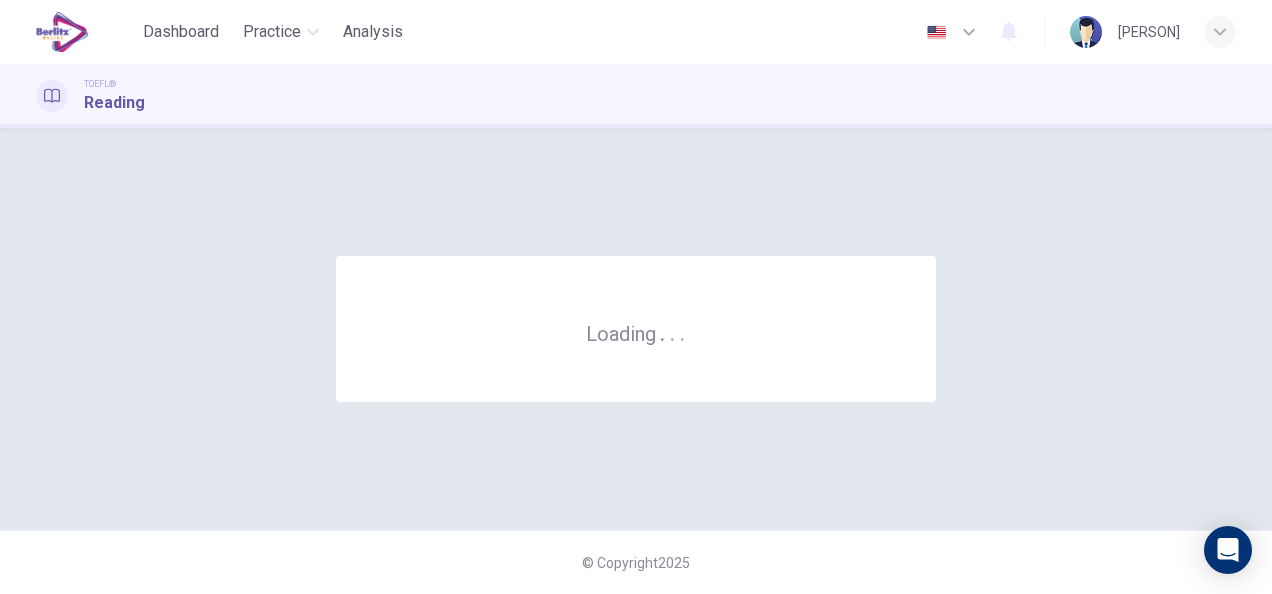 scroll, scrollTop: 0, scrollLeft: 0, axis: both 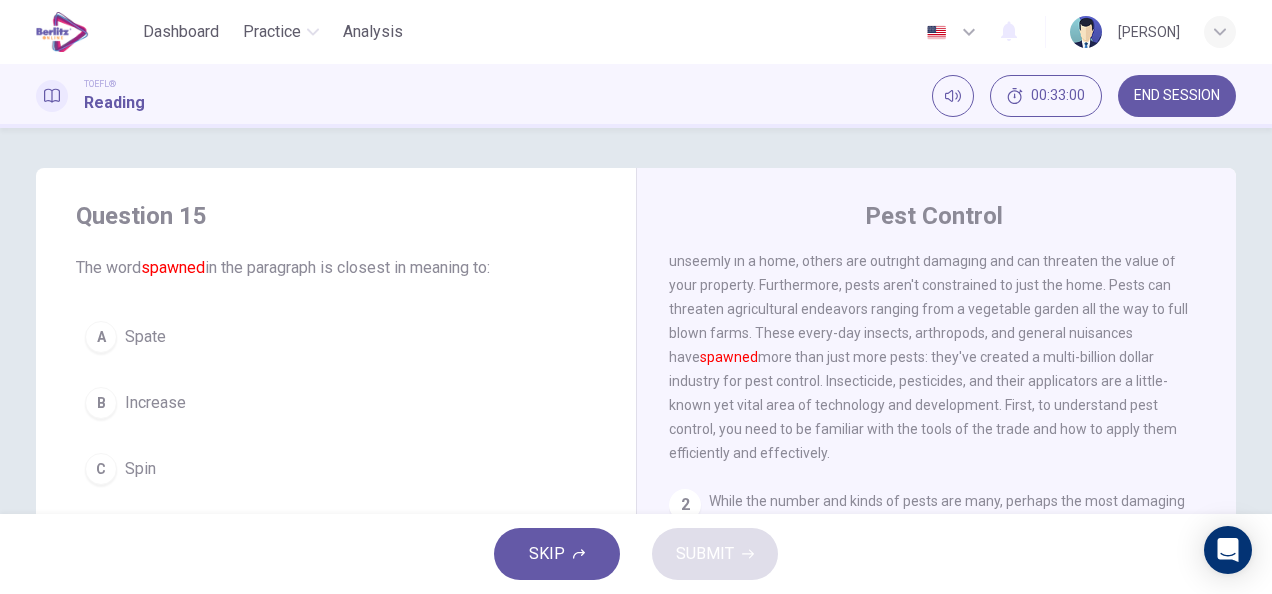 click on "B" at bounding box center [101, 403] 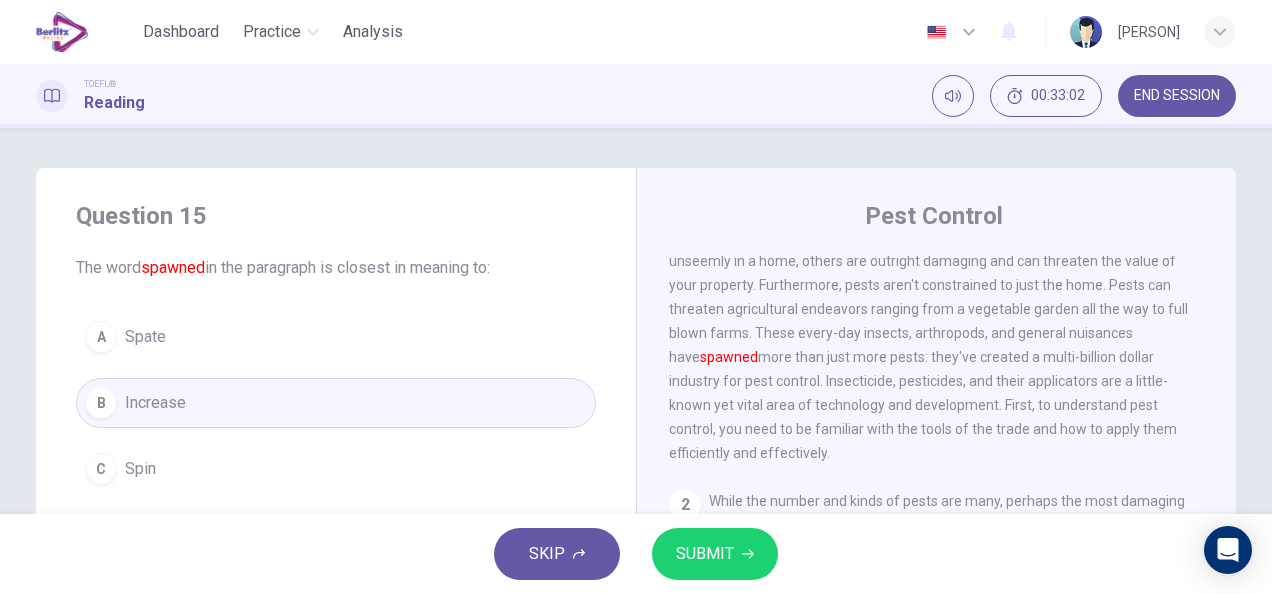 click on "SUBMIT" at bounding box center (715, 554) 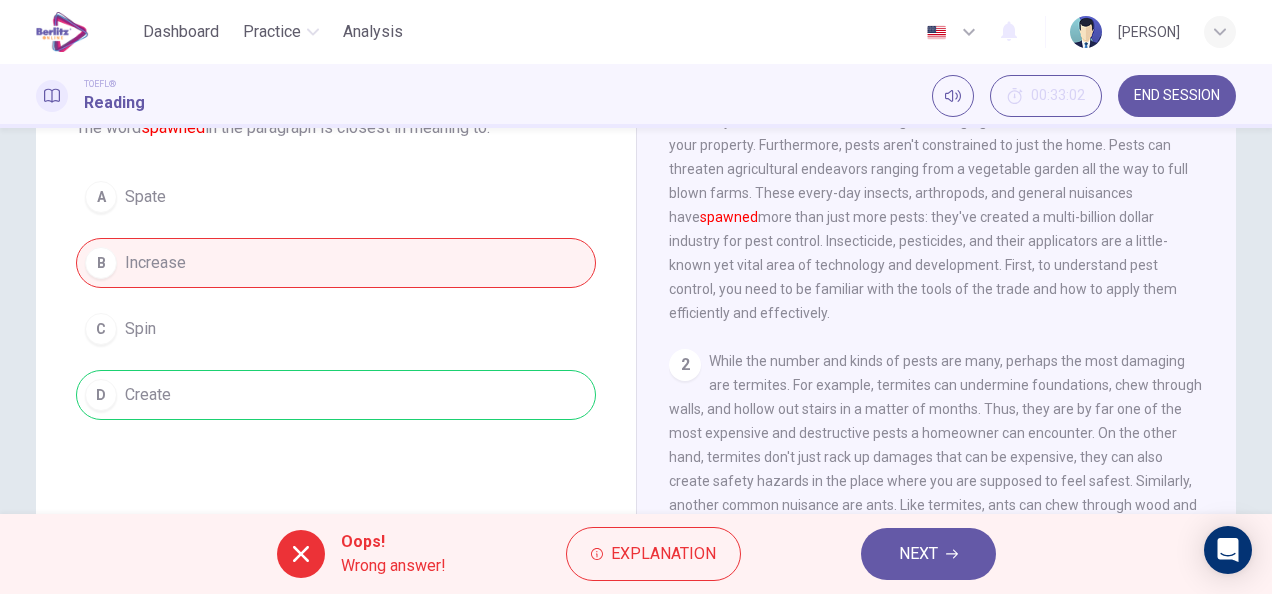 scroll, scrollTop: 156, scrollLeft: 0, axis: vertical 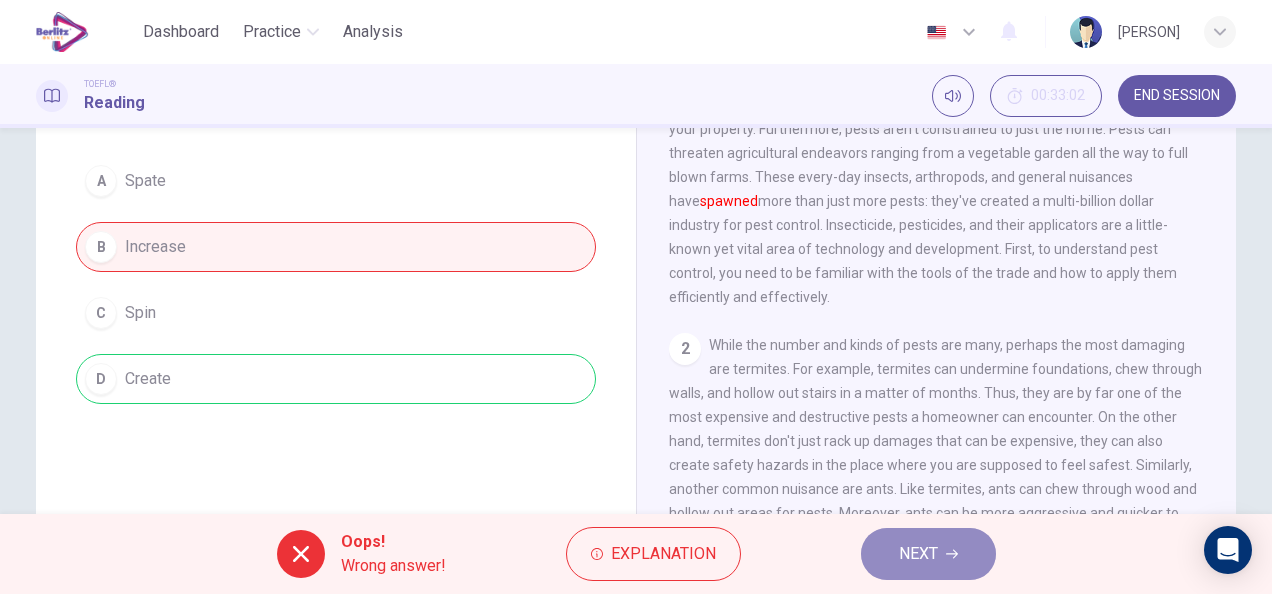 click on "NEXT" at bounding box center [918, 554] 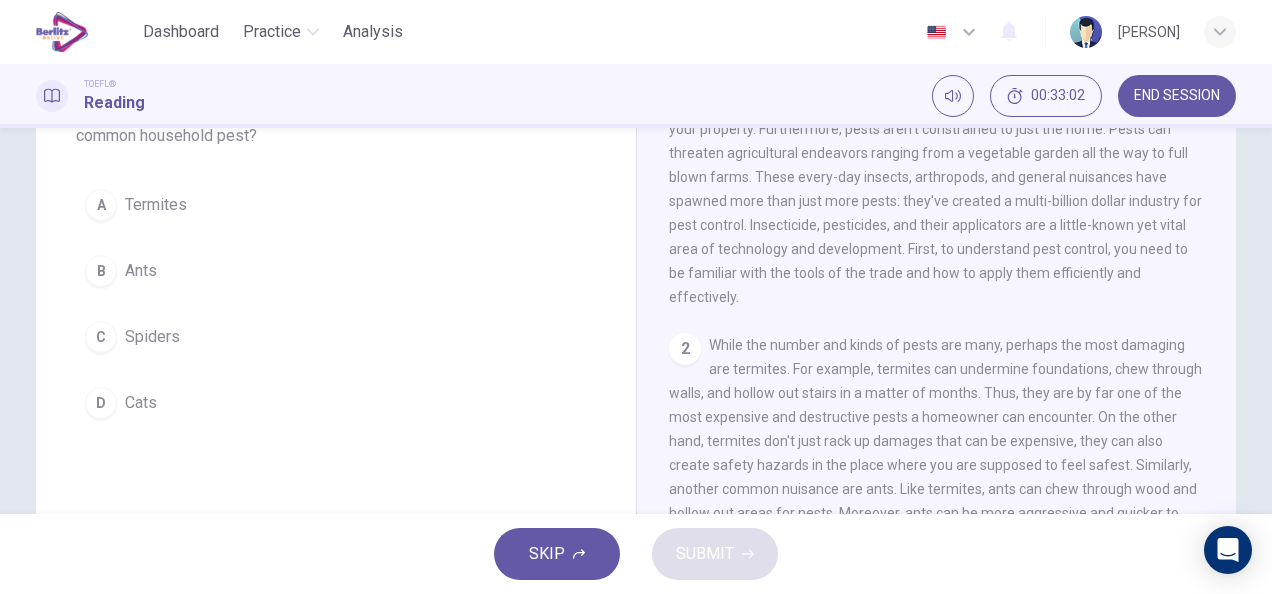 scroll, scrollTop: 180, scrollLeft: 0, axis: vertical 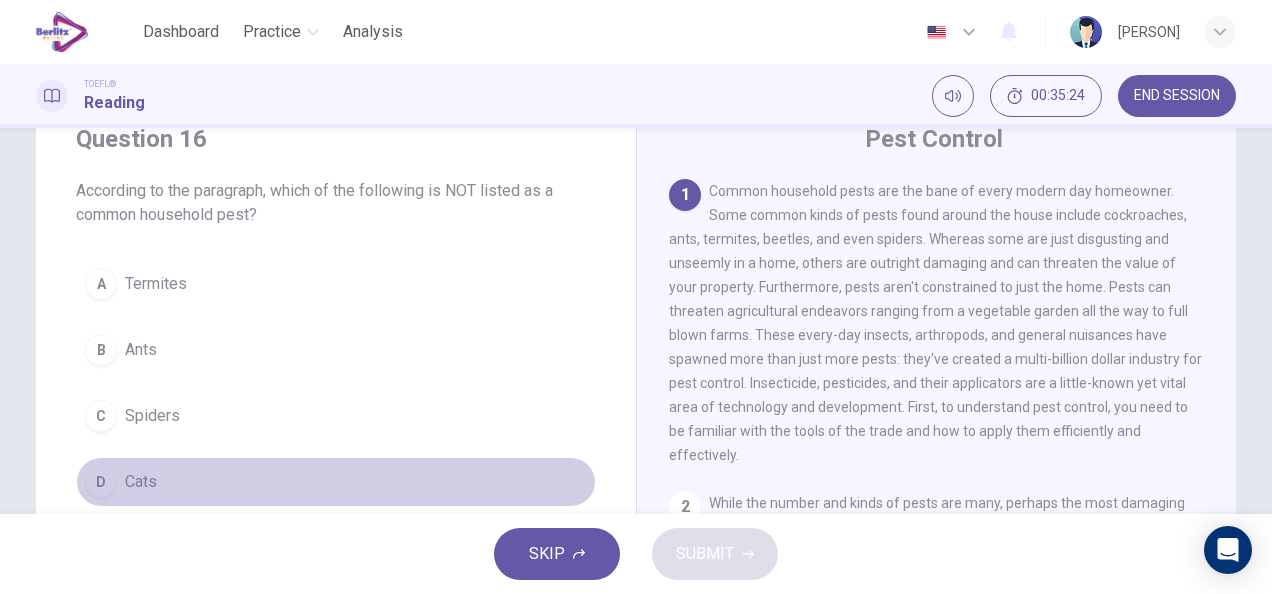 click on "D" at bounding box center [101, 482] 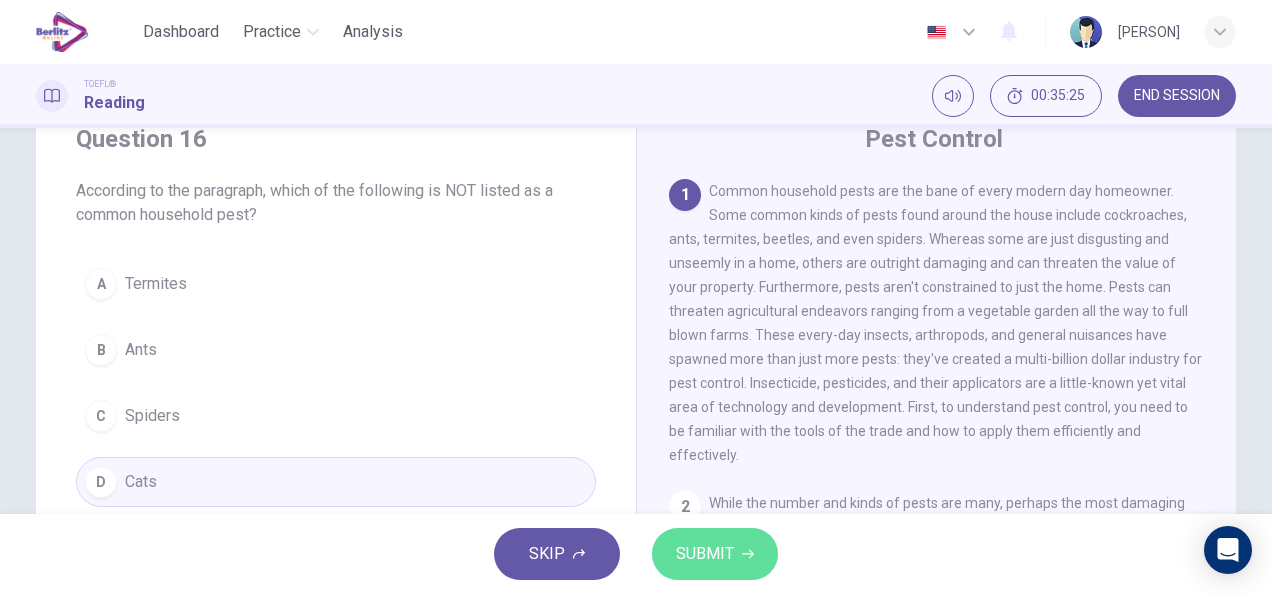 click on "SUBMIT" at bounding box center (705, 554) 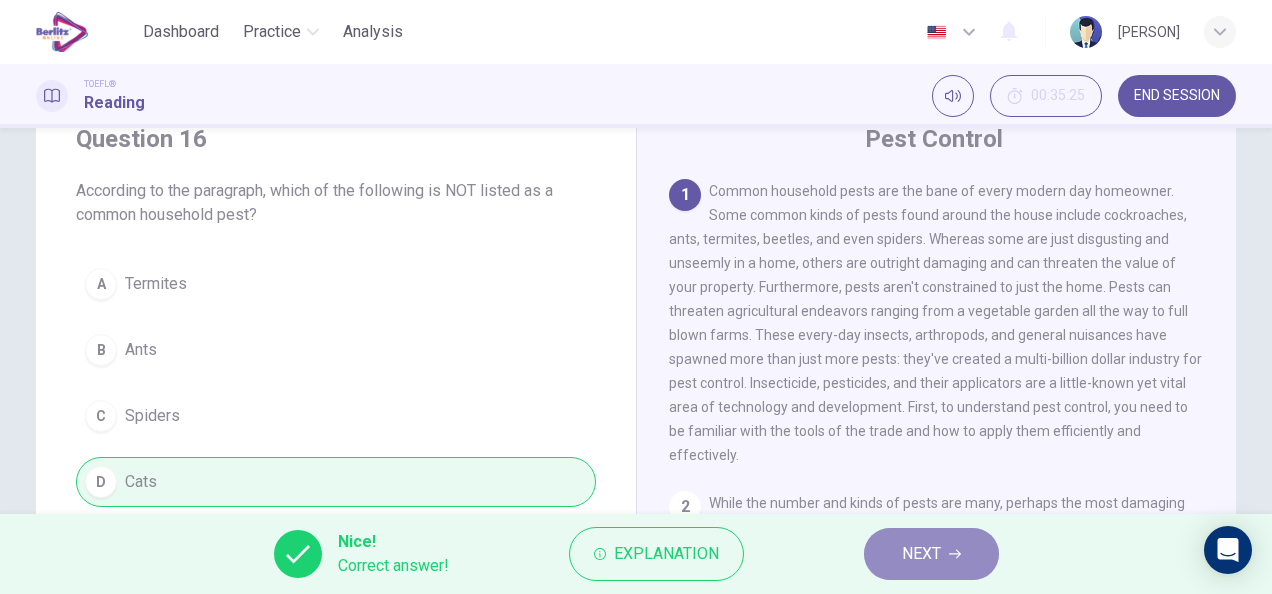 click on "NEXT" at bounding box center (921, 554) 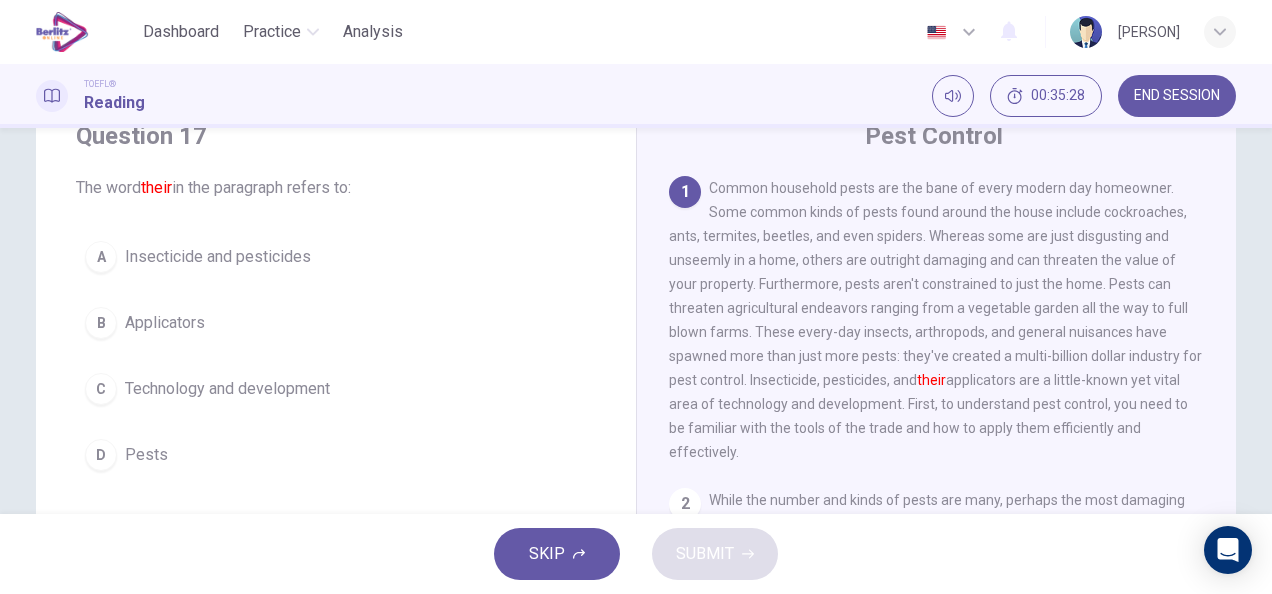 scroll, scrollTop: 83, scrollLeft: 0, axis: vertical 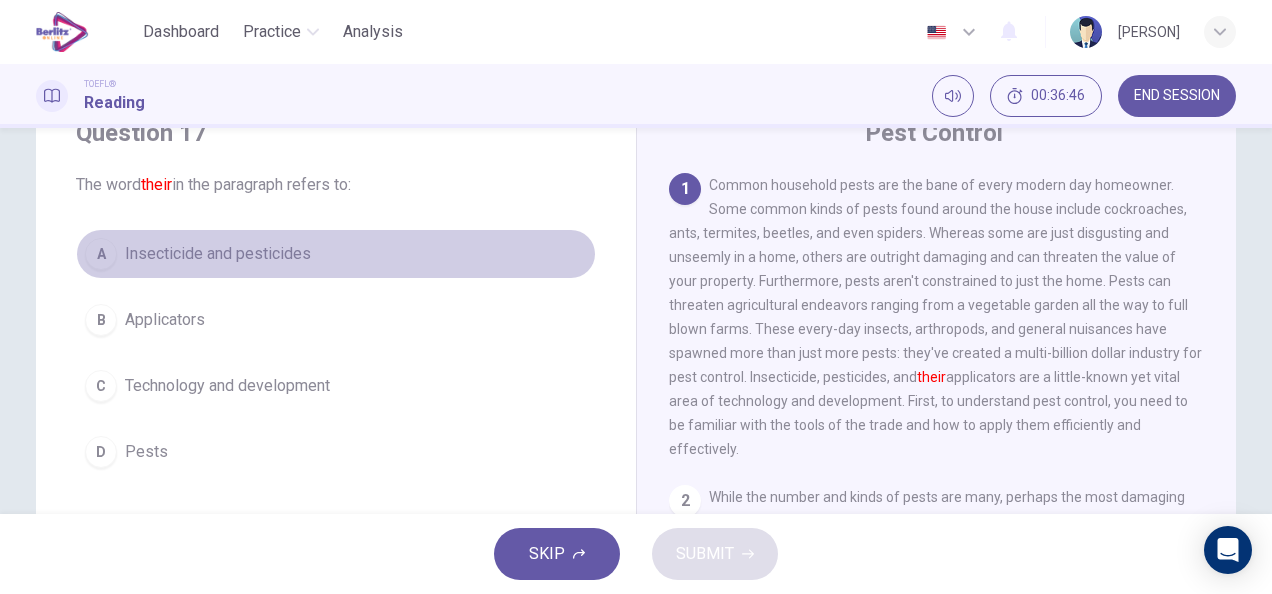 click on "A" at bounding box center (101, 254) 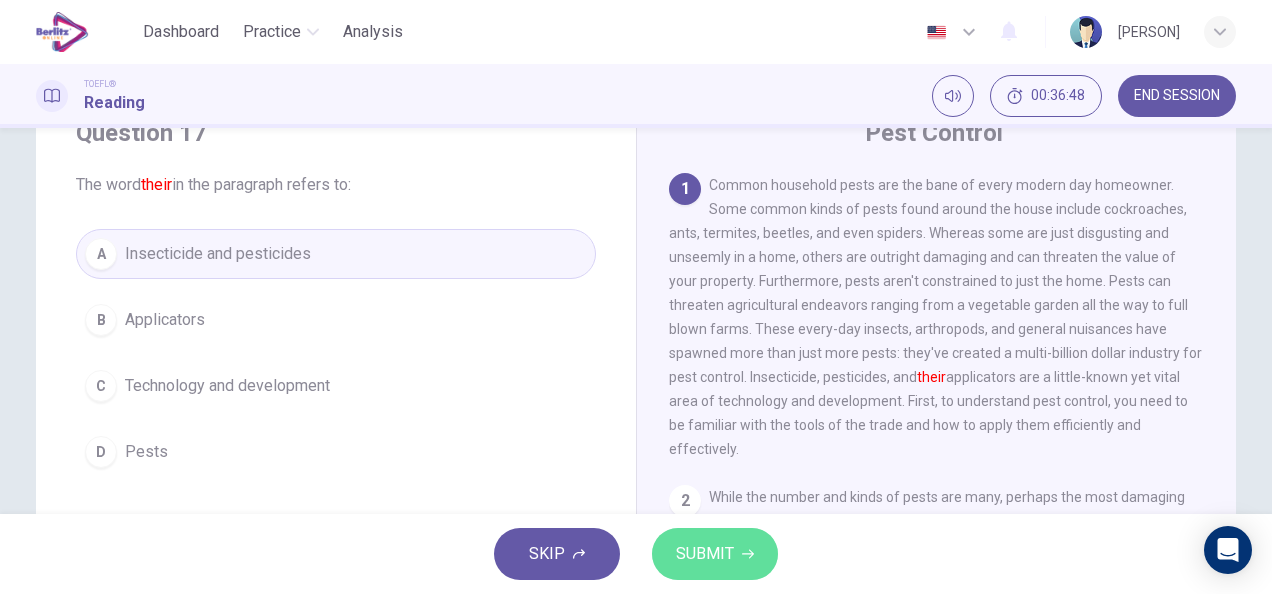 click on "SUBMIT" at bounding box center [705, 554] 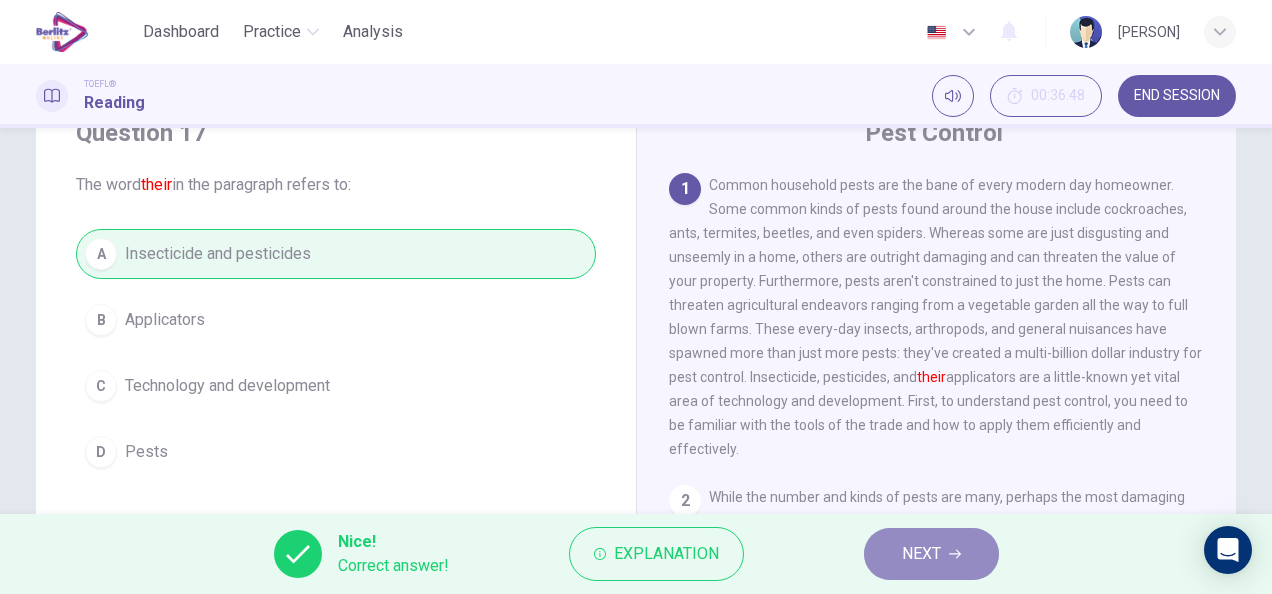 click on "NEXT" at bounding box center (931, 554) 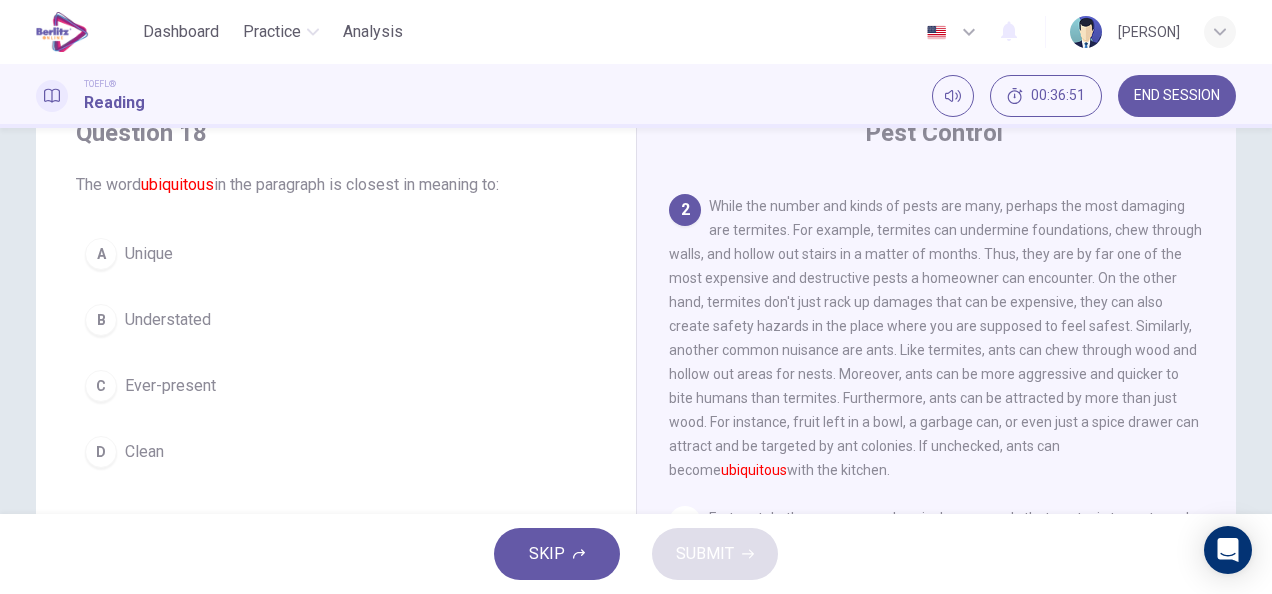 scroll, scrollTop: 305, scrollLeft: 0, axis: vertical 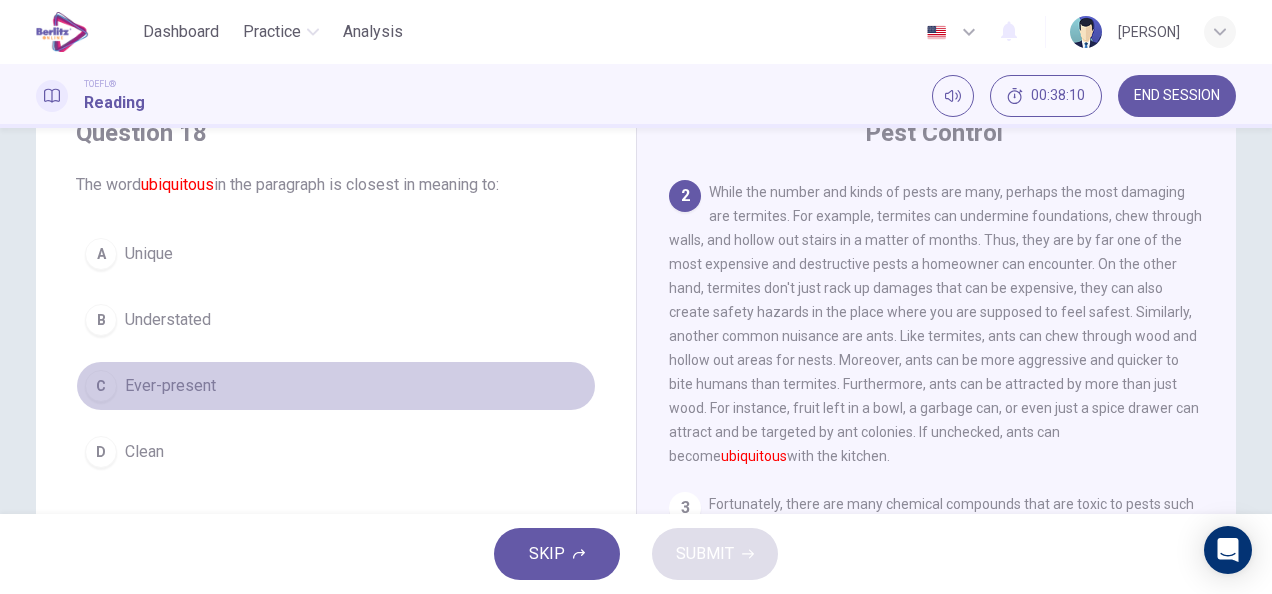 click on "C Ever-present" at bounding box center (336, 386) 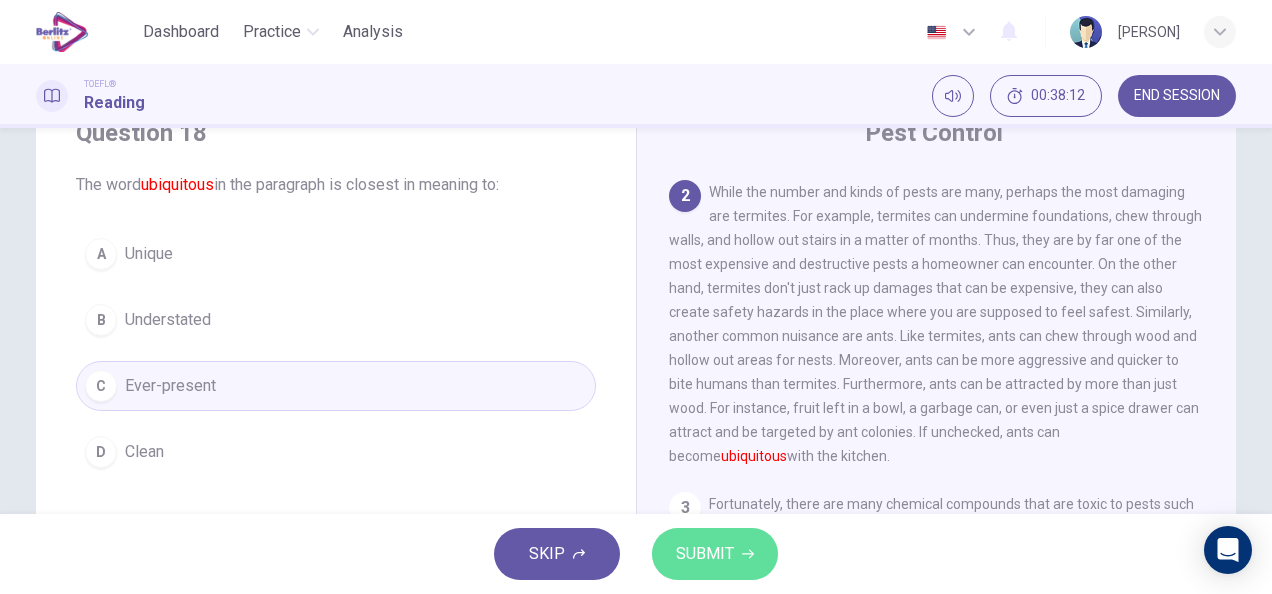 click on "SUBMIT" at bounding box center (715, 554) 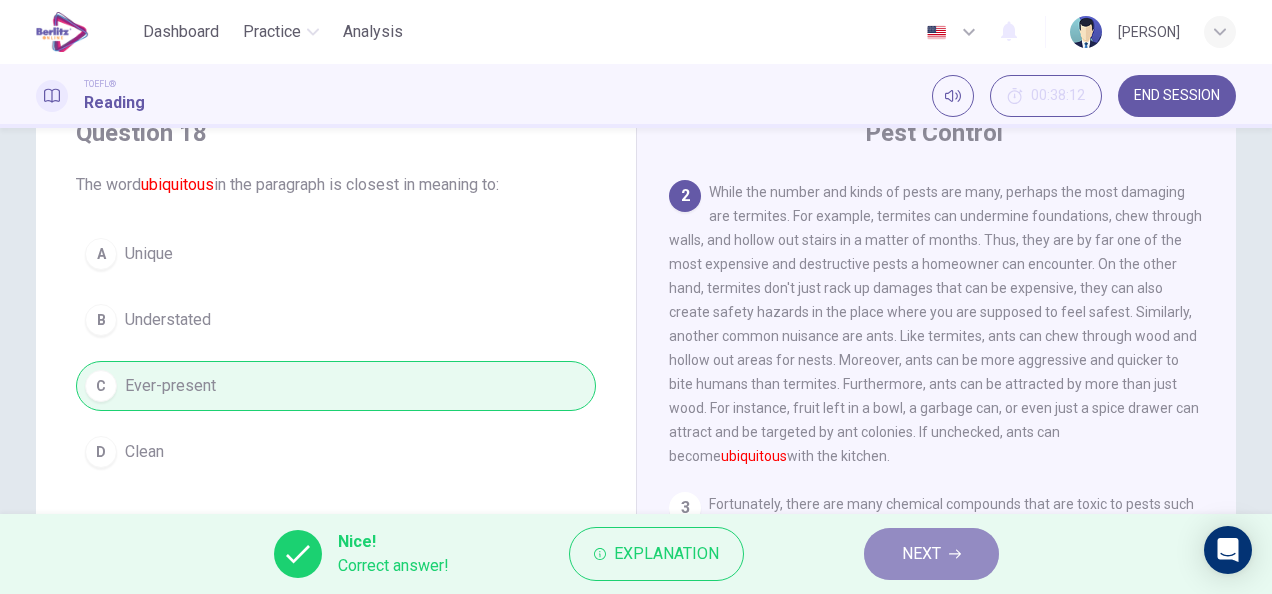 click 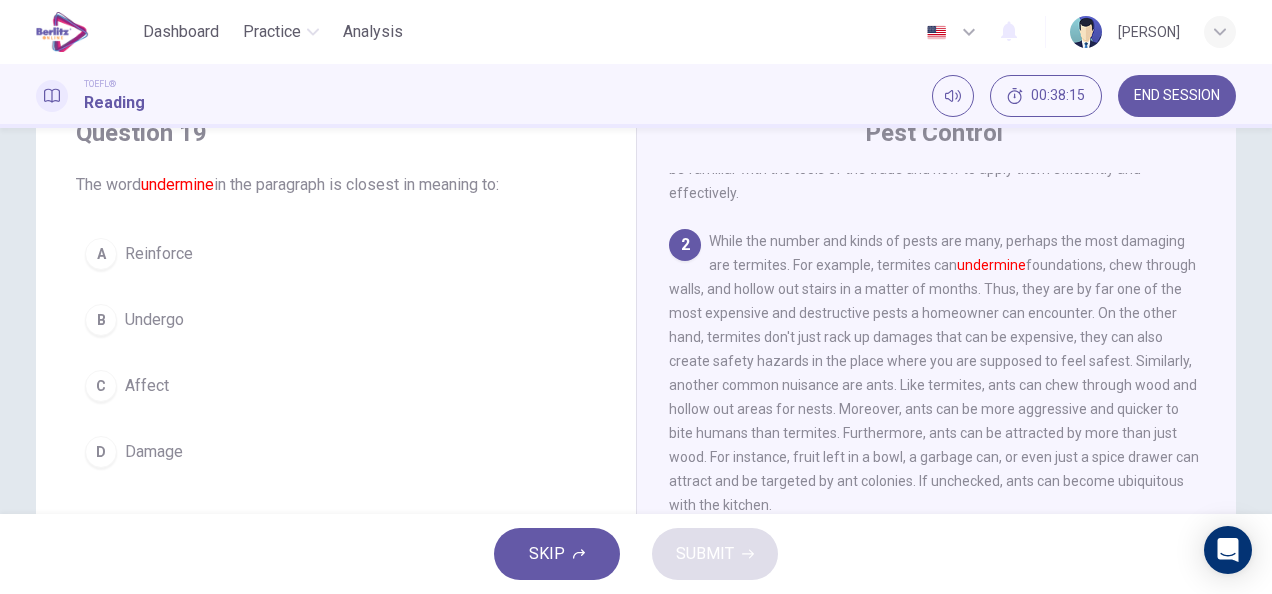 scroll, scrollTop: 255, scrollLeft: 0, axis: vertical 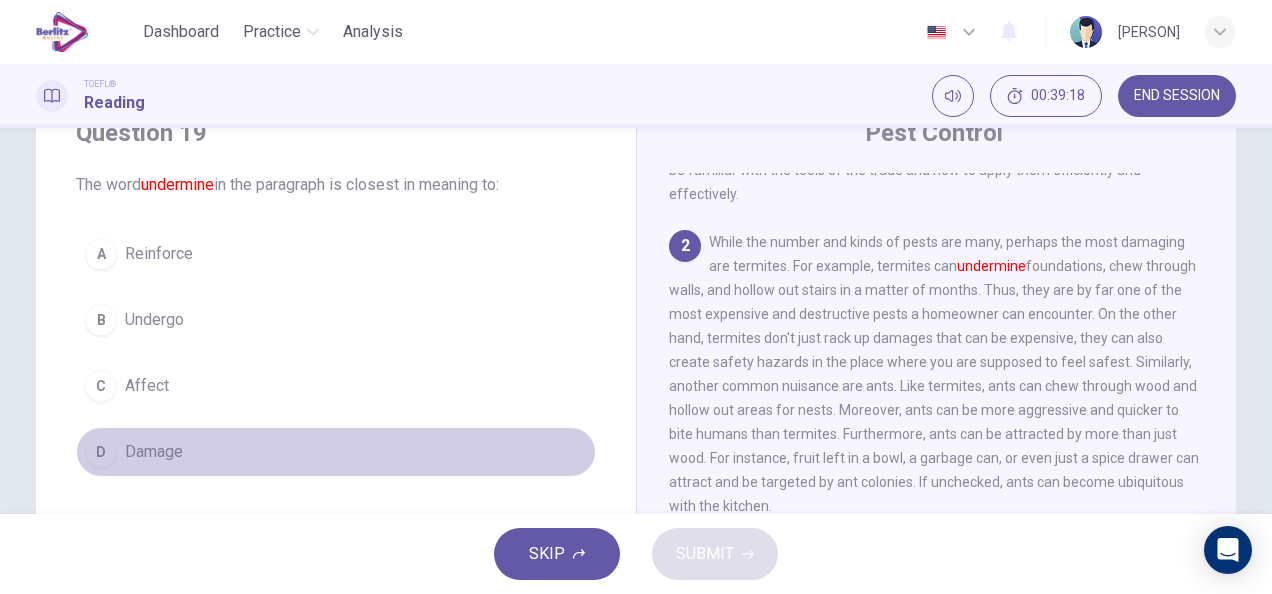 click on "D" at bounding box center (101, 452) 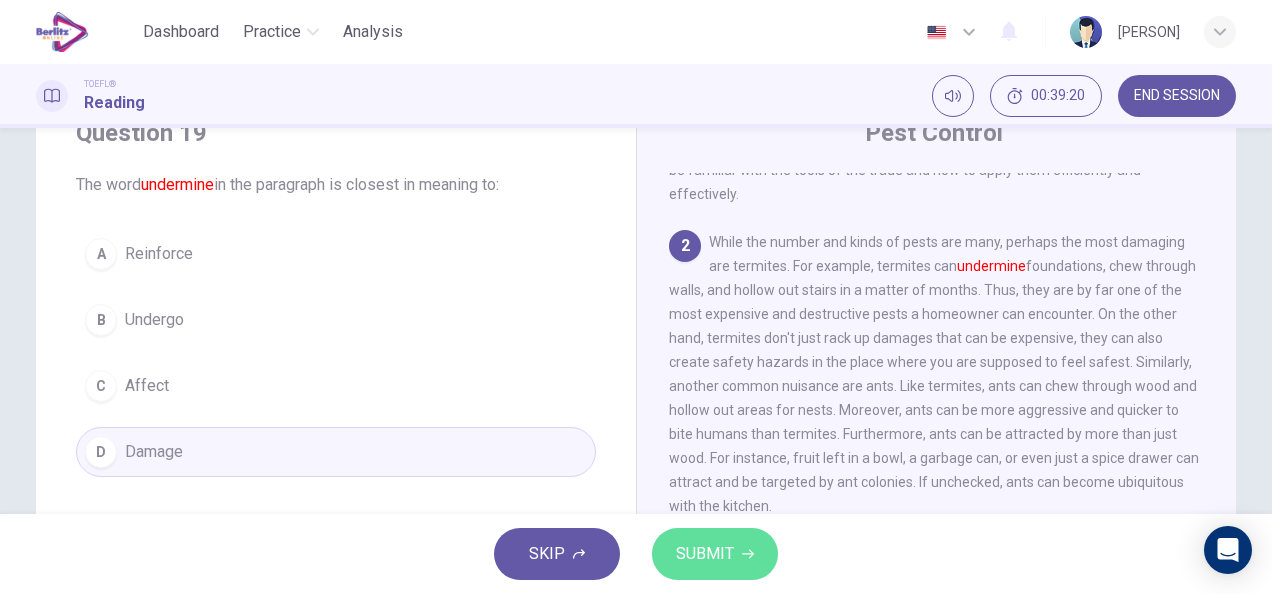 click on "SUBMIT" at bounding box center [715, 554] 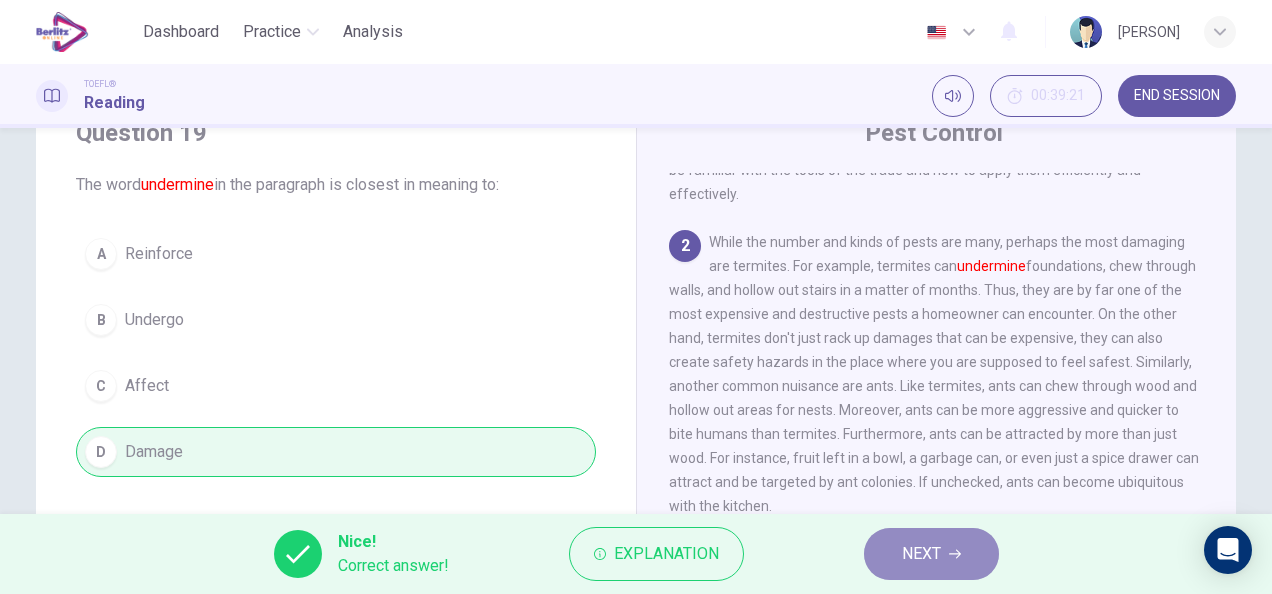 click on "NEXT" at bounding box center (921, 554) 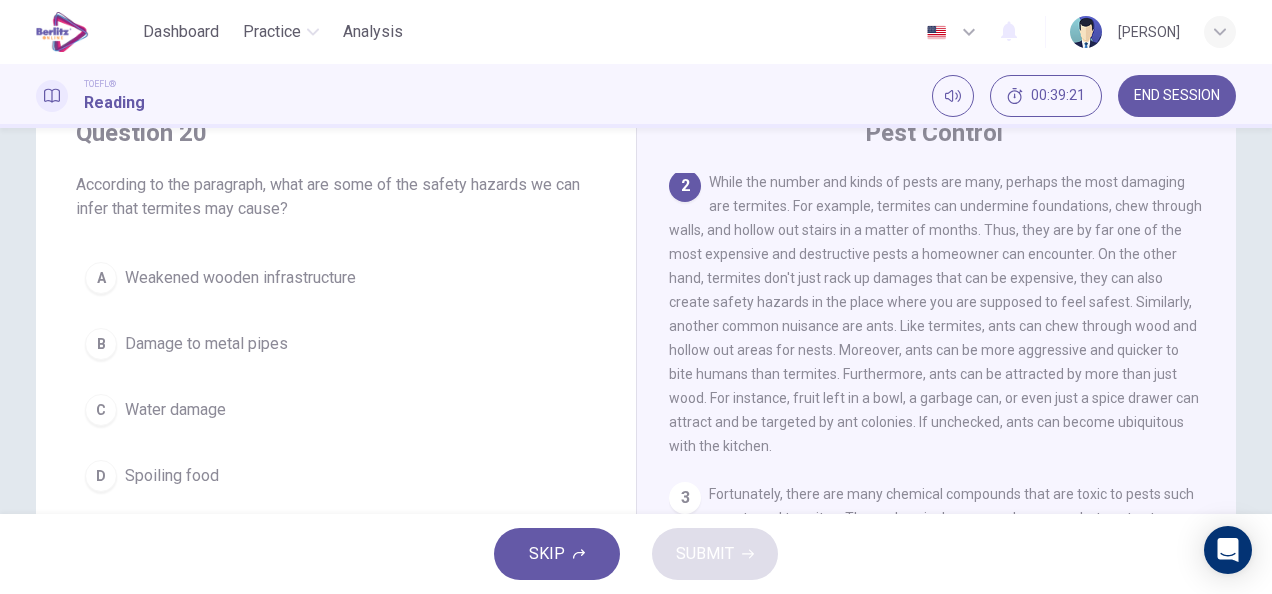 scroll, scrollTop: 320, scrollLeft: 0, axis: vertical 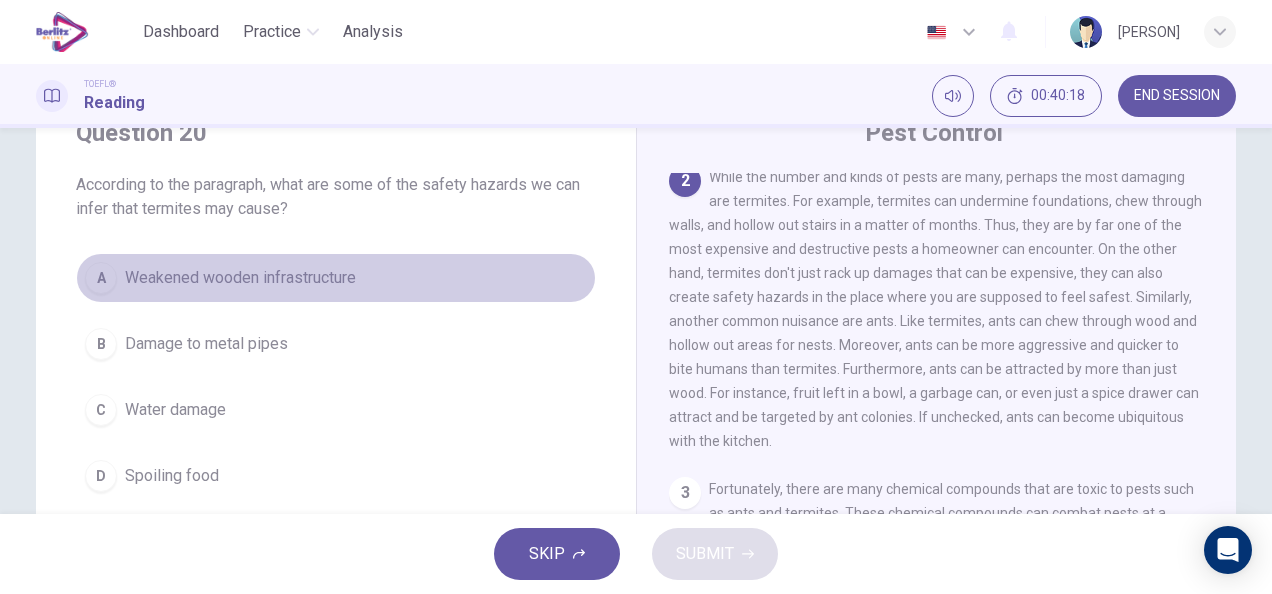 click on "A Weakened wooden infrastructure" at bounding box center (336, 278) 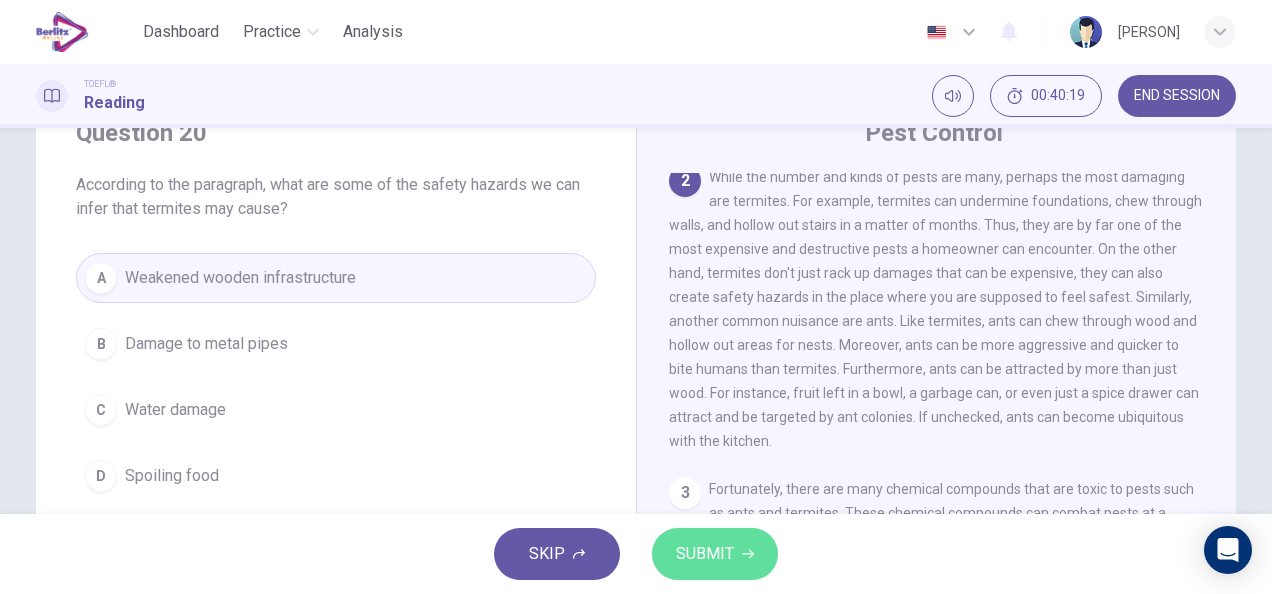 click on "SUBMIT" at bounding box center (715, 554) 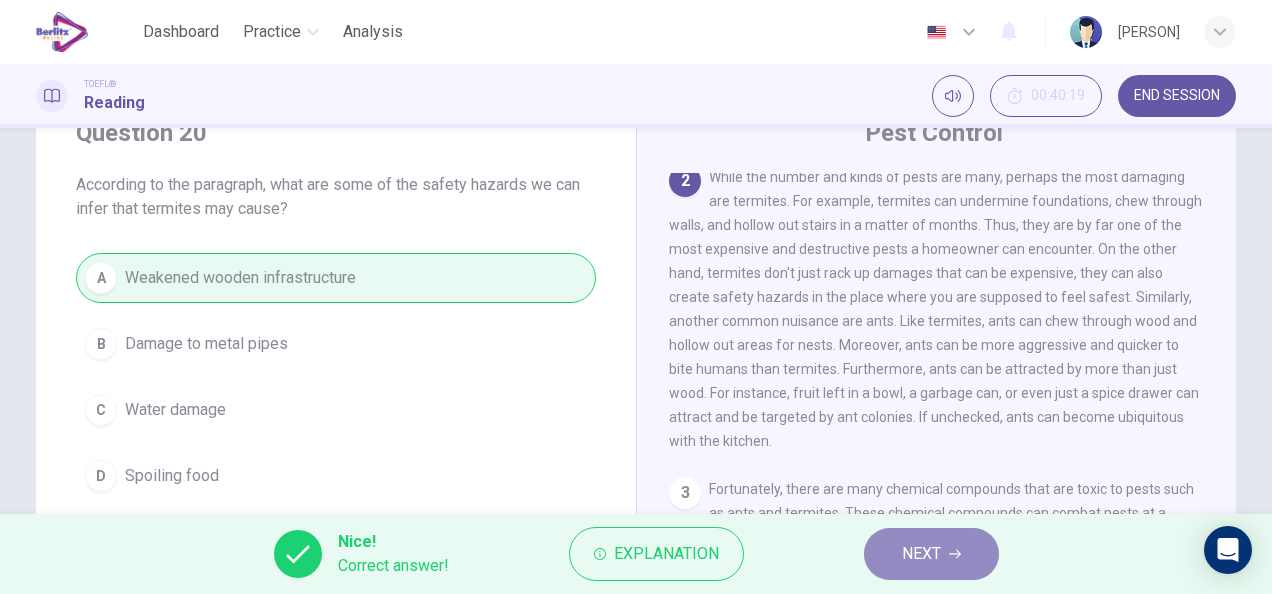 click on "NEXT" at bounding box center (931, 554) 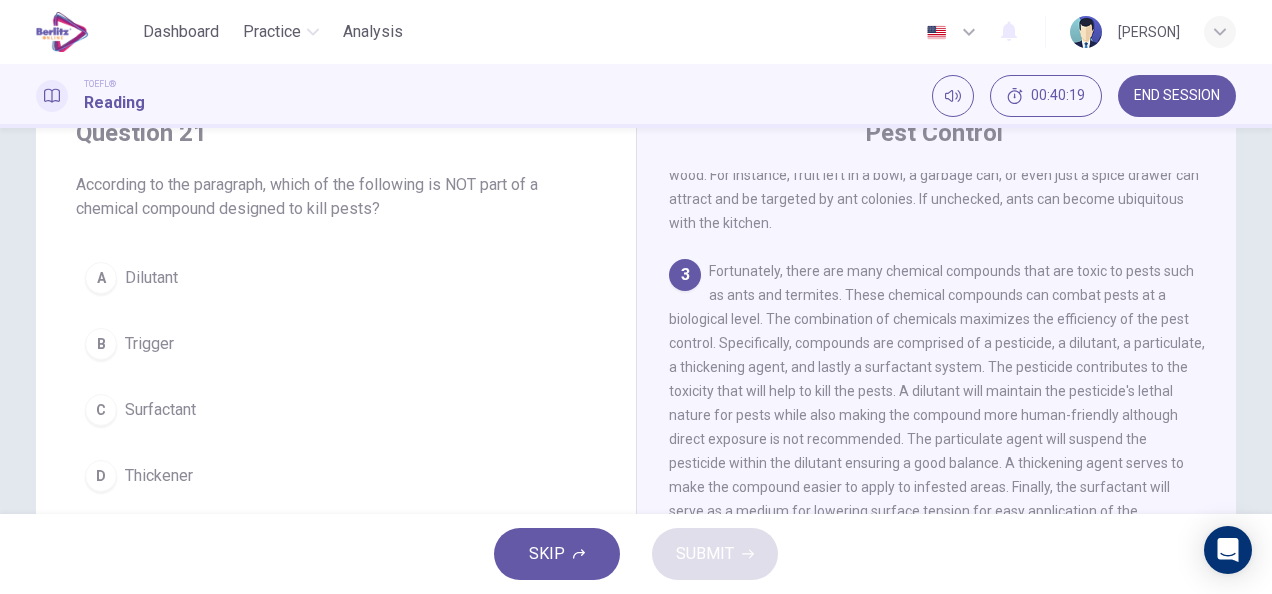 scroll, scrollTop: 561, scrollLeft: 0, axis: vertical 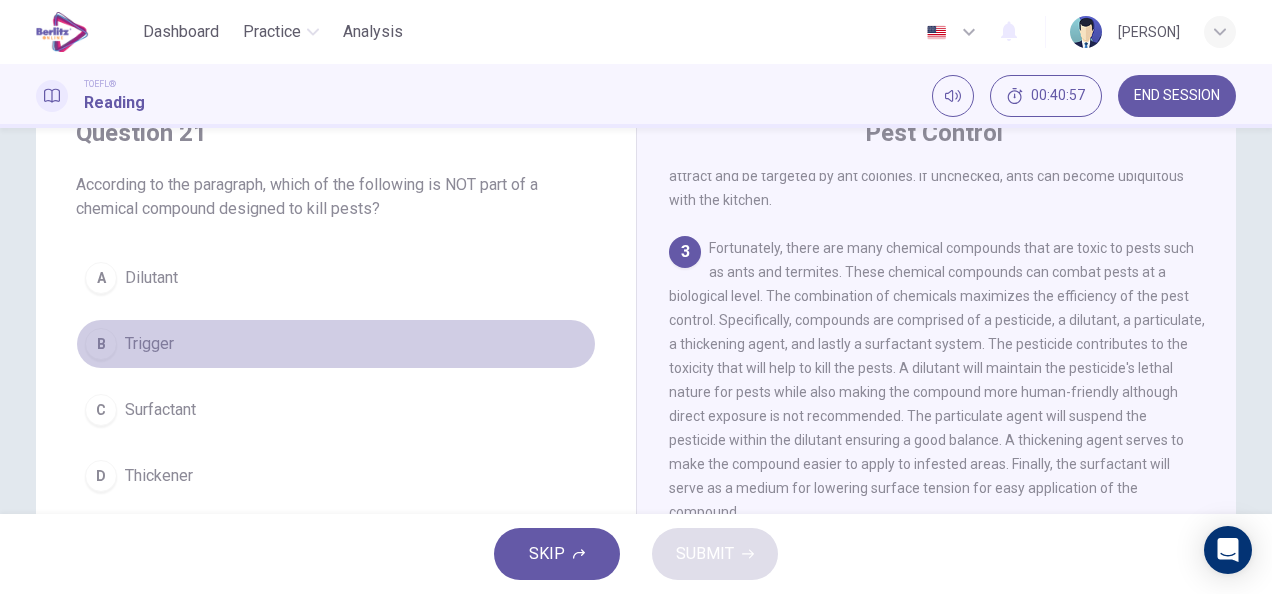 click on "B" at bounding box center (101, 344) 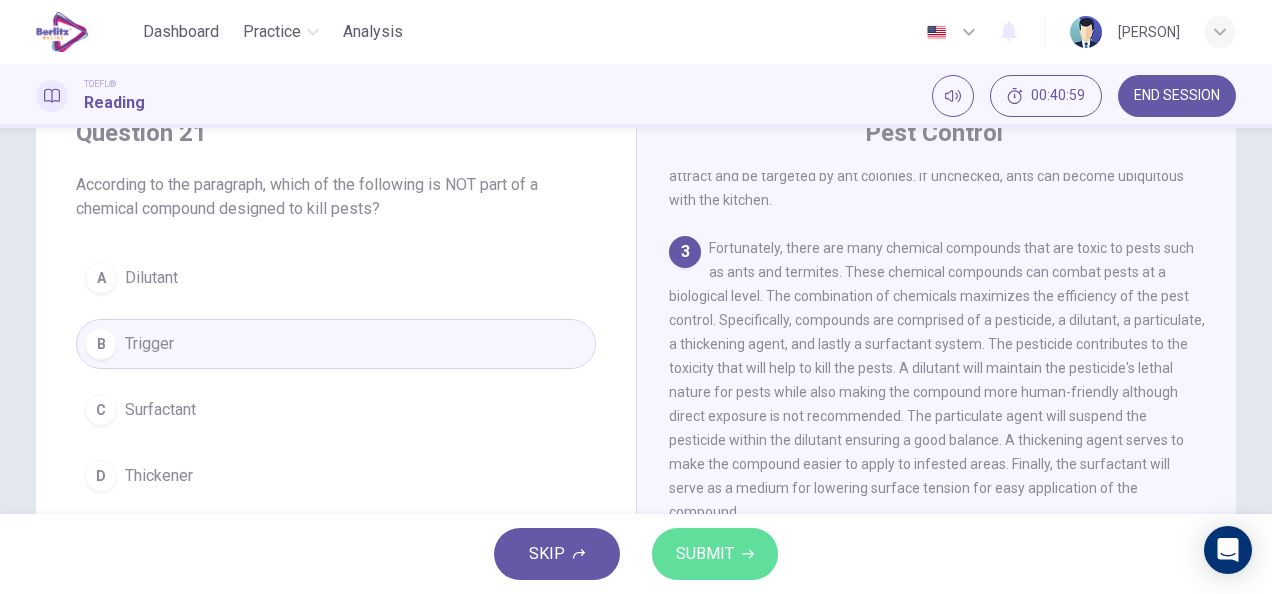 click on "SUBMIT" at bounding box center [705, 554] 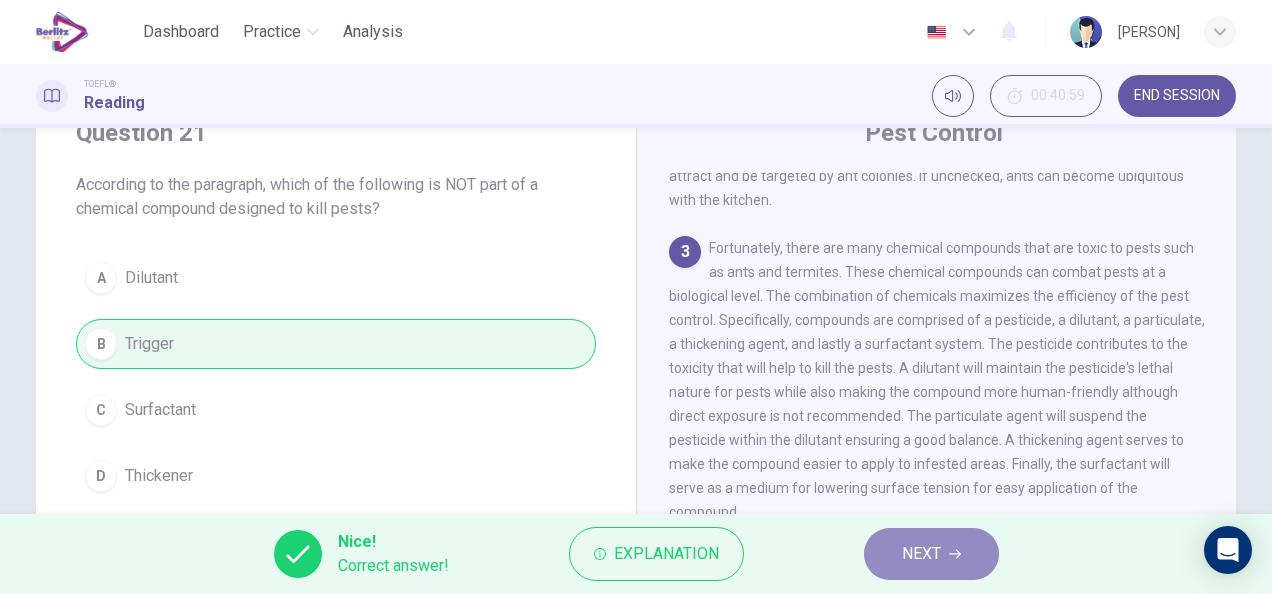 click on "NEXT" at bounding box center [931, 554] 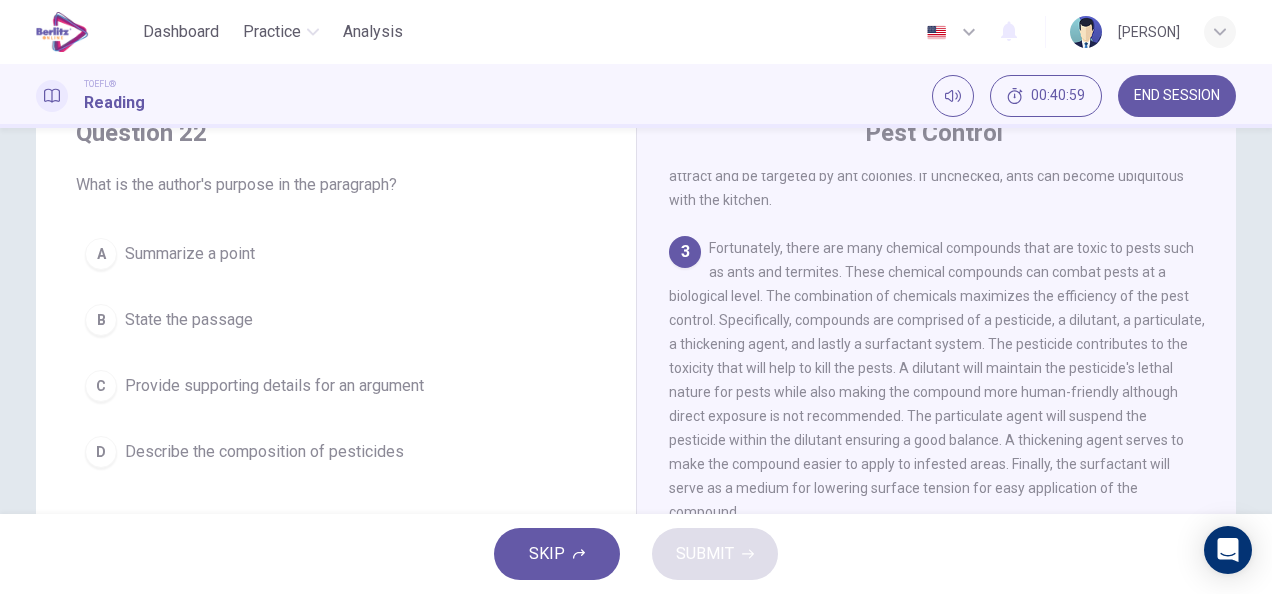 scroll, scrollTop: 640, scrollLeft: 0, axis: vertical 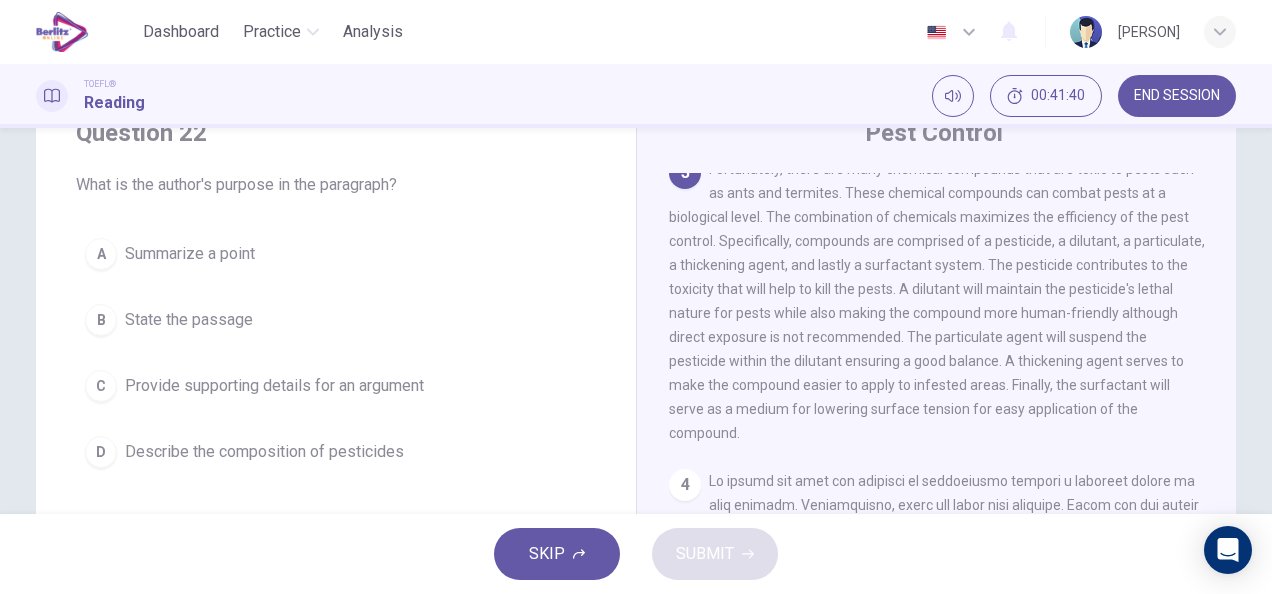 click on "D Describe the composition of pesticides" at bounding box center (336, 452) 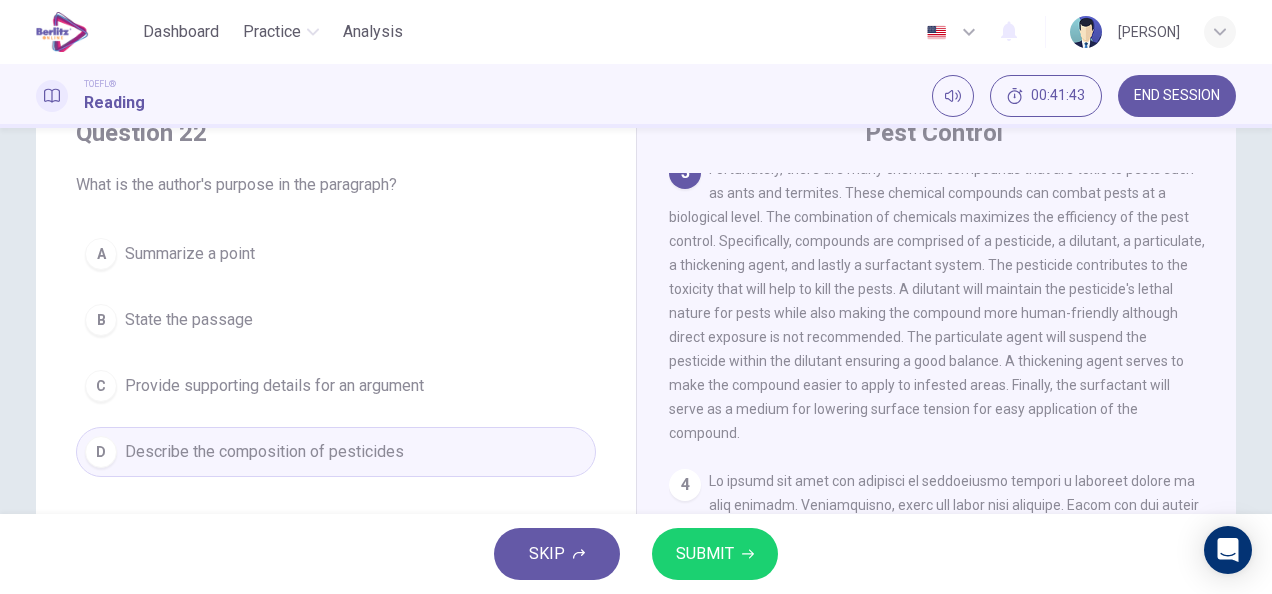 click on "SUBMIT" at bounding box center [705, 554] 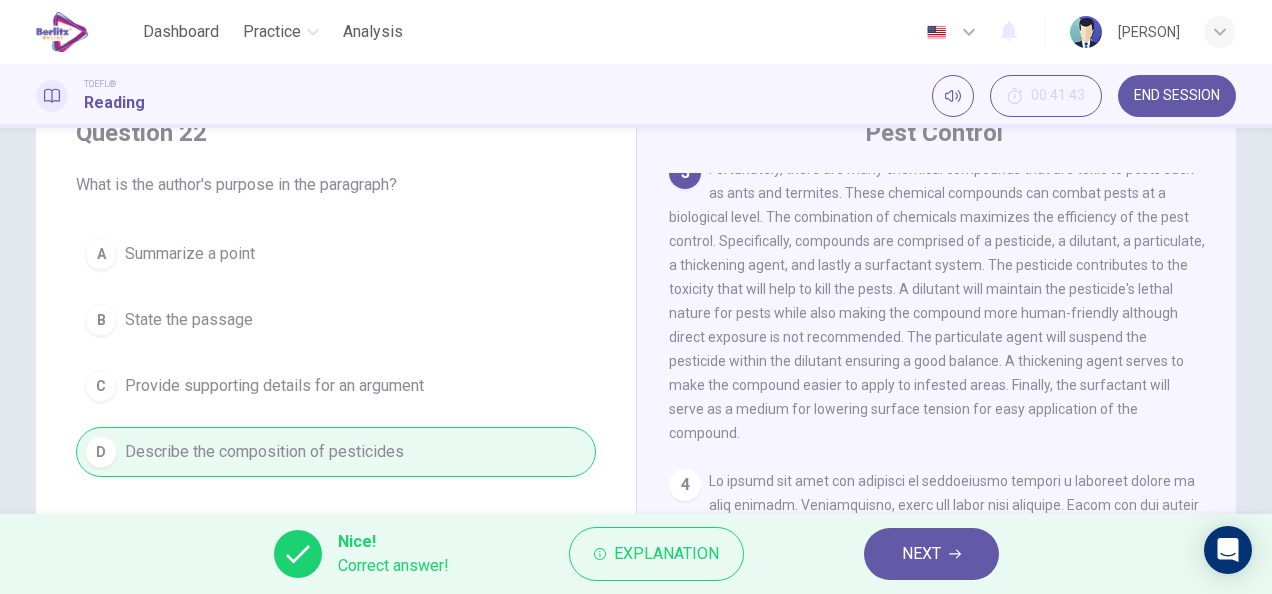 click on "NEXT" at bounding box center (931, 554) 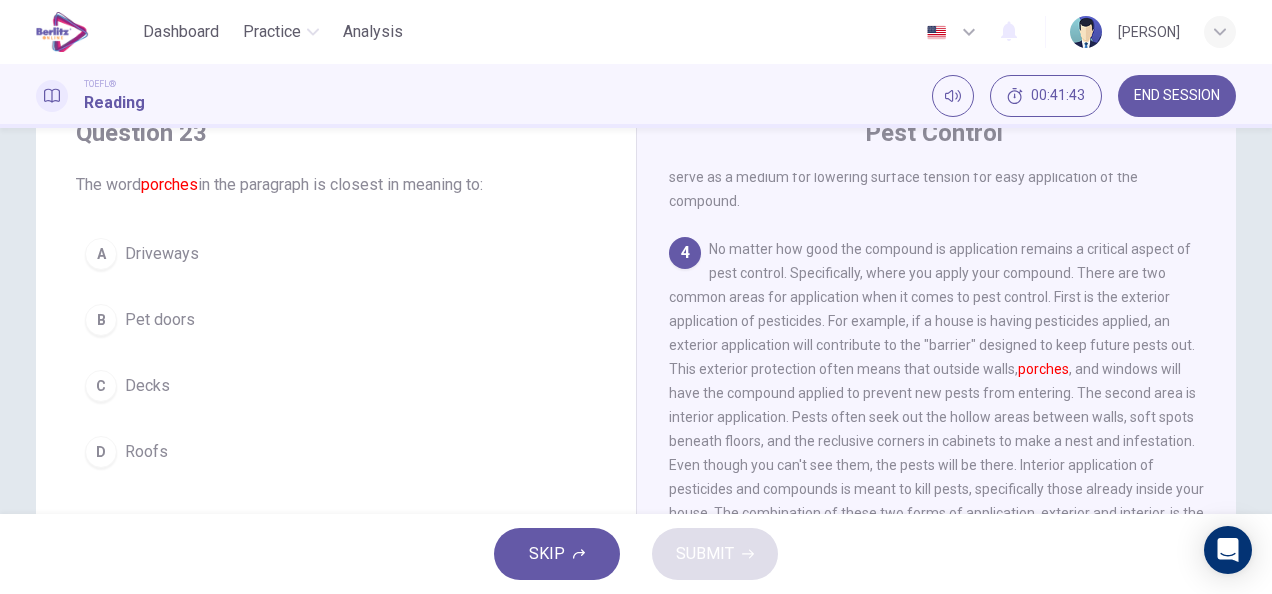 scroll, scrollTop: 906, scrollLeft: 0, axis: vertical 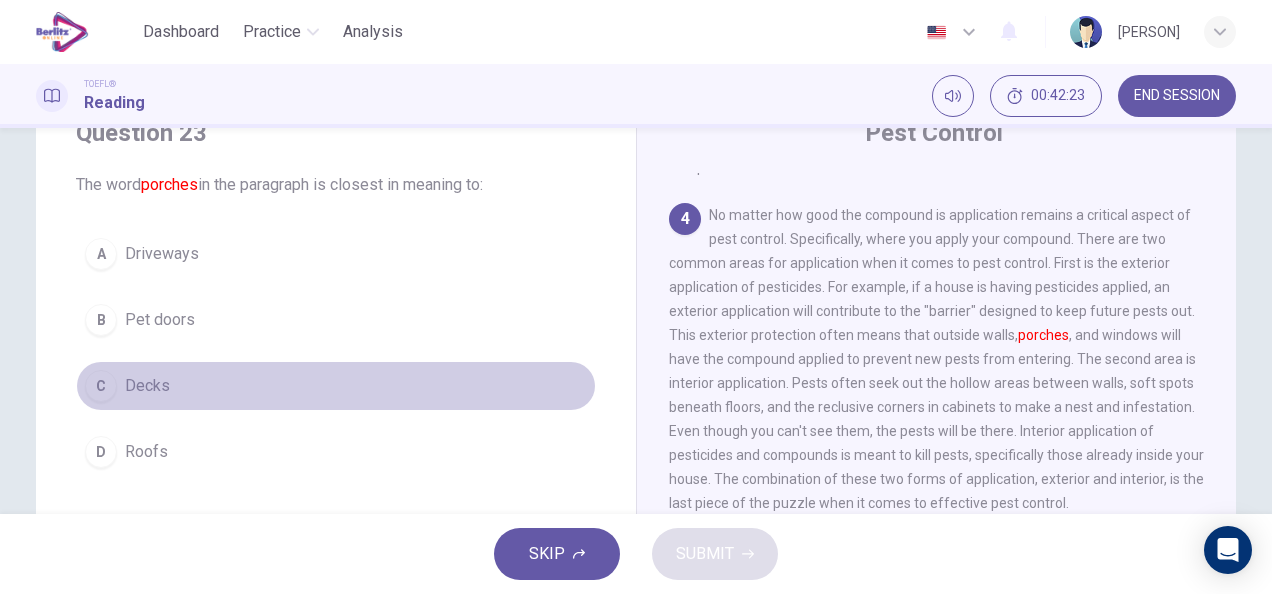 click on "C Decks" at bounding box center [336, 386] 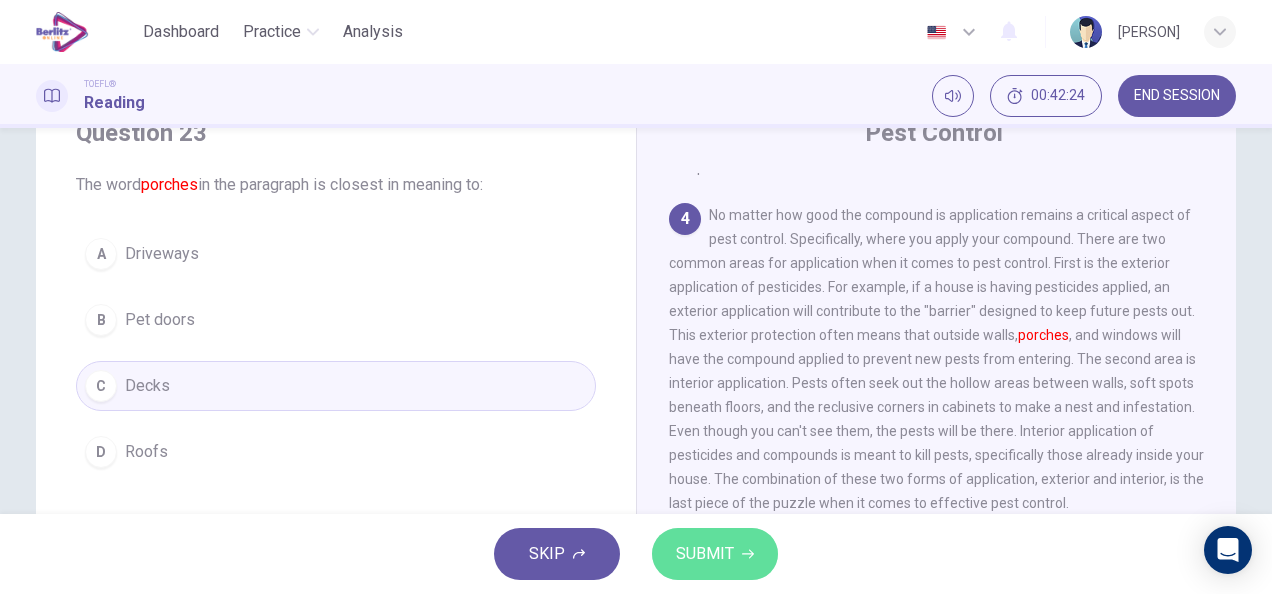click on "SUBMIT" at bounding box center [715, 554] 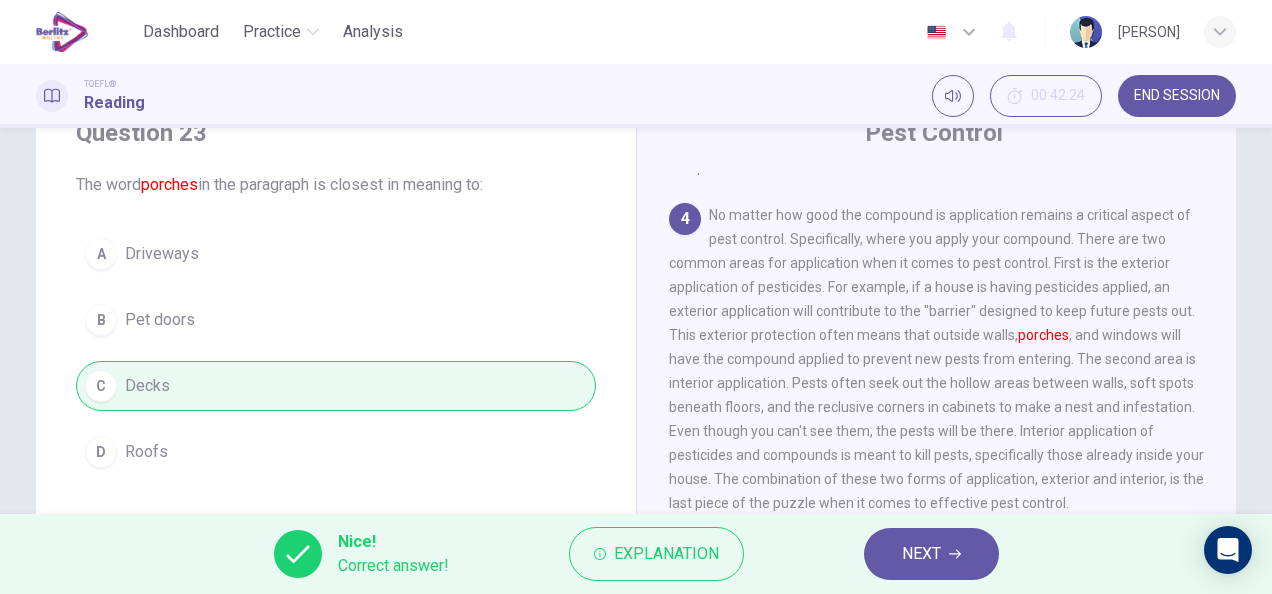 scroll, scrollTop: 975, scrollLeft: 0, axis: vertical 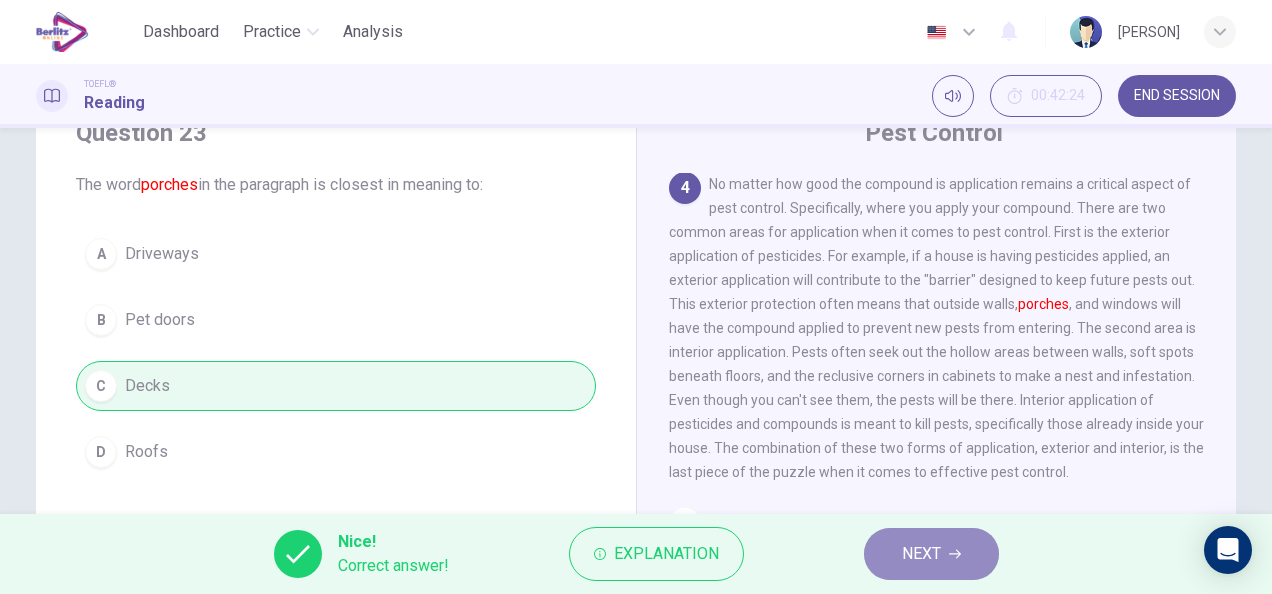 click on "NEXT" at bounding box center [921, 554] 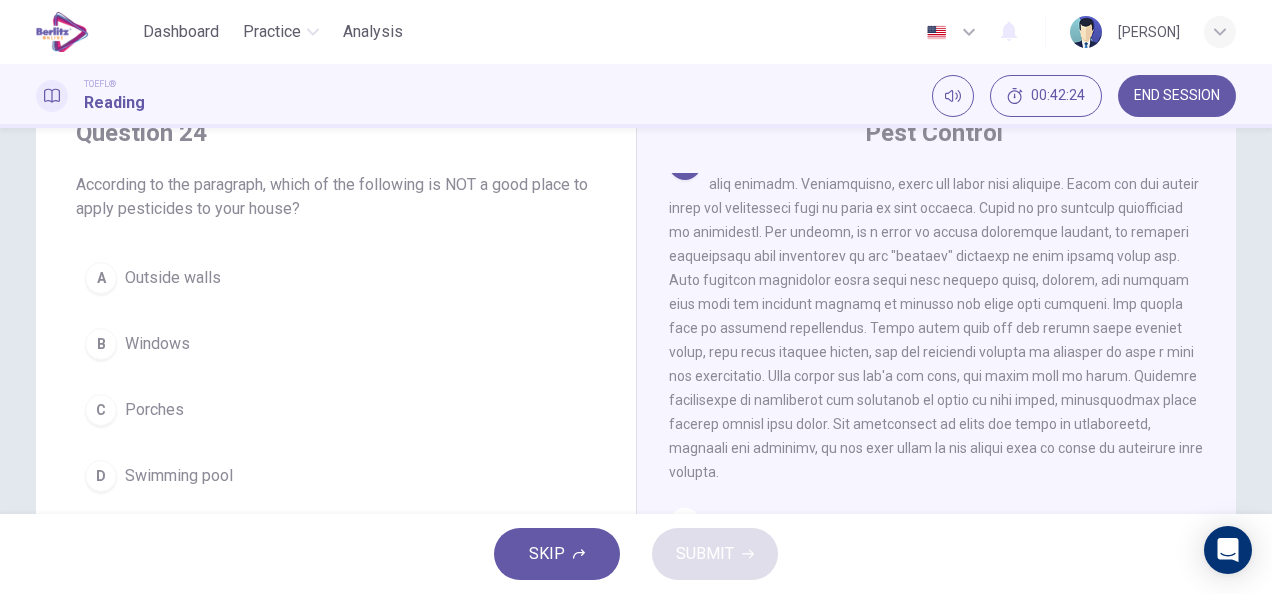 scroll, scrollTop: 960, scrollLeft: 0, axis: vertical 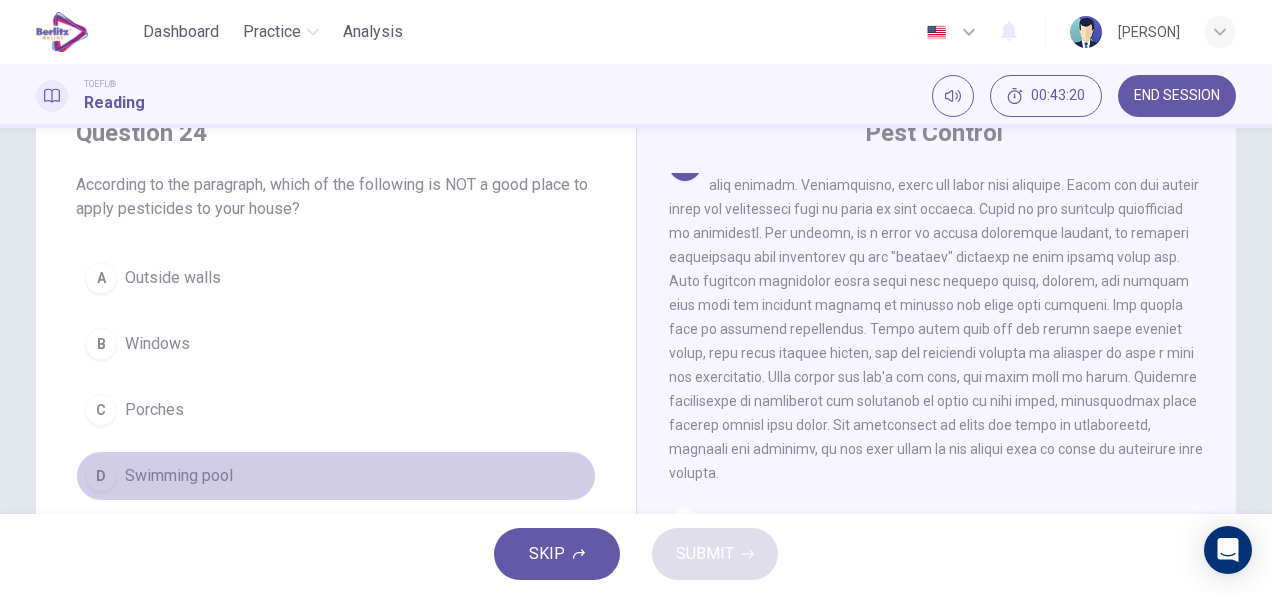 click on "D Swimming pool" at bounding box center (336, 476) 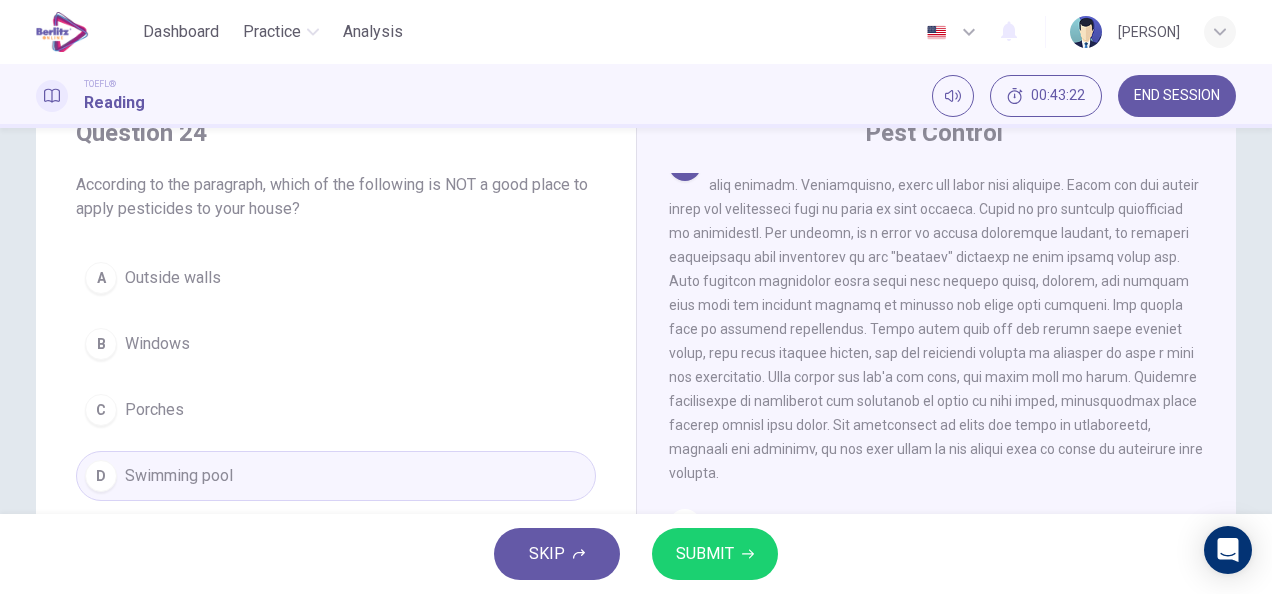 click on "SUBMIT" at bounding box center [705, 554] 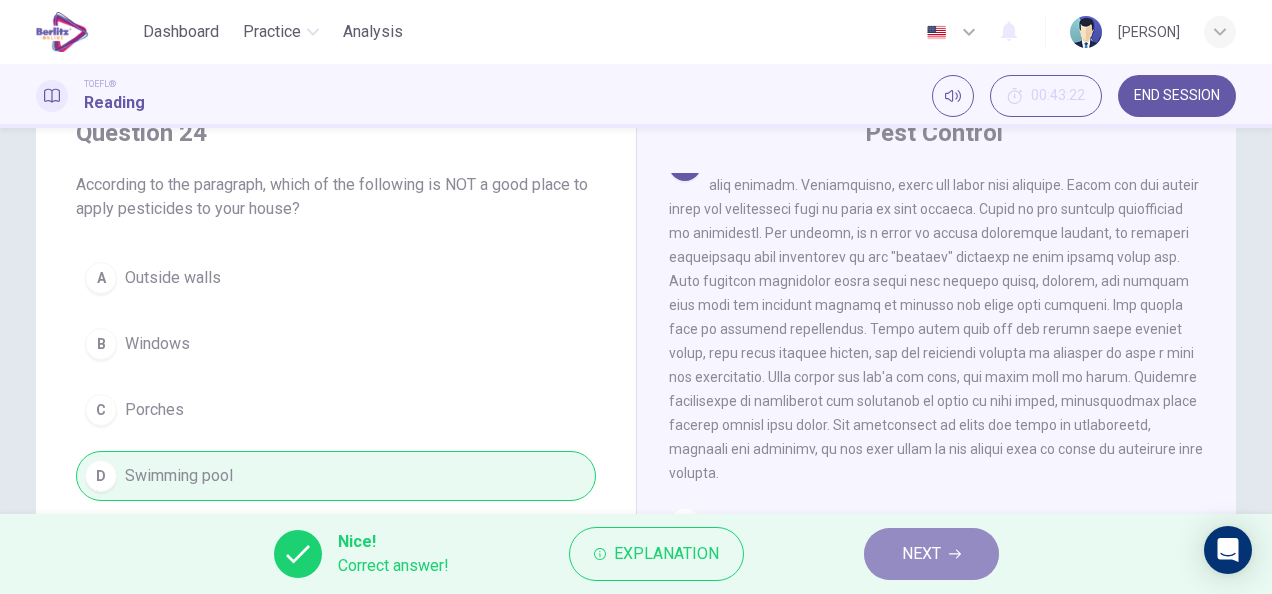 click on "NEXT" at bounding box center (921, 554) 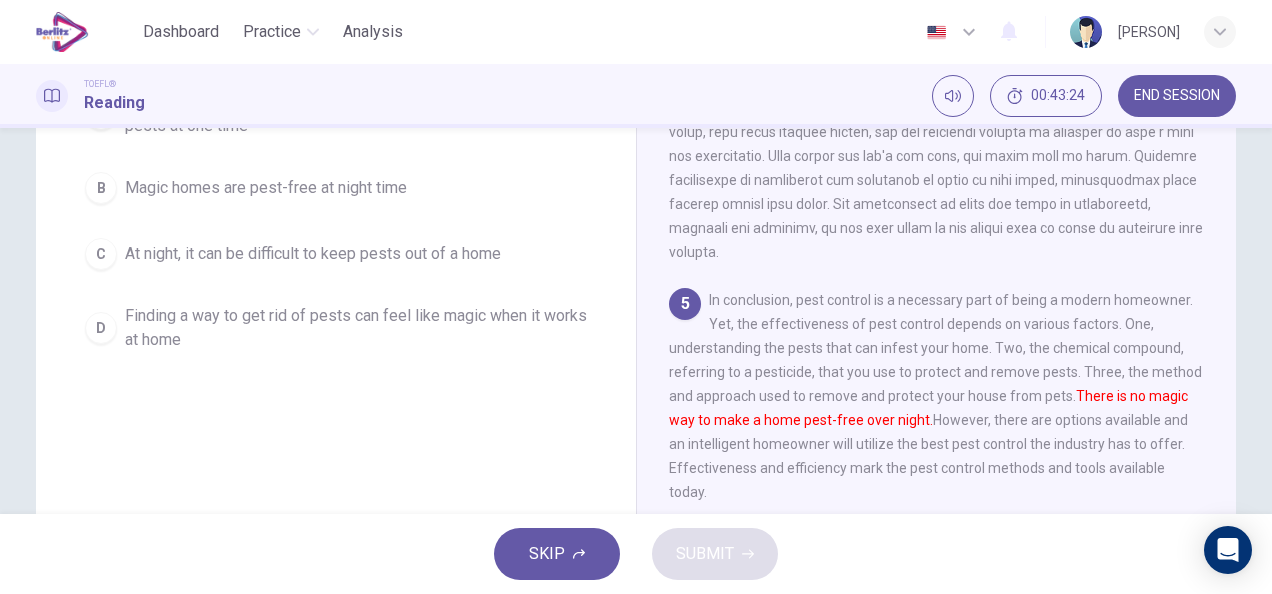 scroll, scrollTop: 389, scrollLeft: 0, axis: vertical 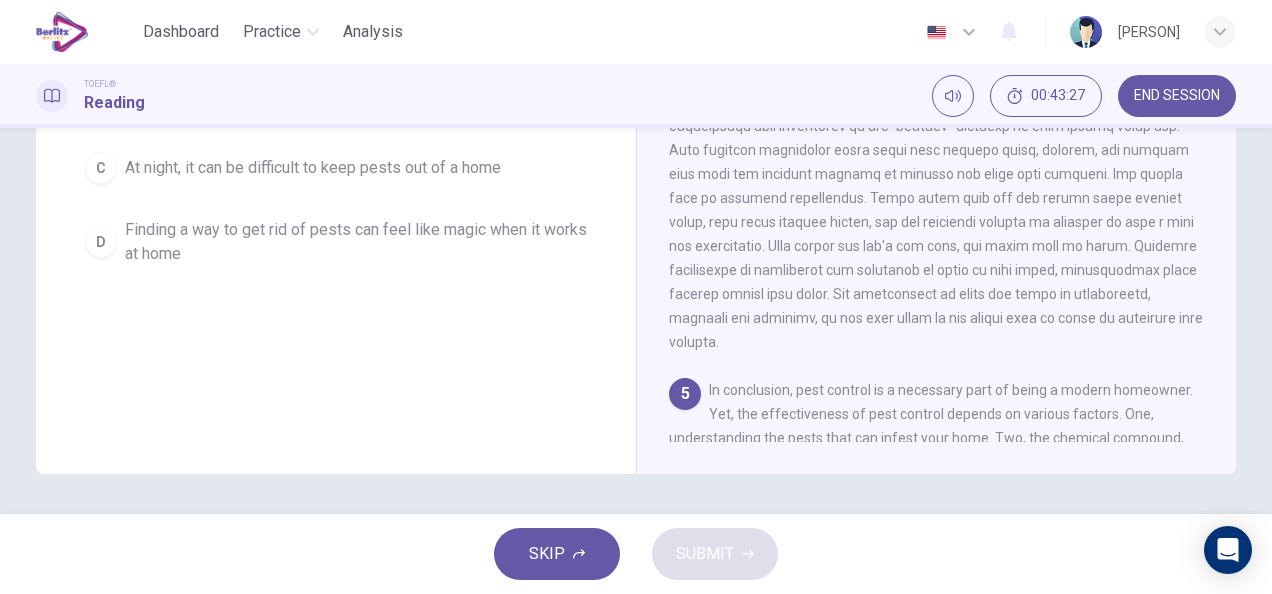 click on "Question 25 Which sentence is most similar to the following sentence from the paragraph?
There is no magic way to make a home pest-free over night. A Ultimately, there is no single-way to miraculously eliminate all pests at one time B Magic homes are pest-free at night time C At night, it can be difficult to keep pests out of a home D Finding a way to get rid of pests can feel like magic when it works at home" at bounding box center [336, 43] 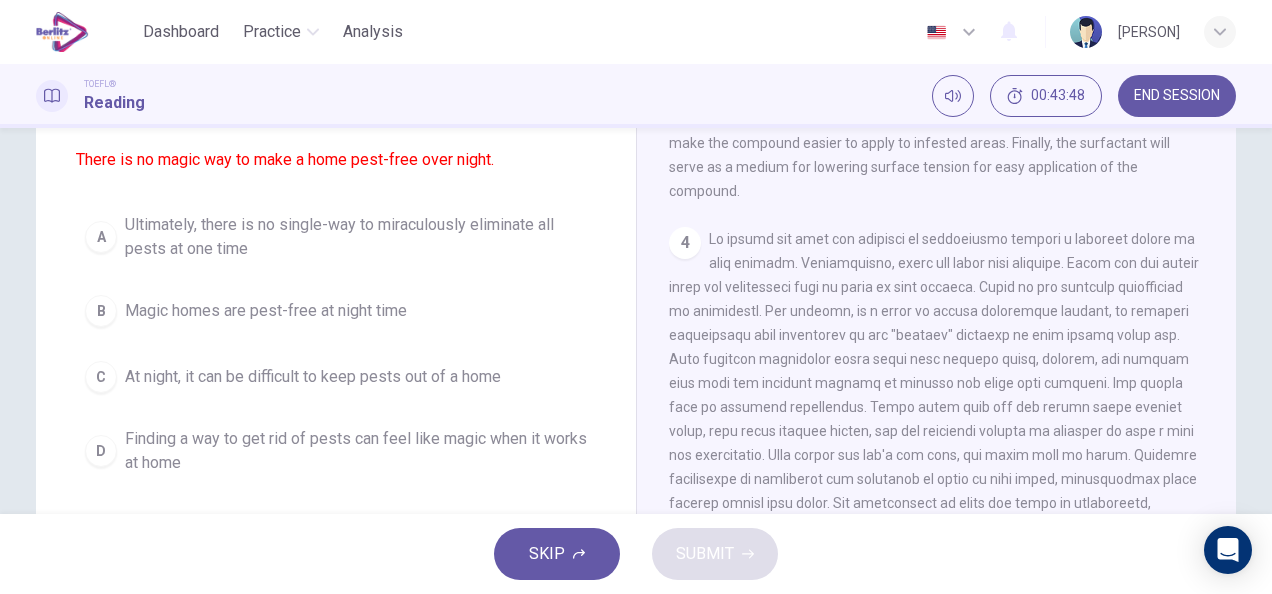 scroll, scrollTop: 179, scrollLeft: 0, axis: vertical 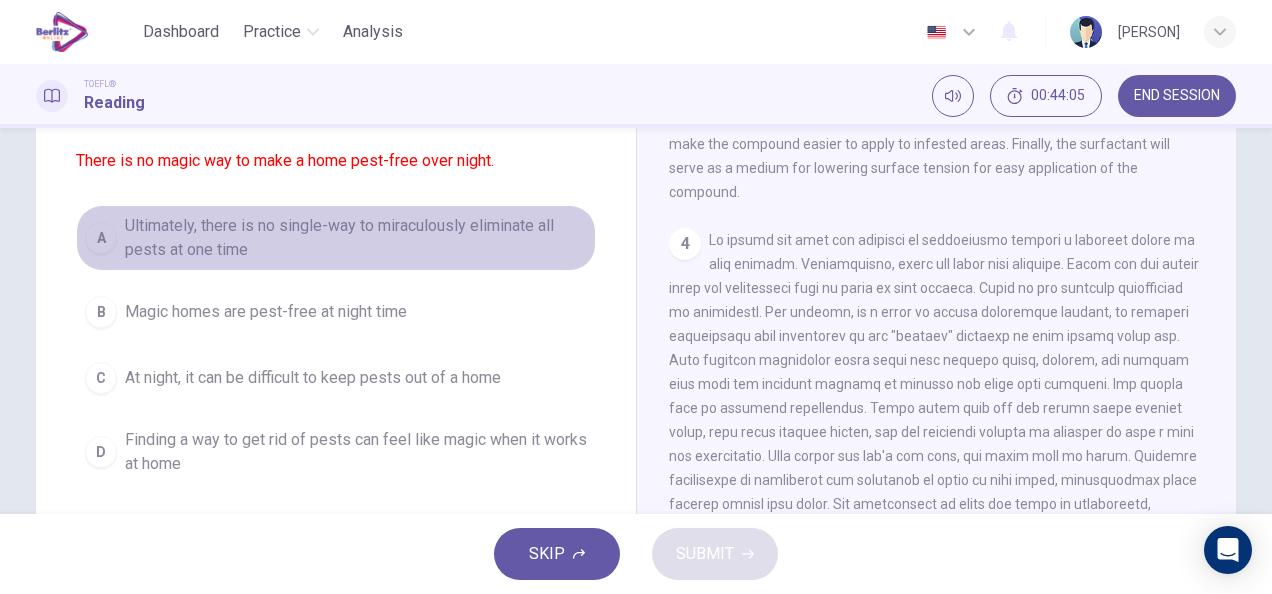 click on "A Ultimately, there is no single-way to miraculously eliminate all pests at one time" at bounding box center [336, 238] 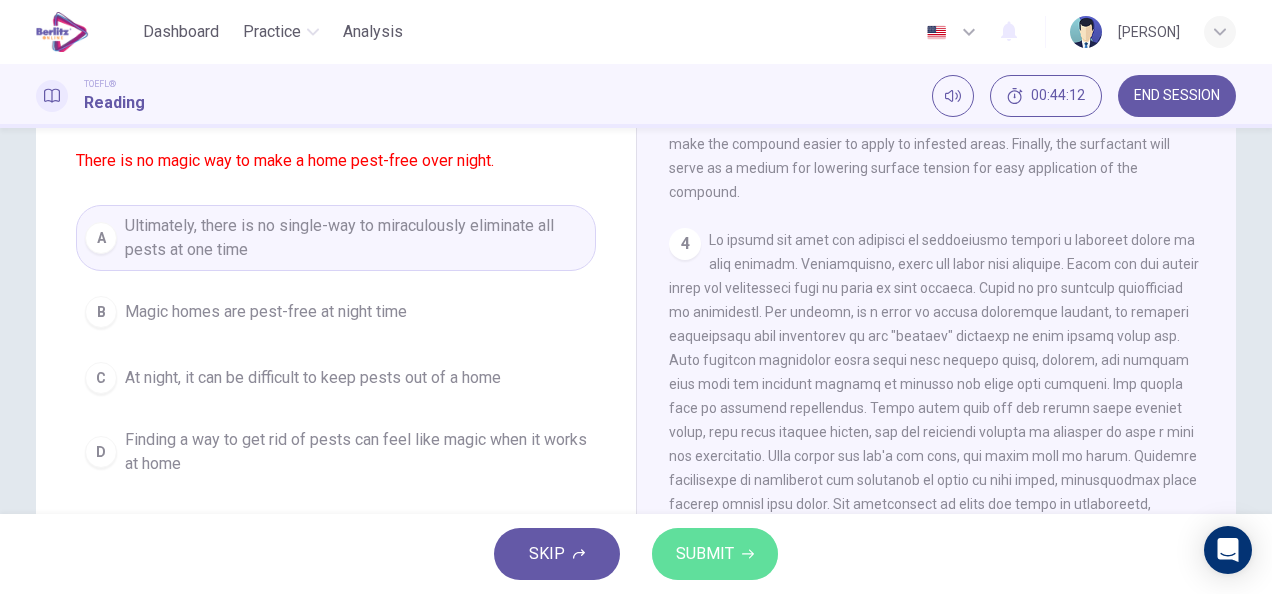 click on "SUBMIT" at bounding box center [715, 554] 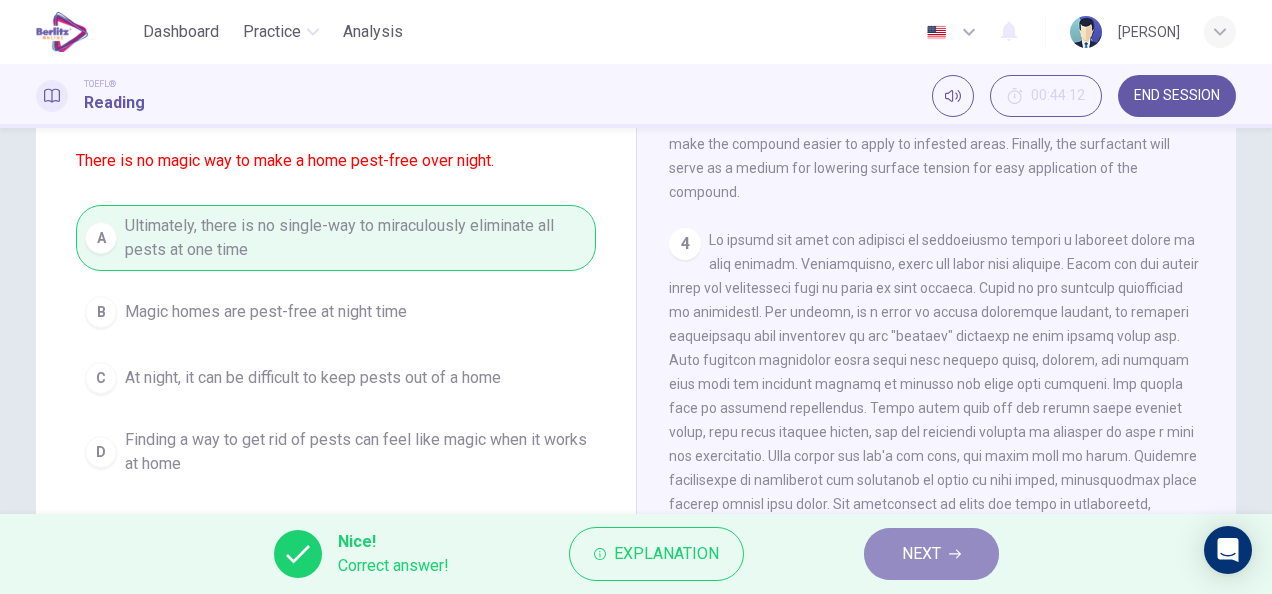 click on "NEXT" at bounding box center [931, 554] 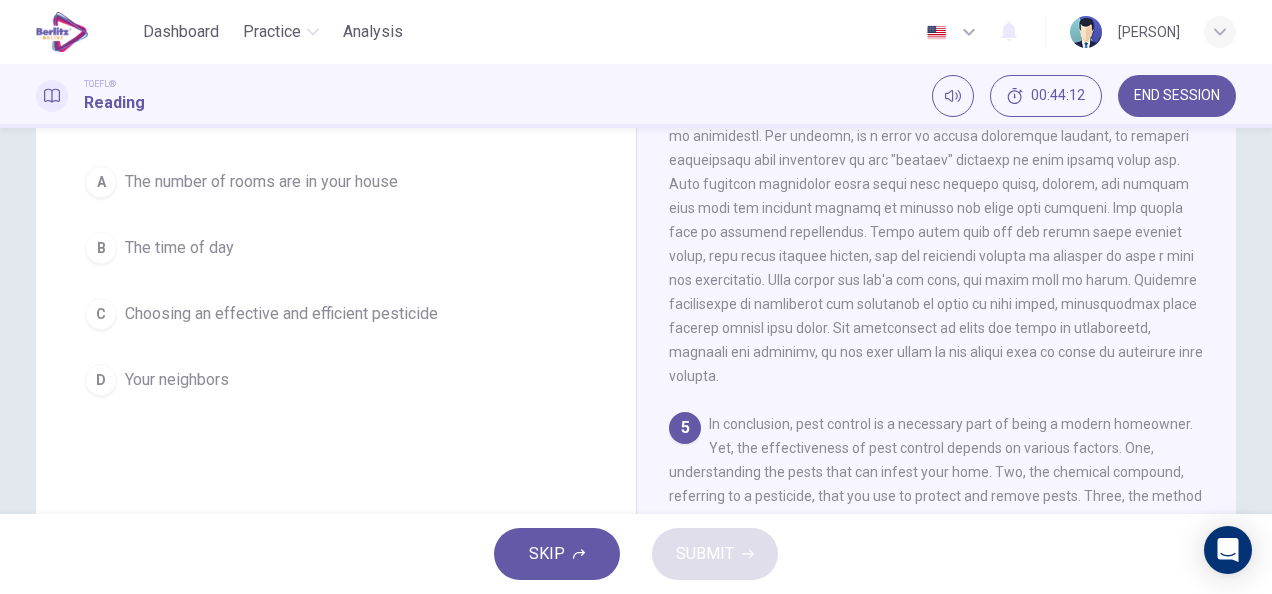 scroll, scrollTop: 975, scrollLeft: 0, axis: vertical 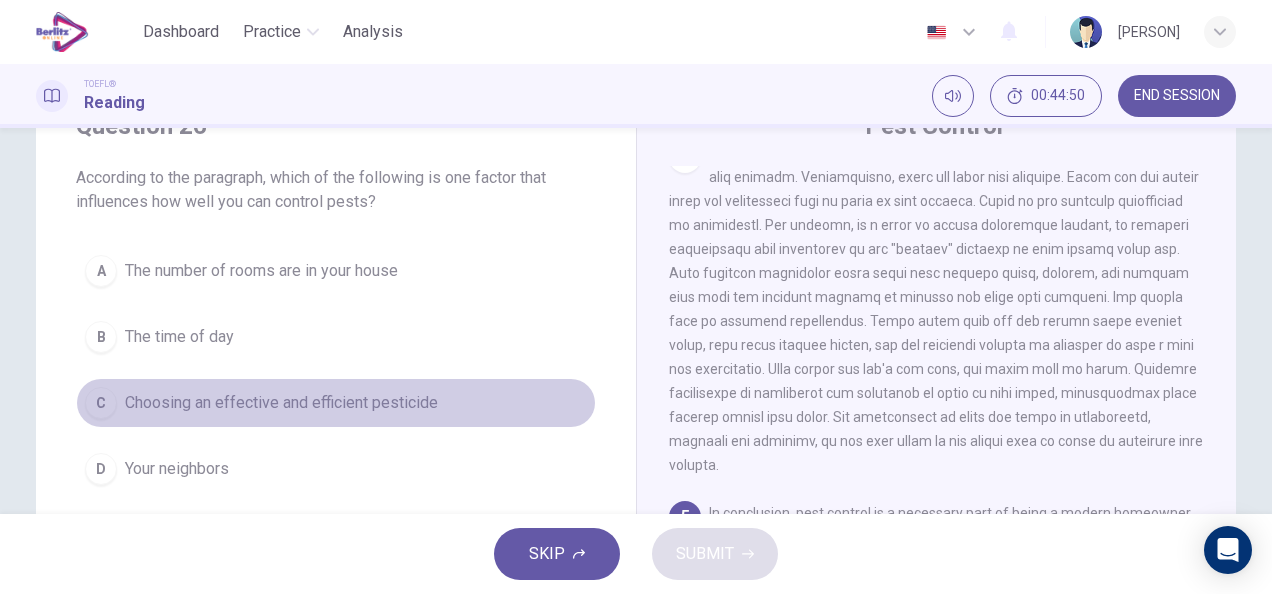 click on "C" at bounding box center (101, 403) 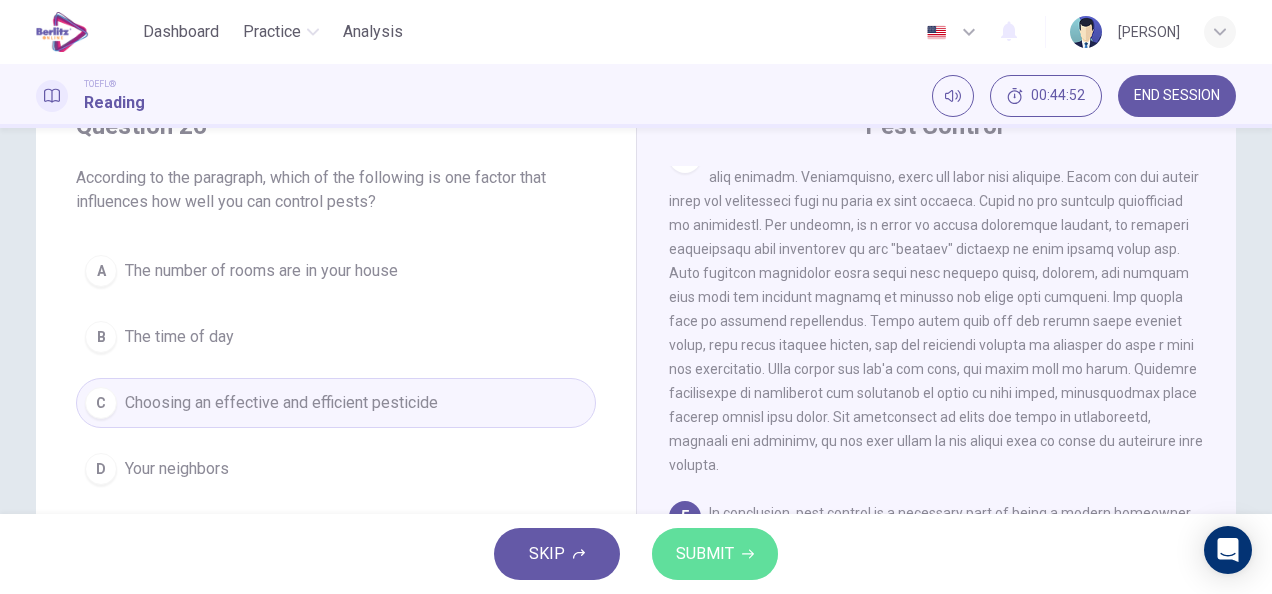 click on "SUBMIT" at bounding box center [705, 554] 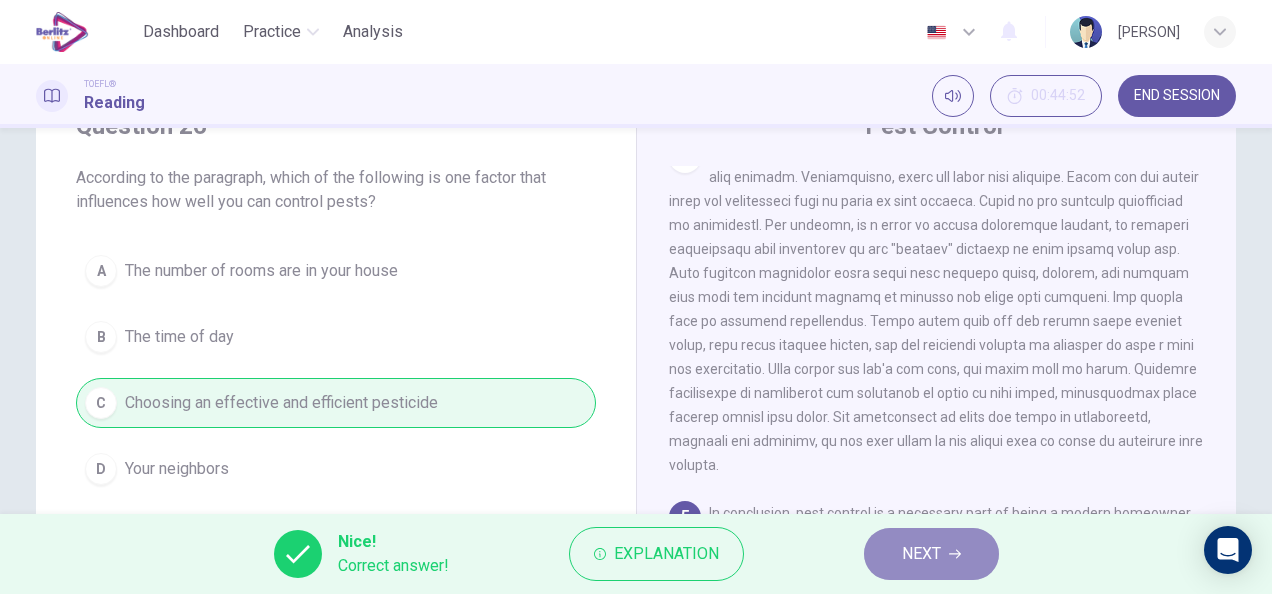 click on "NEXT" at bounding box center (931, 554) 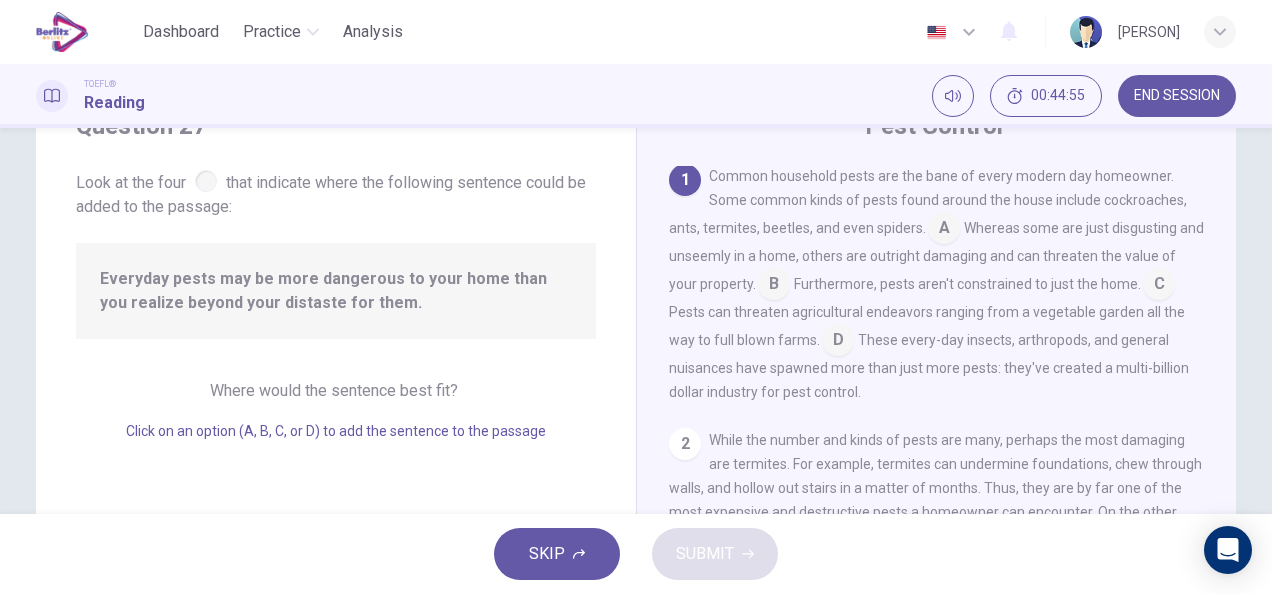 scroll, scrollTop: 0, scrollLeft: 0, axis: both 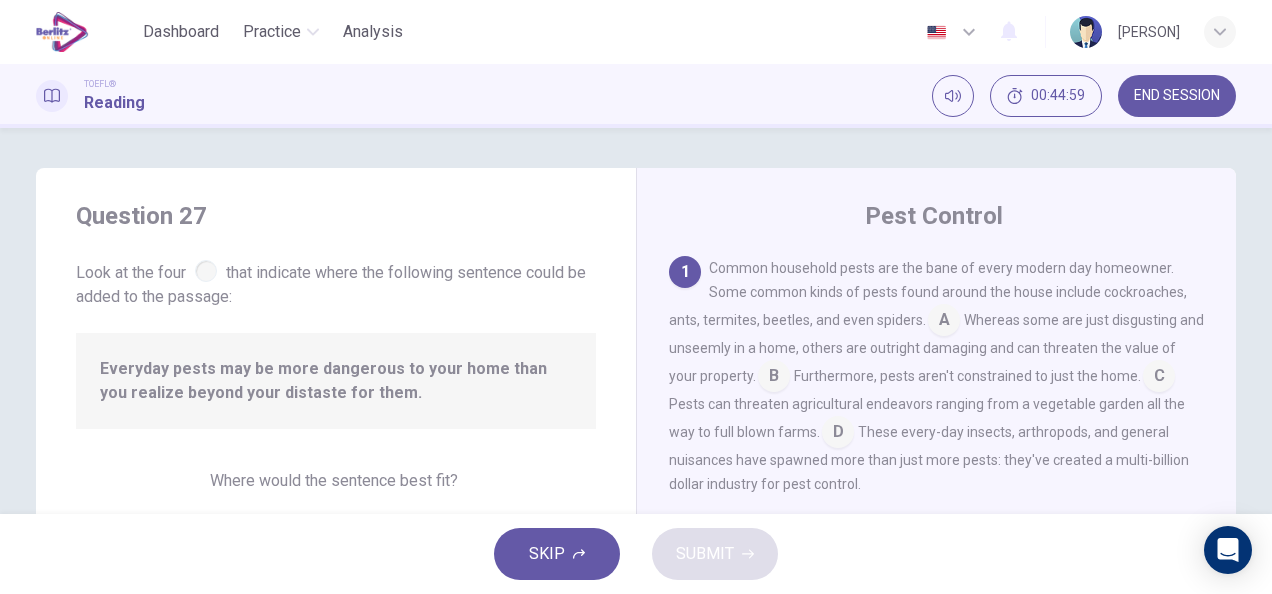 click at bounding box center [206, 271] 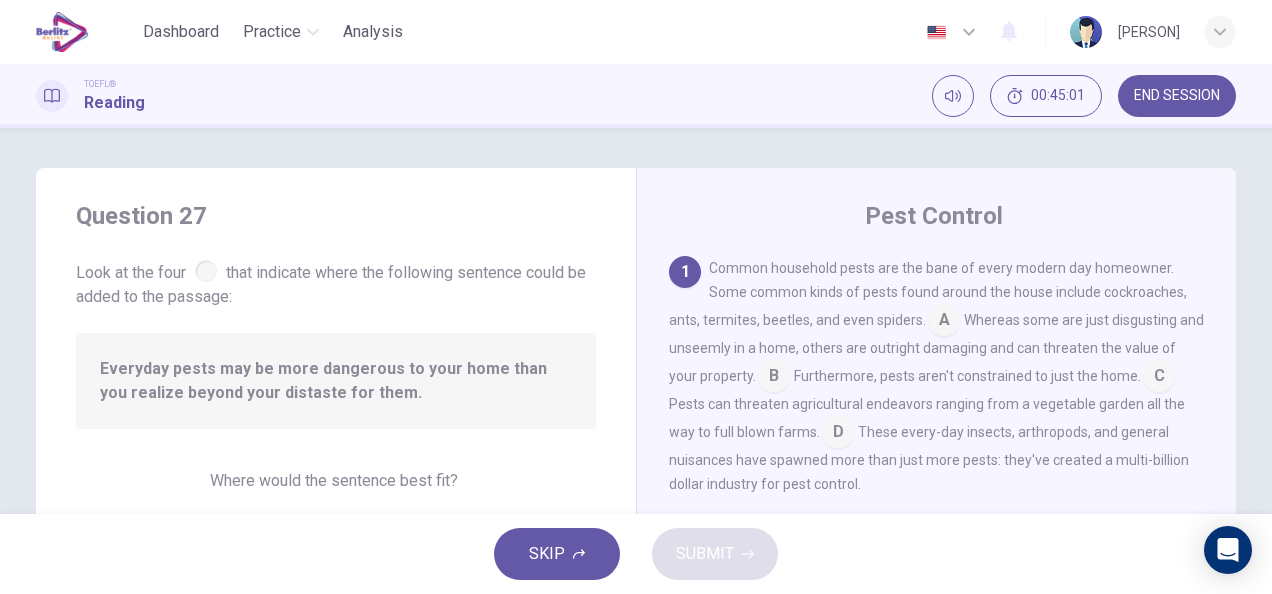 click at bounding box center (774, 378) 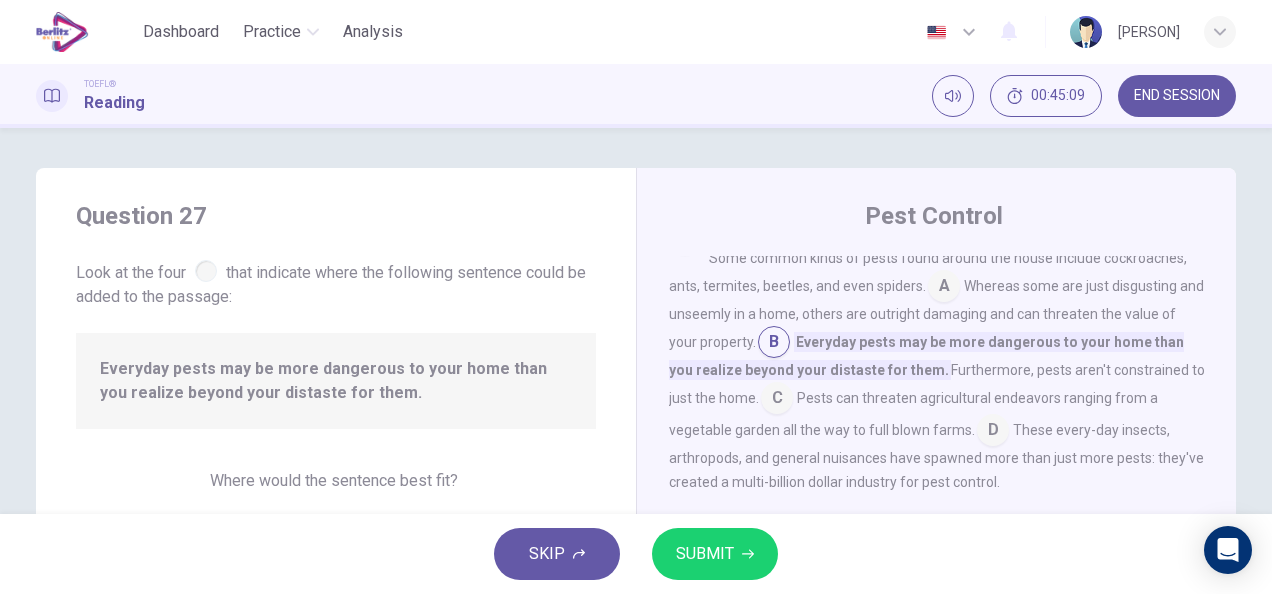 scroll, scrollTop: 0, scrollLeft: 0, axis: both 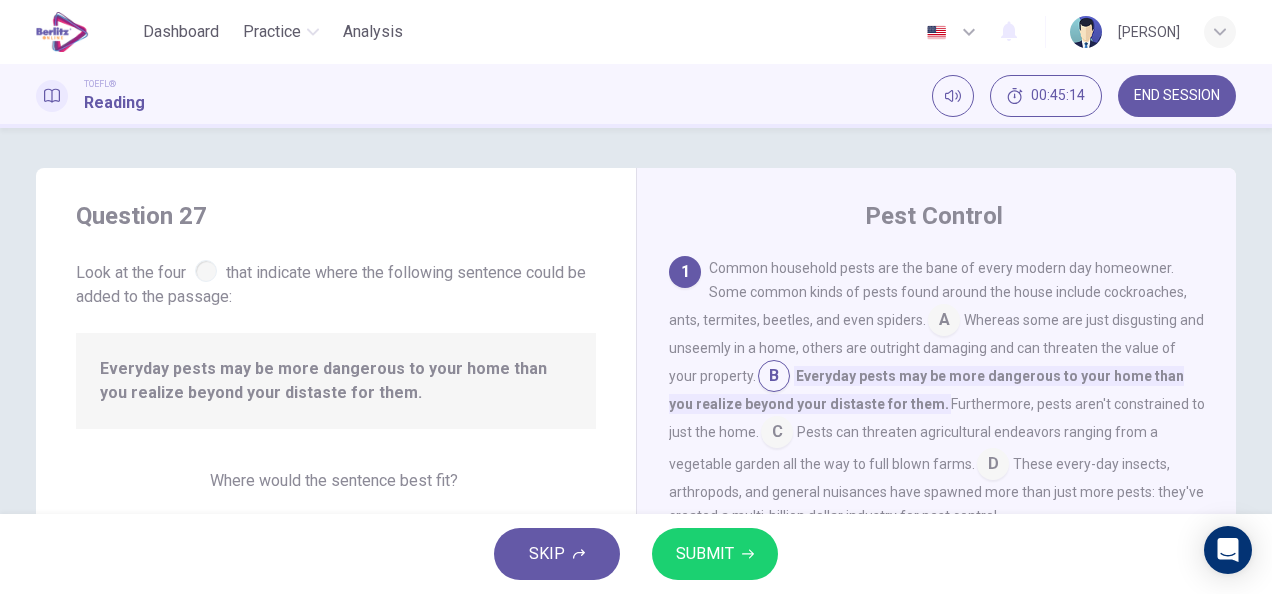 click at bounding box center (774, 378) 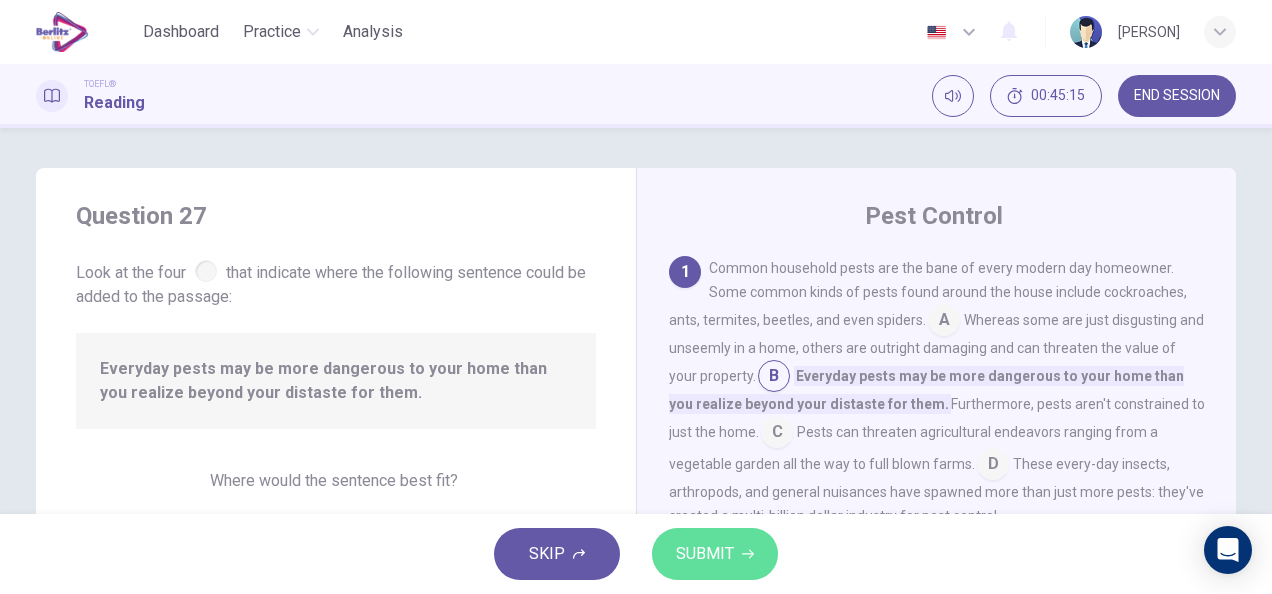 click on "SUBMIT" at bounding box center (715, 554) 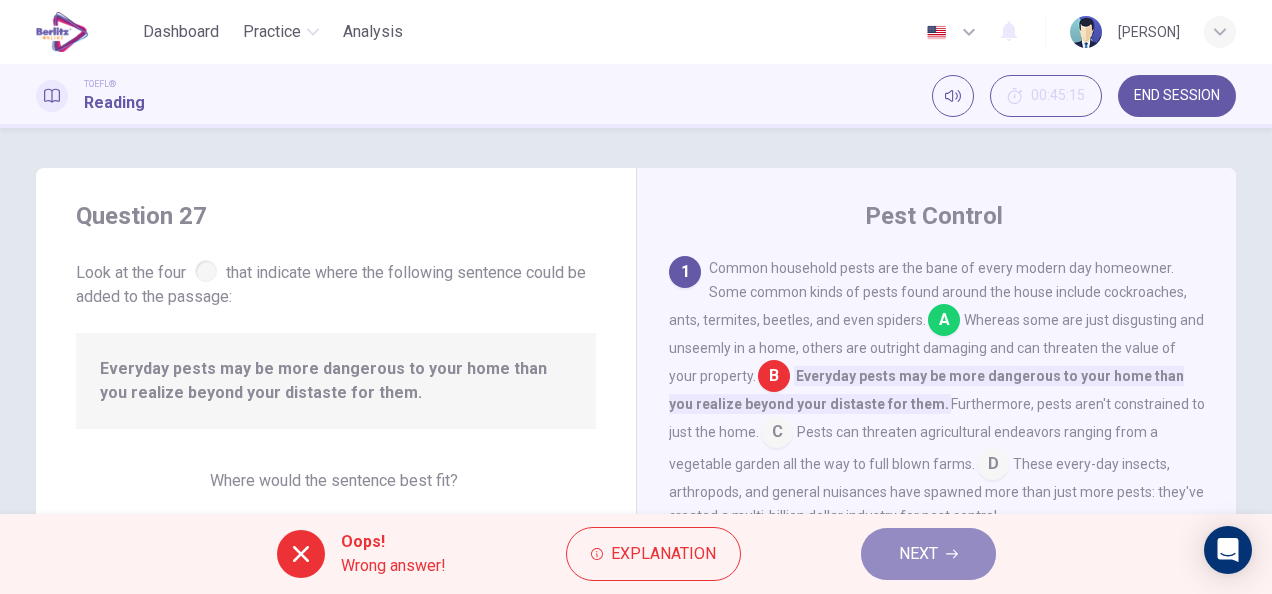 click on "NEXT" at bounding box center (928, 554) 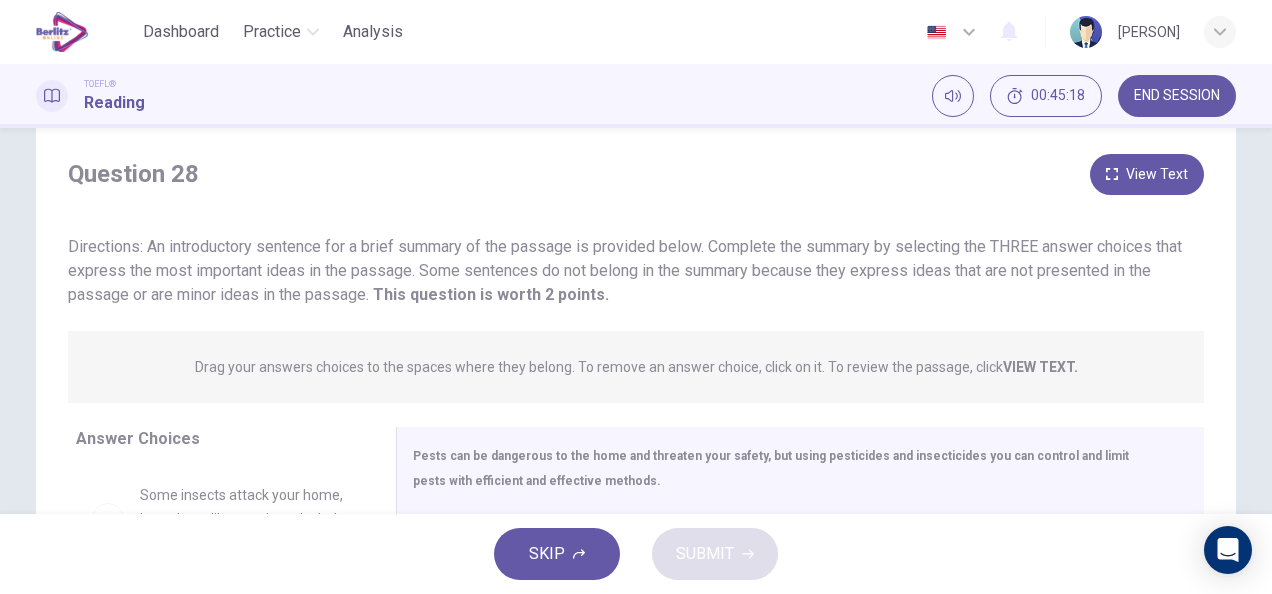 scroll, scrollTop: 0, scrollLeft: 0, axis: both 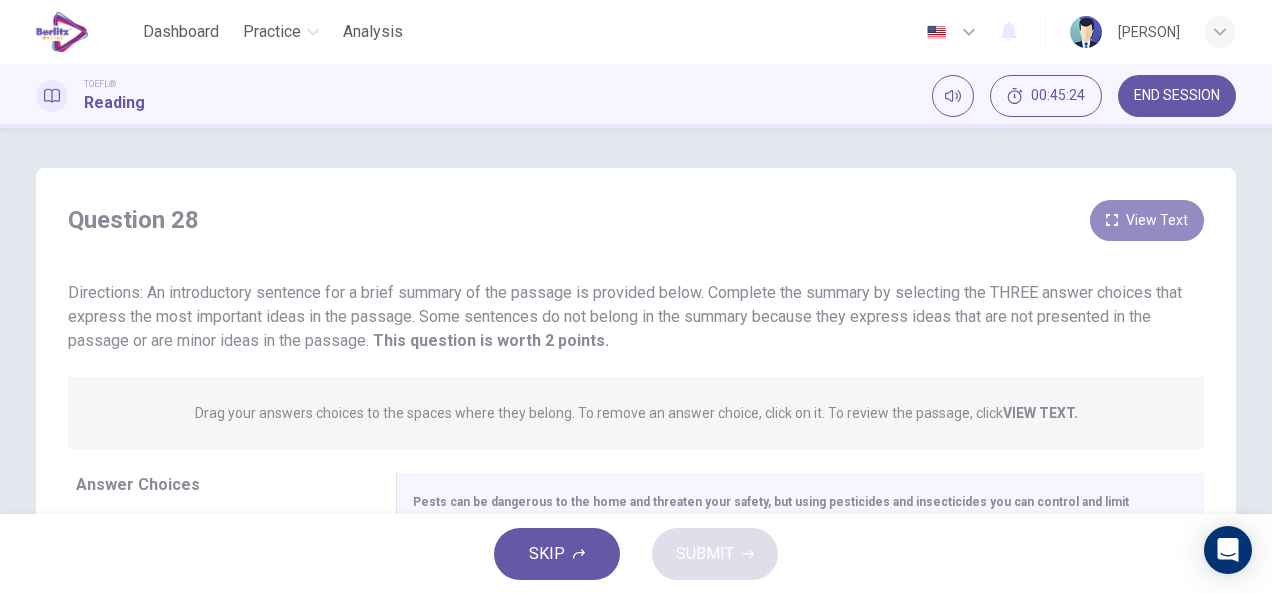 click on "View Text" at bounding box center [1147, 220] 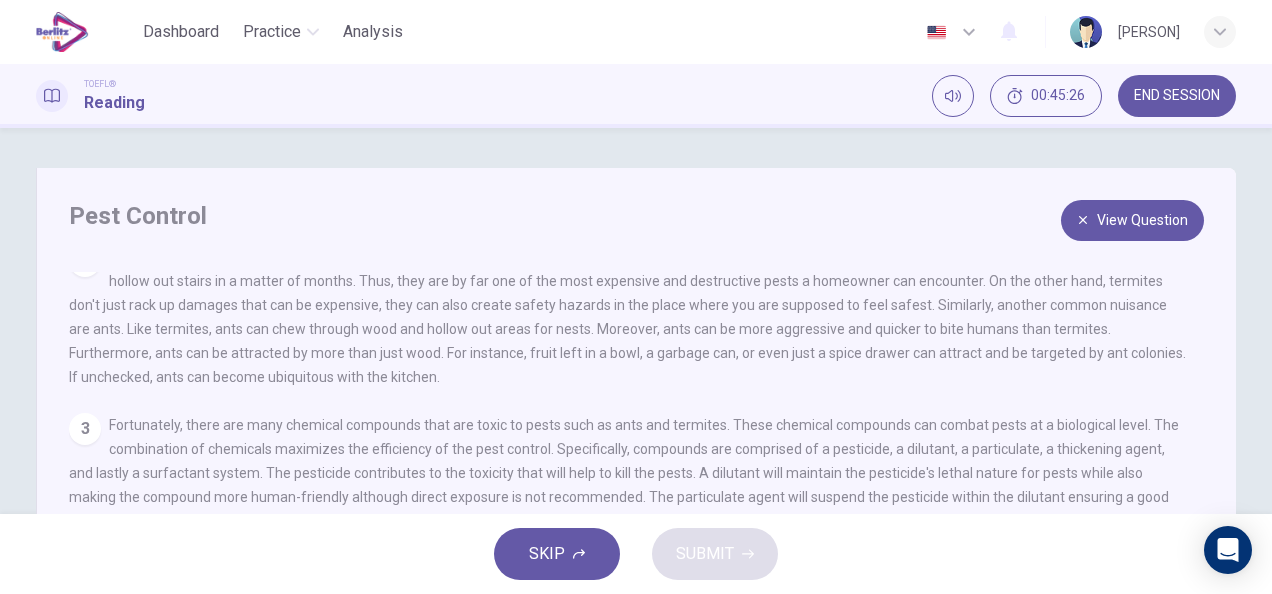 scroll, scrollTop: 260, scrollLeft: 0, axis: vertical 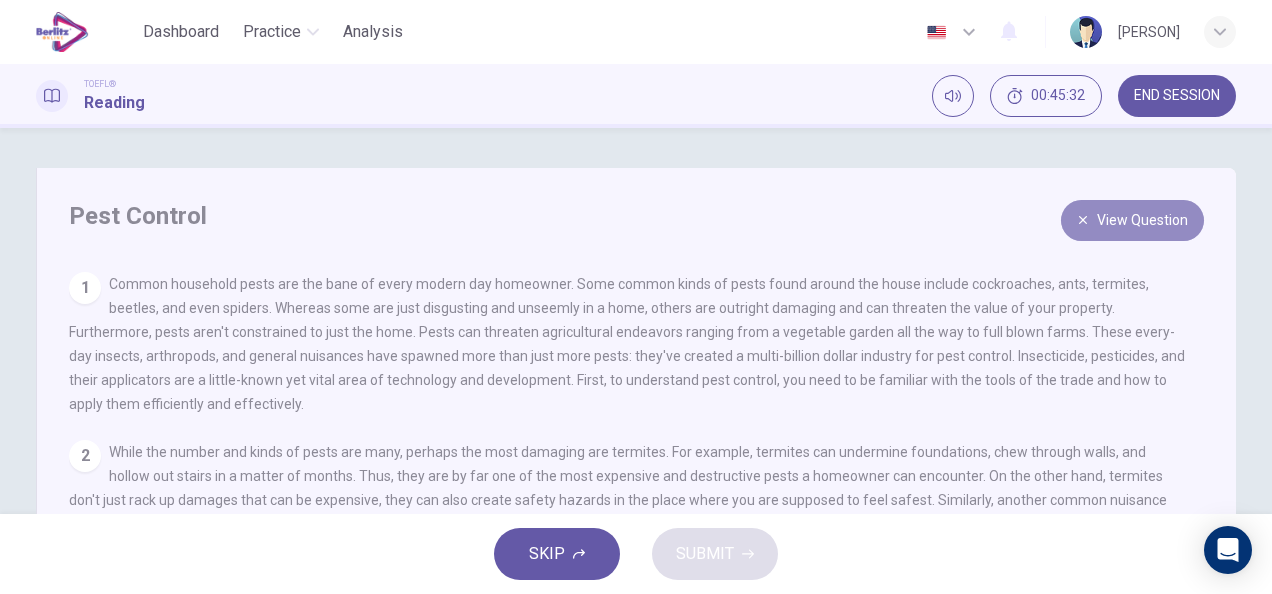 click on "View Question" at bounding box center [1132, 220] 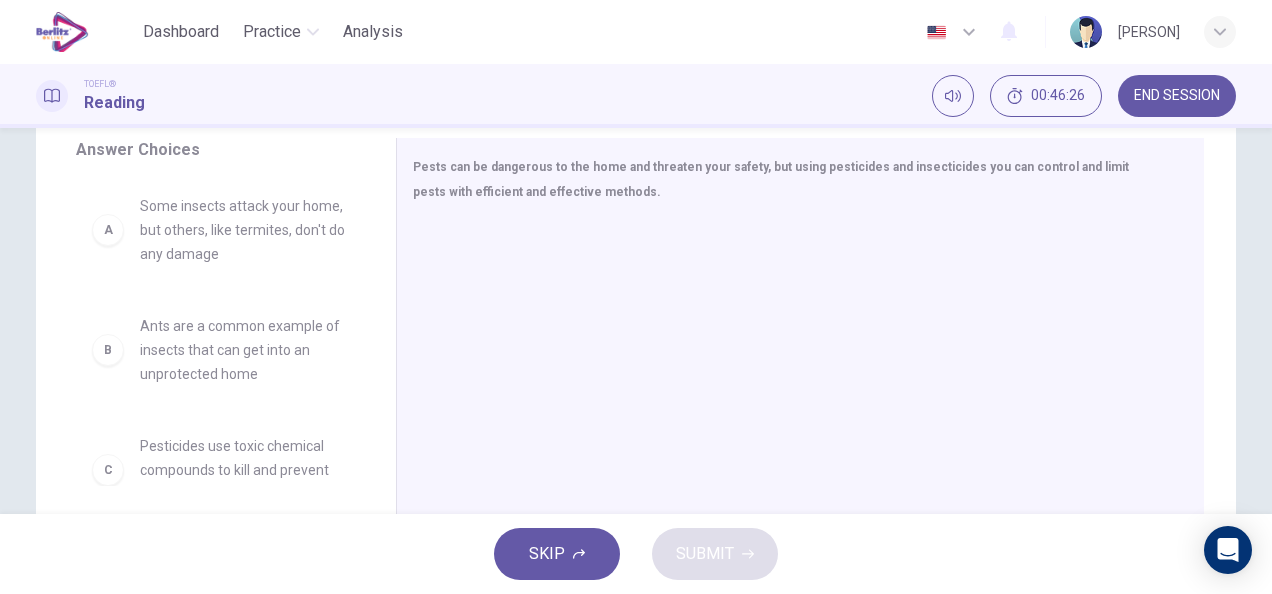 scroll, scrollTop: 328, scrollLeft: 0, axis: vertical 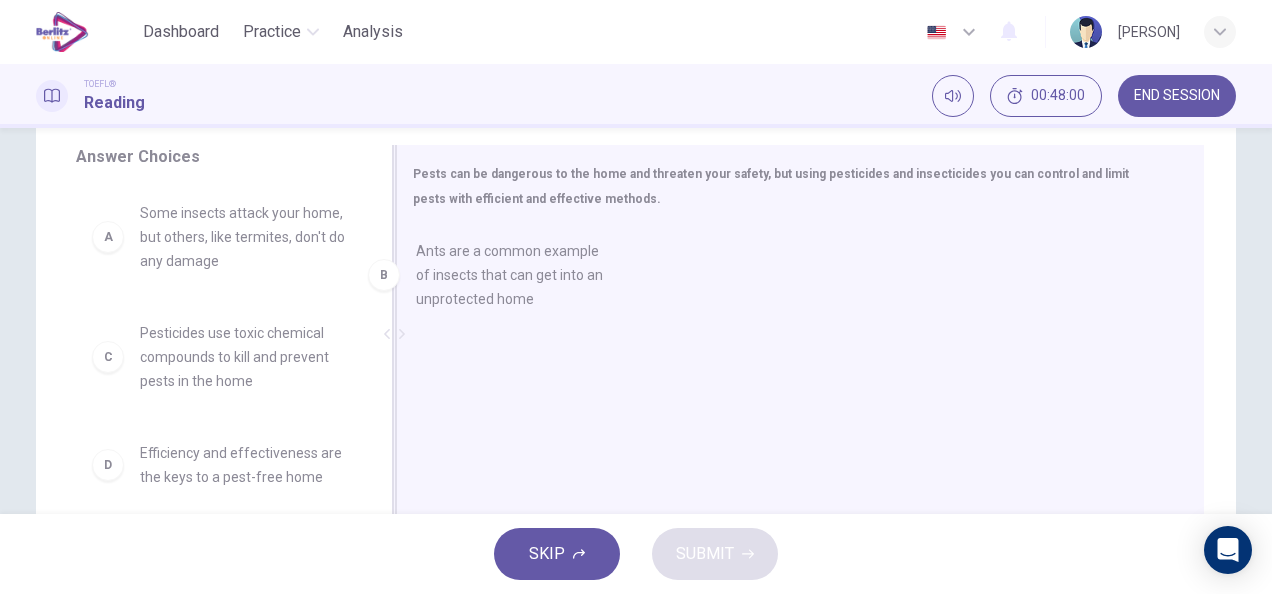 drag, startPoint x: 208, startPoint y: 351, endPoint x: 499, endPoint y: 258, distance: 305.4996 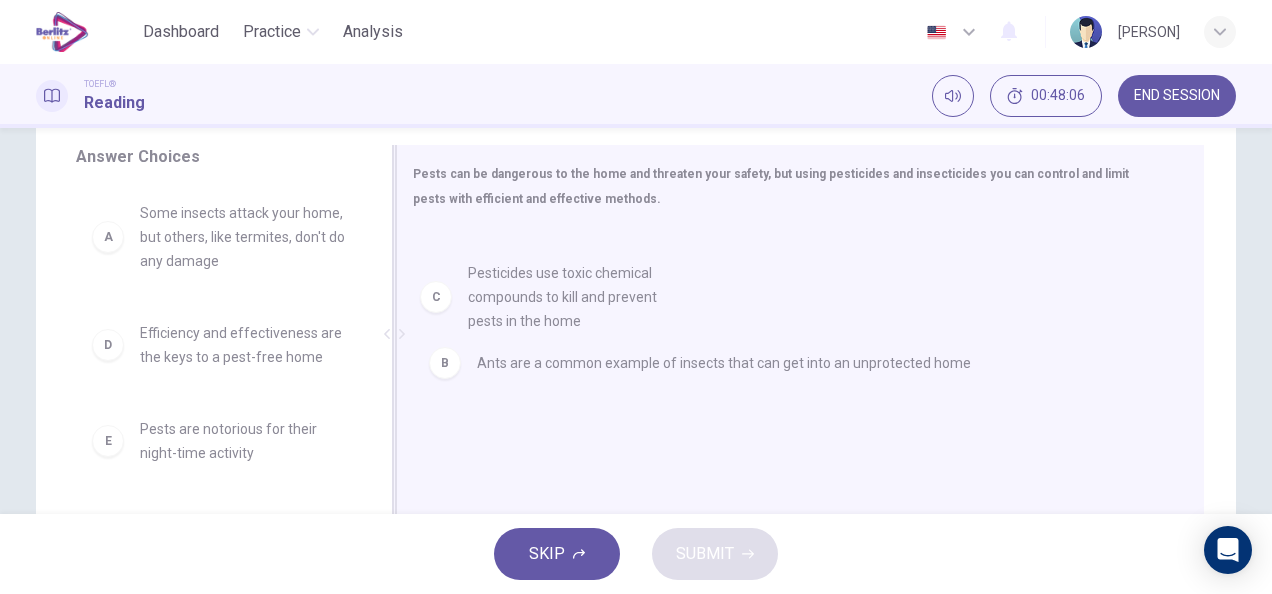 drag, startPoint x: 238, startPoint y: 378, endPoint x: 586, endPoint y: 319, distance: 352.966 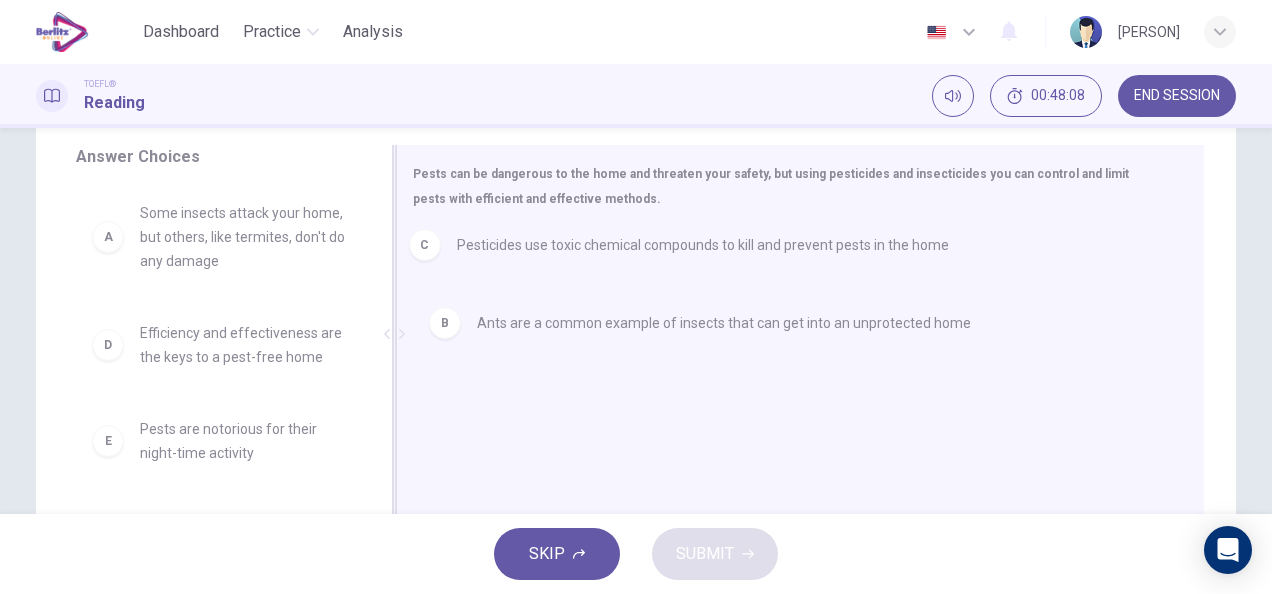drag, startPoint x: 543, startPoint y: 338, endPoint x: 528, endPoint y: 234, distance: 105.076164 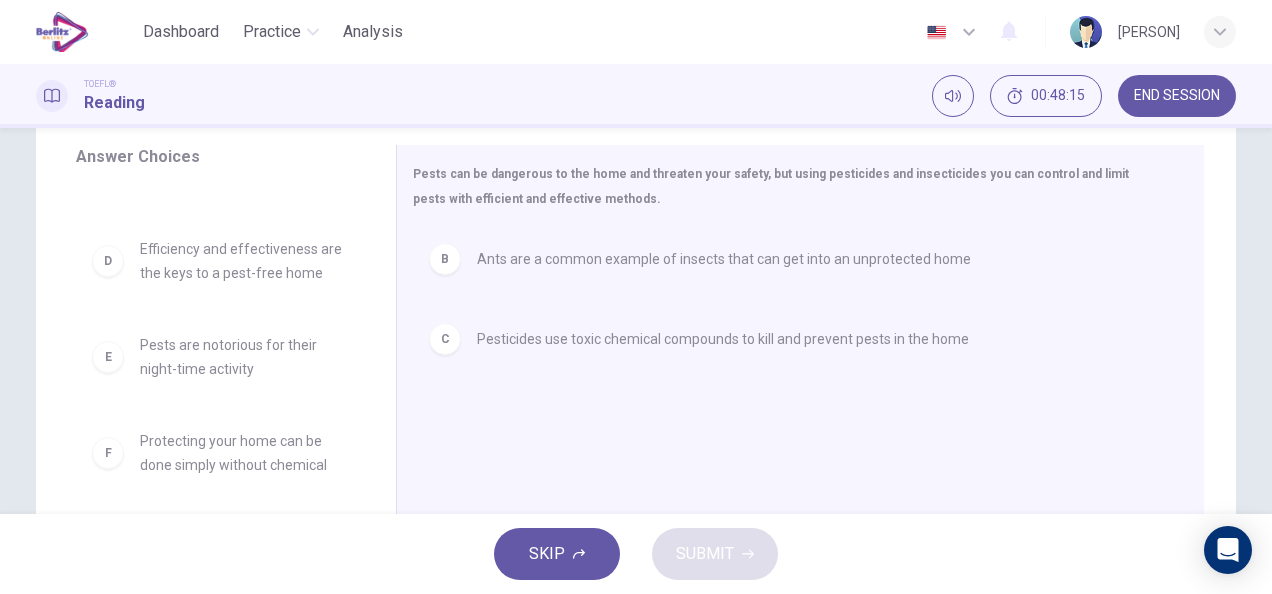 scroll, scrollTop: 108, scrollLeft: 0, axis: vertical 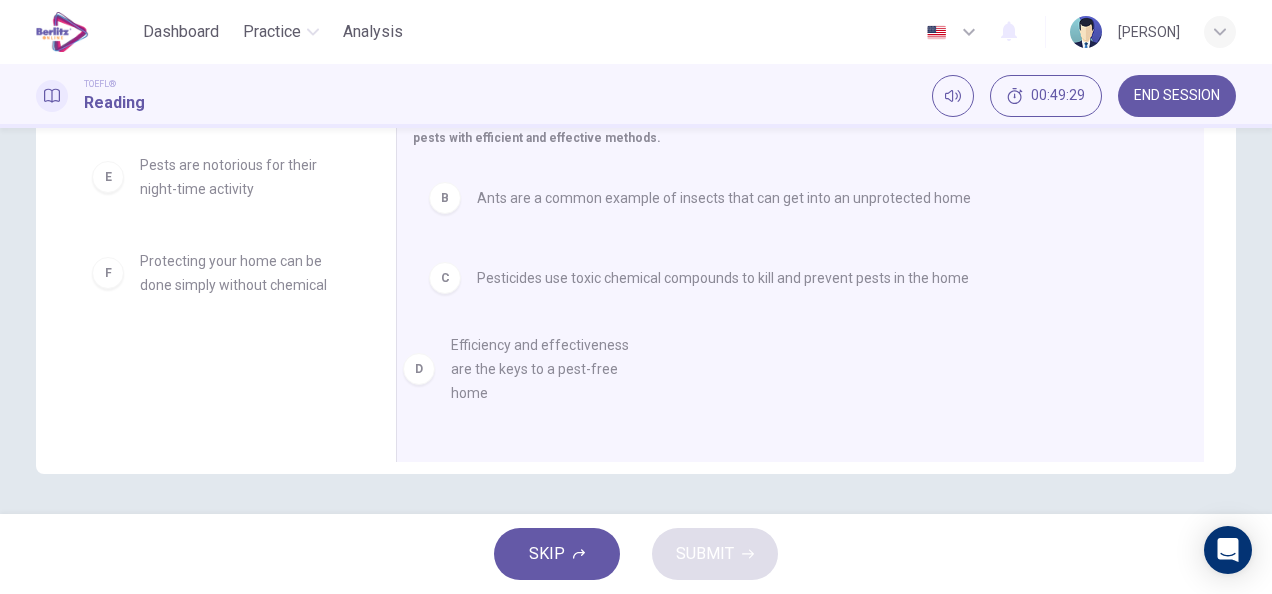 drag, startPoint x: 276, startPoint y: 207, endPoint x: 630, endPoint y: 368, distance: 388.89203 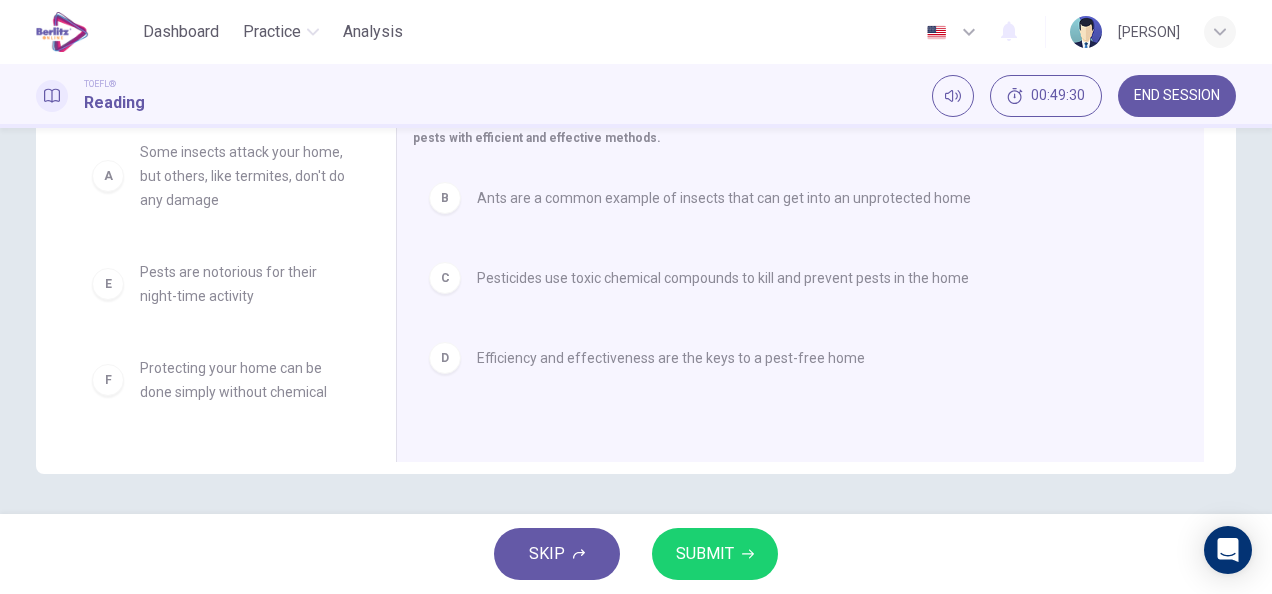 scroll, scrollTop: 0, scrollLeft: 0, axis: both 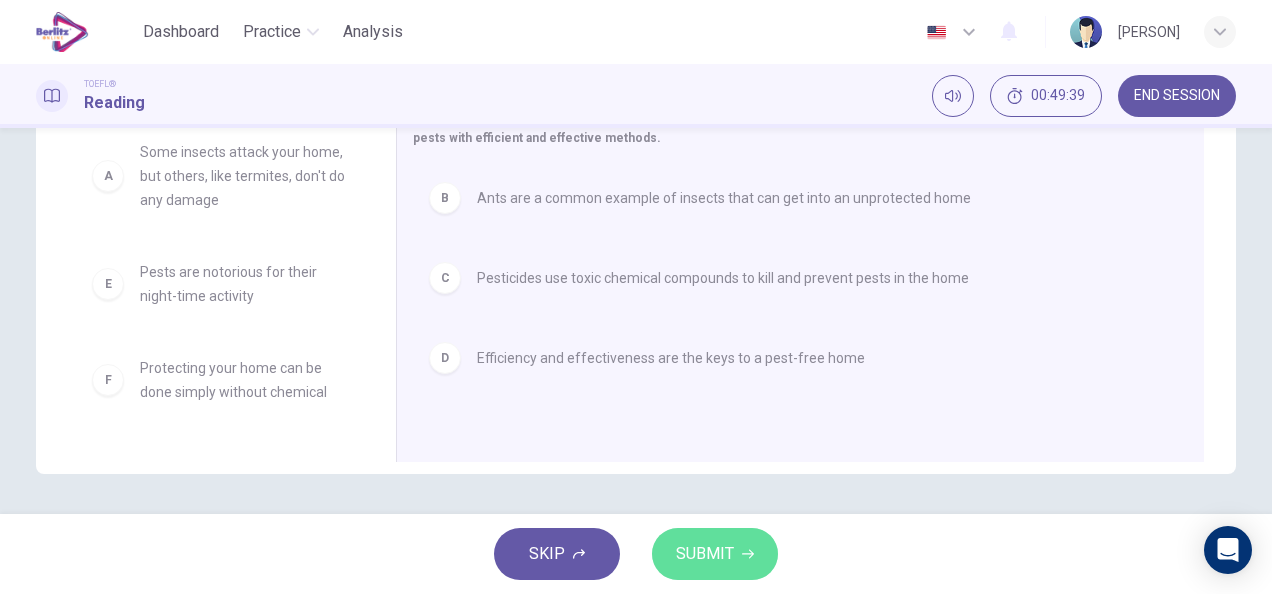 click on "SUBMIT" at bounding box center [705, 554] 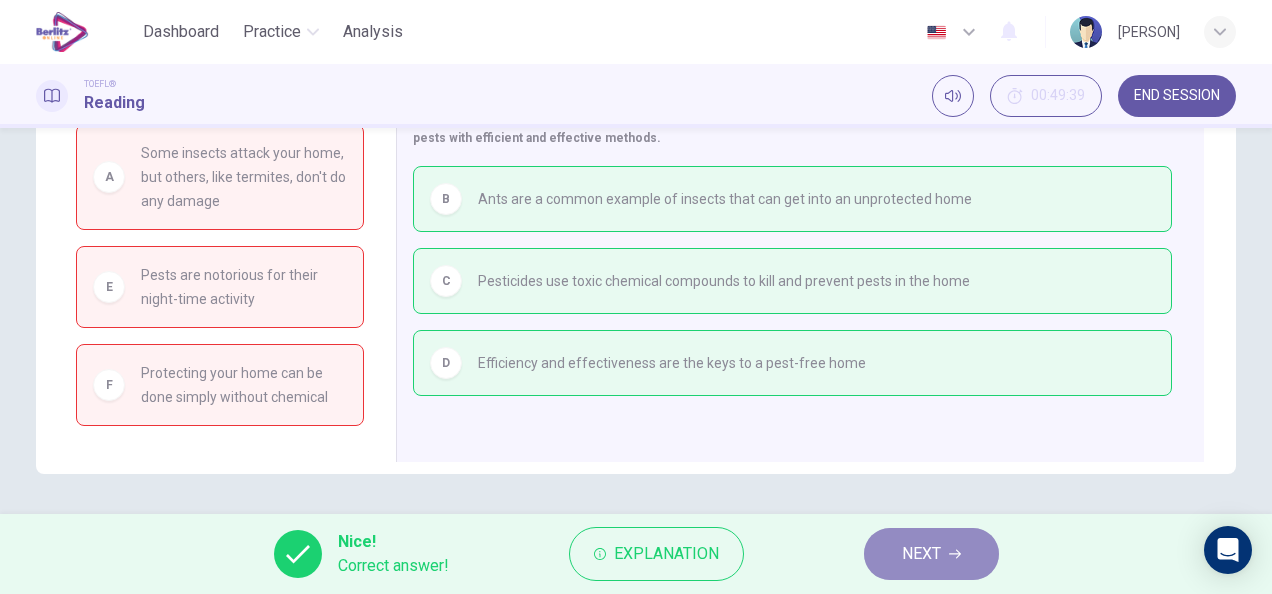 click on "NEXT" at bounding box center [921, 554] 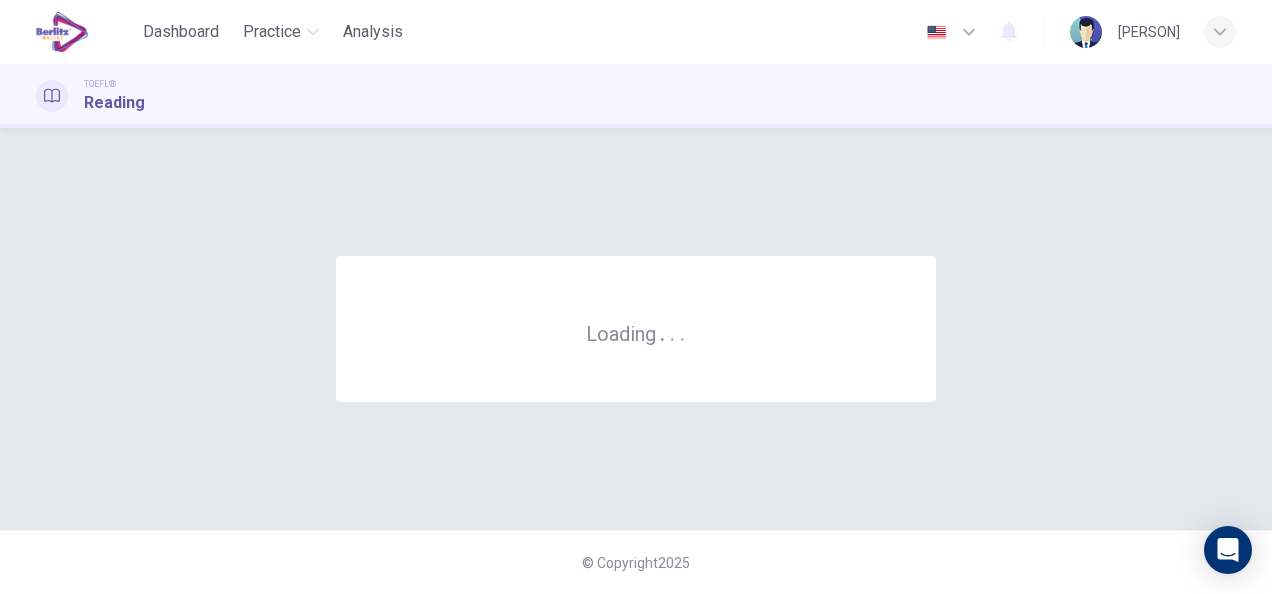scroll, scrollTop: 0, scrollLeft: 0, axis: both 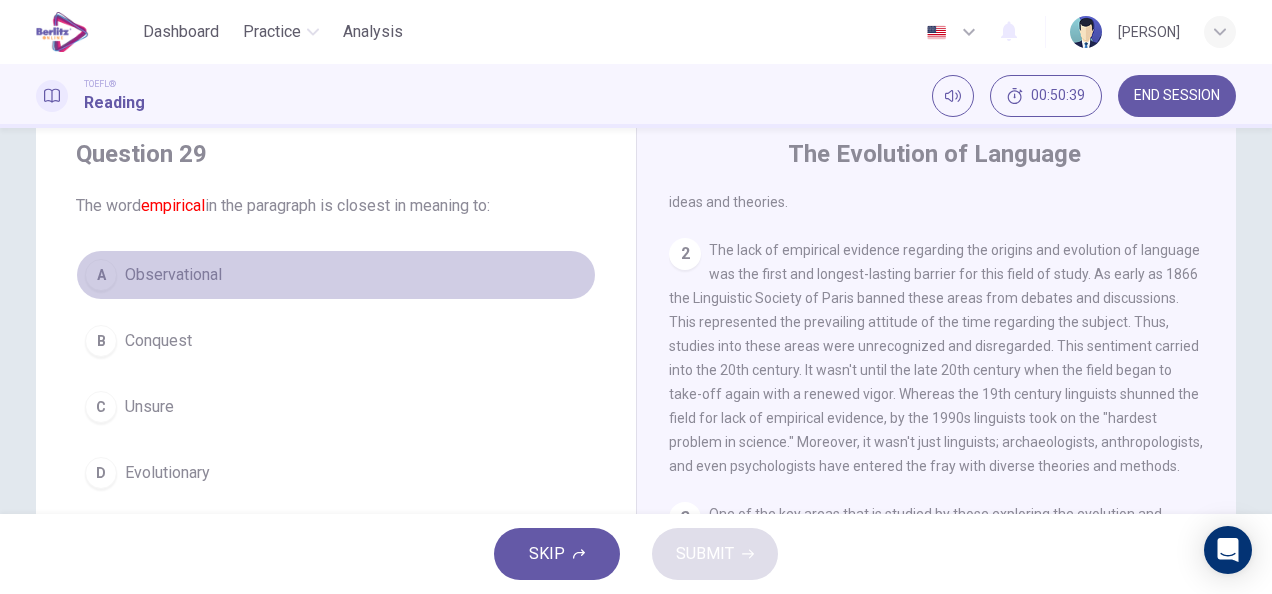 click on "A" at bounding box center [101, 275] 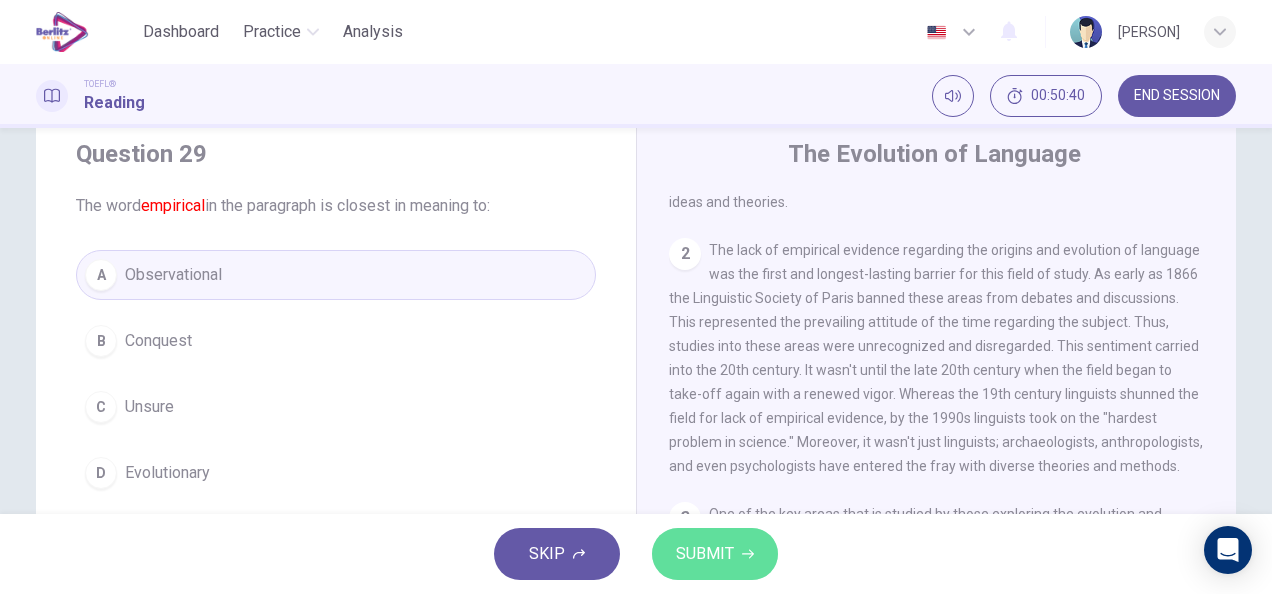click on "SUBMIT" at bounding box center (705, 554) 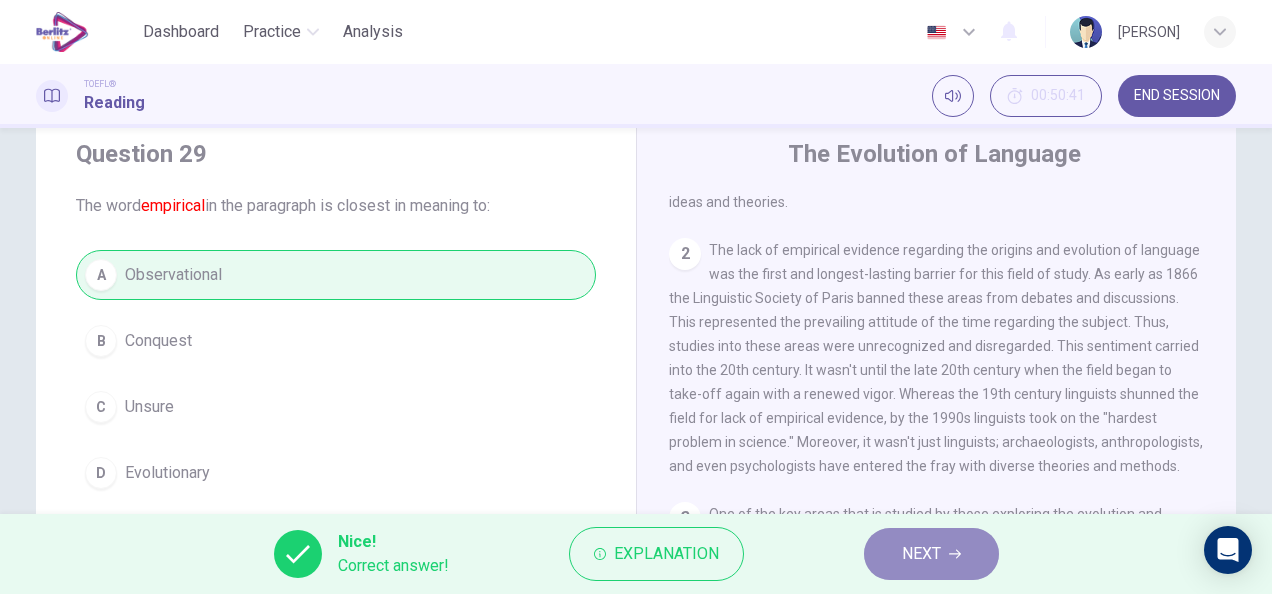 click on "NEXT" at bounding box center [931, 554] 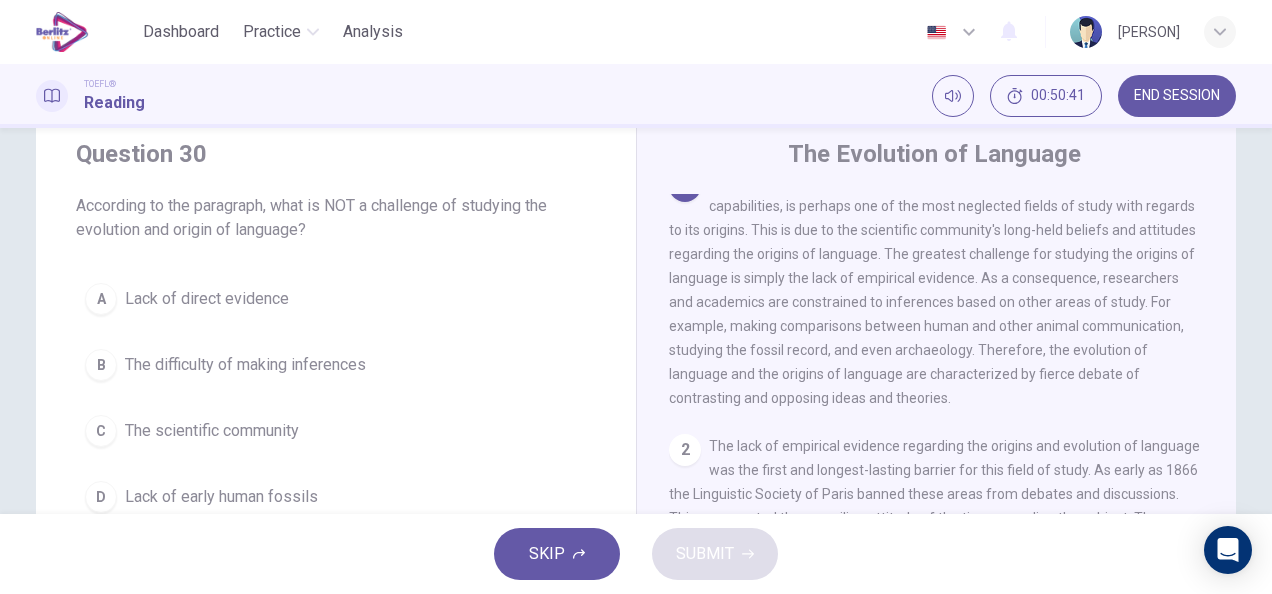 scroll, scrollTop: 0, scrollLeft: 0, axis: both 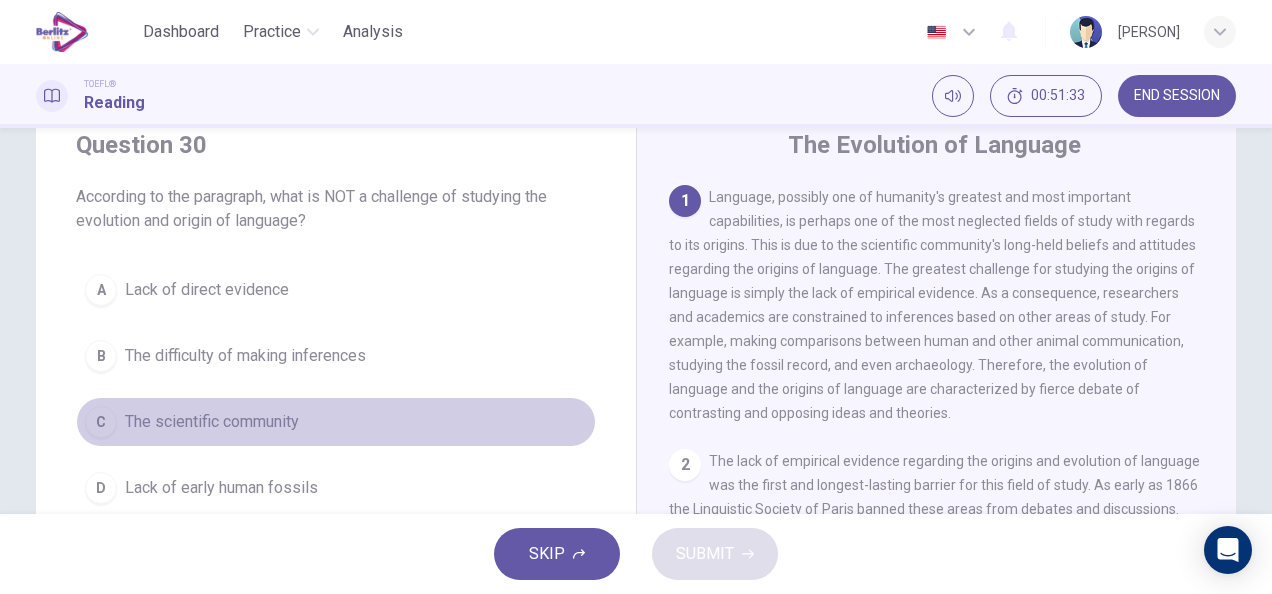 click on "C" at bounding box center [101, 422] 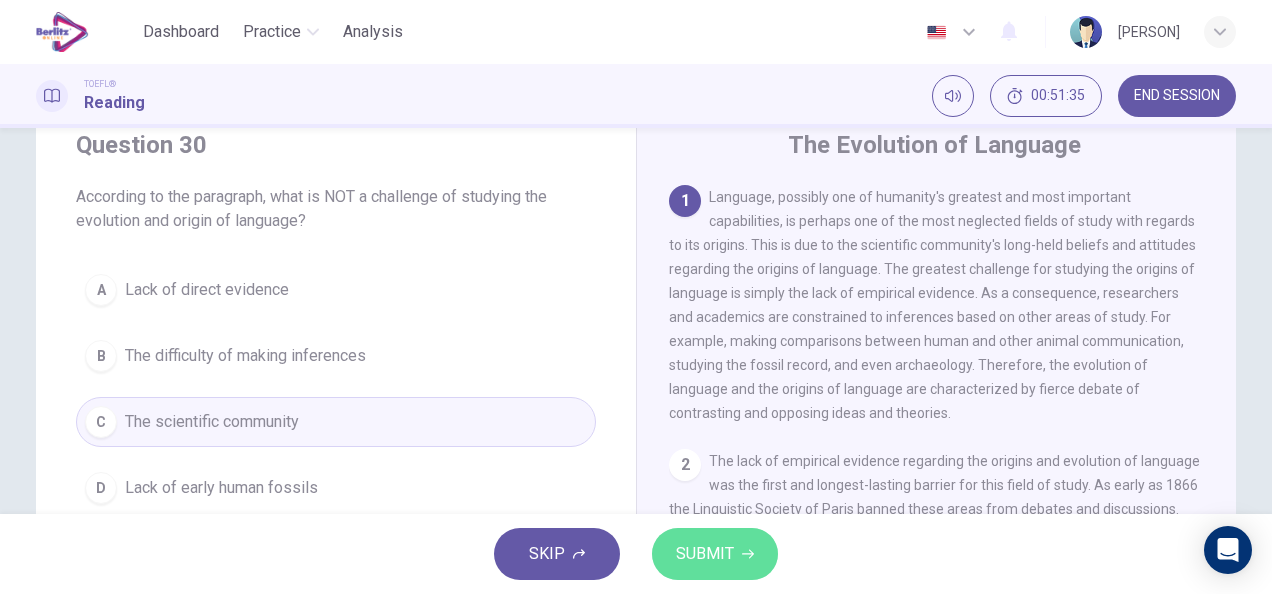 click on "SUBMIT" at bounding box center [705, 554] 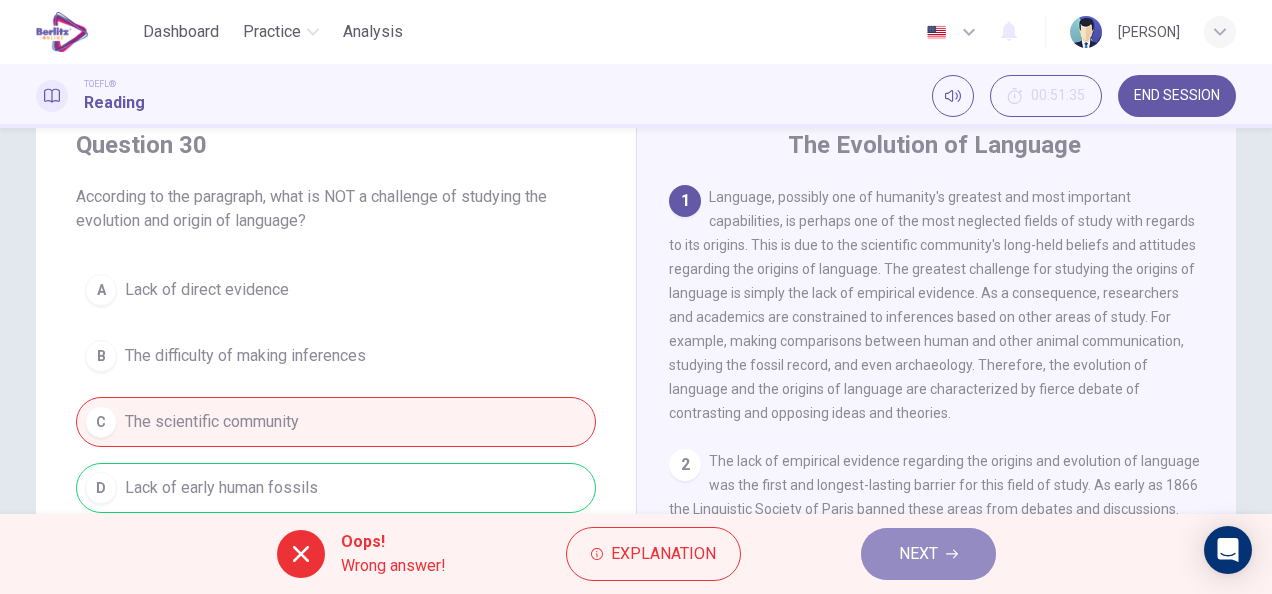 click on "NEXT" at bounding box center [928, 554] 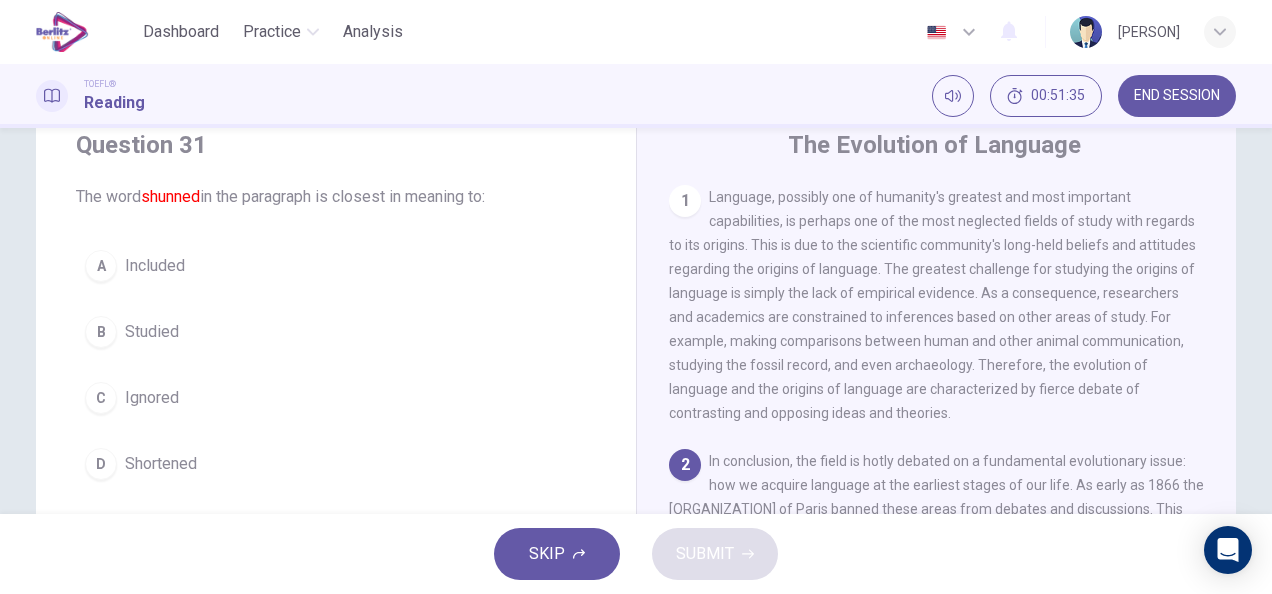 scroll, scrollTop: 167, scrollLeft: 0, axis: vertical 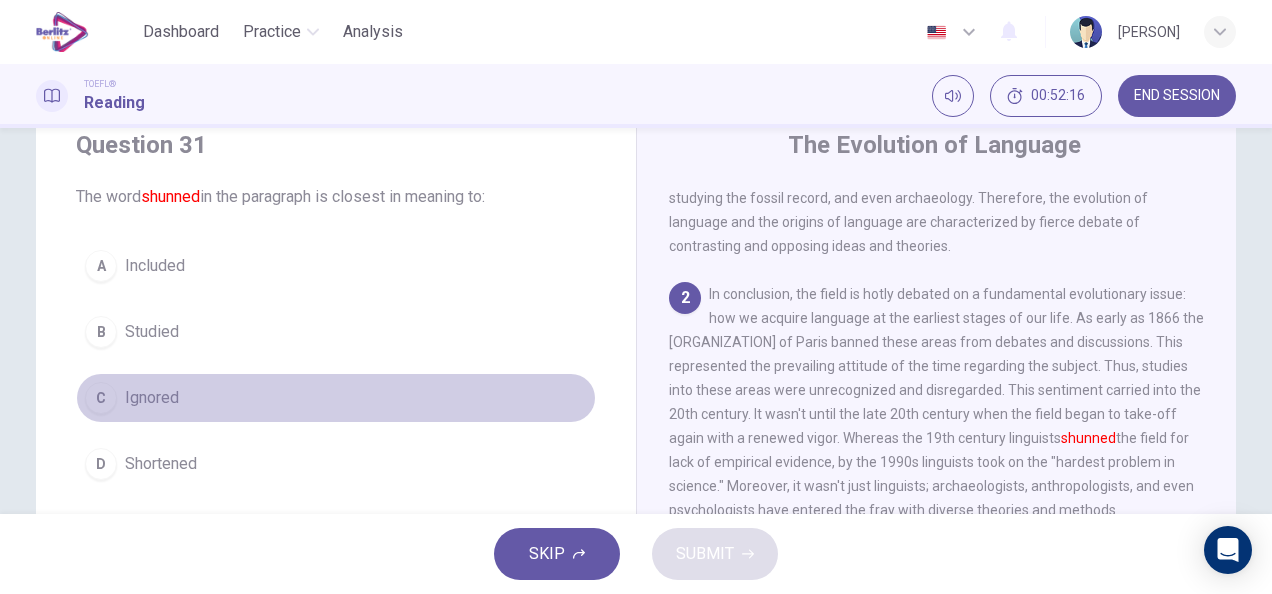 click on "C Ignored" at bounding box center (336, 398) 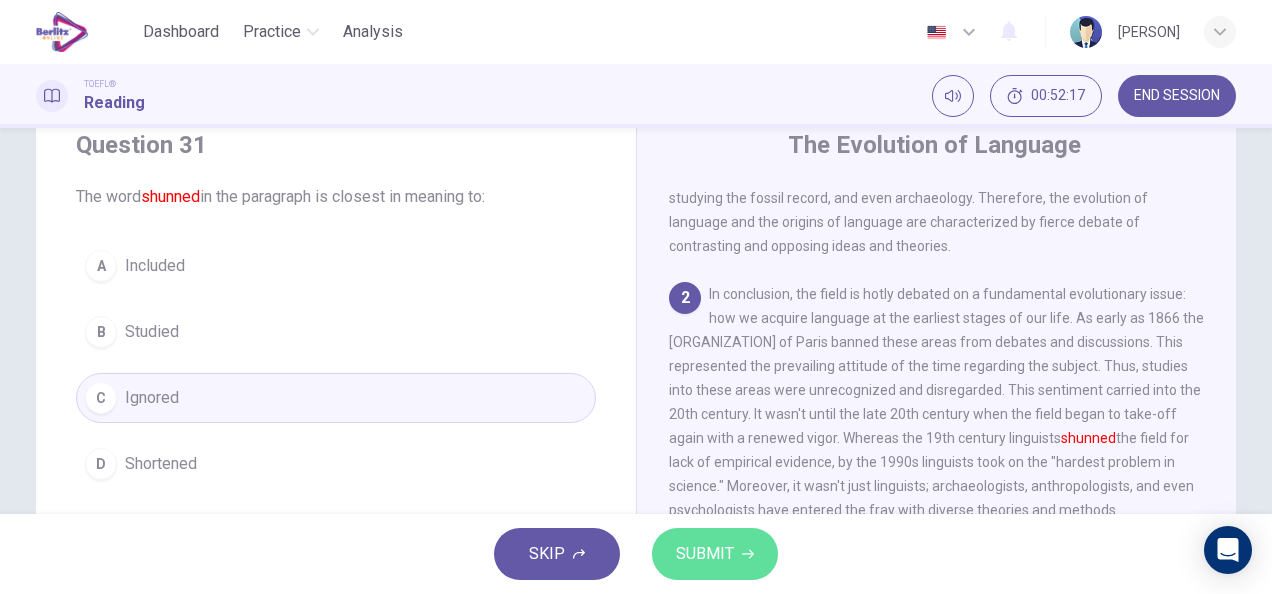 click 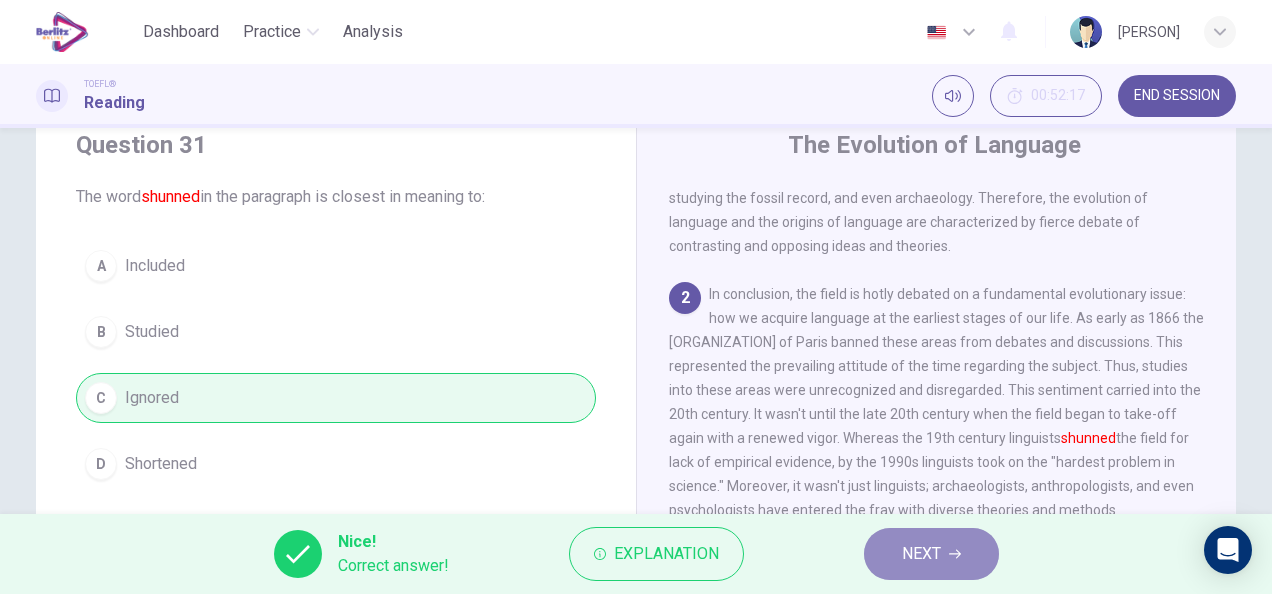 click on "NEXT" at bounding box center (921, 554) 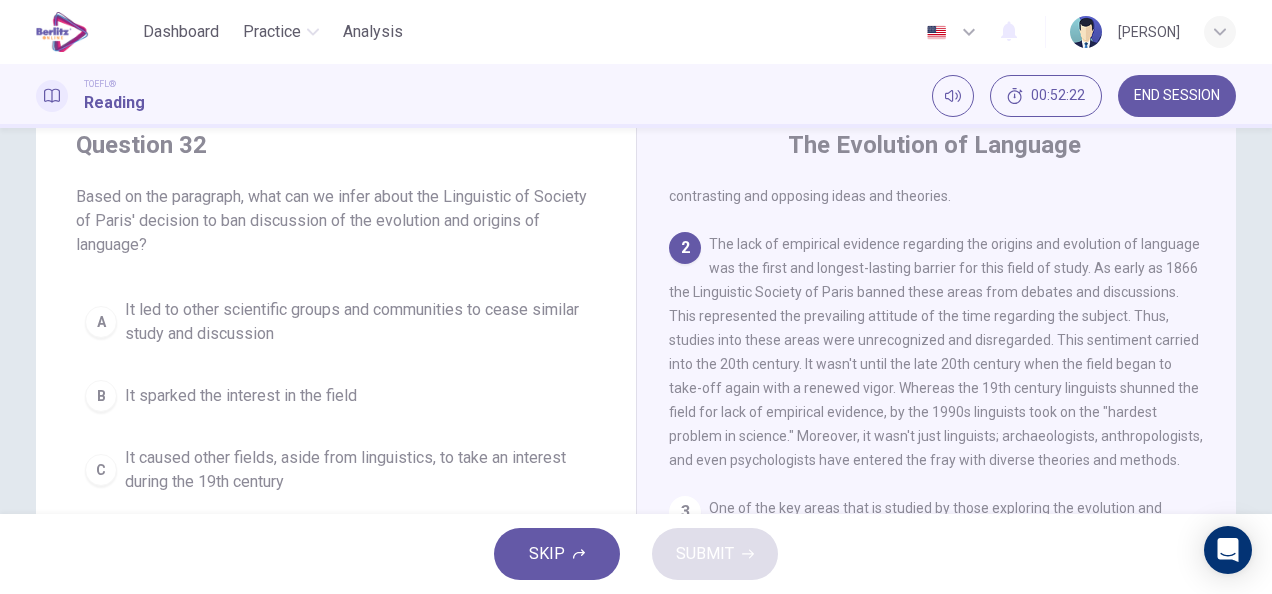scroll, scrollTop: 0, scrollLeft: 0, axis: both 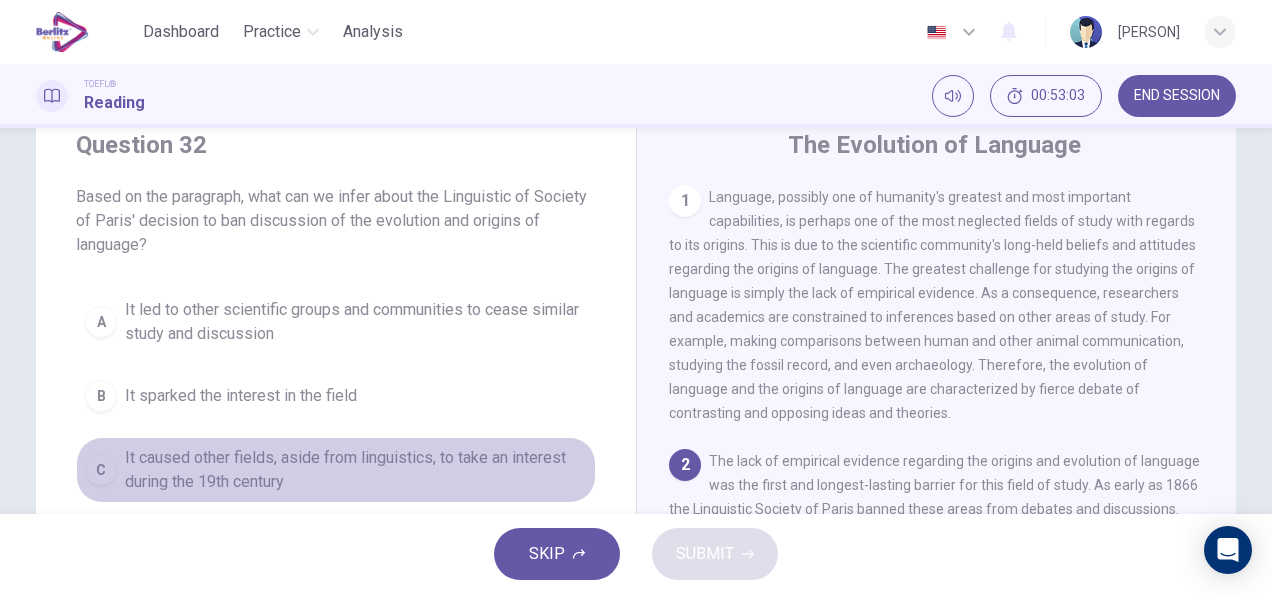 click on "C It caused other fields, aside from linguistics, to take an interest during the 19th century" at bounding box center (336, 470) 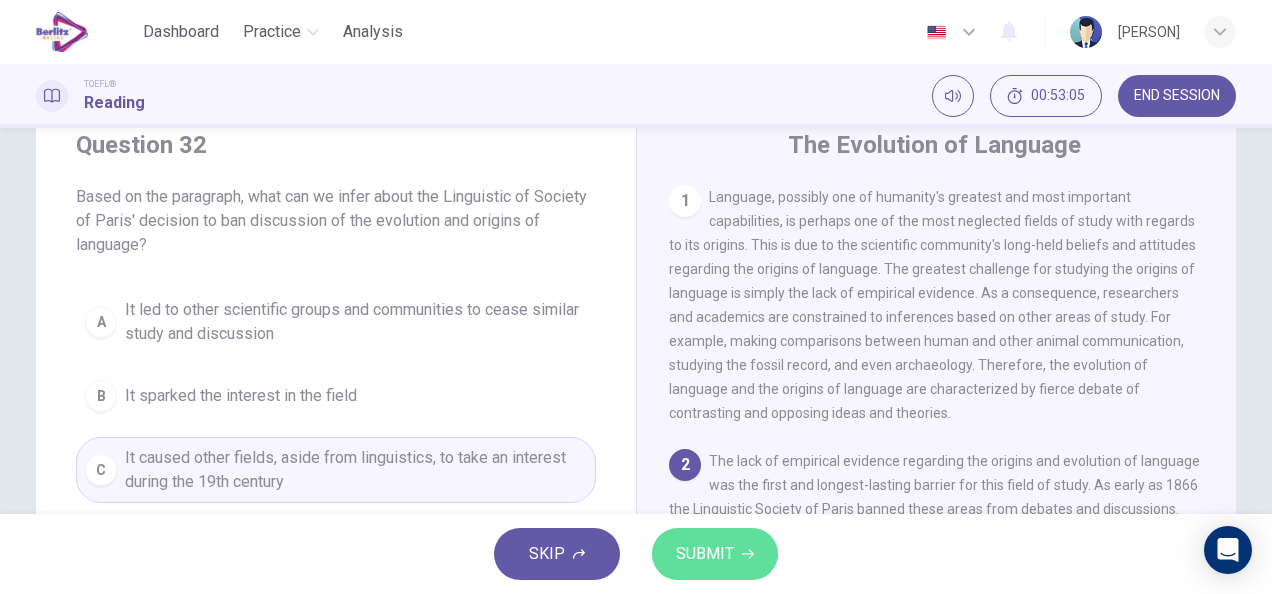 click on "SUBMIT" at bounding box center [715, 554] 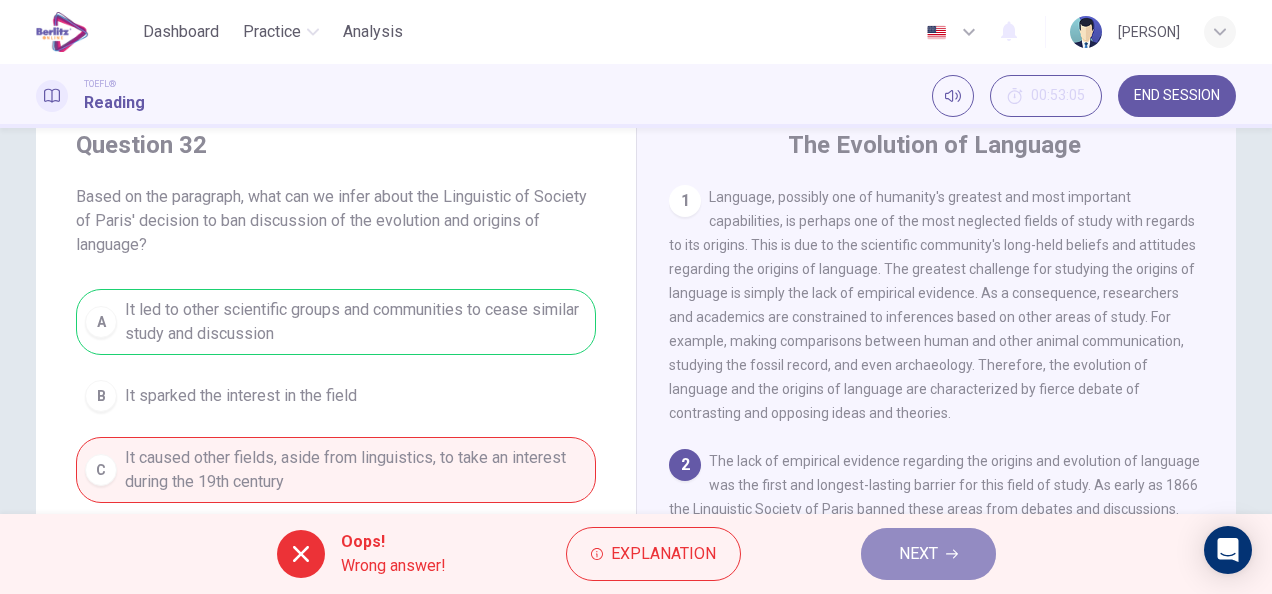 click on "NEXT" at bounding box center (928, 554) 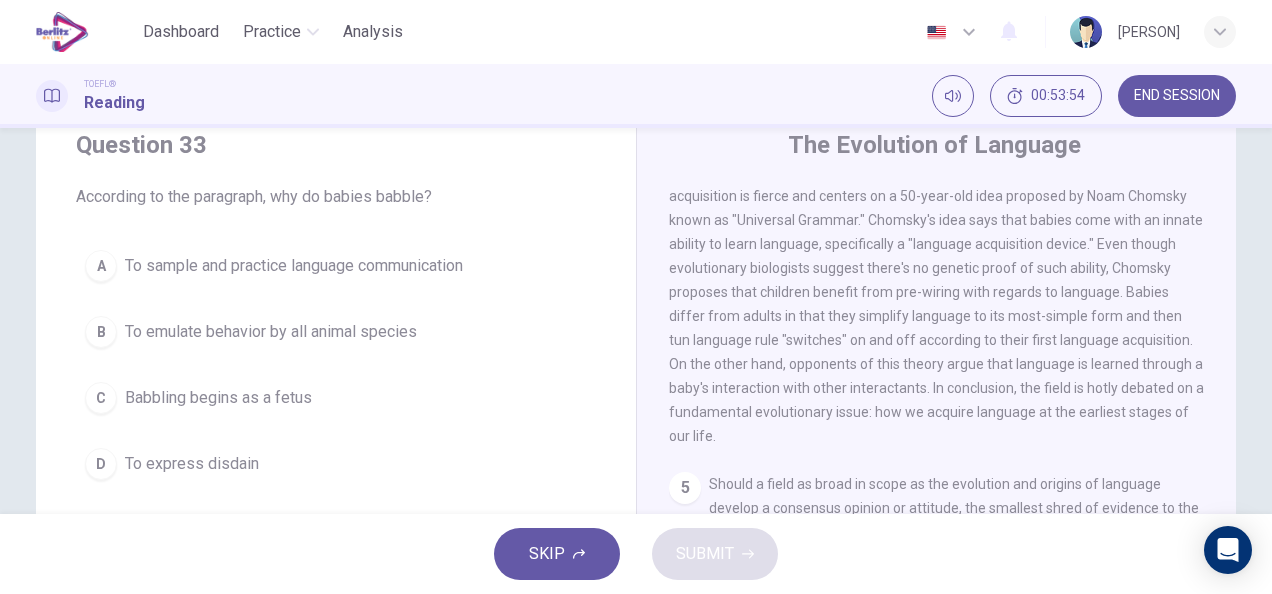 scroll, scrollTop: 950, scrollLeft: 0, axis: vertical 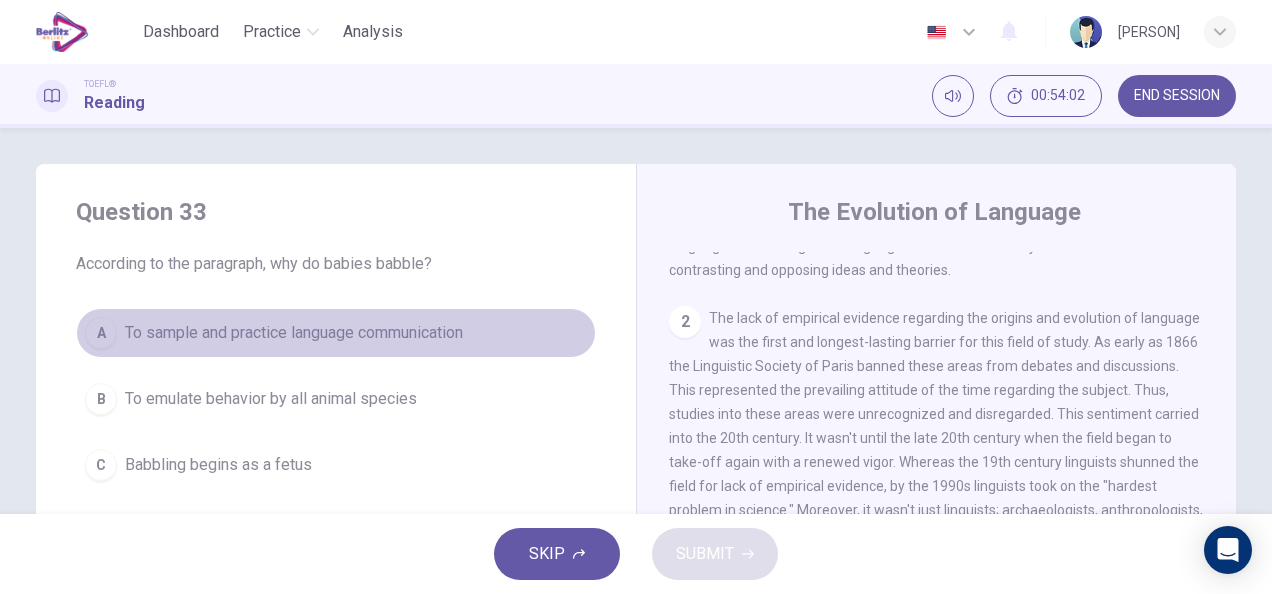 click on "A" at bounding box center [101, 333] 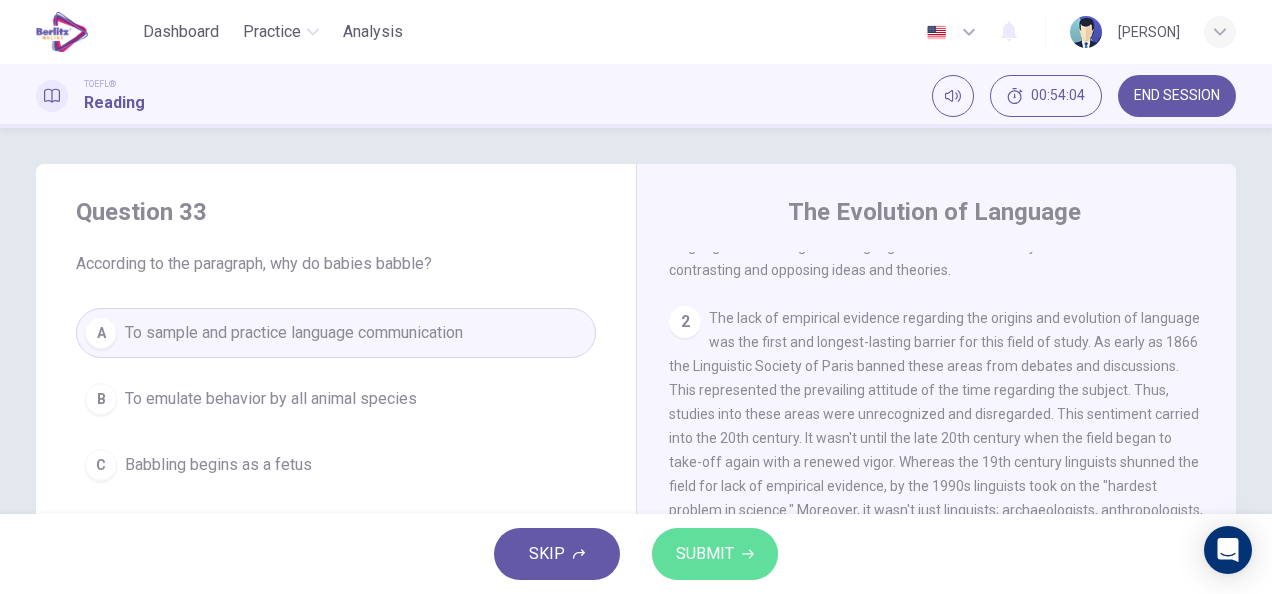 click on "SUBMIT" at bounding box center (705, 554) 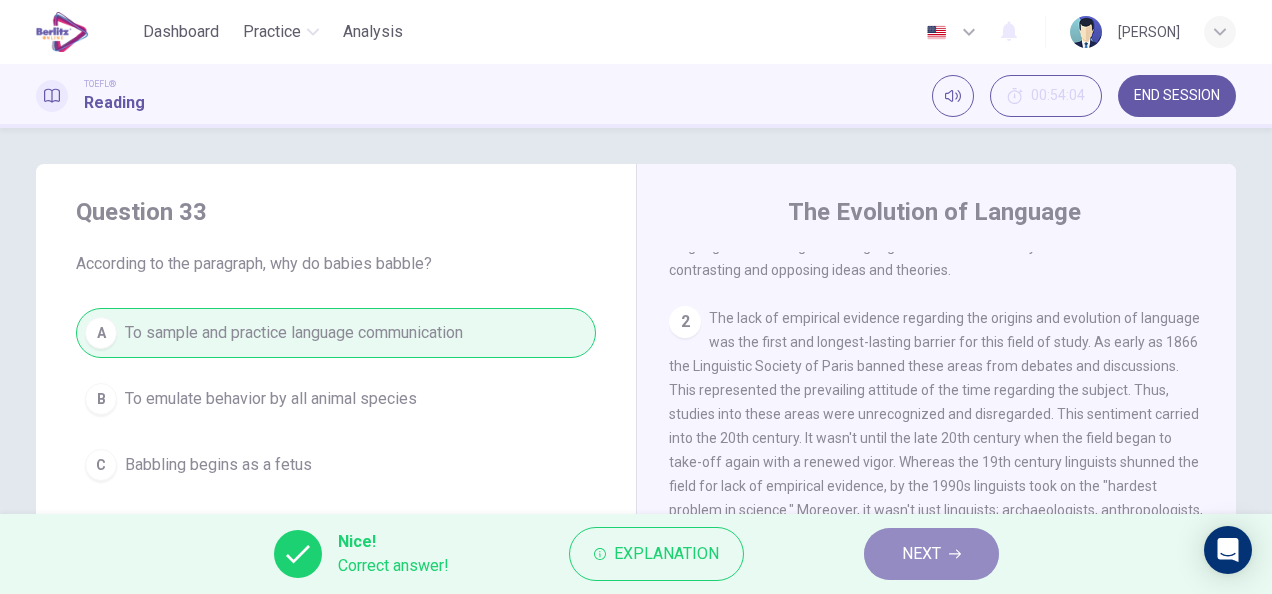 click on "NEXT" at bounding box center [921, 554] 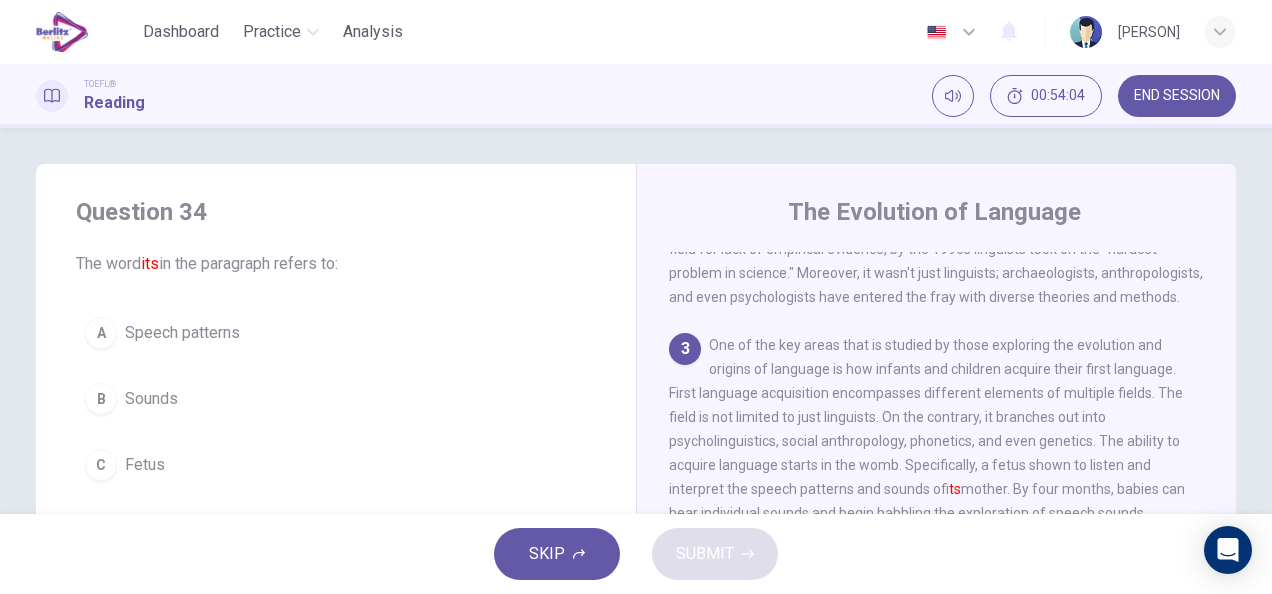 scroll, scrollTop: 487, scrollLeft: 0, axis: vertical 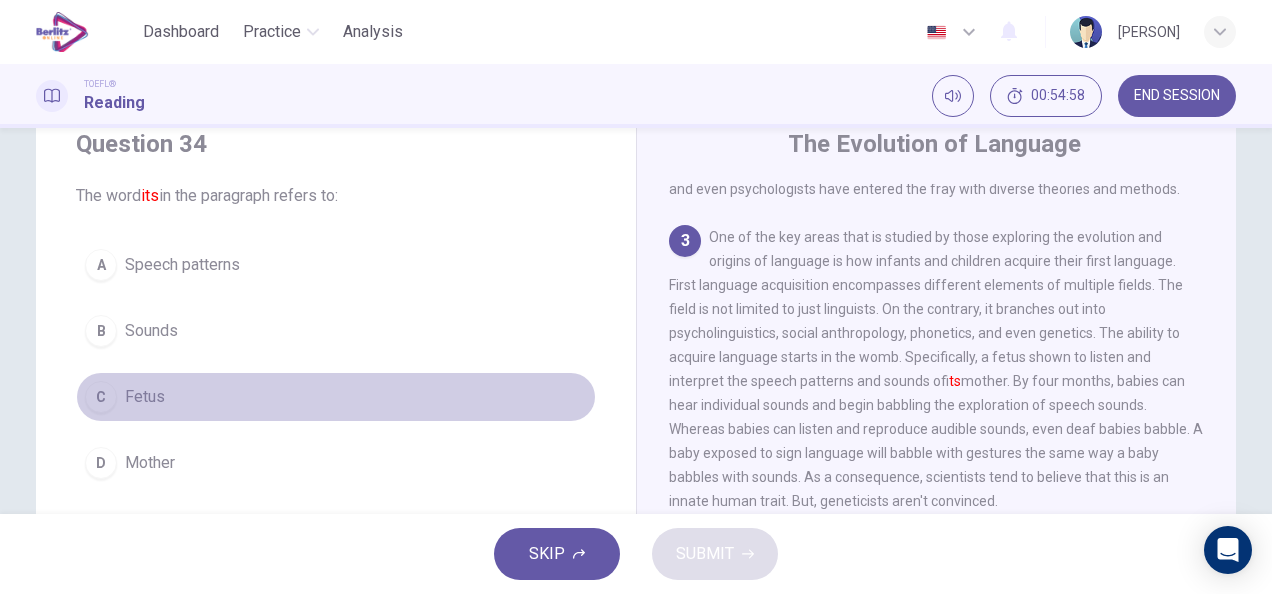 click on "C" at bounding box center [101, 397] 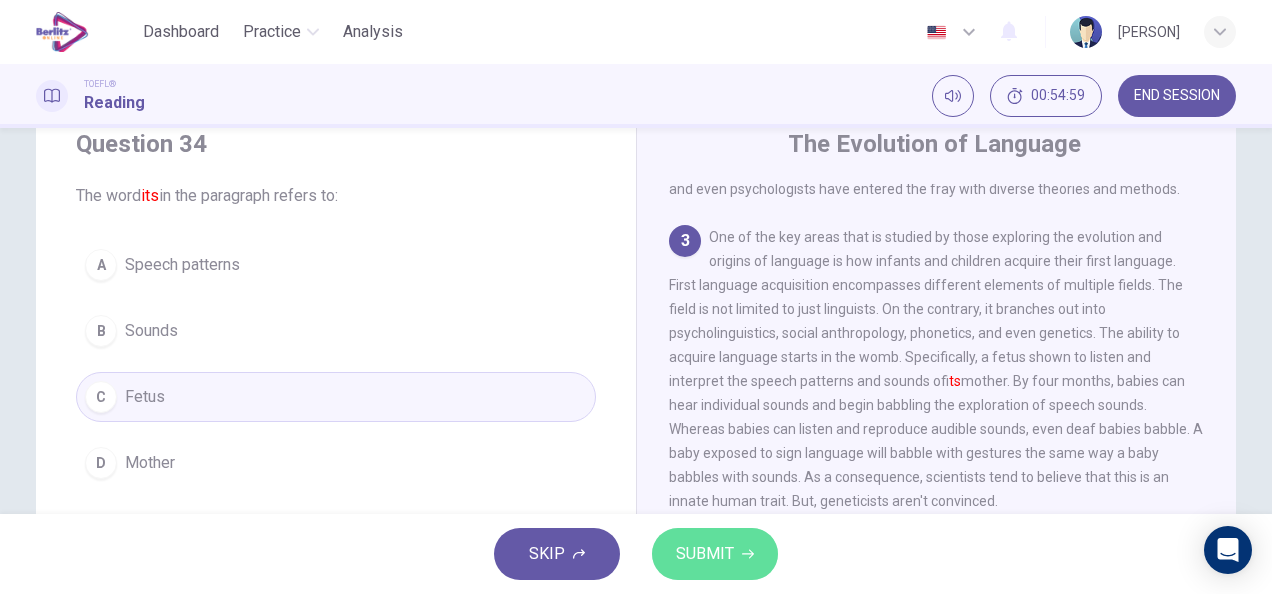 click on "SUBMIT" at bounding box center (705, 554) 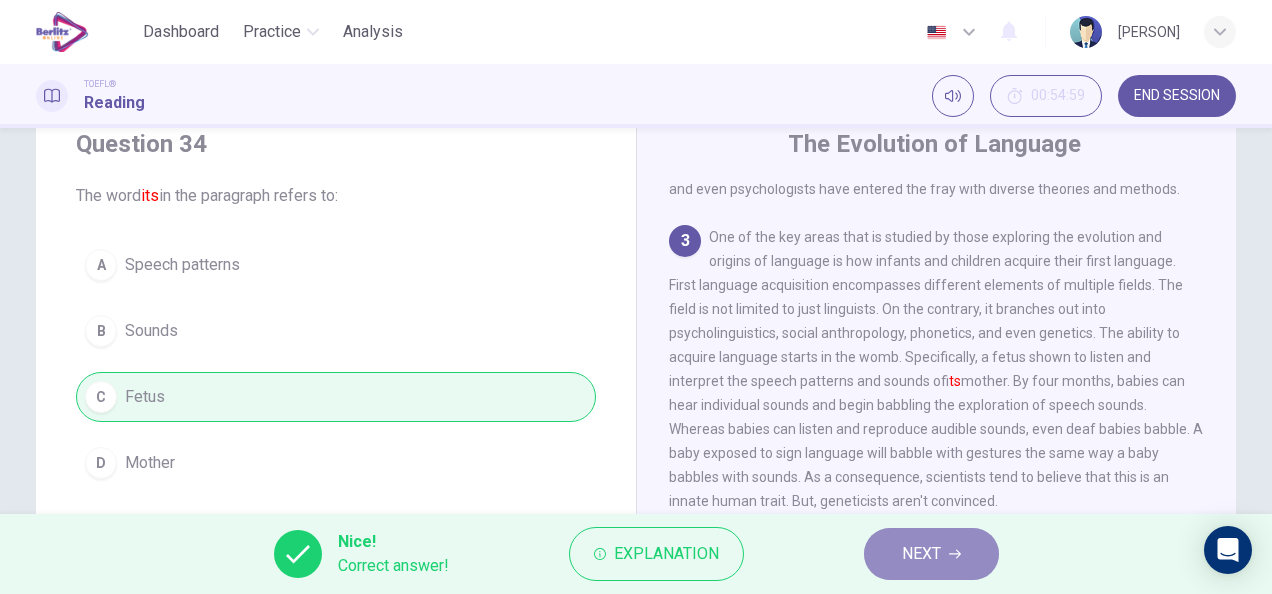 click on "NEXT" at bounding box center [931, 554] 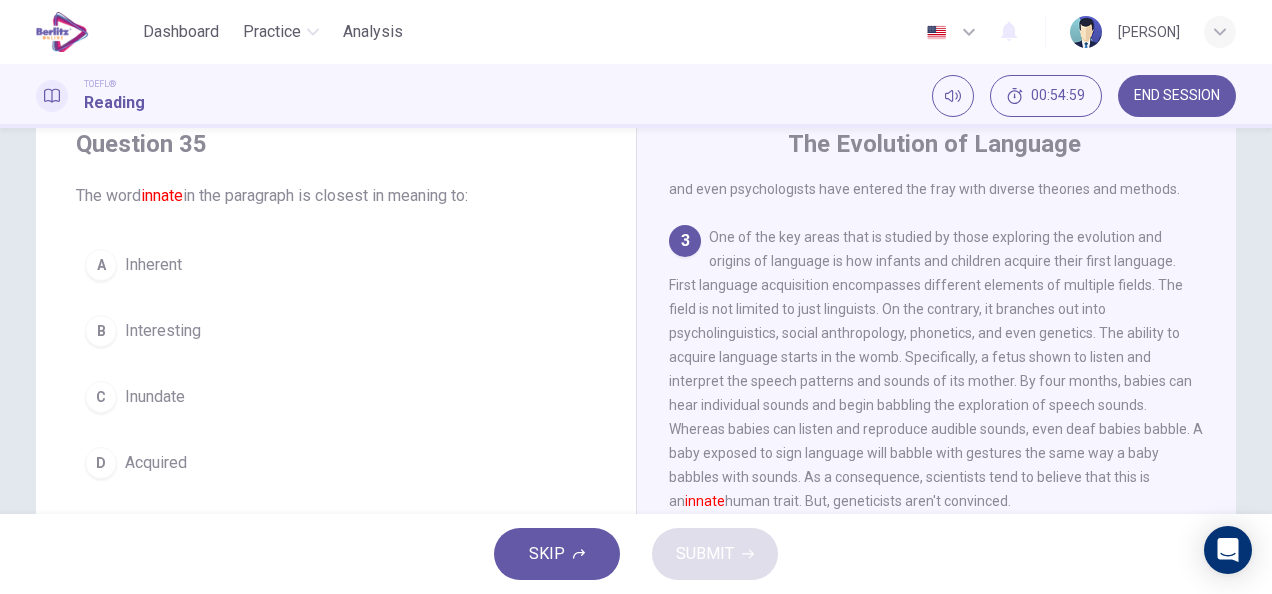 scroll, scrollTop: 566, scrollLeft: 0, axis: vertical 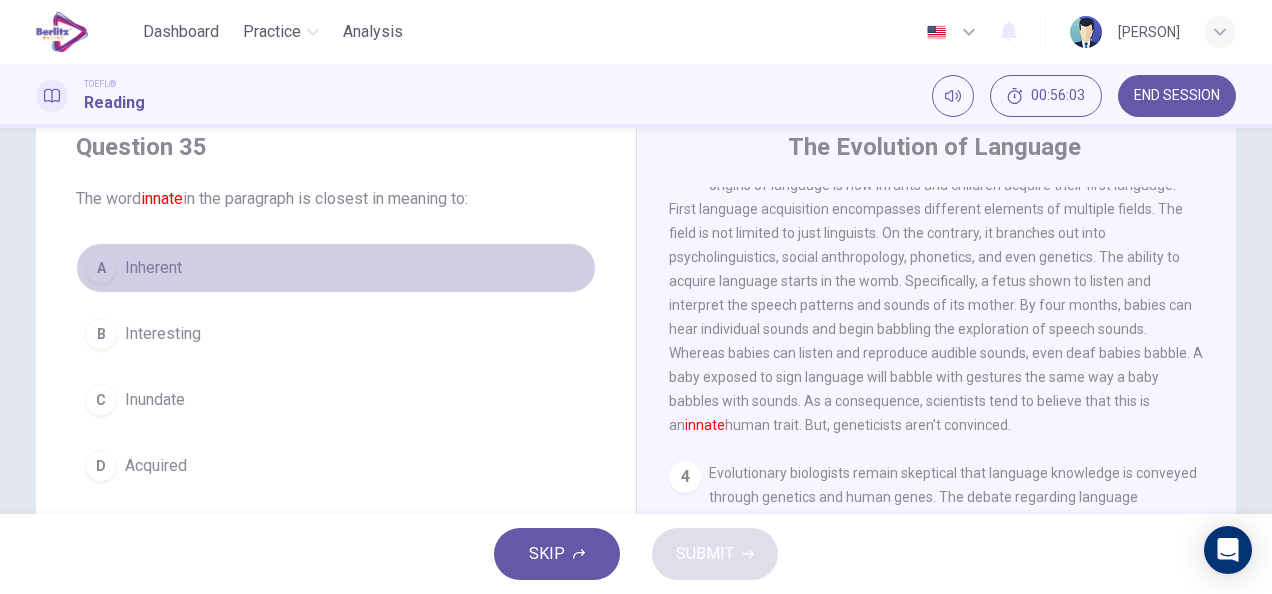 click on "Inherent" at bounding box center (153, 268) 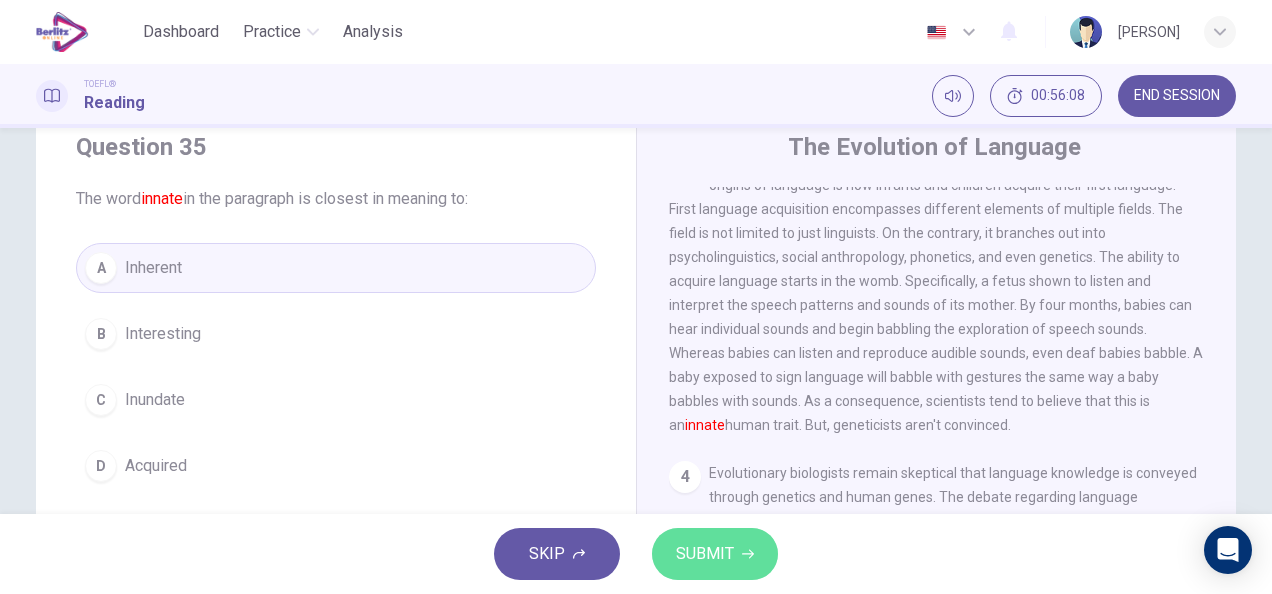 click on "SUBMIT" at bounding box center [715, 554] 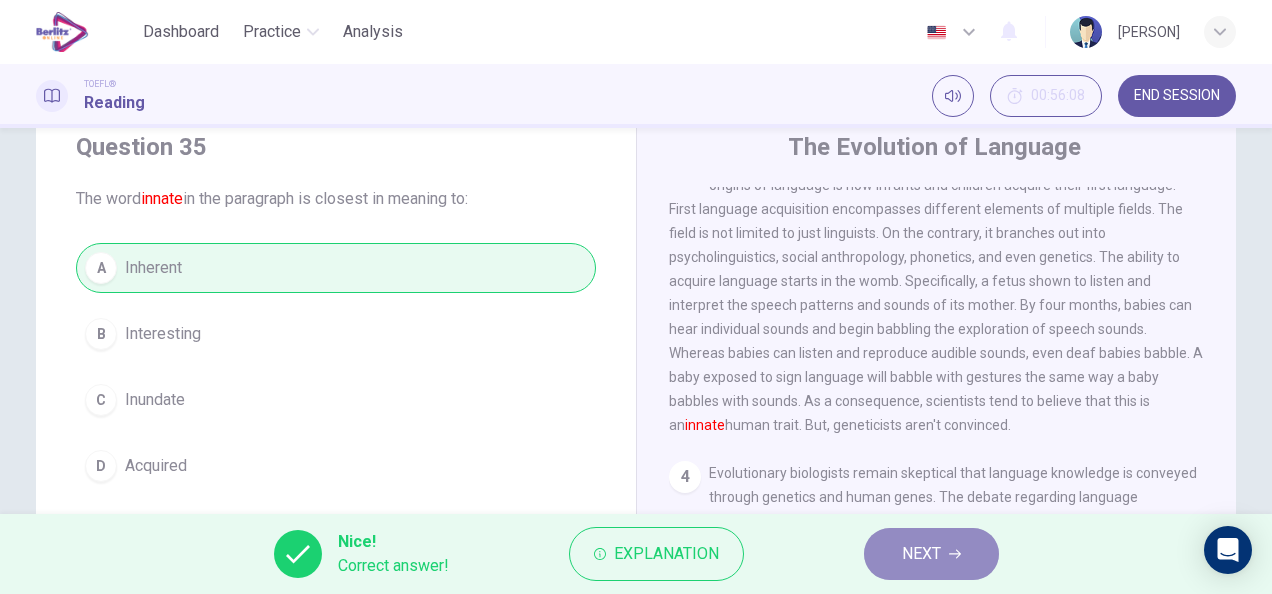 click on "NEXT" at bounding box center [931, 554] 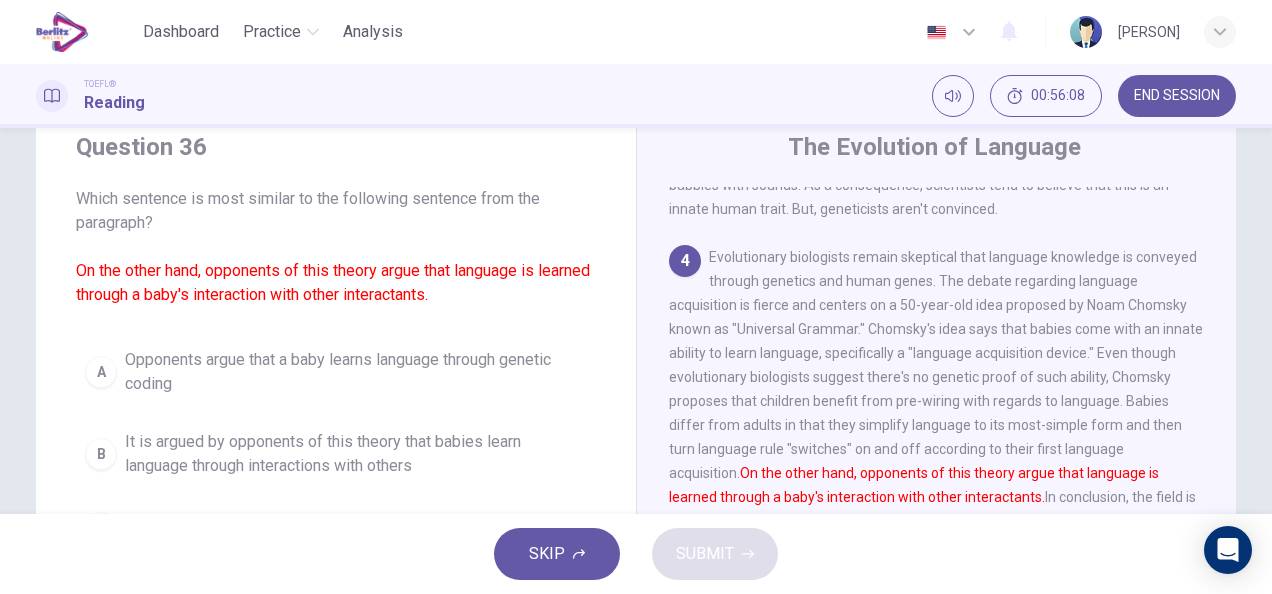 scroll, scrollTop: 832, scrollLeft: 0, axis: vertical 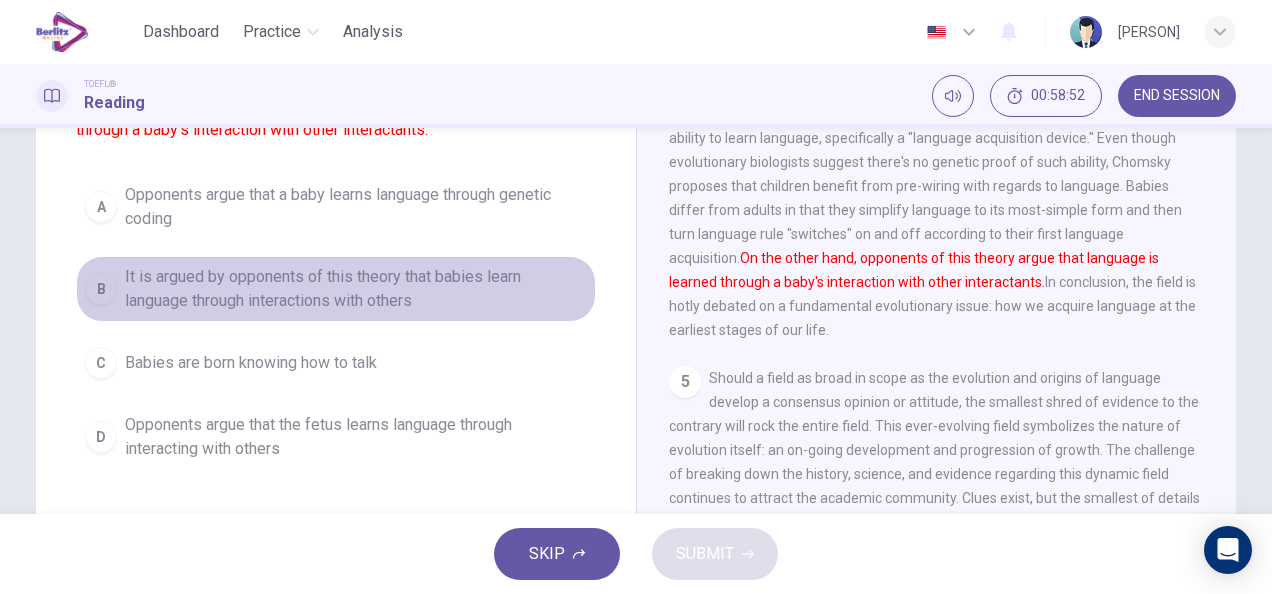 click on "B" at bounding box center (101, 289) 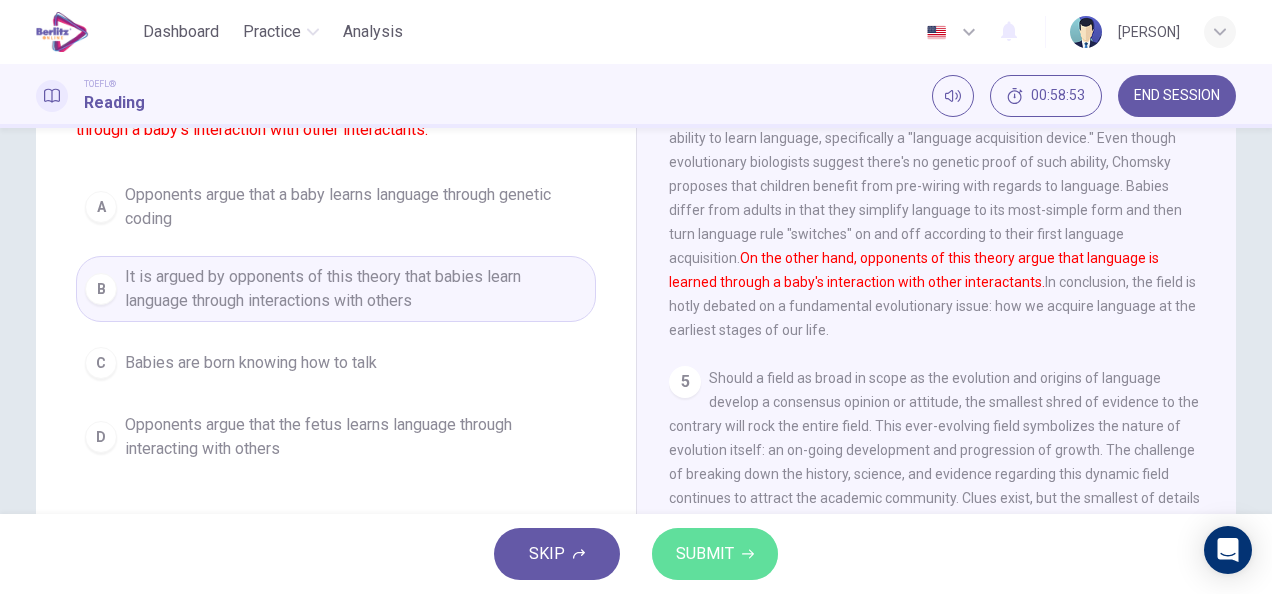 click on "SUBMIT" at bounding box center [705, 554] 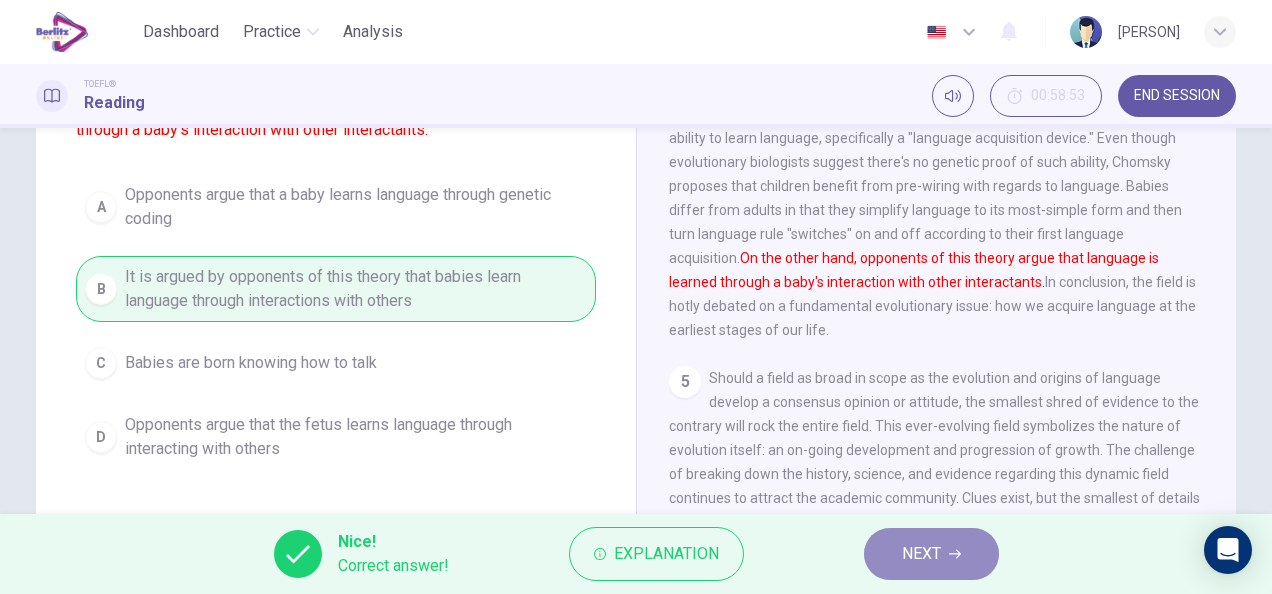 click on "NEXT" at bounding box center [931, 554] 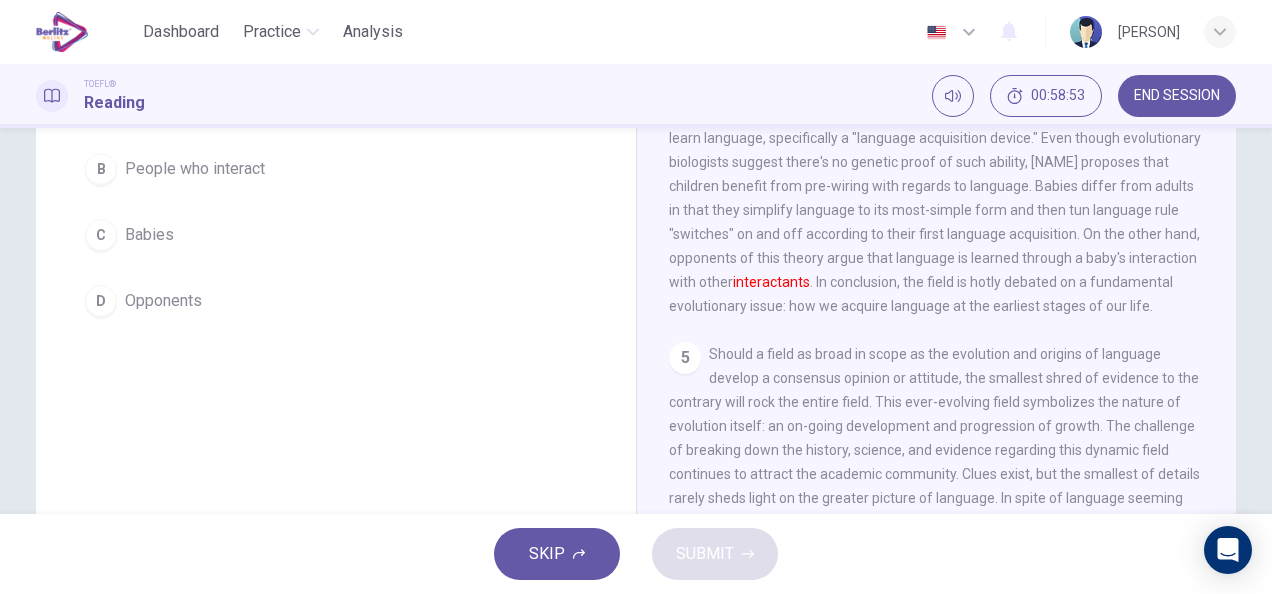 scroll, scrollTop: 886, scrollLeft: 0, axis: vertical 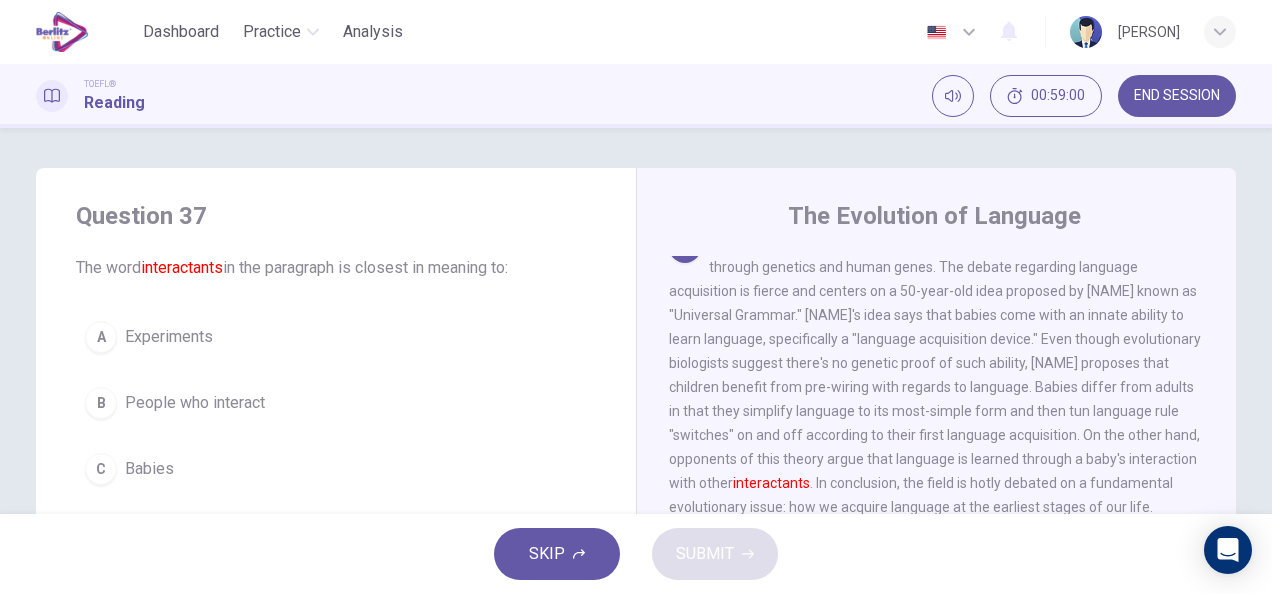 drag, startPoint x: 218, startPoint y: 213, endPoint x: 116, endPoint y: 212, distance: 102.0049 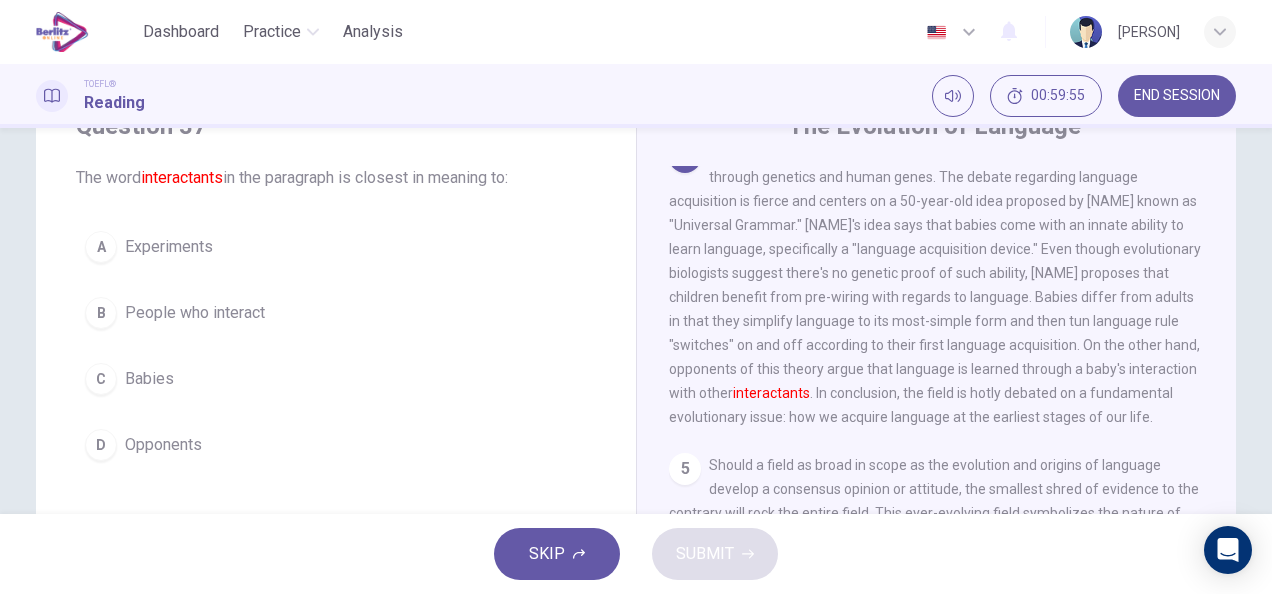 scroll, scrollTop: 112, scrollLeft: 0, axis: vertical 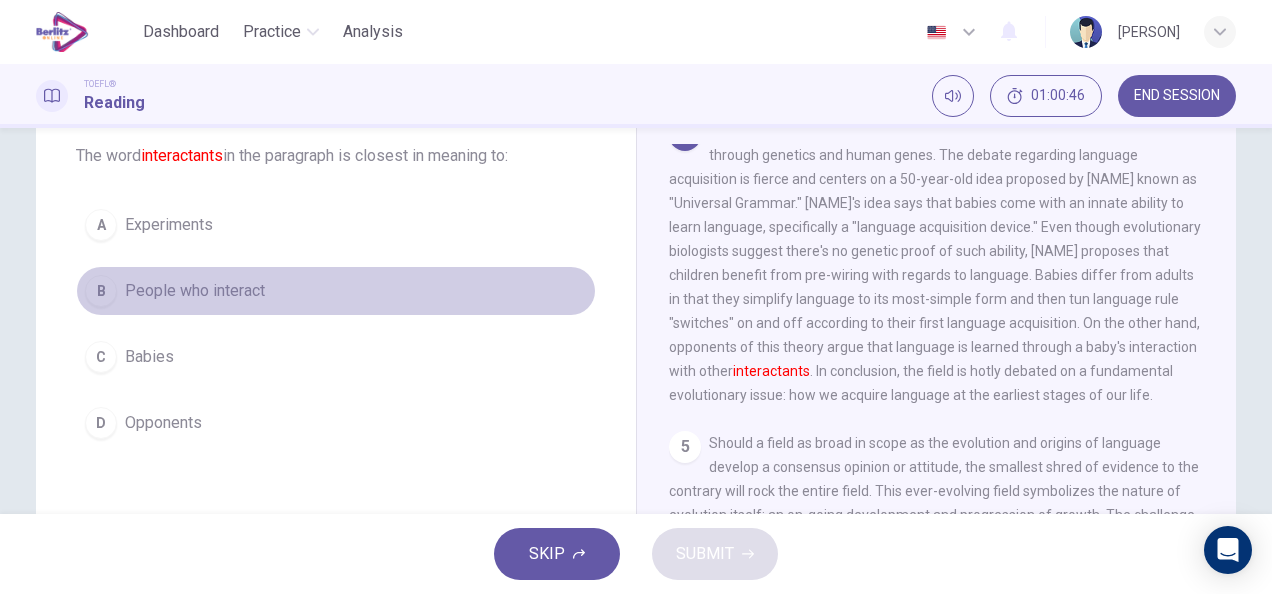 click on "B" at bounding box center (101, 291) 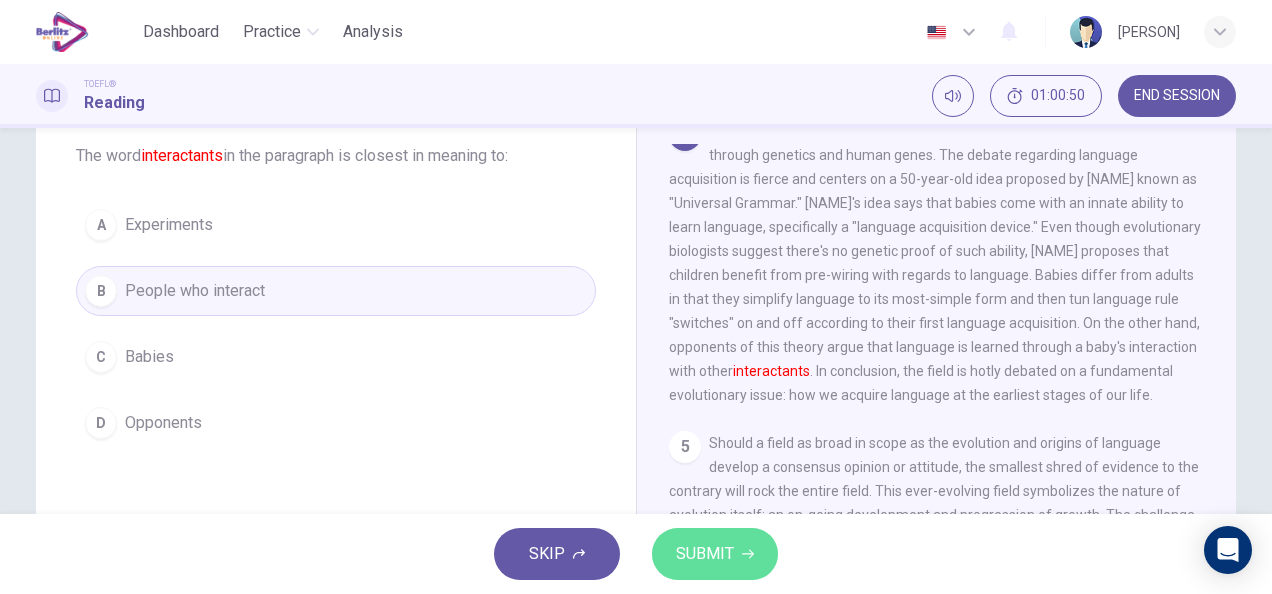 click on "SUBMIT" at bounding box center (705, 554) 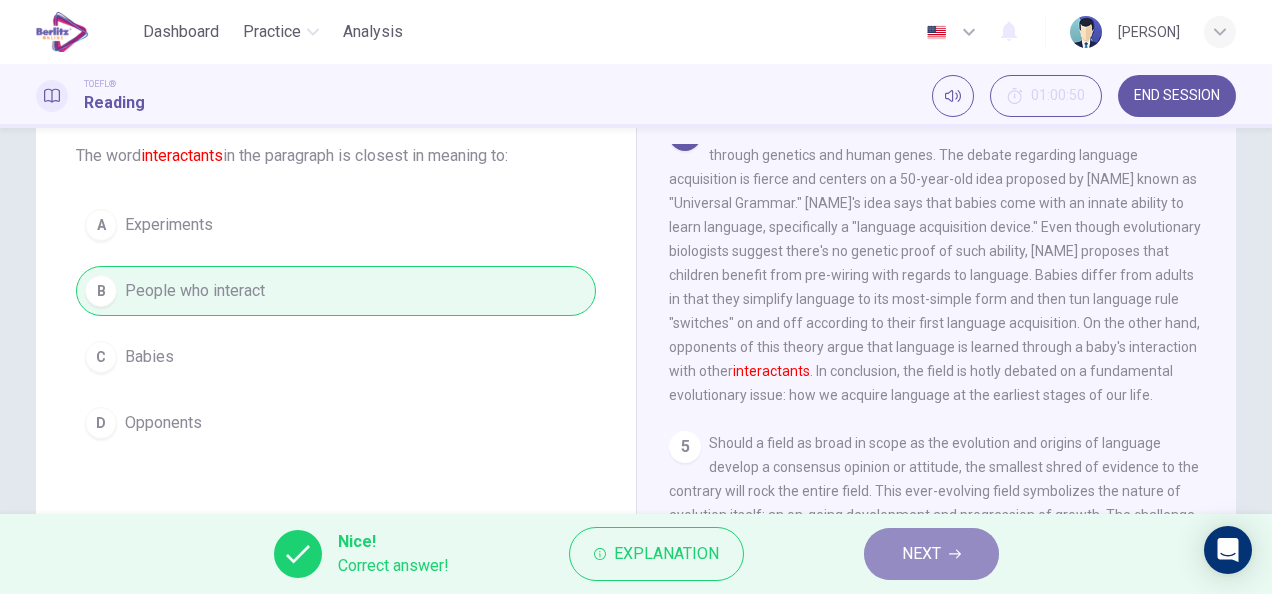 click on "NEXT" at bounding box center [931, 554] 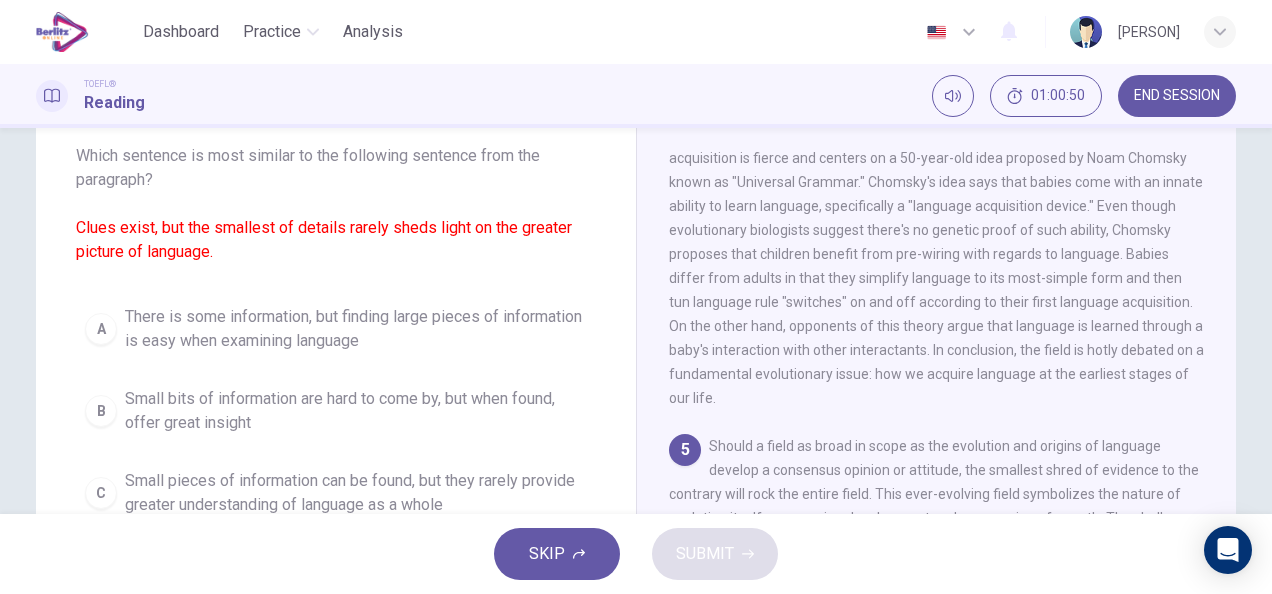 scroll, scrollTop: 950, scrollLeft: 0, axis: vertical 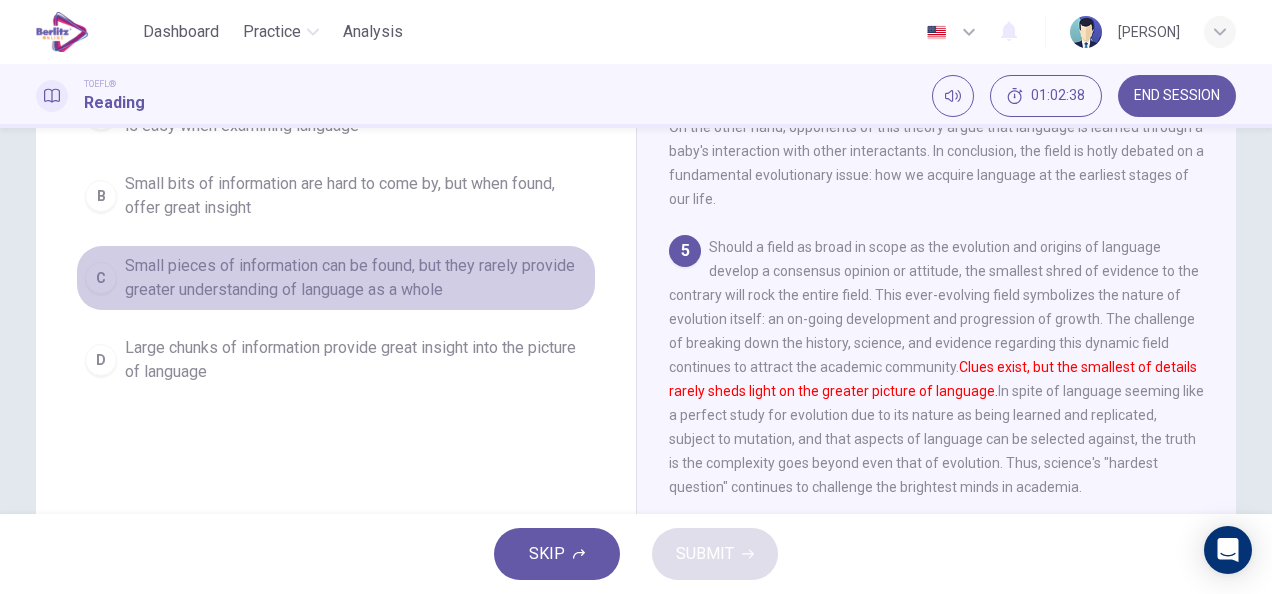 click on "C" at bounding box center (101, 278) 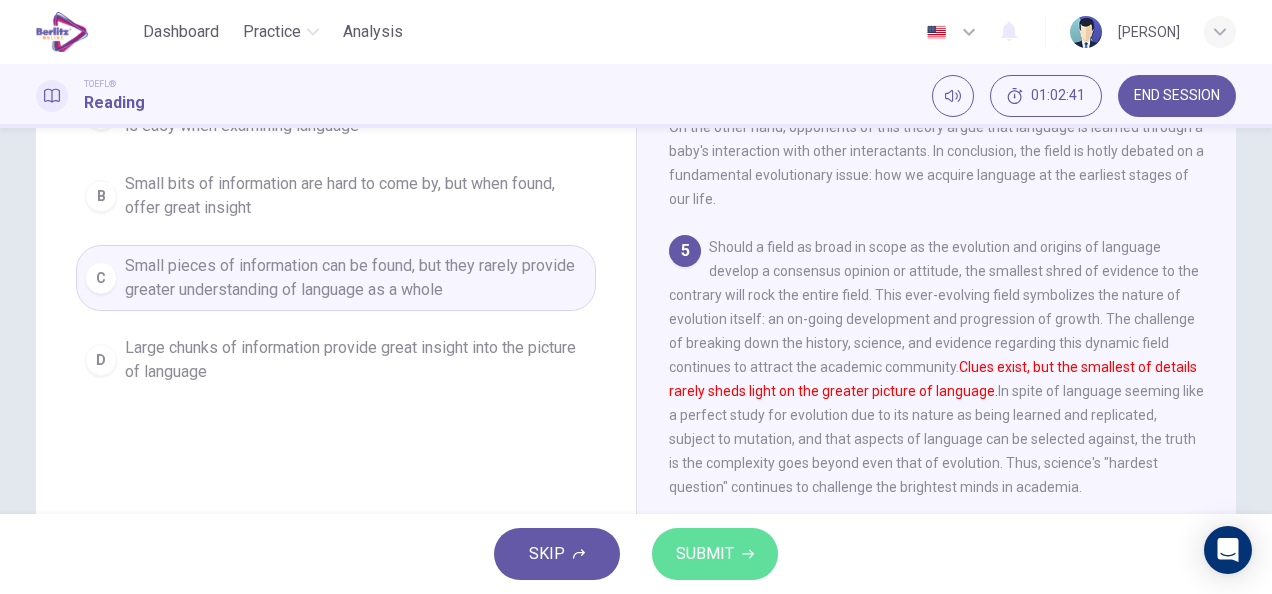 click on "SUBMIT" at bounding box center (715, 554) 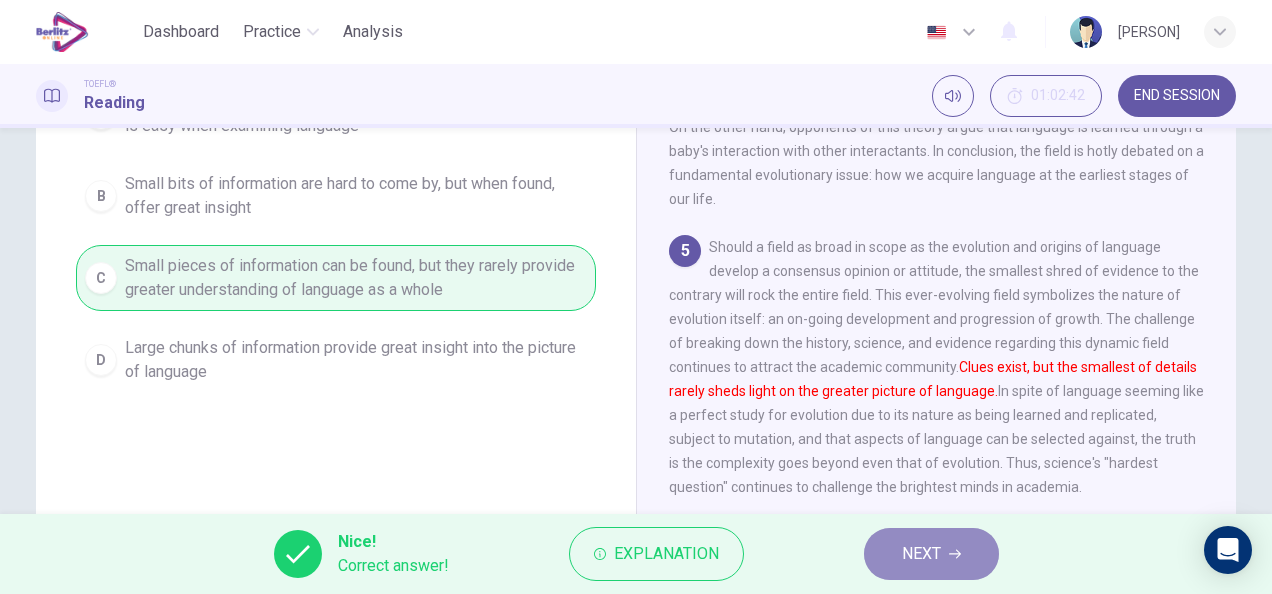 click on "NEXT" at bounding box center [931, 554] 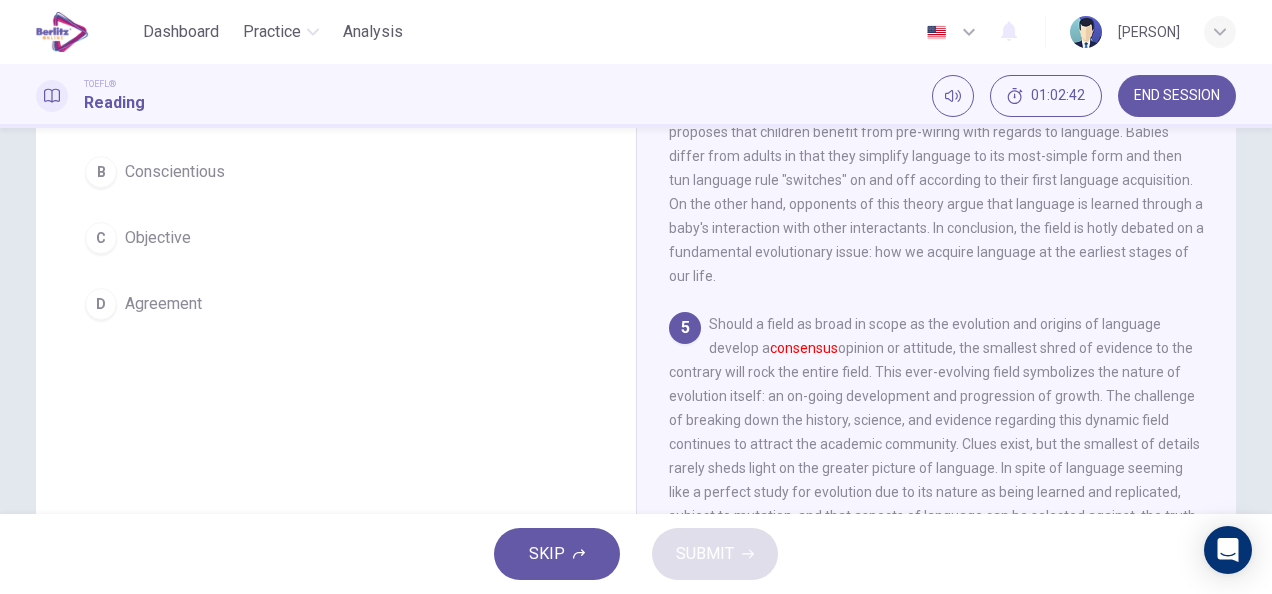 scroll, scrollTop: 950, scrollLeft: 0, axis: vertical 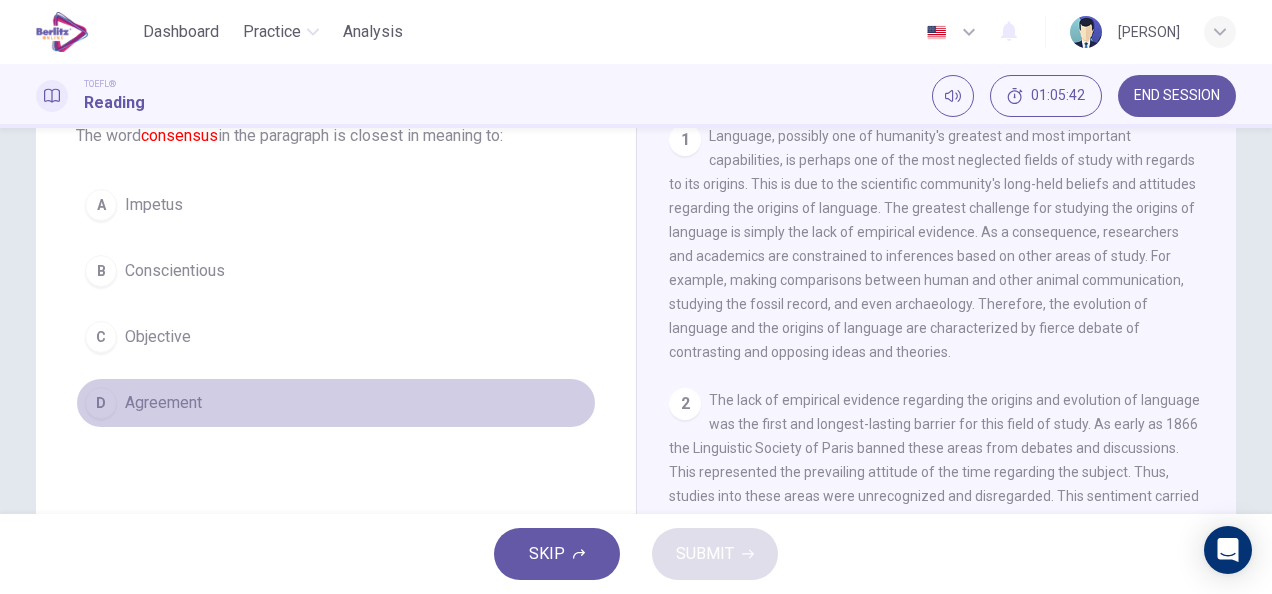 click on "D" at bounding box center [101, 403] 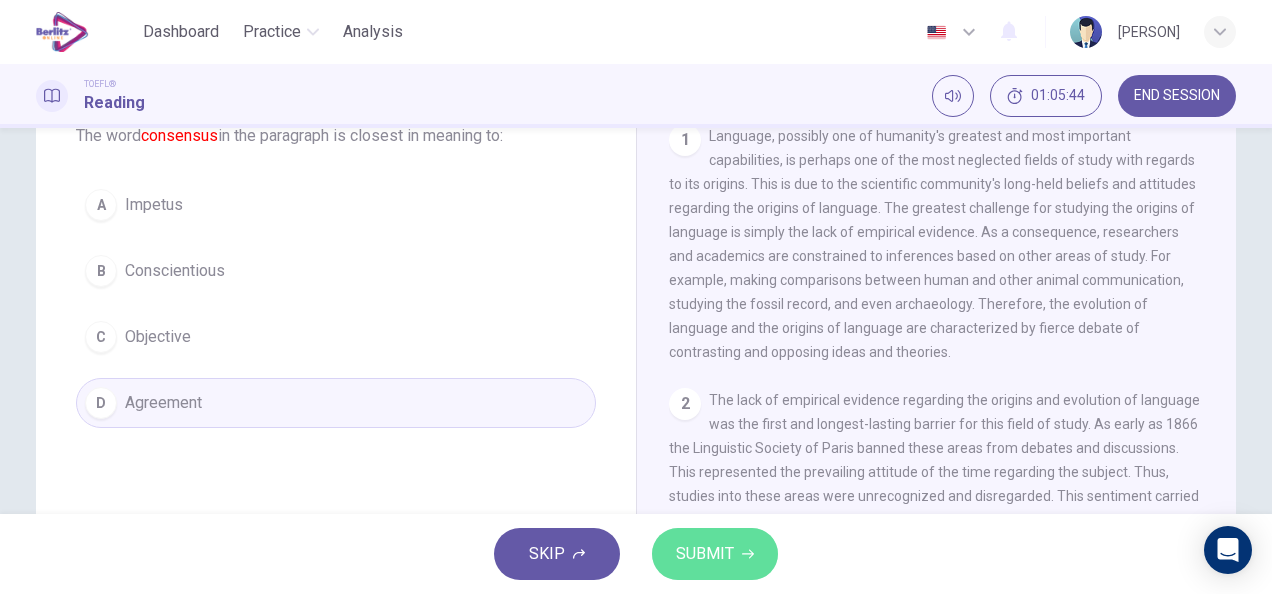 click on "SUBMIT" at bounding box center (705, 554) 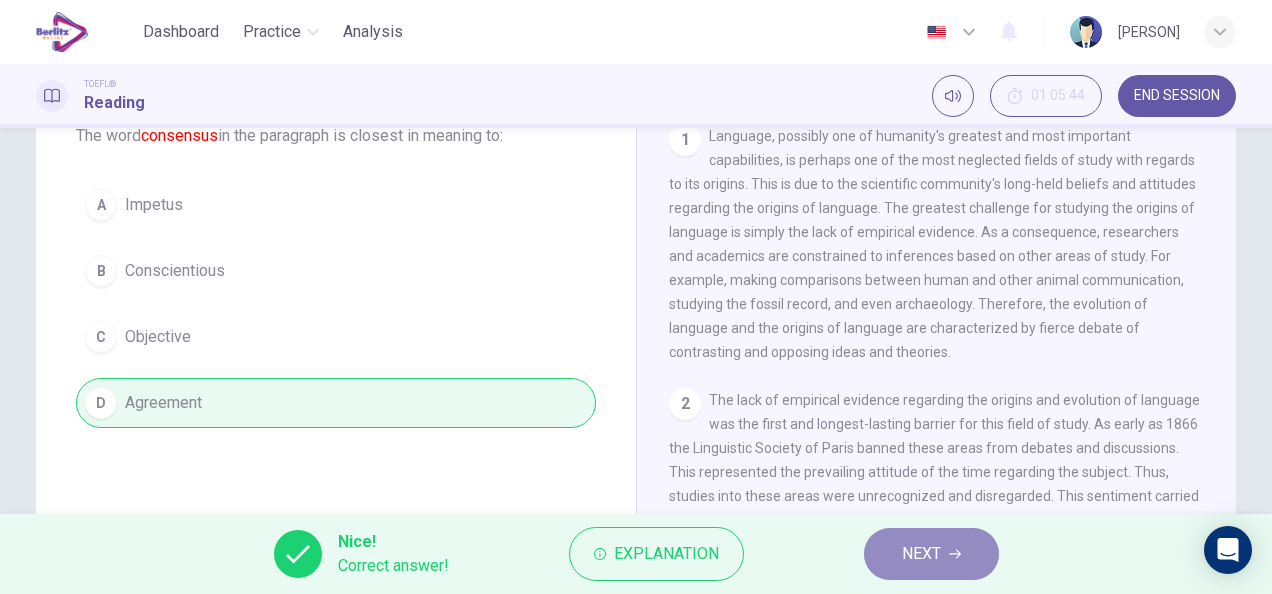 click on "NEXT" at bounding box center [931, 554] 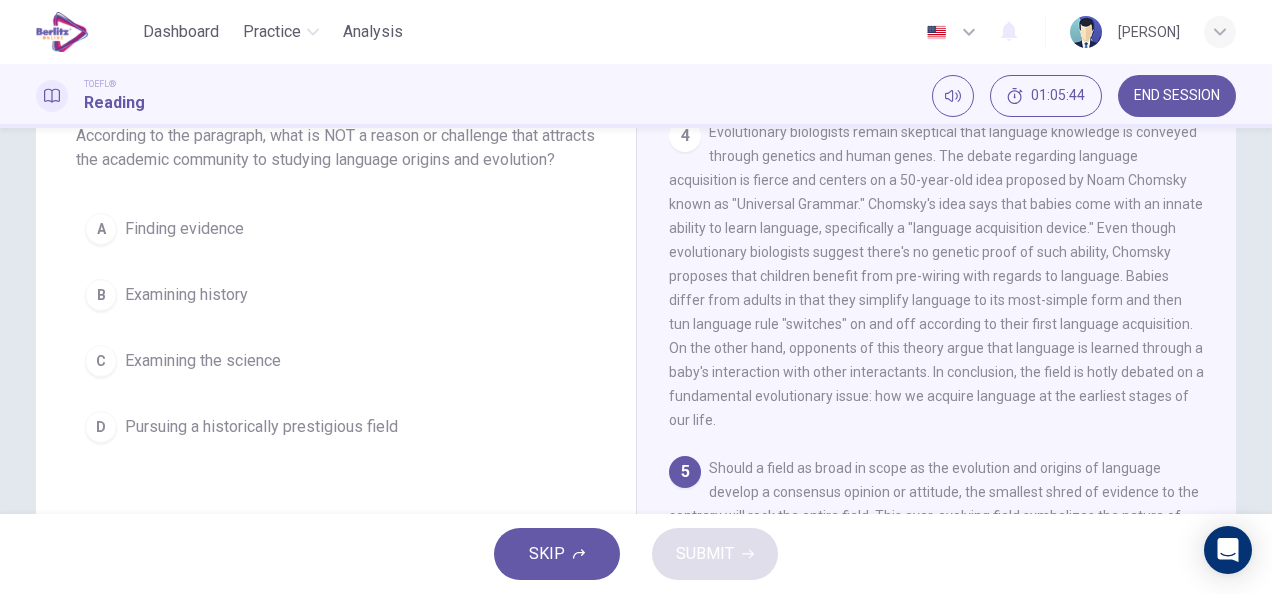 scroll, scrollTop: 950, scrollLeft: 0, axis: vertical 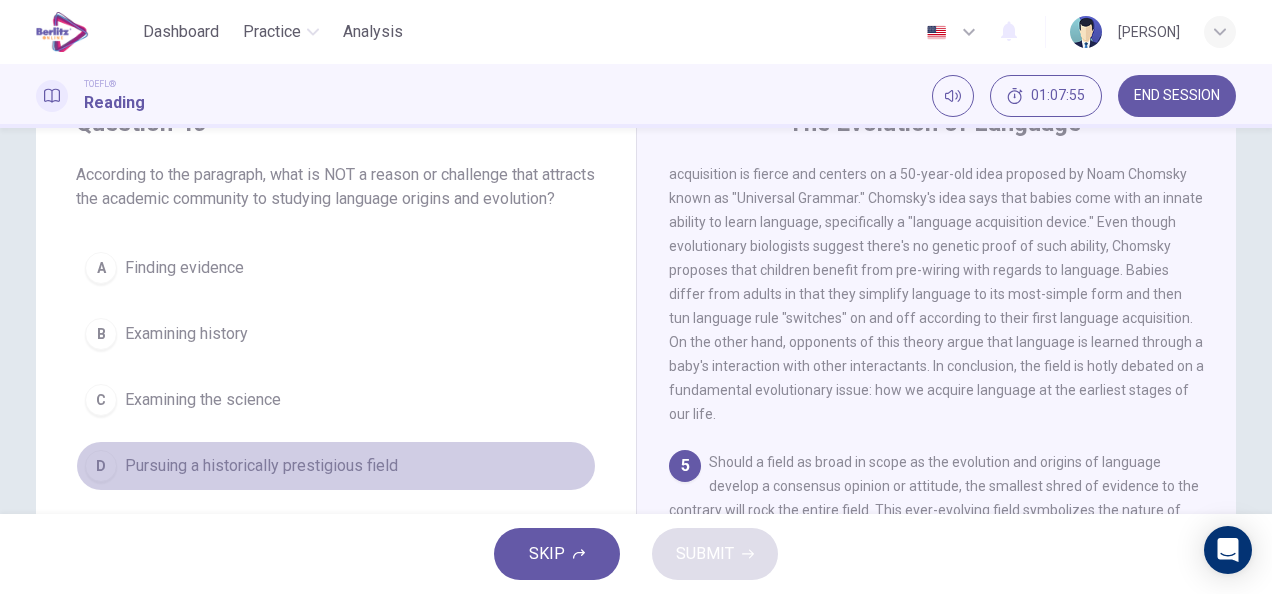 click on "D Pursuing a historically prestigious field" at bounding box center (336, 466) 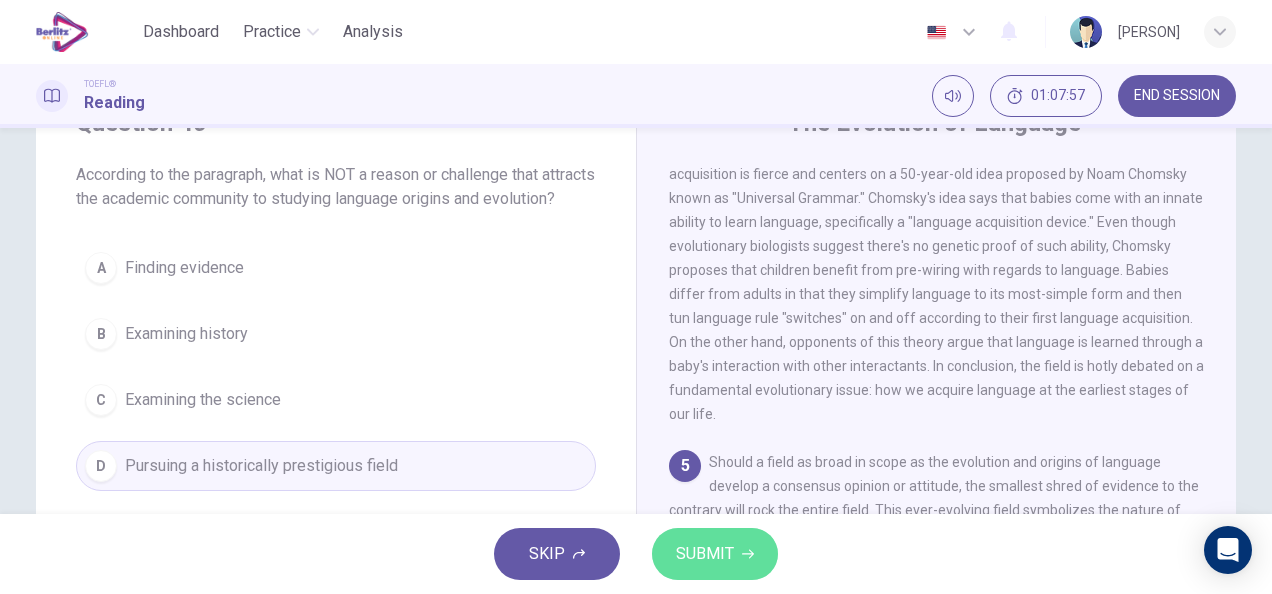 click on "SUBMIT" at bounding box center [715, 554] 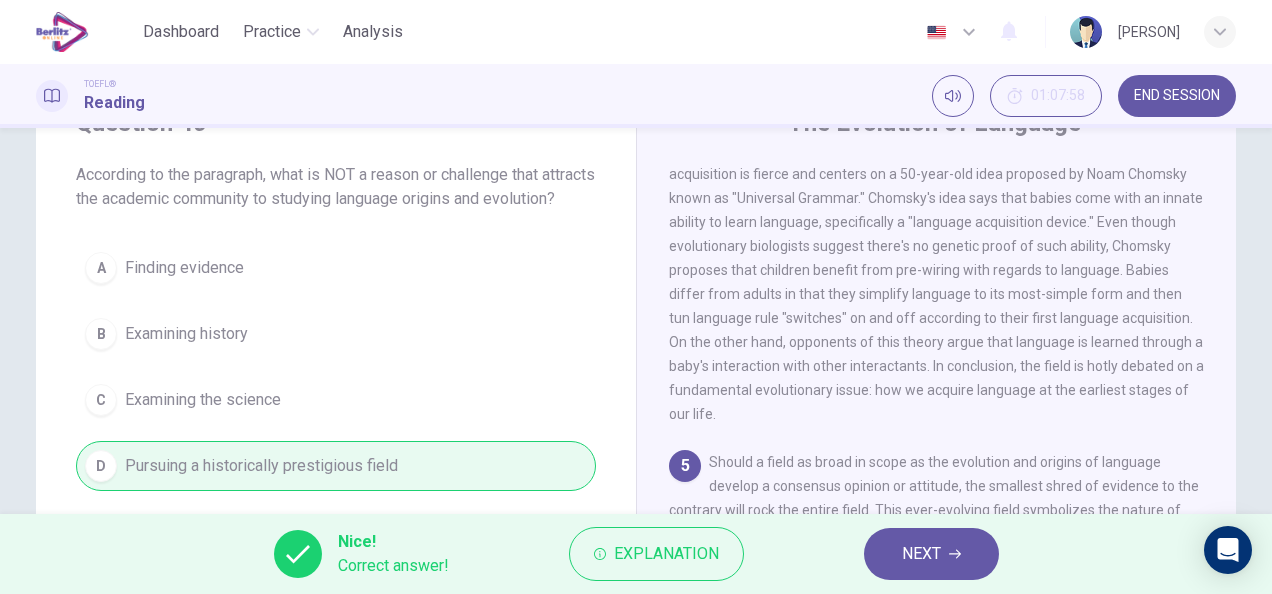 click on "NEXT" at bounding box center (921, 554) 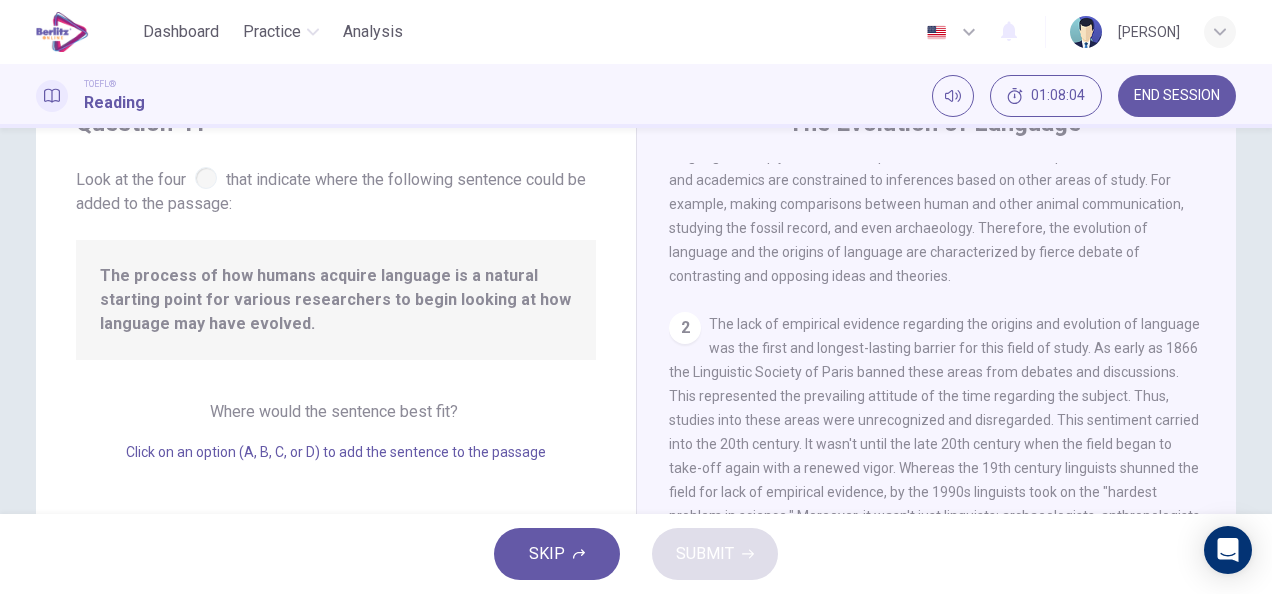 scroll, scrollTop: 0, scrollLeft: 0, axis: both 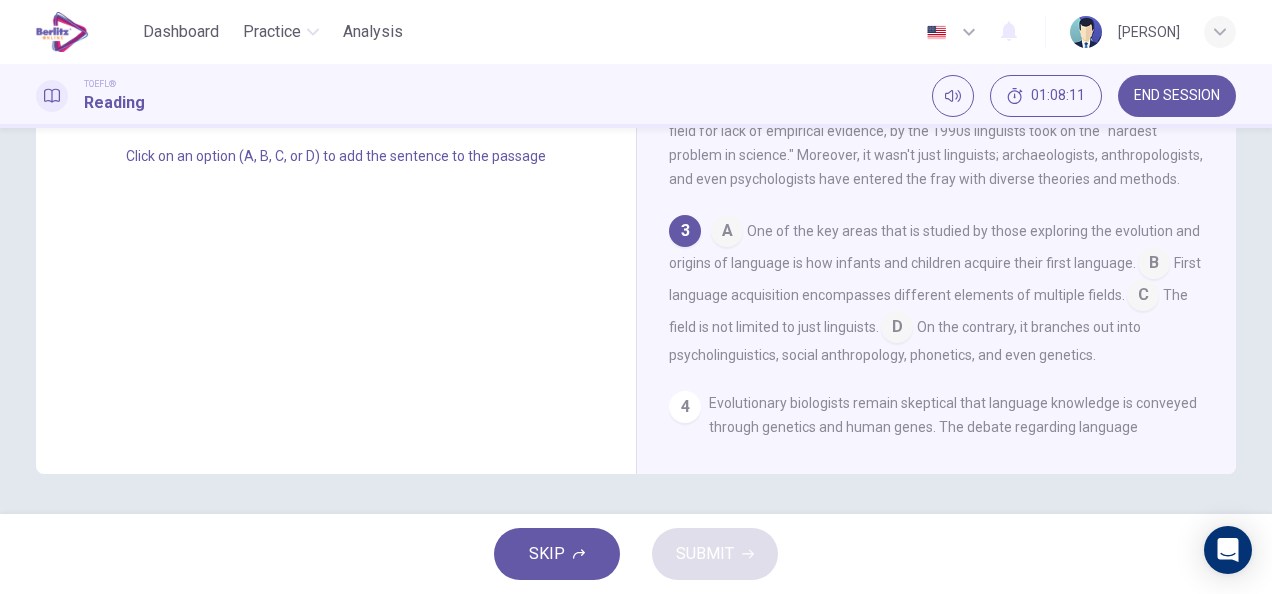 click at bounding box center (897, 329) 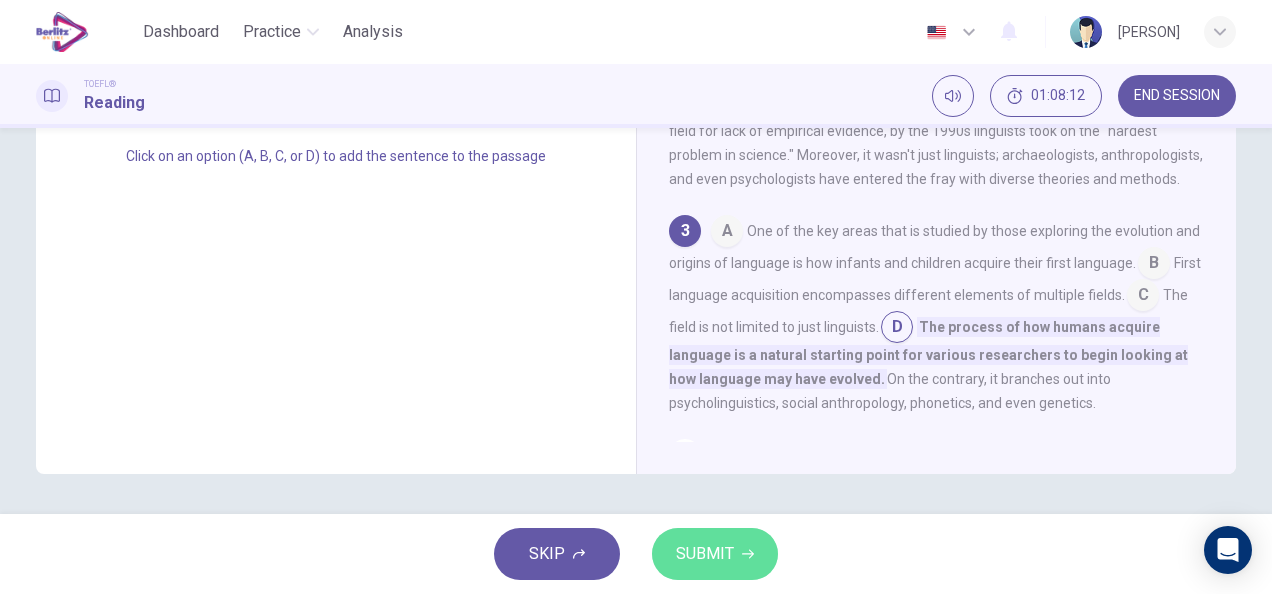 click on "SUBMIT" at bounding box center (715, 554) 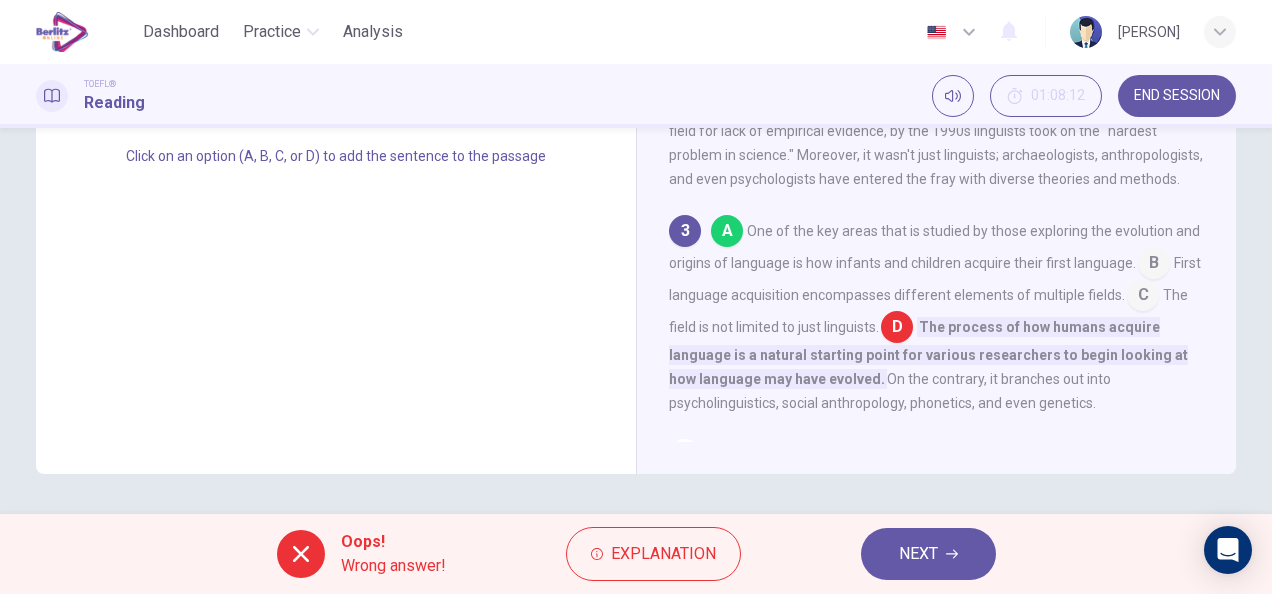 click on "NEXT" at bounding box center [928, 554] 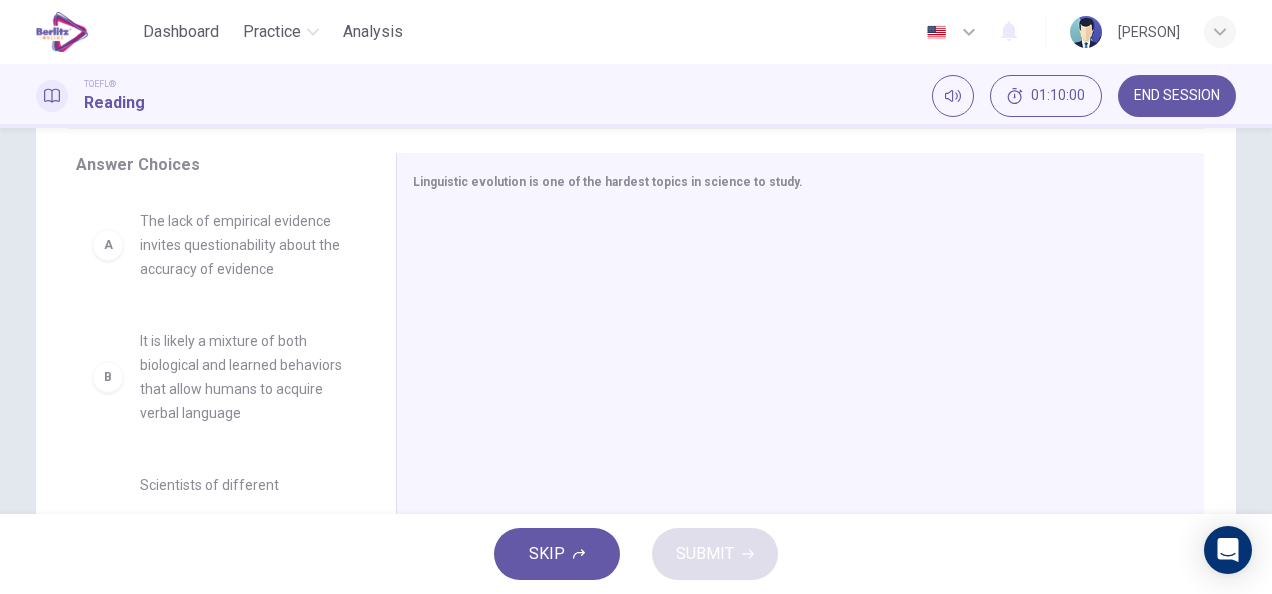 scroll, scrollTop: 389, scrollLeft: 0, axis: vertical 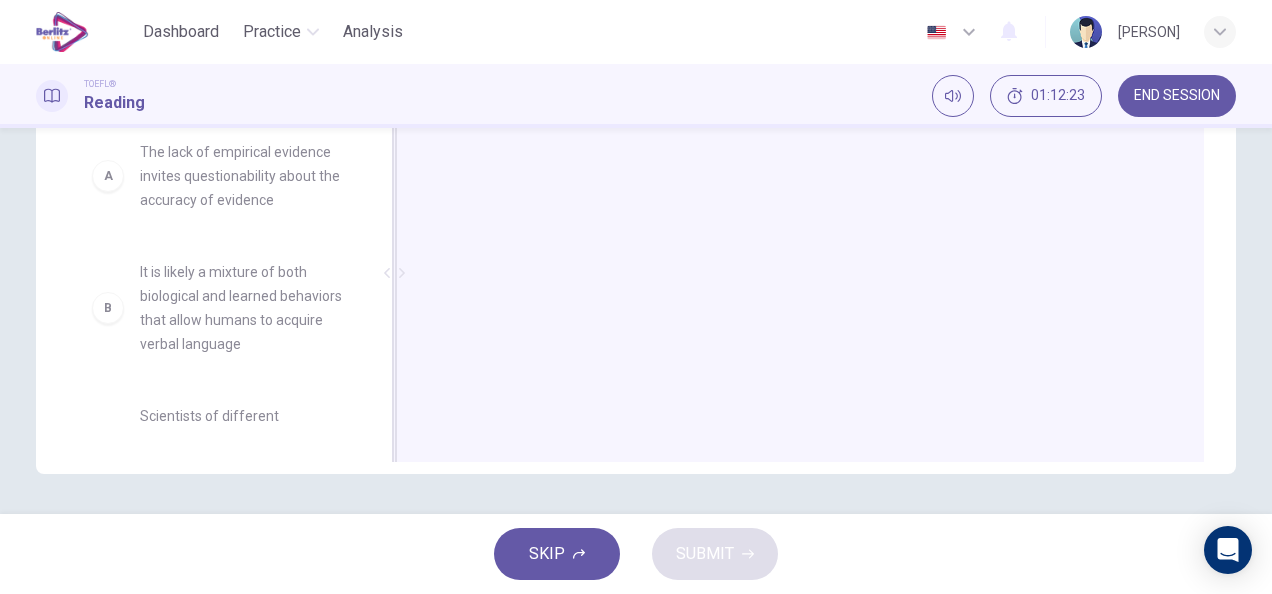 click on "Linguistic evolution is one of the hardest topics in science to study." at bounding box center (800, 273) 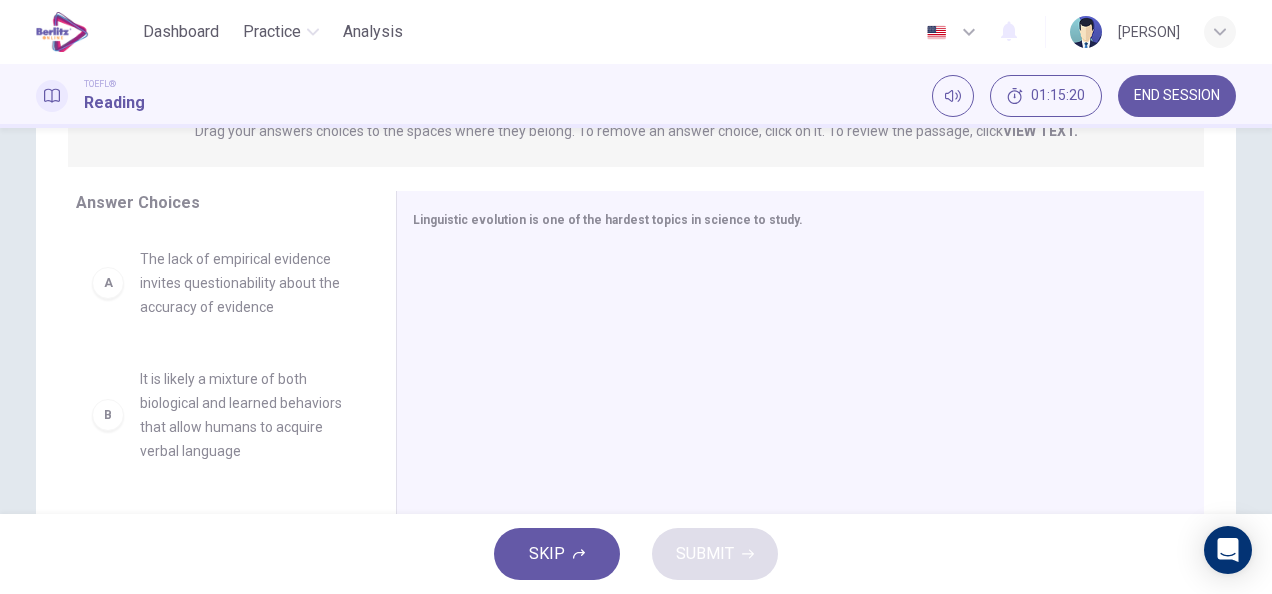 scroll, scrollTop: 281, scrollLeft: 0, axis: vertical 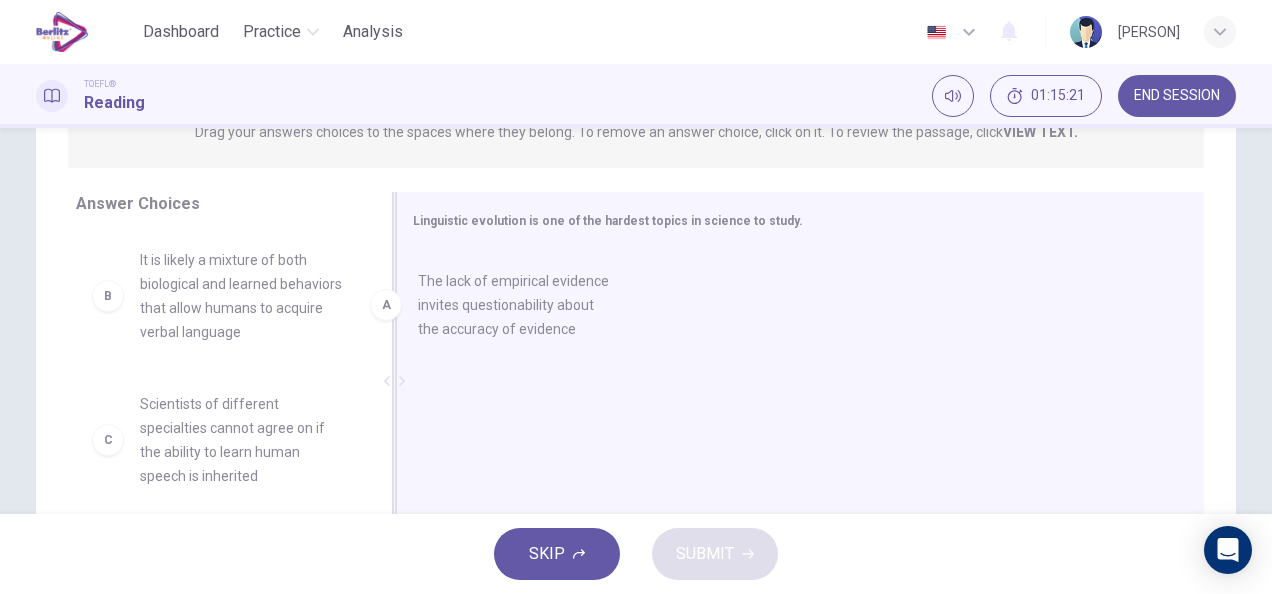 drag, startPoint x: 219, startPoint y: 278, endPoint x: 560, endPoint y: 312, distance: 342.69083 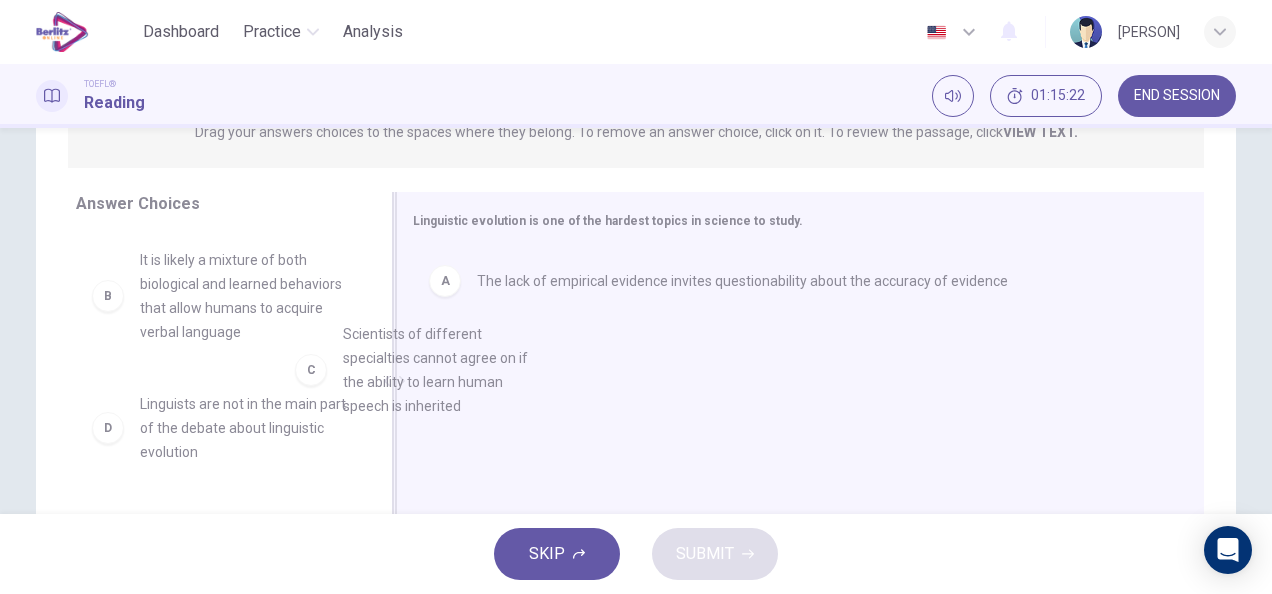 drag, startPoint x: 297, startPoint y: 404, endPoint x: 576, endPoint y: 340, distance: 286.2464 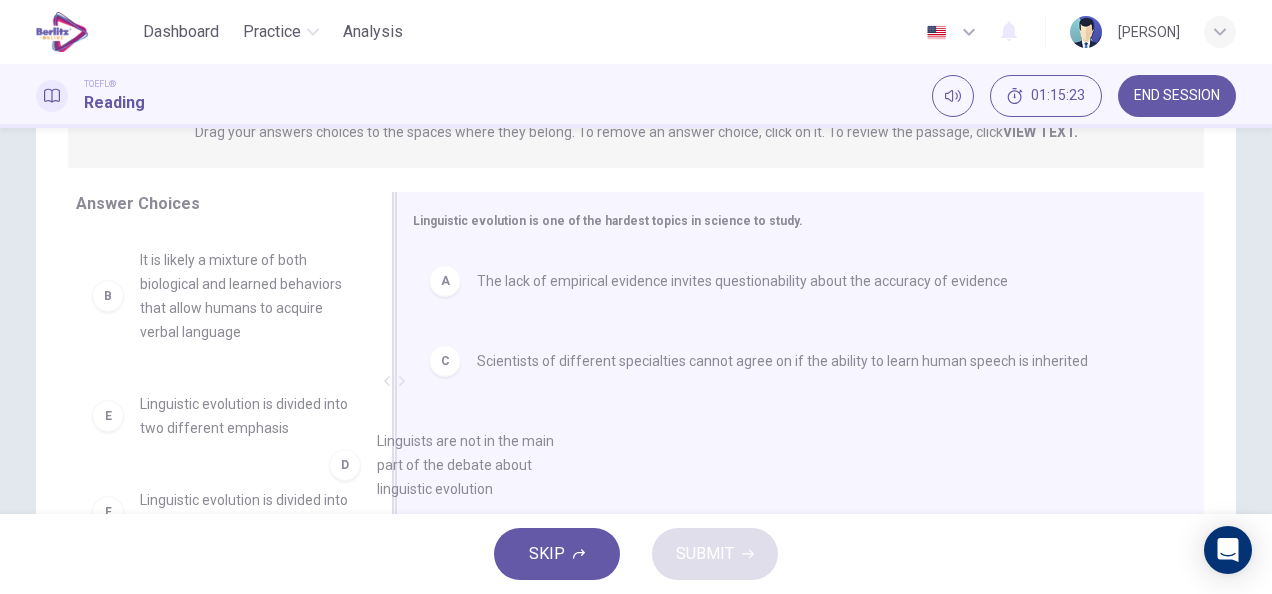 drag, startPoint x: 283, startPoint y: 426, endPoint x: 599, endPoint y: 442, distance: 316.40482 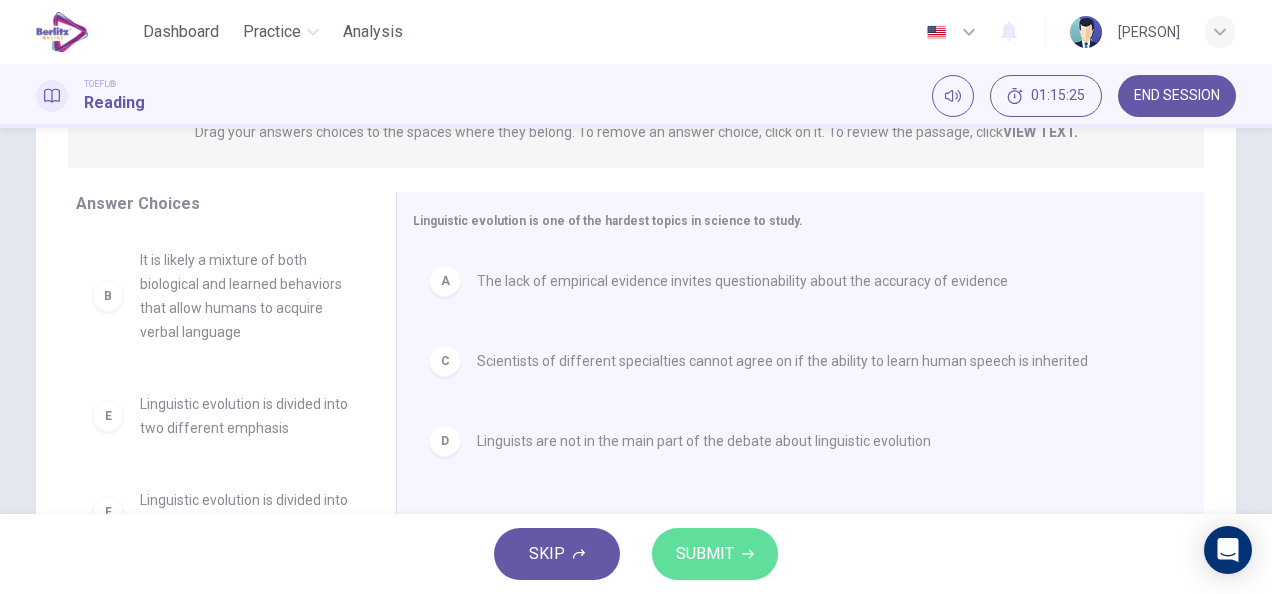 click on "SUBMIT" at bounding box center [715, 554] 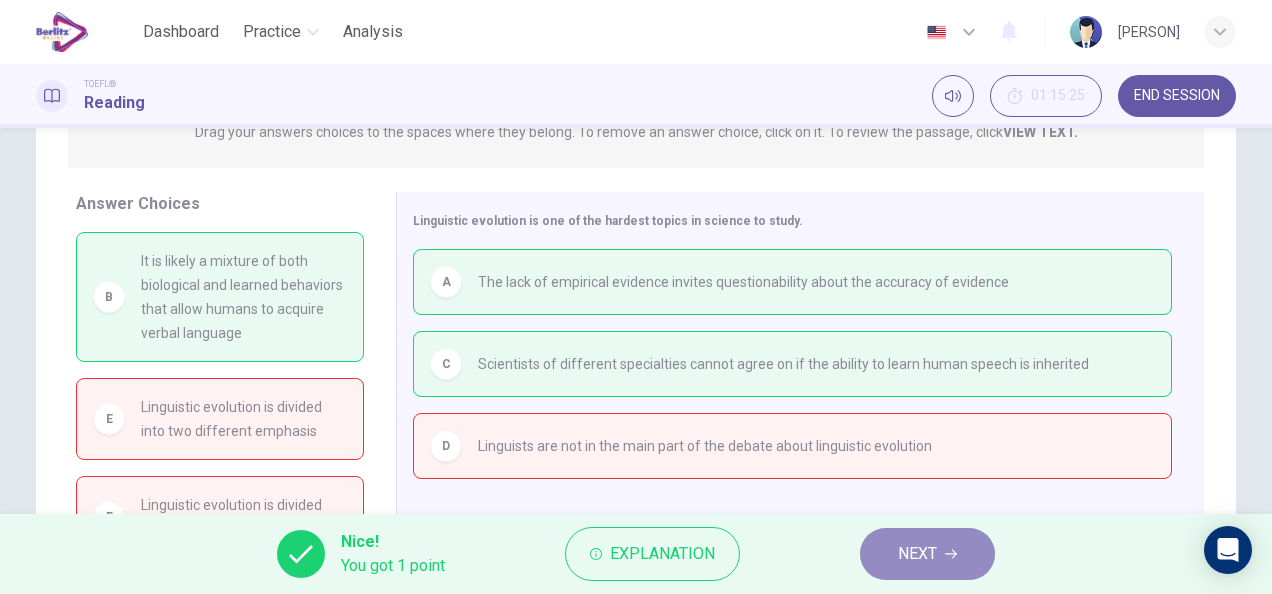 click on "NEXT" at bounding box center [917, 554] 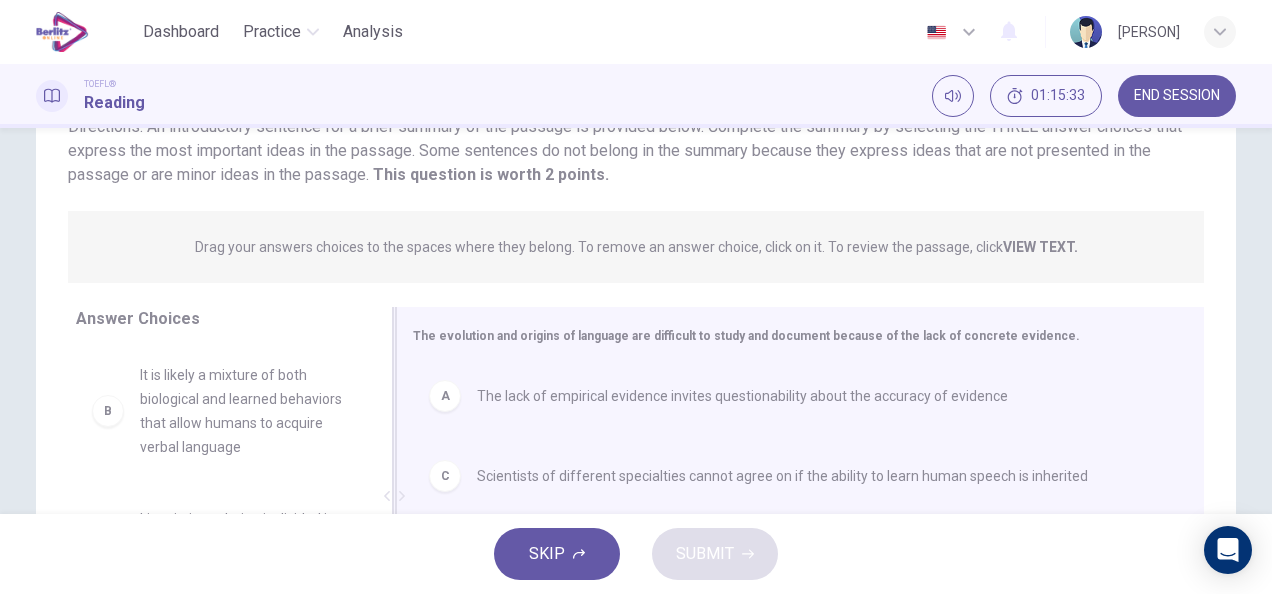 scroll, scrollTop: 389, scrollLeft: 0, axis: vertical 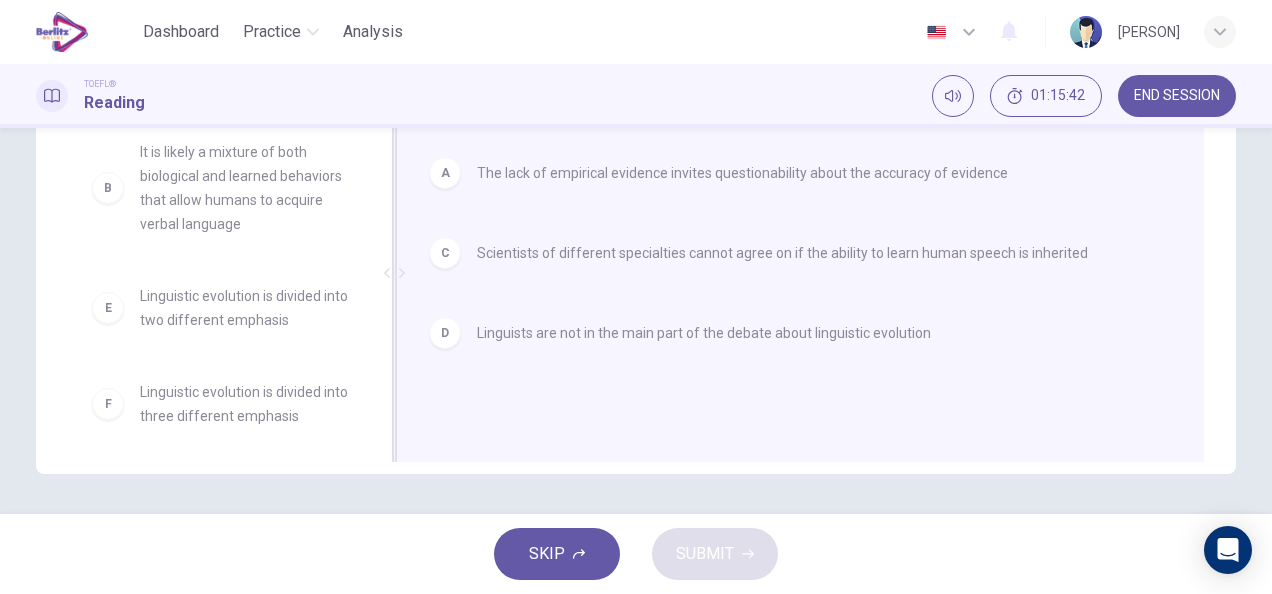 click on "A The lack of empirical evidence invites questionability about the accuracy of evidence" at bounding box center (792, 173) 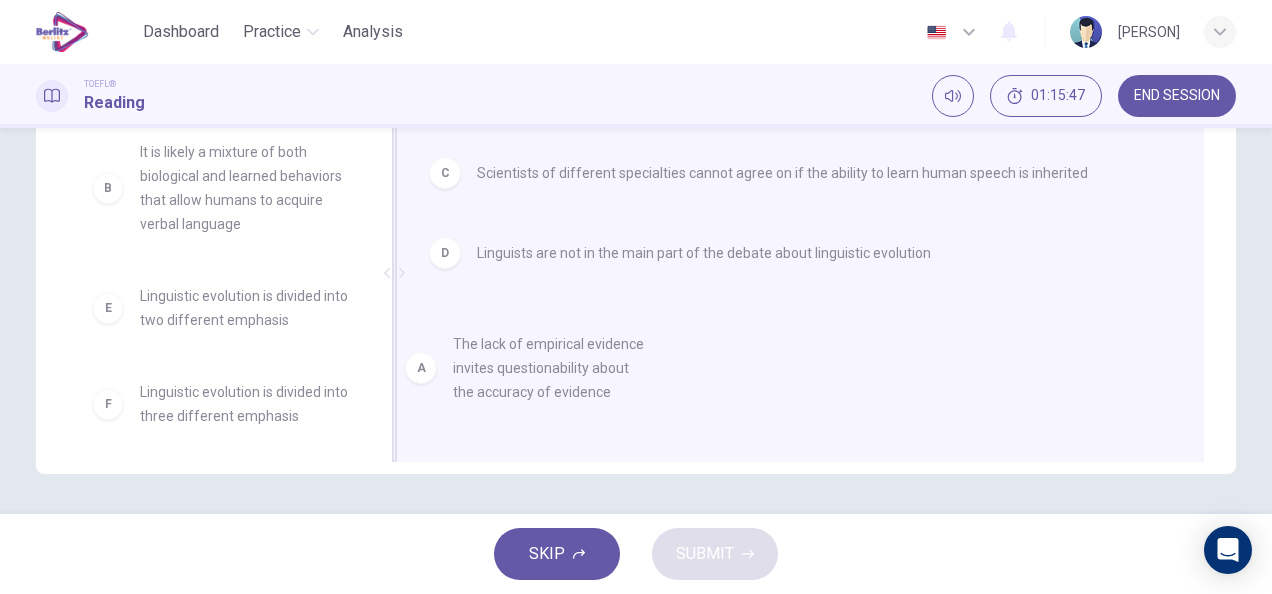 drag, startPoint x: 298, startPoint y: 206, endPoint x: 670, endPoint y: 376, distance: 409.00366 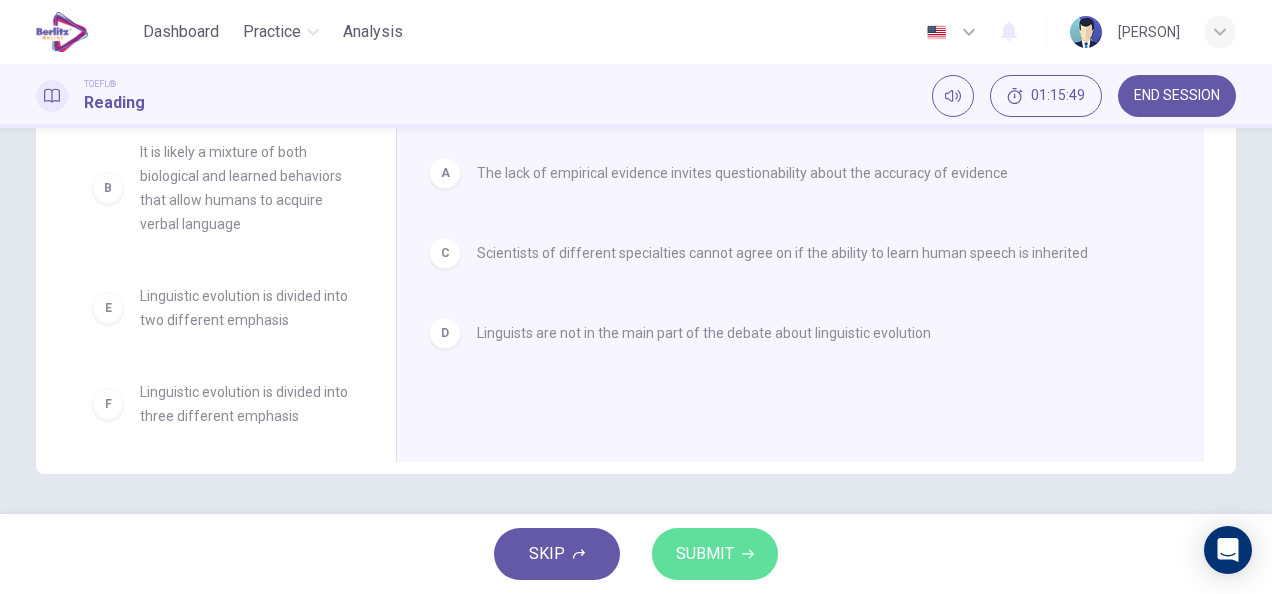 click on "SUBMIT" at bounding box center (705, 554) 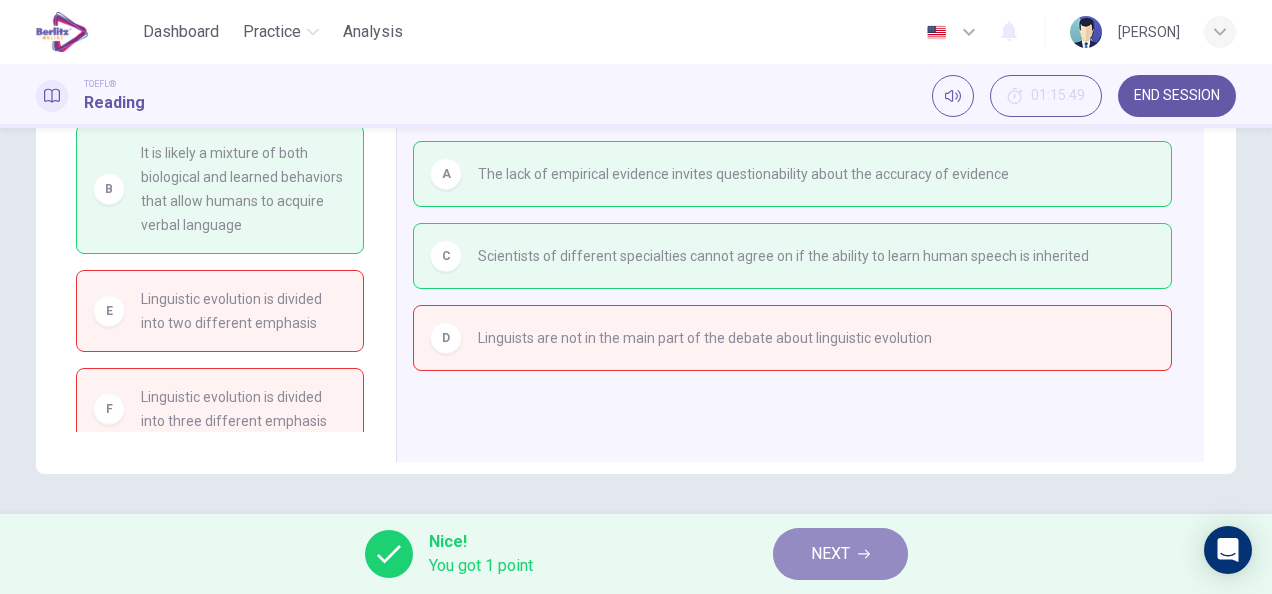 click on "NEXT" at bounding box center [830, 554] 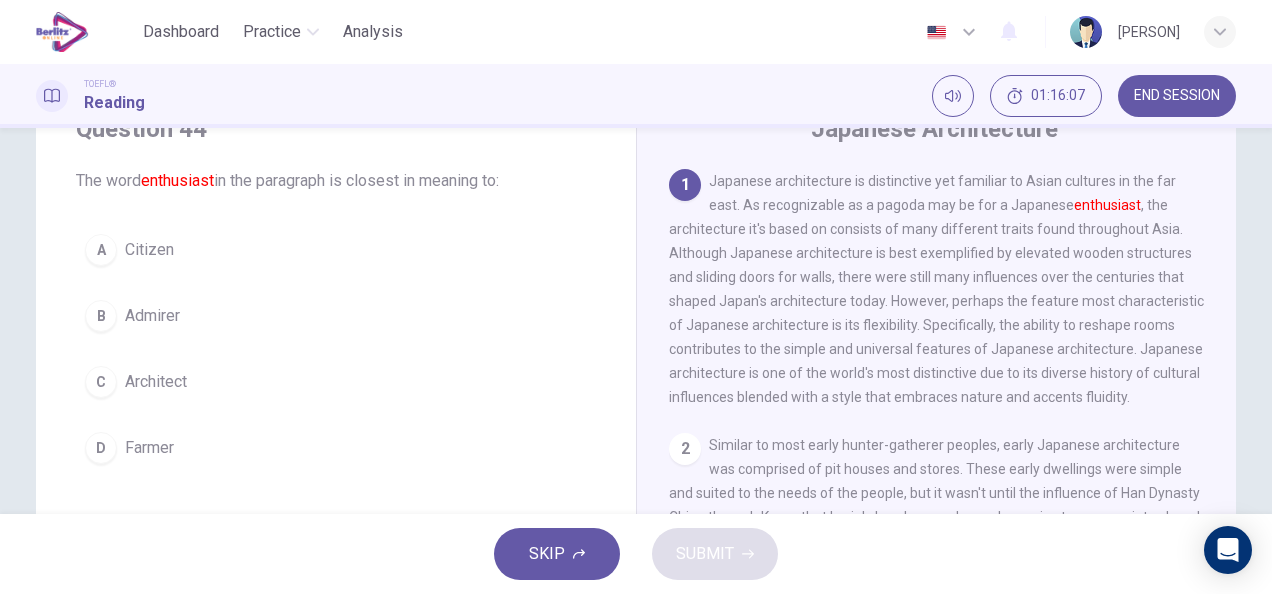 scroll, scrollTop: 85, scrollLeft: 0, axis: vertical 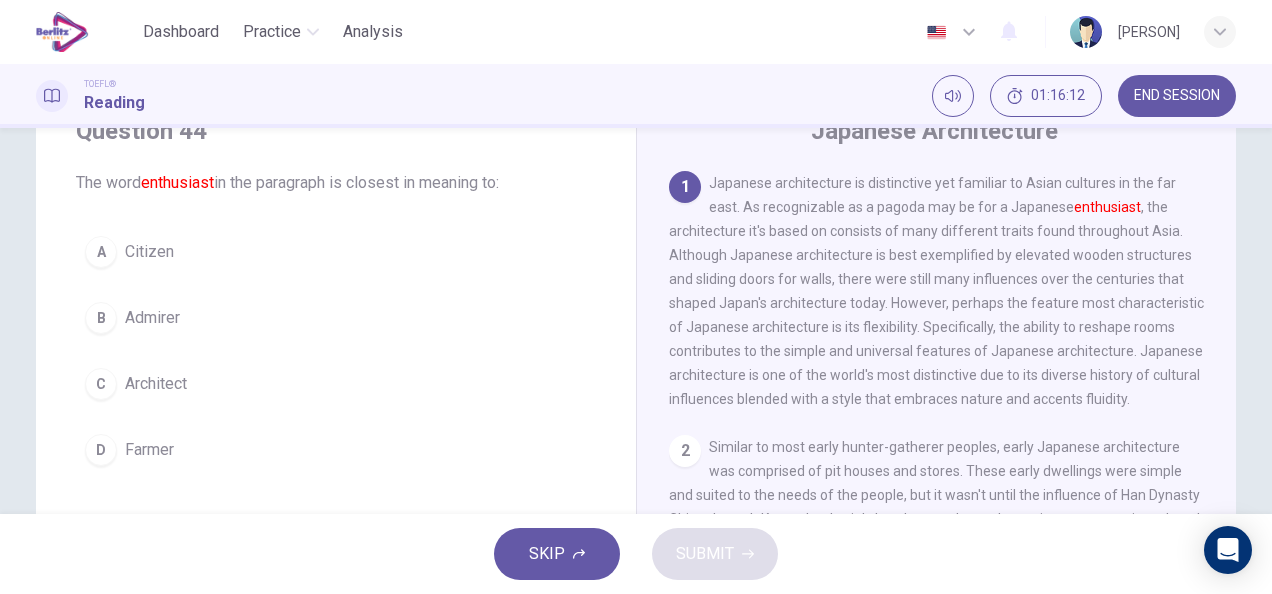 click on "A Citizen B Admirer C Architect D Farmer" at bounding box center (336, 351) 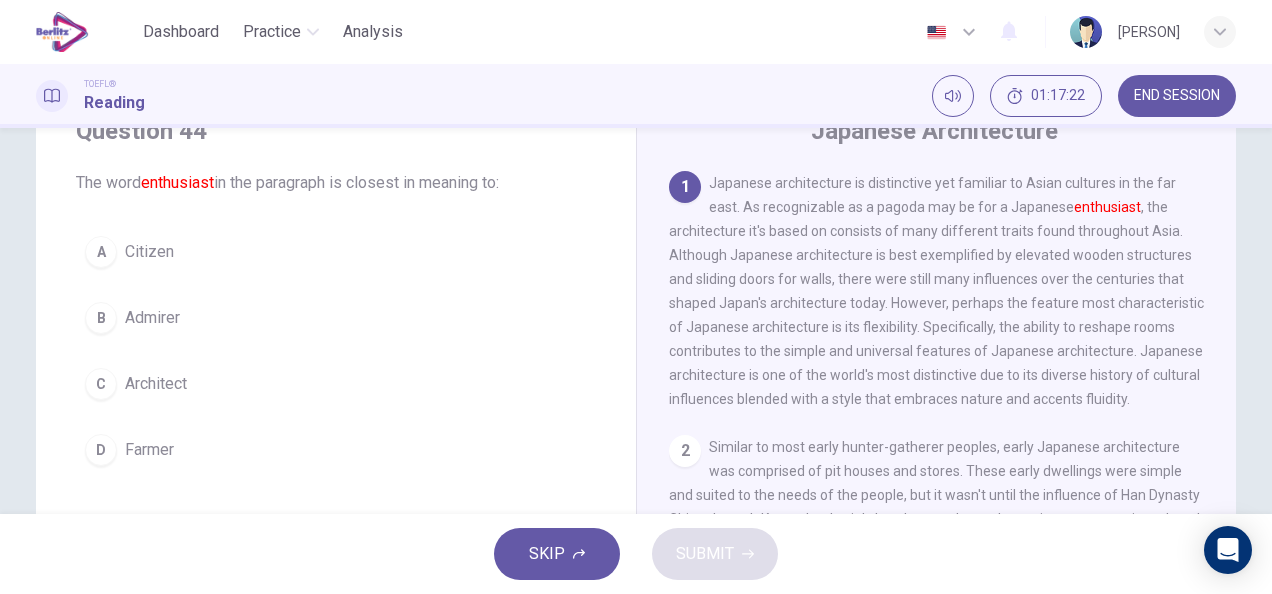 click on "B" at bounding box center (101, 318) 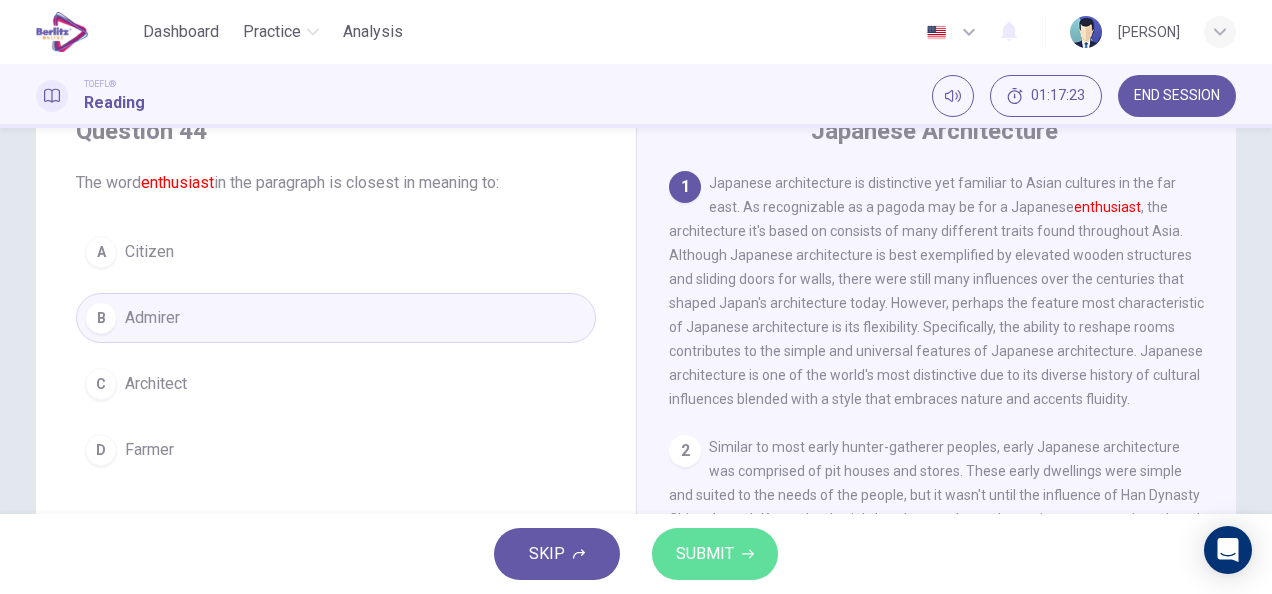 click on "SUBMIT" at bounding box center (705, 554) 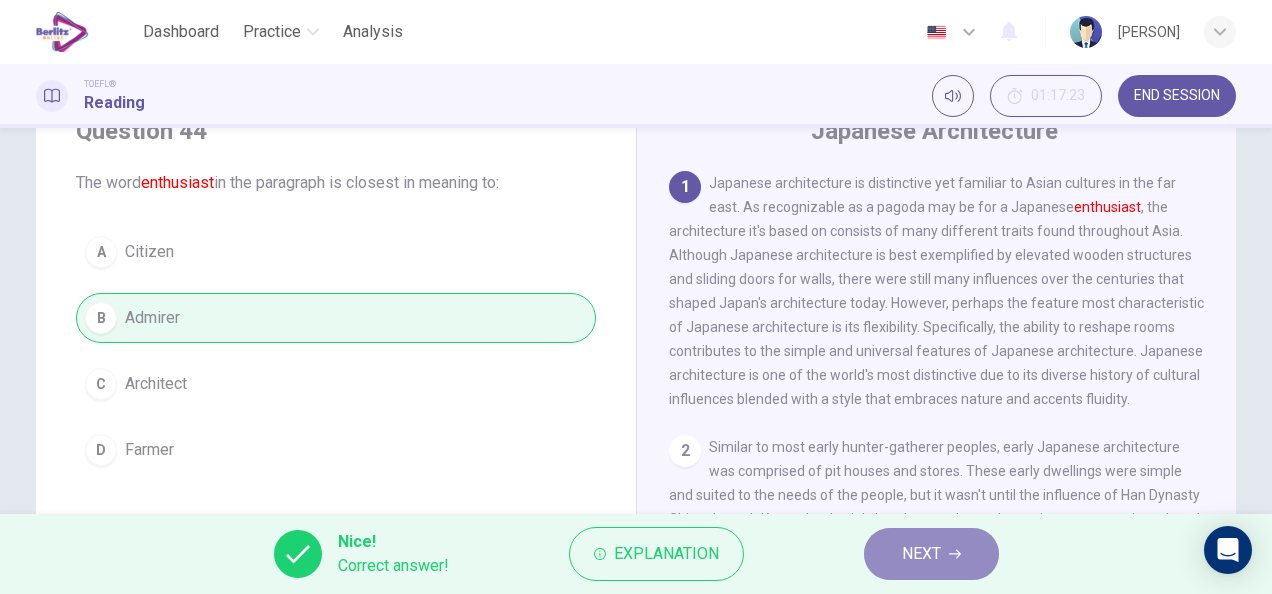 click on "NEXT" at bounding box center [921, 554] 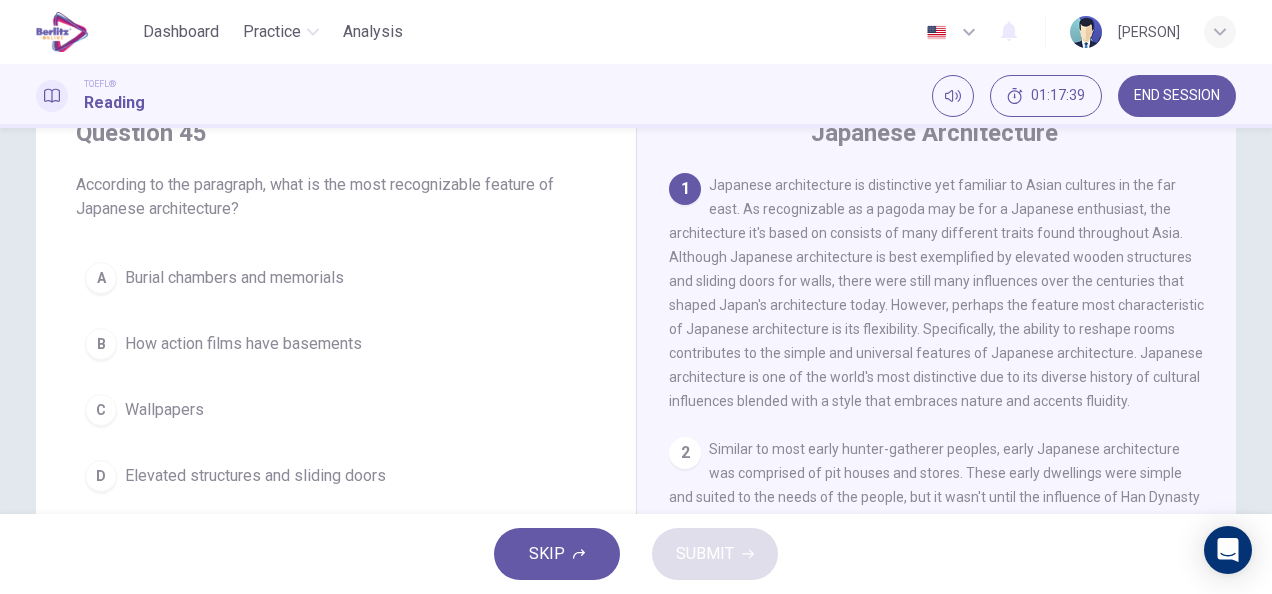 scroll, scrollTop: 84, scrollLeft: 0, axis: vertical 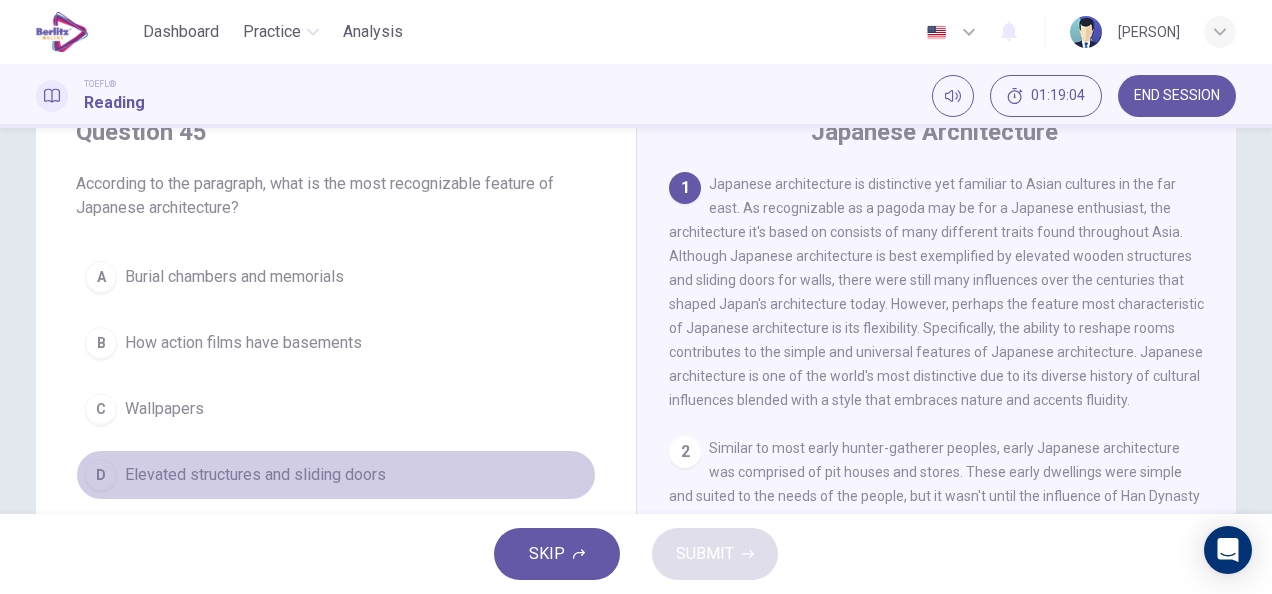 click on "D" at bounding box center (101, 475) 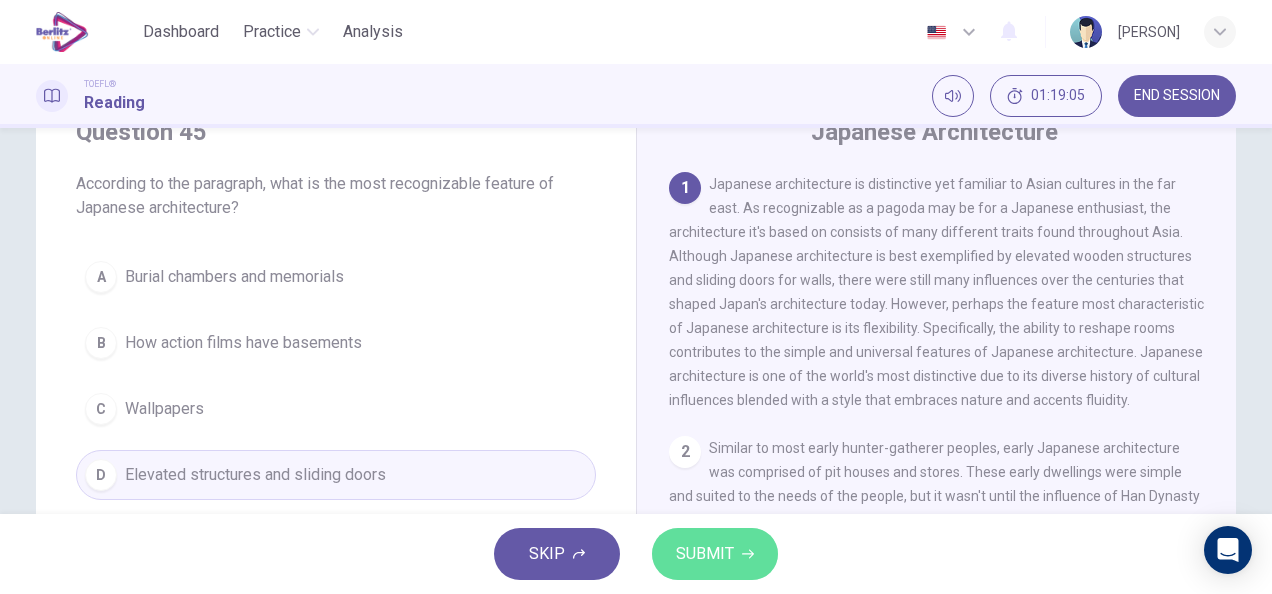 click 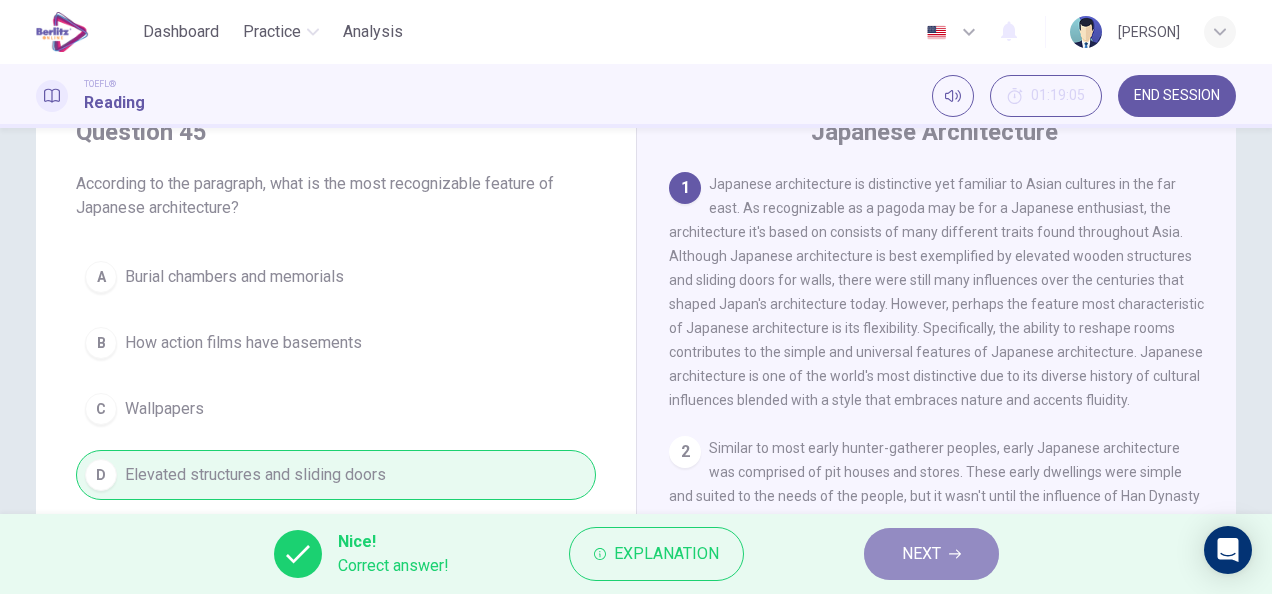 click on "NEXT" at bounding box center (931, 554) 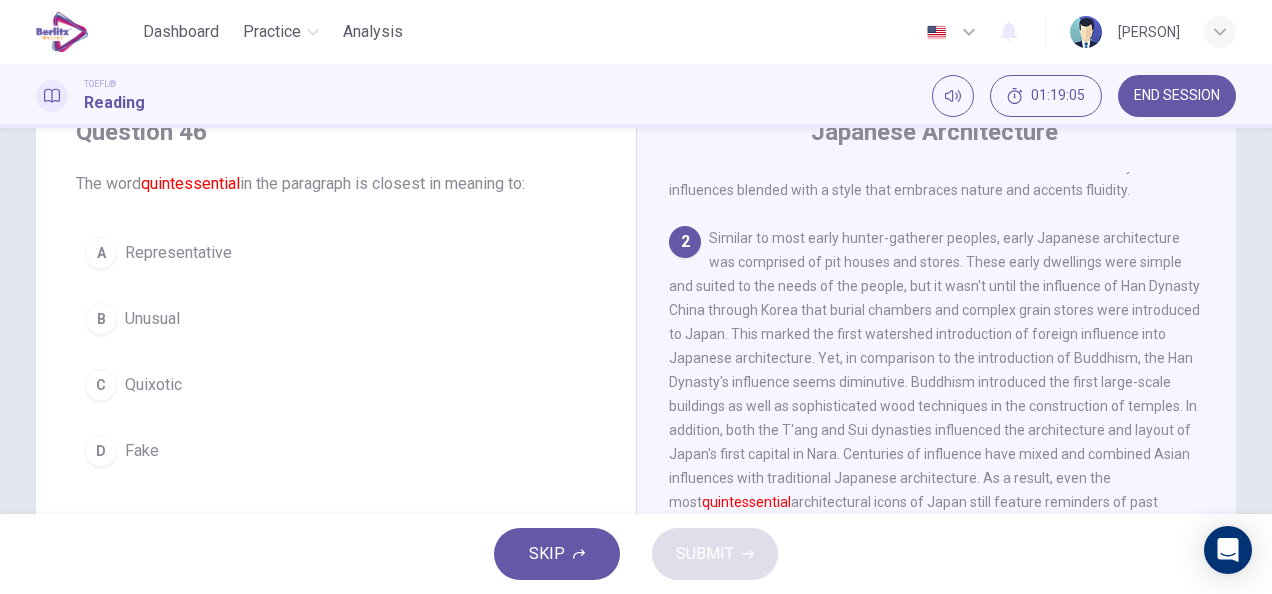 scroll, scrollTop: 216, scrollLeft: 0, axis: vertical 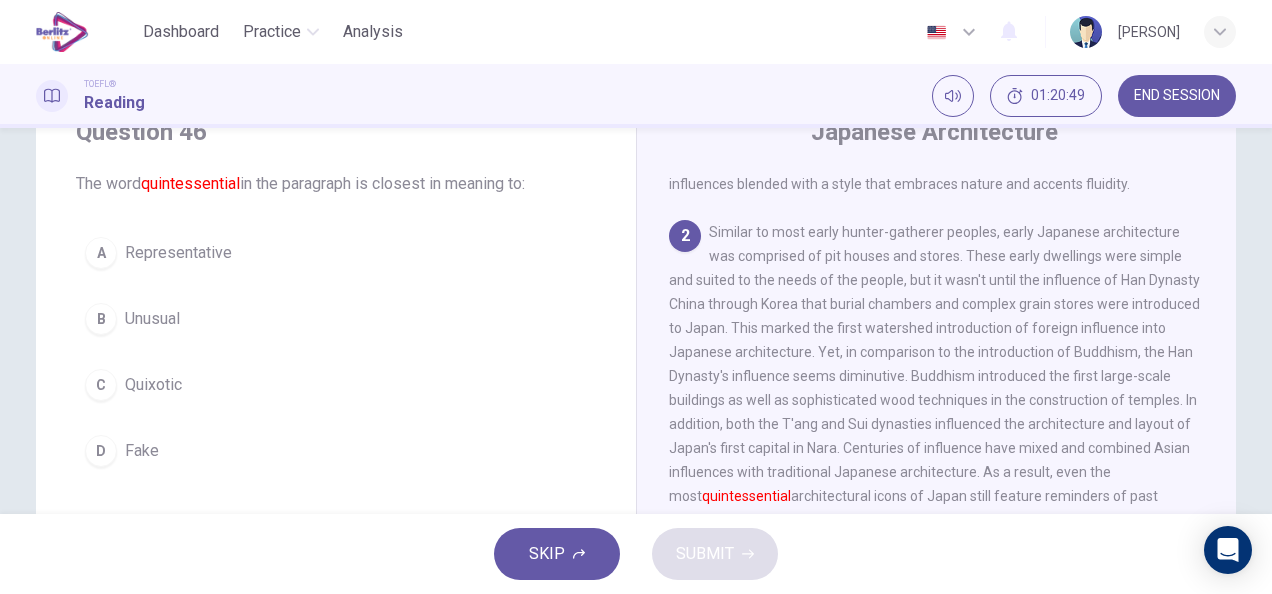 drag, startPoint x: 114, startPoint y: 315, endPoint x: 698, endPoint y: 536, distance: 624.41736 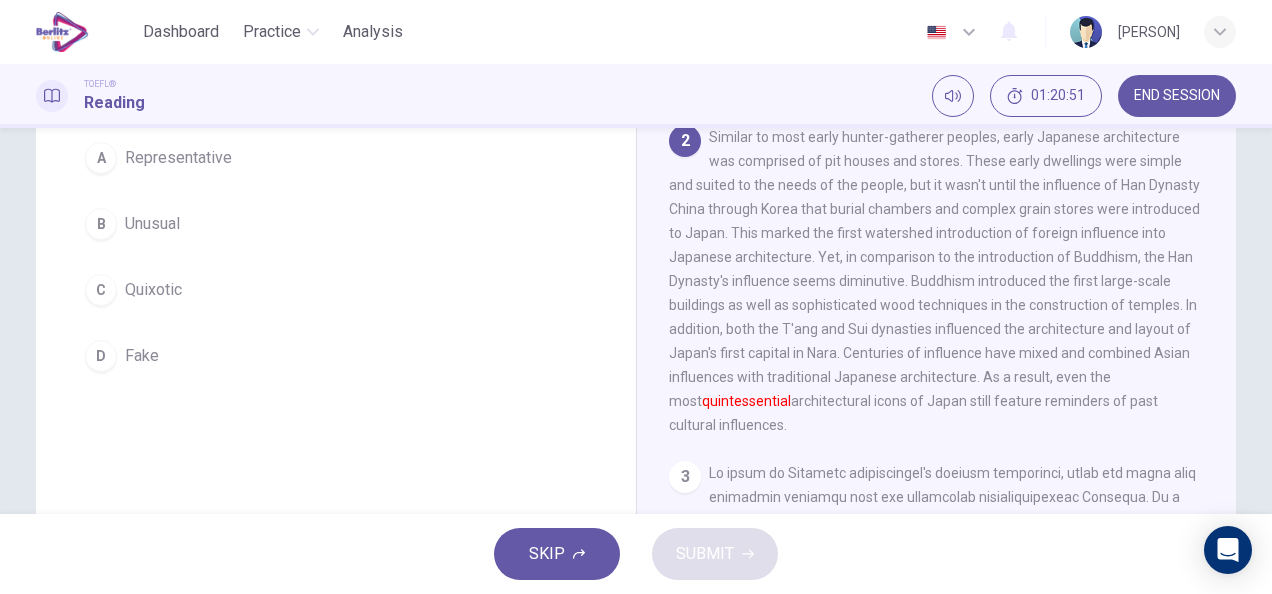 scroll, scrollTop: 161, scrollLeft: 0, axis: vertical 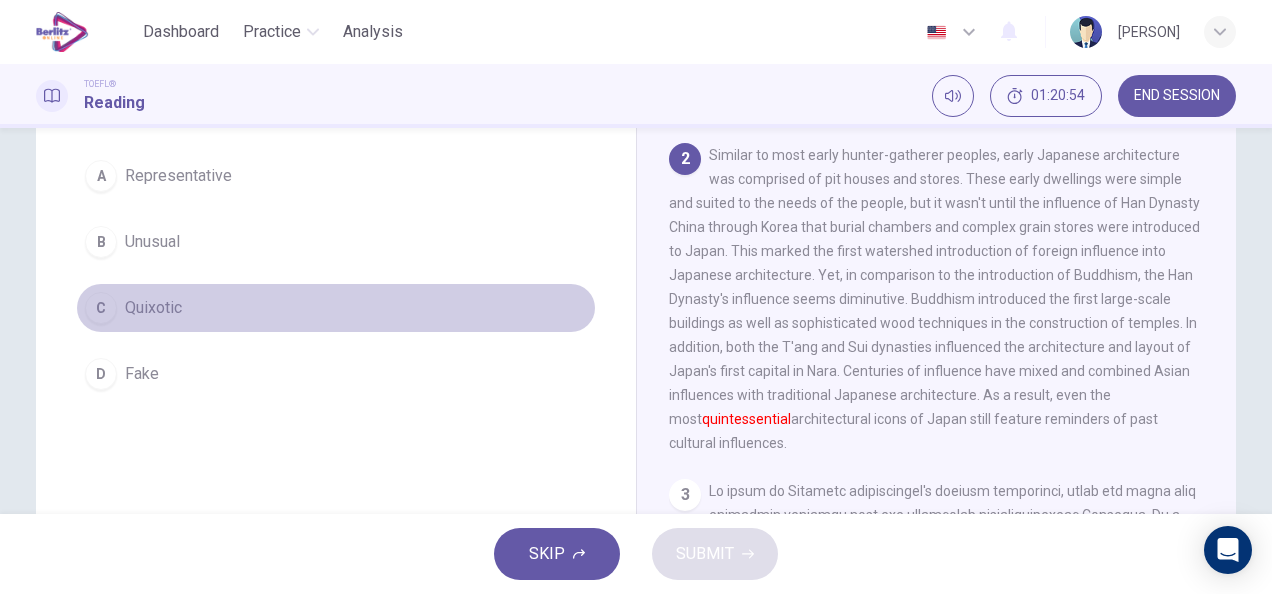click on "C" at bounding box center [101, 308] 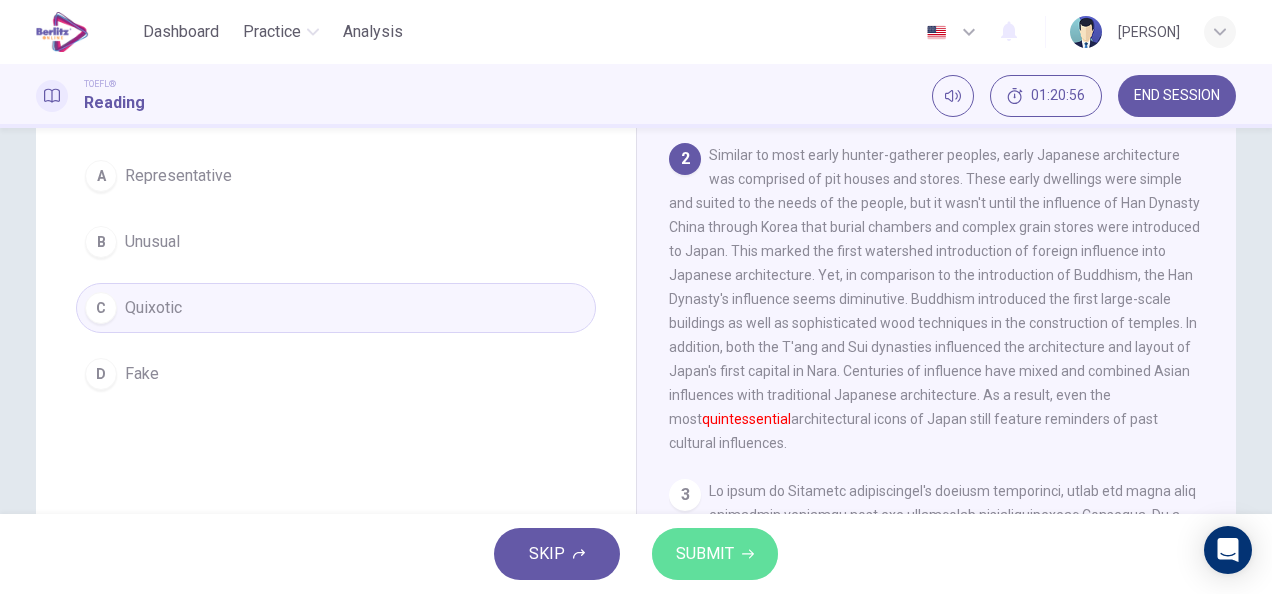 click on "SUBMIT" at bounding box center (705, 554) 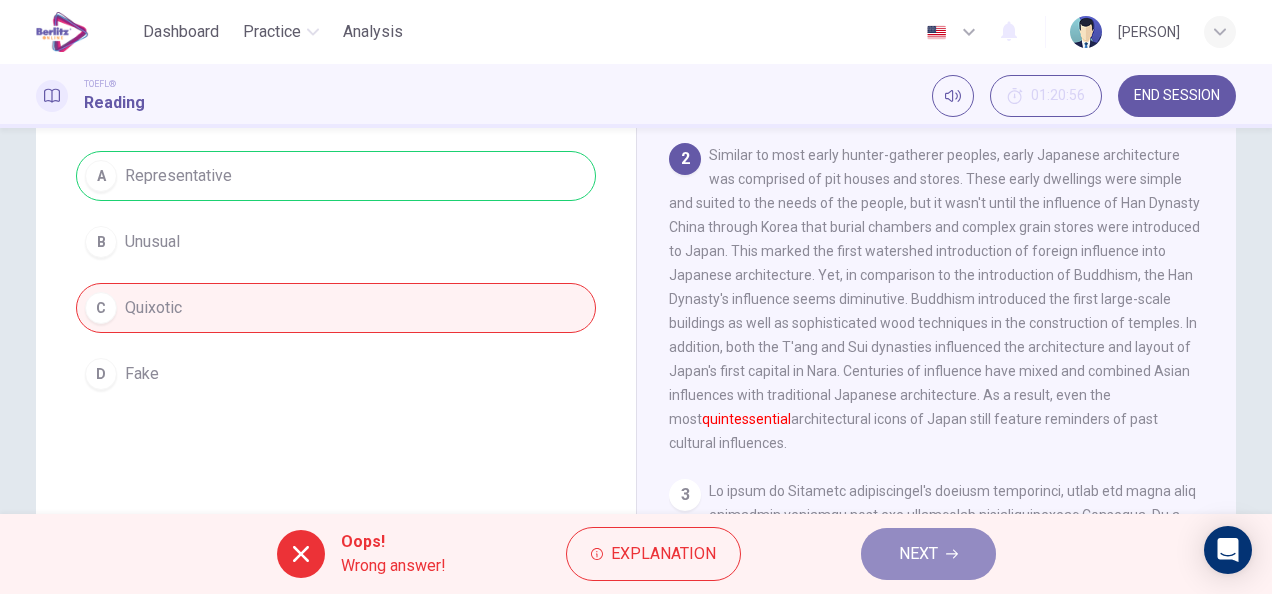 click on "NEXT" at bounding box center [928, 554] 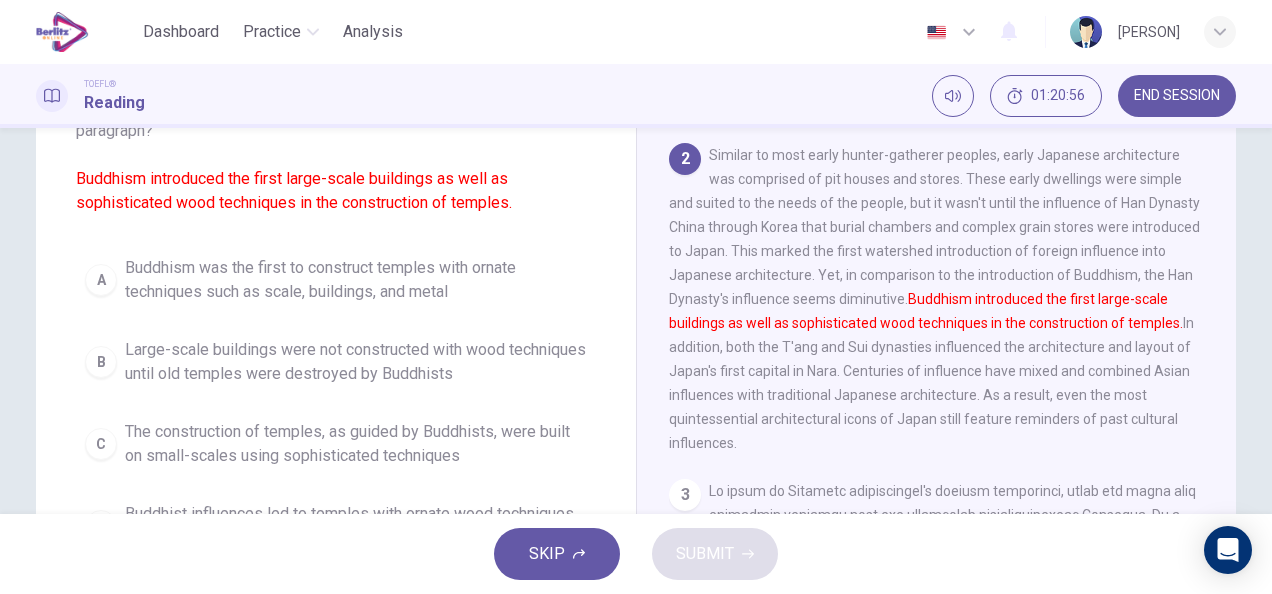 scroll, scrollTop: 257, scrollLeft: 0, axis: vertical 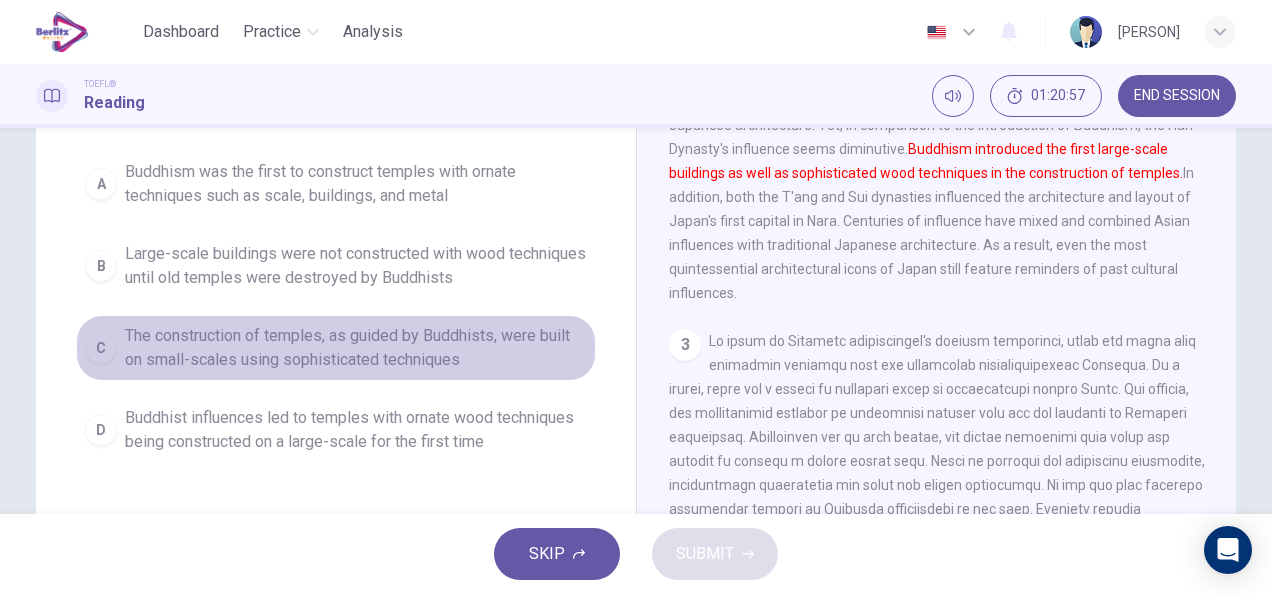 click on "The construction of temples, as guided by Buddhists, were built on small-scales using sophisticated techniques" at bounding box center (356, 348) 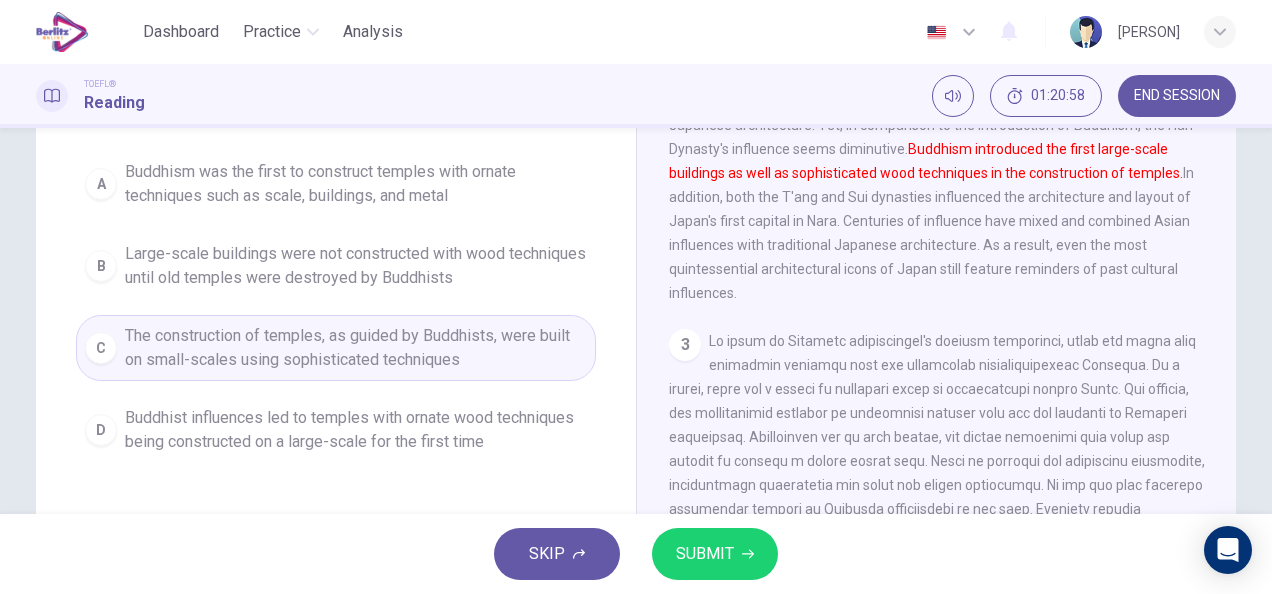 click on "SUBMIT" at bounding box center [705, 554] 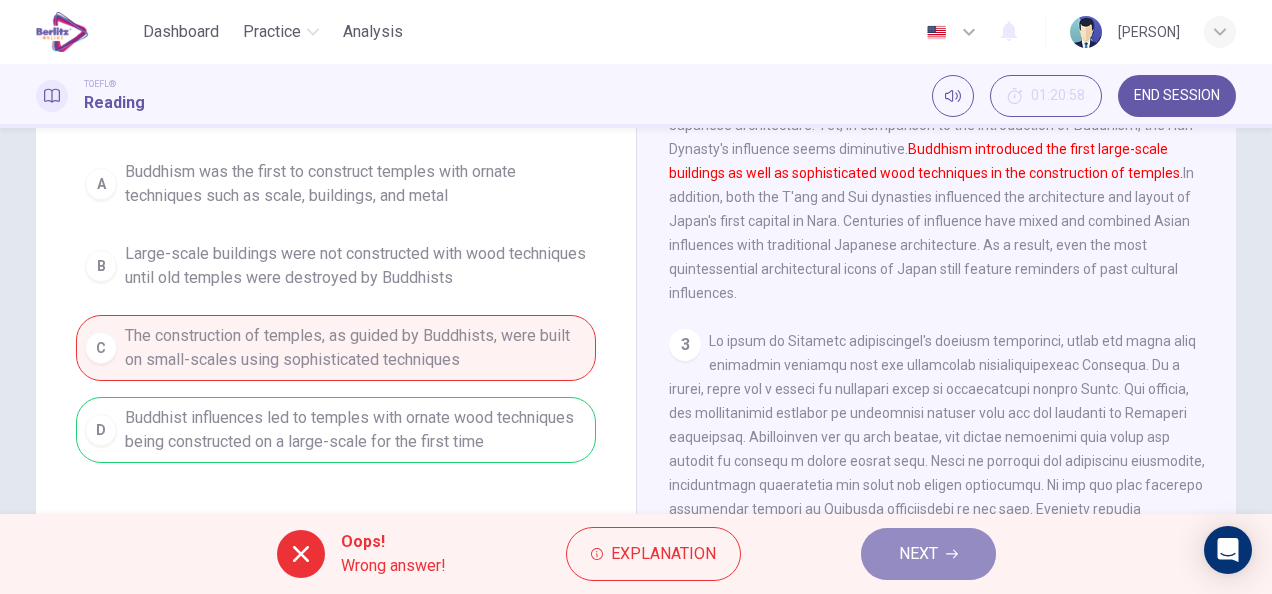 click on "NEXT" at bounding box center (918, 554) 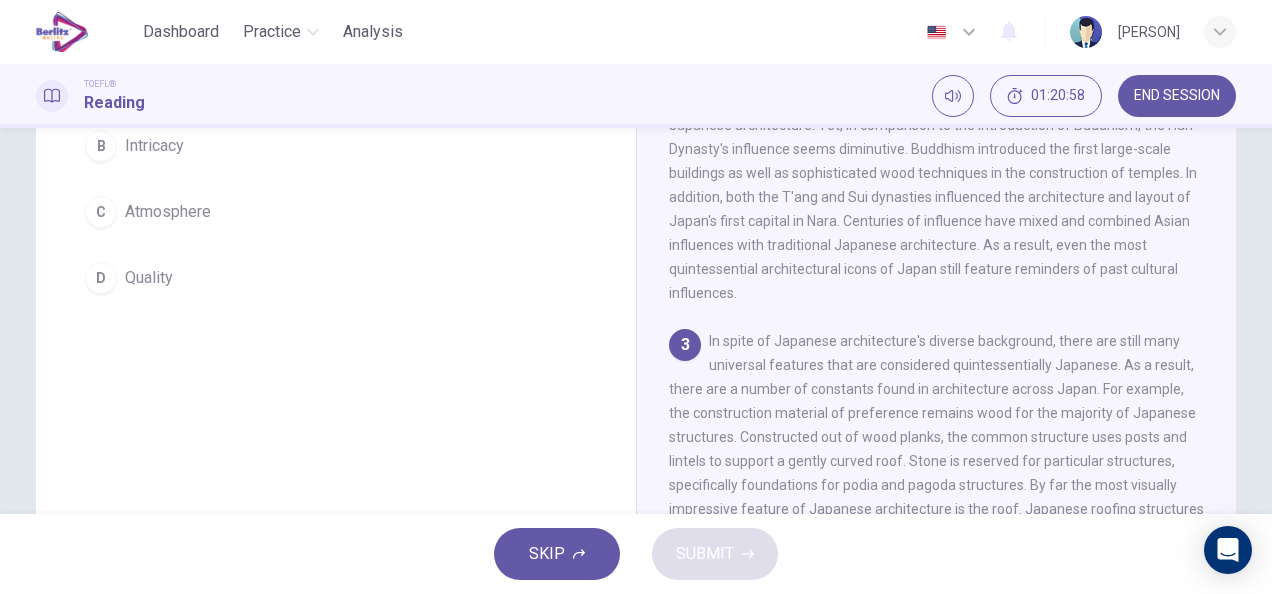 scroll, scrollTop: 161, scrollLeft: 0, axis: vertical 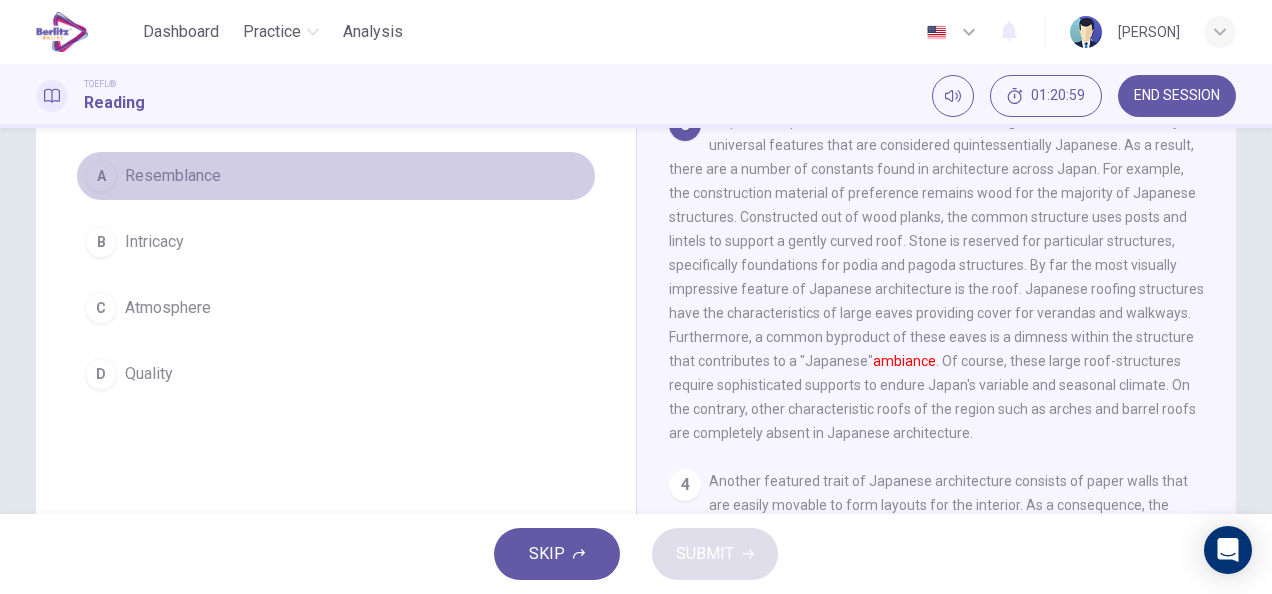 click on "A" at bounding box center [101, 176] 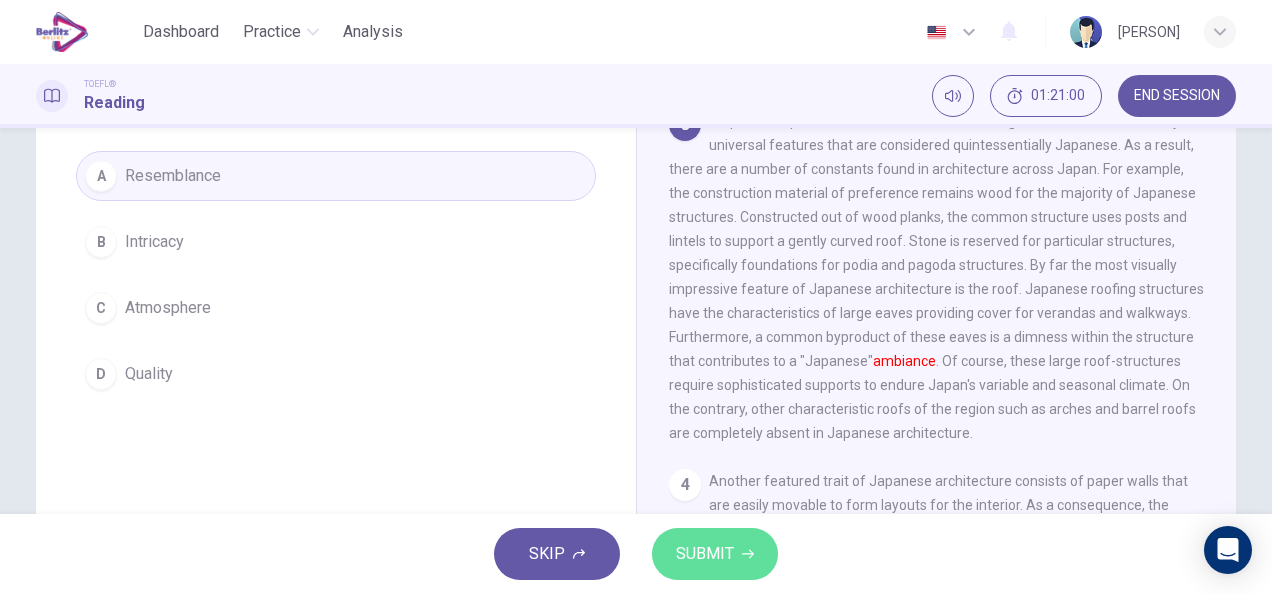 click on "SUBMIT" at bounding box center (715, 554) 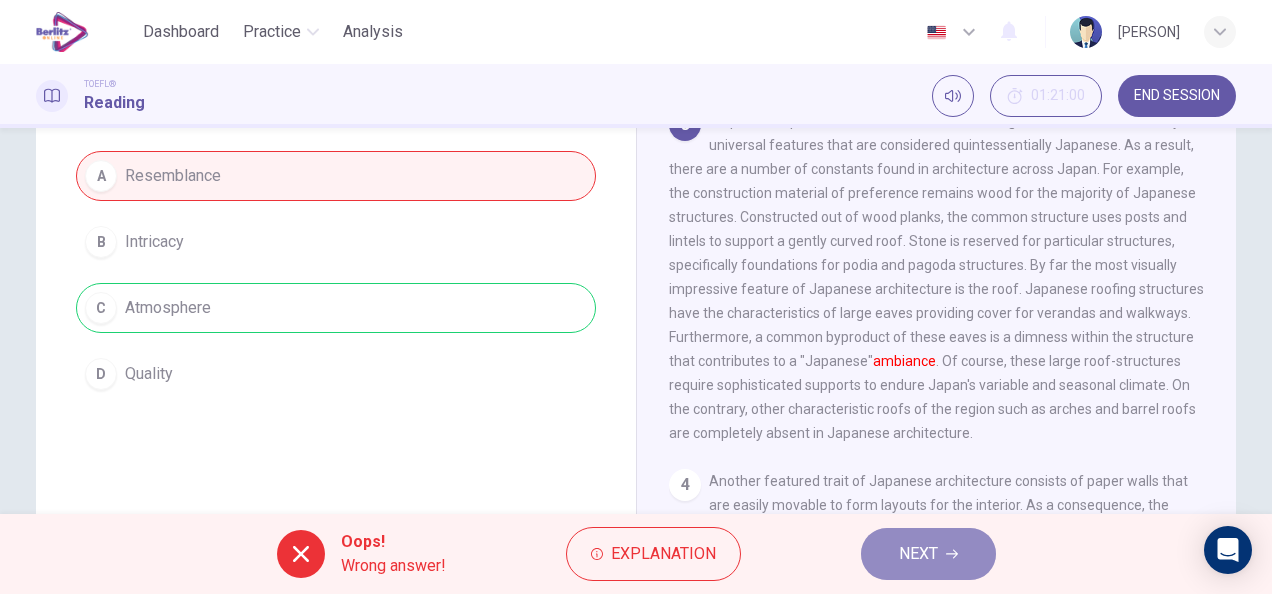 click on "NEXT" at bounding box center [918, 554] 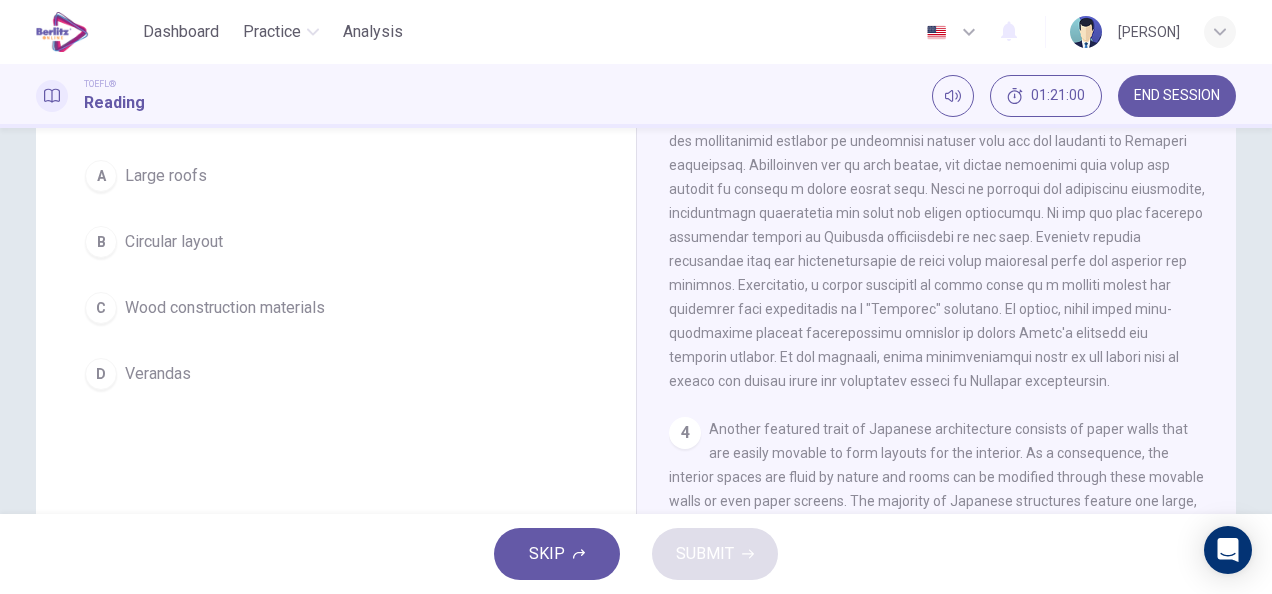 scroll, scrollTop: 615, scrollLeft: 0, axis: vertical 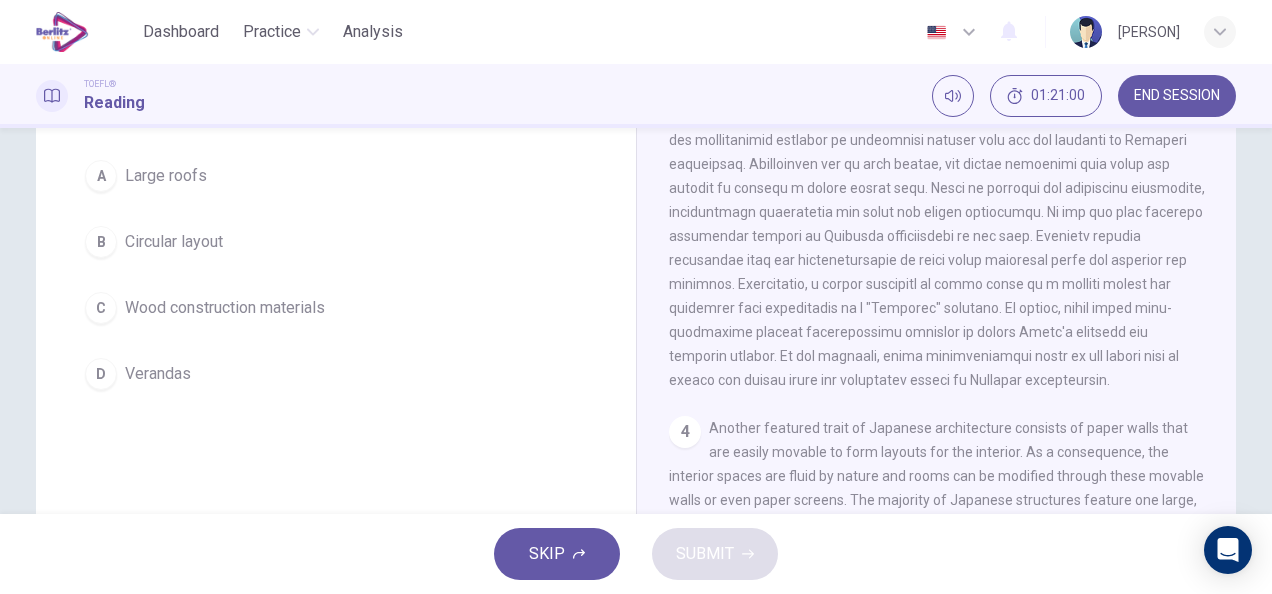 click on "A Large roofs B Circular layout C Wood construction materials D Verandas" at bounding box center (336, 275) 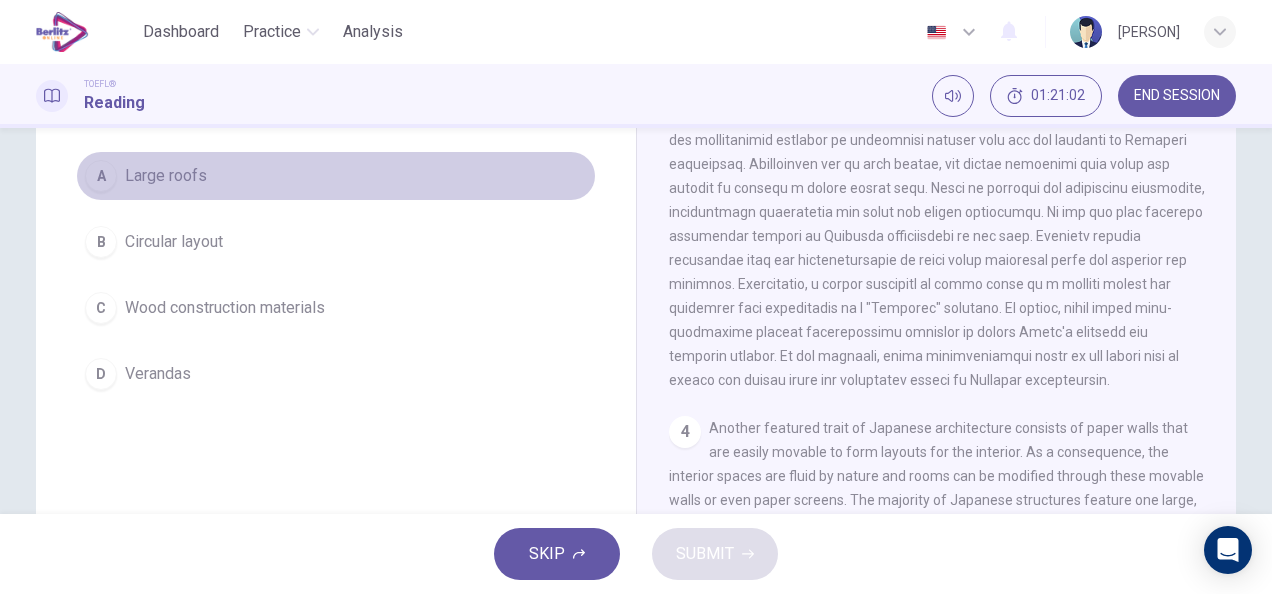 click on "A" at bounding box center (101, 176) 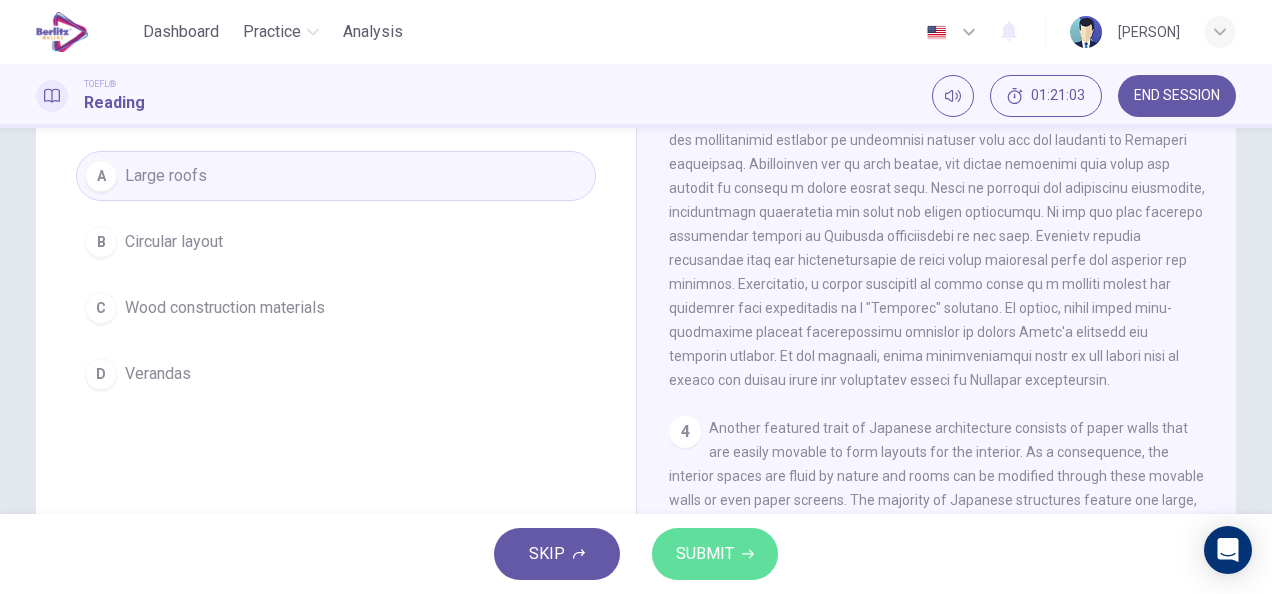 click on "SUBMIT" at bounding box center (715, 554) 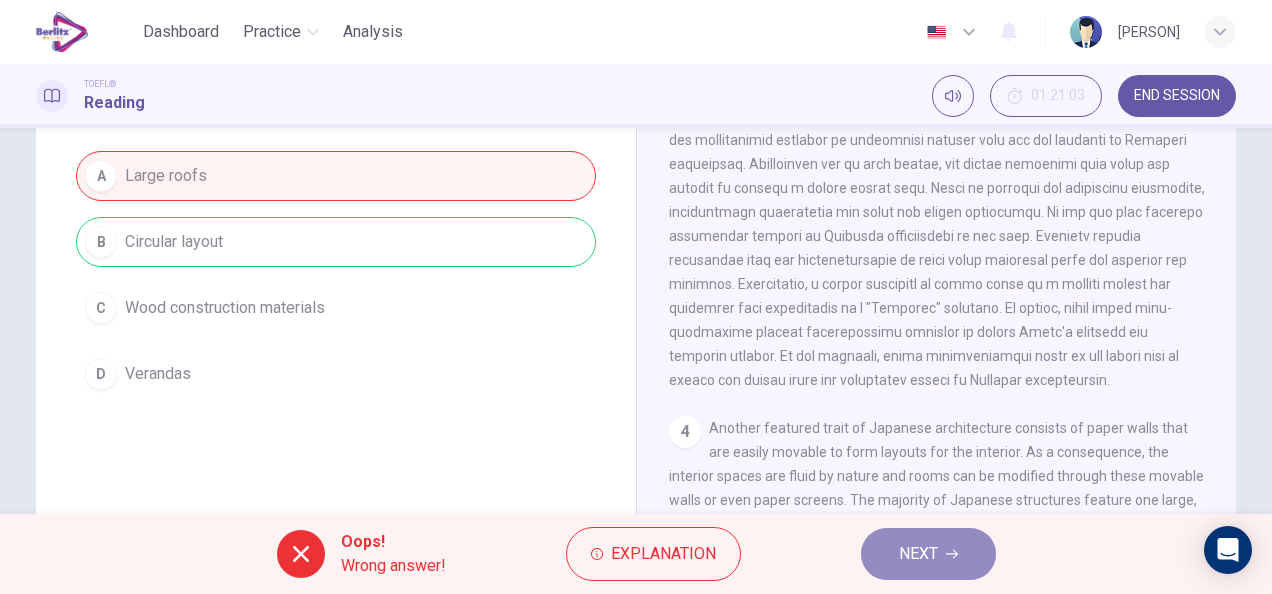 click on "NEXT" at bounding box center [918, 554] 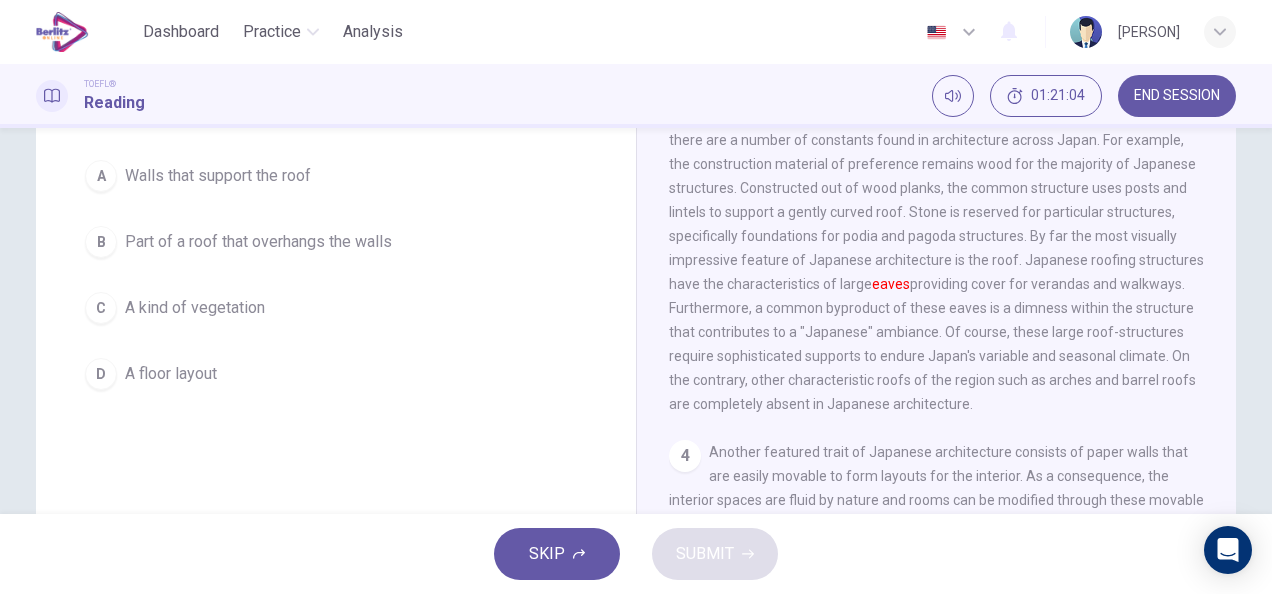 click on "A Walls that support the roof B Part of a roof that overhangs the walls C A kind of vegetation D A floor layout" at bounding box center (336, 275) 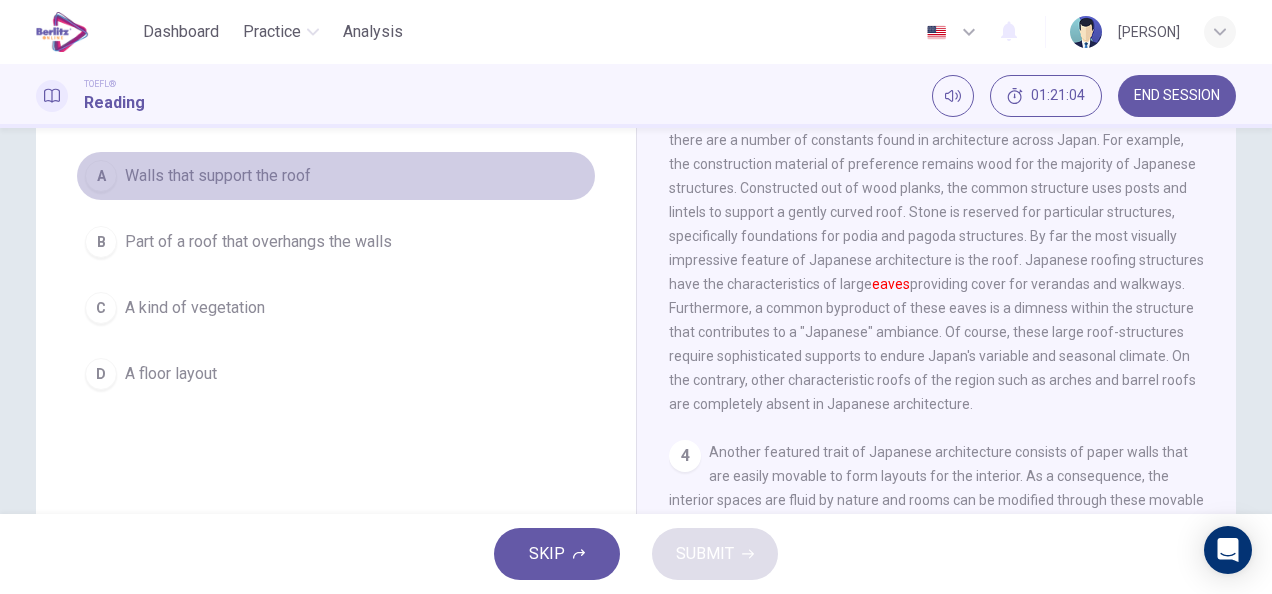click on "A" at bounding box center (101, 176) 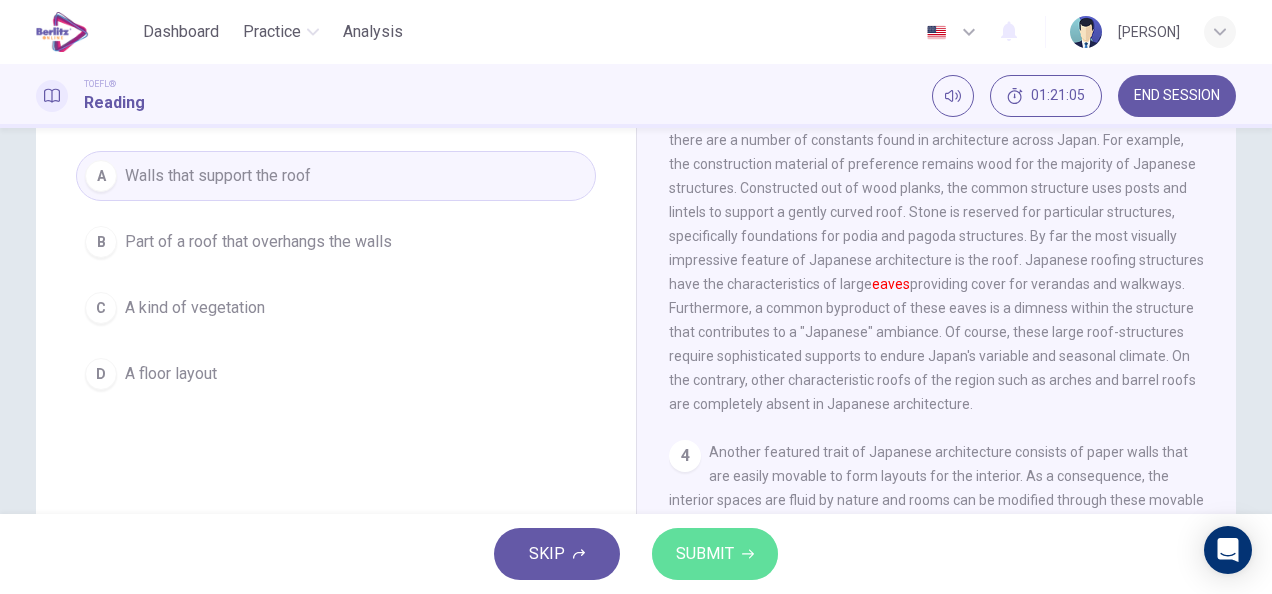 click on "SUBMIT" at bounding box center [705, 554] 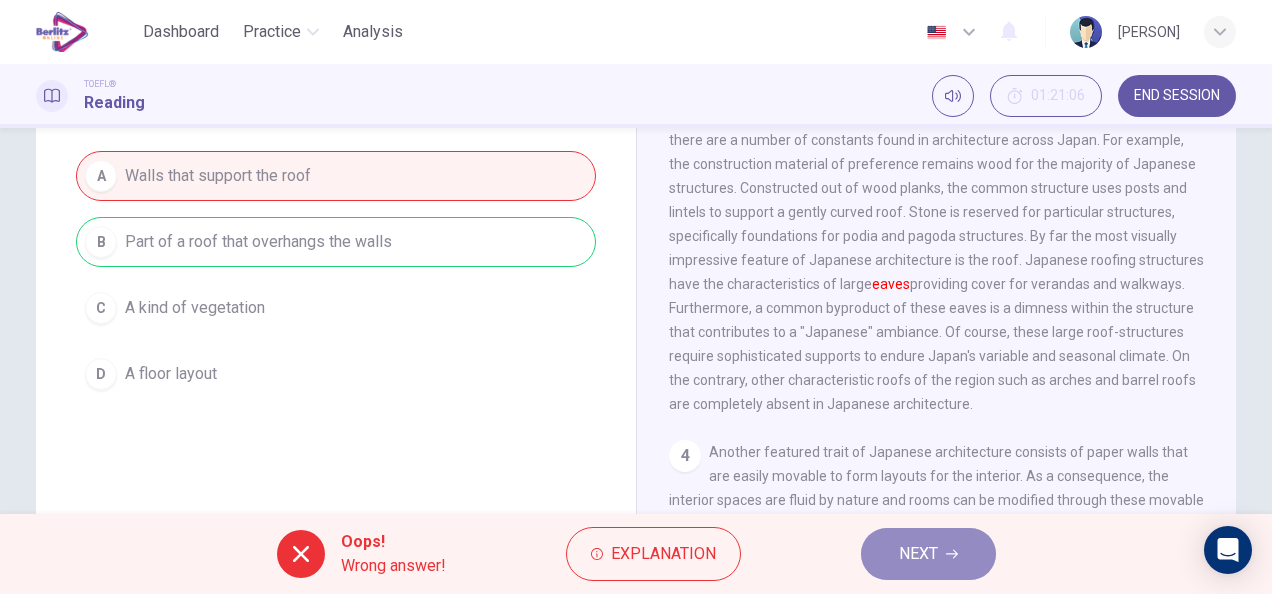 click on "NEXT" at bounding box center (918, 554) 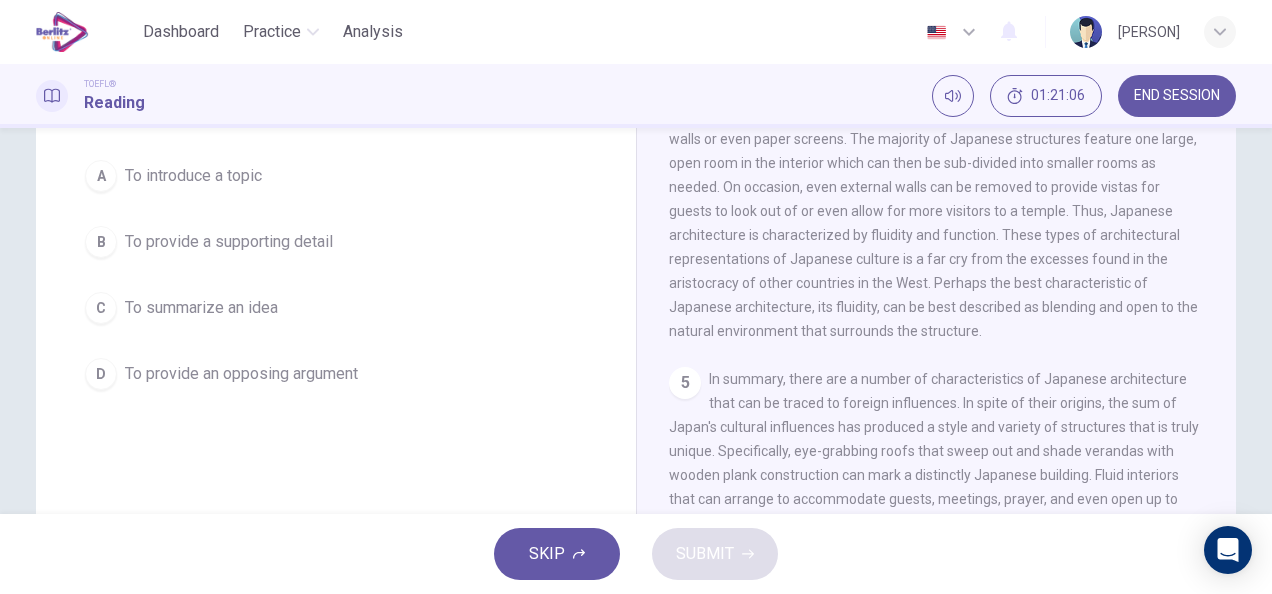 scroll, scrollTop: 906, scrollLeft: 0, axis: vertical 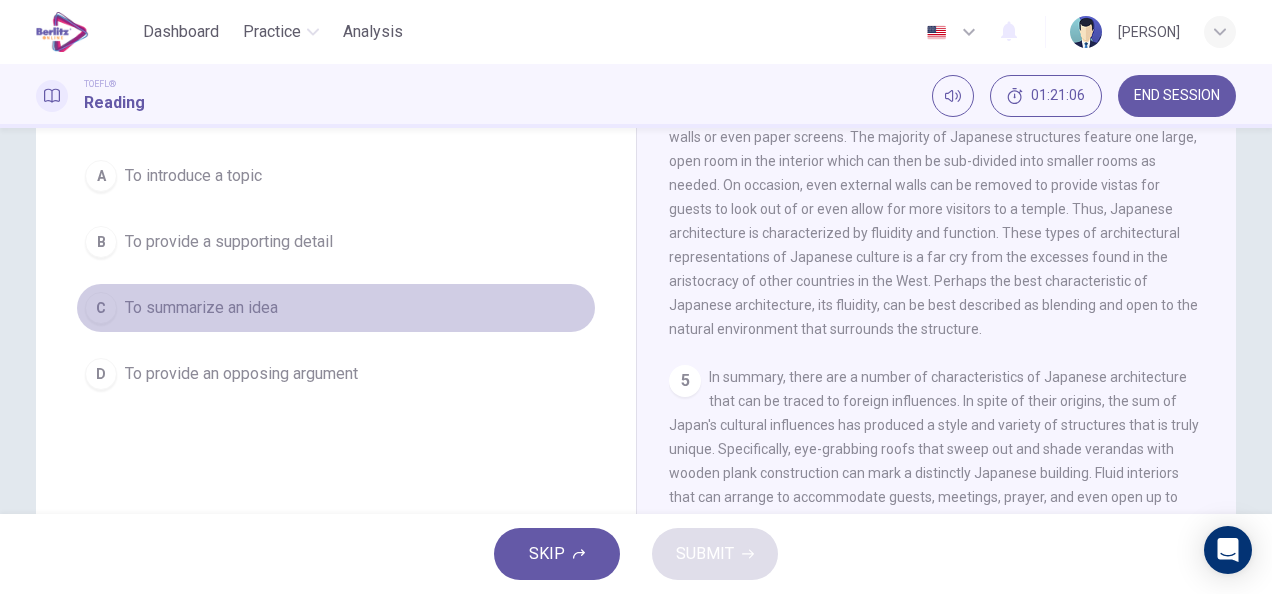 click on "To summarize an idea" at bounding box center [201, 308] 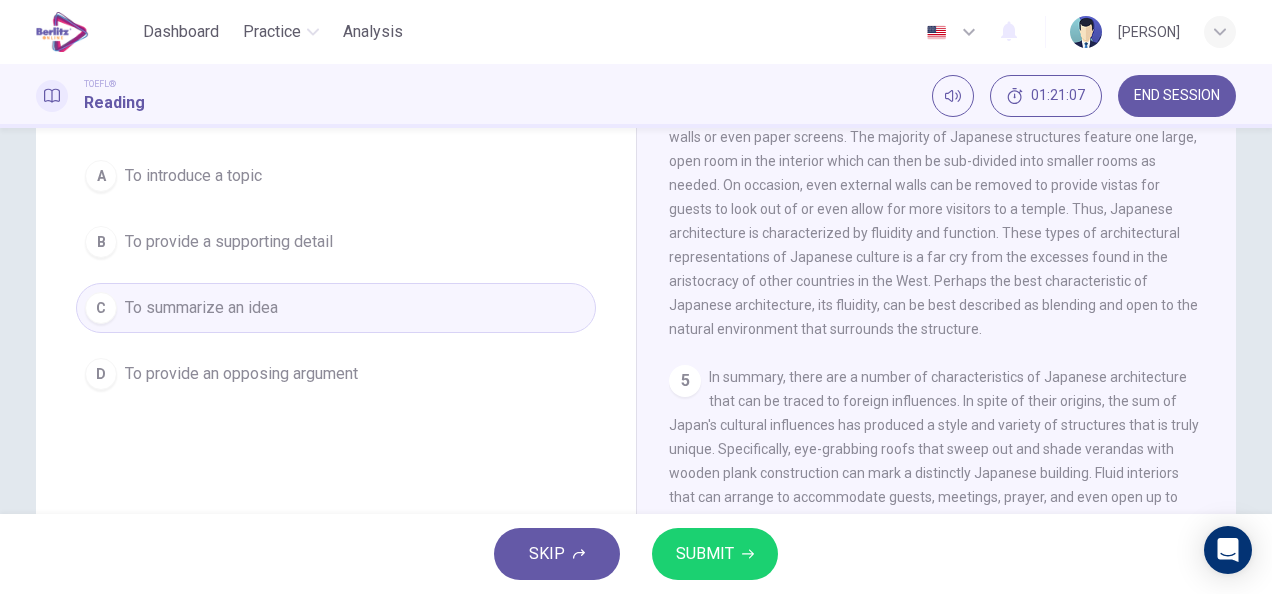 click on "SUBMIT" at bounding box center [705, 554] 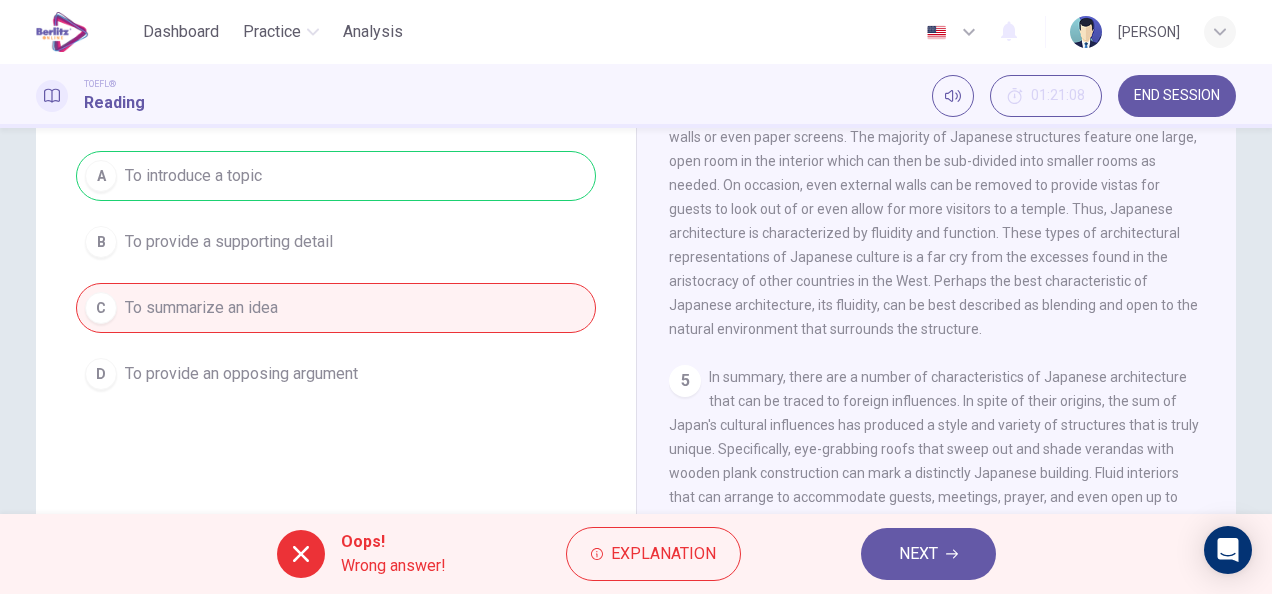 click on "NEXT" at bounding box center (928, 554) 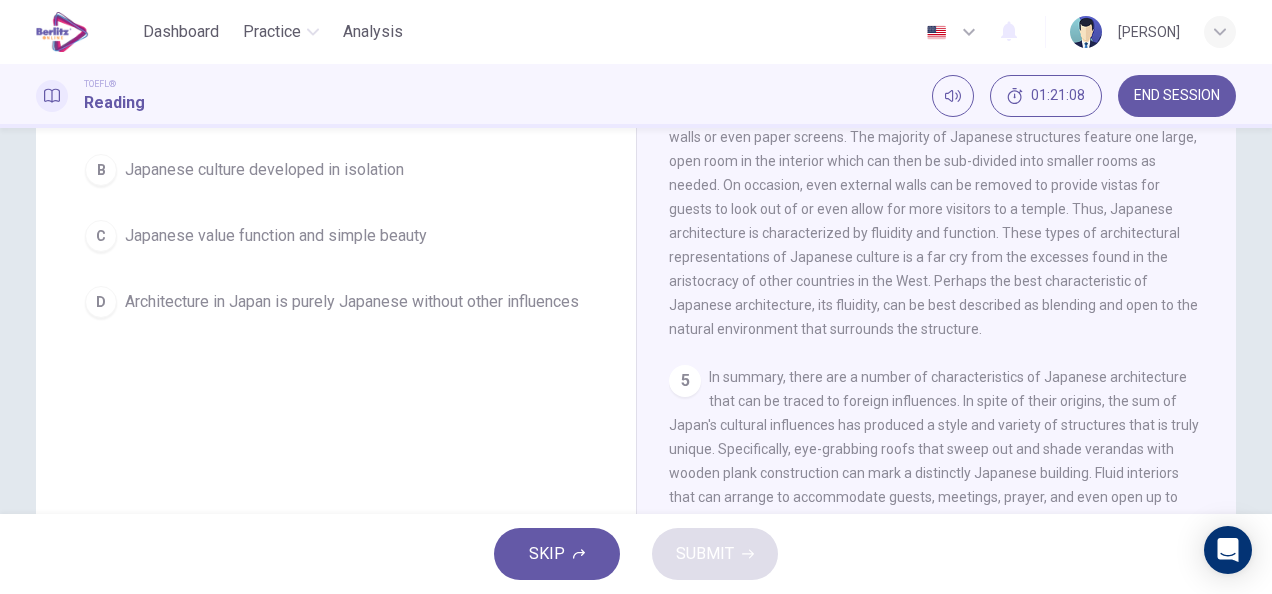 scroll, scrollTop: 185, scrollLeft: 0, axis: vertical 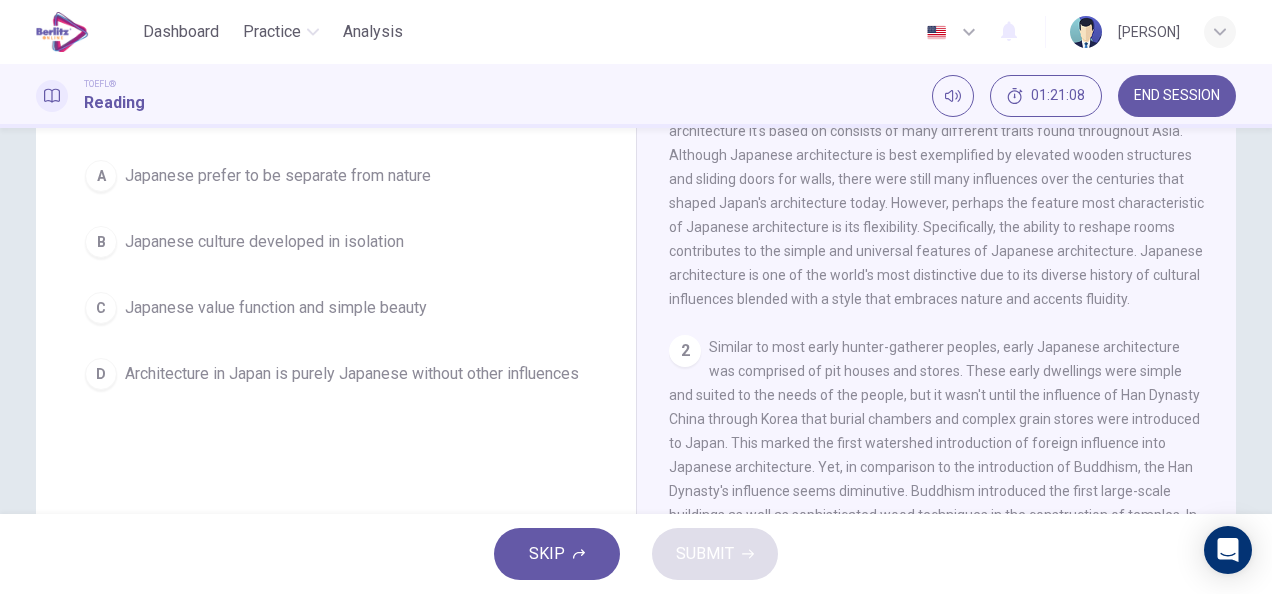 click on "D Architecture in Japan is purely Japanese without other influences" at bounding box center [336, 374] 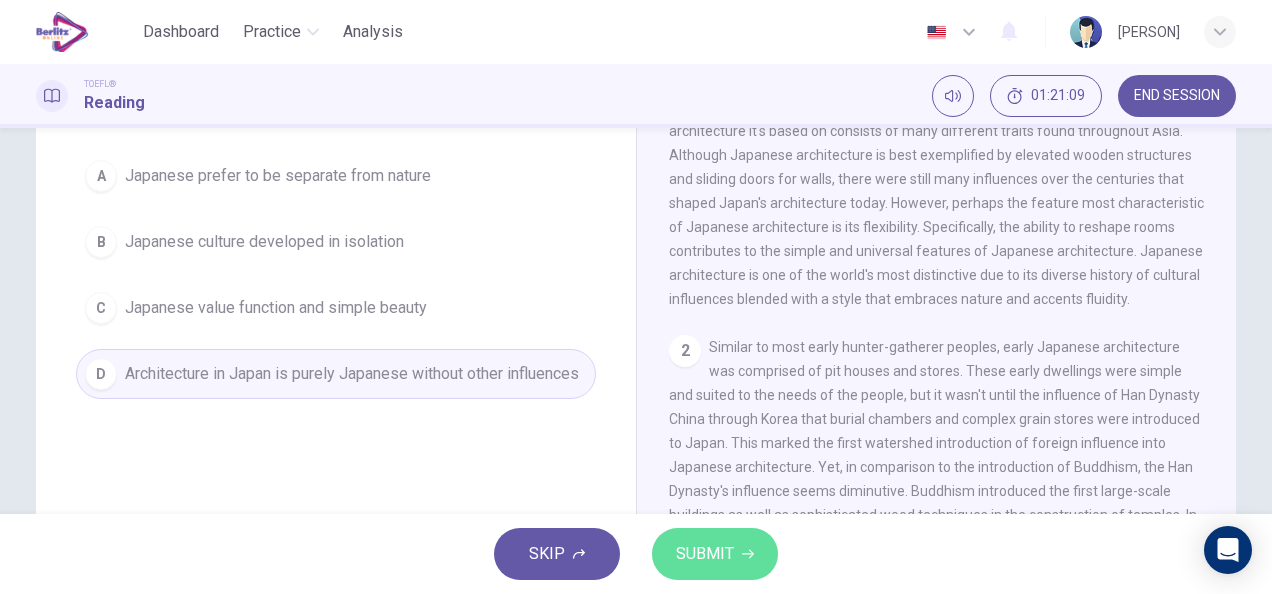click on "SUBMIT" at bounding box center (715, 554) 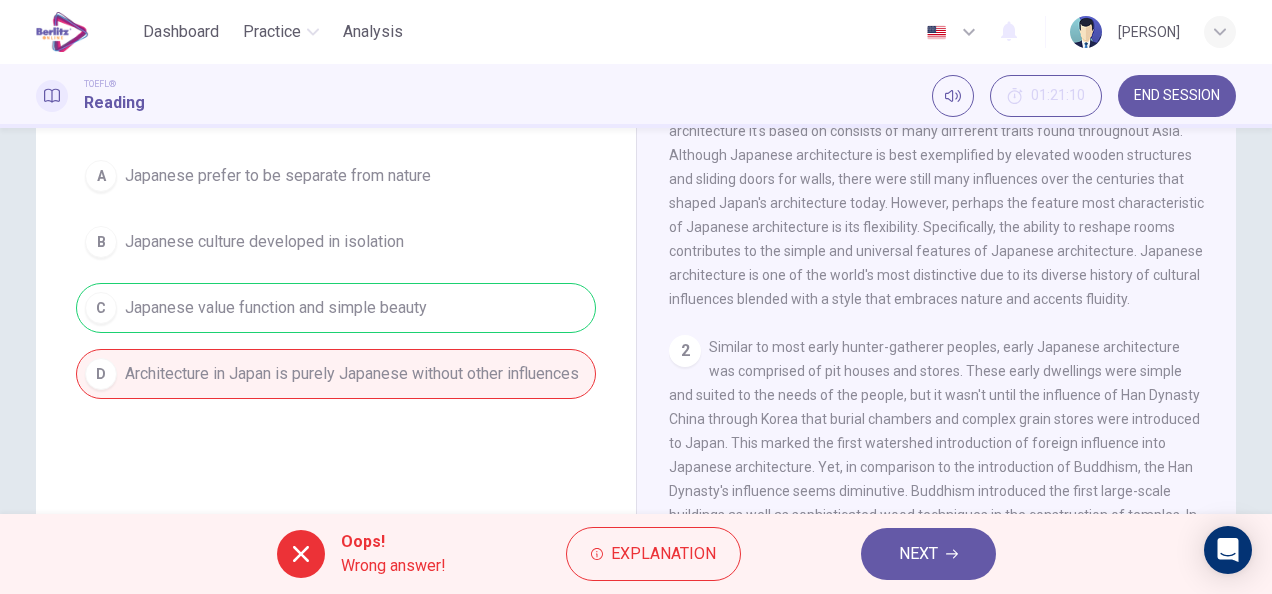 click on "NEXT" at bounding box center (928, 554) 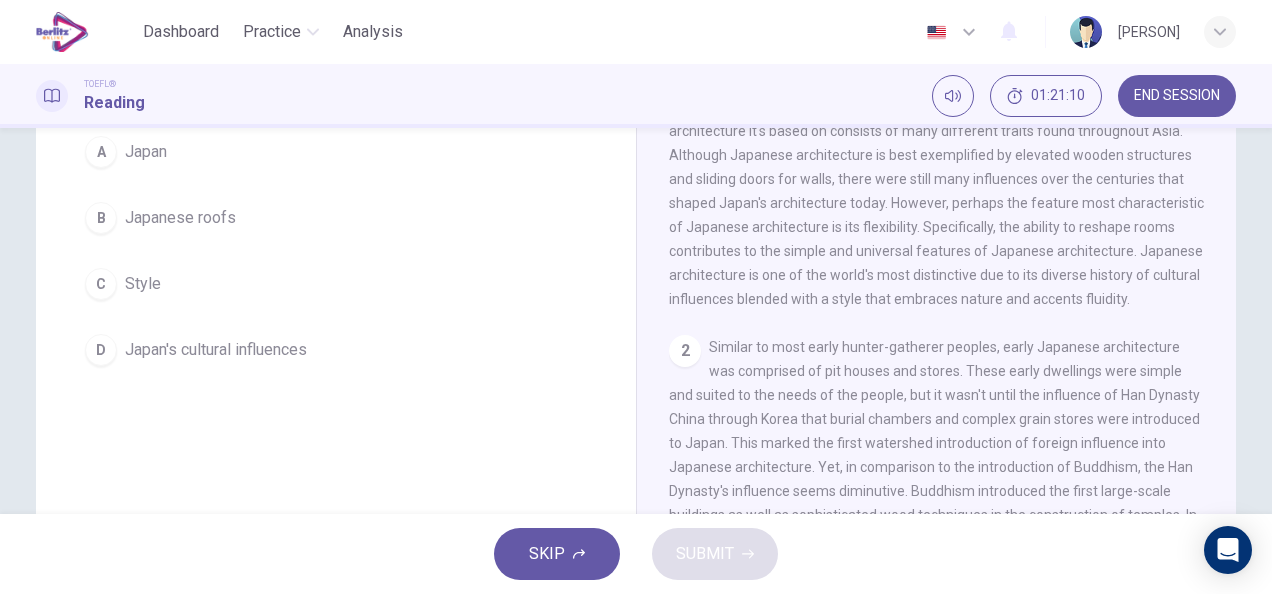 scroll, scrollTop: 161, scrollLeft: 0, axis: vertical 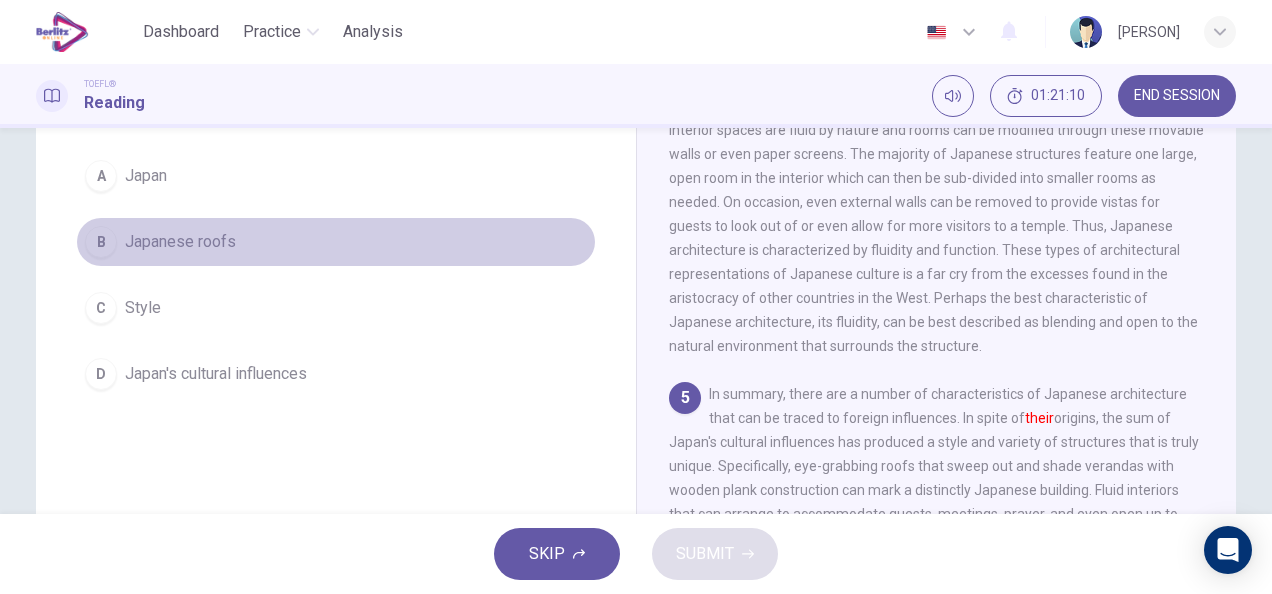 click on "Japanese roofs" at bounding box center [180, 242] 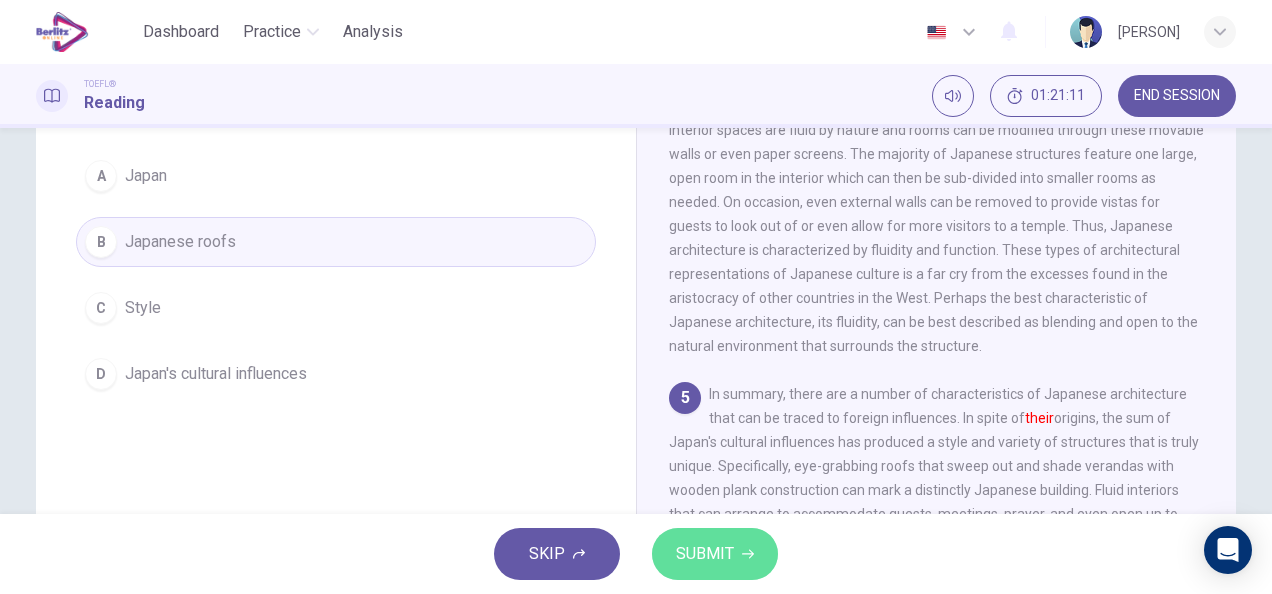 click on "SUBMIT" at bounding box center [705, 554] 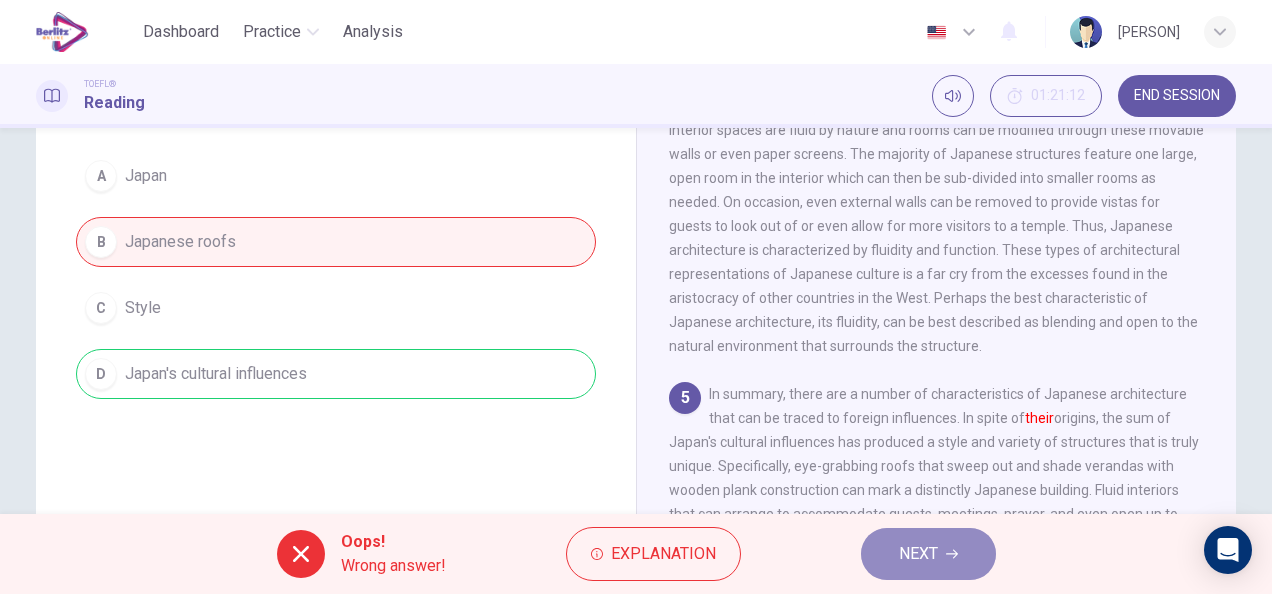 click on "NEXT" at bounding box center [928, 554] 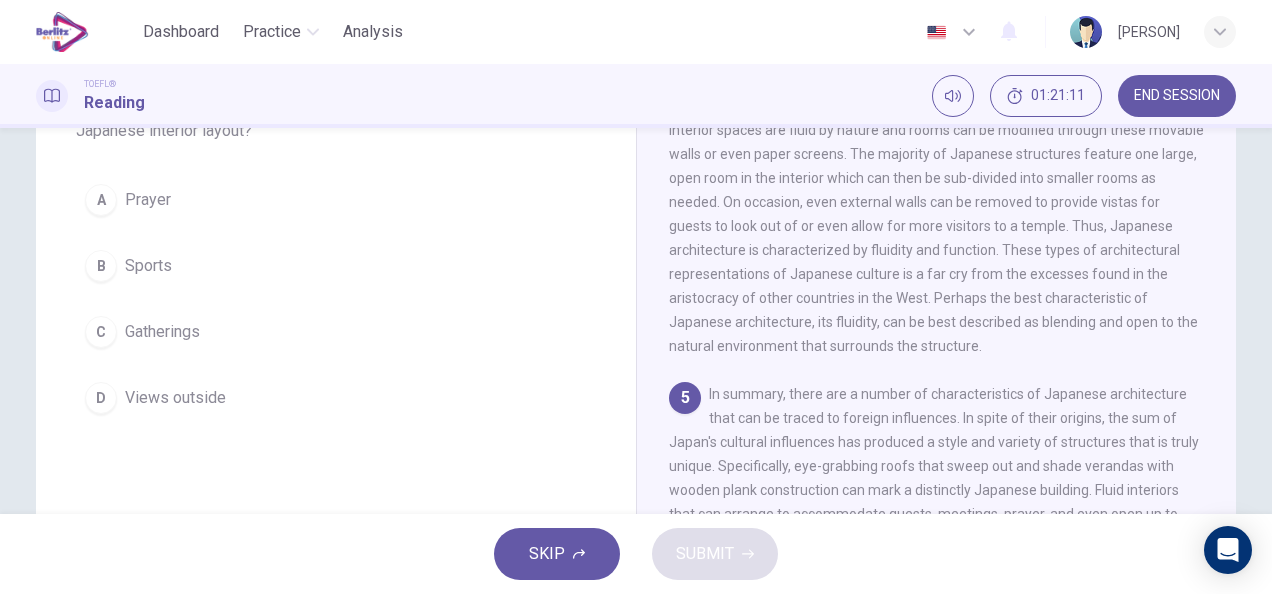 scroll, scrollTop: 185, scrollLeft: 0, axis: vertical 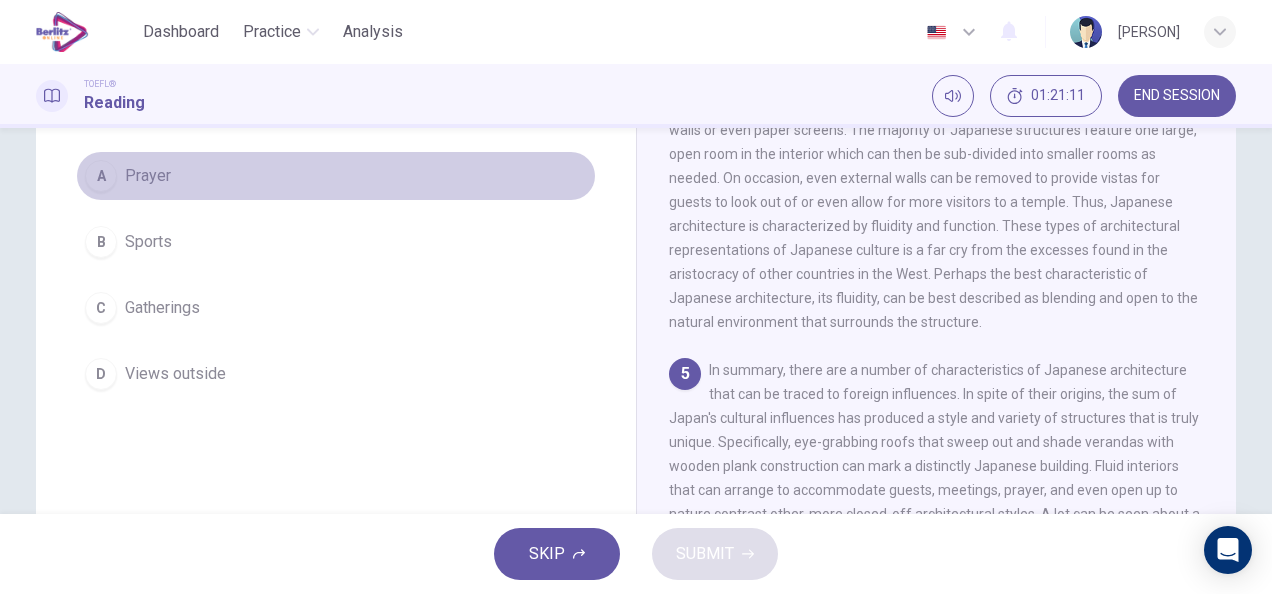 click on "A Prayer" at bounding box center [336, 176] 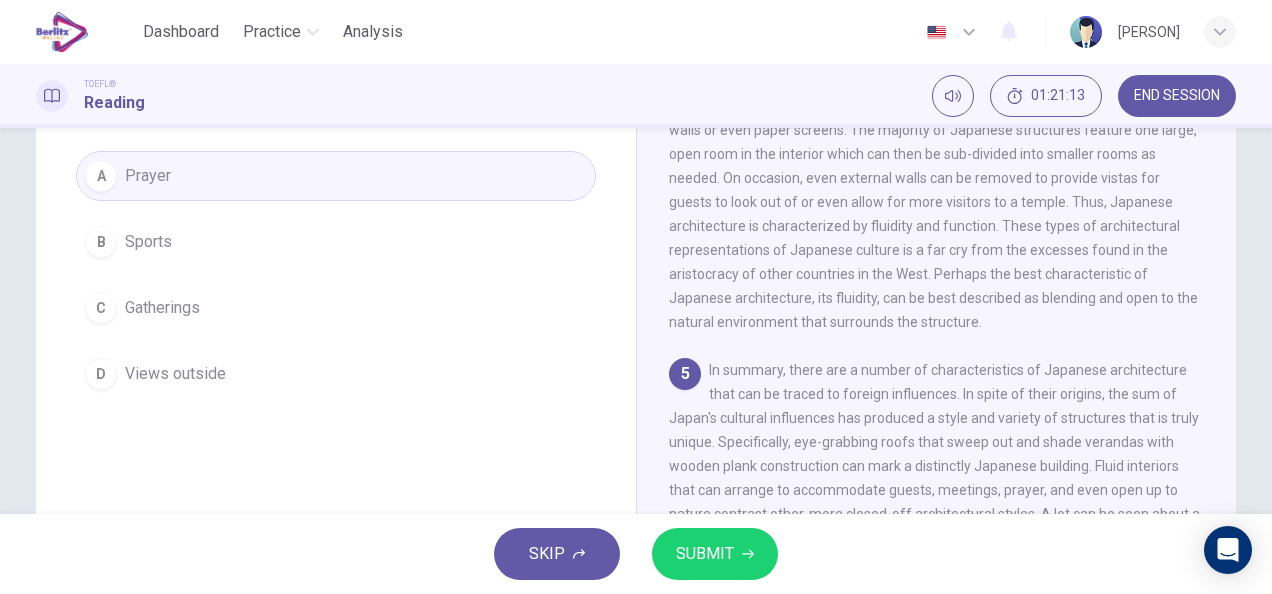 drag, startPoint x: 698, startPoint y: 520, endPoint x: 707, endPoint y: 542, distance: 23.769728 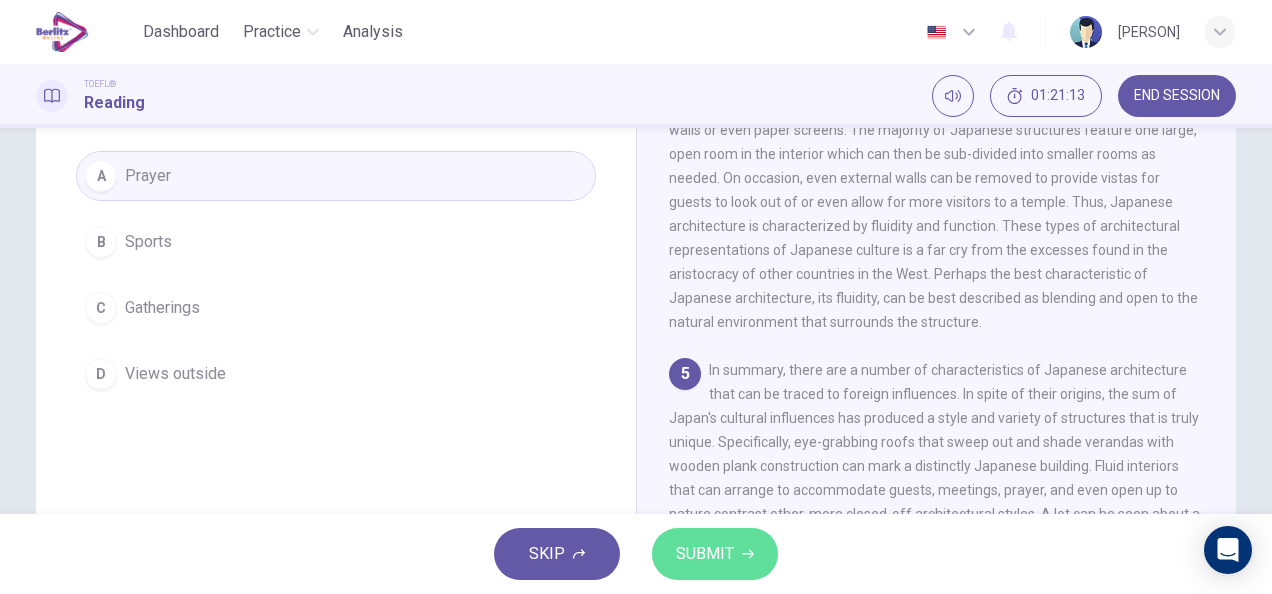 click on "SUBMIT" at bounding box center (705, 554) 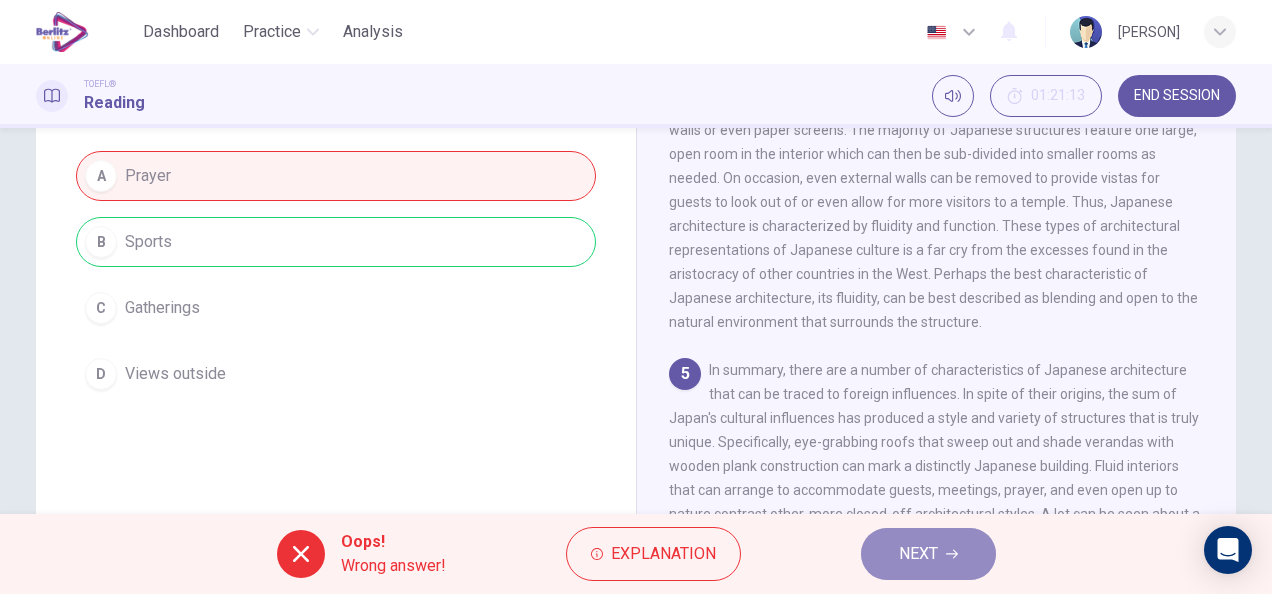 click on "NEXT" at bounding box center [928, 554] 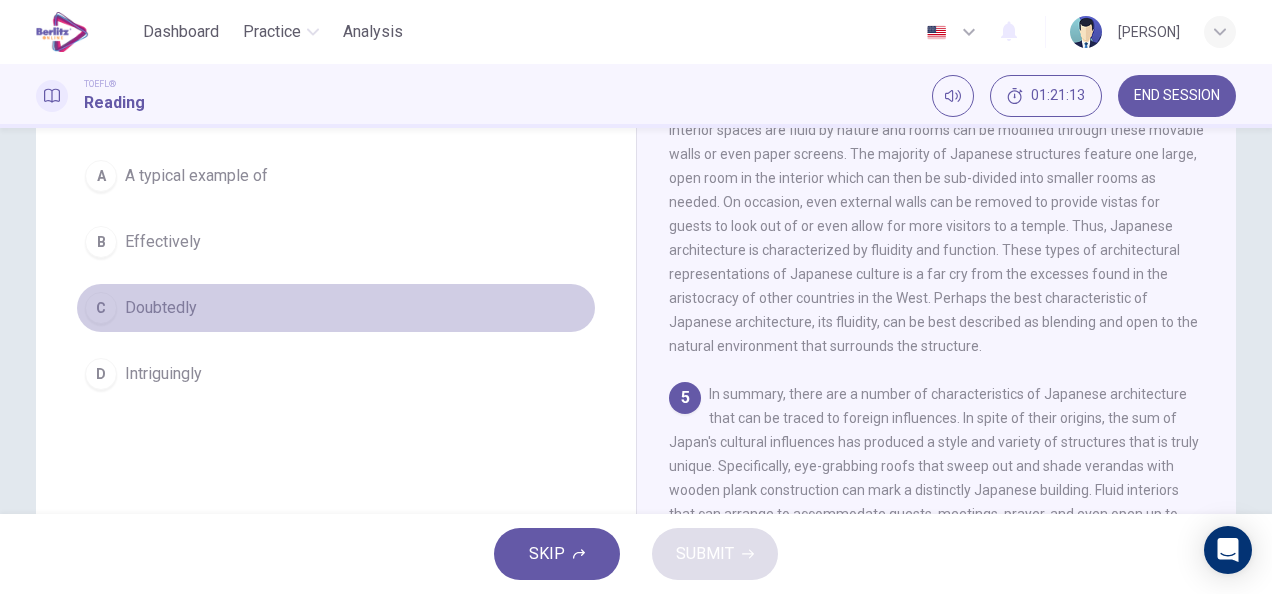 click on "Doubtedly" at bounding box center (161, 308) 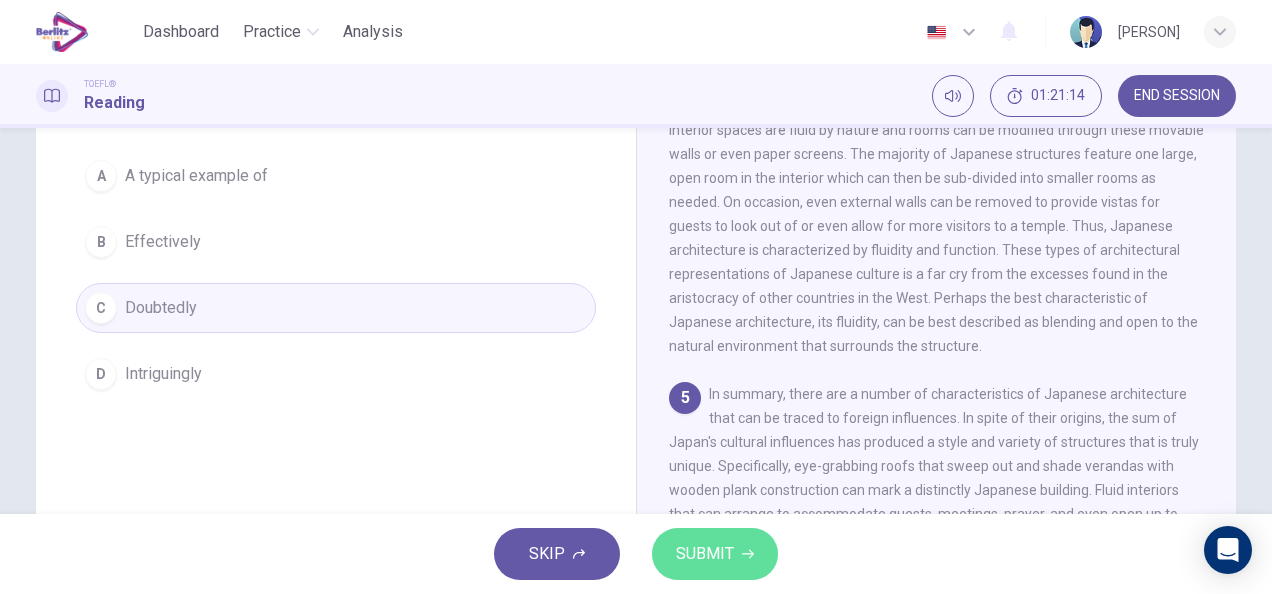 click on "SUBMIT" at bounding box center [715, 554] 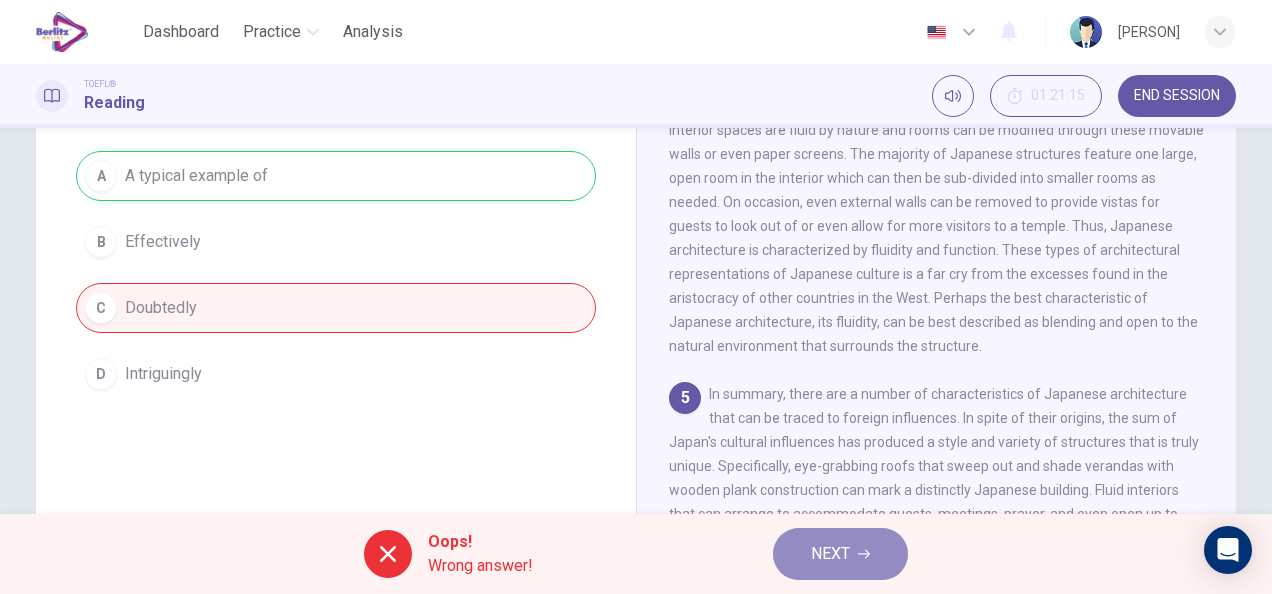 click on "NEXT" at bounding box center (830, 554) 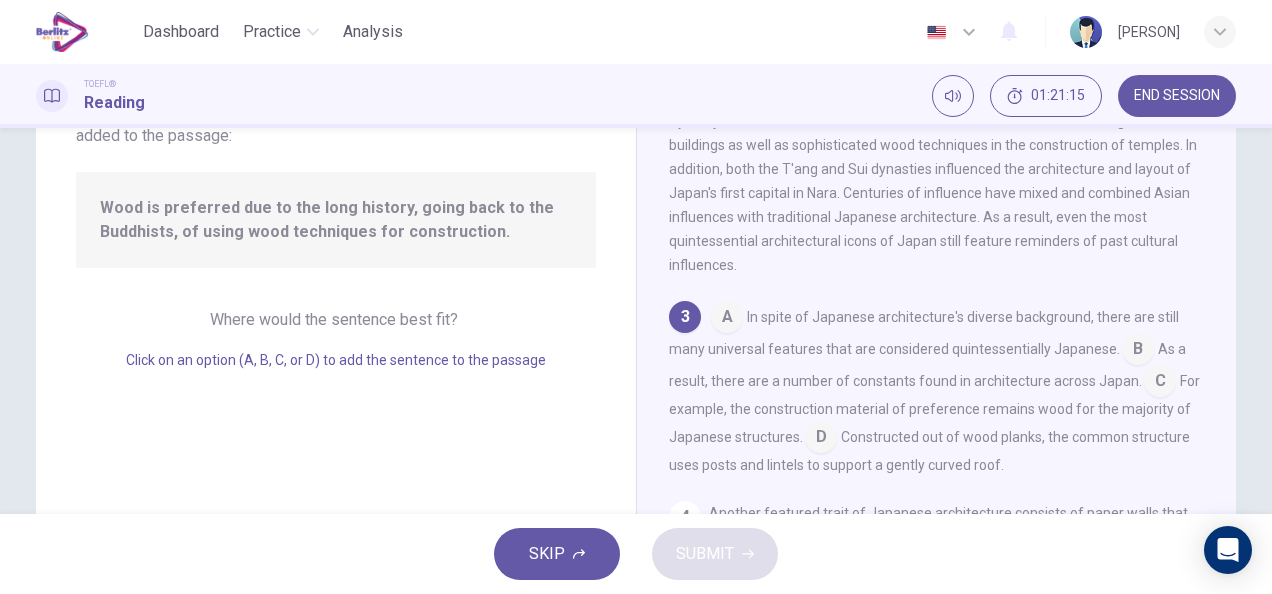 scroll, scrollTop: 416, scrollLeft: 0, axis: vertical 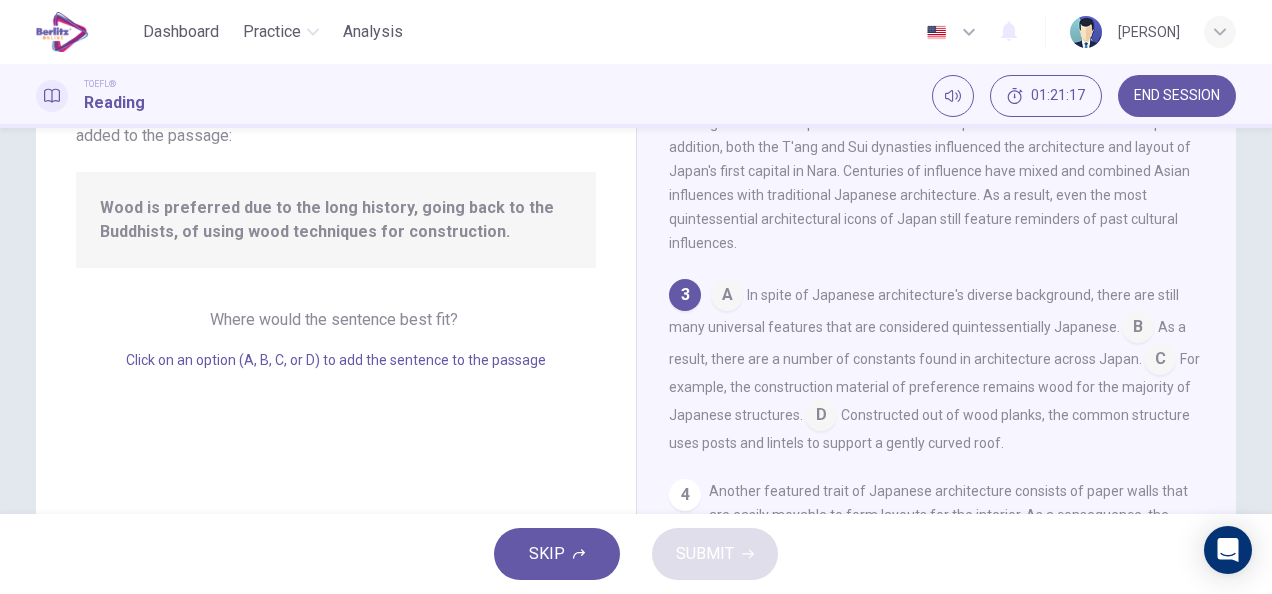 click at bounding box center [727, 297] 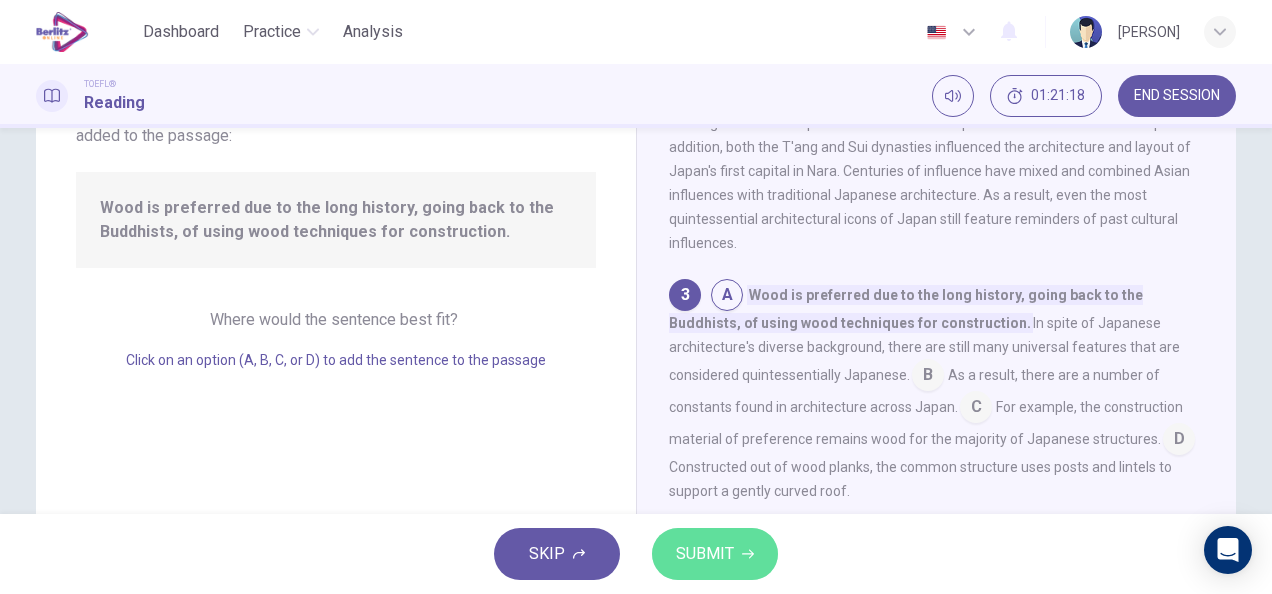 click on "SUBMIT" at bounding box center (715, 554) 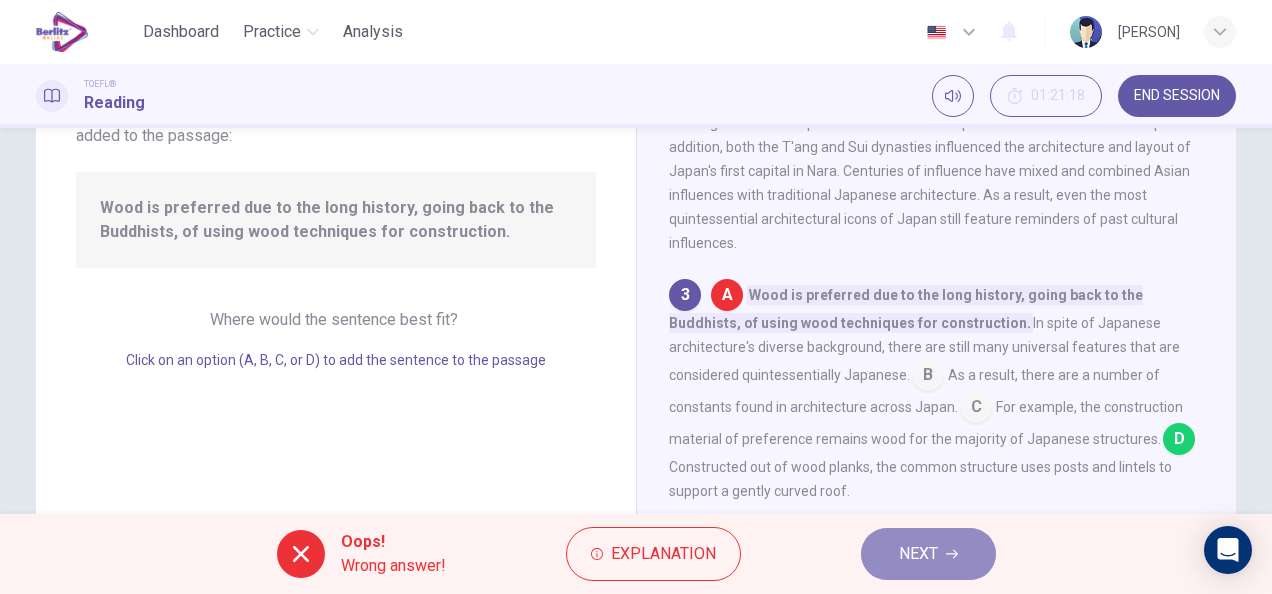 click on "NEXT" at bounding box center (918, 554) 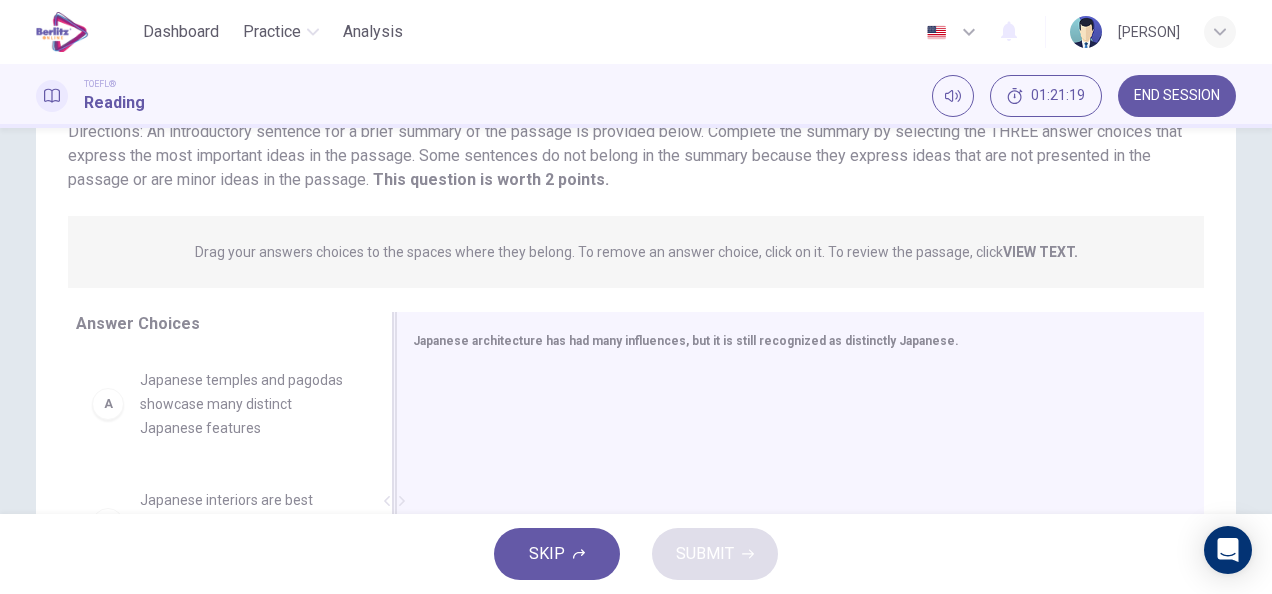 drag, startPoint x: 226, startPoint y: 387, endPoint x: 533, endPoint y: 416, distance: 308.36667 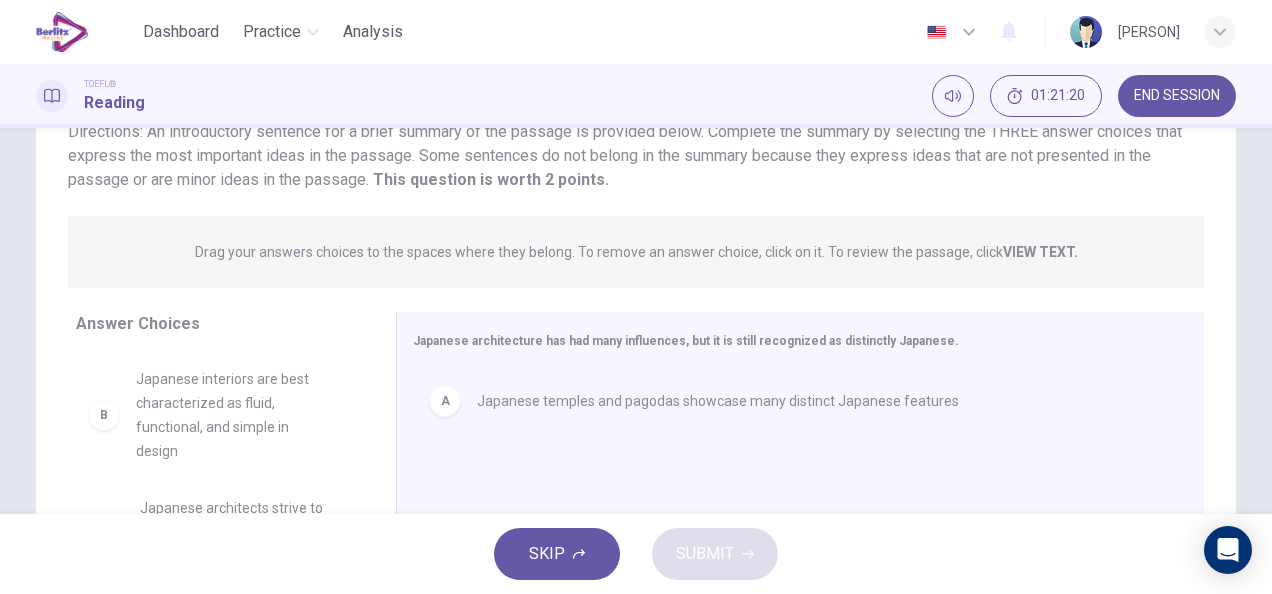 drag, startPoint x: 258, startPoint y: 420, endPoint x: 629, endPoint y: 516, distance: 383.21927 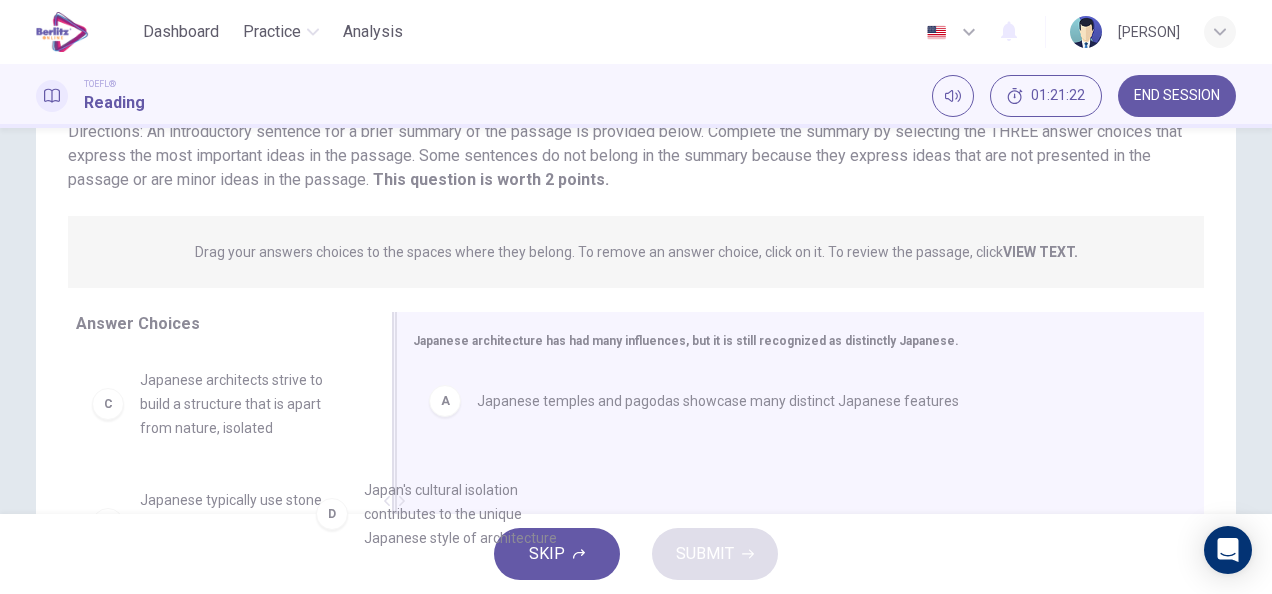 drag, startPoint x: 284, startPoint y: 488, endPoint x: 554, endPoint y: 484, distance: 270.02963 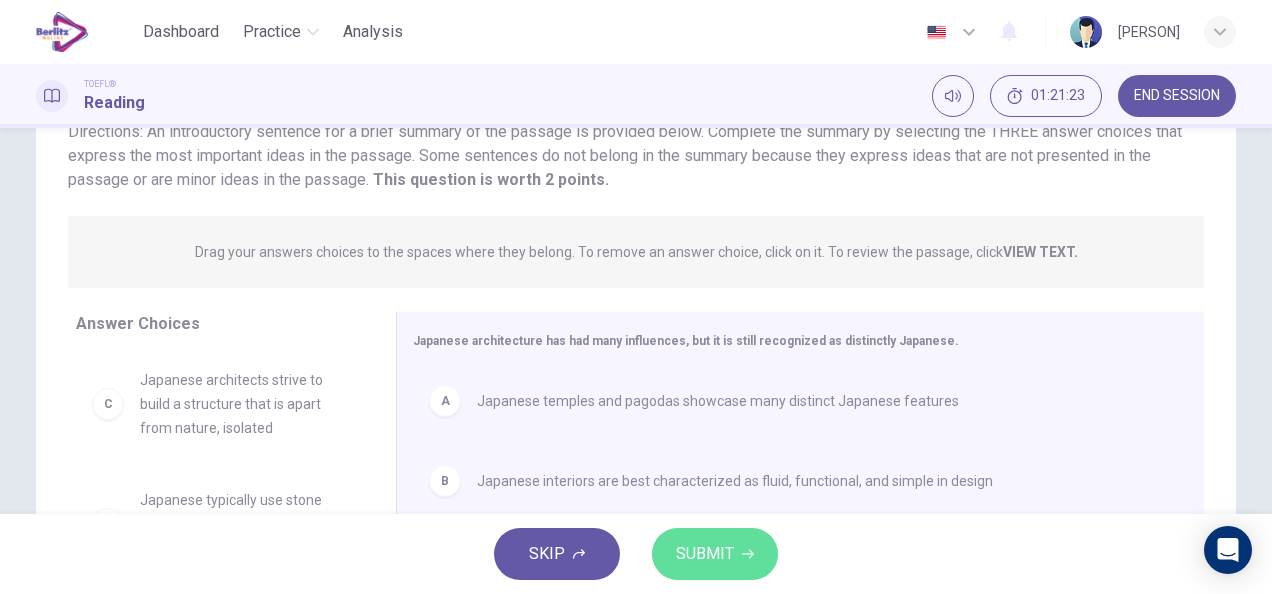 click on "SUBMIT" at bounding box center [715, 554] 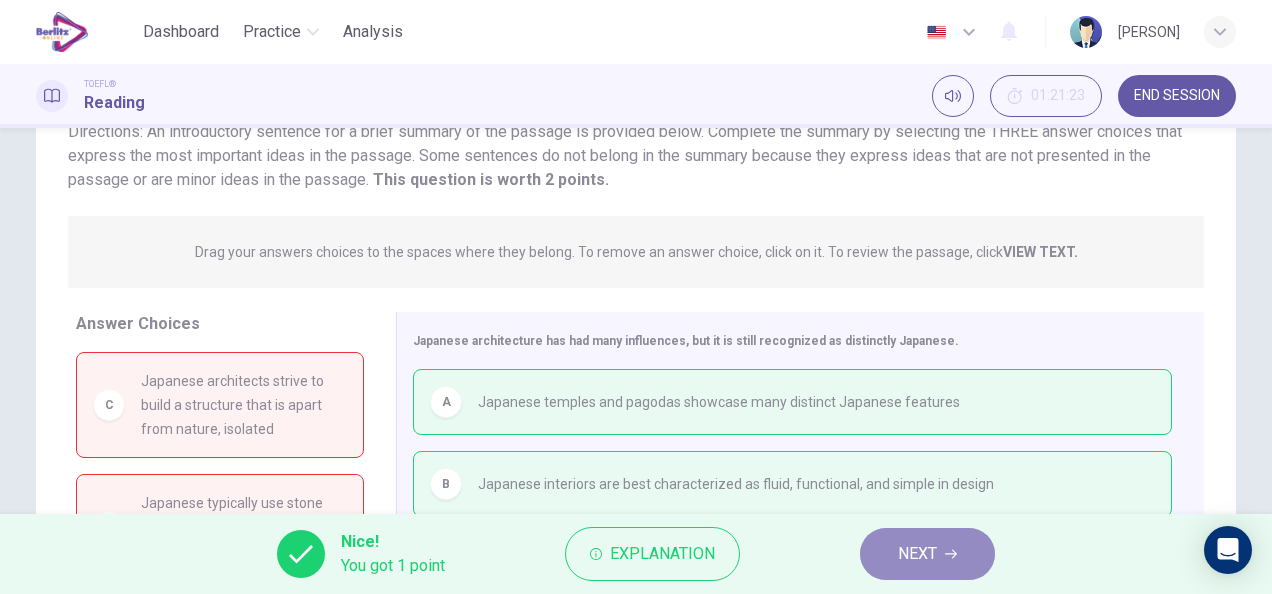 click on "NEXT" at bounding box center (917, 554) 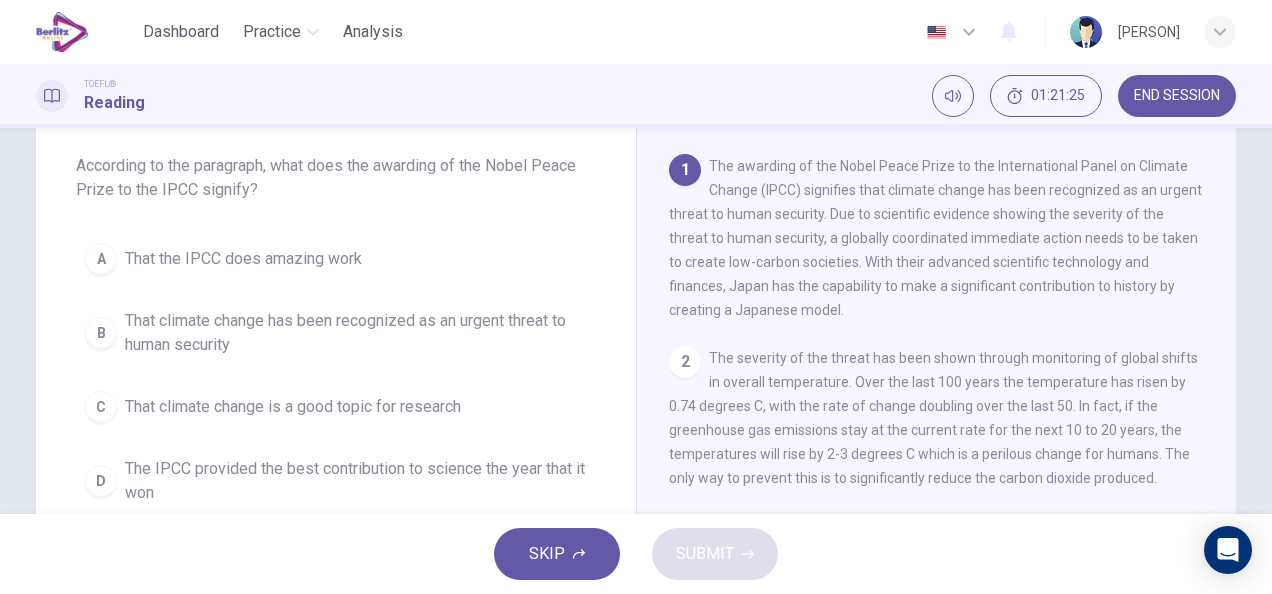scroll, scrollTop: 107, scrollLeft: 0, axis: vertical 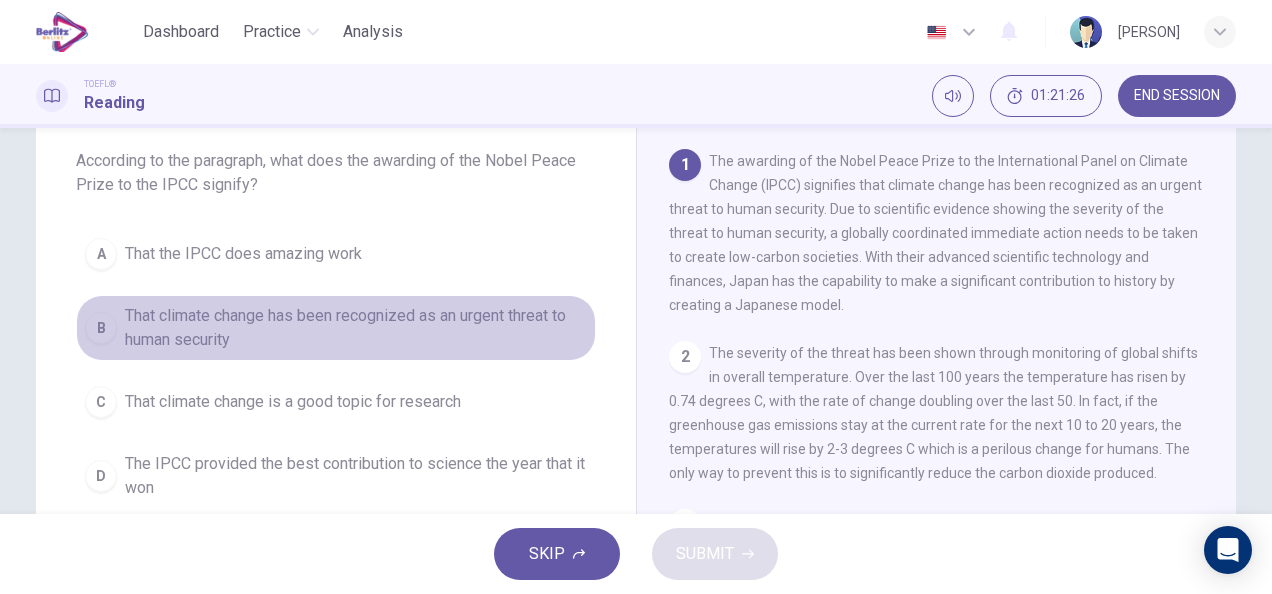 click on "B" at bounding box center [101, 328] 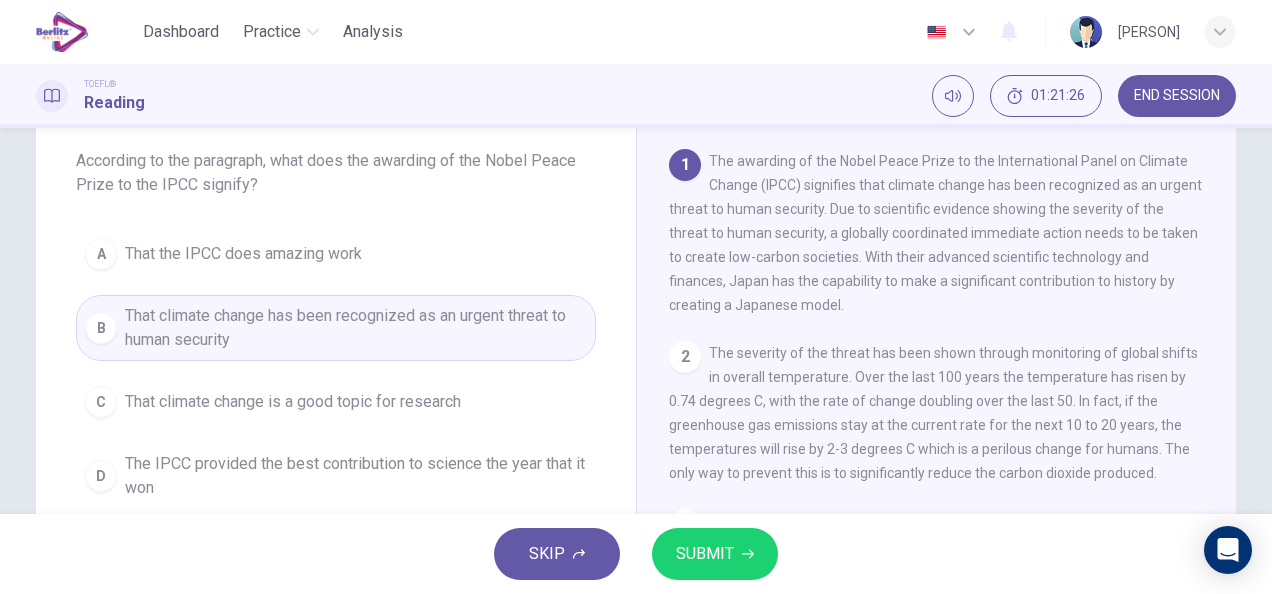 click on "SKIP SUBMIT" at bounding box center [636, 554] 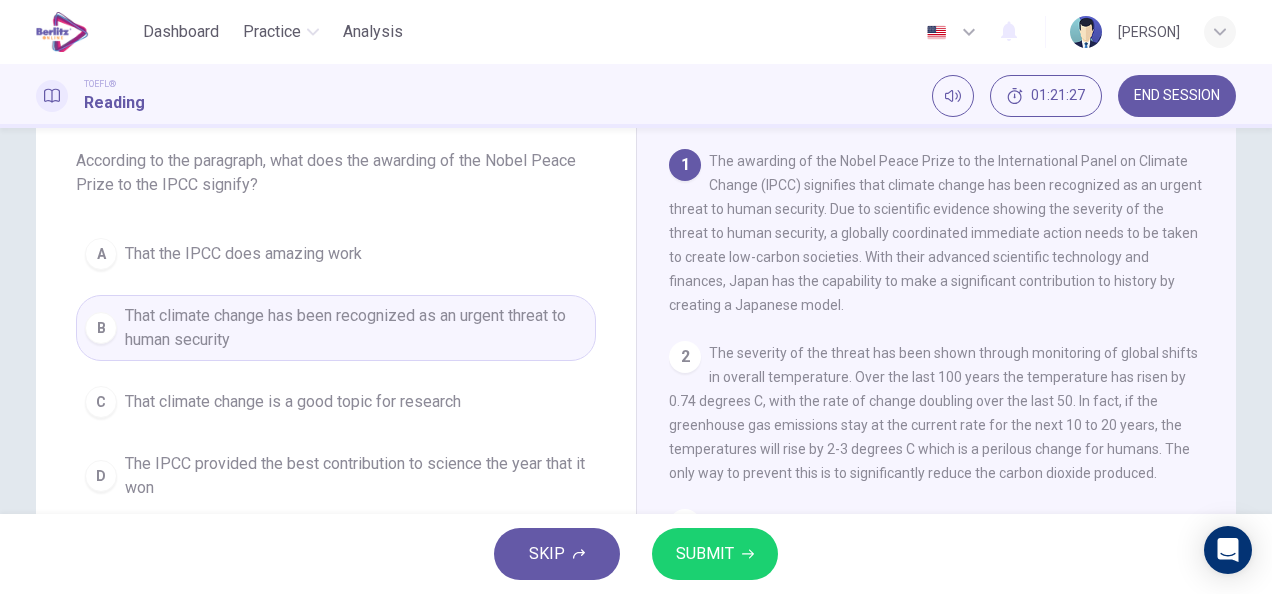 drag, startPoint x: 710, startPoint y: 522, endPoint x: 700, endPoint y: 554, distance: 33.526108 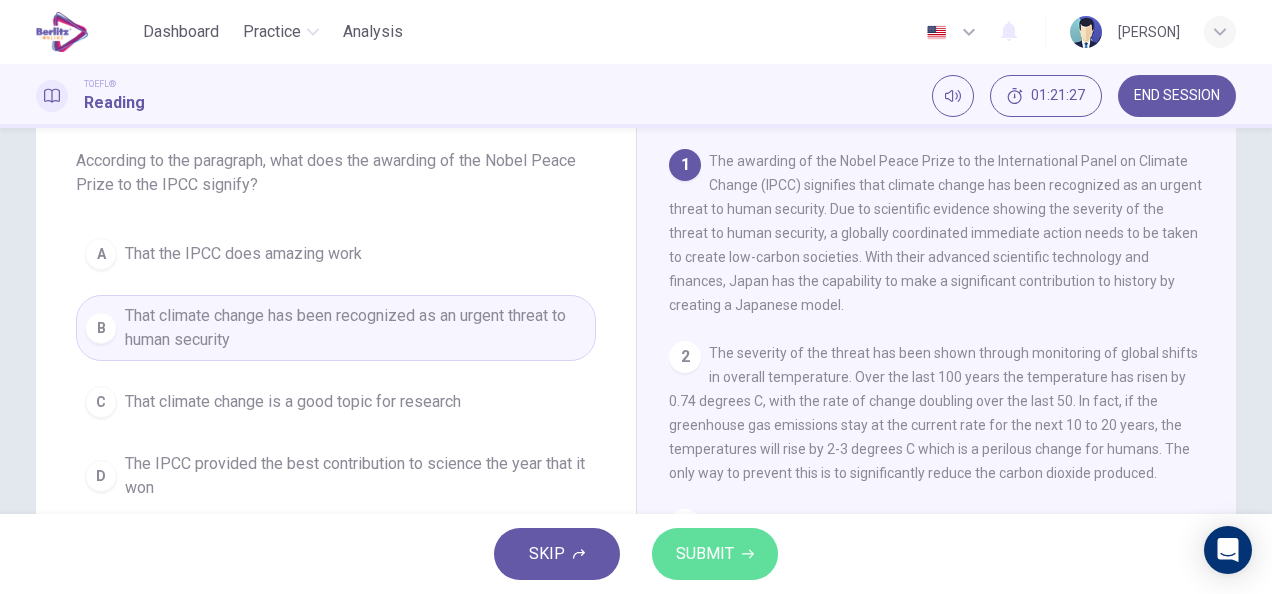 click on "SUBMIT" at bounding box center (705, 554) 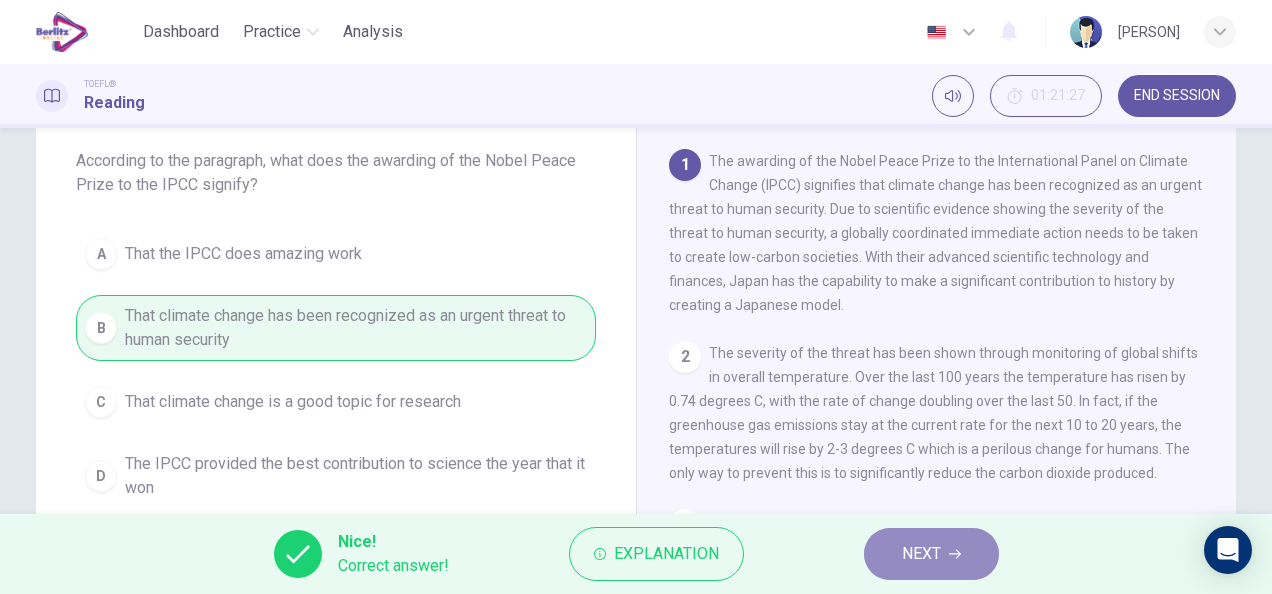 click on "NEXT" at bounding box center (931, 554) 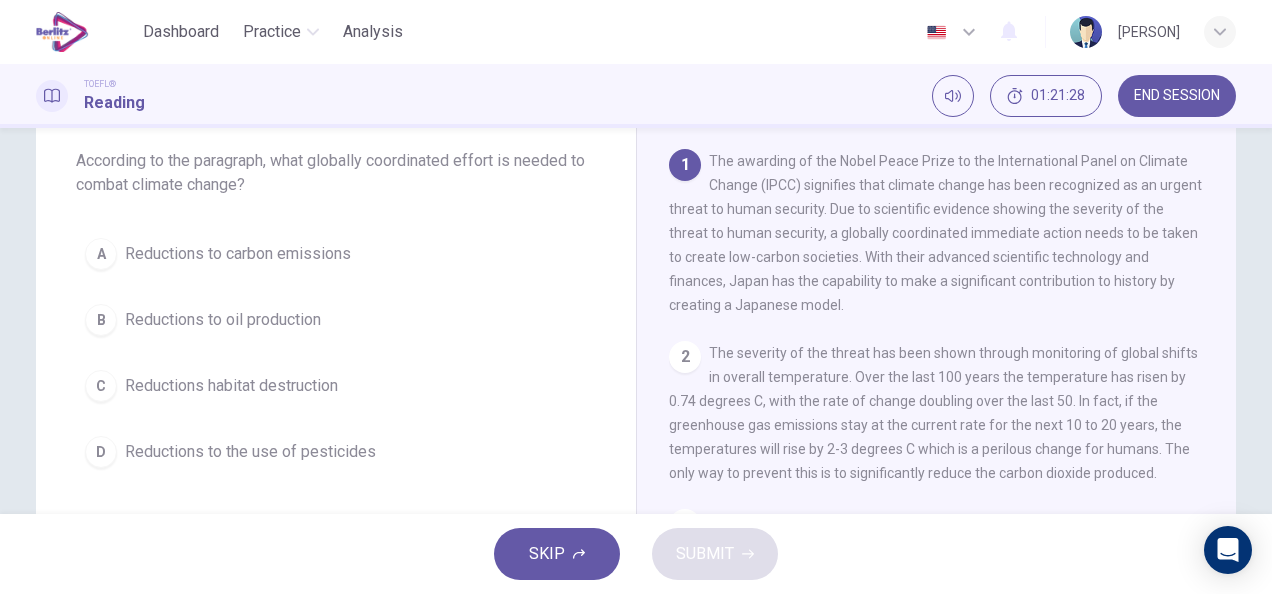 click on "A Reductions to carbon emissions B Reductions to oil production C Reductions habitat destruction D Reductions to the use of pesticides" at bounding box center [336, 353] 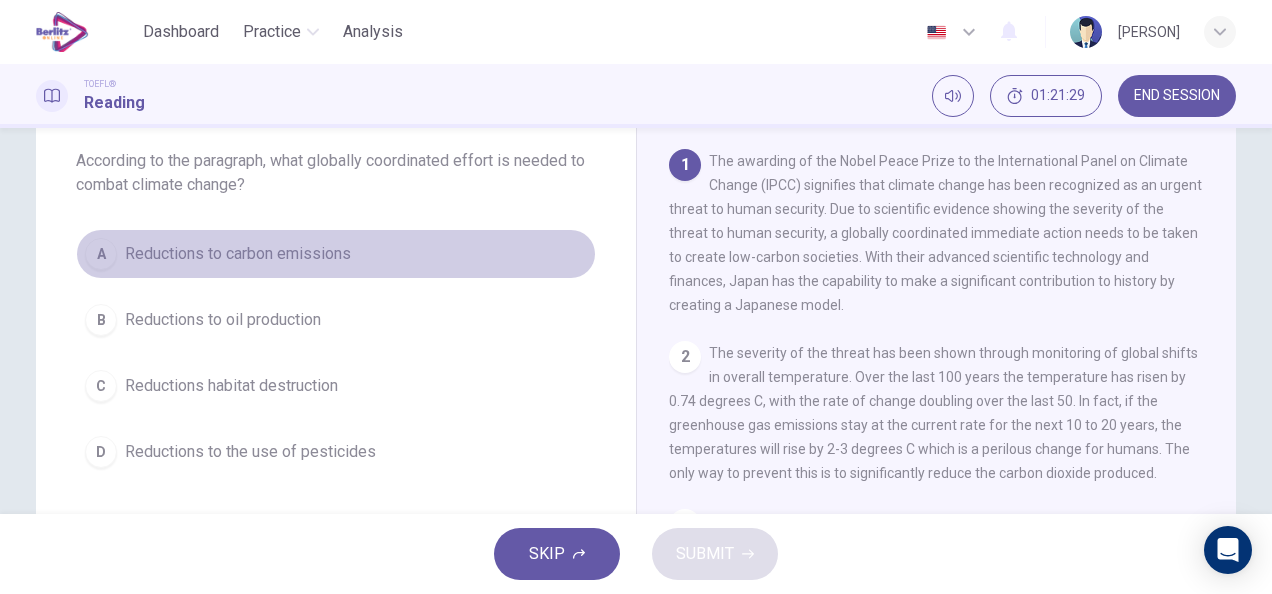 click on "A Reductions to carbon emissions" at bounding box center [336, 254] 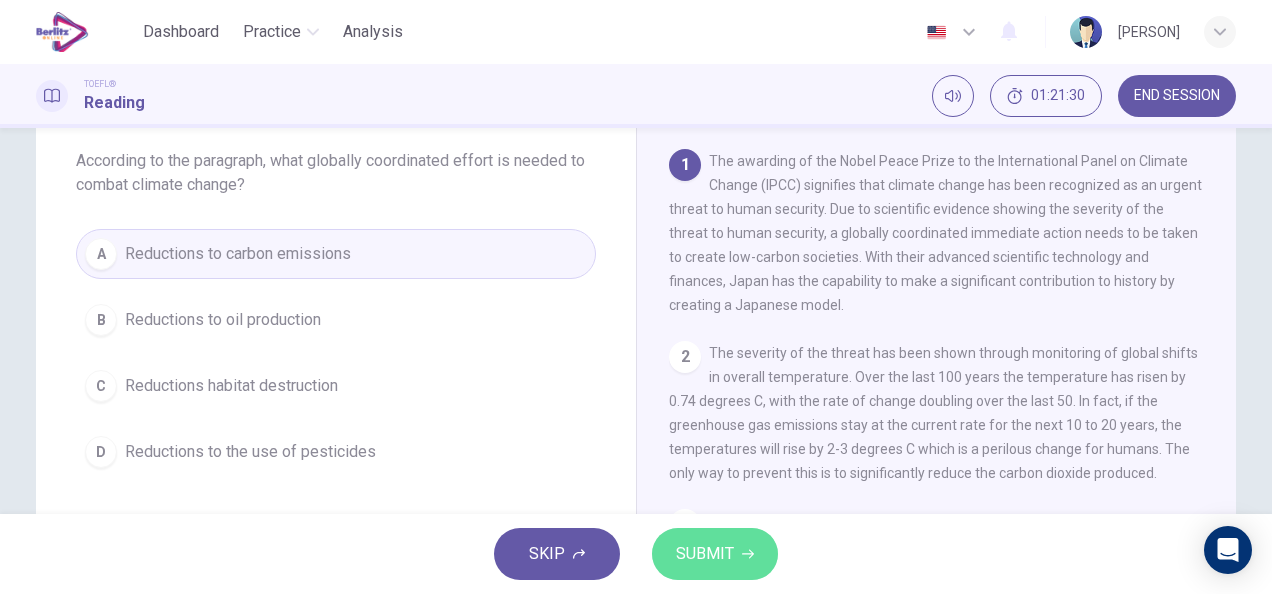 click on "SUBMIT" at bounding box center [715, 554] 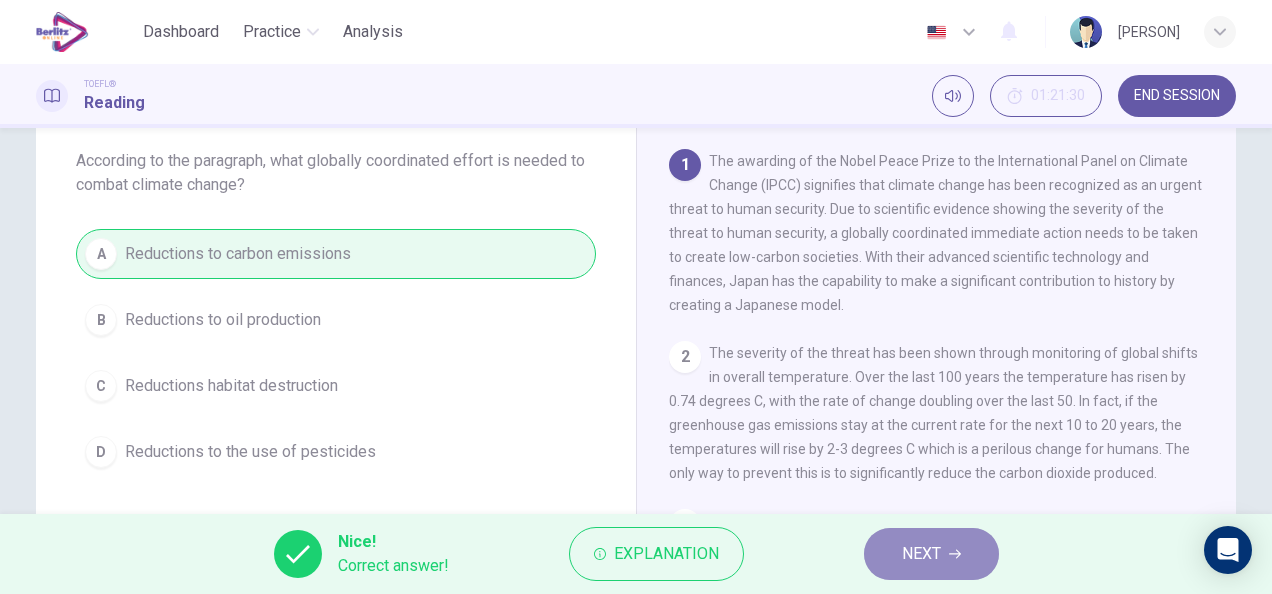 click on "NEXT" at bounding box center [931, 554] 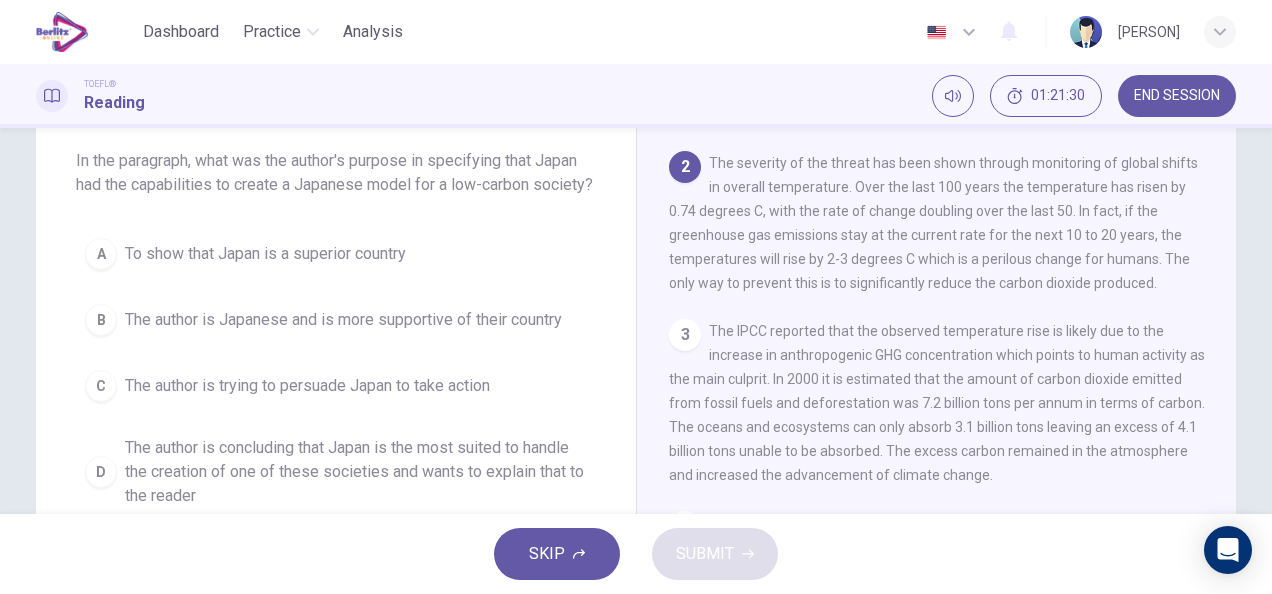 scroll, scrollTop: 196, scrollLeft: 0, axis: vertical 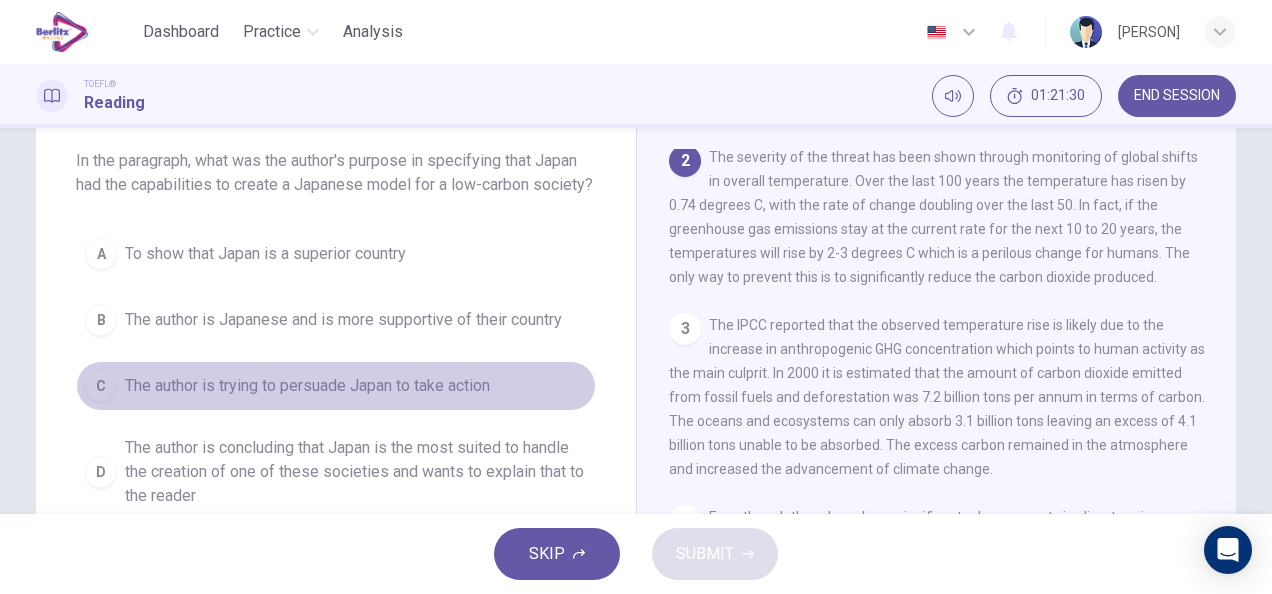 click on "The author is trying to persuade Japan to take action" at bounding box center (307, 386) 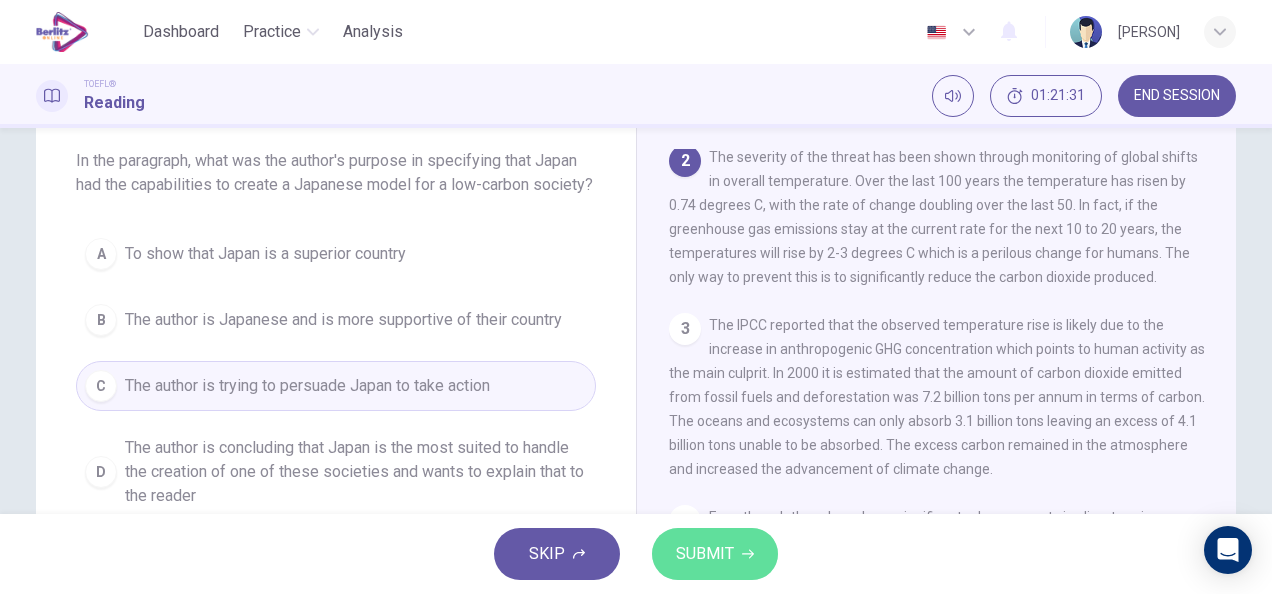 click on "SUBMIT" at bounding box center (715, 554) 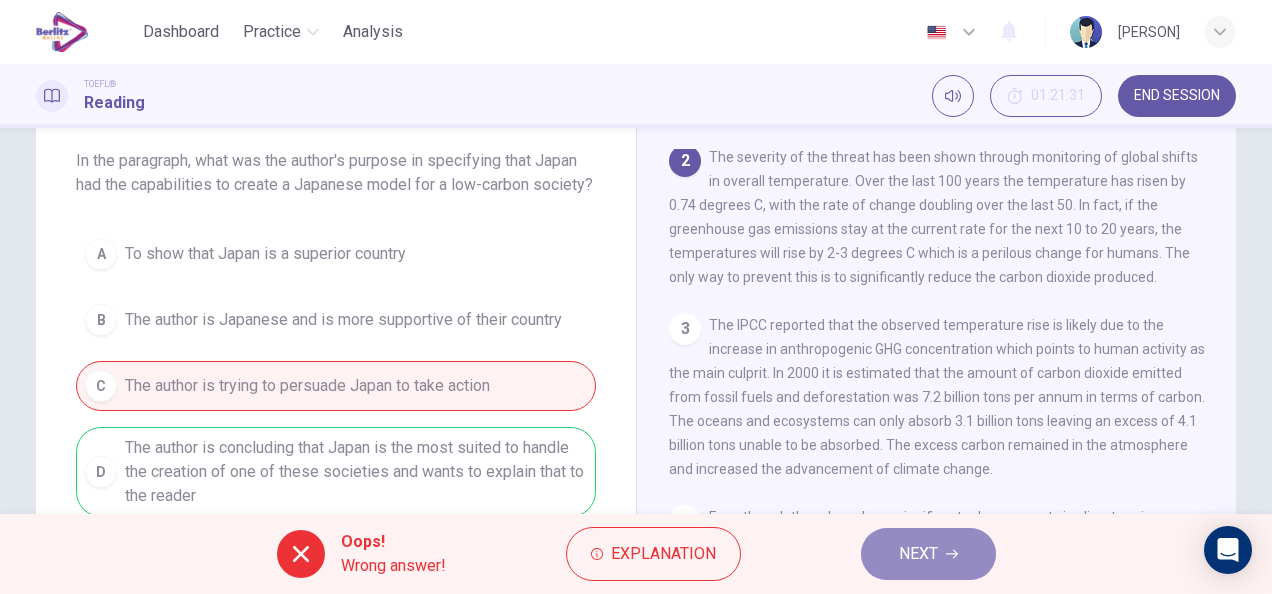 click on "NEXT" at bounding box center [928, 554] 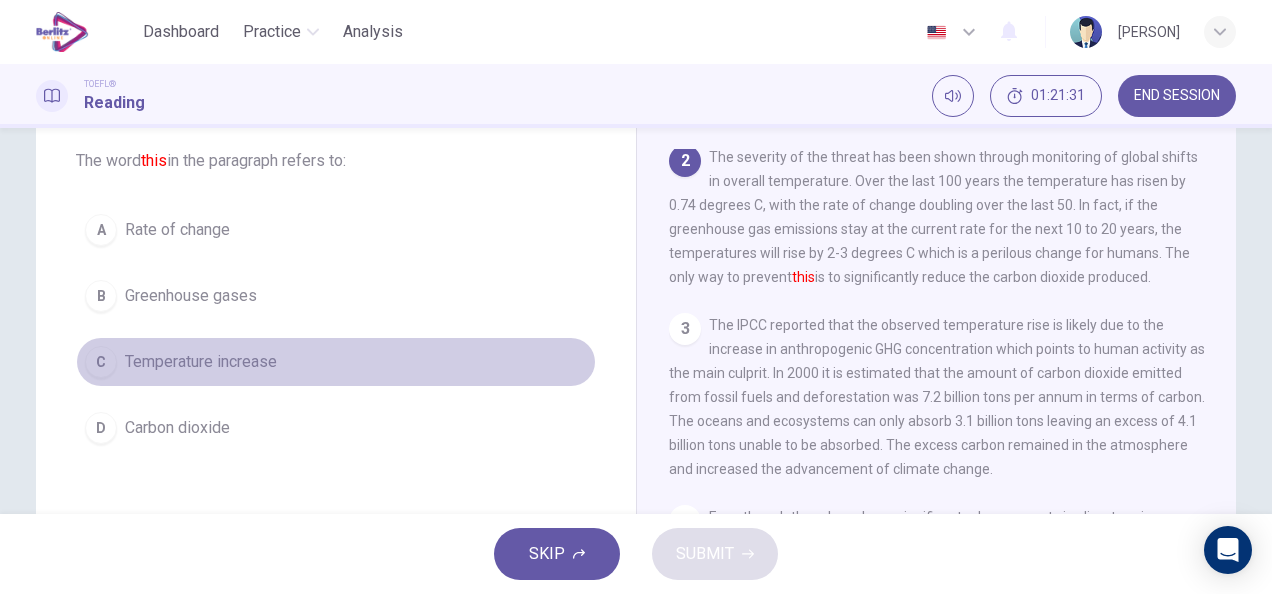 click on "Temperature increase" at bounding box center (201, 362) 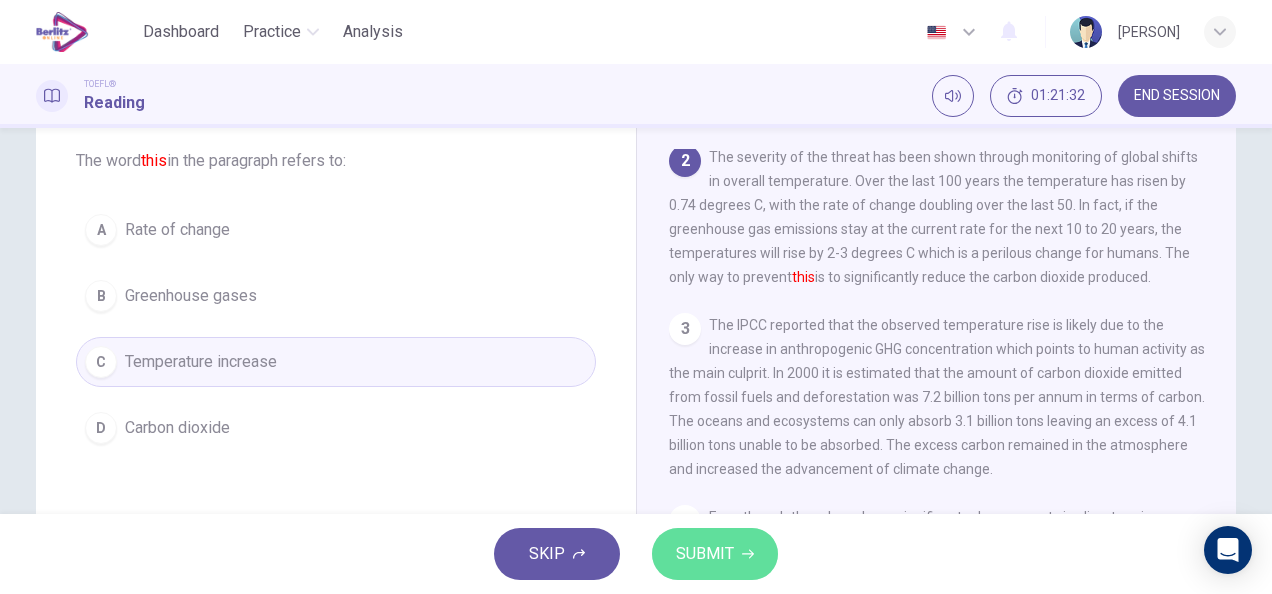 click on "SUBMIT" at bounding box center (715, 554) 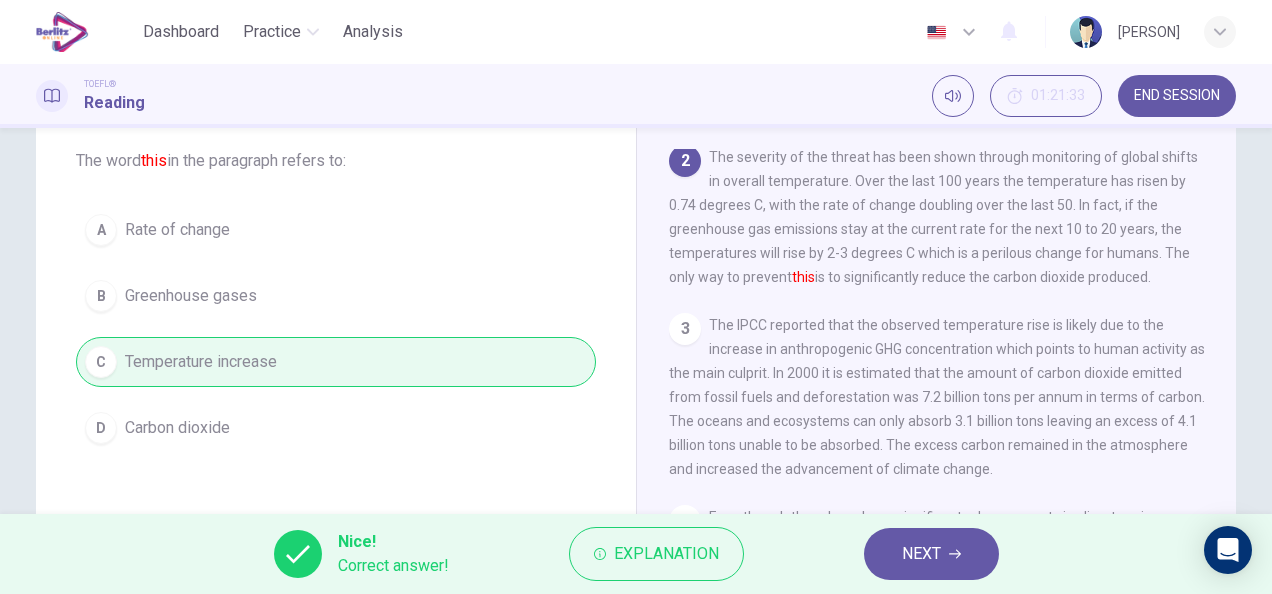 click on "NEXT" at bounding box center [931, 554] 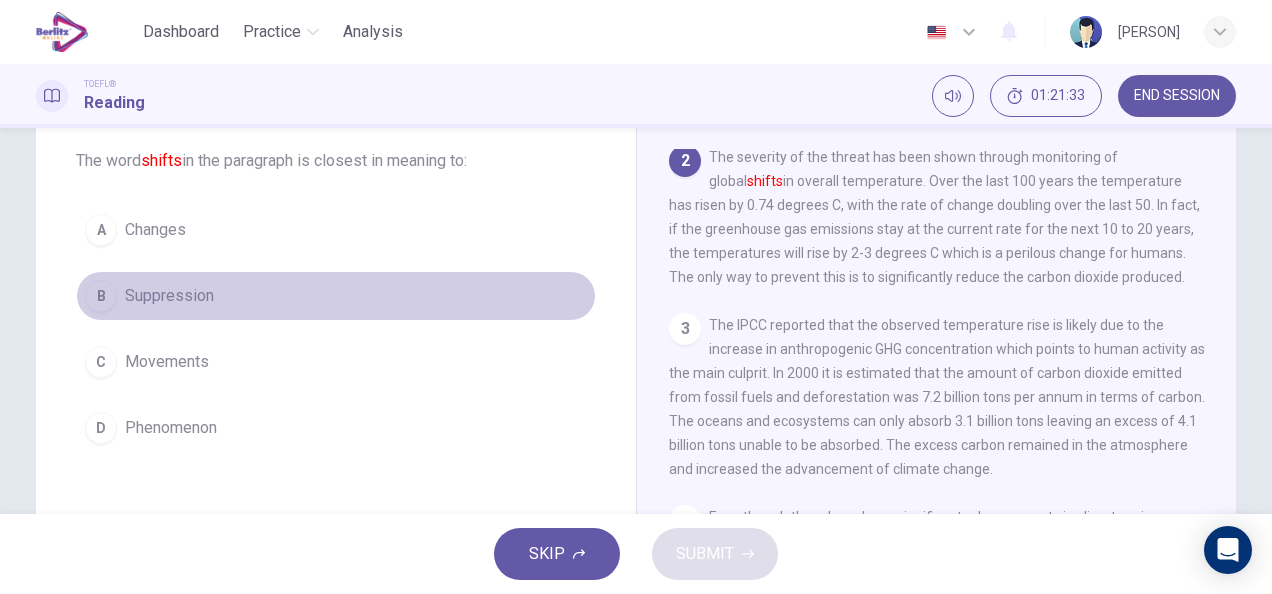 click on "Suppression" at bounding box center [169, 296] 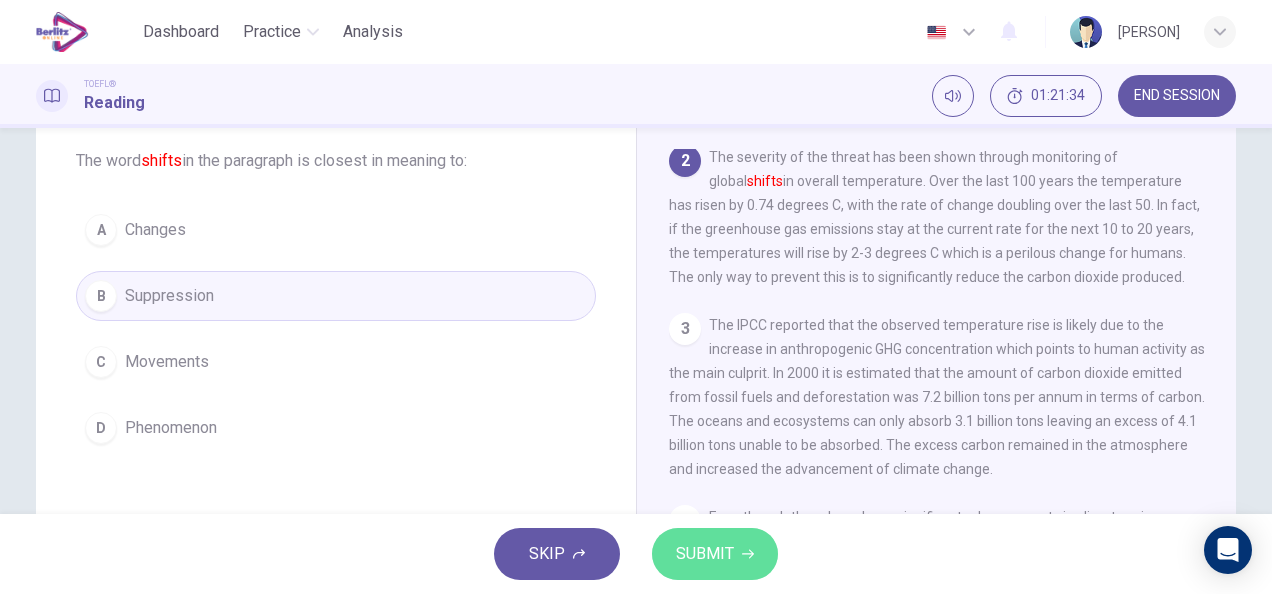 click on "SUBMIT" at bounding box center (705, 554) 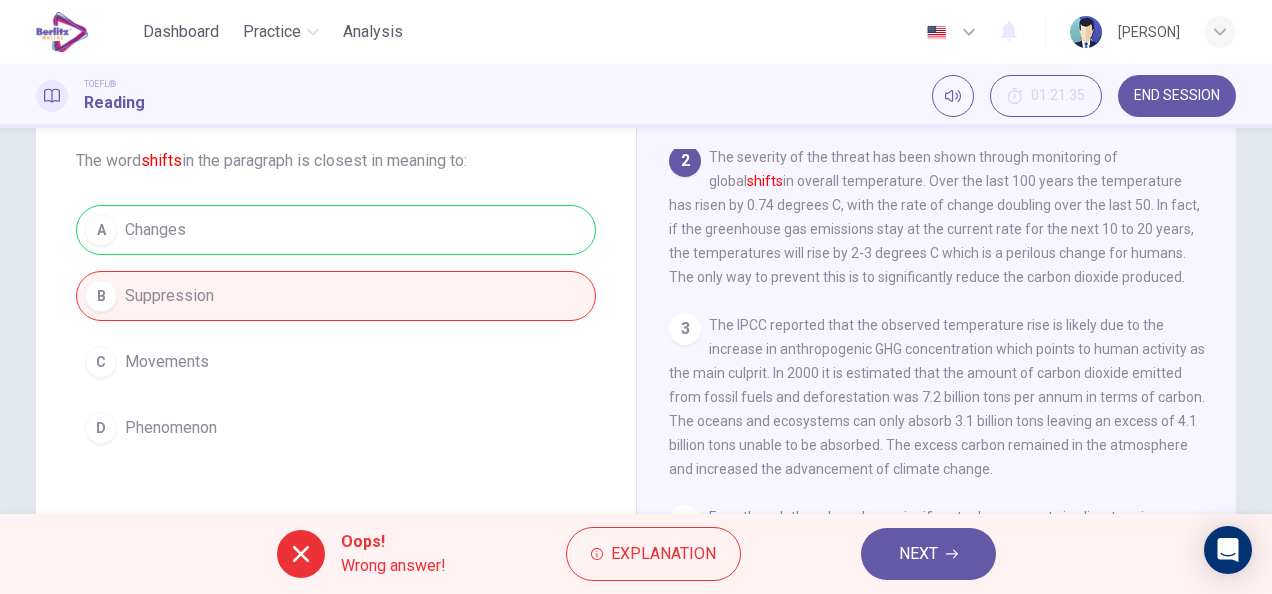 drag, startPoint x: 887, startPoint y: 518, endPoint x: 907, endPoint y: 558, distance: 44.72136 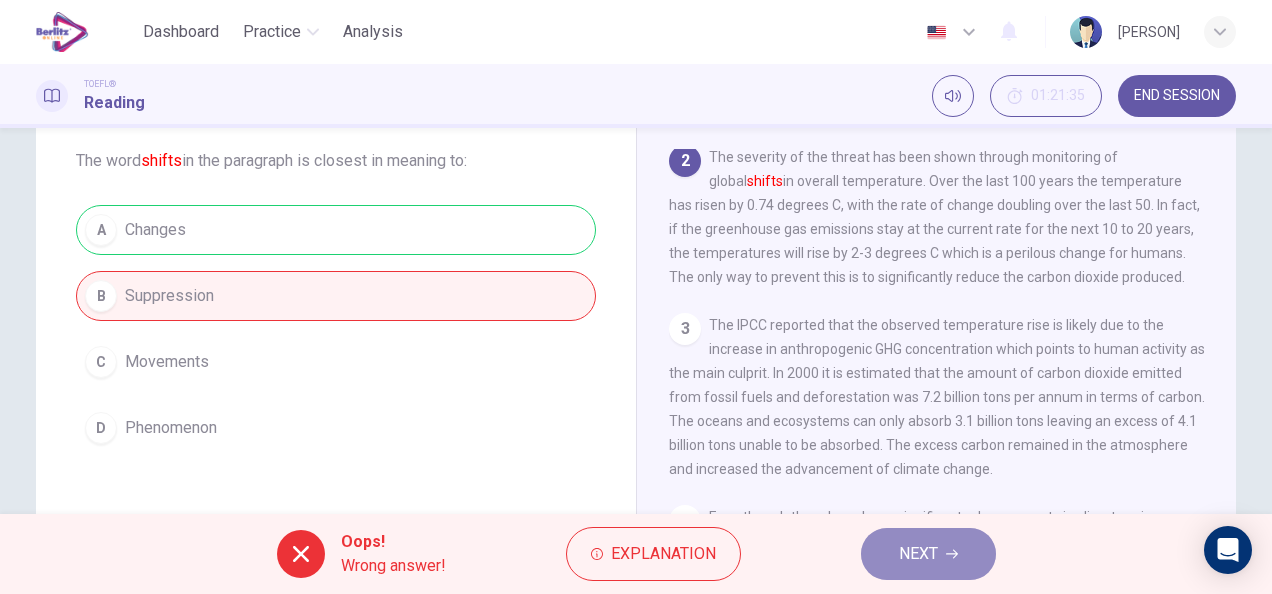 click on "NEXT" at bounding box center (918, 554) 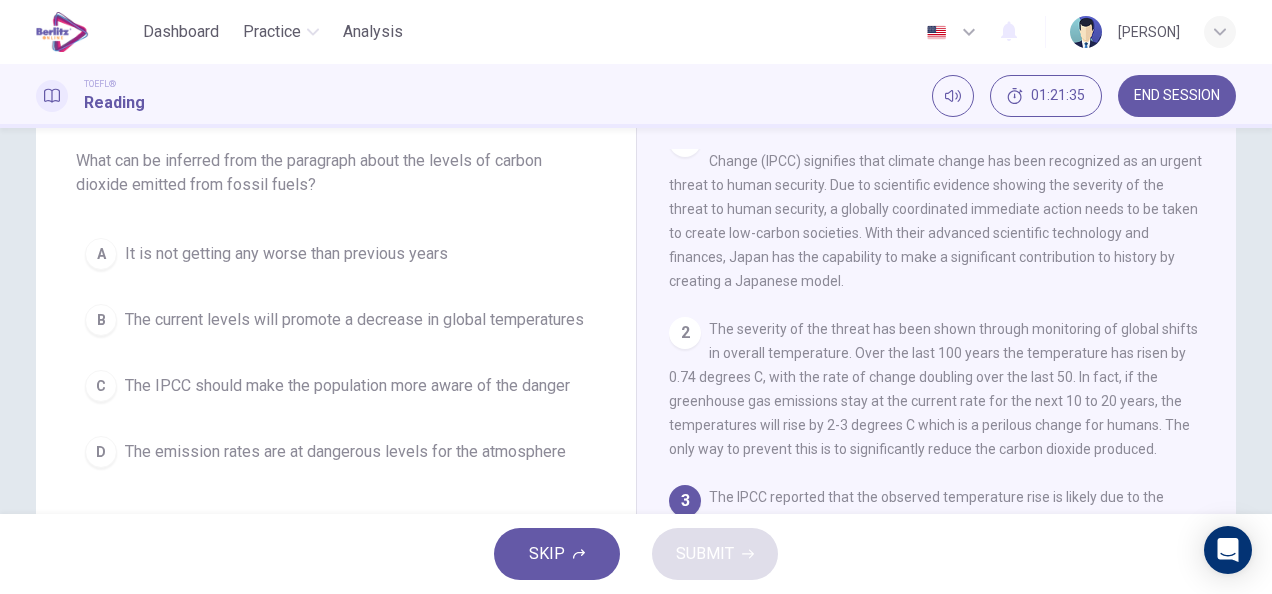 scroll, scrollTop: 0, scrollLeft: 0, axis: both 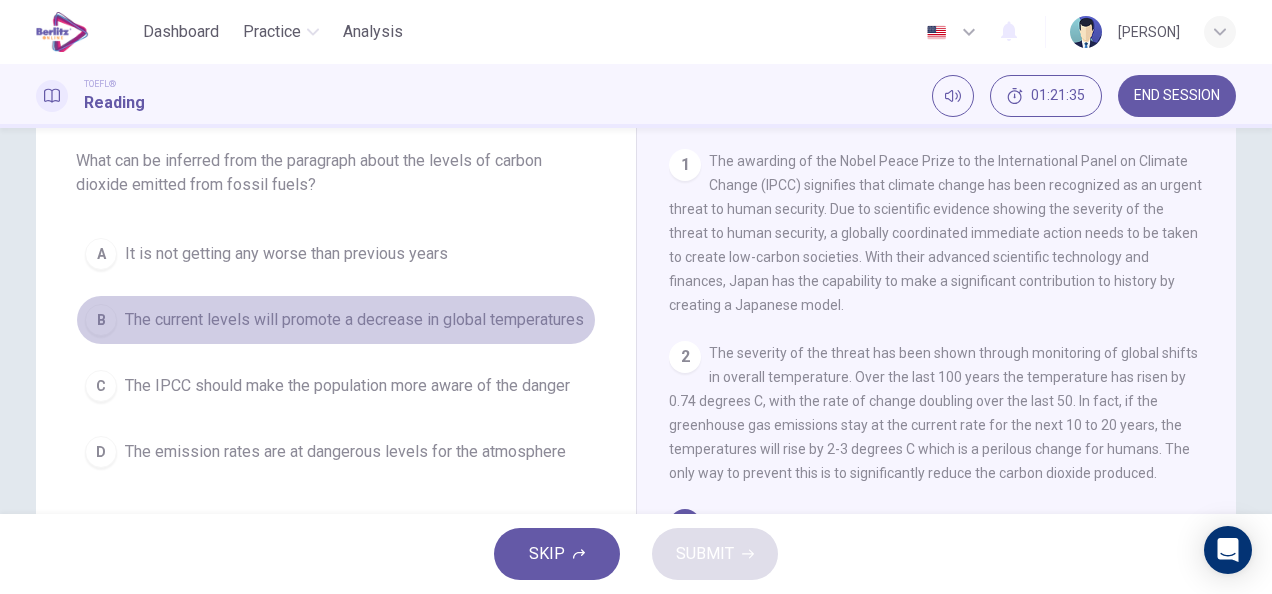 click on "The current levels will promote a decrease in global temperatures" at bounding box center (354, 320) 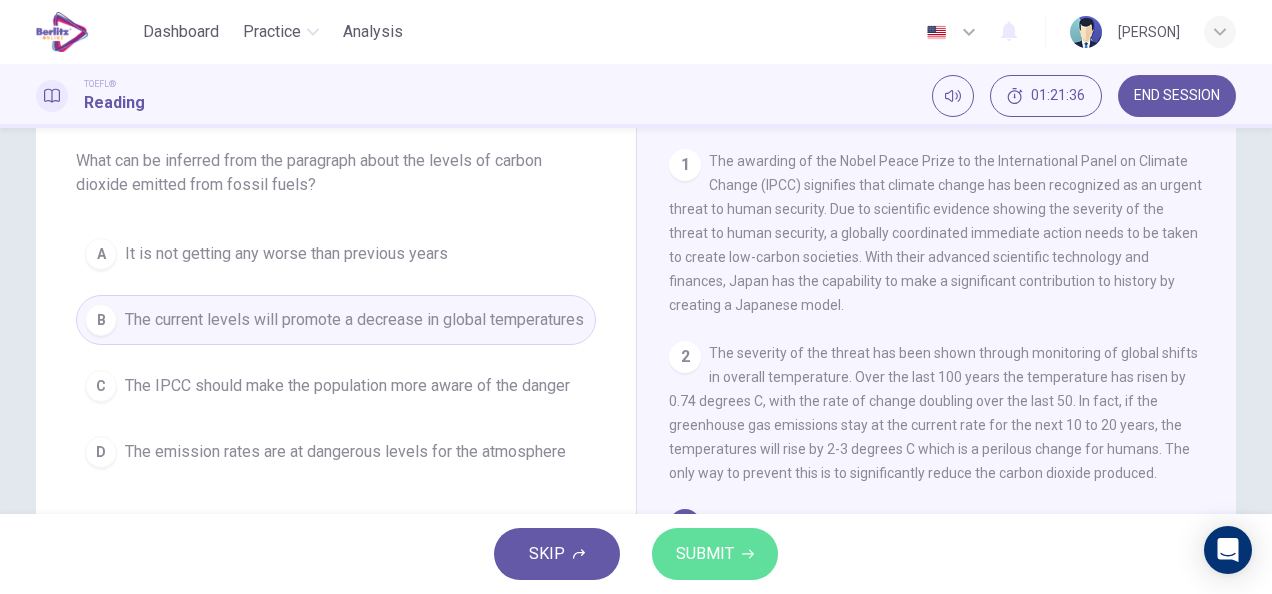 click on "SUBMIT" at bounding box center [705, 554] 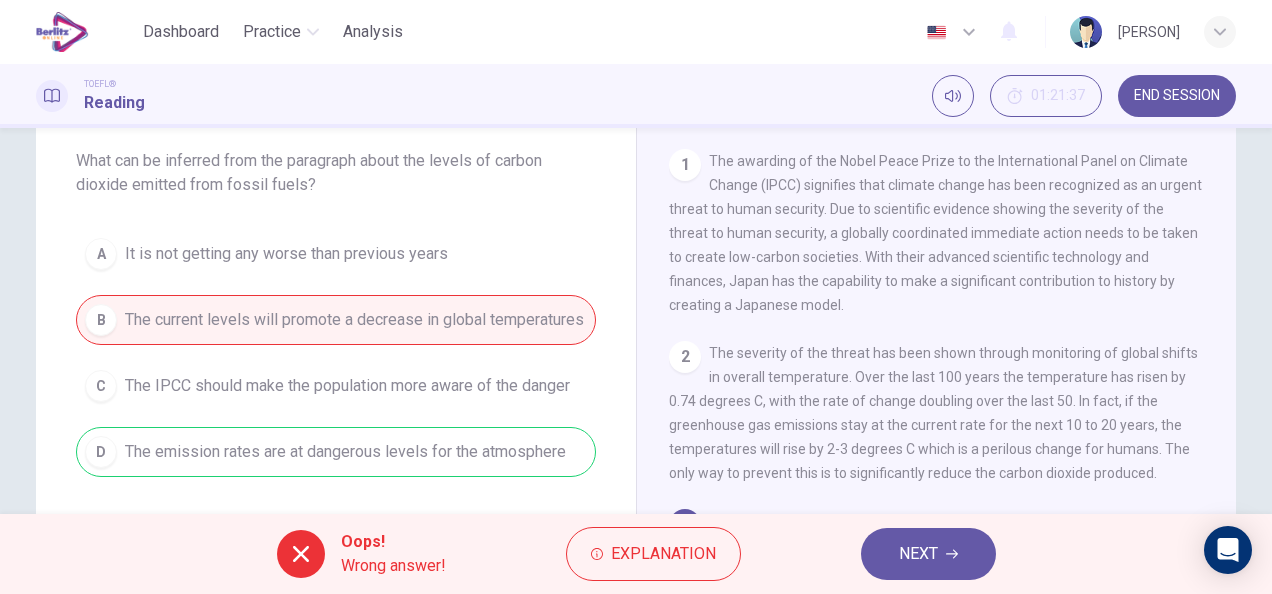 drag, startPoint x: 716, startPoint y: 566, endPoint x: 897, endPoint y: 522, distance: 186.2713 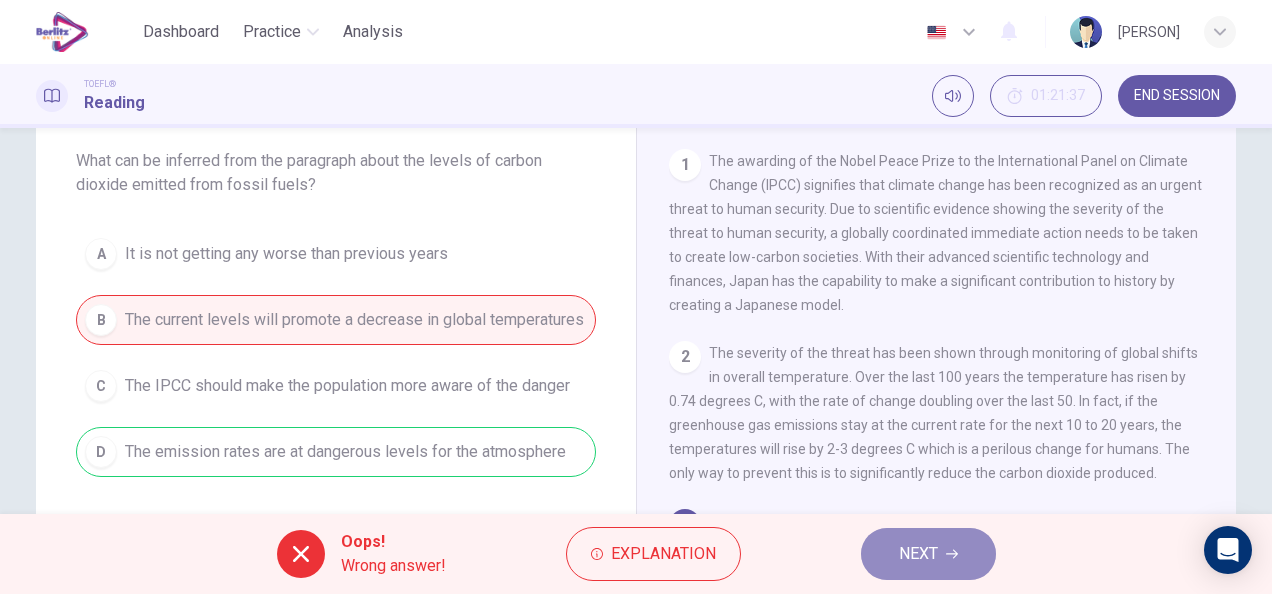click on "NEXT" at bounding box center (928, 554) 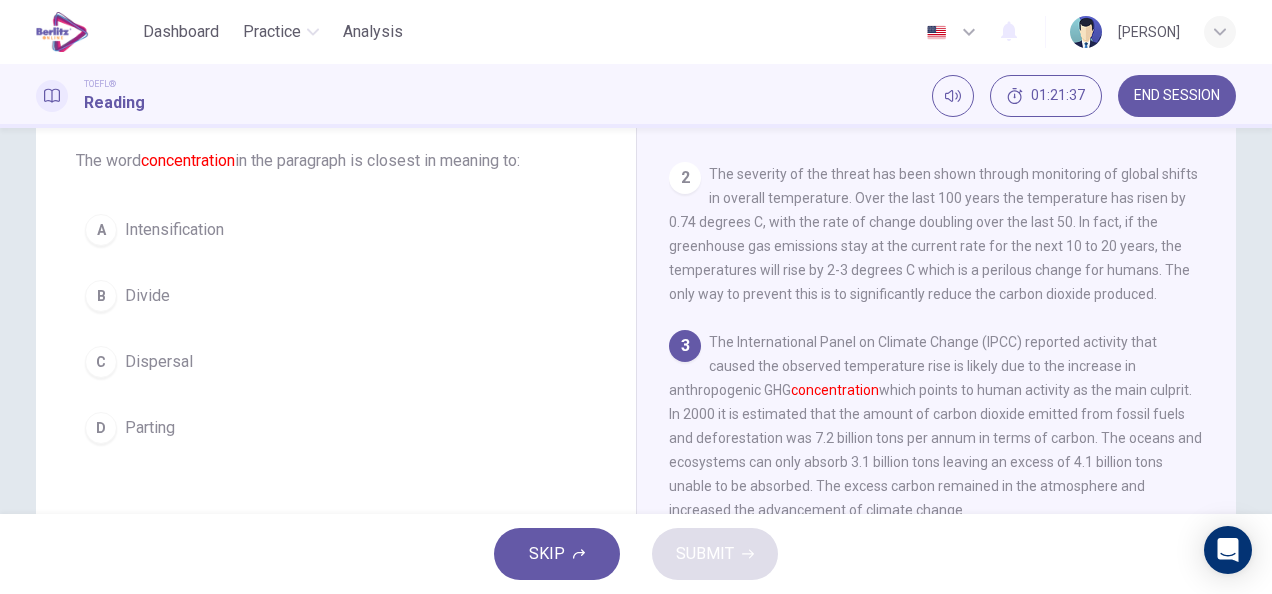 scroll, scrollTop: 191, scrollLeft: 0, axis: vertical 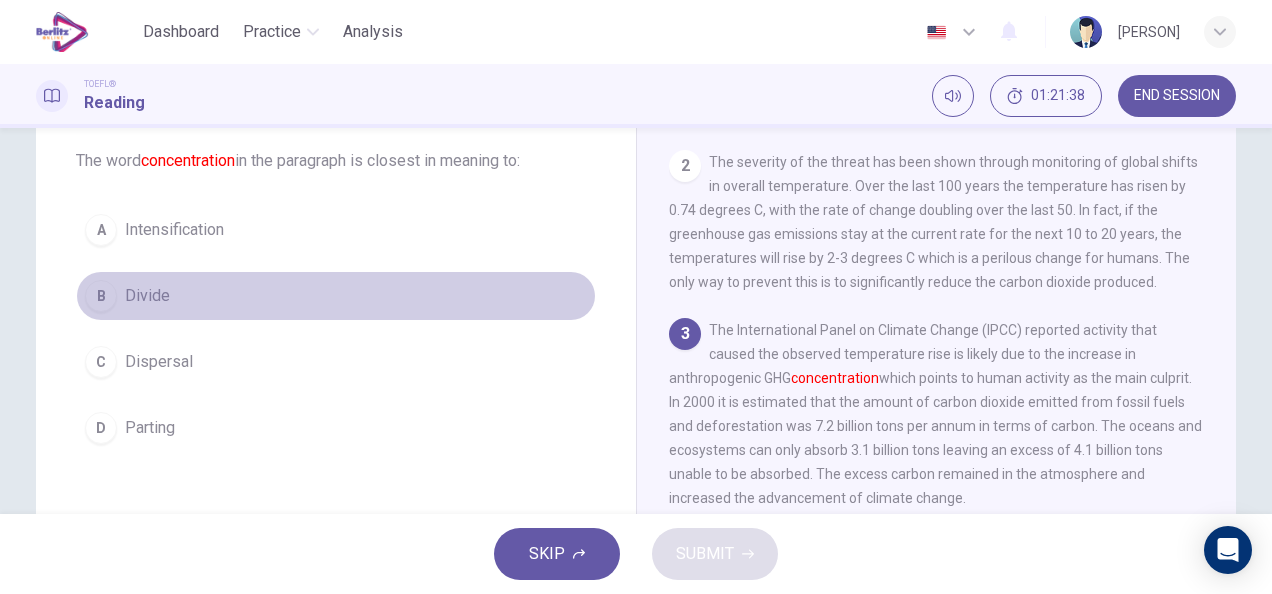 click on "B Divide" at bounding box center [336, 296] 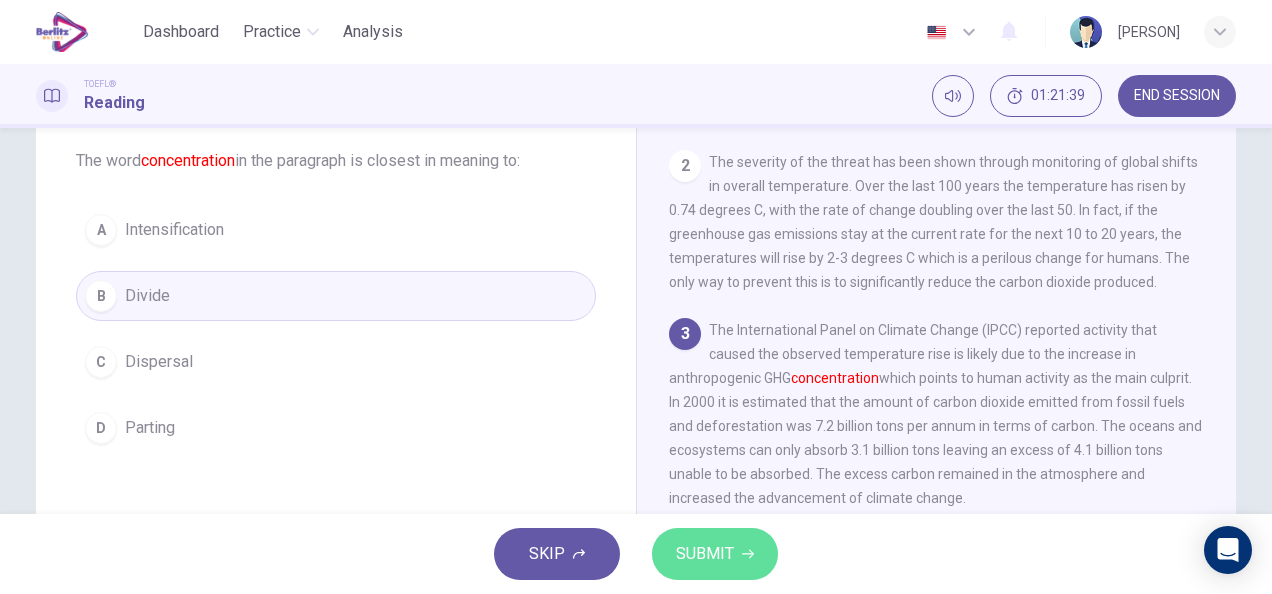 click on "SUBMIT" at bounding box center [705, 554] 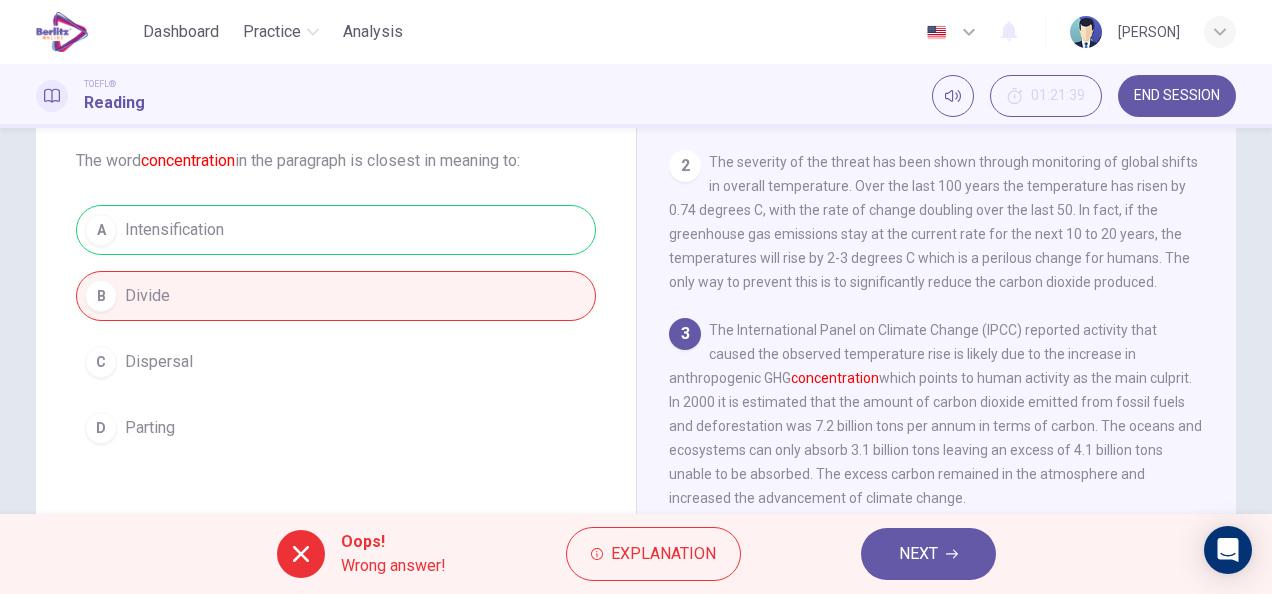drag, startPoint x: 914, startPoint y: 516, endPoint x: 921, endPoint y: 559, distance: 43.56604 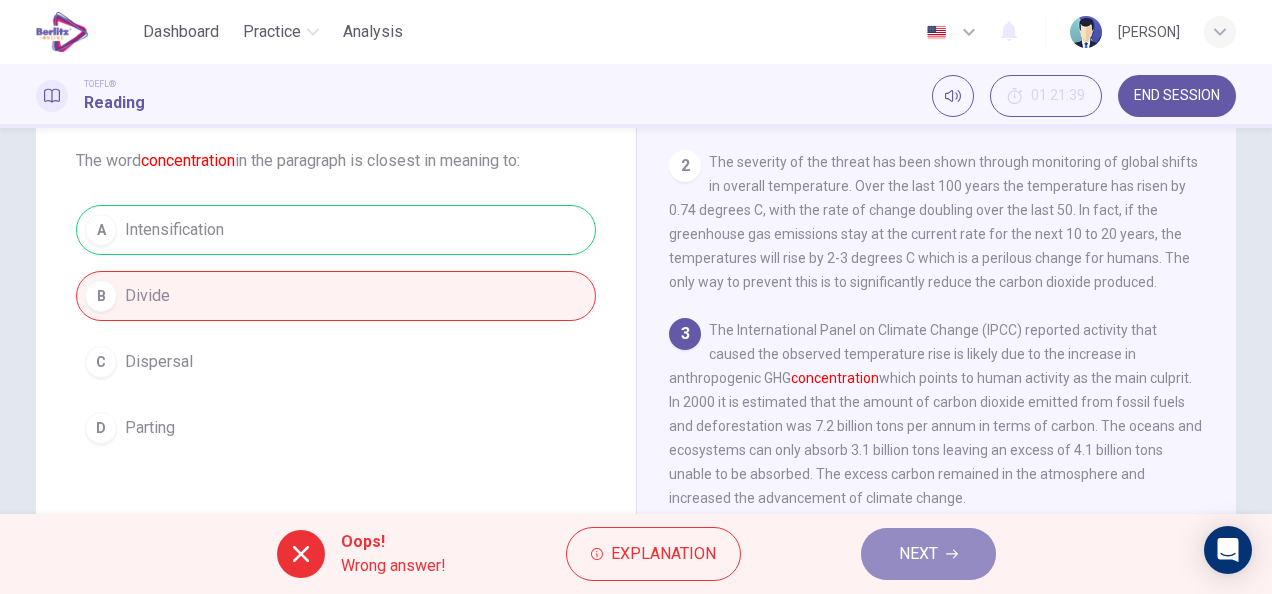 click on "NEXT" at bounding box center (918, 554) 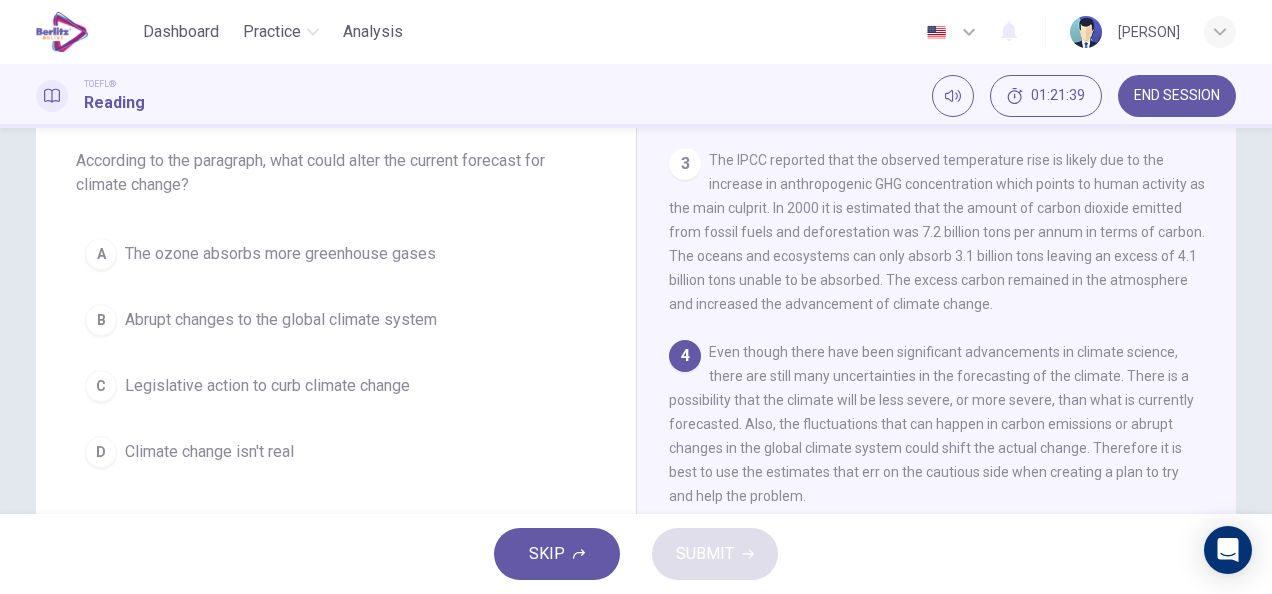 scroll, scrollTop: 363, scrollLeft: 0, axis: vertical 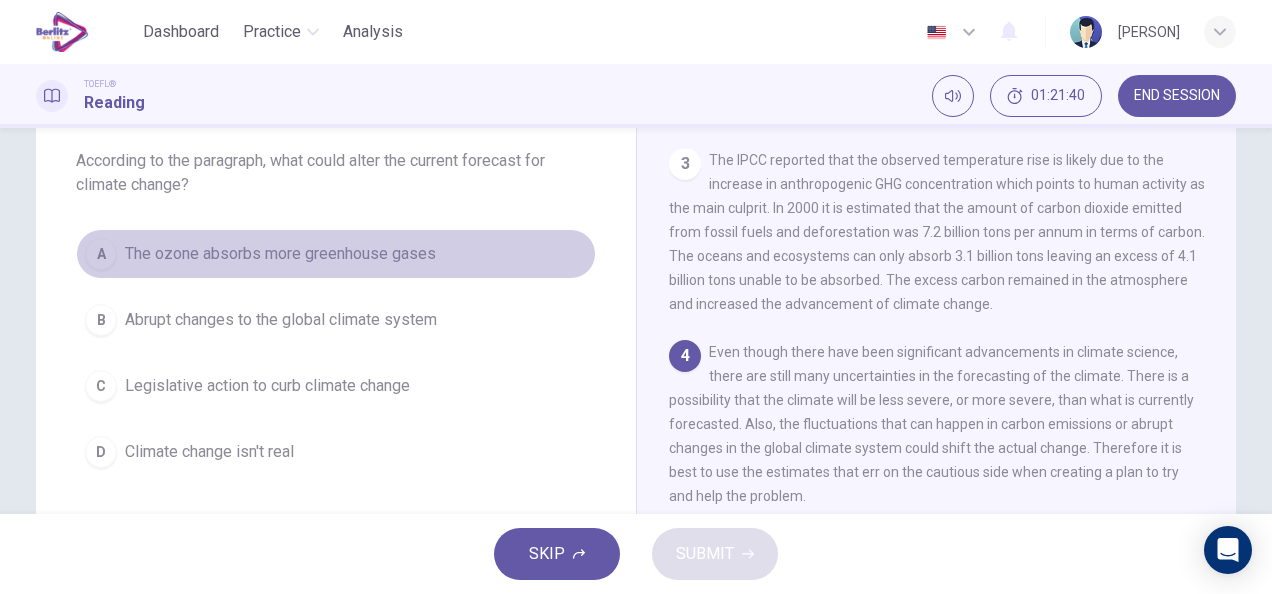 click on "A The ozone absorbs more greenhouse gases" at bounding box center (336, 254) 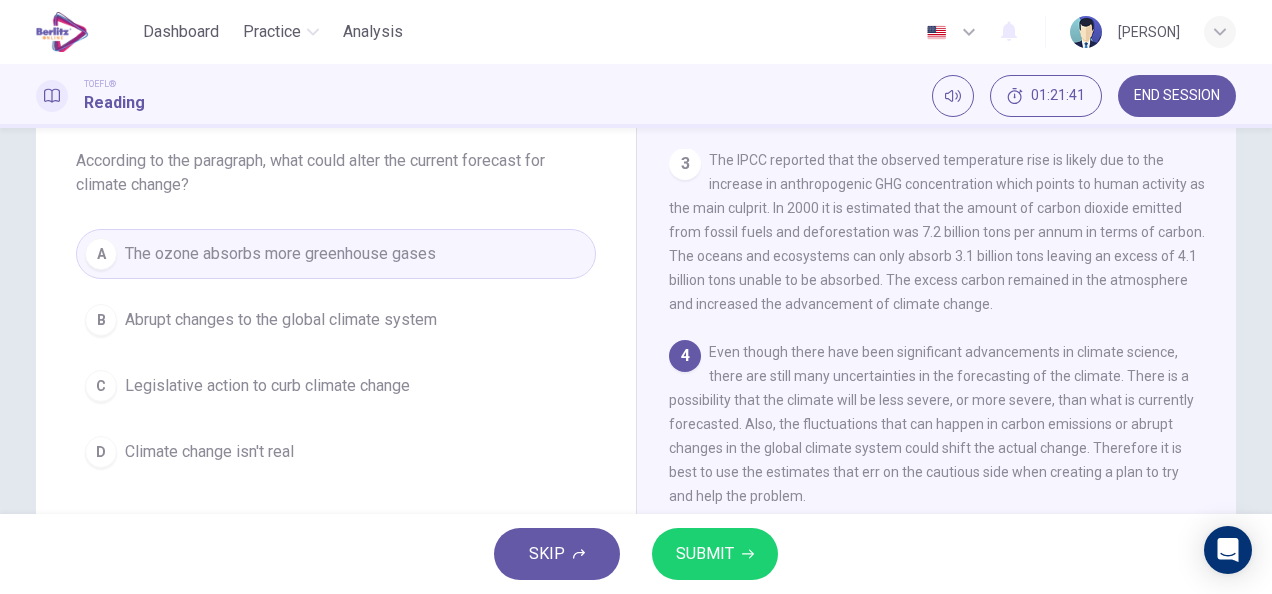 drag, startPoint x: 735, startPoint y: 521, endPoint x: 725, endPoint y: 539, distance: 20.59126 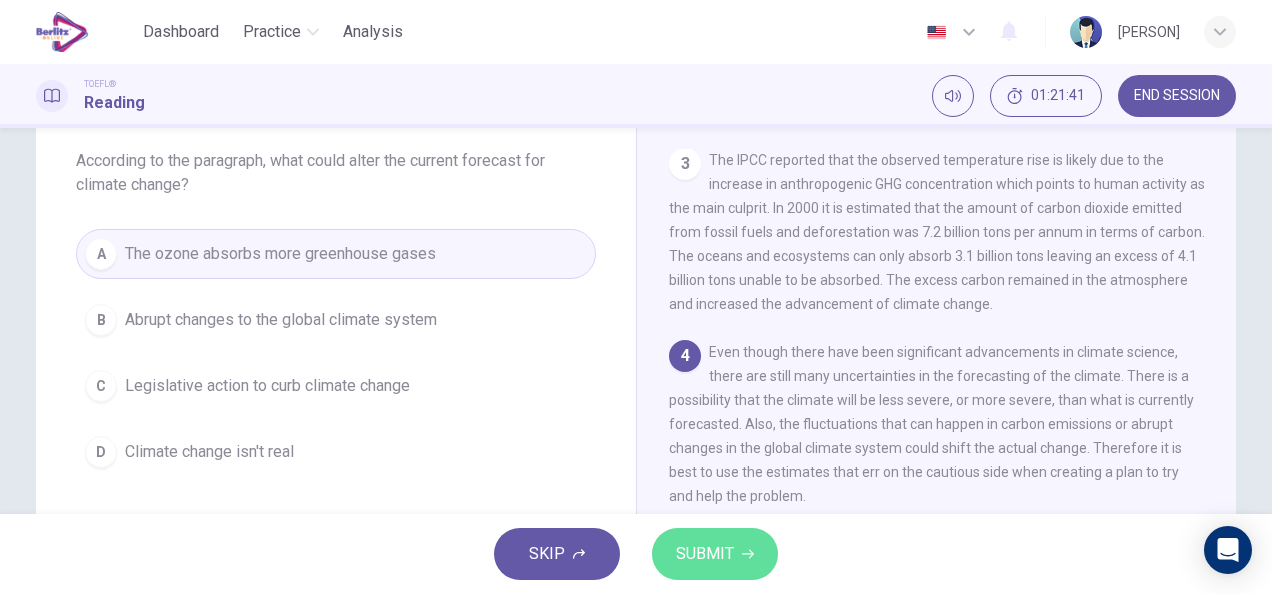click on "SUBMIT" at bounding box center [715, 554] 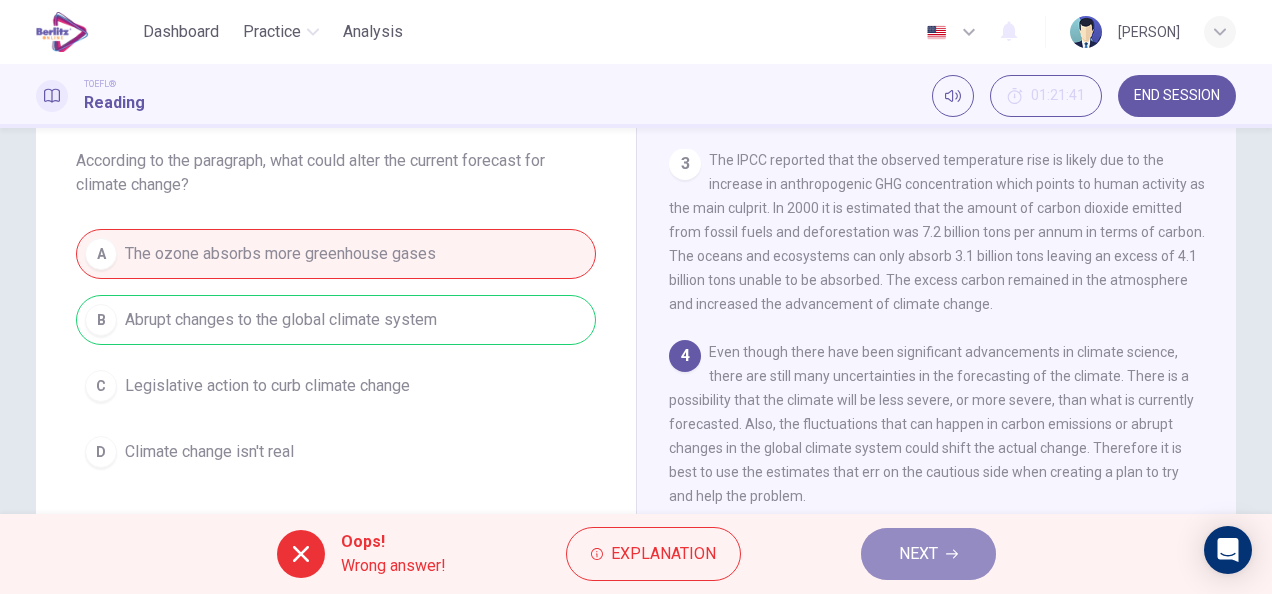 click on "NEXT" at bounding box center [918, 554] 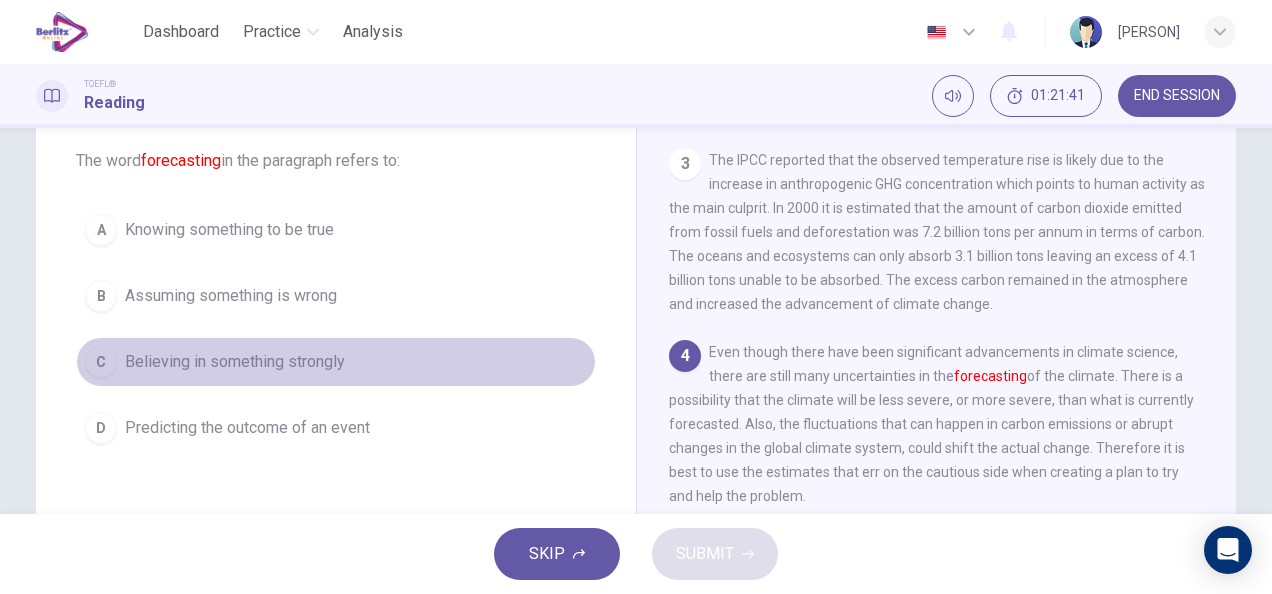 click on "Believing in something strongly" at bounding box center [235, 362] 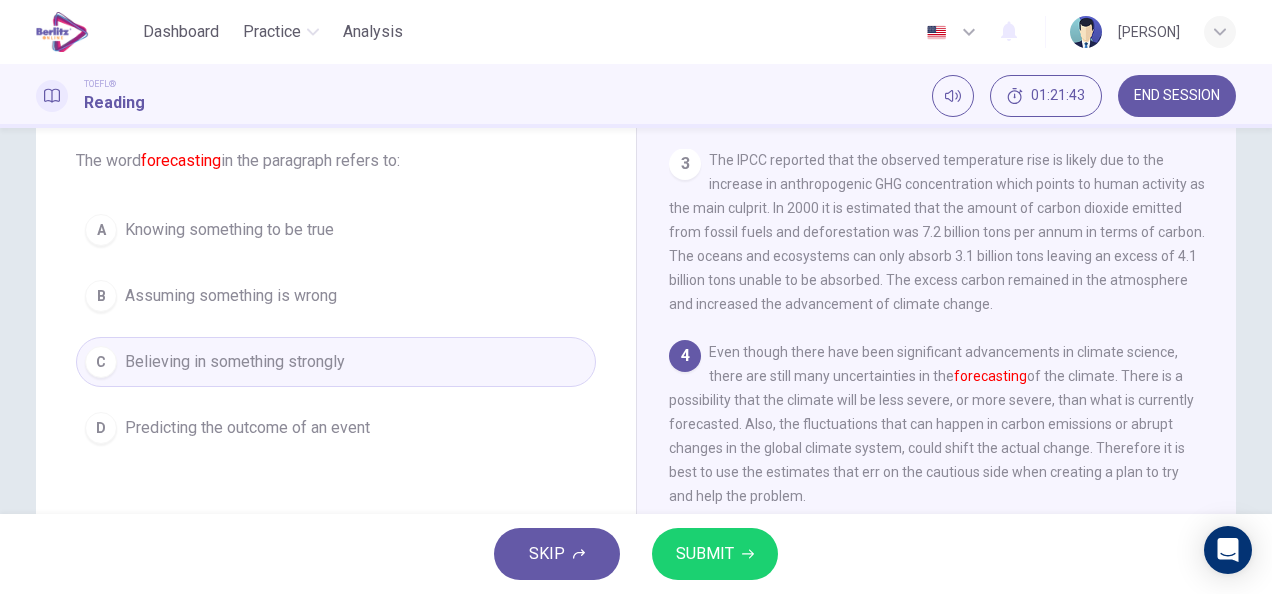 drag, startPoint x: 701, startPoint y: 520, endPoint x: 700, endPoint y: 547, distance: 27.018513 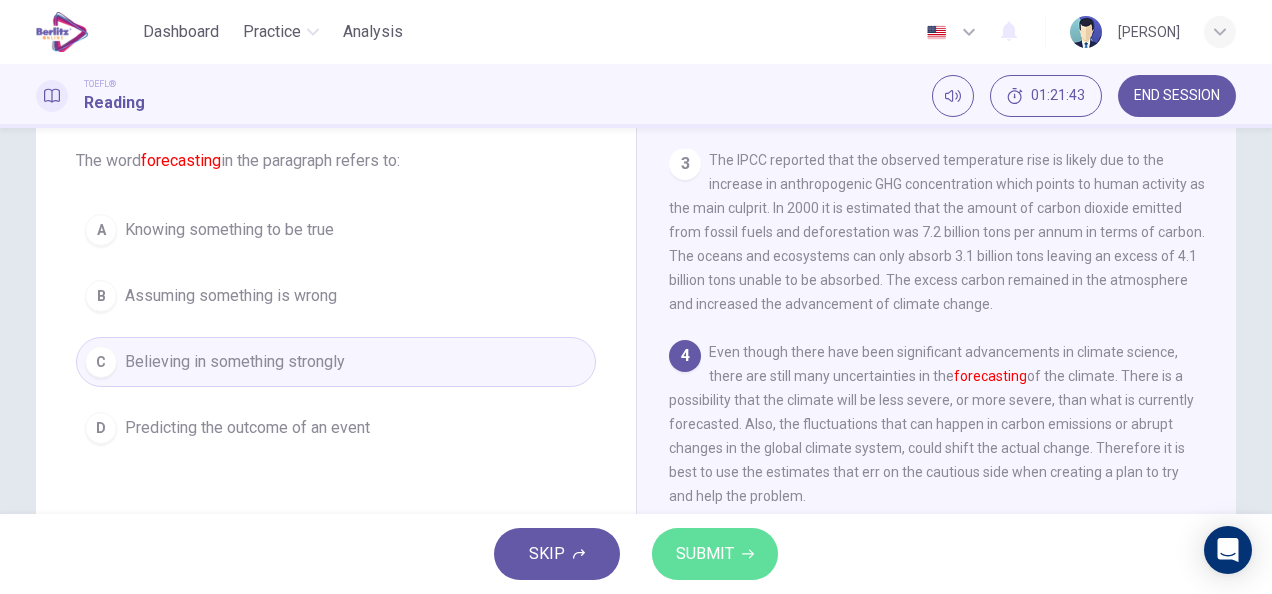 click on "SUBMIT" at bounding box center (705, 554) 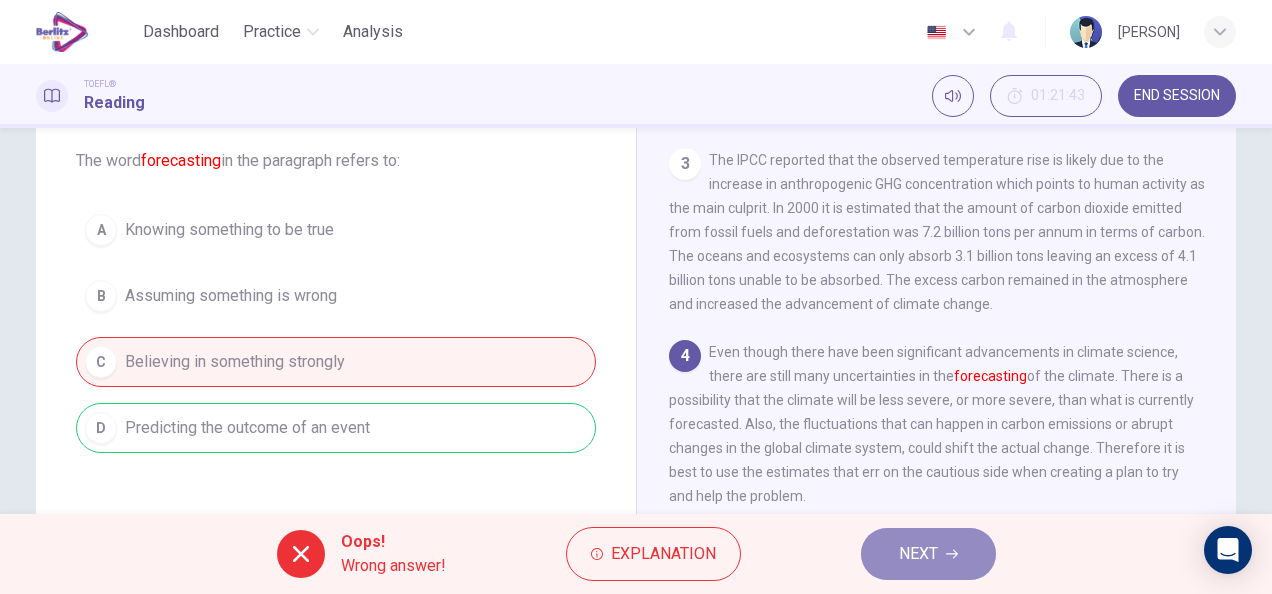 click on "NEXT" at bounding box center (918, 554) 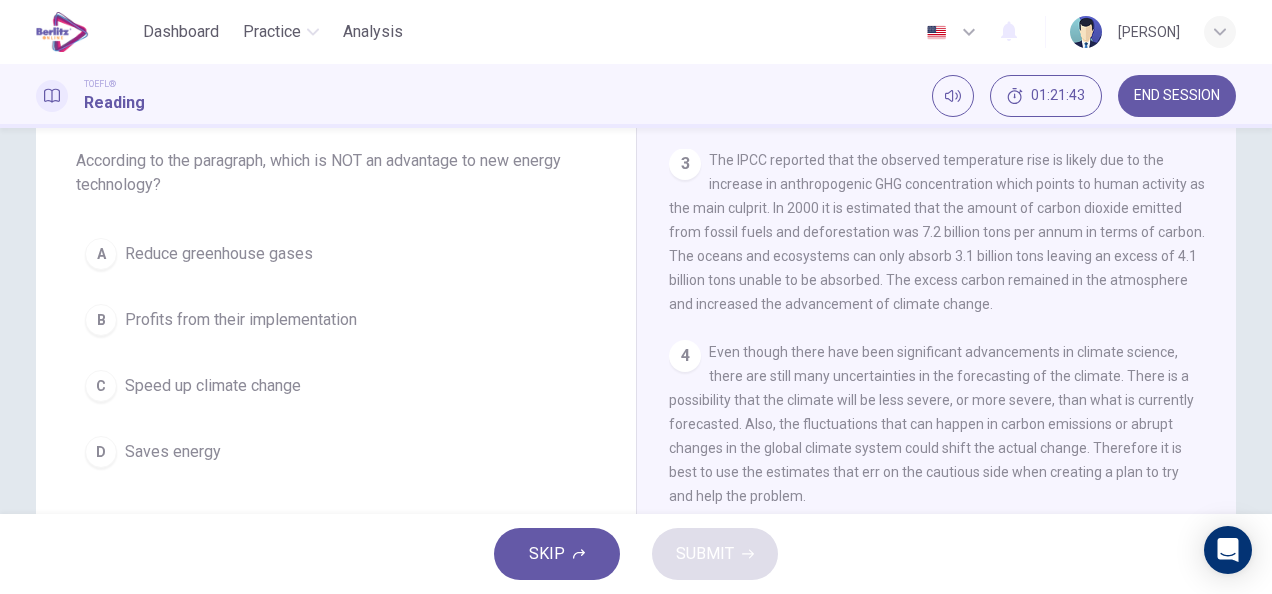 scroll, scrollTop: 383, scrollLeft: 0, axis: vertical 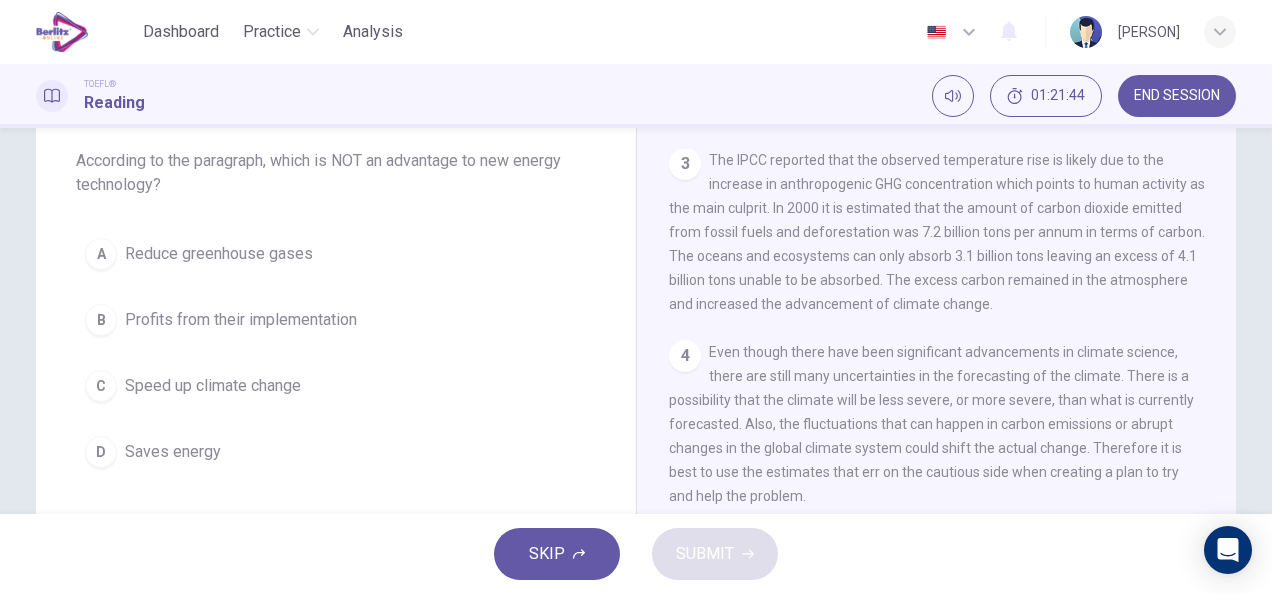 click on "A Reduce greenhouse gases B Profits from their implementation C Speed up climate change D Saves energy" at bounding box center (336, 353) 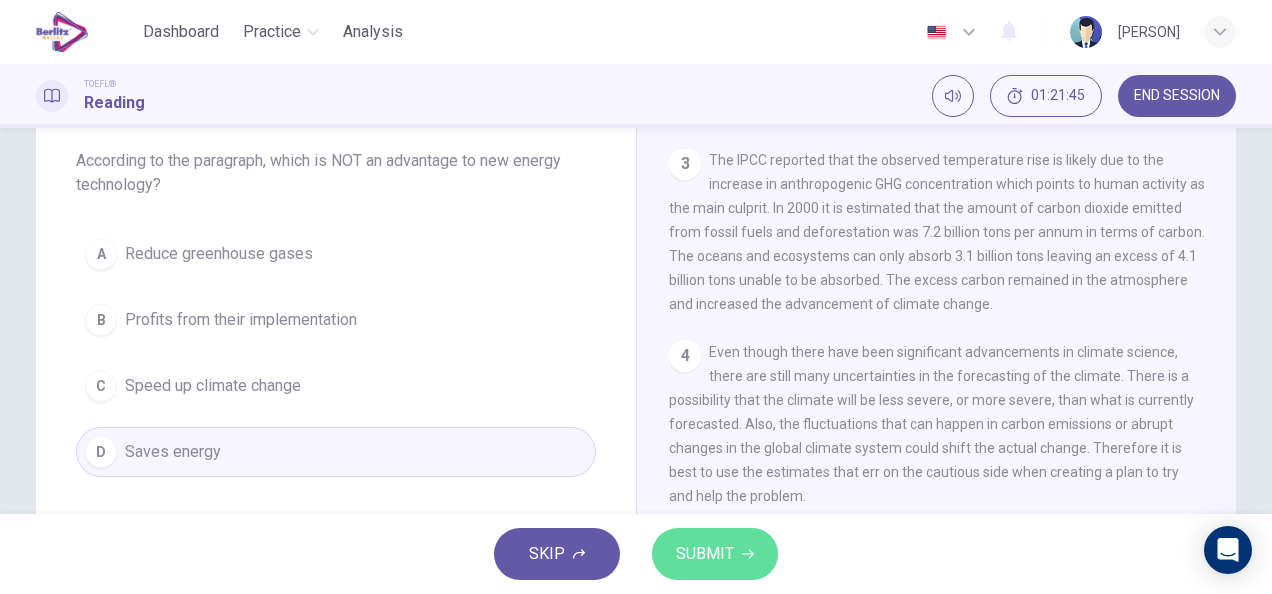 click on "SUBMIT" at bounding box center (715, 554) 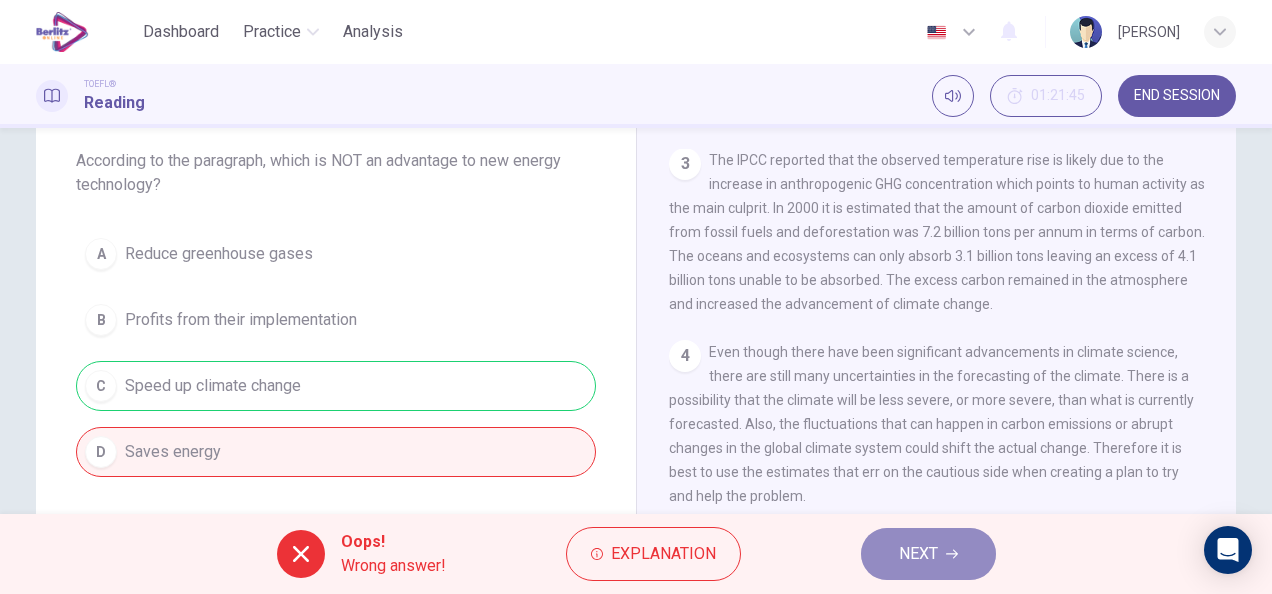 click on "NEXT" at bounding box center (928, 554) 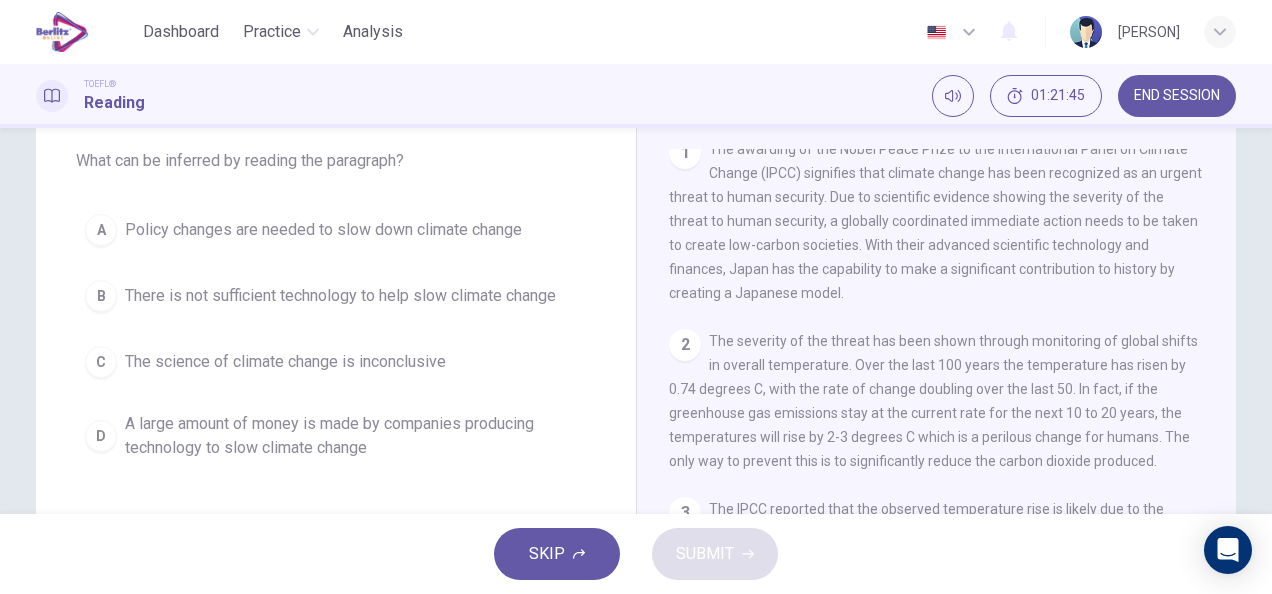 scroll, scrollTop: 0, scrollLeft: 0, axis: both 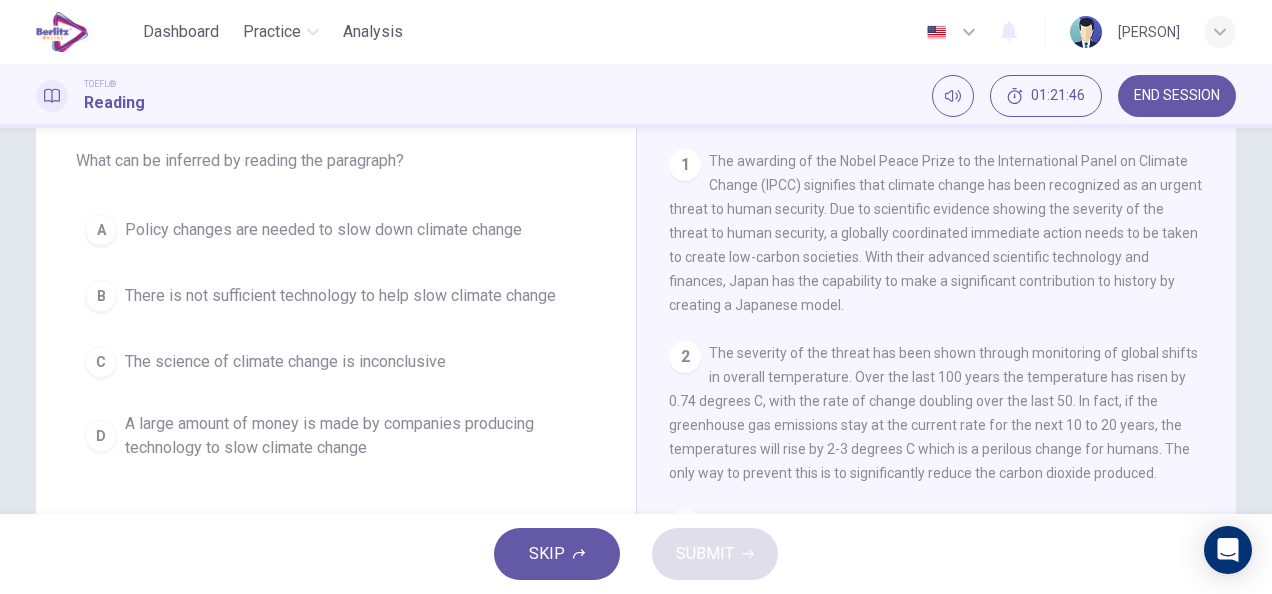 click on "There is not sufficient technology to help slow climate change" at bounding box center (340, 296) 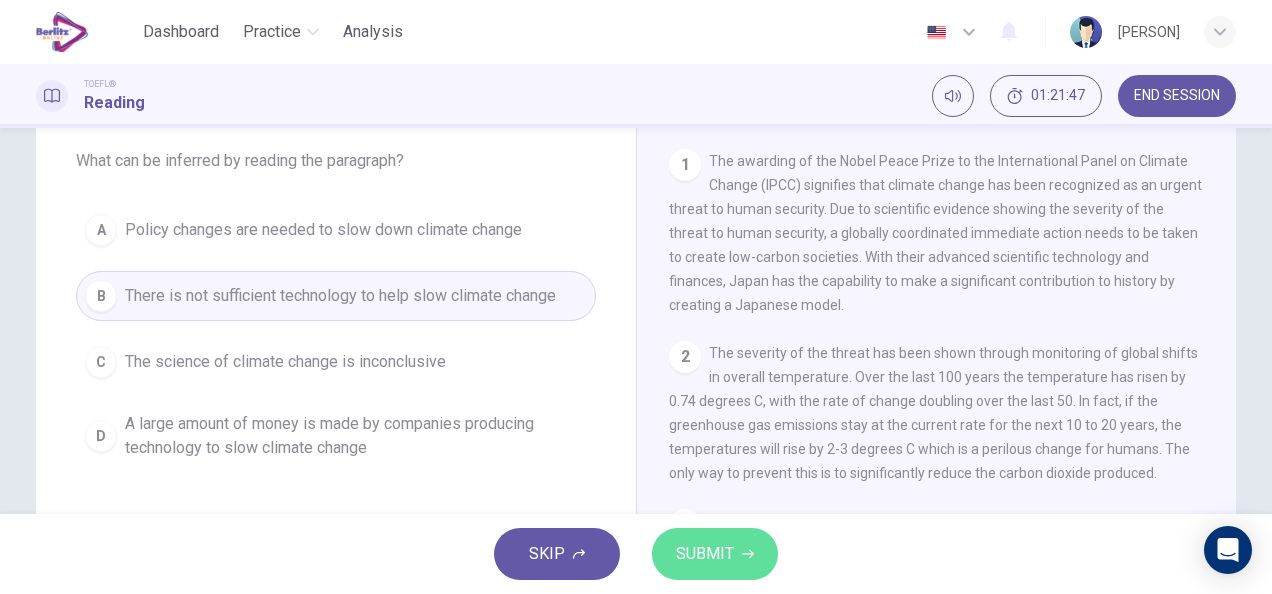 click on "SUBMIT" at bounding box center (705, 554) 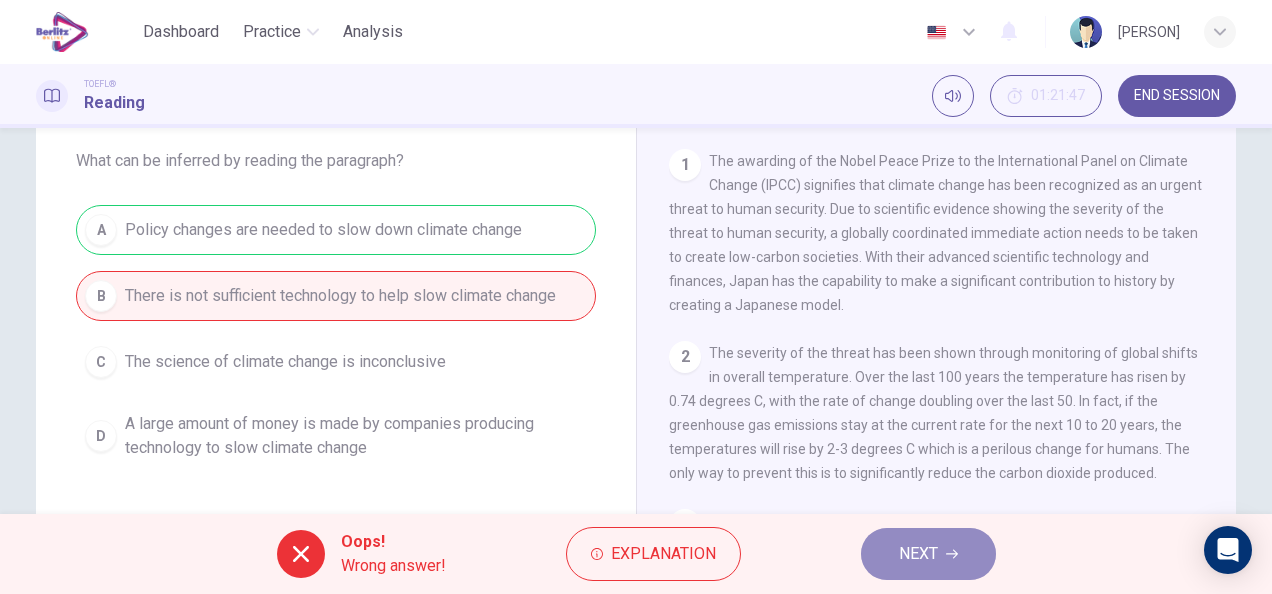 click on "NEXT" at bounding box center (918, 554) 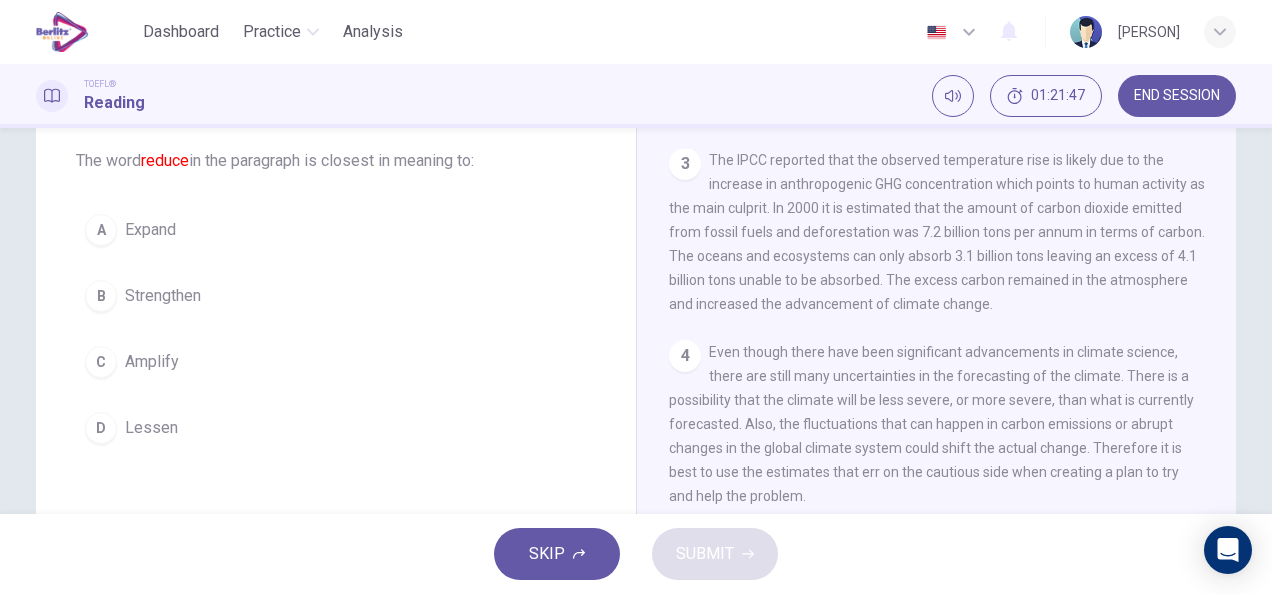 scroll, scrollTop: 383, scrollLeft: 0, axis: vertical 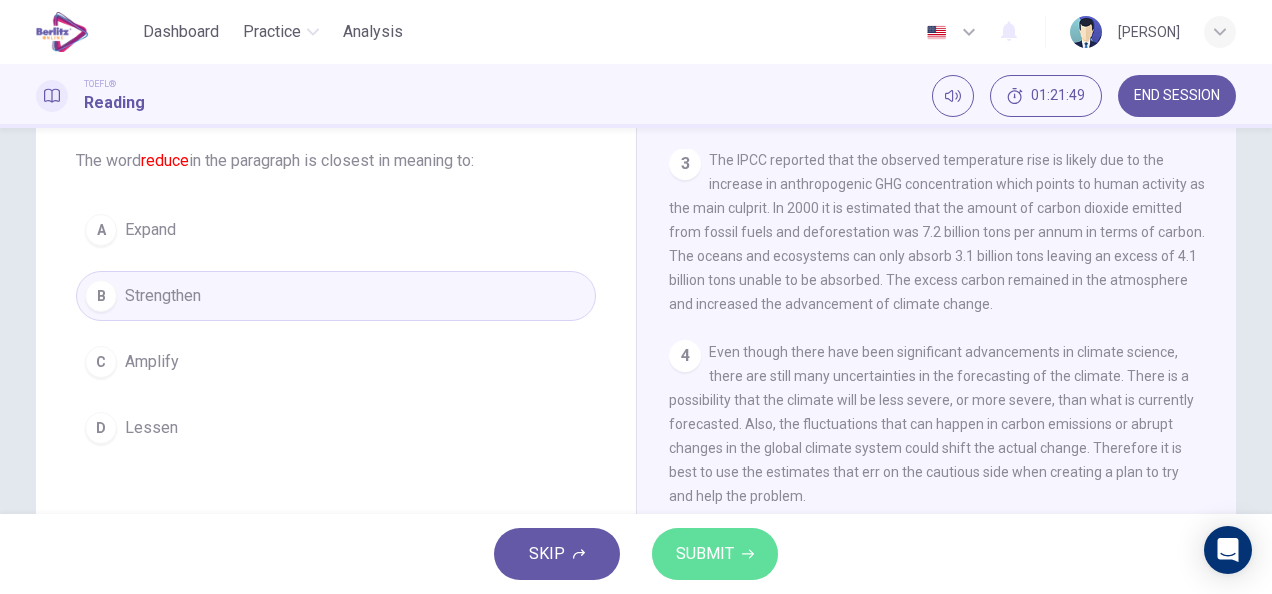 click on "SUBMIT" at bounding box center [715, 554] 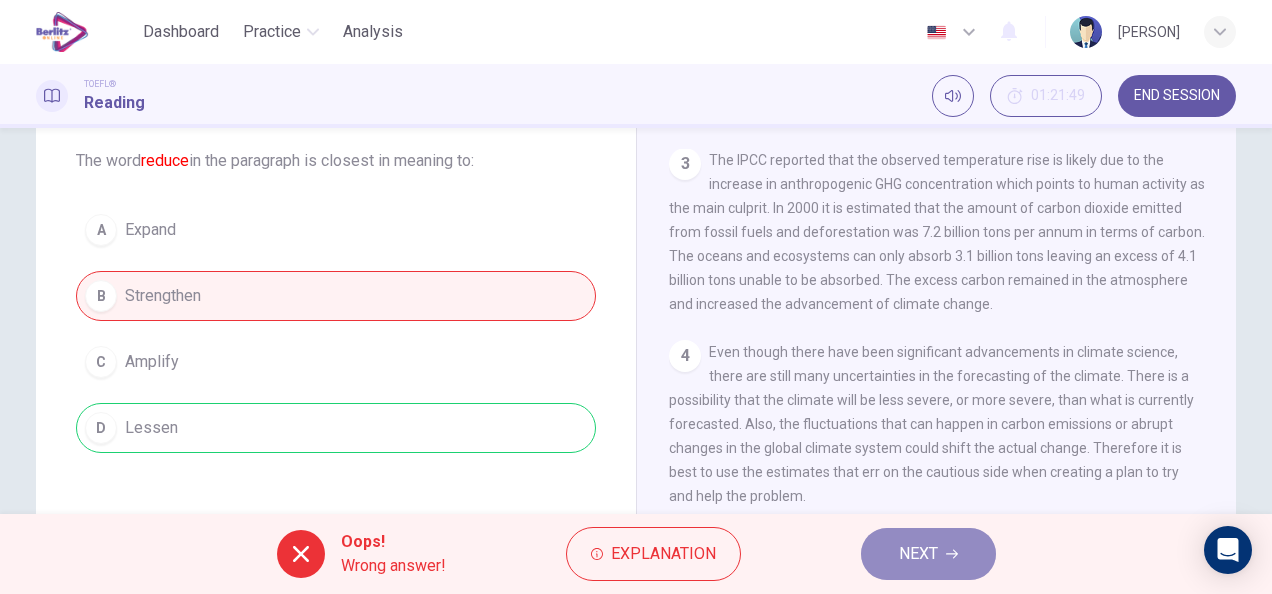 click 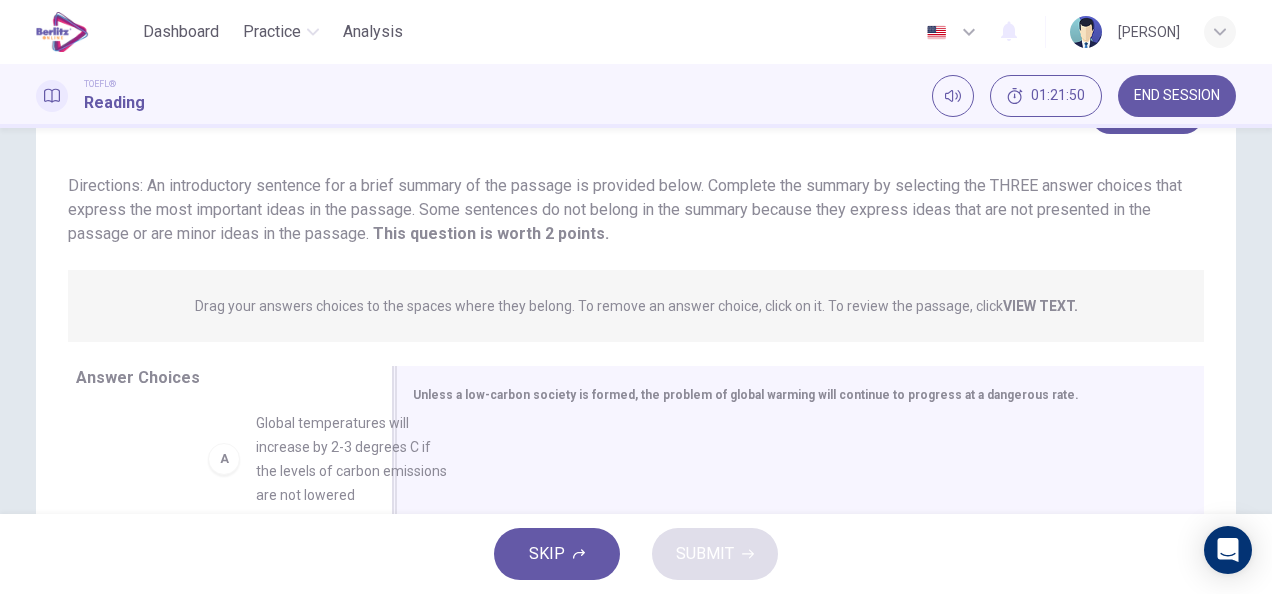 drag, startPoint x: 334, startPoint y: 438, endPoint x: 538, endPoint y: 448, distance: 204.24495 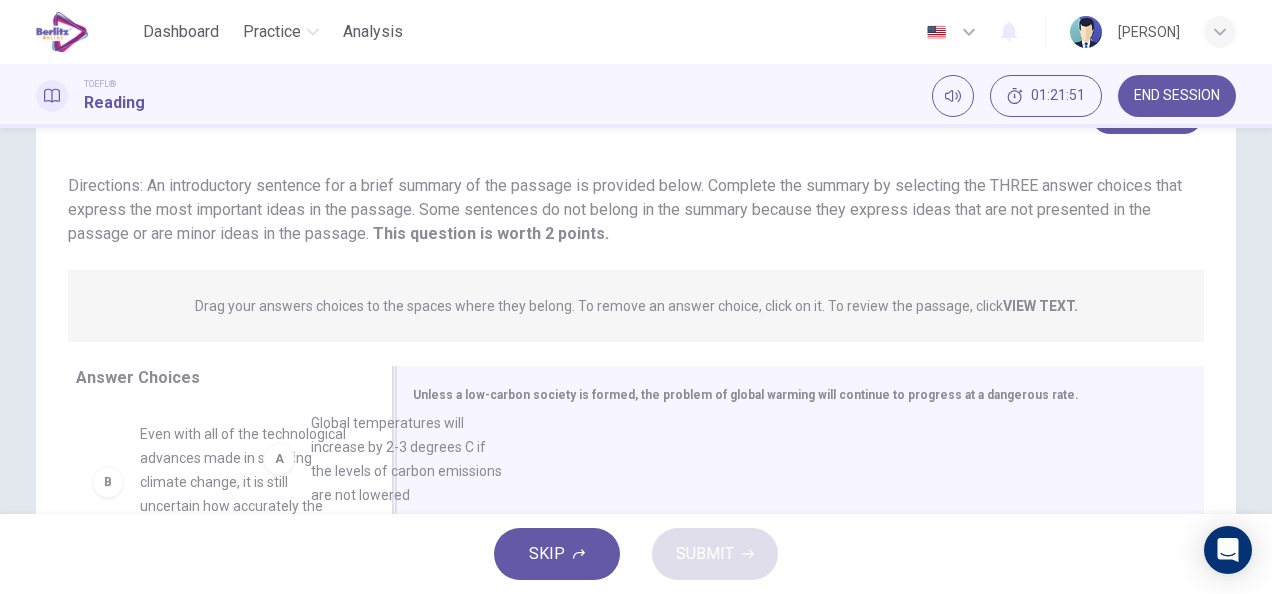 drag, startPoint x: 299, startPoint y: 461, endPoint x: 591, endPoint y: 452, distance: 292.13867 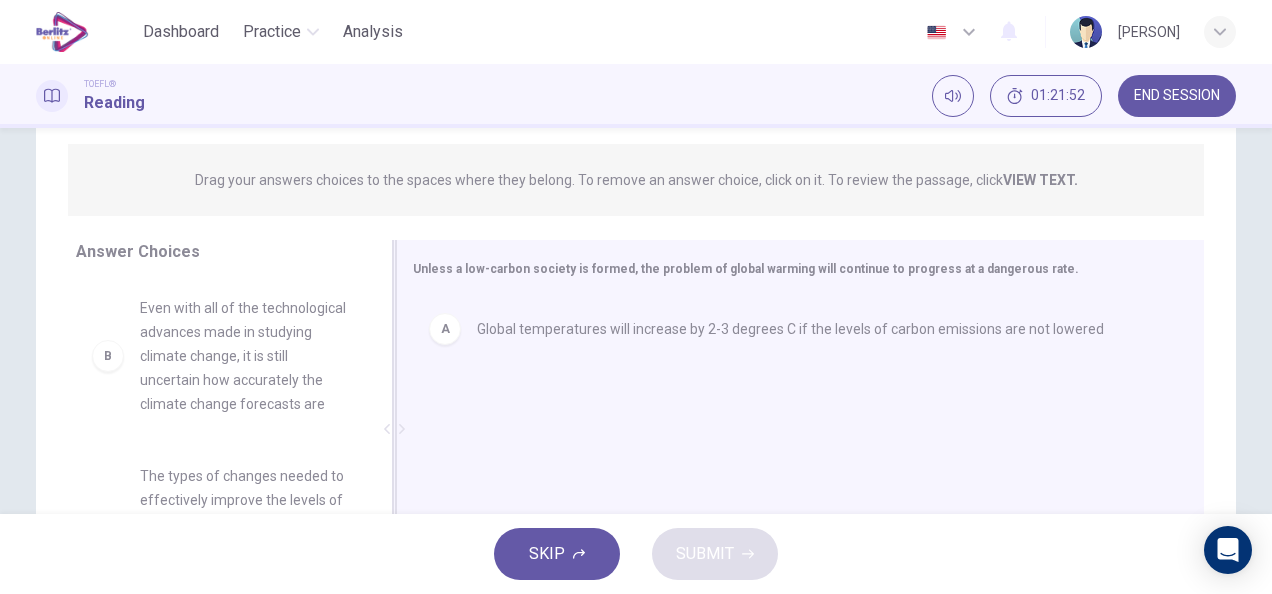 scroll, scrollTop: 242, scrollLeft: 0, axis: vertical 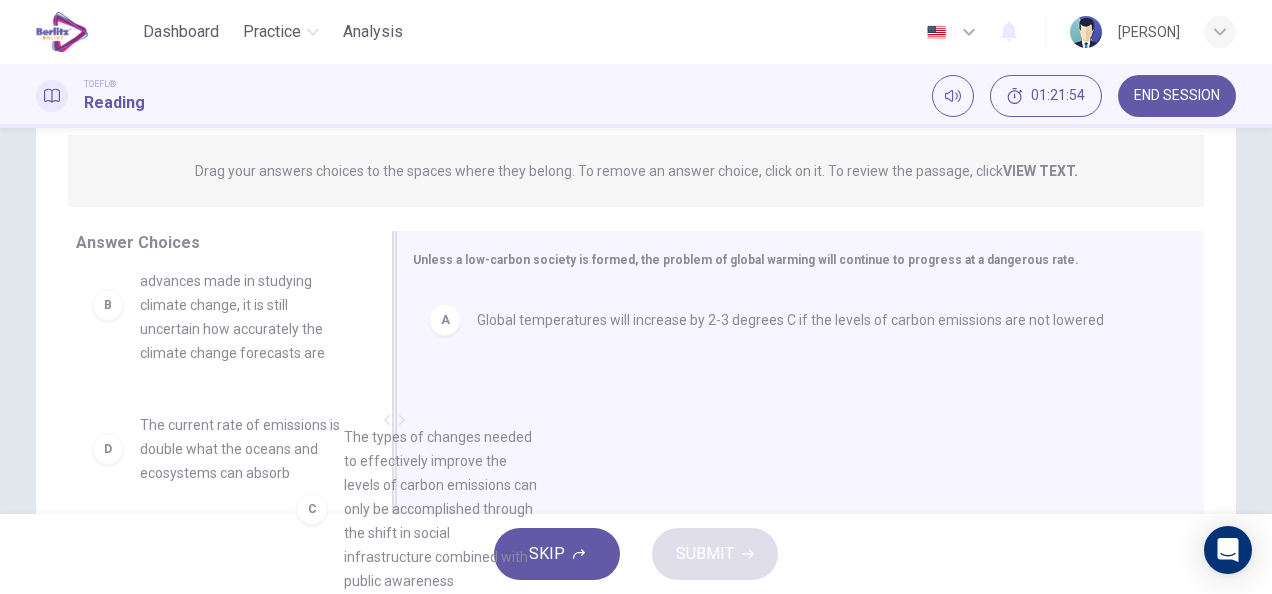 drag, startPoint x: 281, startPoint y: 499, endPoint x: 534, endPoint y: 429, distance: 262.50525 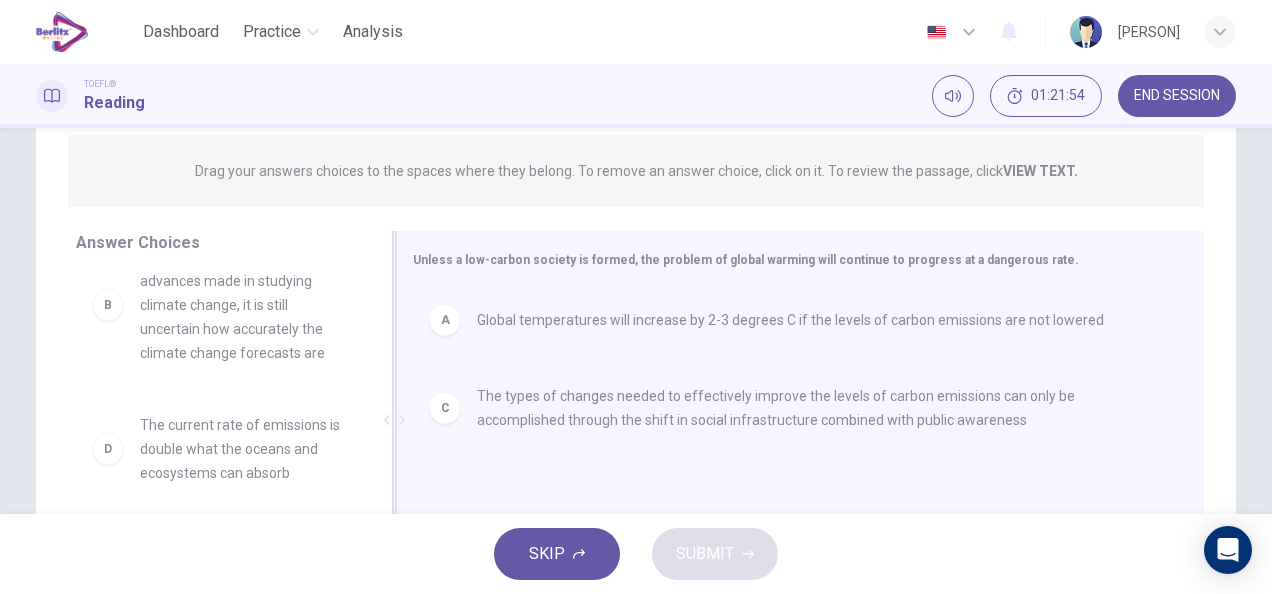 scroll, scrollTop: 364, scrollLeft: 0, axis: vertical 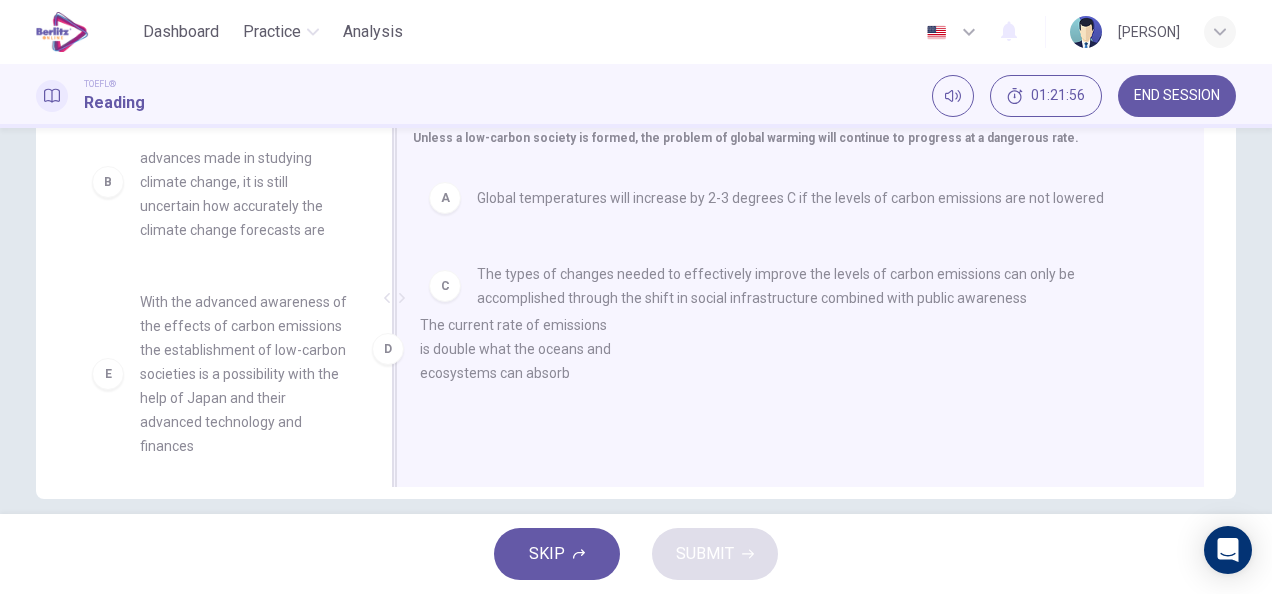 drag, startPoint x: 274, startPoint y: 394, endPoint x: 592, endPoint y: 390, distance: 318.02515 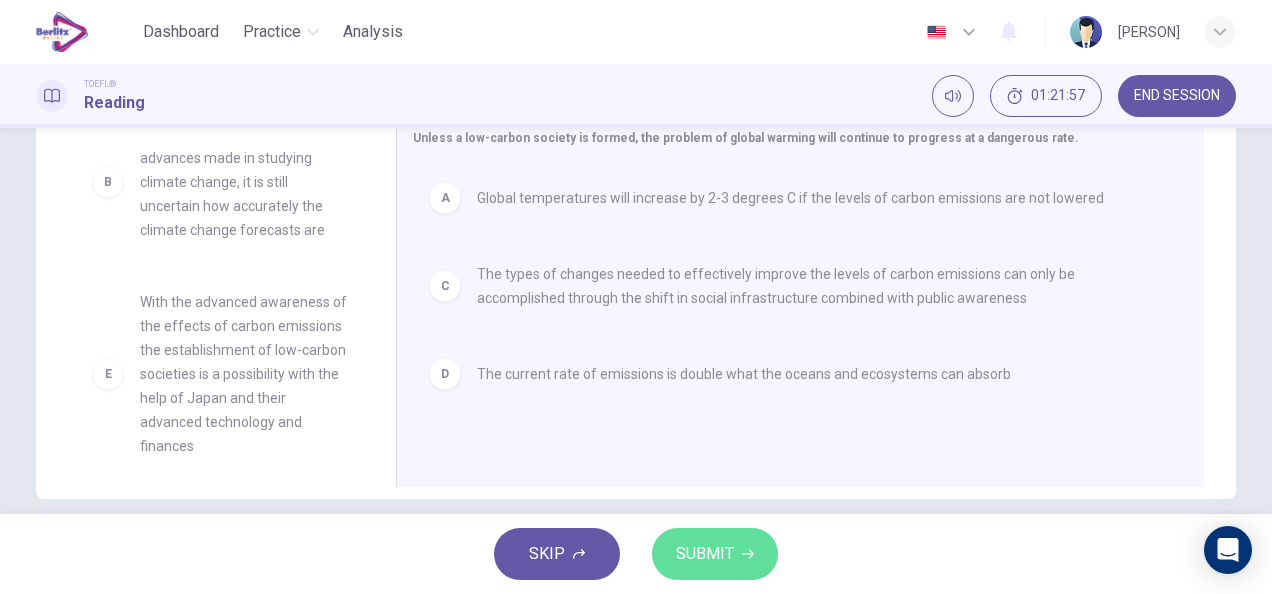 click on "SUBMIT" at bounding box center [715, 554] 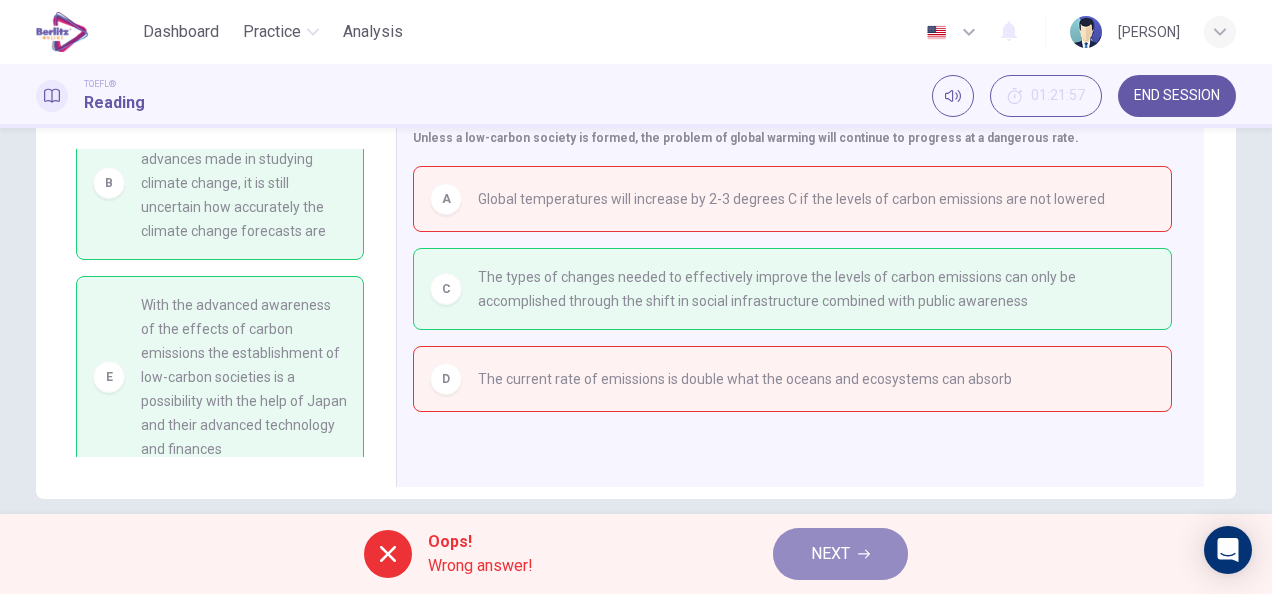 click on "NEXT" at bounding box center [830, 554] 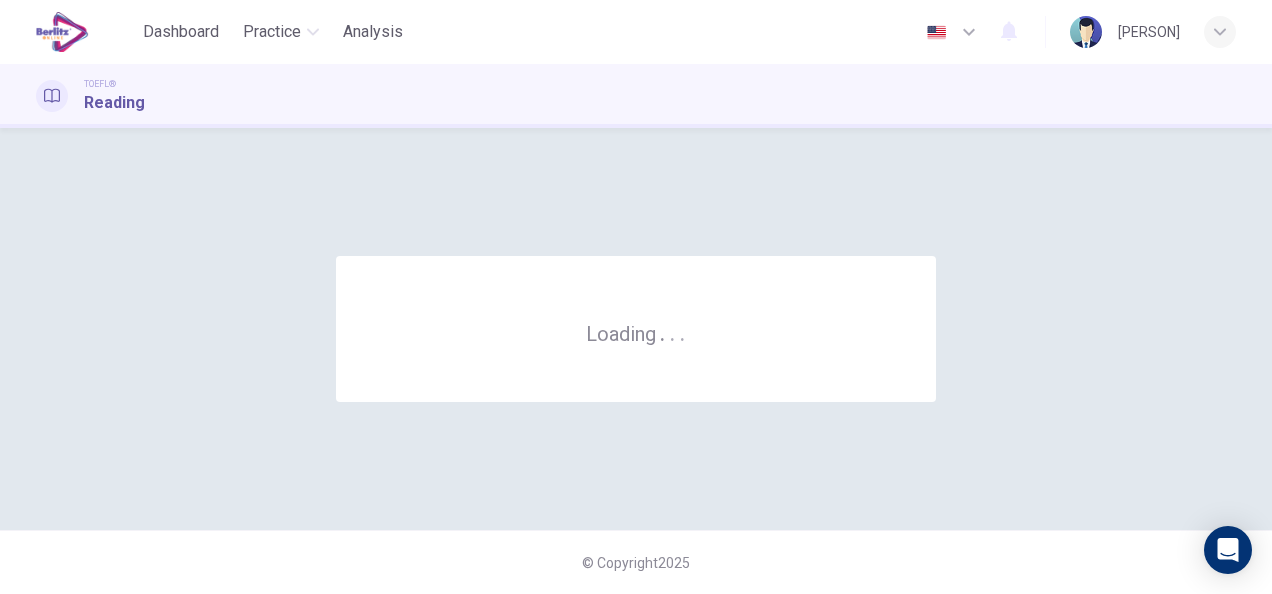 scroll, scrollTop: 0, scrollLeft: 0, axis: both 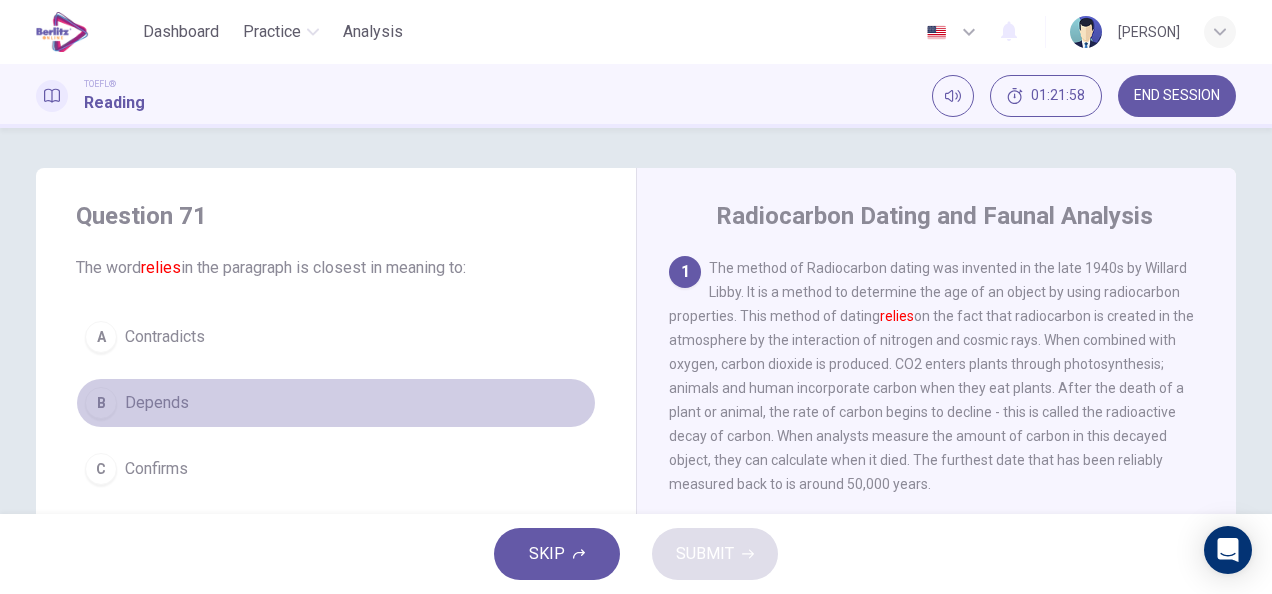 click on "B Depends" at bounding box center (336, 403) 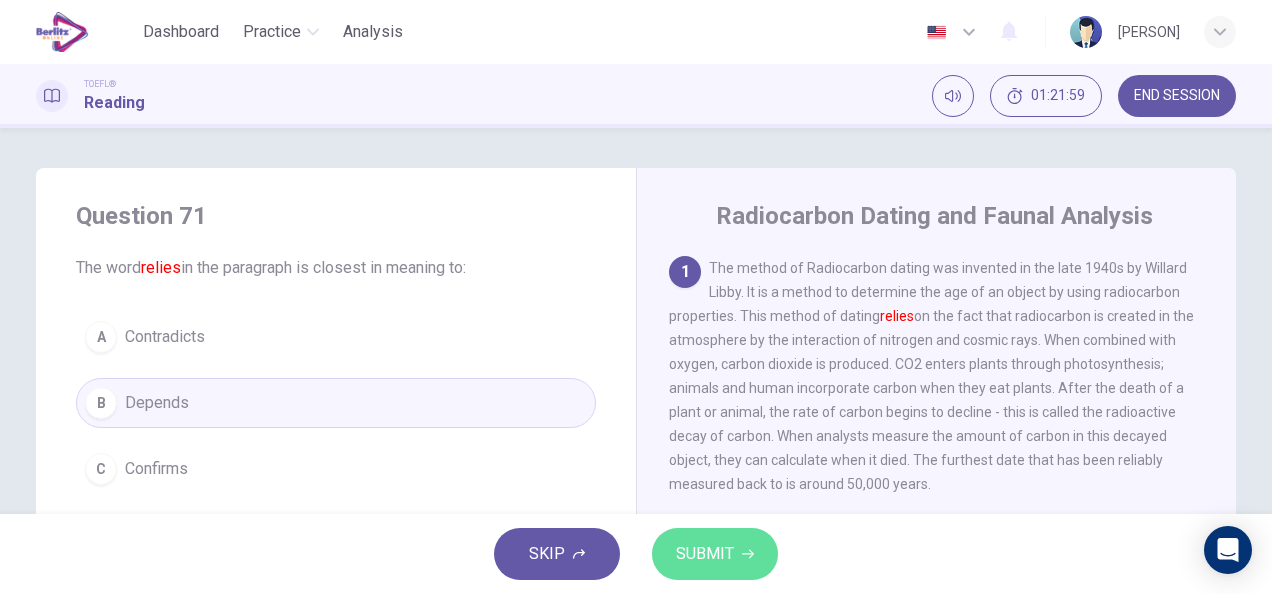 click on "SUBMIT" at bounding box center [715, 554] 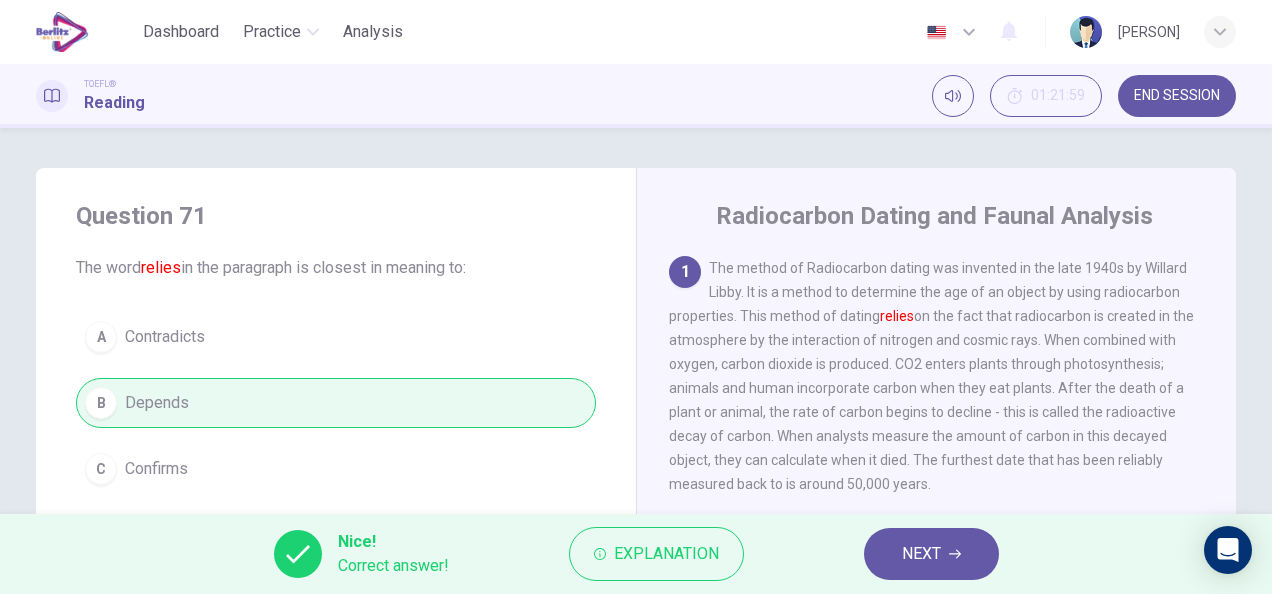 click on "Nice! Correct answer! Explanation NEXT" at bounding box center (636, 554) 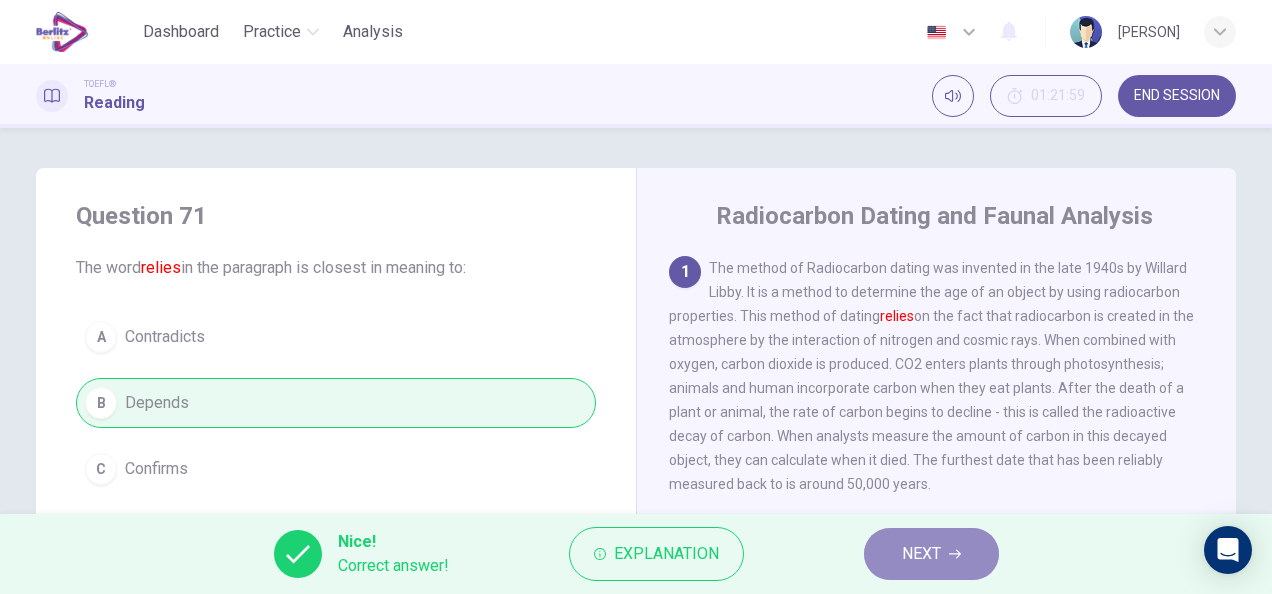 click on "NEXT" at bounding box center (931, 554) 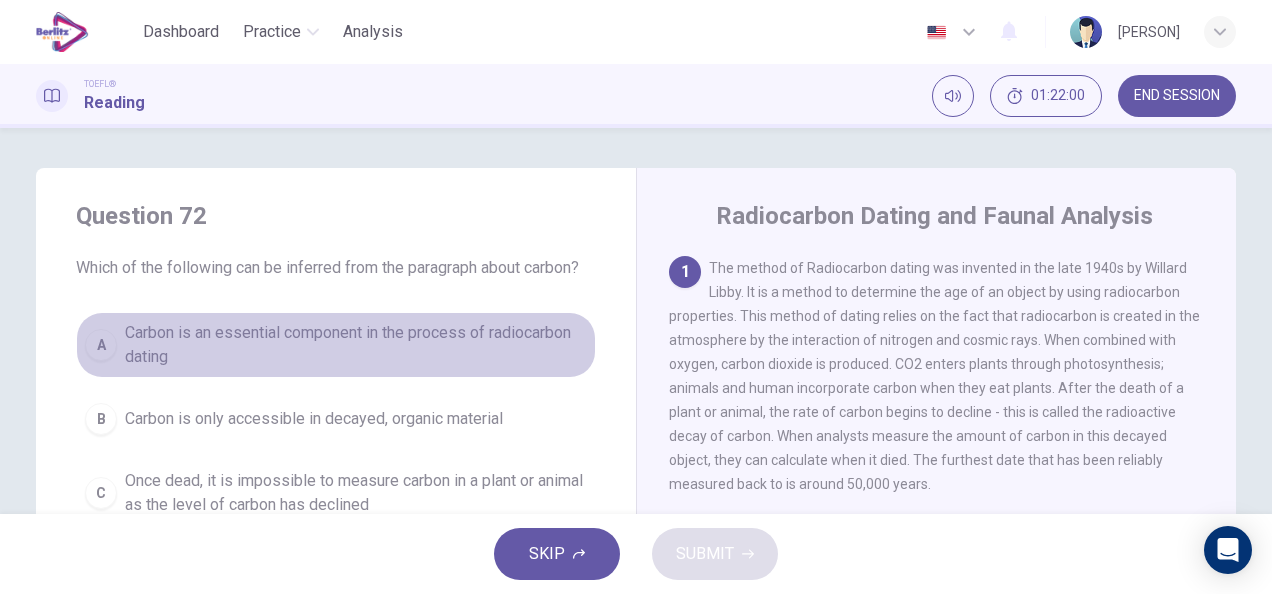 click on "Carbon is an essential component in the process of radiocarbon dating" at bounding box center (356, 345) 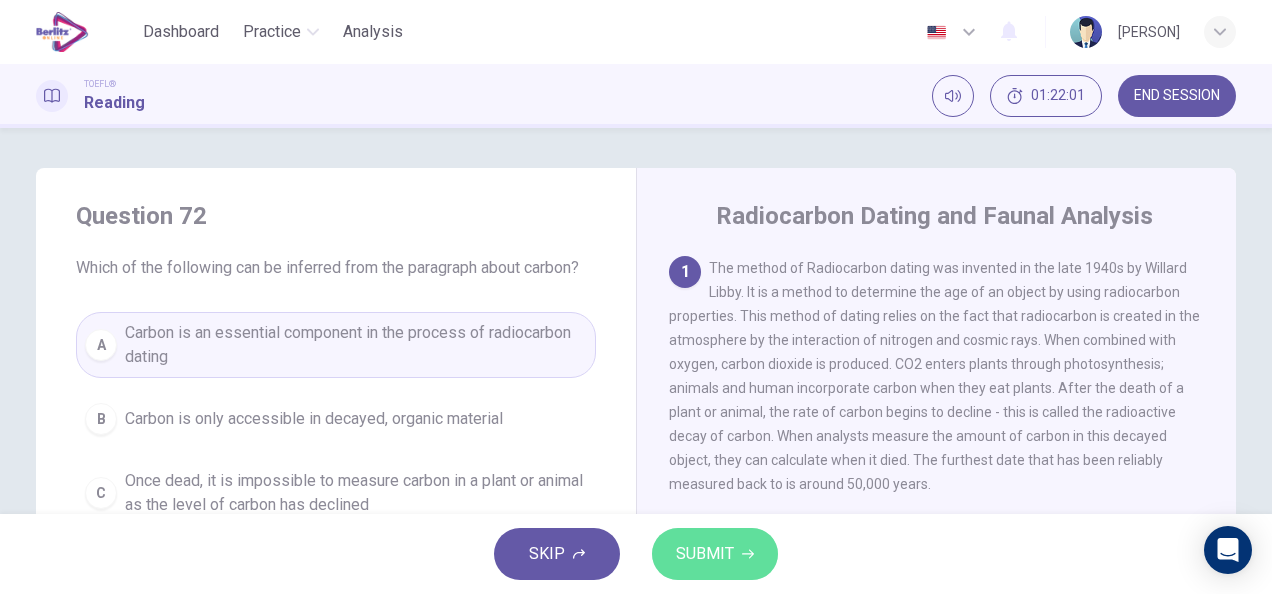 click on "SUBMIT" at bounding box center [705, 554] 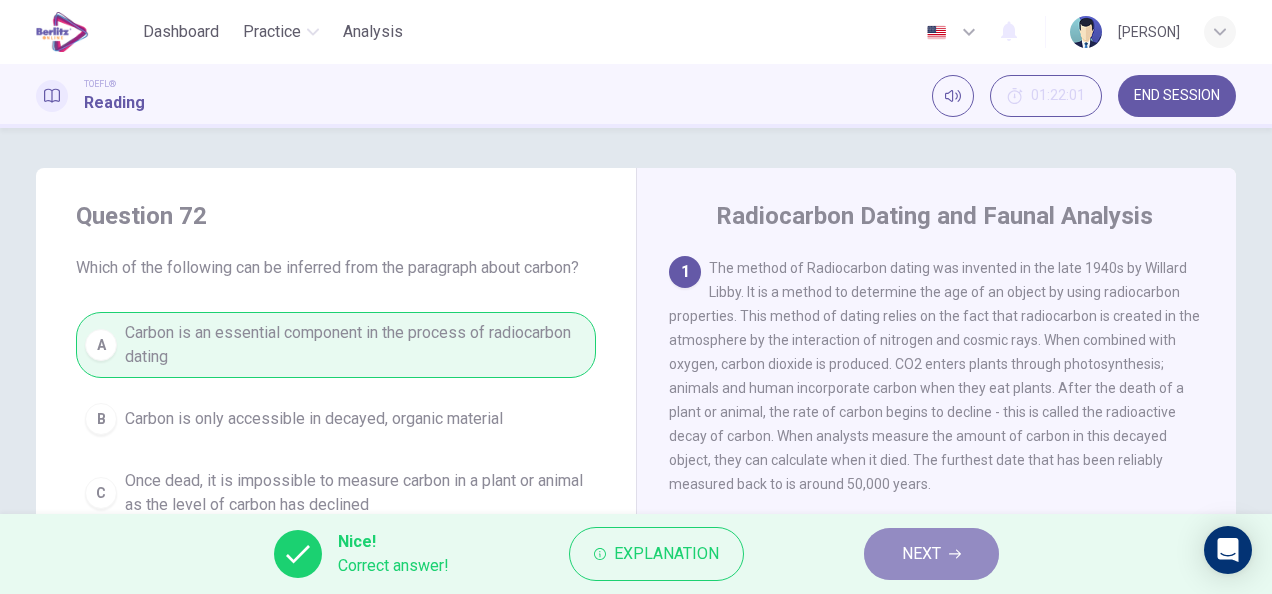 click on "NEXT" at bounding box center (931, 554) 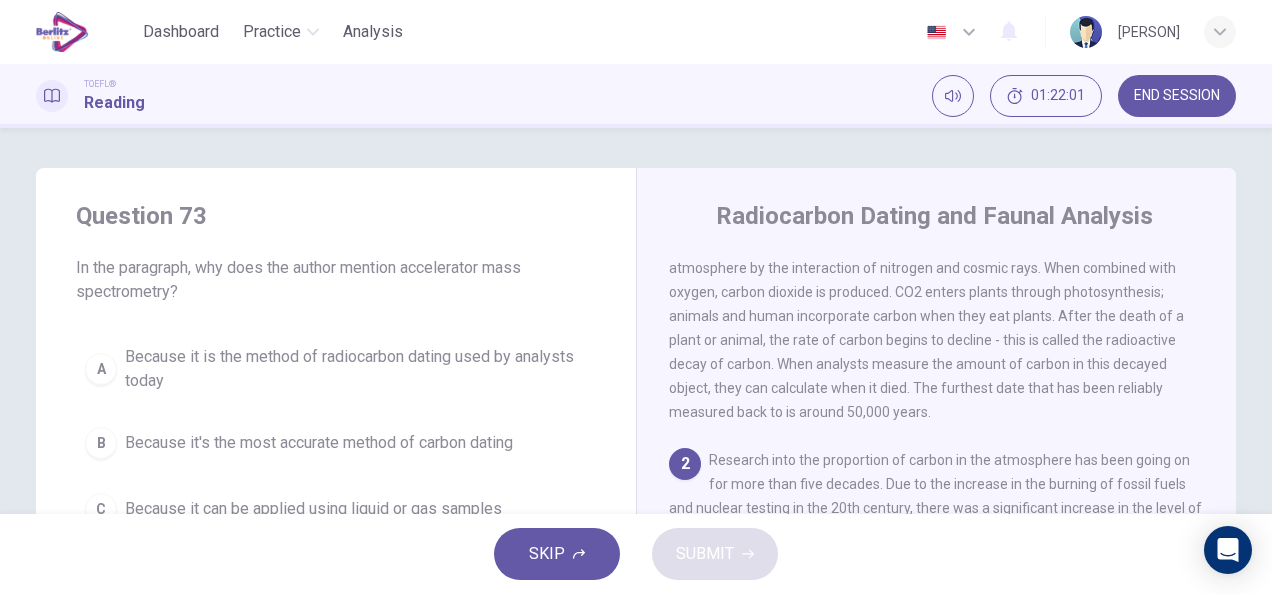 scroll, scrollTop: 93, scrollLeft: 0, axis: vertical 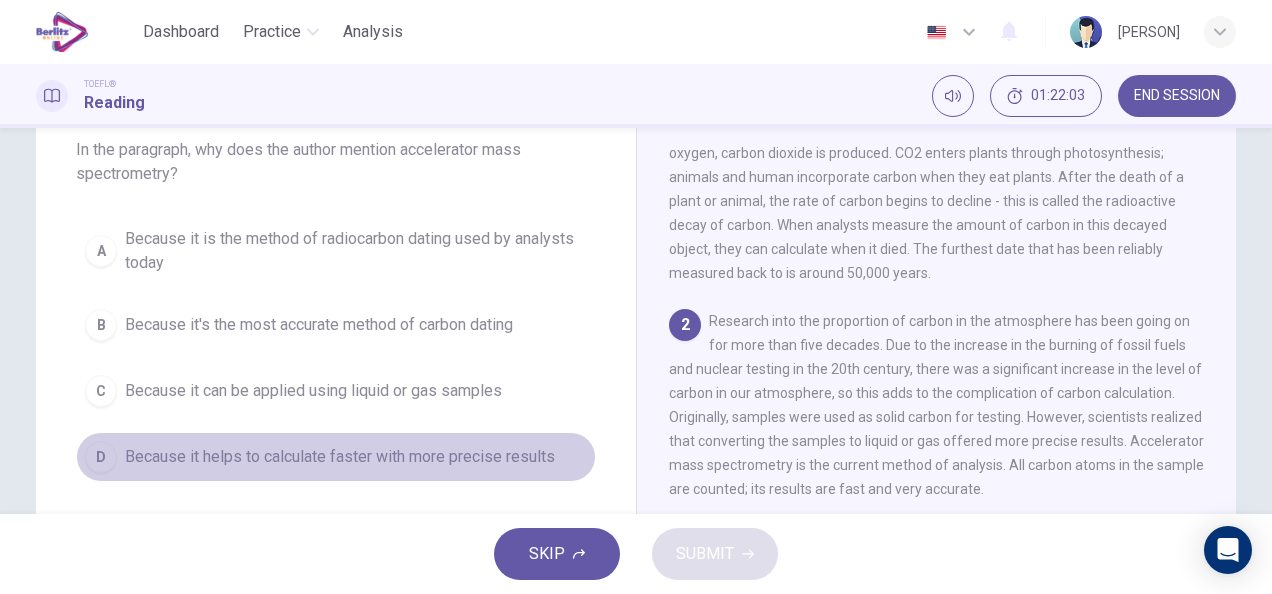 click on "Because it helps to calculate faster with more precise results" at bounding box center (340, 457) 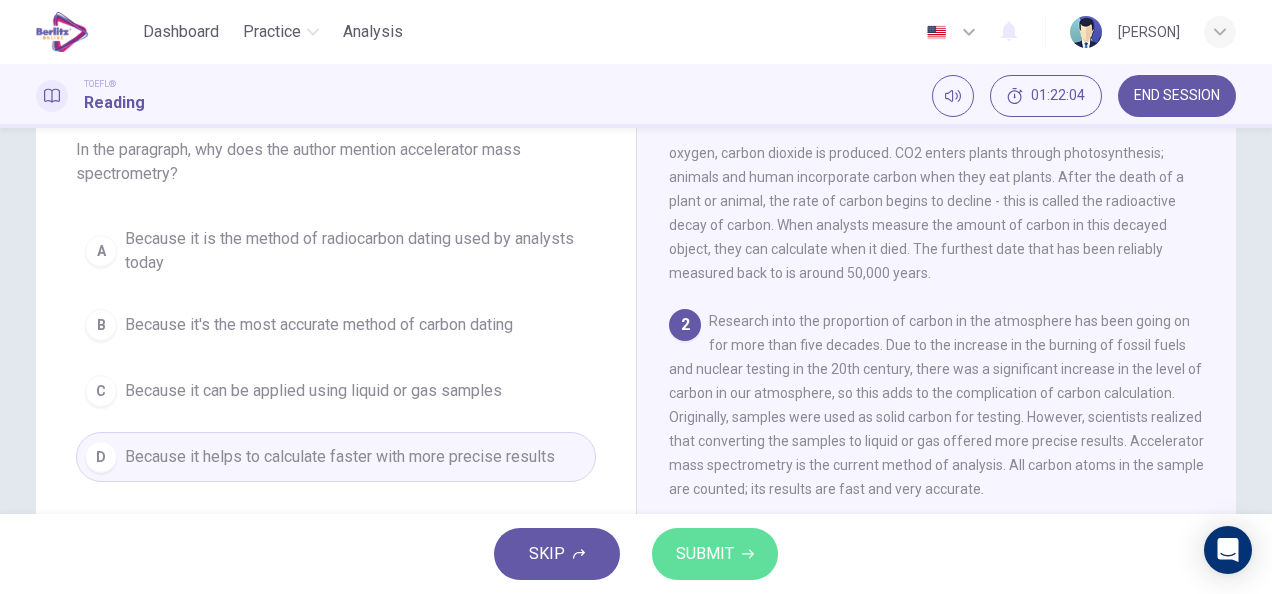 click on "SUBMIT" at bounding box center (715, 554) 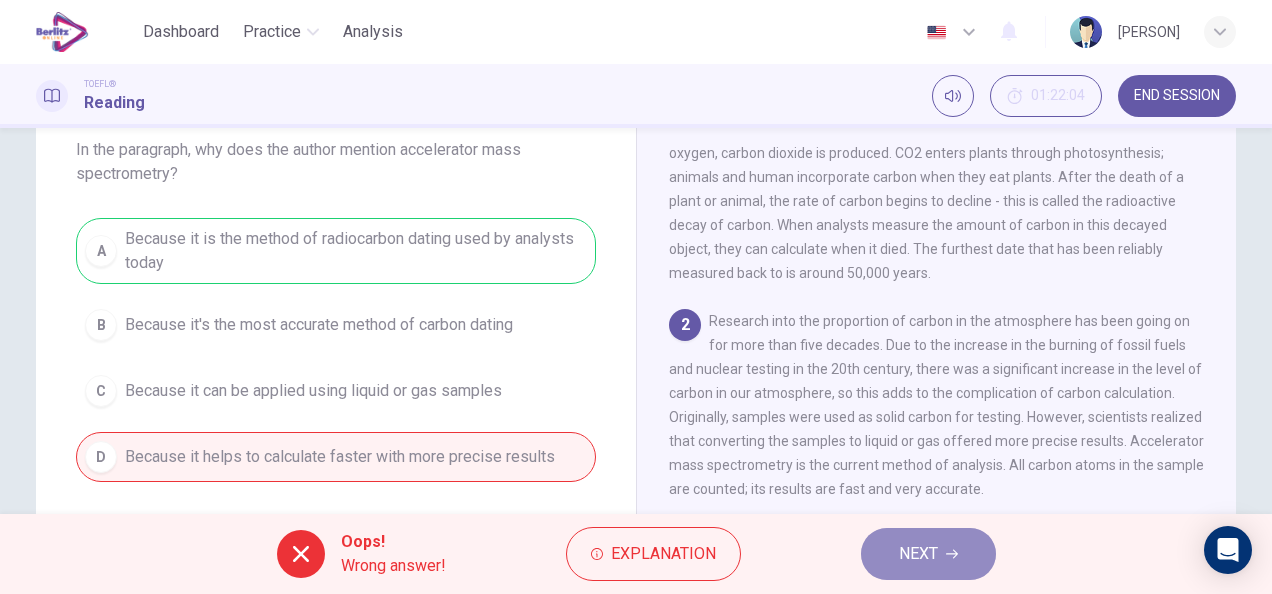click on "NEXT" at bounding box center (928, 554) 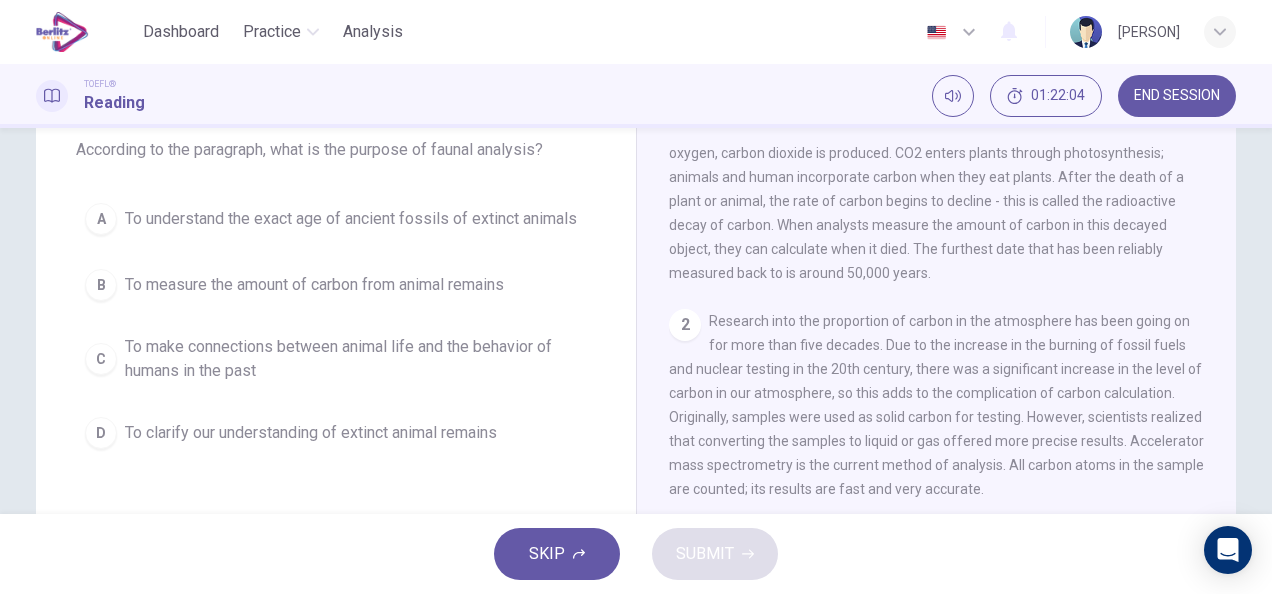 scroll, scrollTop: 216, scrollLeft: 0, axis: vertical 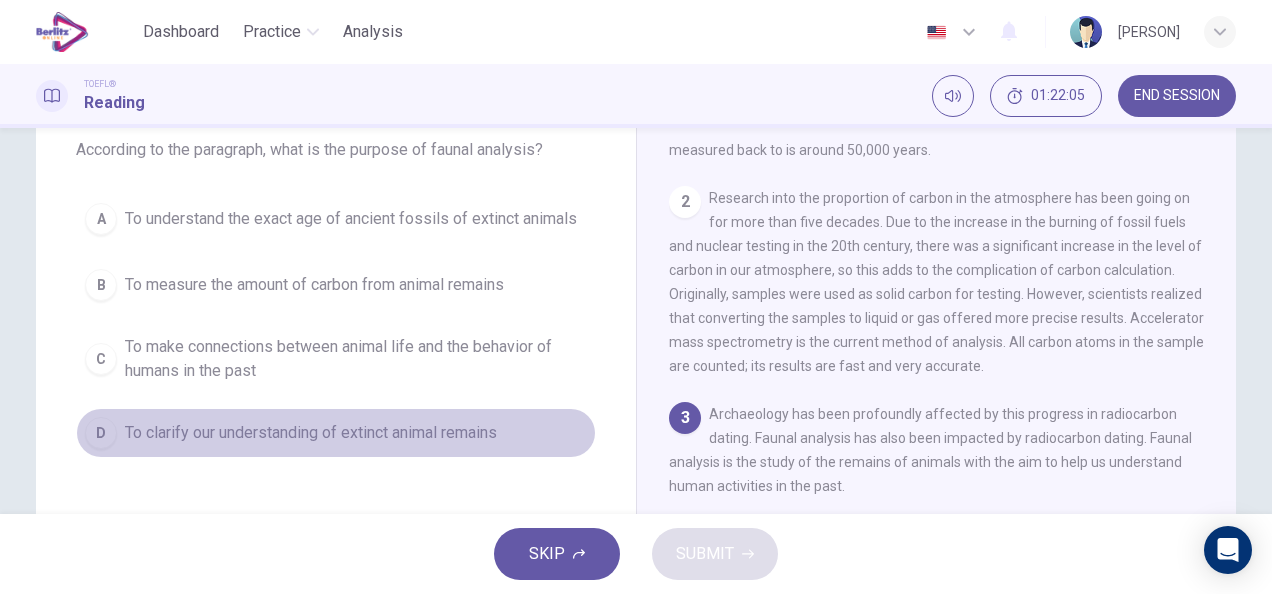 click on "To clarify our understanding of extinct animal remains" at bounding box center [311, 433] 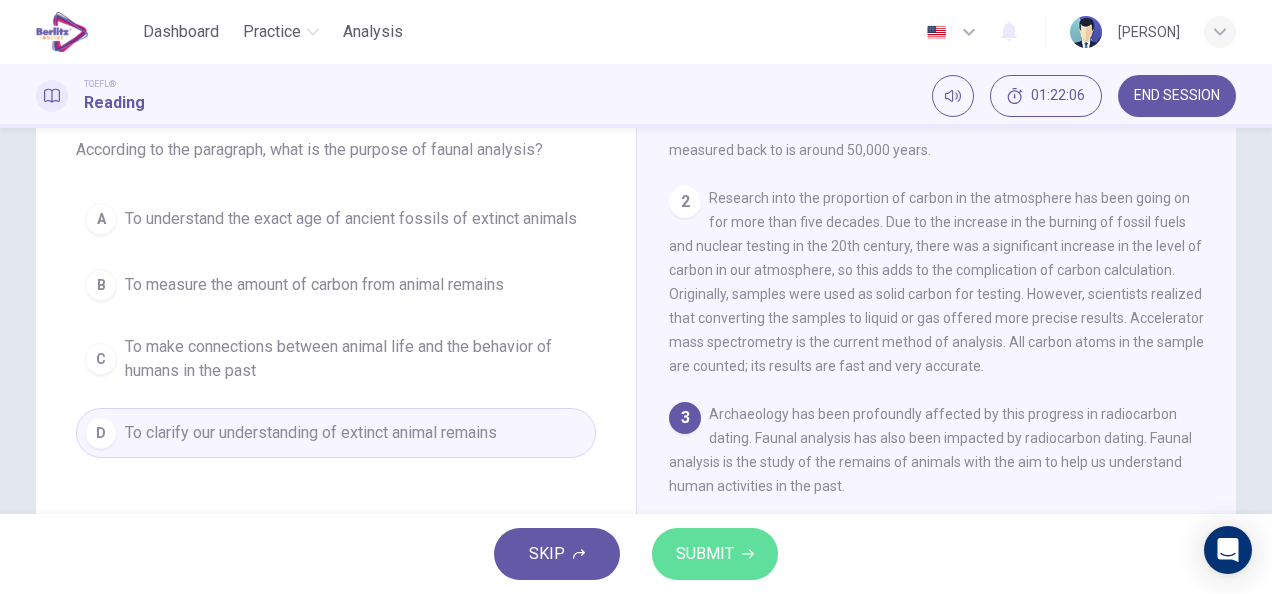 click on "SUBMIT" at bounding box center [705, 554] 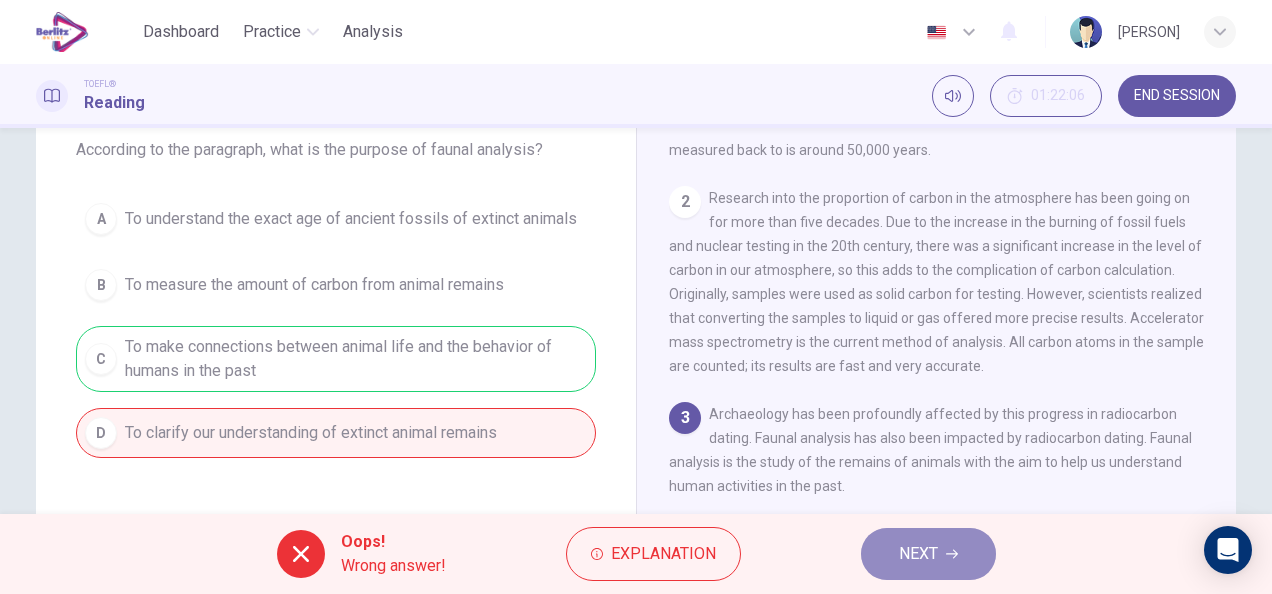 click on "NEXT" at bounding box center (928, 554) 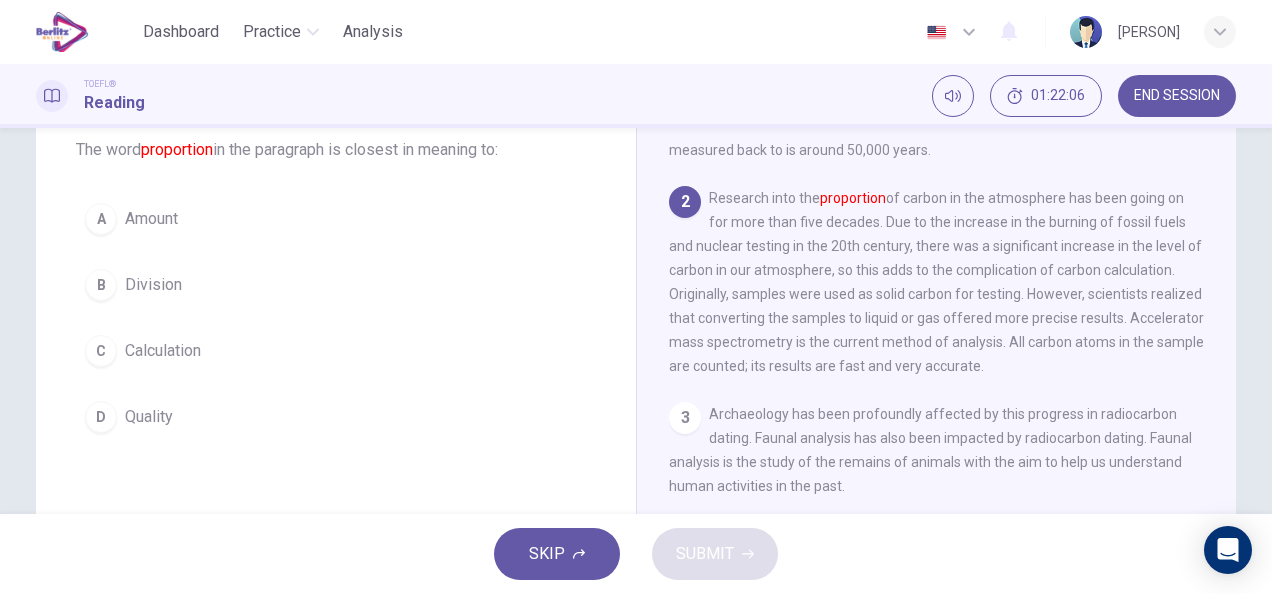 scroll, scrollTop: 270, scrollLeft: 0, axis: vertical 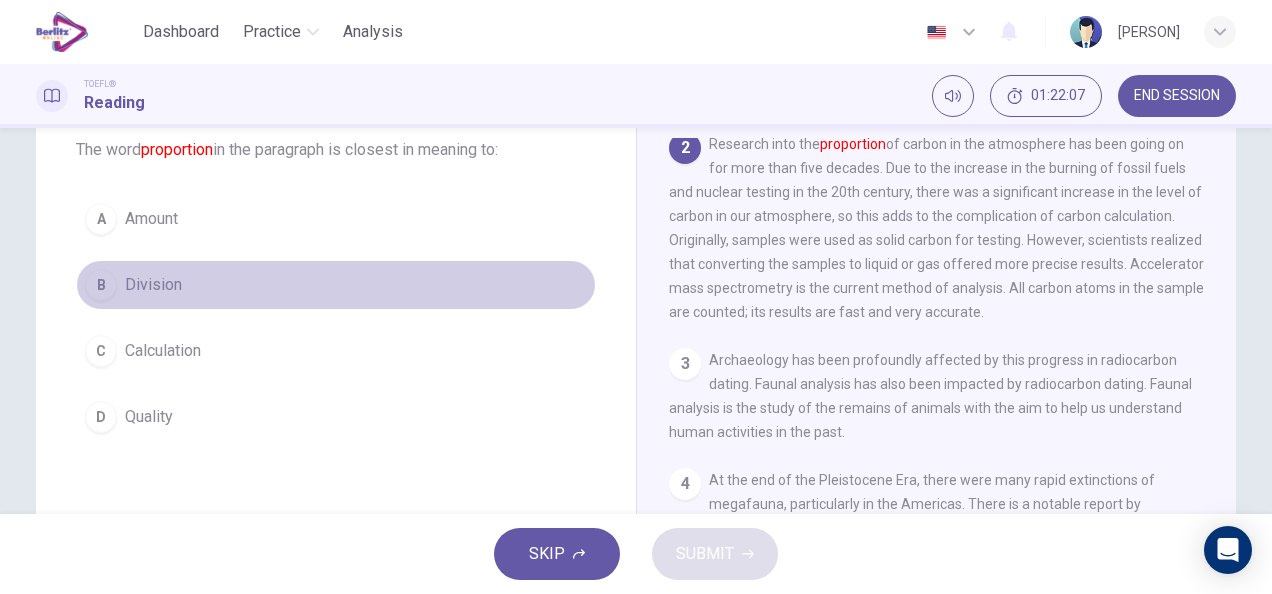 click on "B Division" at bounding box center (336, 285) 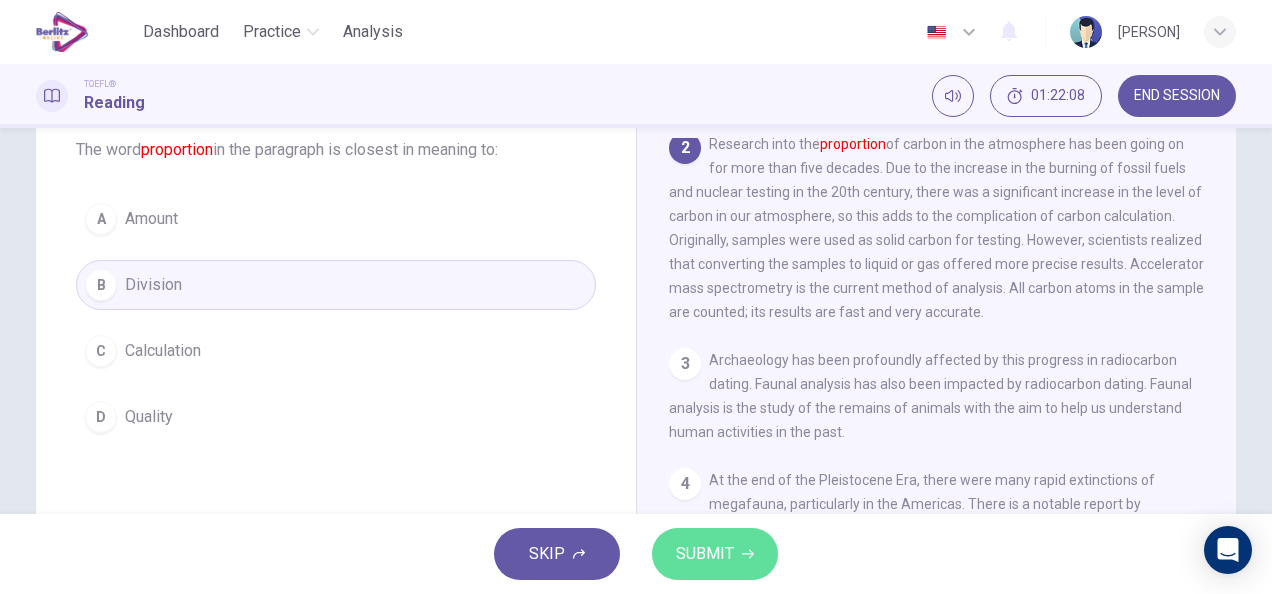 click on "SUBMIT" at bounding box center [715, 554] 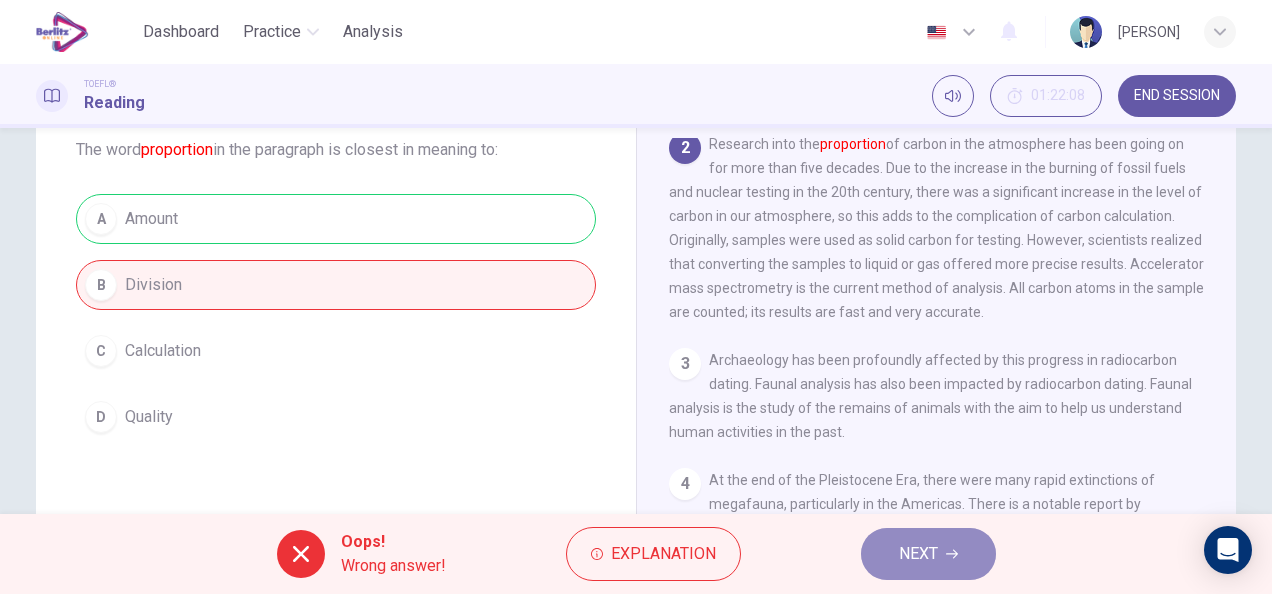 click on "NEXT" at bounding box center [928, 554] 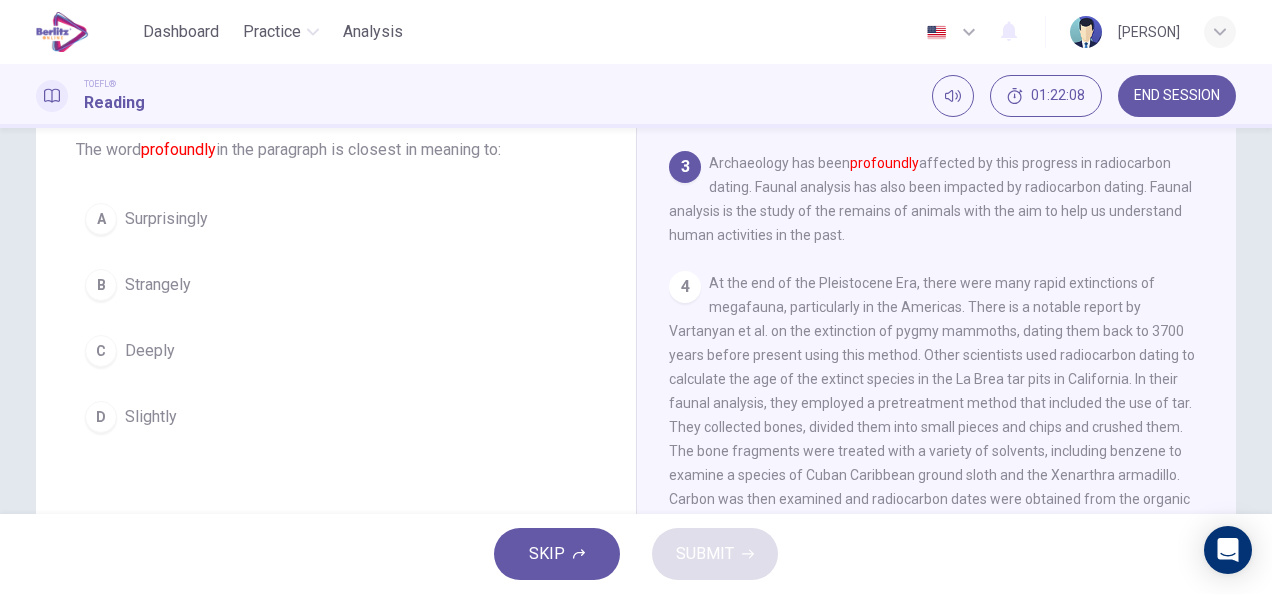 scroll, scrollTop: 492, scrollLeft: 0, axis: vertical 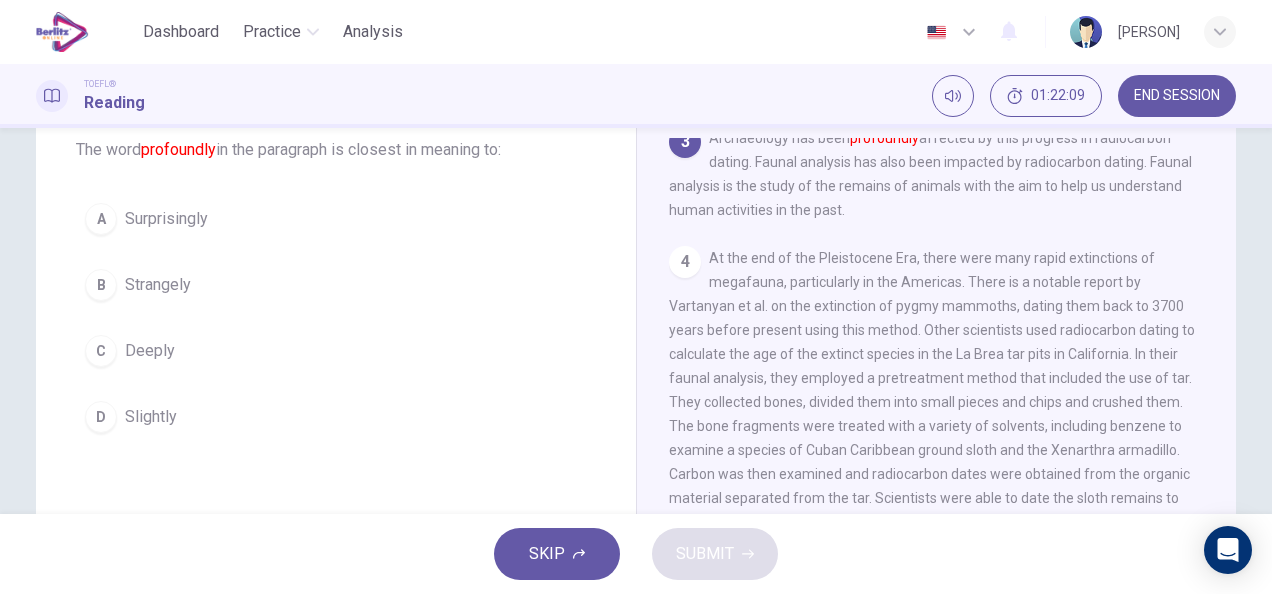 click on "A Surprisingly B Strangely C Deeply D Slightly" at bounding box center (336, 318) 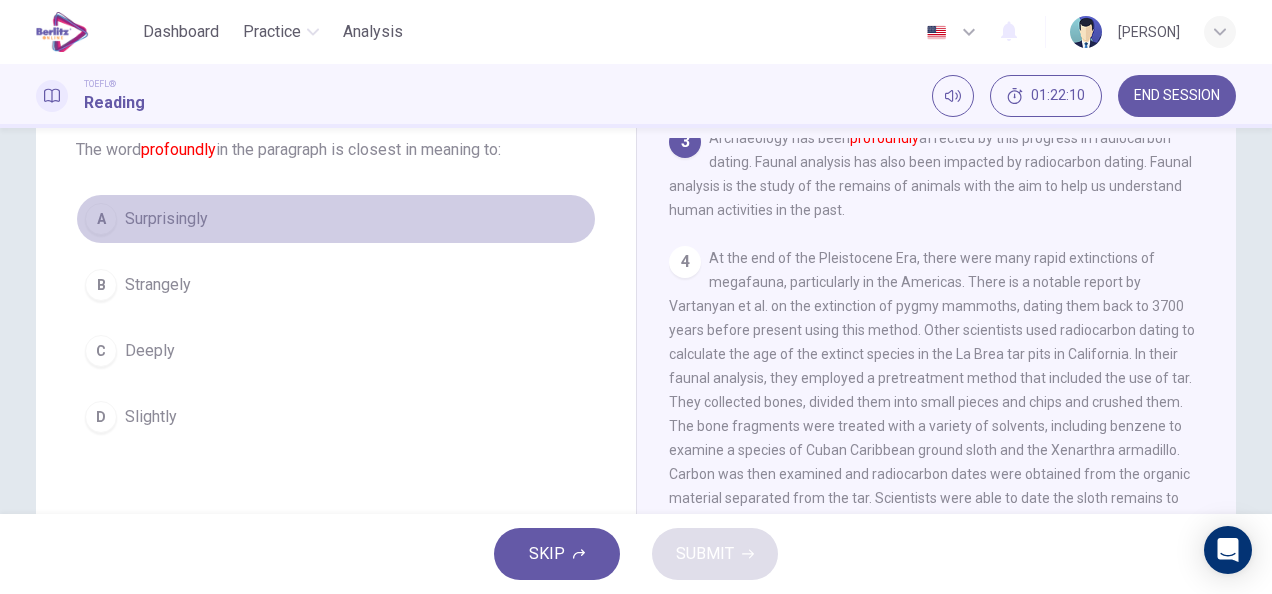click on "Surprisingly" at bounding box center [166, 219] 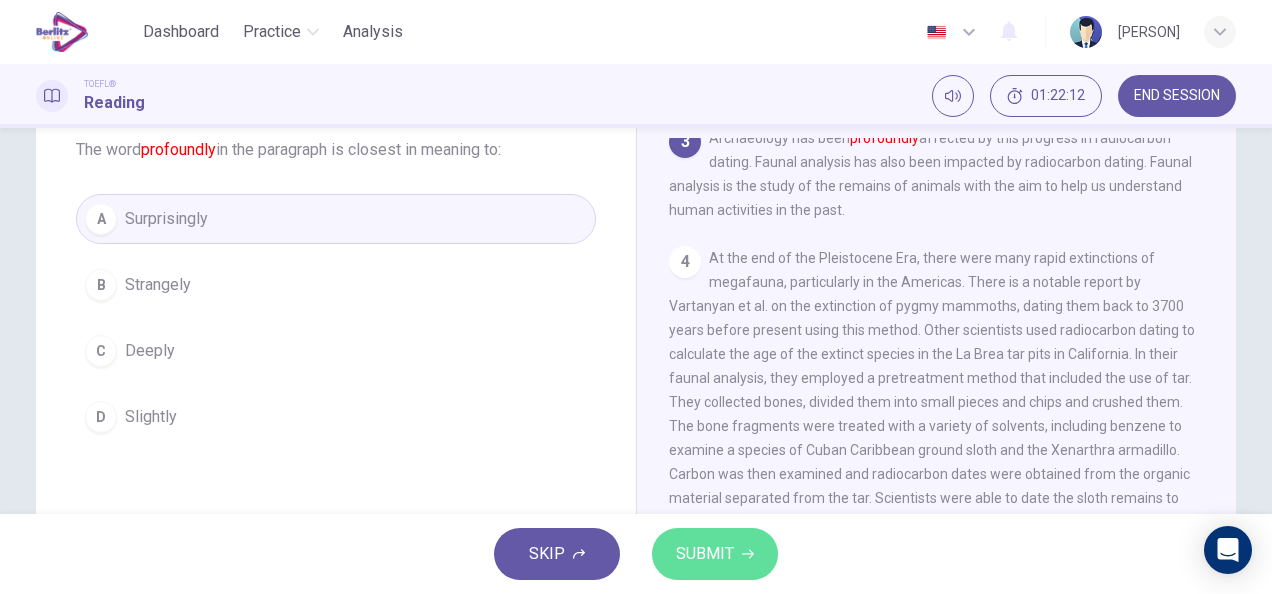 click on "SUBMIT" at bounding box center (705, 554) 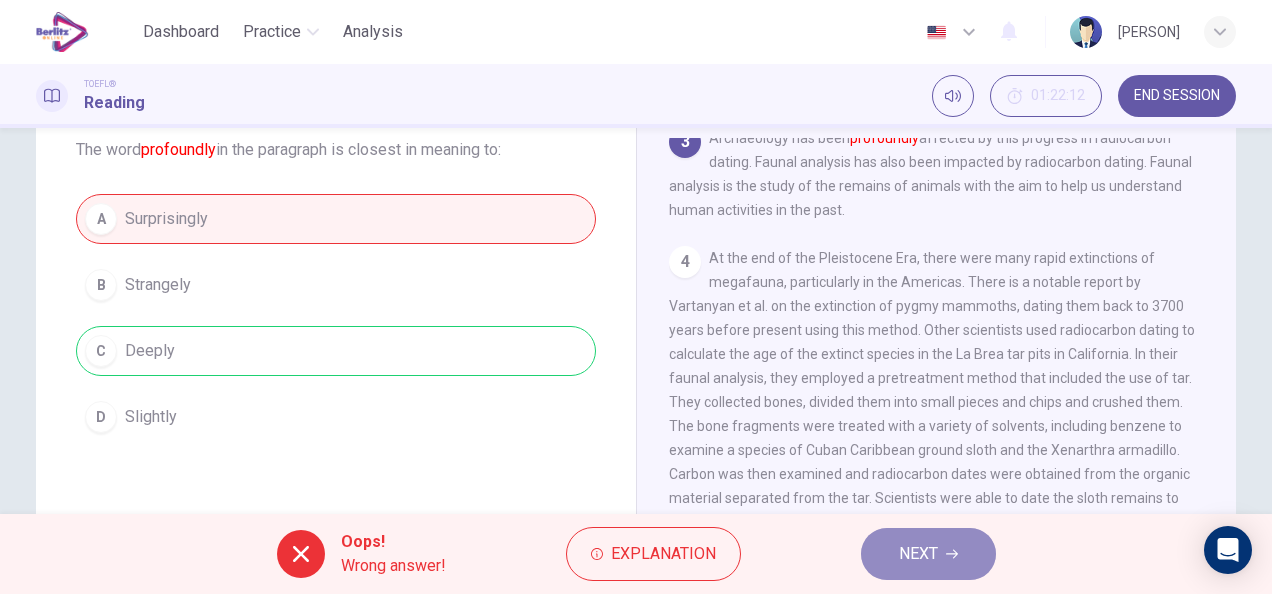 click on "NEXT" at bounding box center [928, 554] 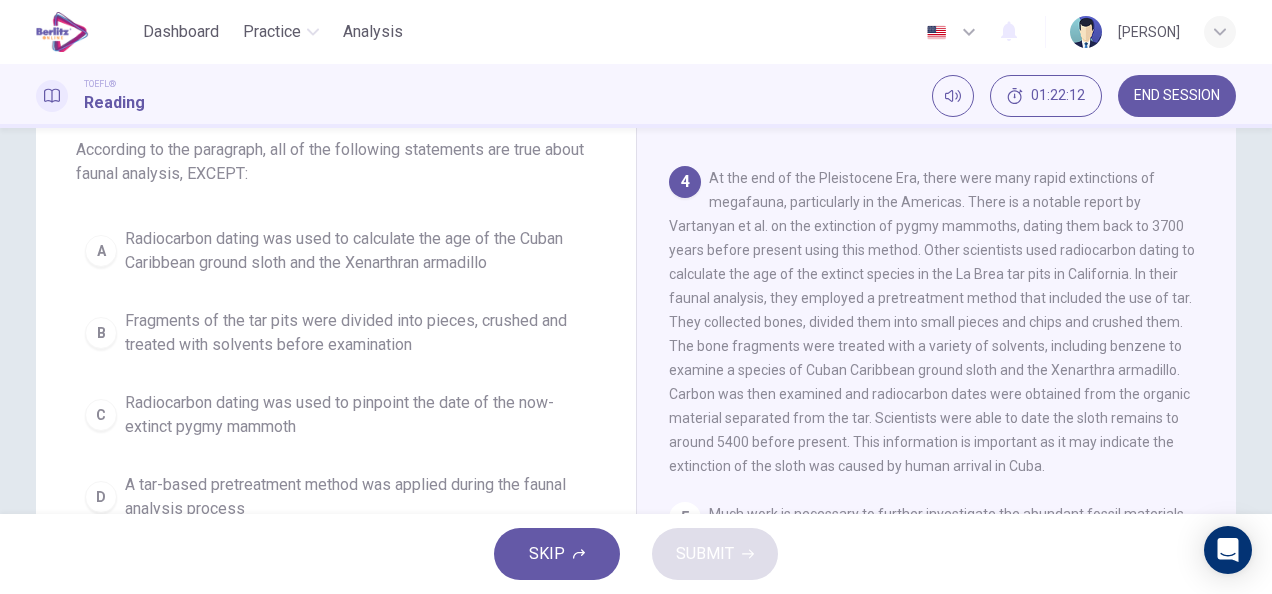 scroll, scrollTop: 614, scrollLeft: 0, axis: vertical 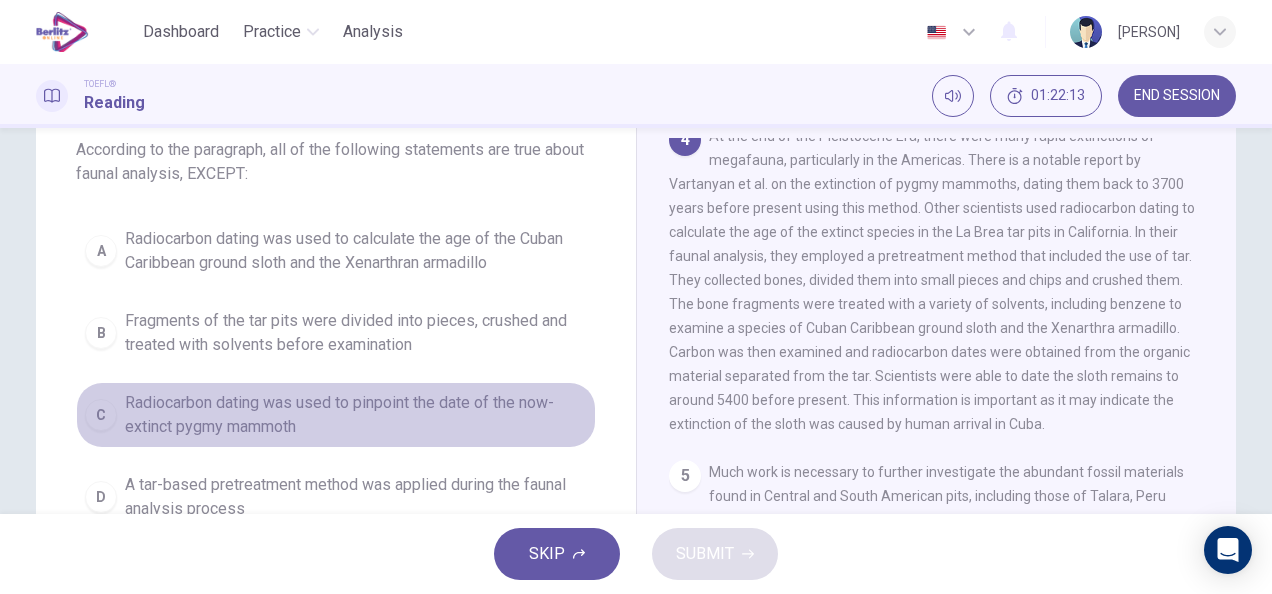 click on "Radiocarbon dating was used to pinpoint the date of the now-extinct pygmy mammoth" at bounding box center [356, 415] 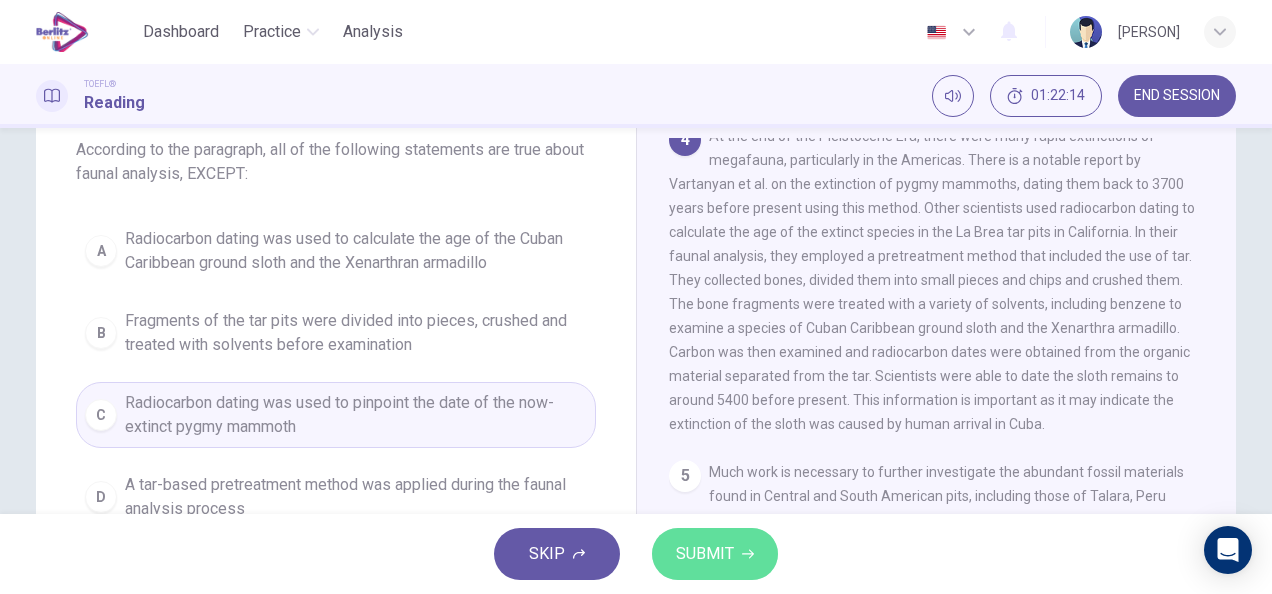 click on "SUBMIT" at bounding box center [705, 554] 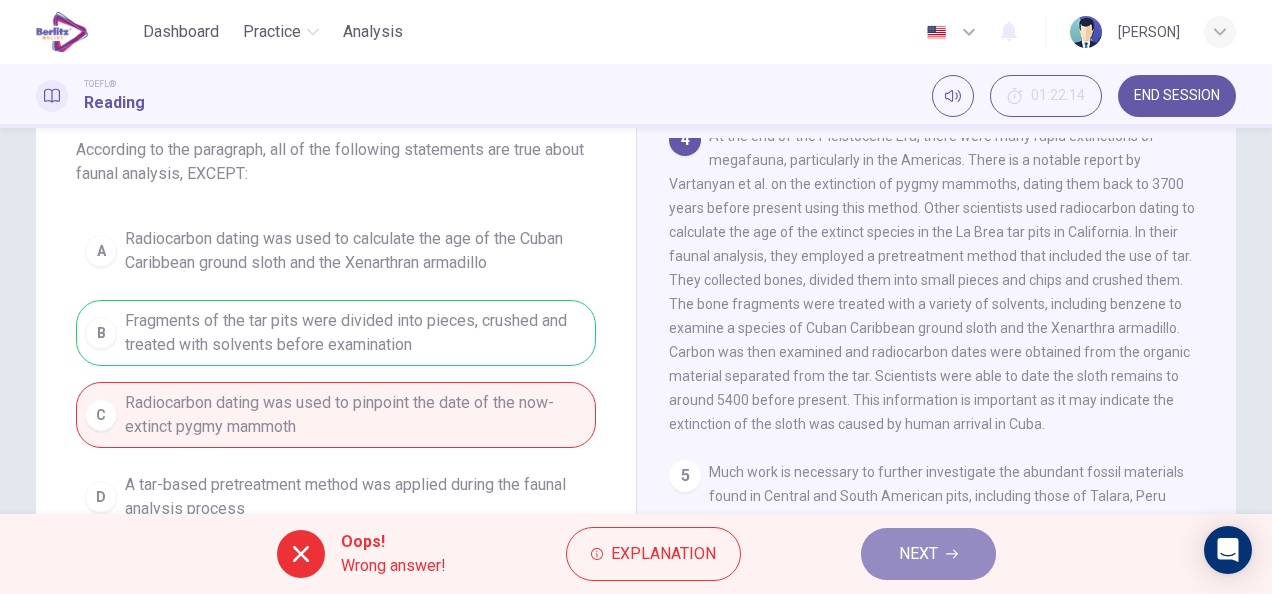 click on "NEXT" at bounding box center [928, 554] 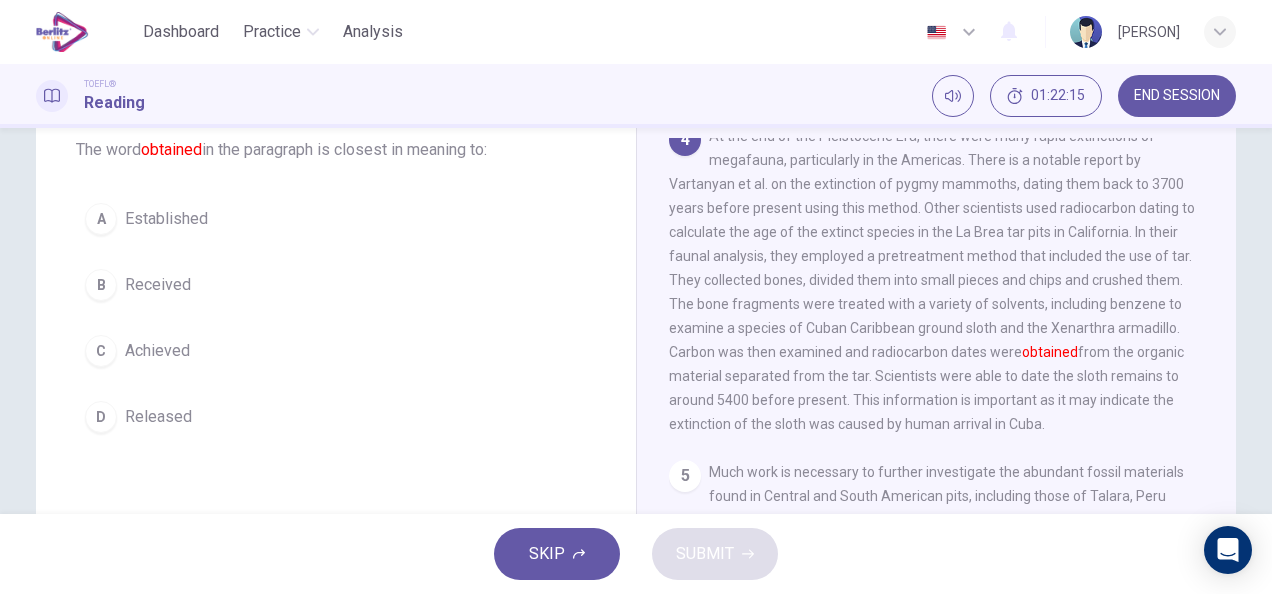 click on "Released" at bounding box center [158, 417] 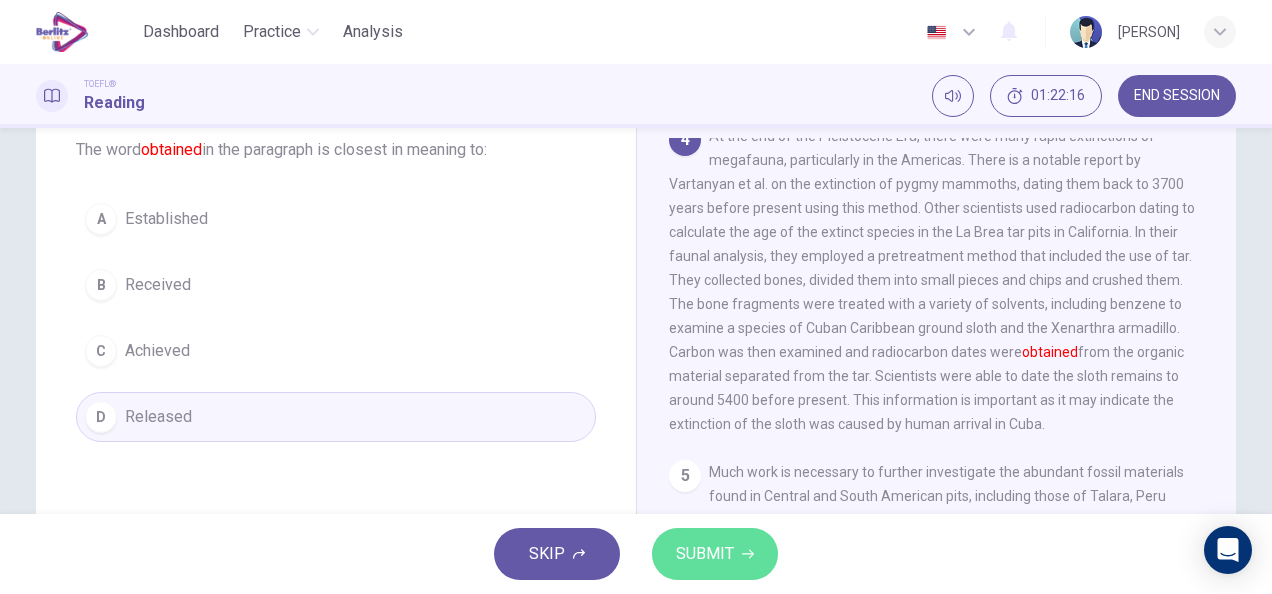 click on "SUBMIT" at bounding box center (705, 554) 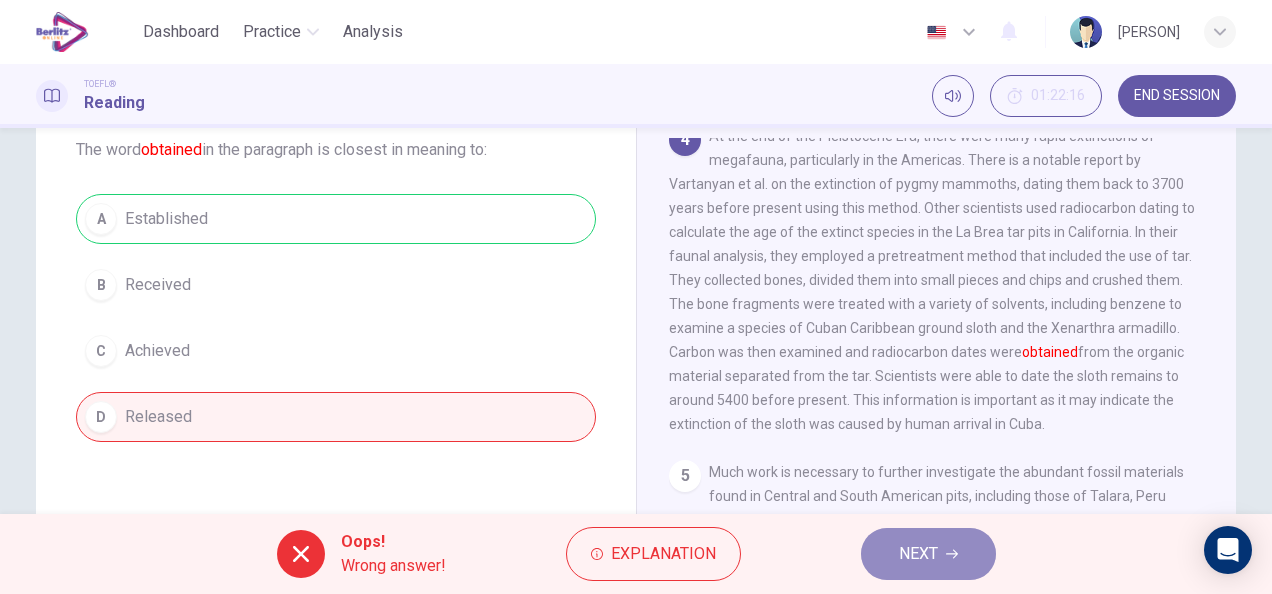 click on "NEXT" at bounding box center [918, 554] 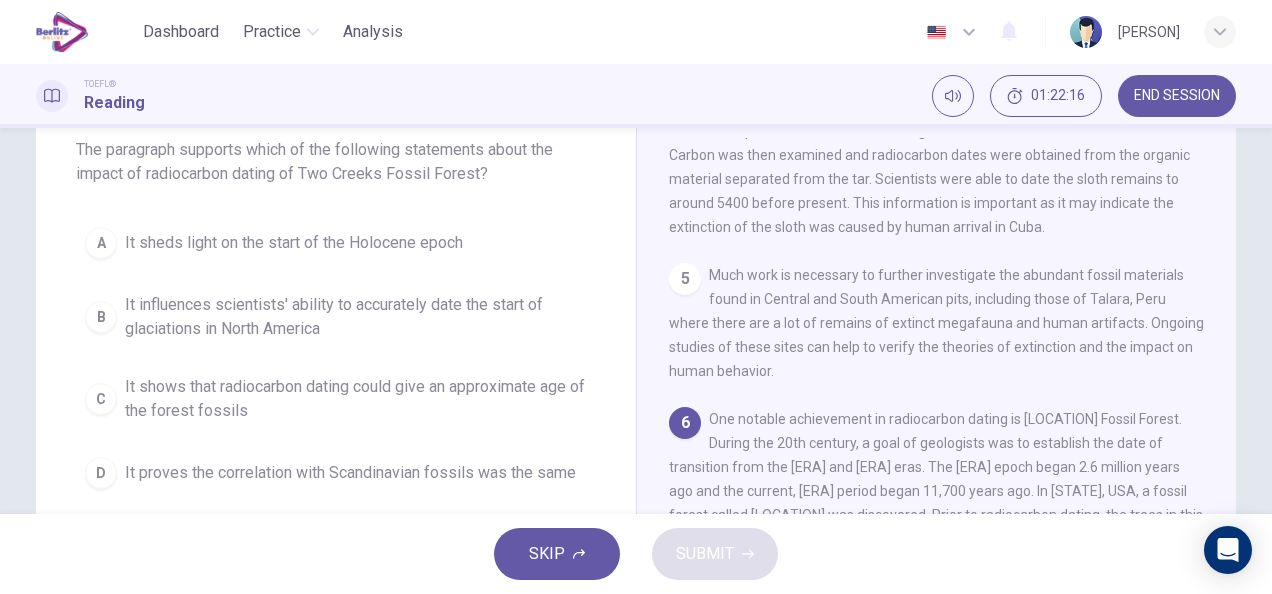 scroll, scrollTop: 876, scrollLeft: 0, axis: vertical 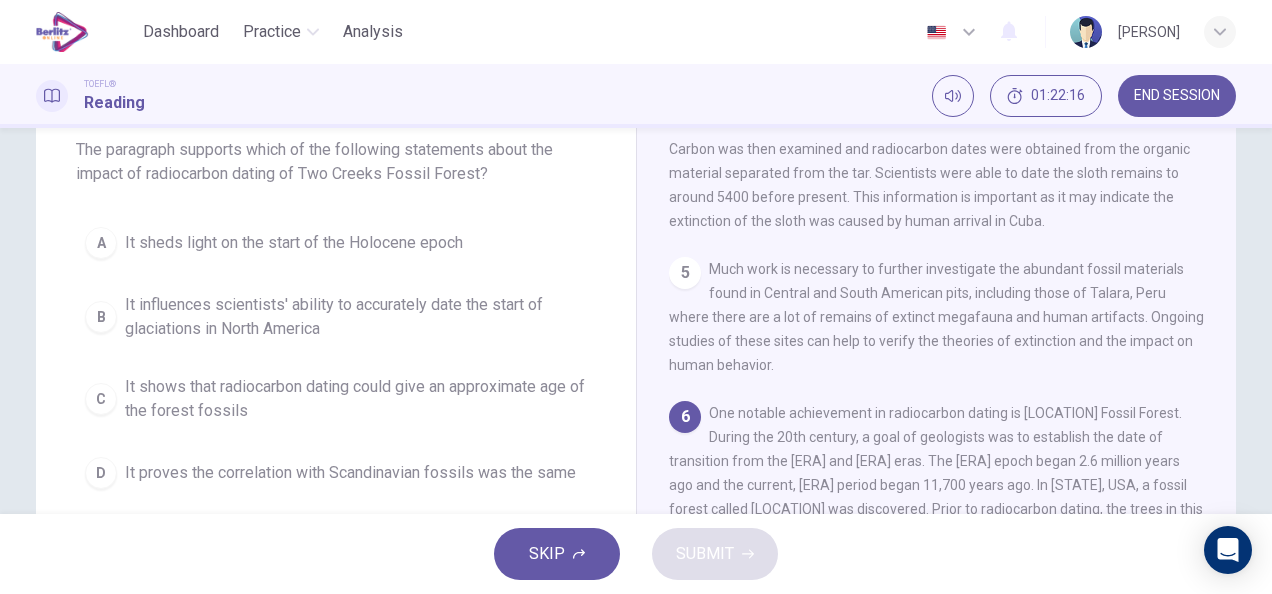 click on "It influences scientists' ability to accurately date the start of glaciations in North America" at bounding box center [356, 317] 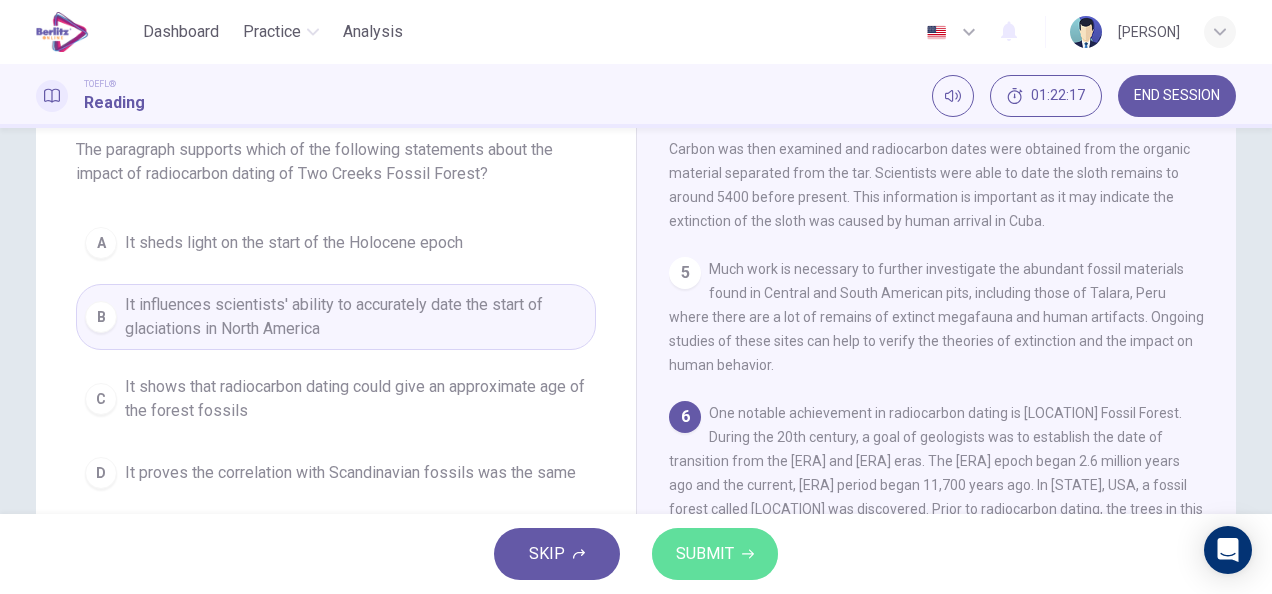 click on "SUBMIT" at bounding box center (715, 554) 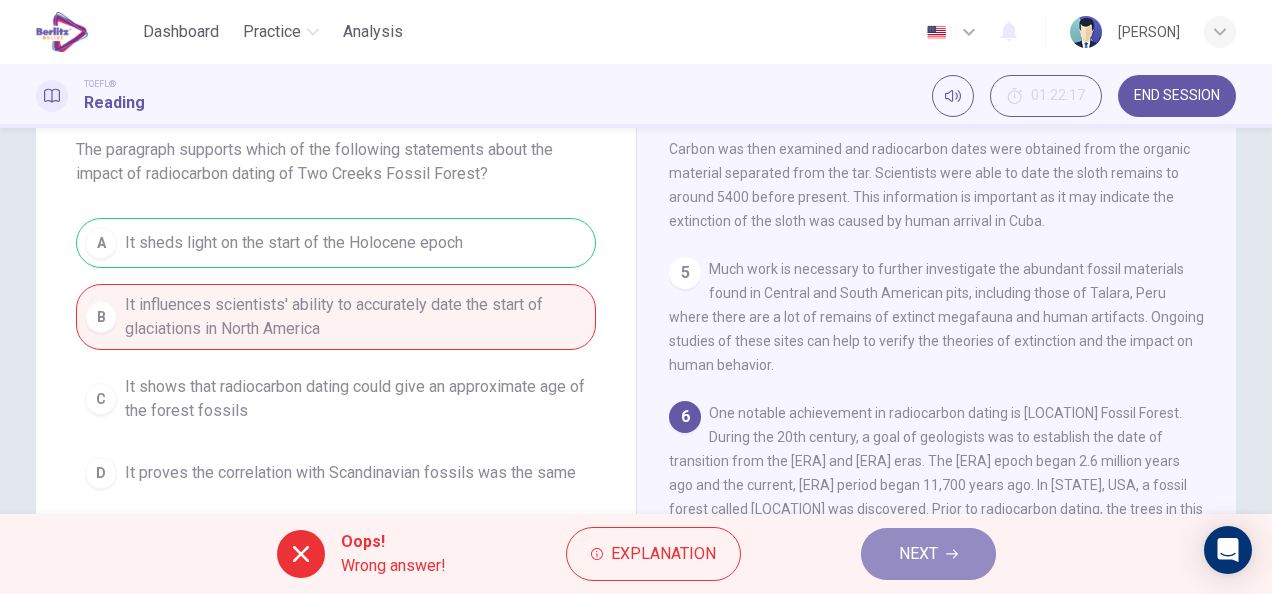 click on "NEXT" at bounding box center (928, 554) 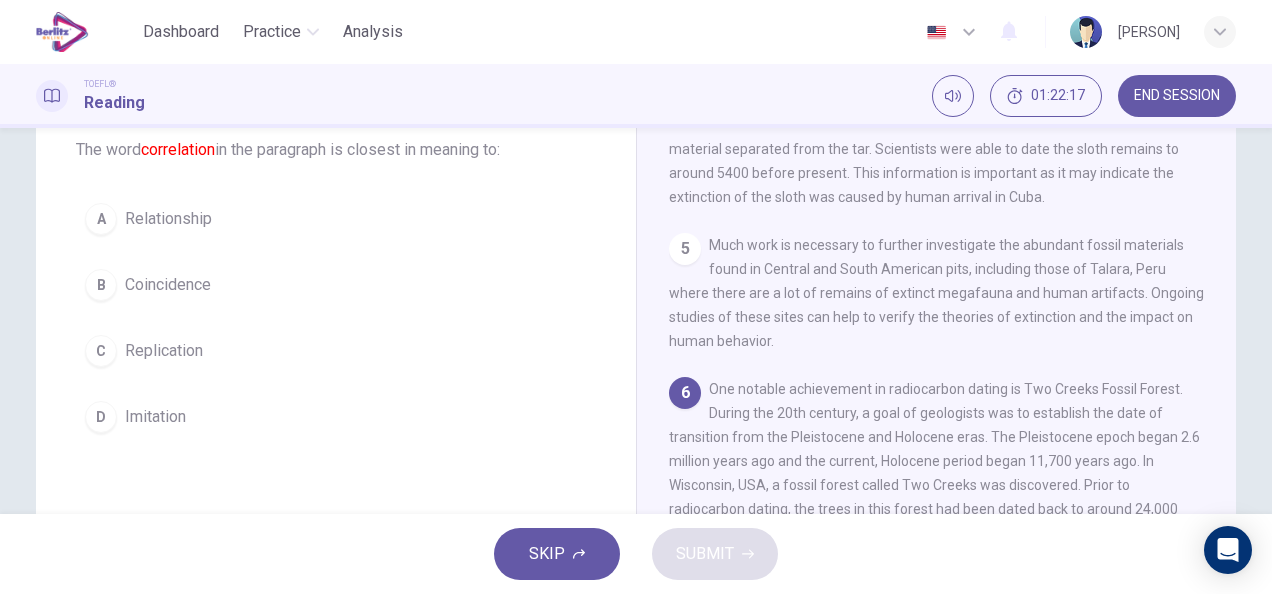 click on "C Replication" at bounding box center [336, 351] 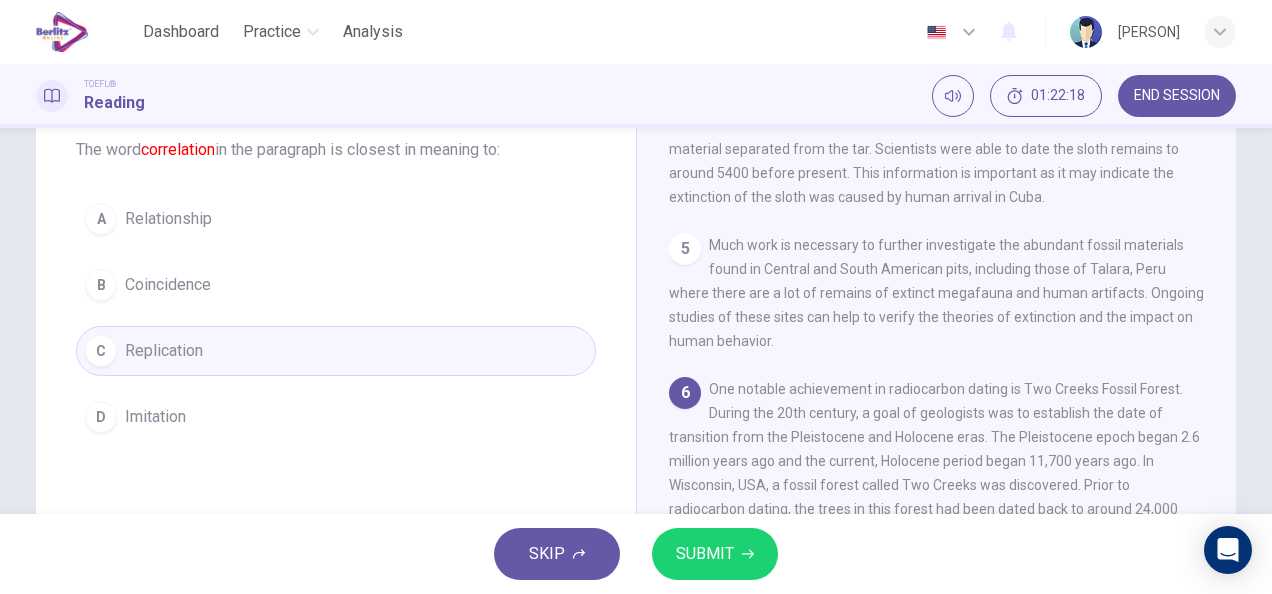 click on "SKIP SUBMIT" at bounding box center (636, 554) 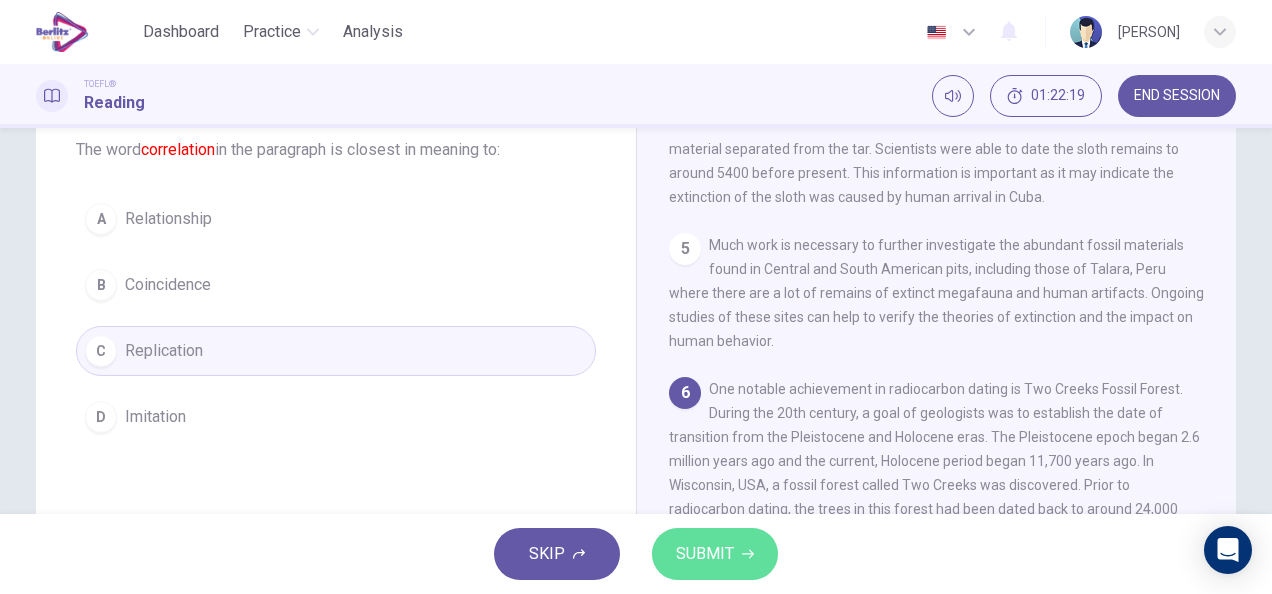 click on "SUBMIT" at bounding box center (705, 554) 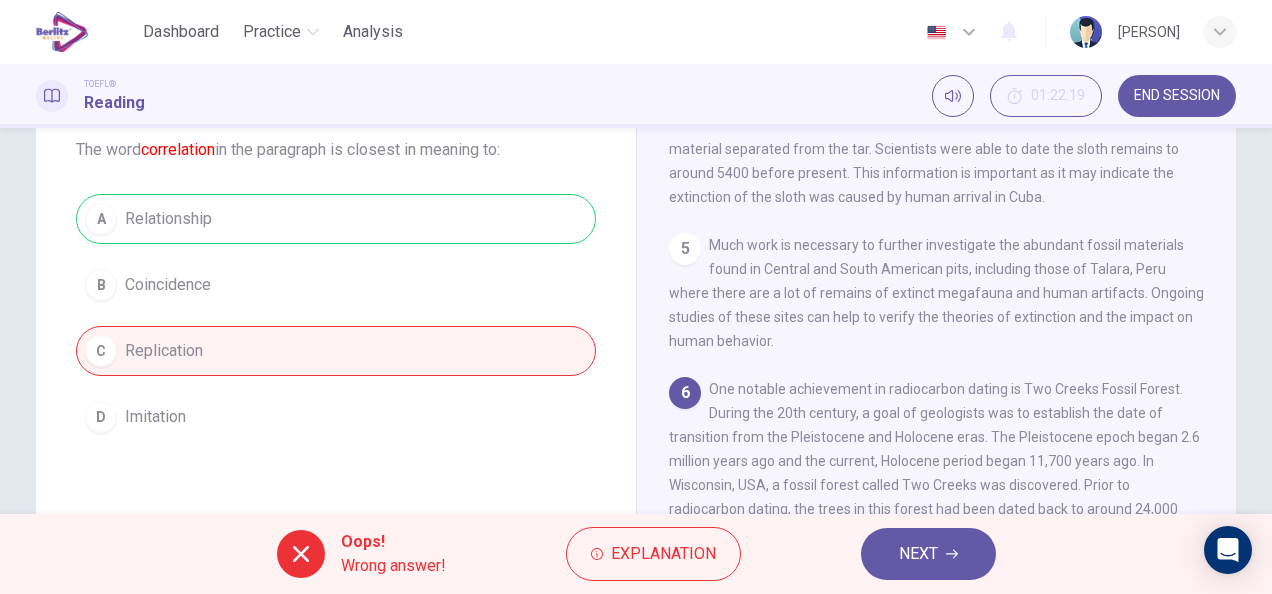 click 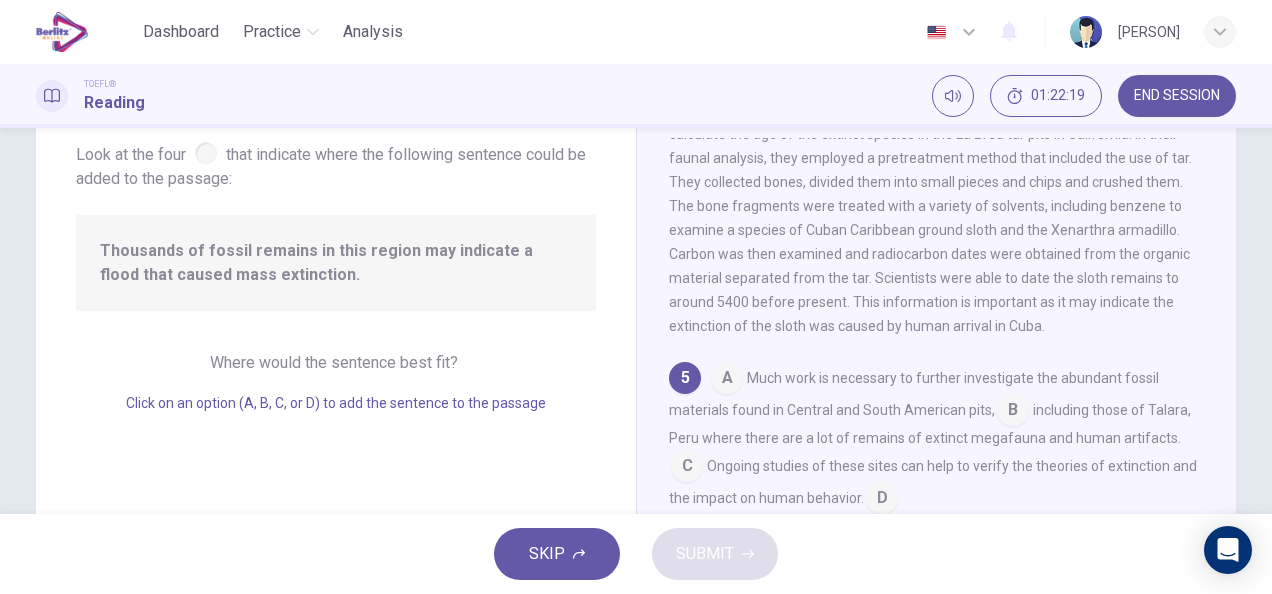 scroll, scrollTop: 736, scrollLeft: 0, axis: vertical 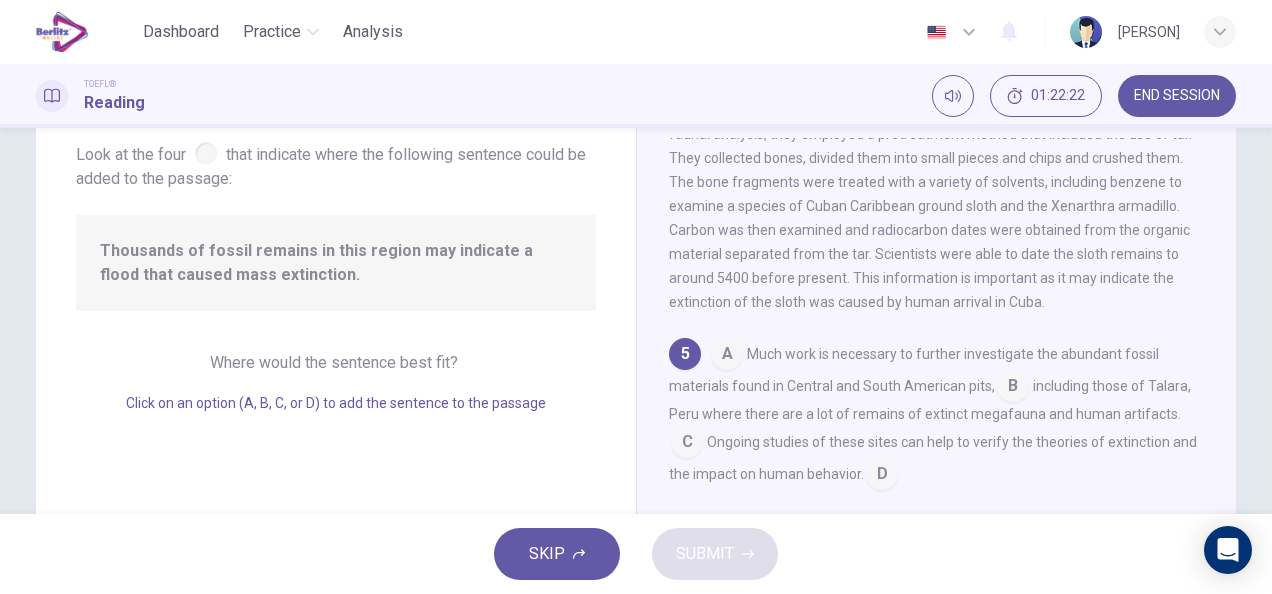 click at bounding box center (1013, 388) 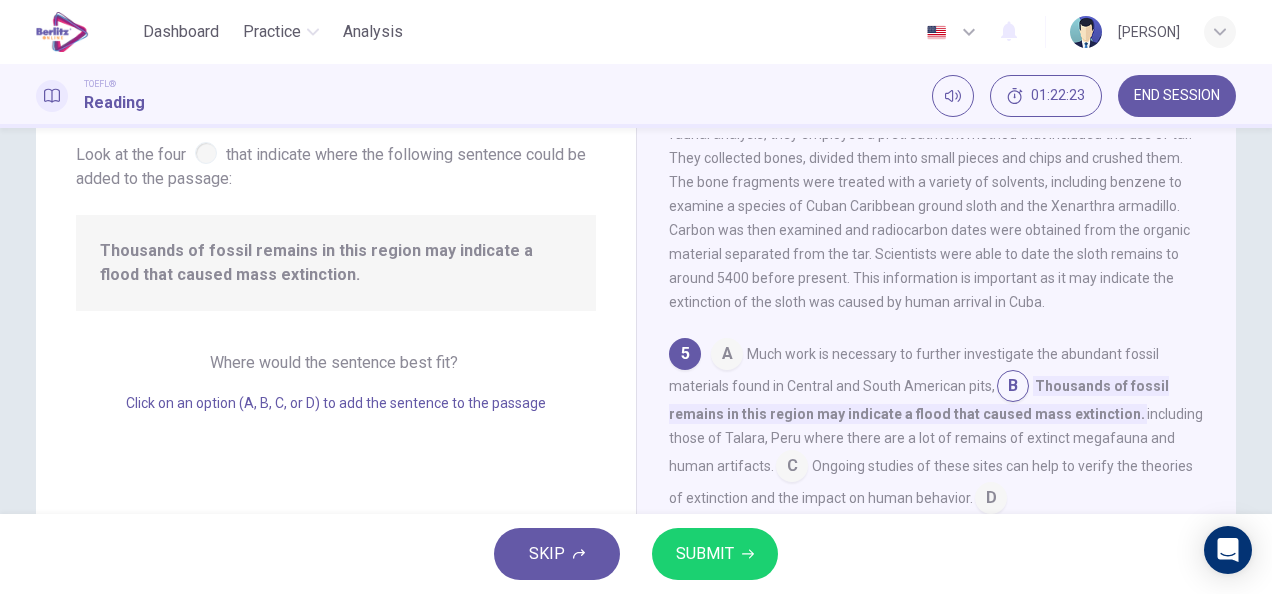 click on "SUBMIT" at bounding box center (705, 554) 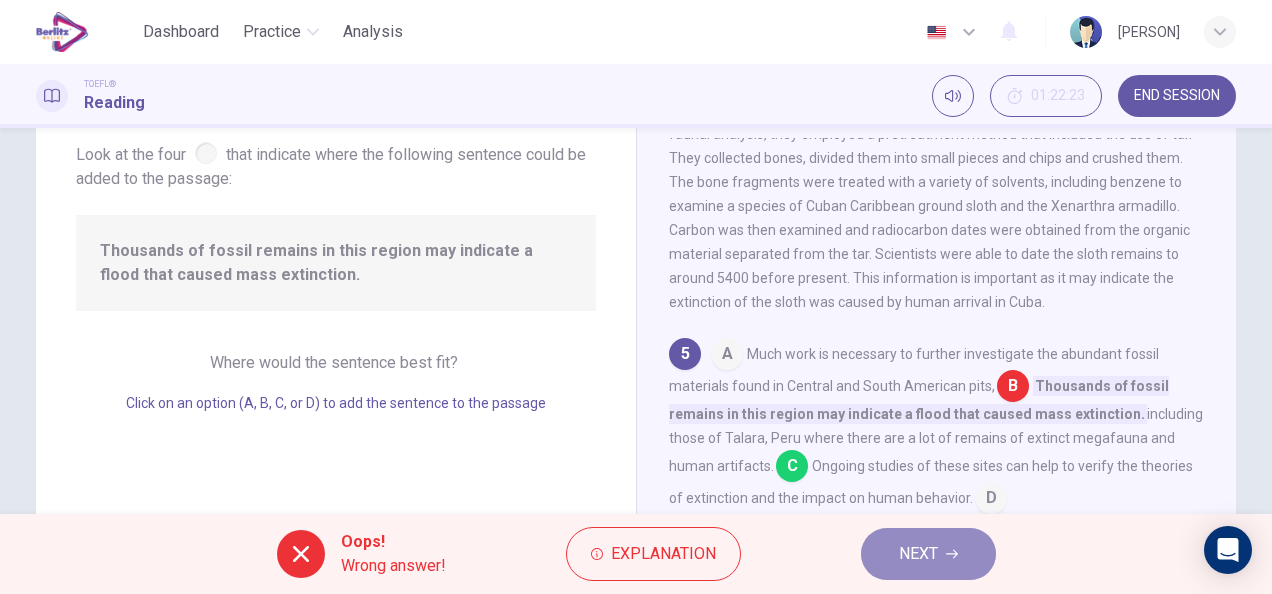 click on "NEXT" at bounding box center (918, 554) 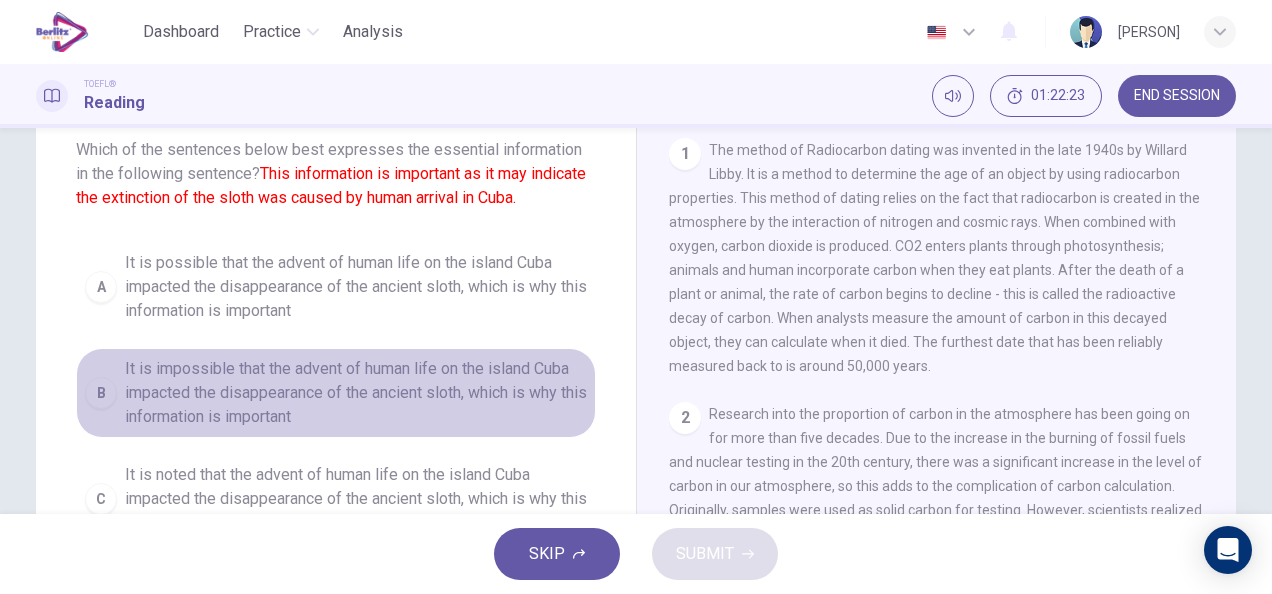 click on "It is impossible that the advent of human life on the island Cuba impacted the disappearance of the ancient sloth, which is why this information is important" at bounding box center [356, 393] 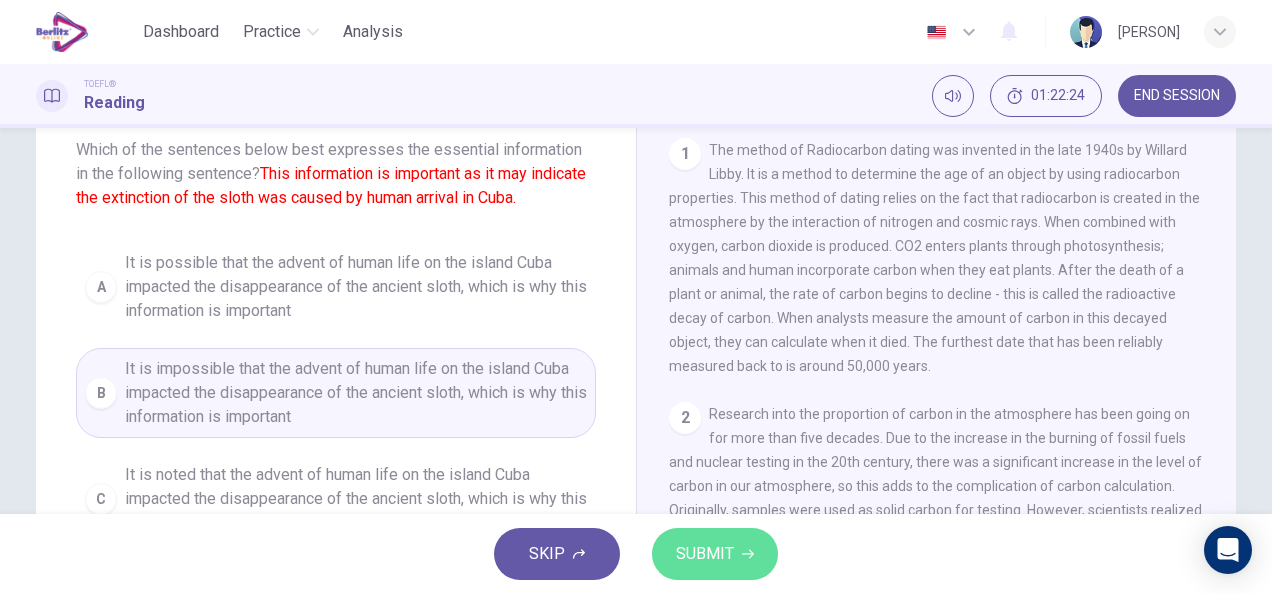 click on "SUBMIT" at bounding box center [705, 554] 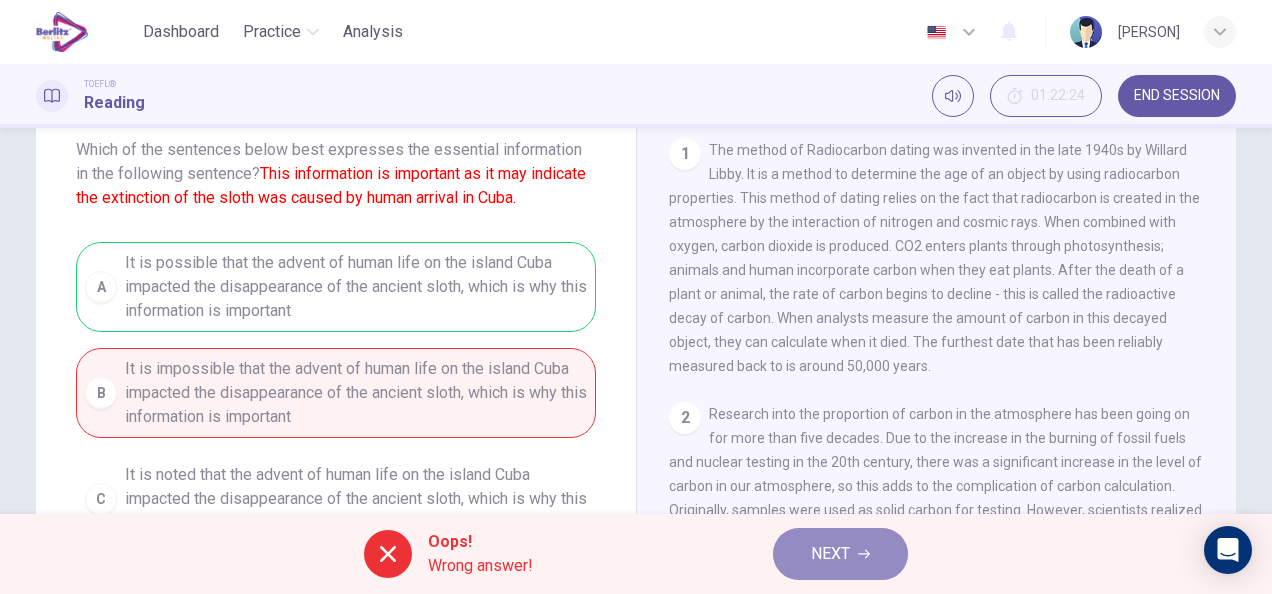 click on "NEXT" at bounding box center (830, 554) 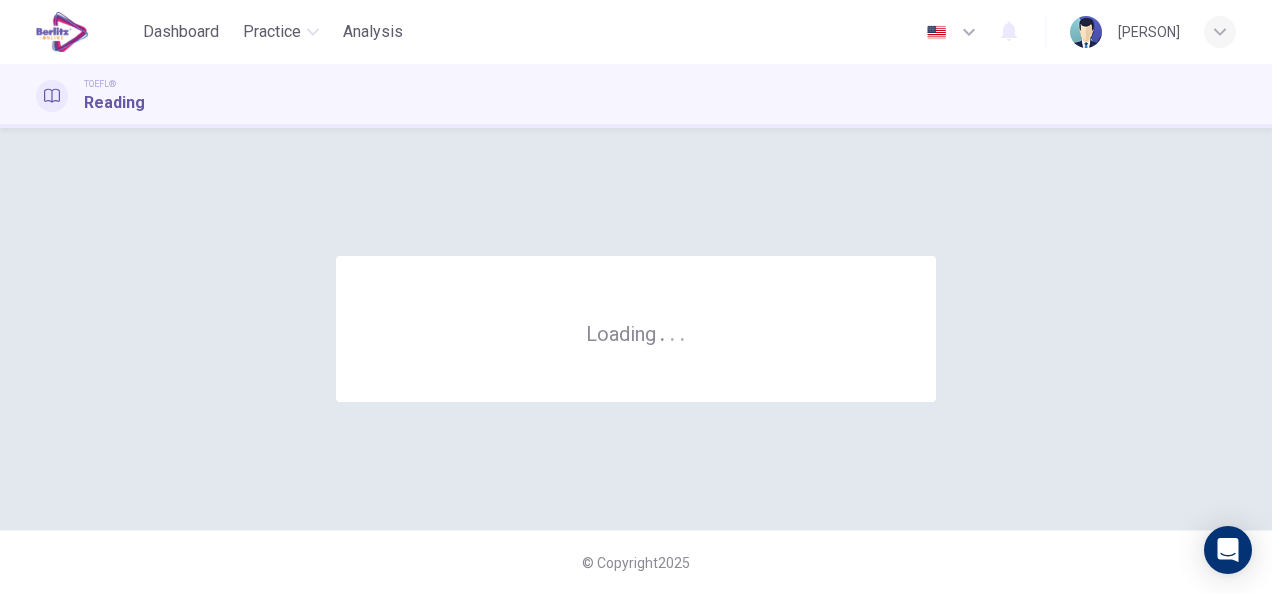scroll, scrollTop: 0, scrollLeft: 0, axis: both 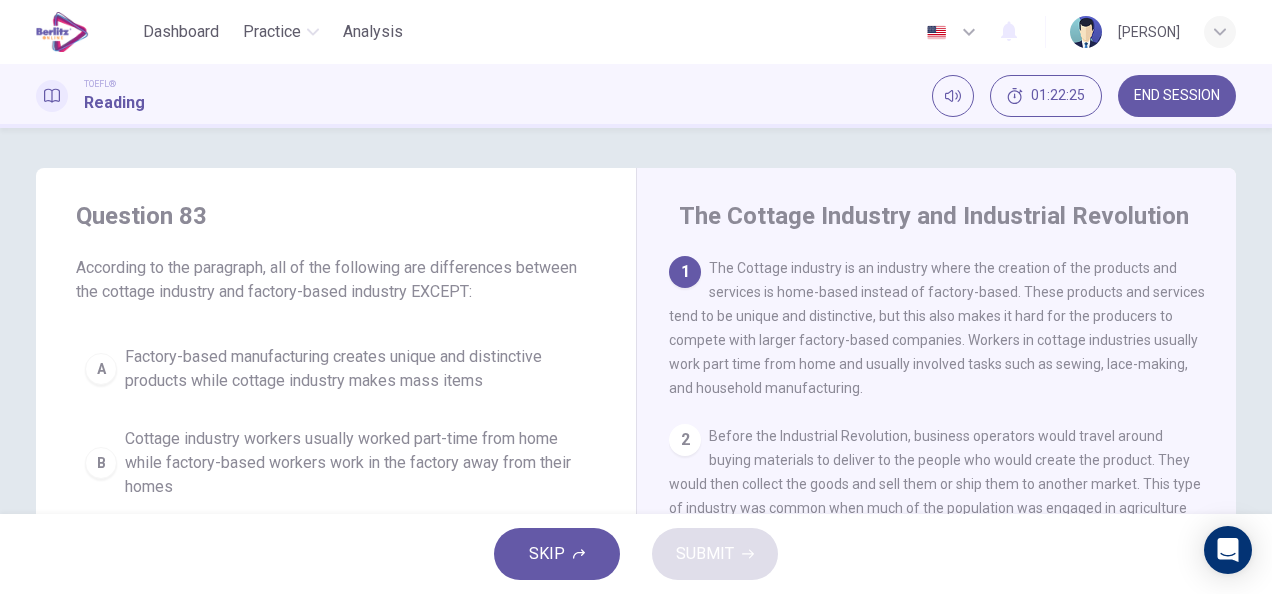 click on "2" at bounding box center [685, 440] 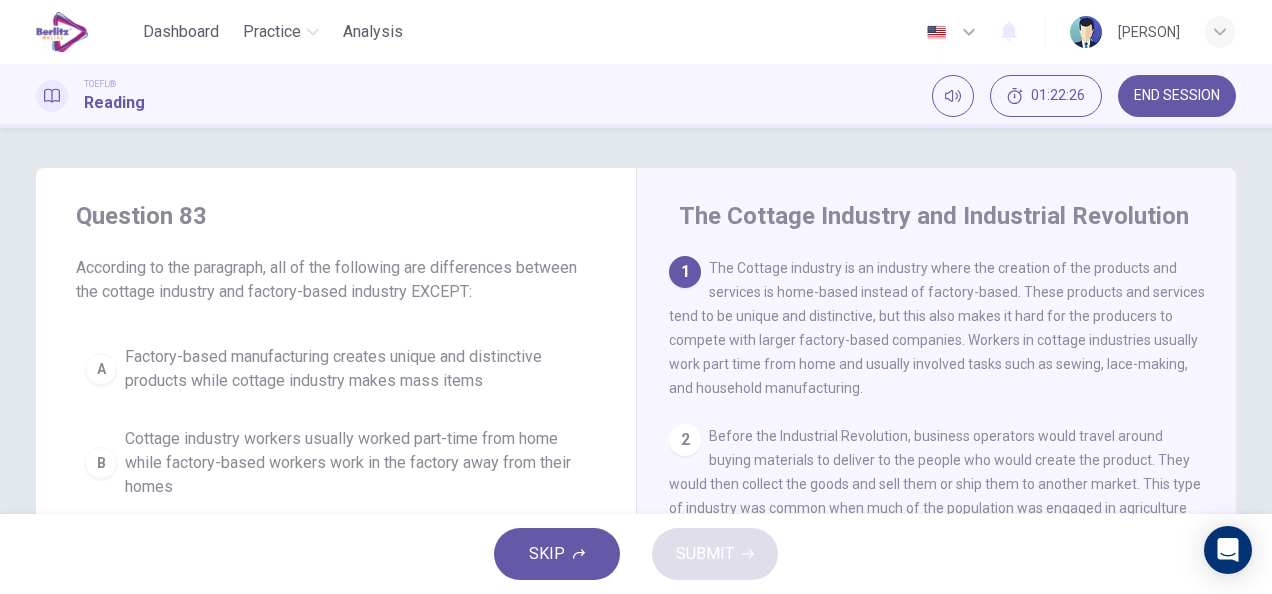 click on "2" at bounding box center (685, 440) 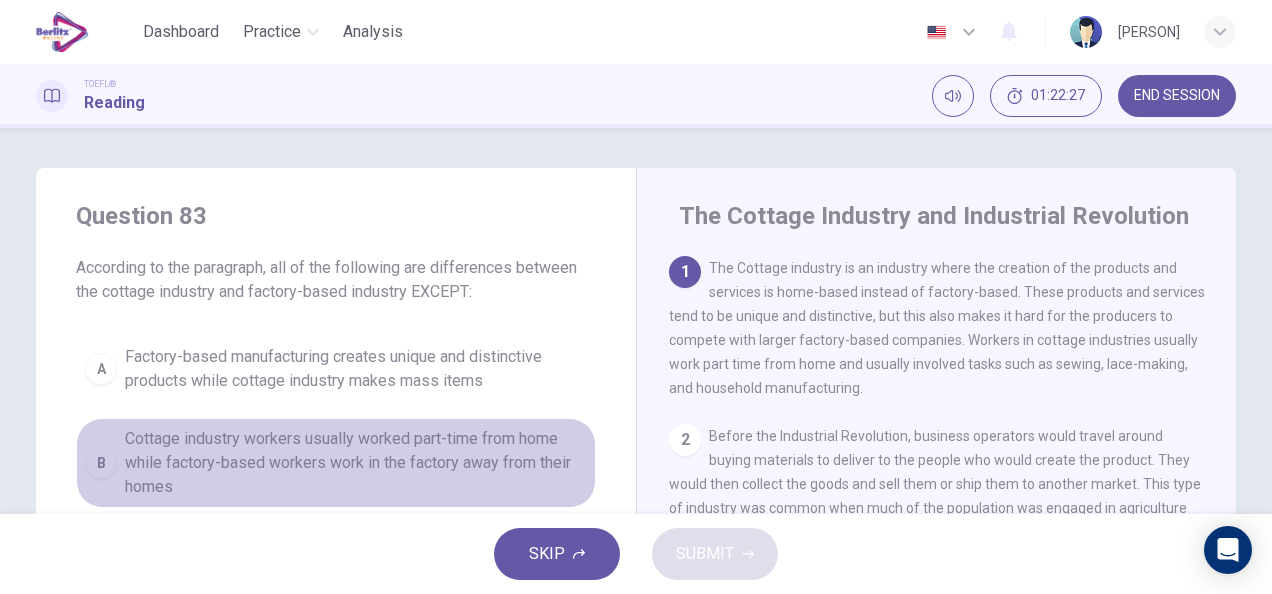 click on "B Cottage industry workers usually worked part-time from home while factory-based workers work in the factory away from their homes" at bounding box center [336, 463] 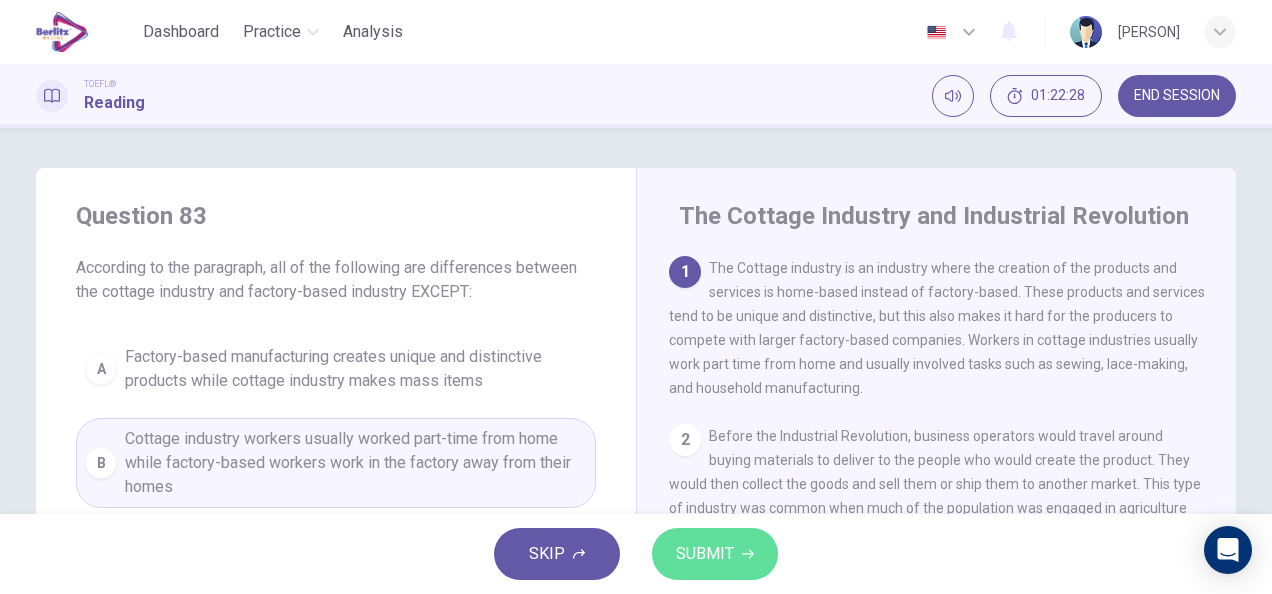 click on "SUBMIT" at bounding box center [705, 554] 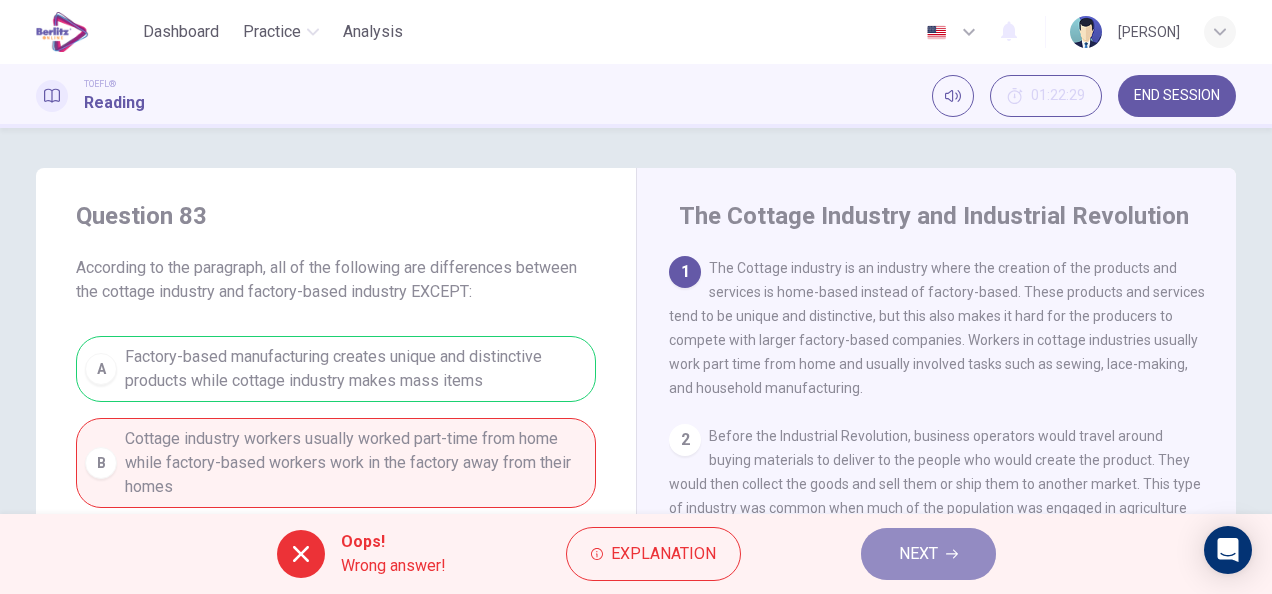 click on "NEXT" at bounding box center (928, 554) 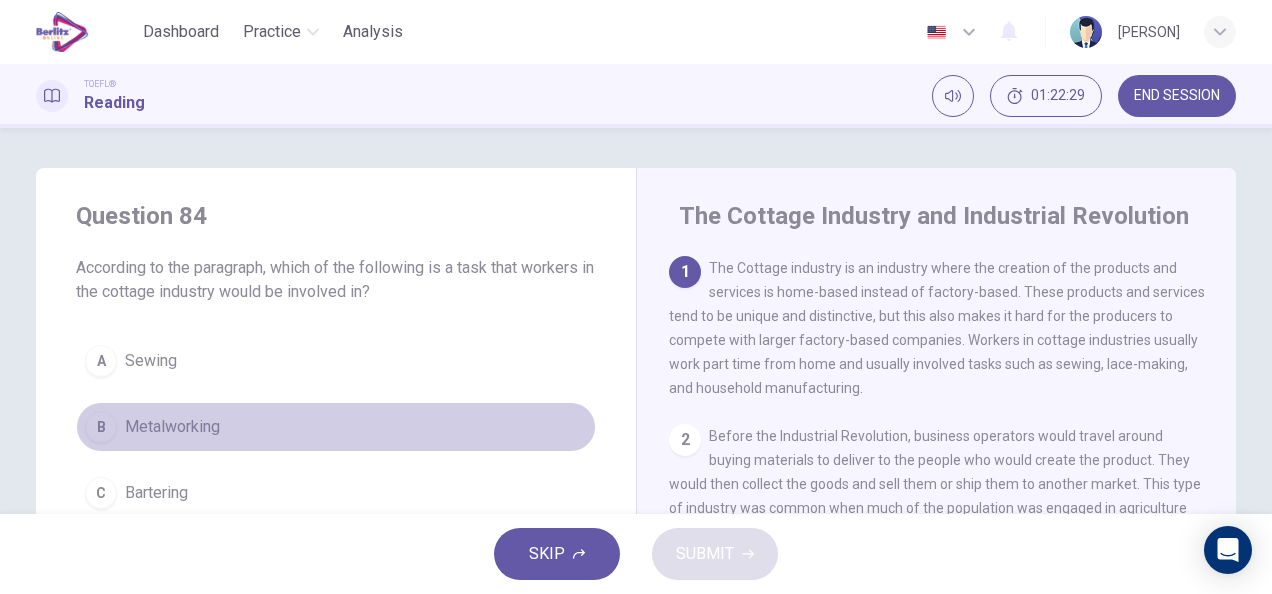 click on "B Metalworking" at bounding box center (336, 427) 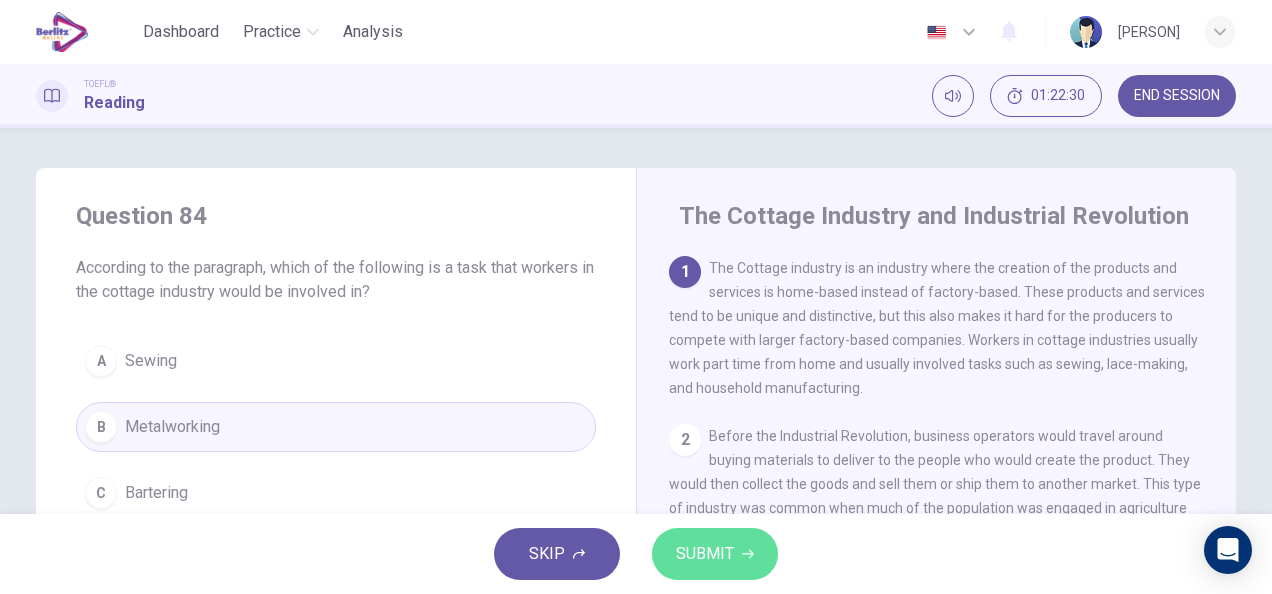 click on "SUBMIT" at bounding box center [705, 554] 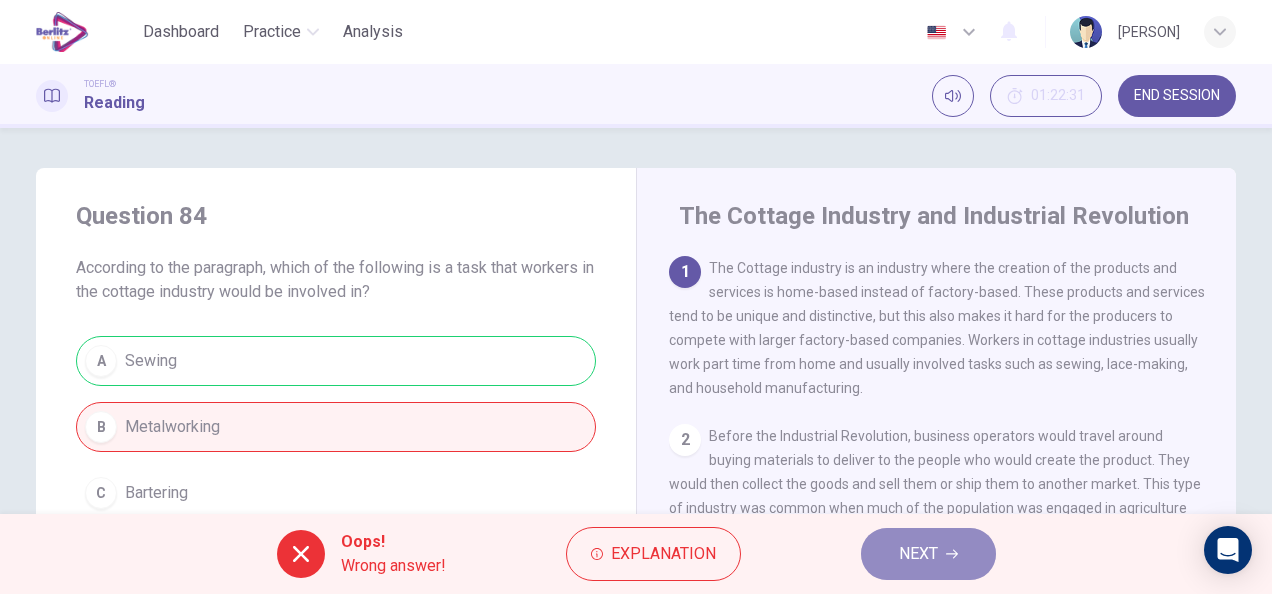 click on "NEXT" at bounding box center (918, 554) 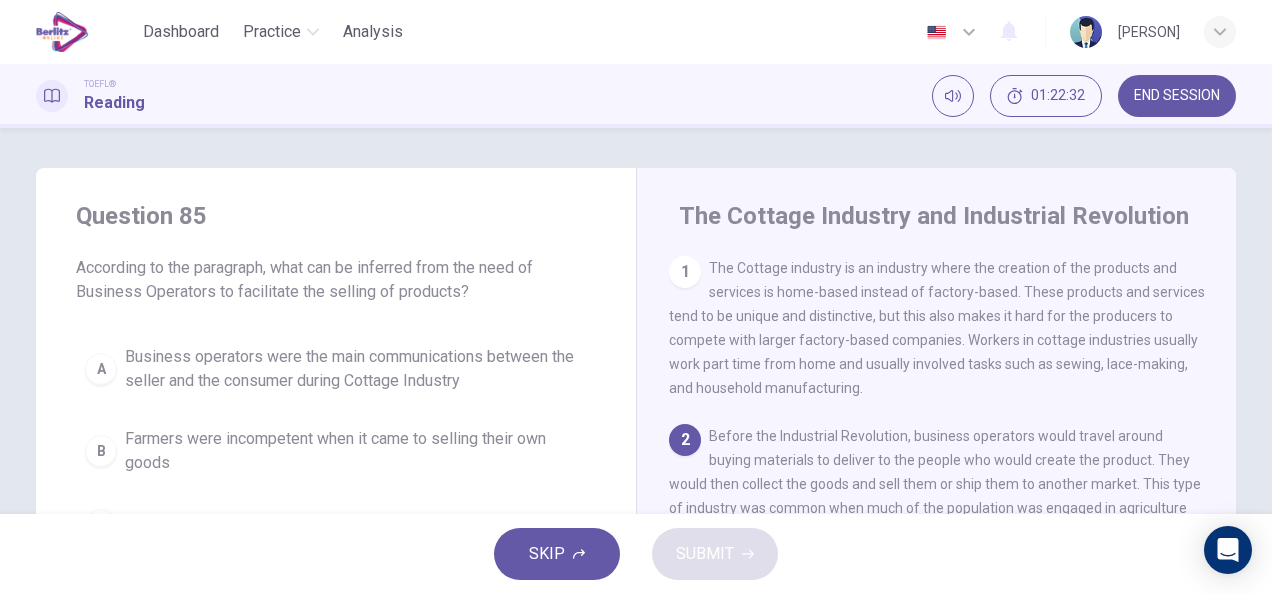 drag, startPoint x: 145, startPoint y: 442, endPoint x: 708, endPoint y: 546, distance: 572.5251 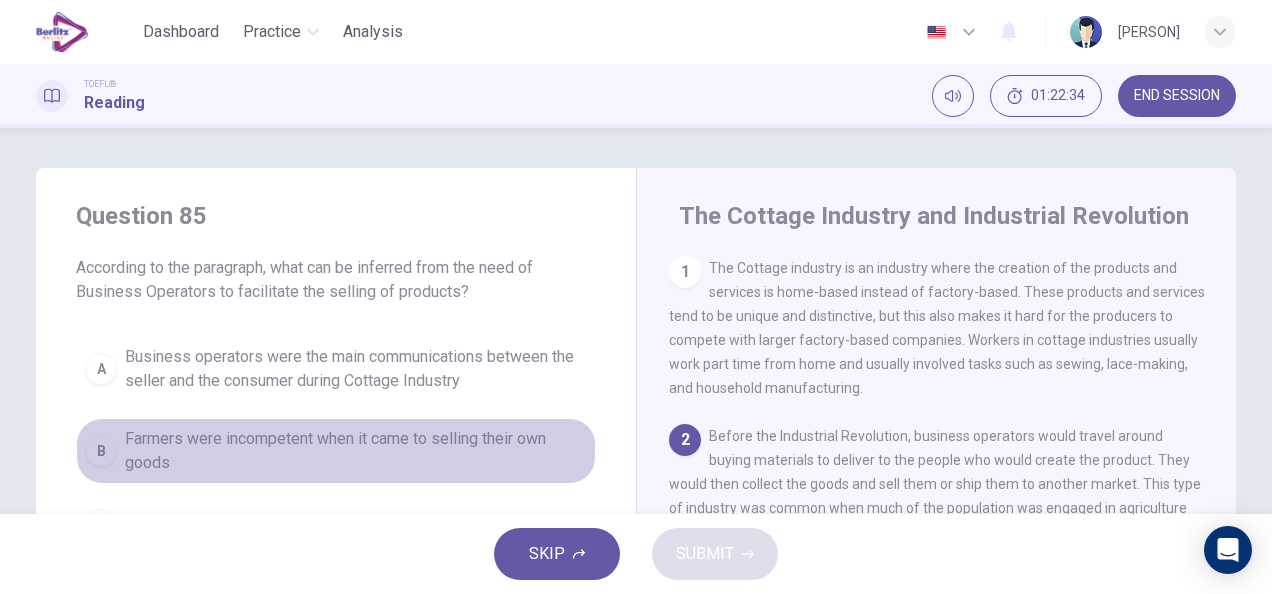 click on "B" at bounding box center [101, 451] 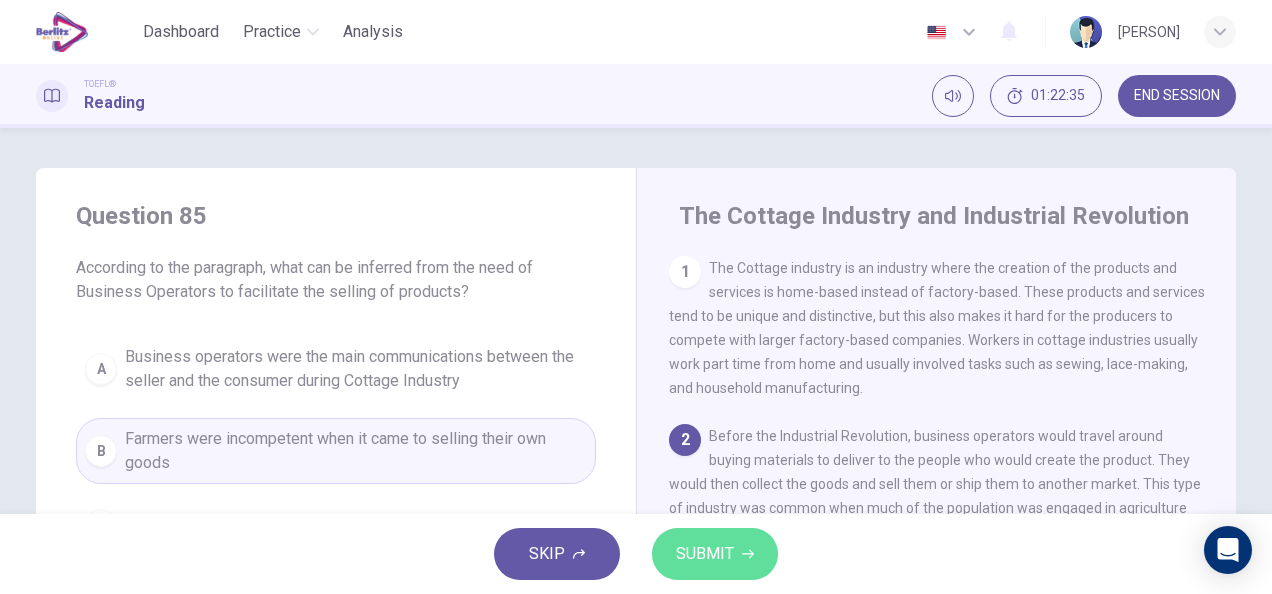 click on "SUBMIT" at bounding box center [705, 554] 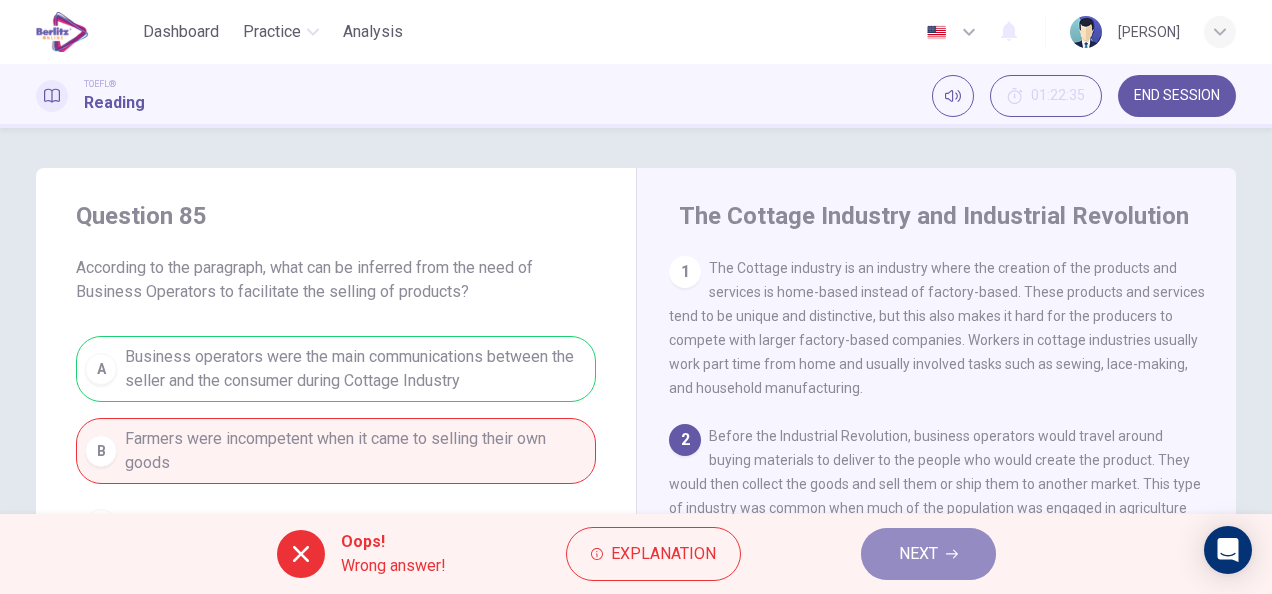 click on "NEXT" at bounding box center (928, 554) 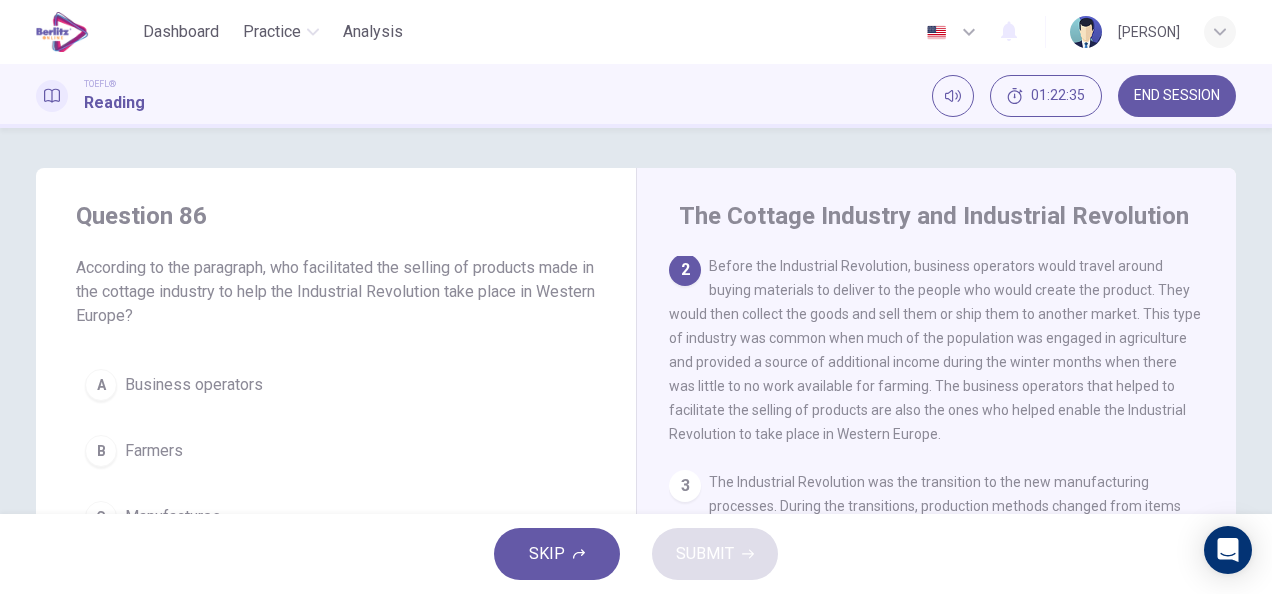 scroll, scrollTop: 172, scrollLeft: 0, axis: vertical 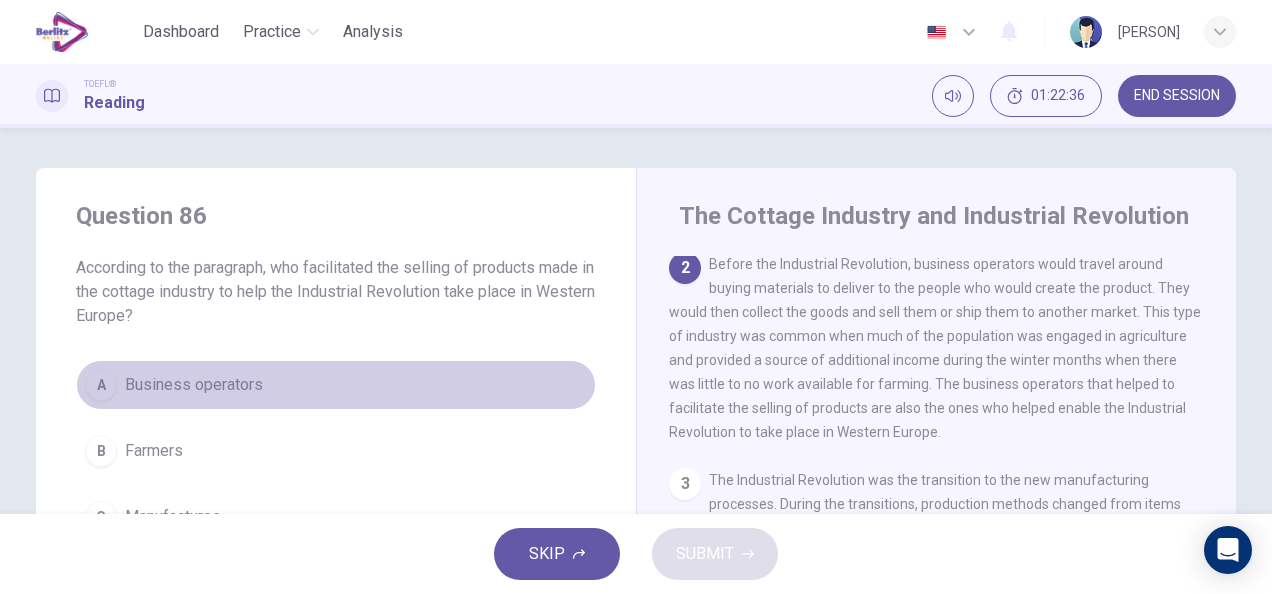 click on "Business operators" at bounding box center [194, 385] 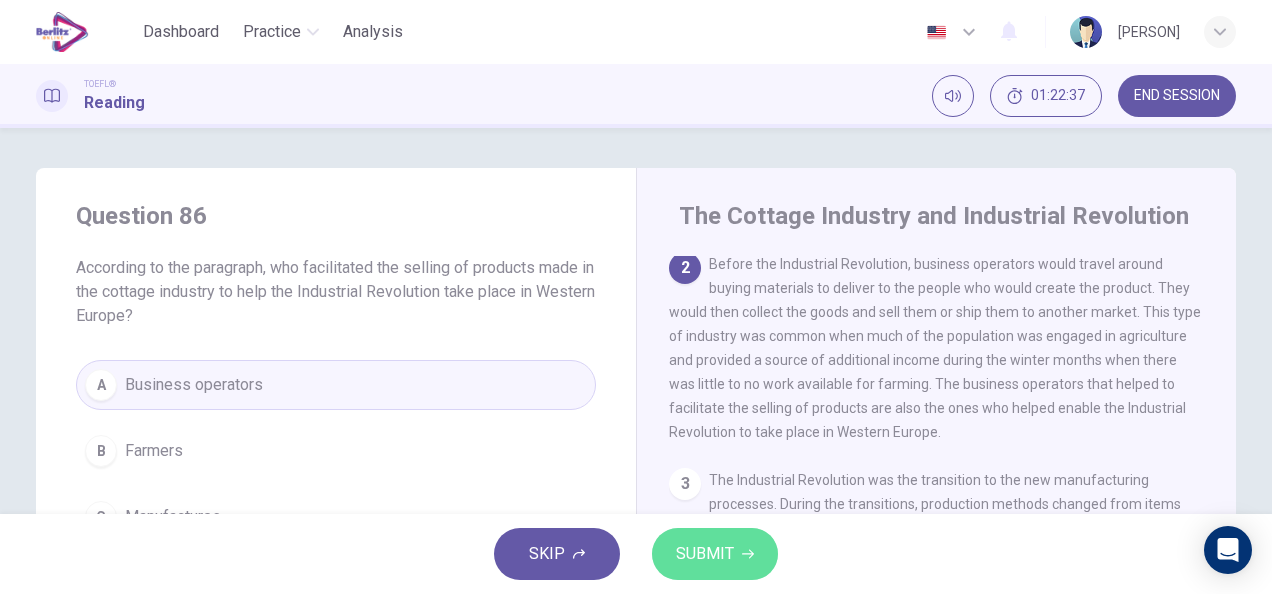 click on "SUBMIT" at bounding box center (705, 554) 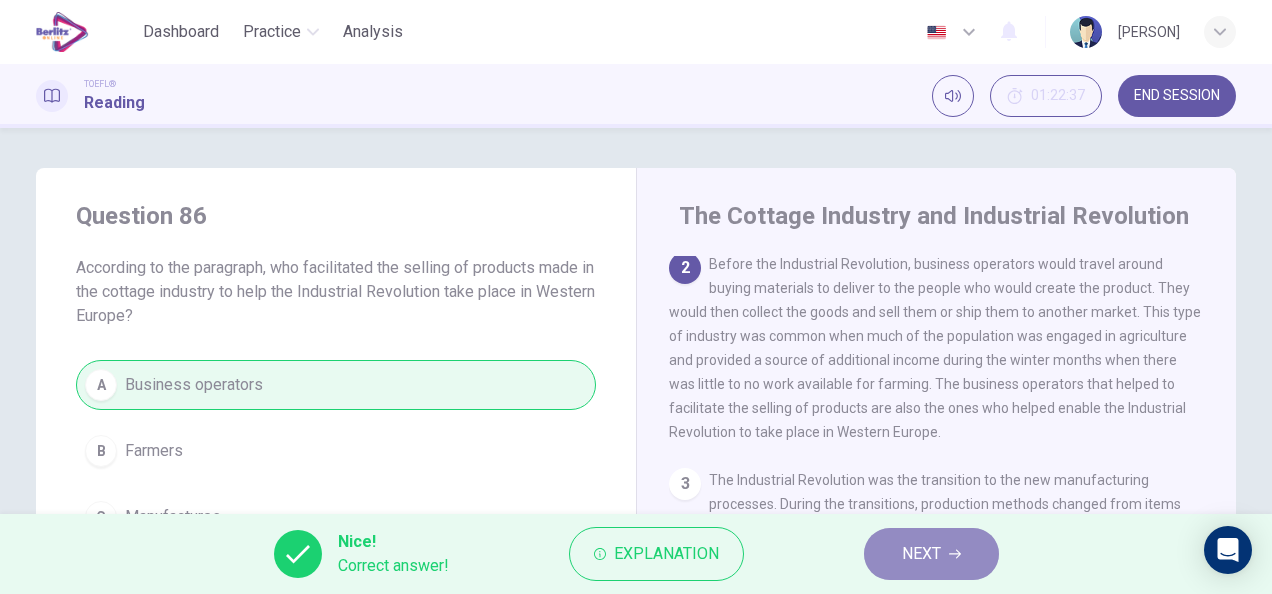 click on "NEXT" at bounding box center [931, 554] 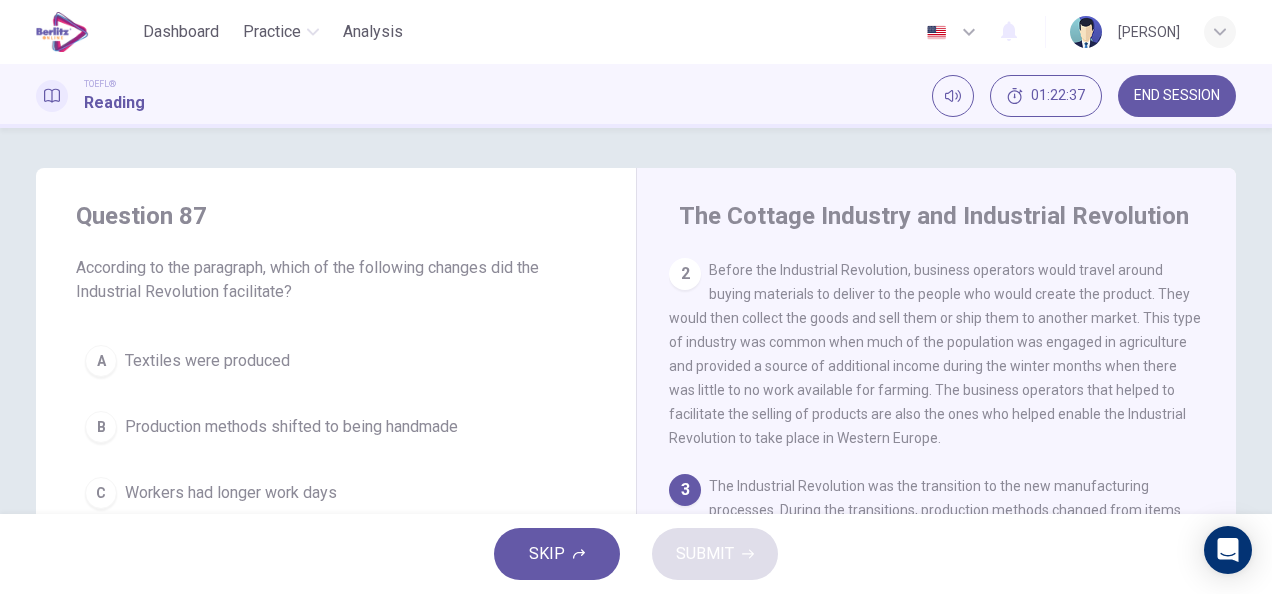 click on "C Workers had longer work days" at bounding box center (336, 493) 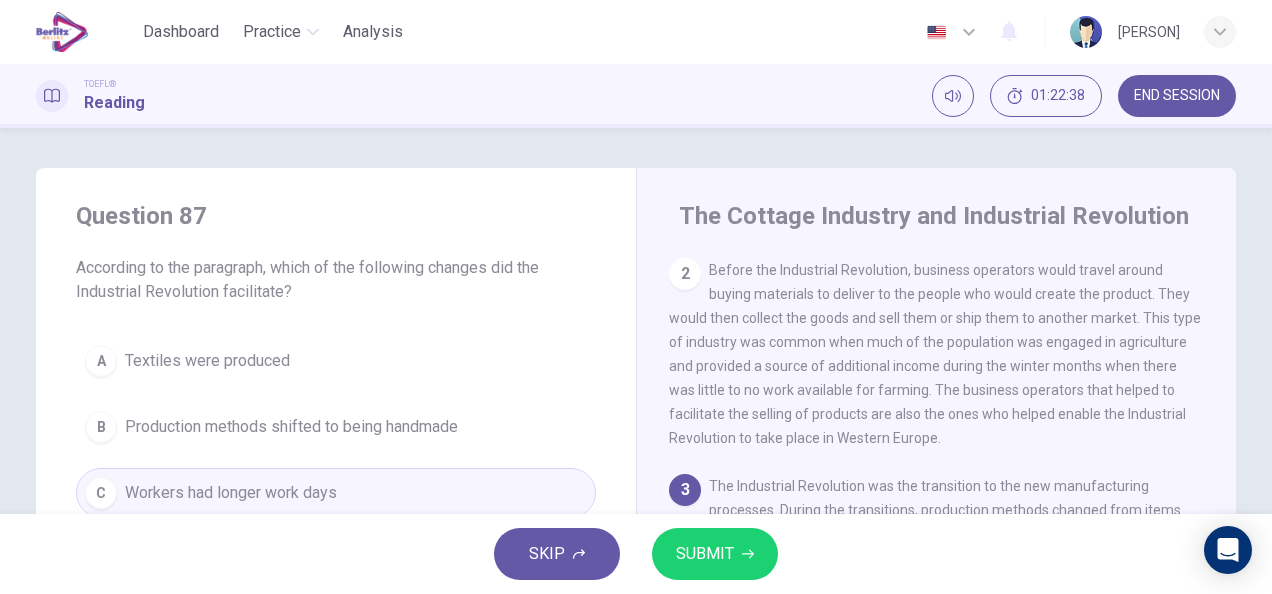 click on "SUBMIT" at bounding box center [705, 554] 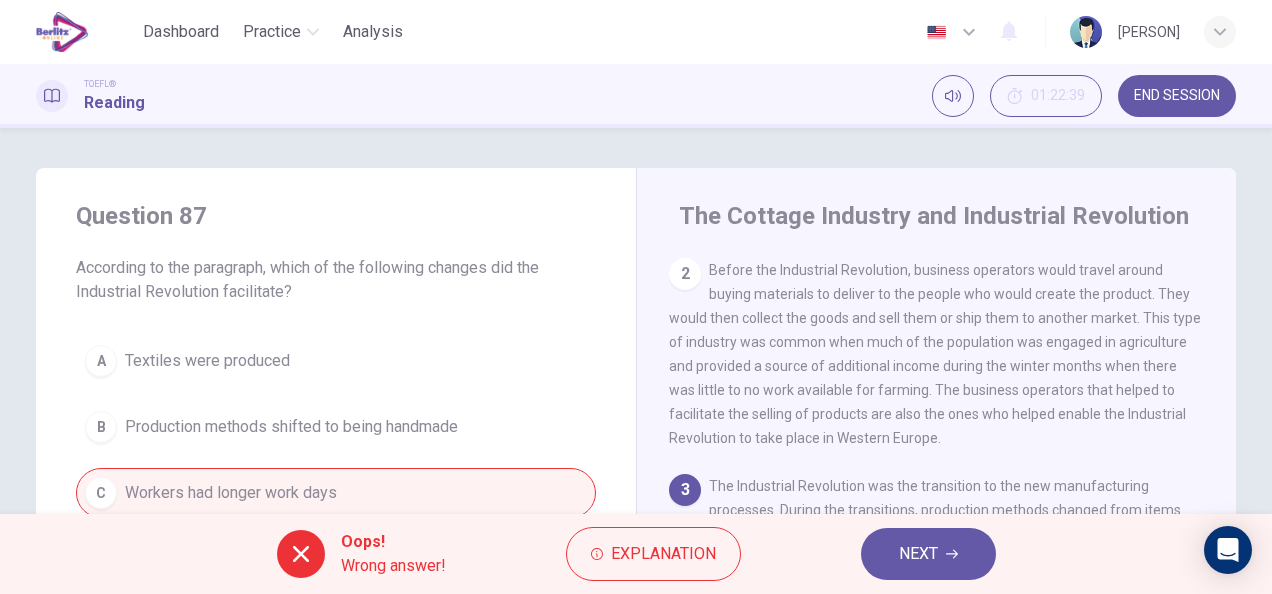 click on "NEXT" at bounding box center (918, 554) 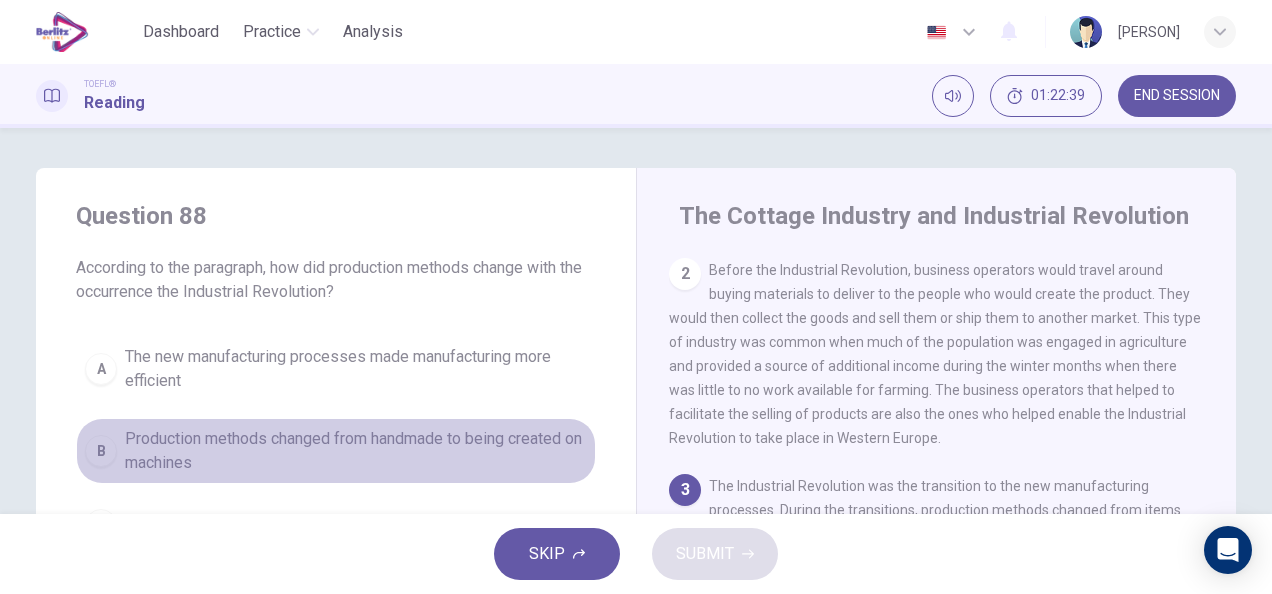 click on "Production methods changed from handmade to being created on machines" at bounding box center [356, 451] 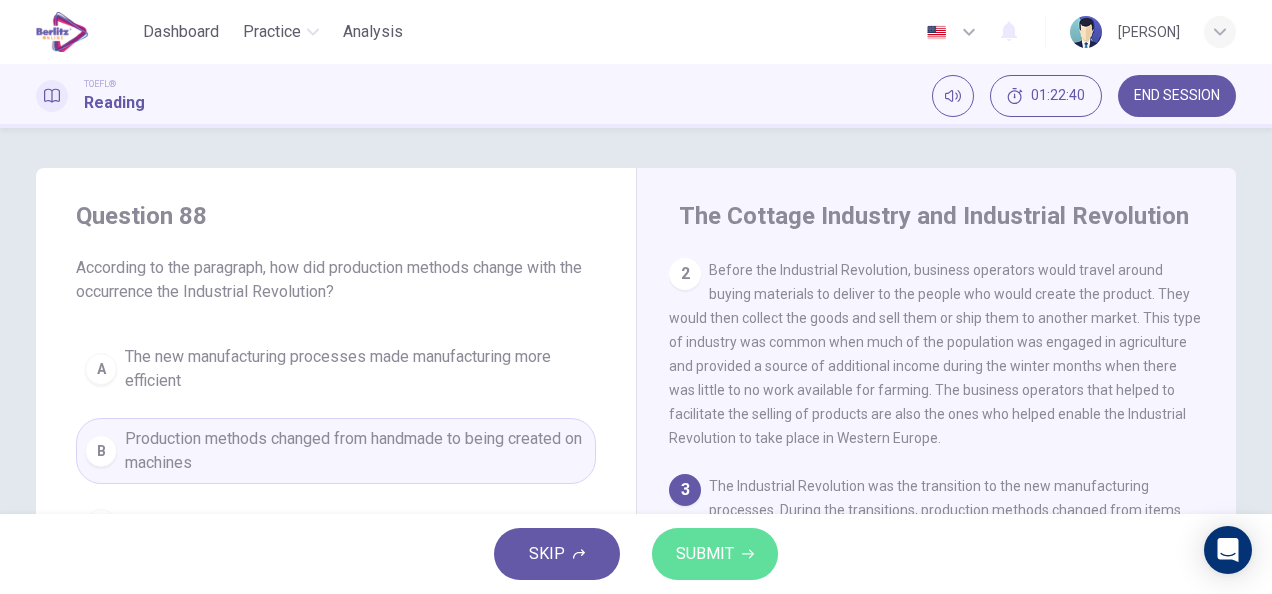 click on "SUBMIT" at bounding box center [715, 554] 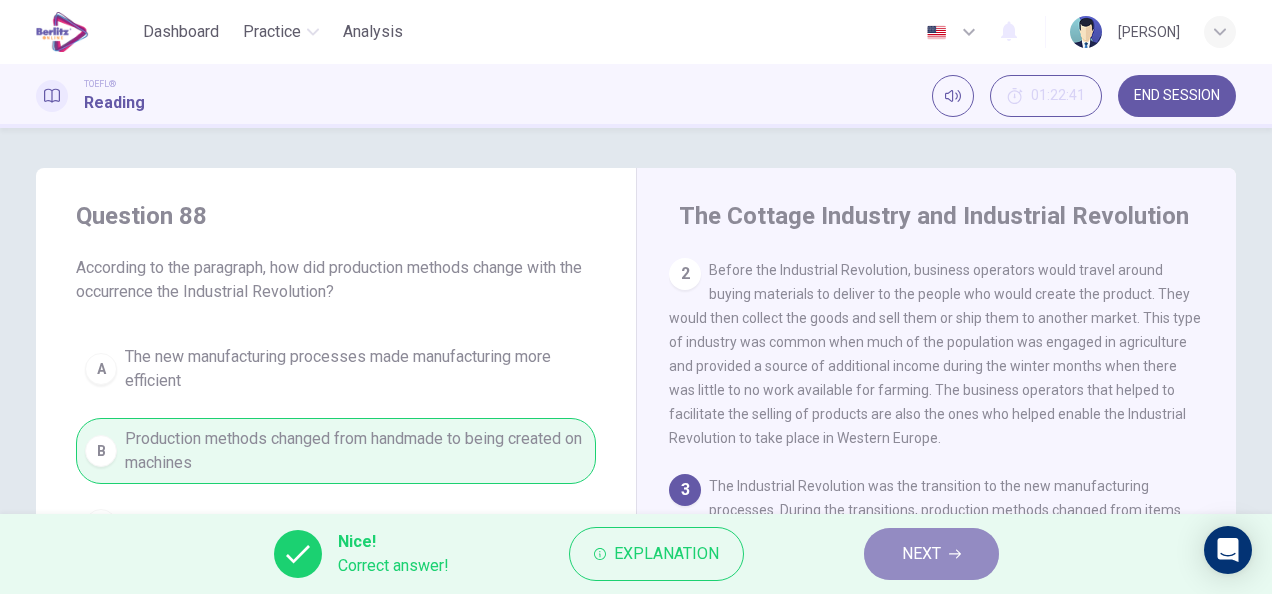 click on "NEXT" at bounding box center [931, 554] 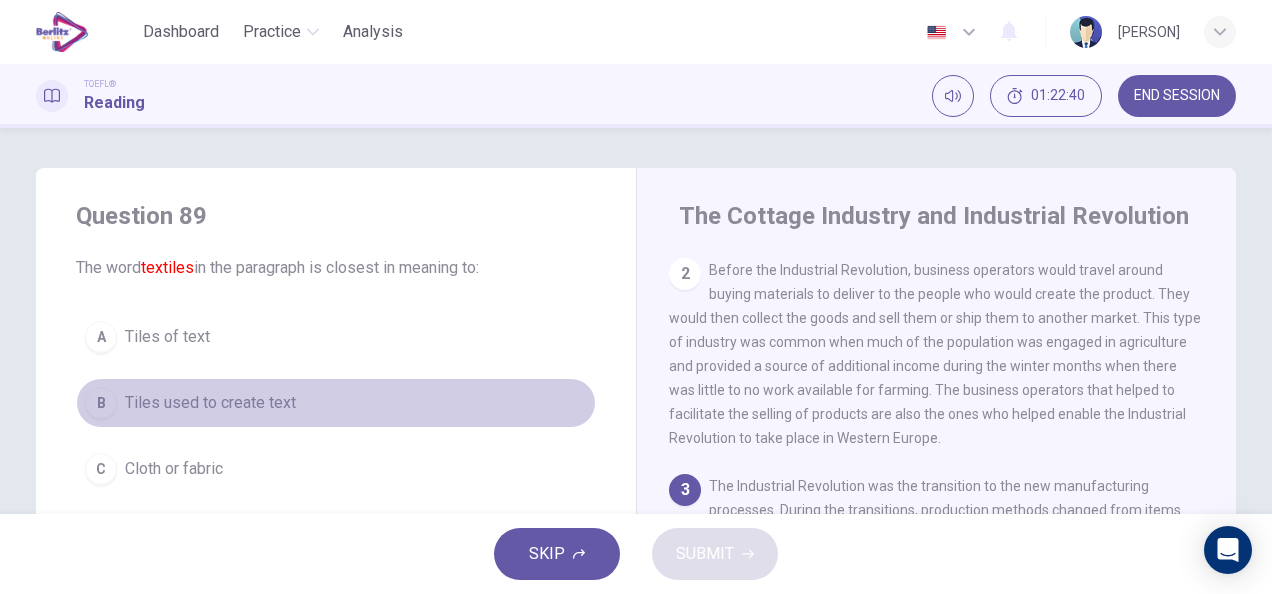 click on "B Tiles used to create text" at bounding box center (336, 403) 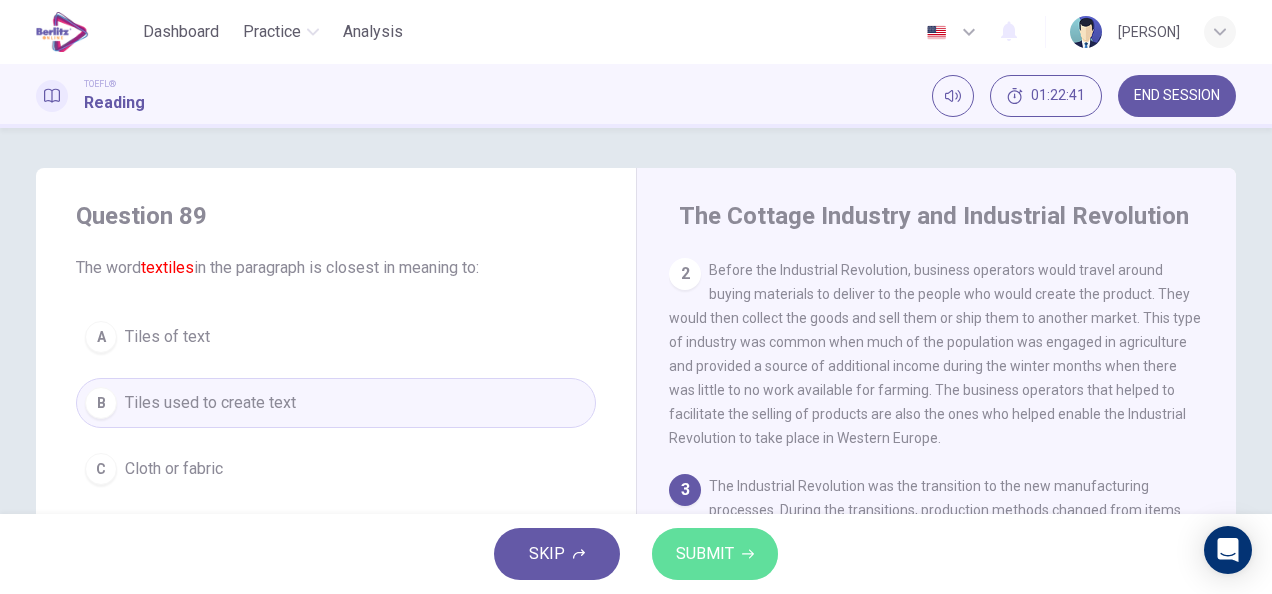 click on "SUBMIT" at bounding box center (705, 554) 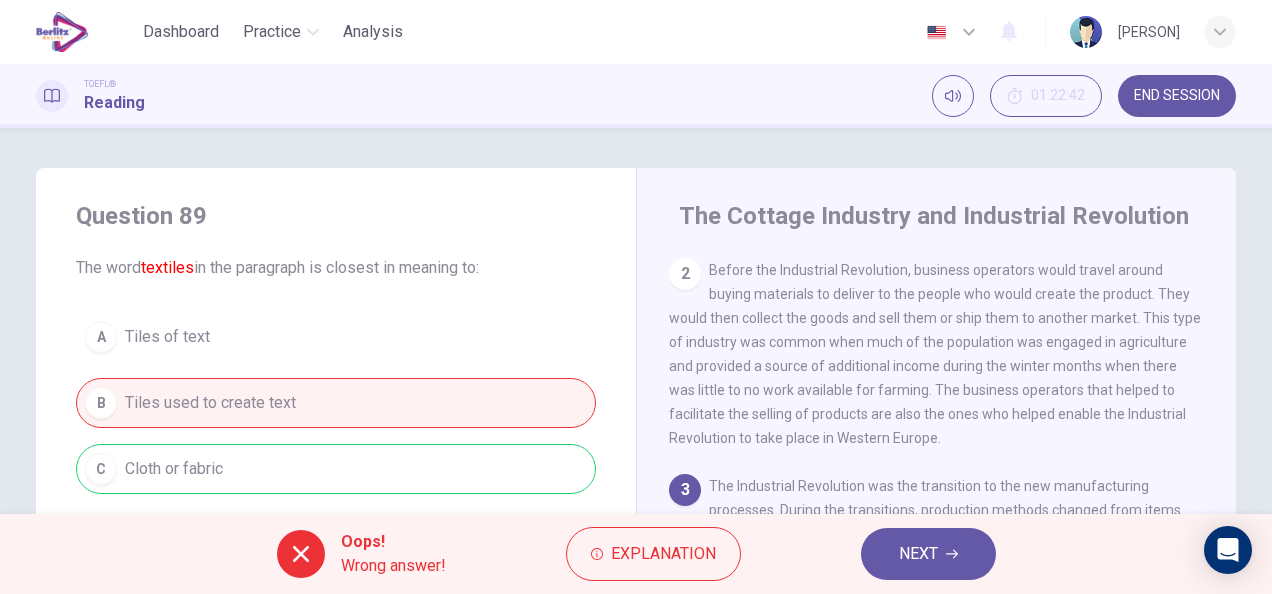 drag, startPoint x: 942, startPoint y: 580, endPoint x: 939, endPoint y: 553, distance: 27.166155 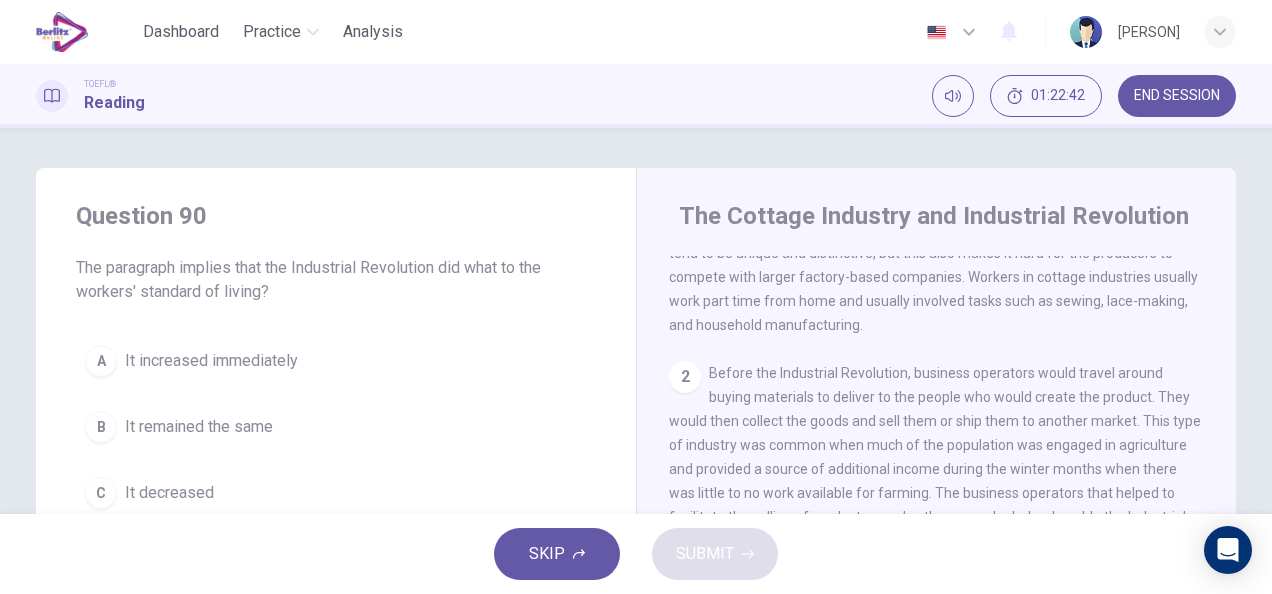 scroll, scrollTop: 0, scrollLeft: 0, axis: both 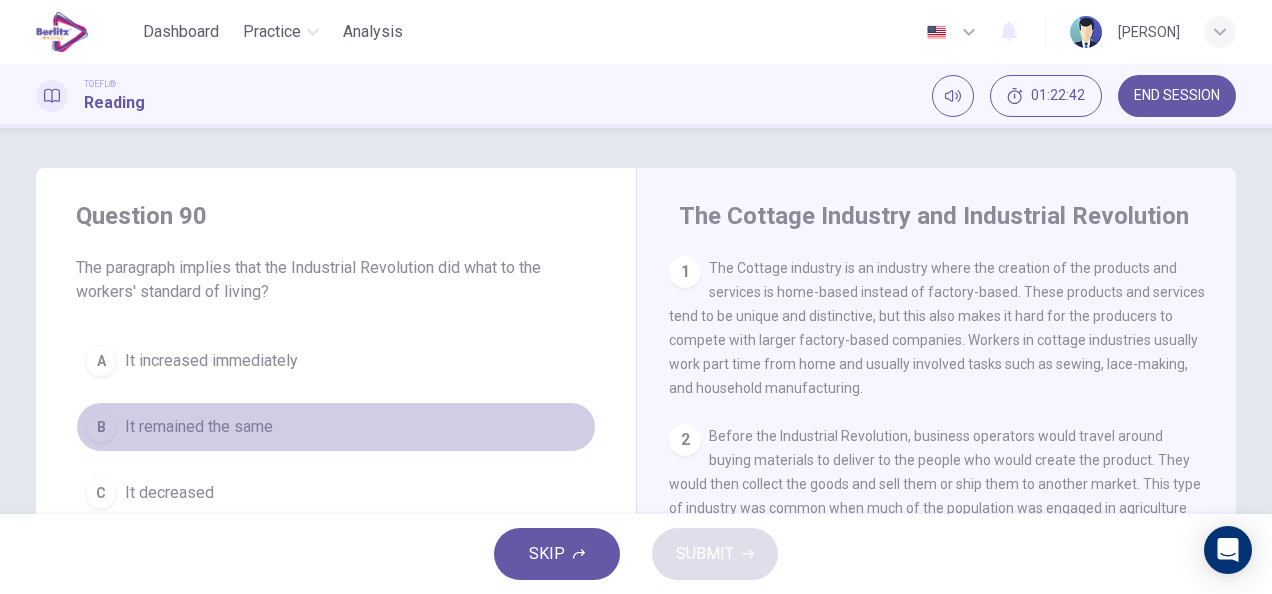 click on "It remained the same" at bounding box center (199, 427) 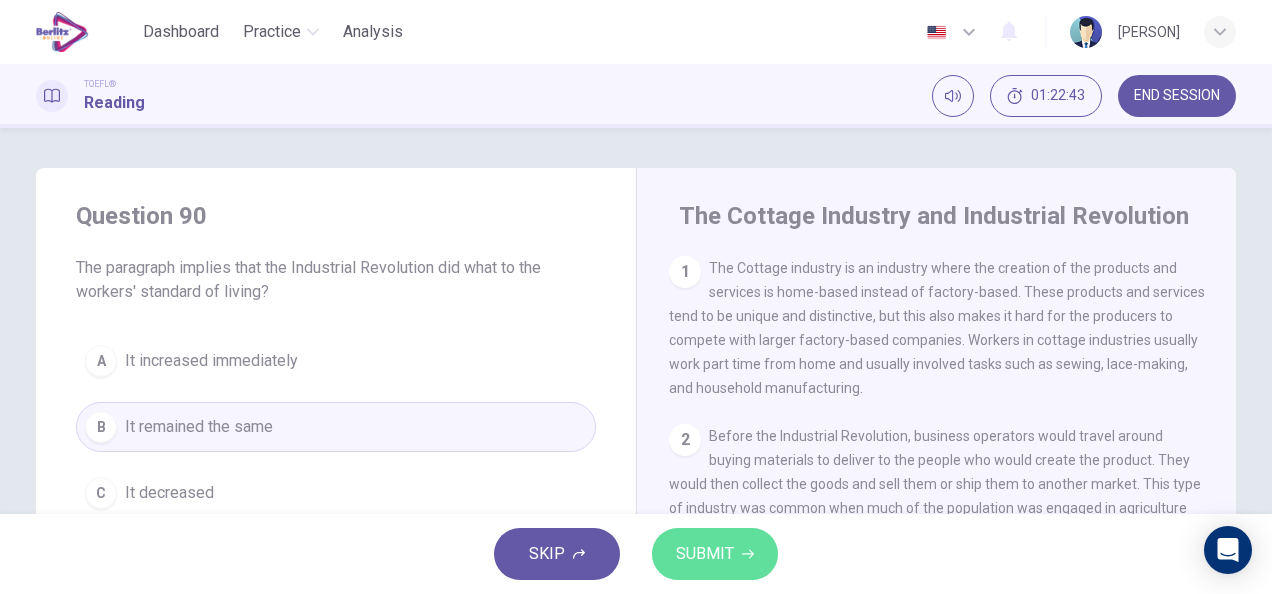 click on "SUBMIT" at bounding box center [715, 554] 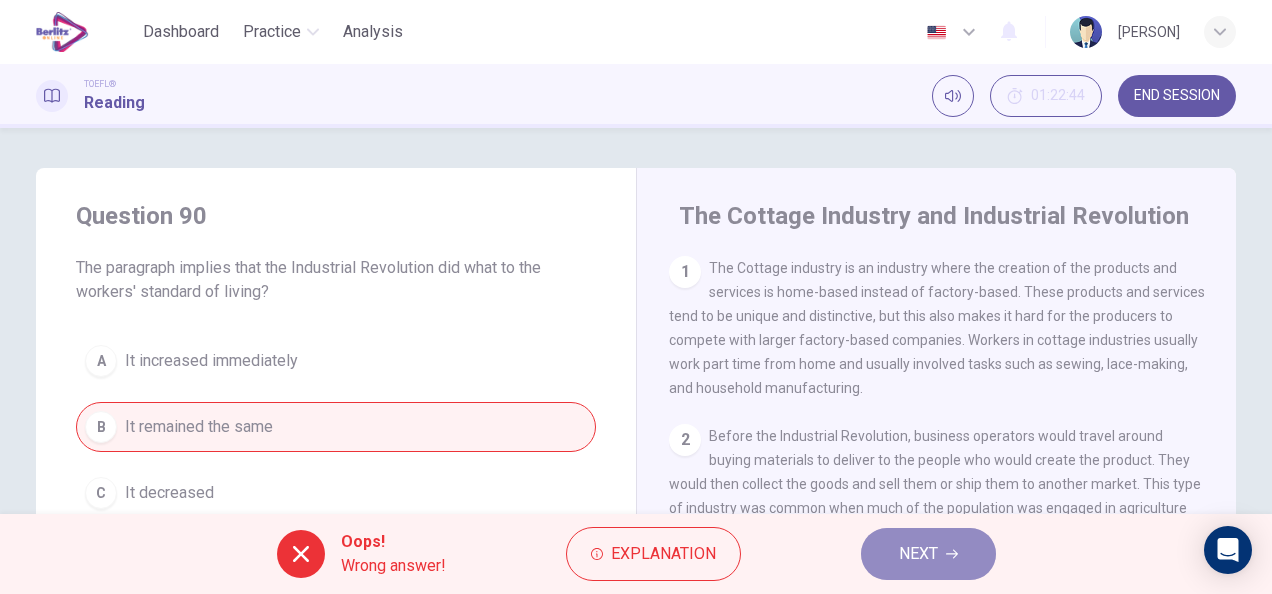 click on "NEXT" at bounding box center [918, 554] 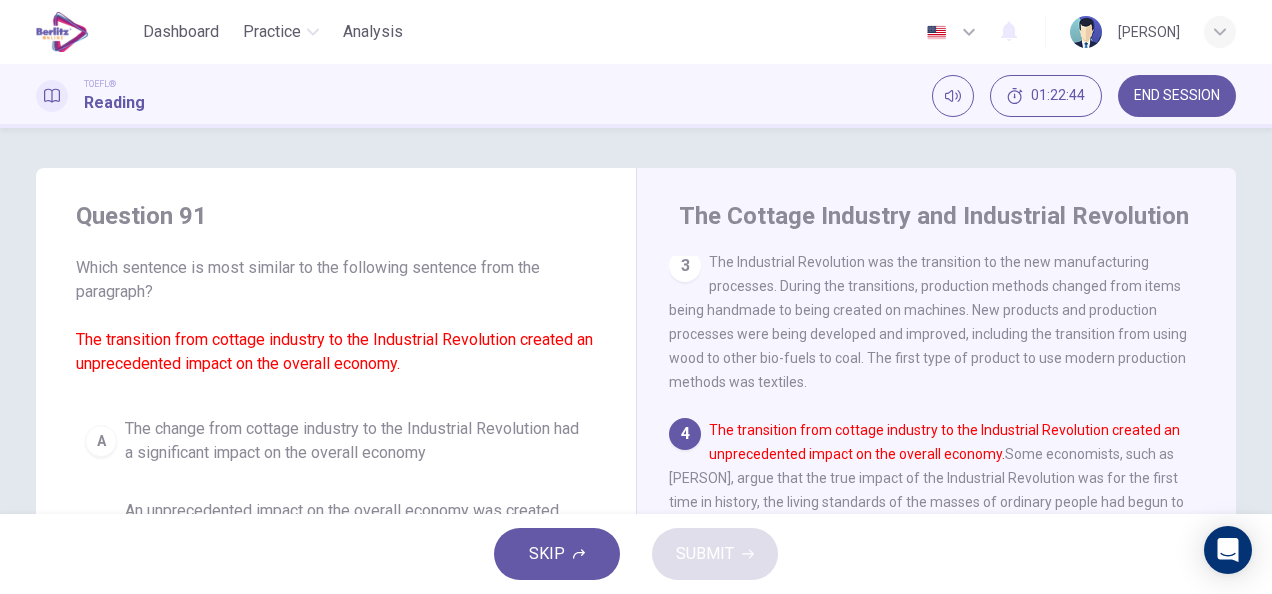 scroll, scrollTop: 432, scrollLeft: 0, axis: vertical 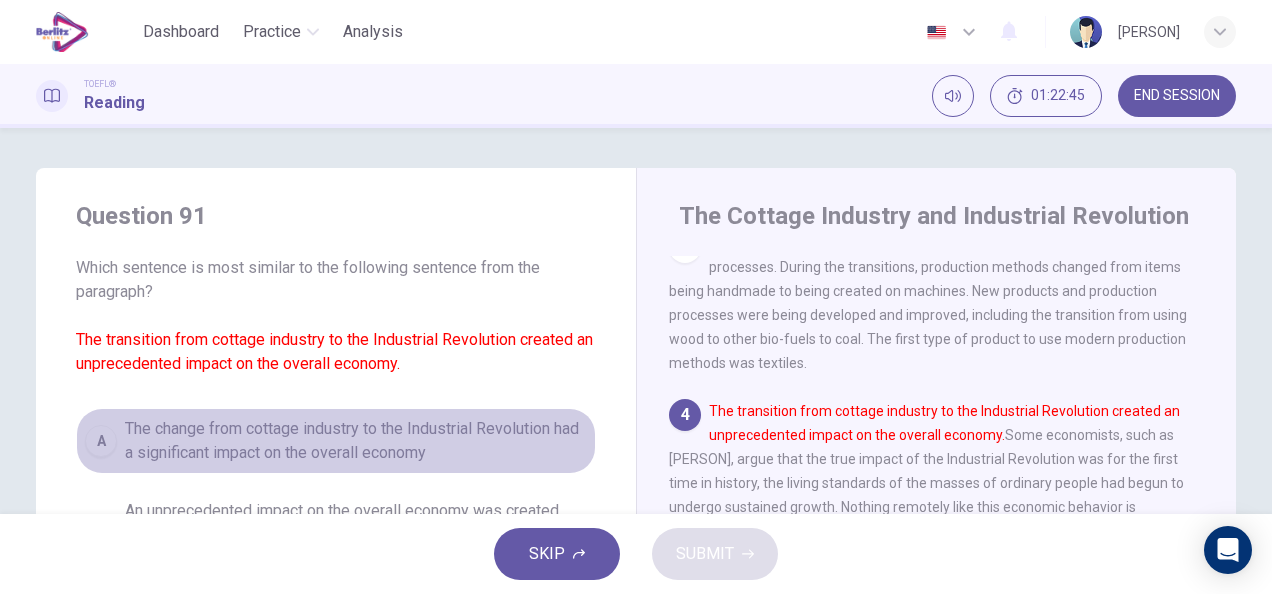 click on "The change from cottage industry to the Industrial Revolution had a significant impact on the overall economy" at bounding box center [356, 441] 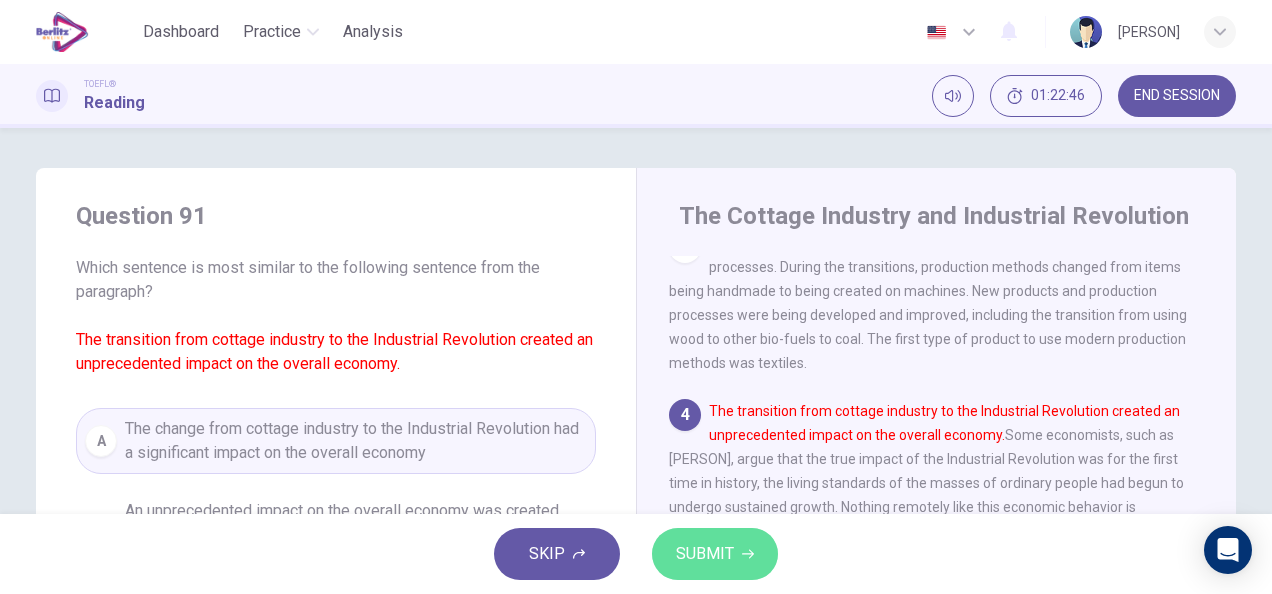 click on "SUBMIT" at bounding box center [715, 554] 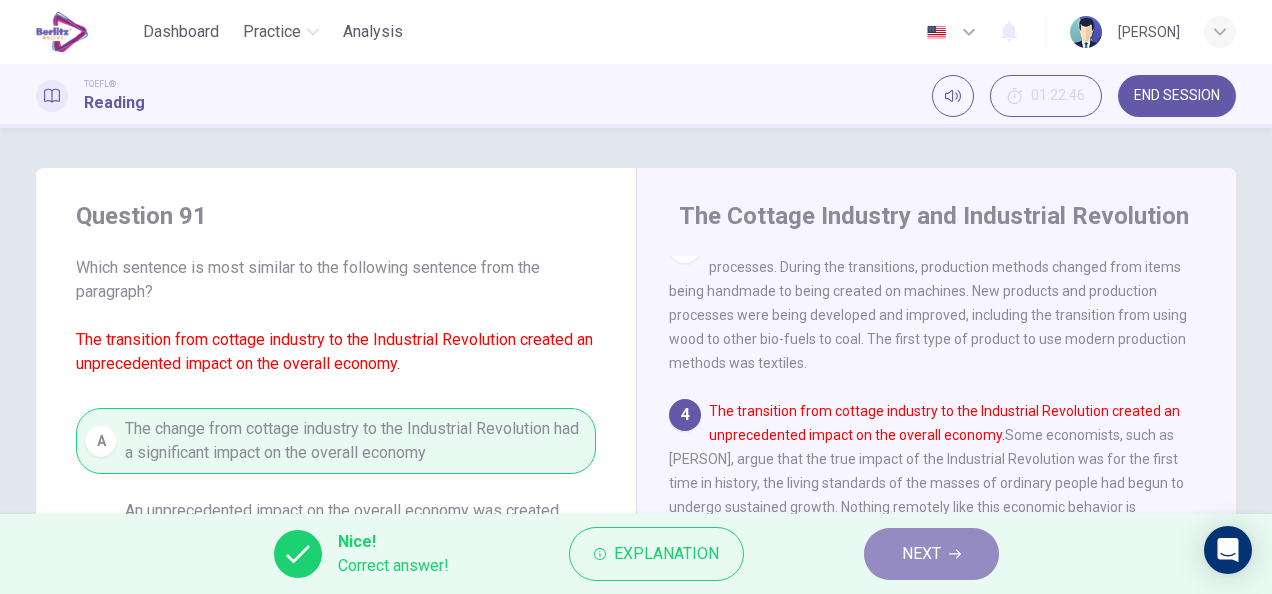 click on "NEXT" at bounding box center [931, 554] 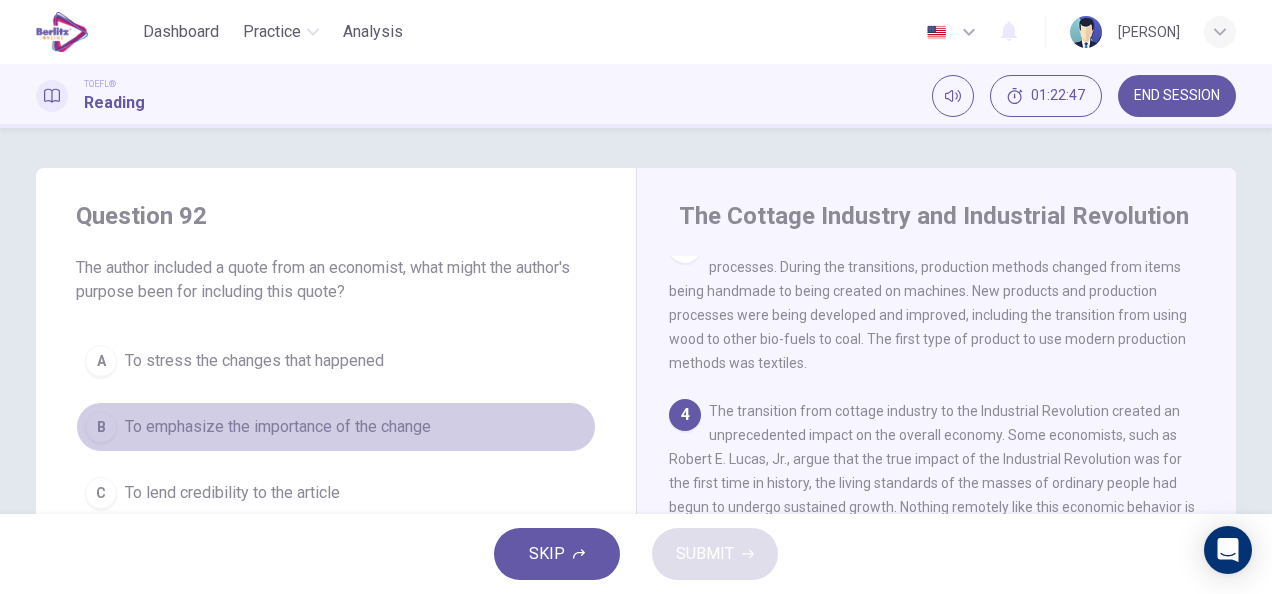 click on "B To emphasize the importance of the change" at bounding box center [336, 427] 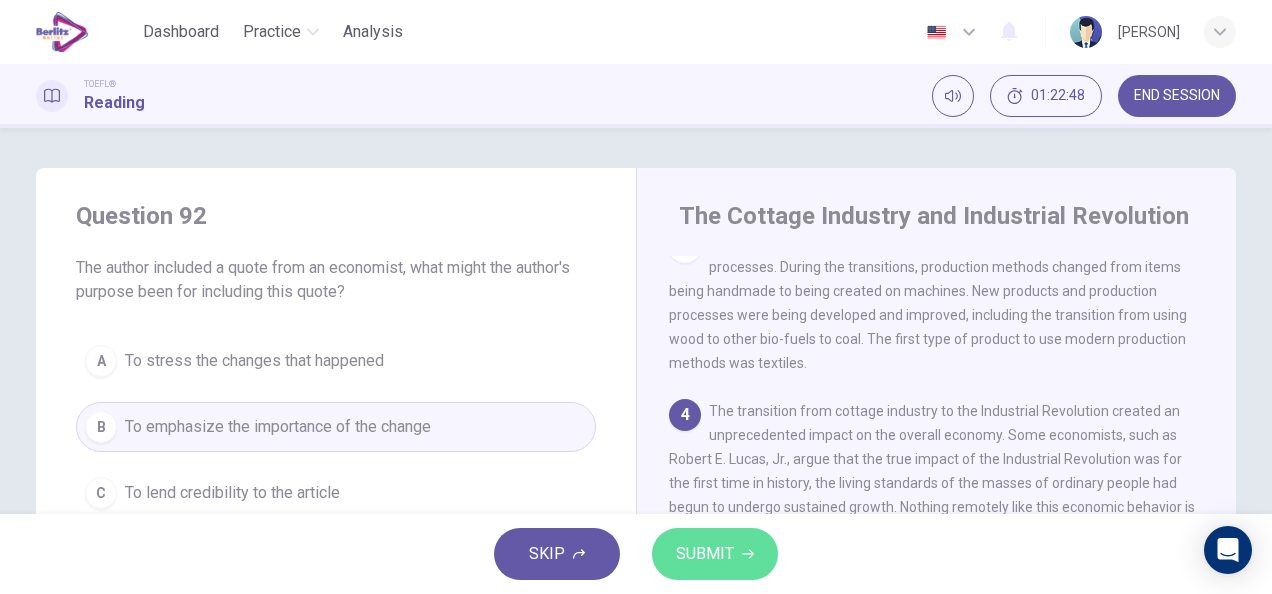 click on "SUBMIT" at bounding box center (715, 554) 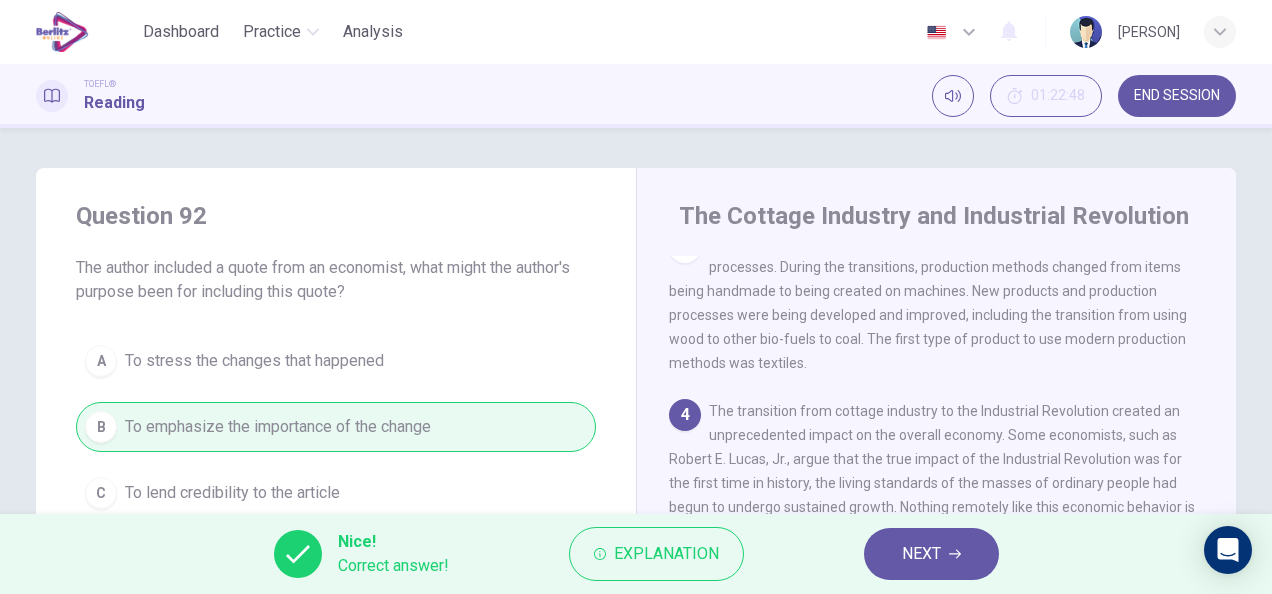 click on "NEXT" at bounding box center (921, 554) 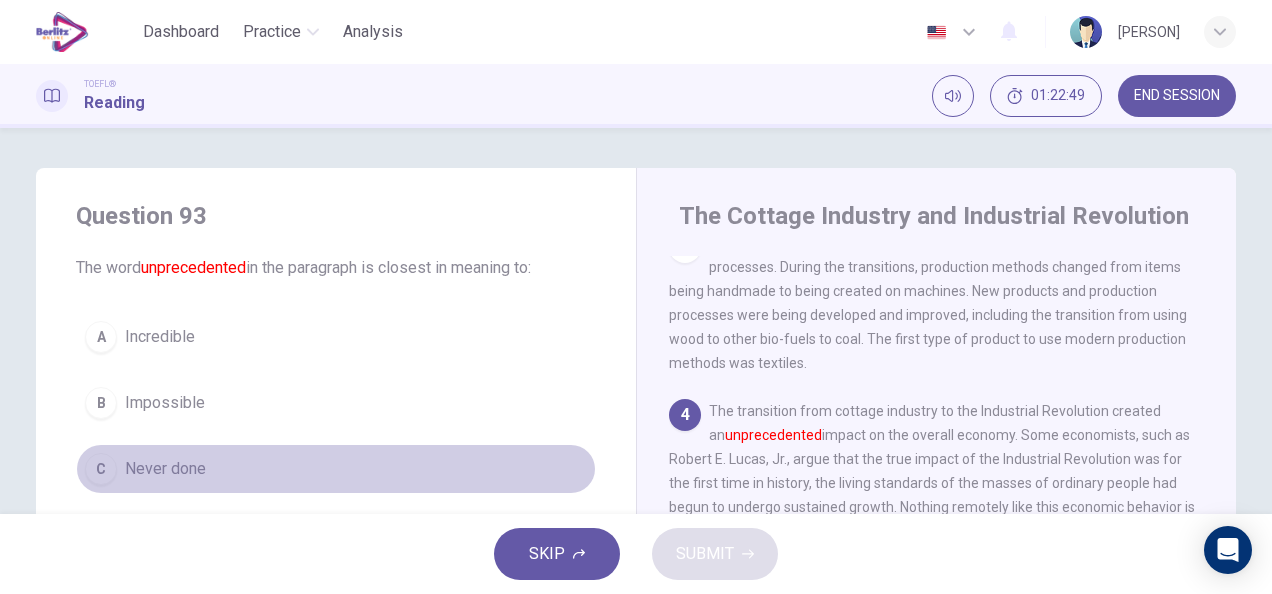 click on "C Never done" at bounding box center (336, 469) 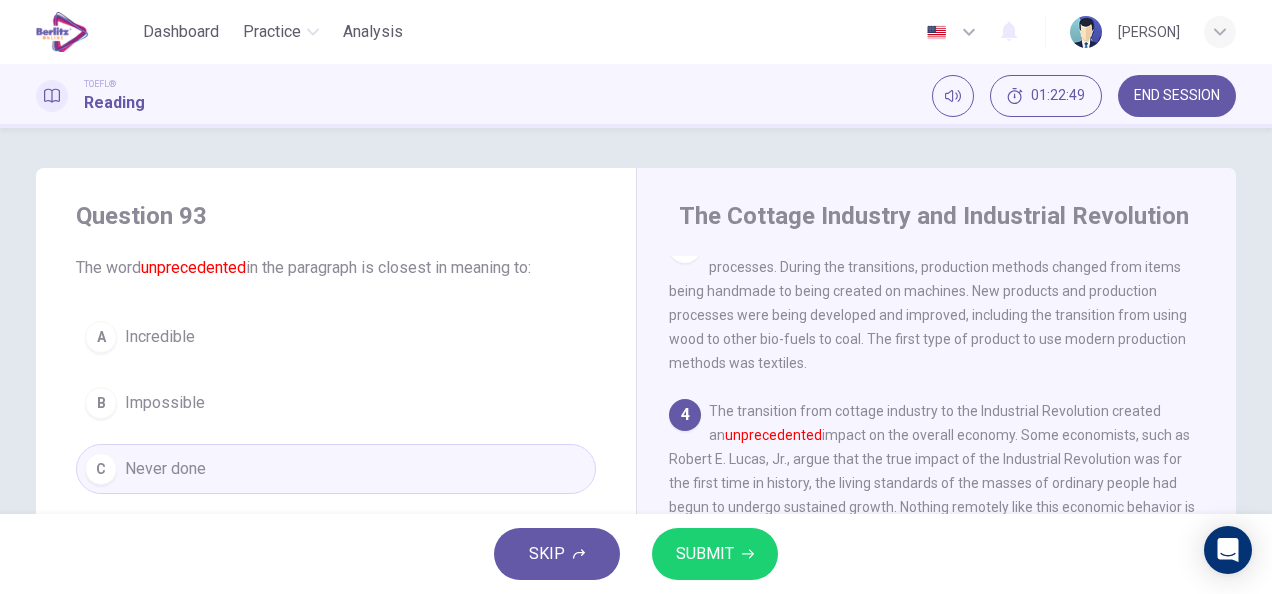 click on "SUBMIT" at bounding box center [715, 554] 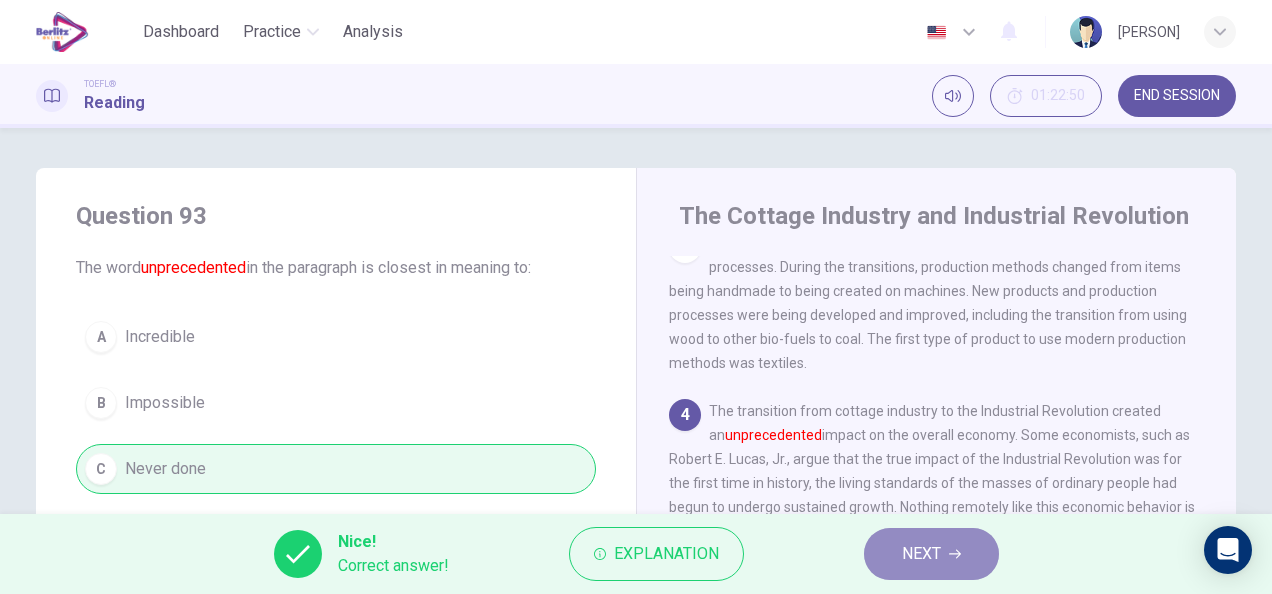 click on "NEXT" at bounding box center (931, 554) 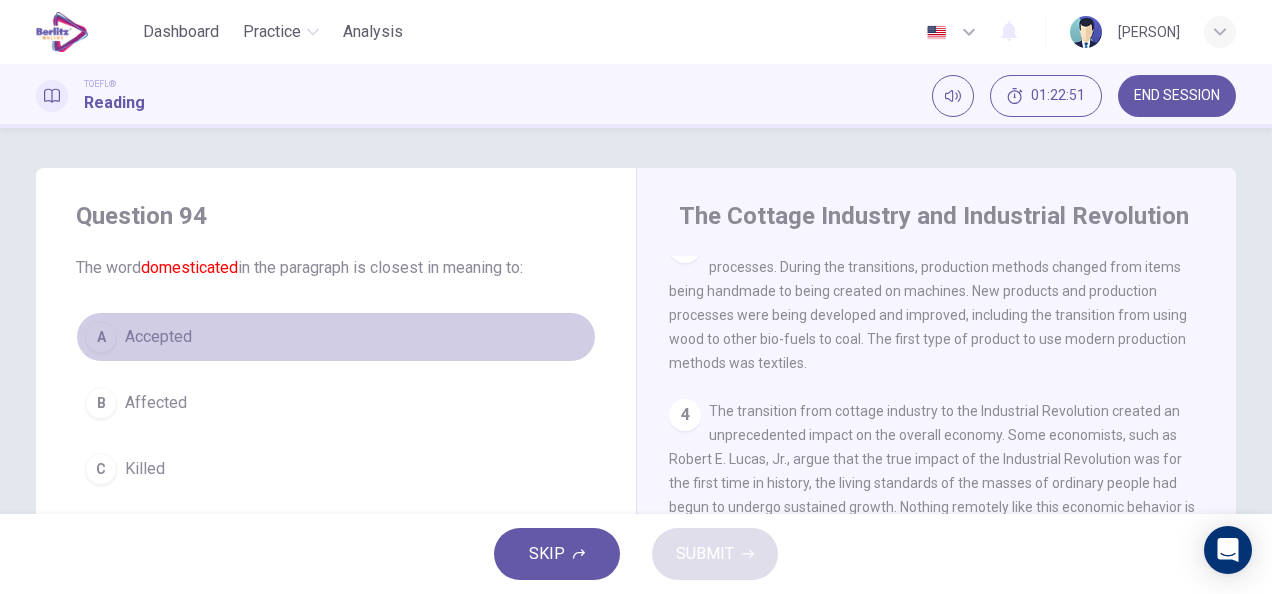 click on "A Accepted" at bounding box center (336, 337) 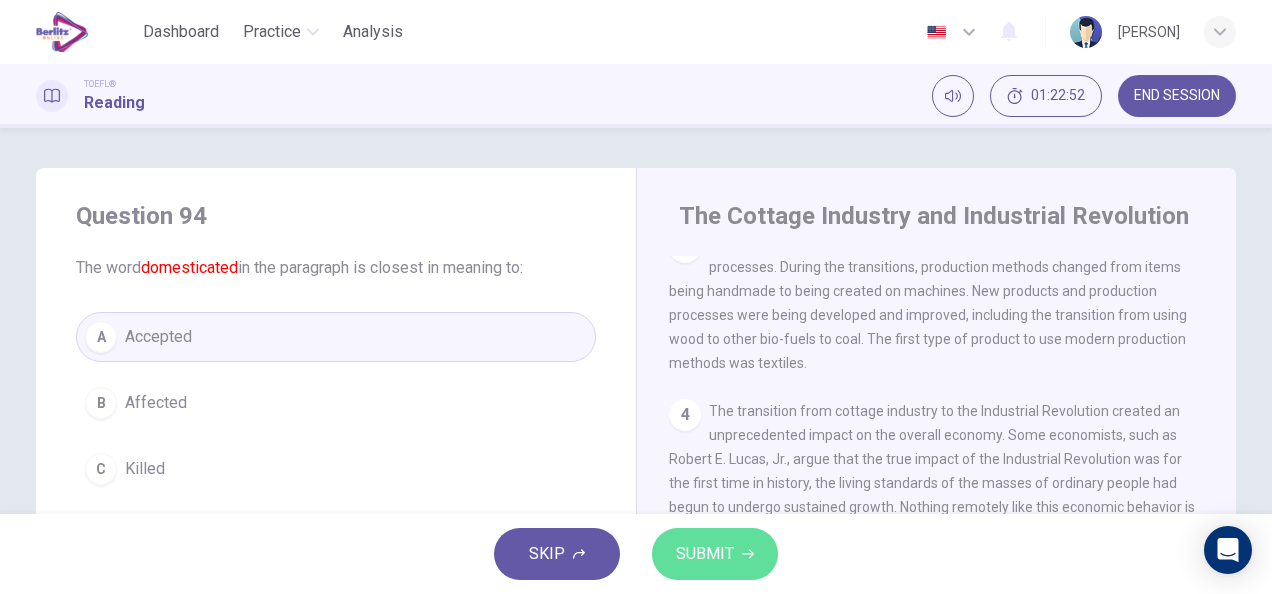 click on "SUBMIT" at bounding box center (715, 554) 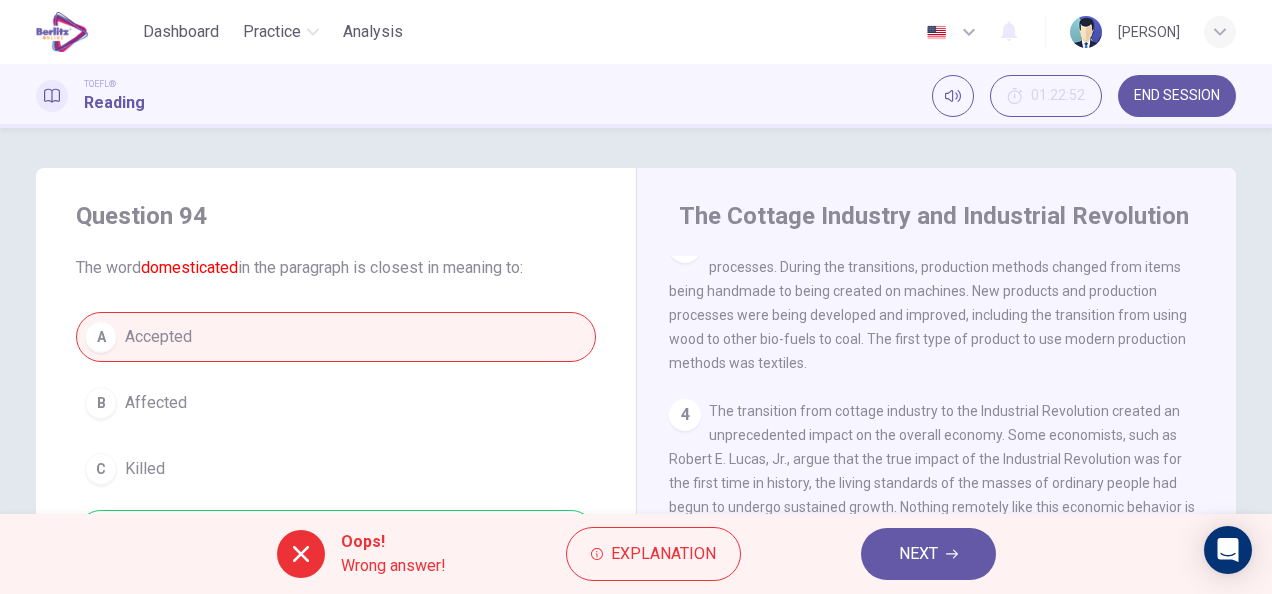 click on "Oops! Wrong answer! Explanation NEXT" at bounding box center (636, 554) 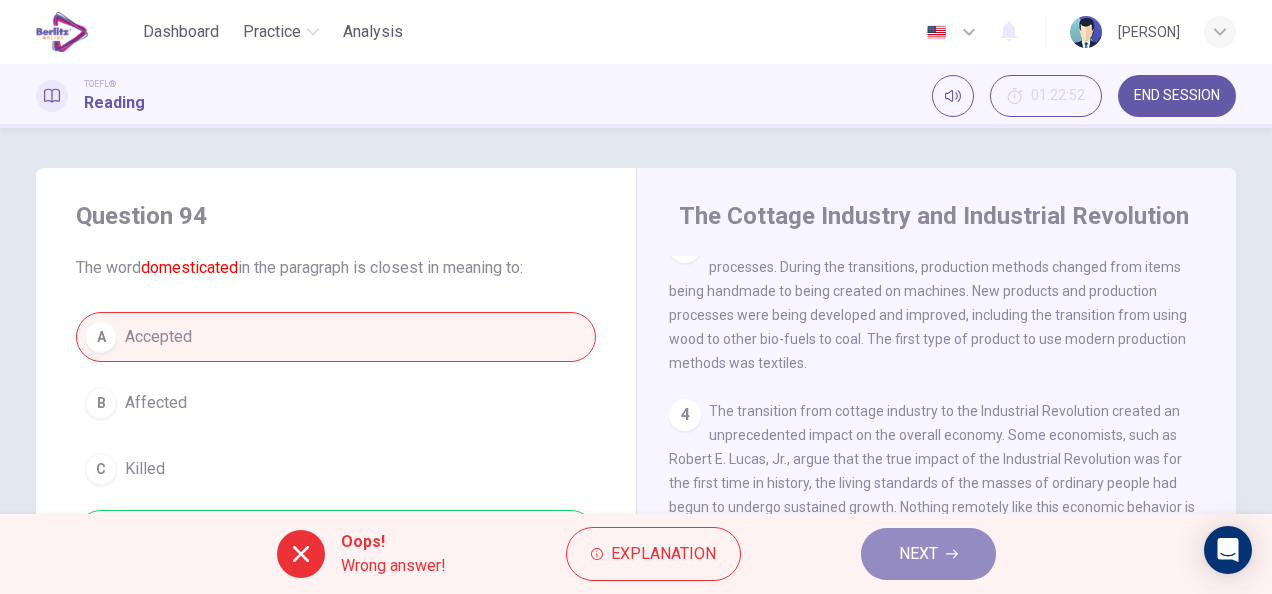 click on "NEXT" at bounding box center (928, 554) 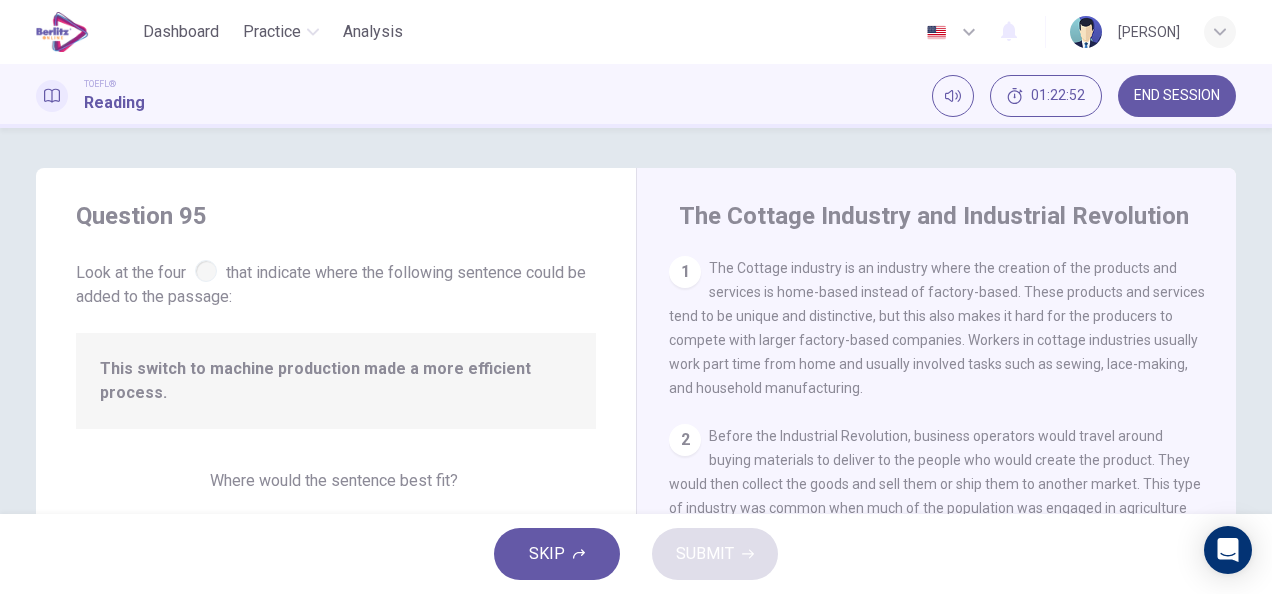 scroll, scrollTop: 194, scrollLeft: 0, axis: vertical 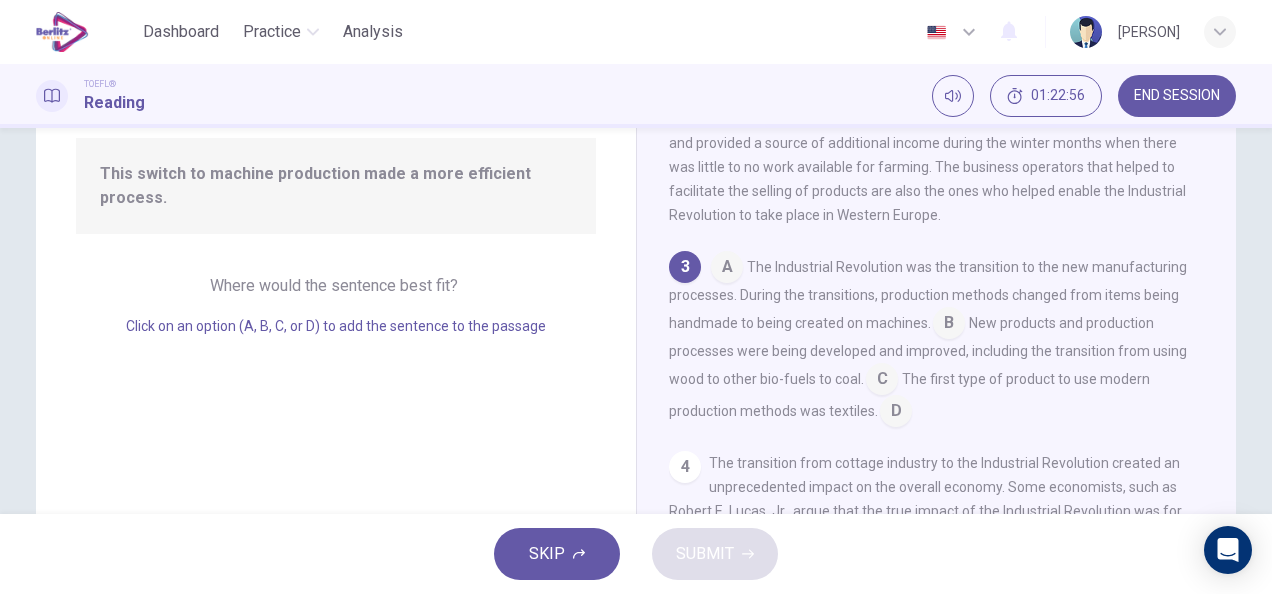 click at bounding box center [727, 269] 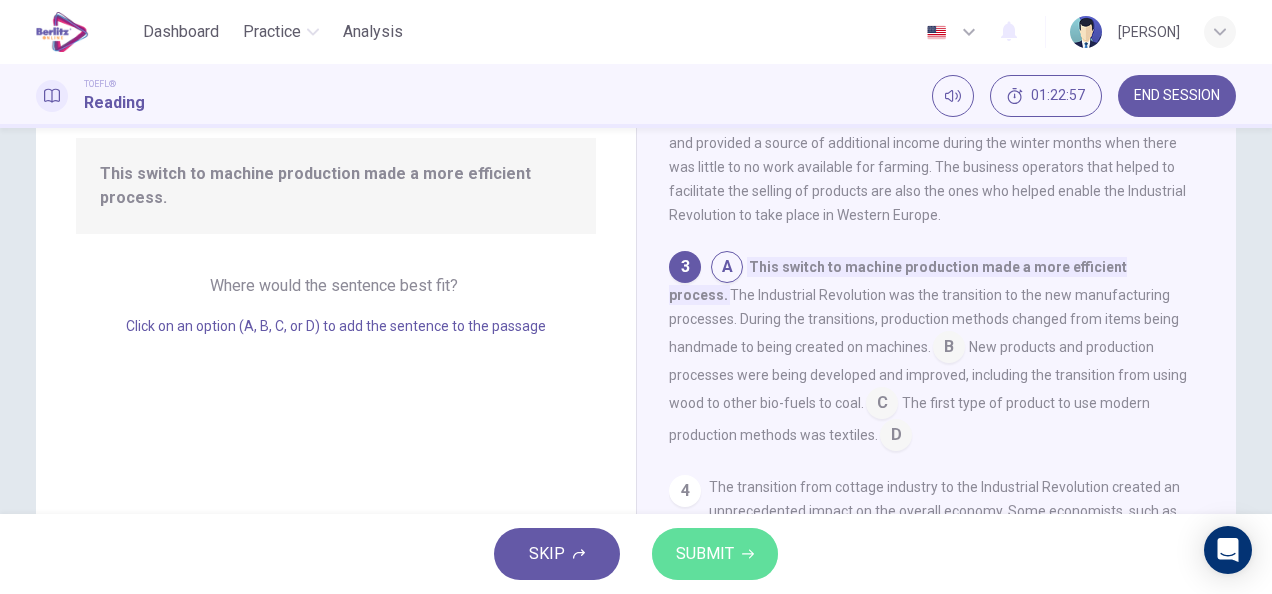 click on "SUBMIT" at bounding box center (715, 554) 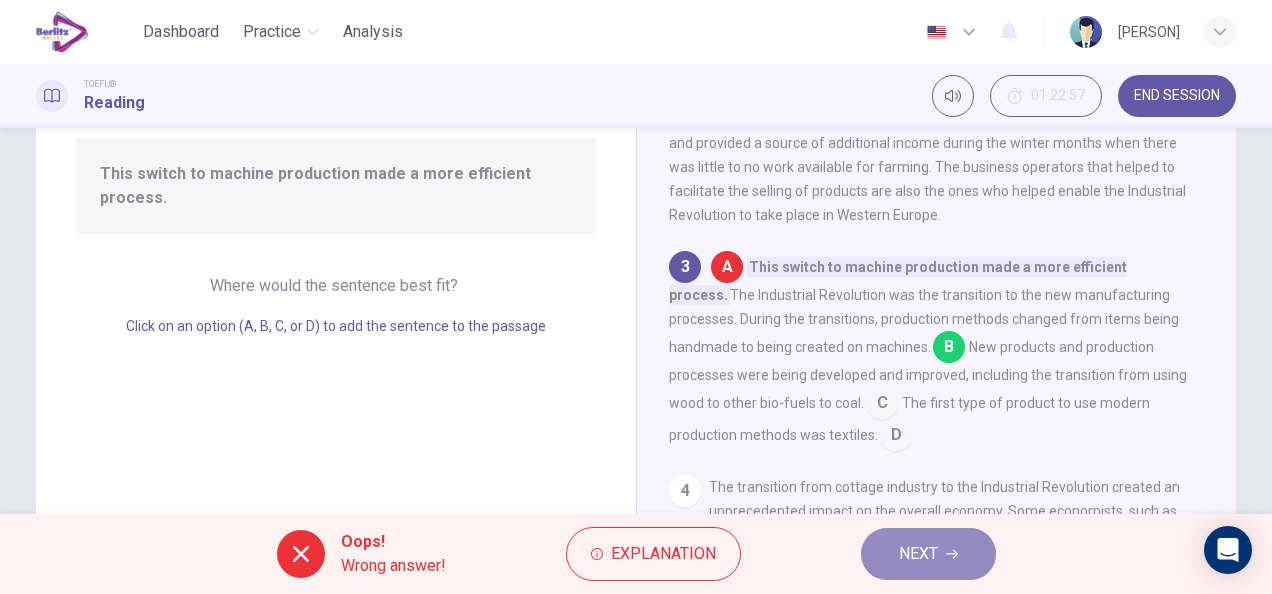 click on "NEXT" at bounding box center (918, 554) 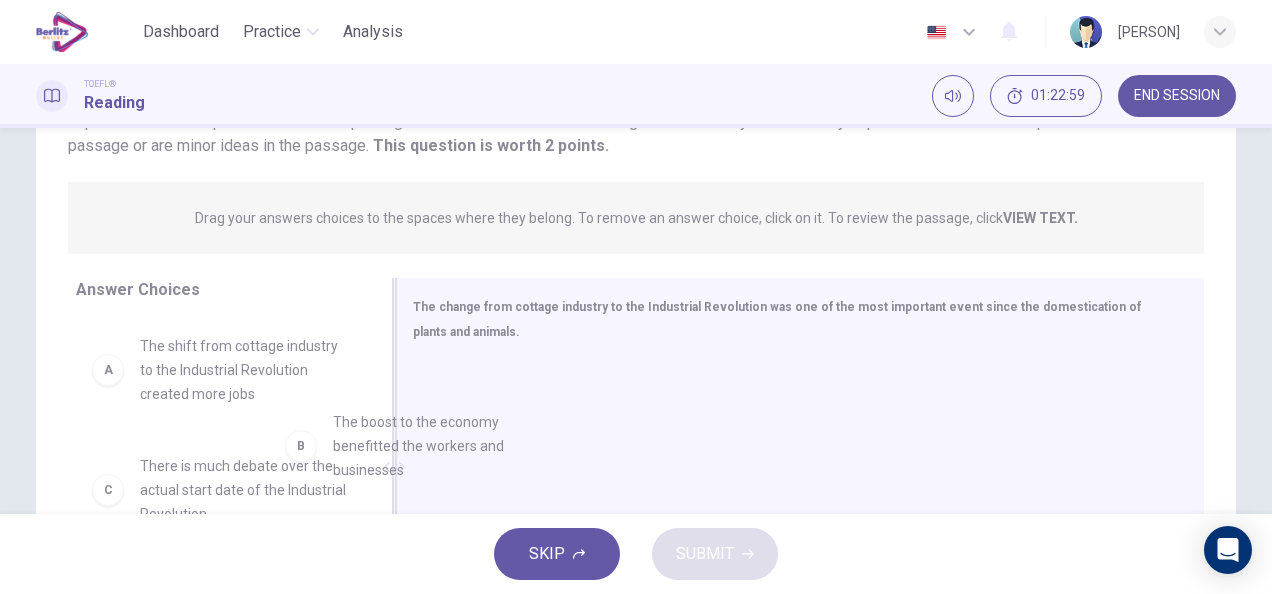 drag, startPoint x: 238, startPoint y: 450, endPoint x: 529, endPoint y: 388, distance: 297.53152 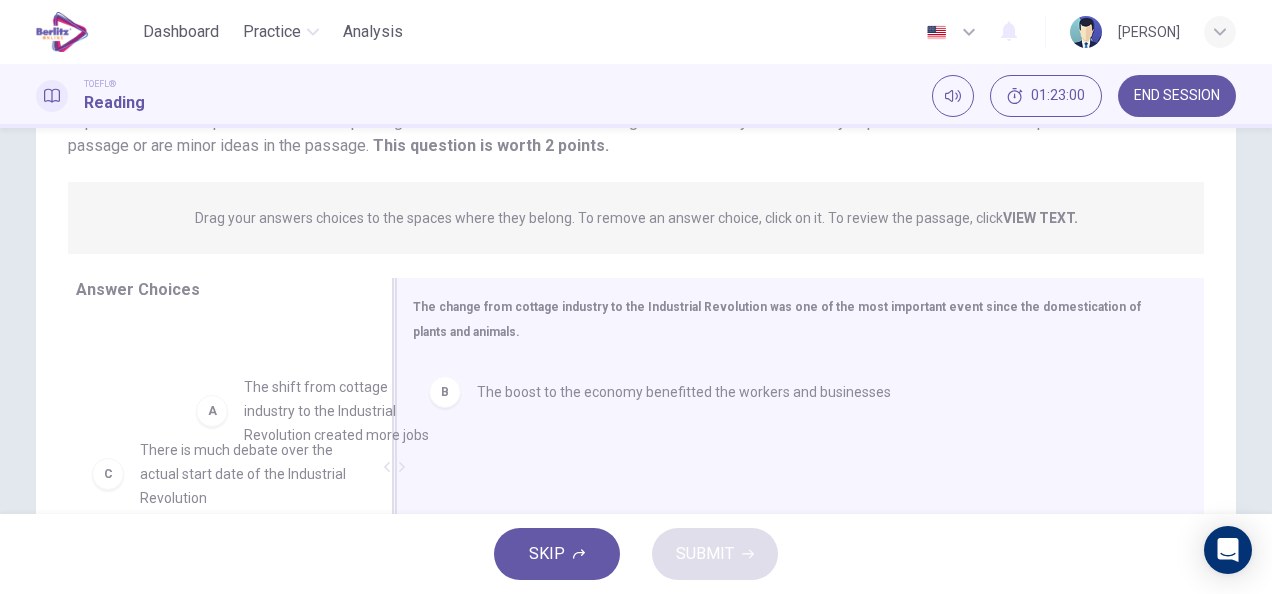 drag, startPoint x: 303, startPoint y: 390, endPoint x: 587, endPoint y: 489, distance: 300.7607 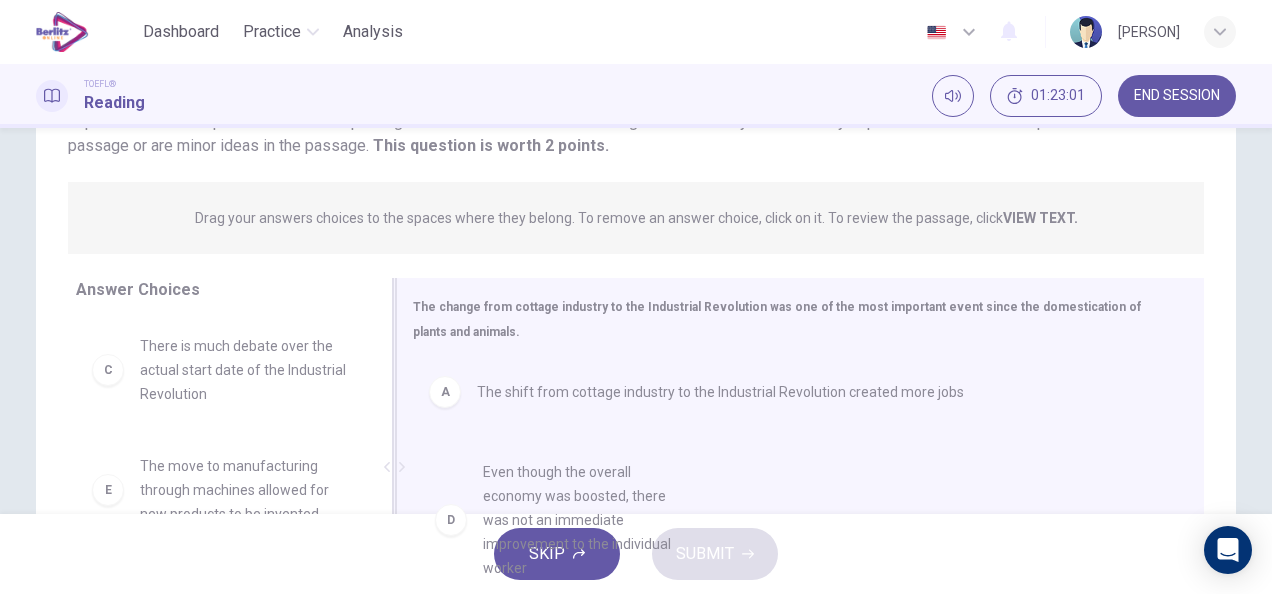 drag, startPoint x: 259, startPoint y: 506, endPoint x: 629, endPoint y: 495, distance: 370.16348 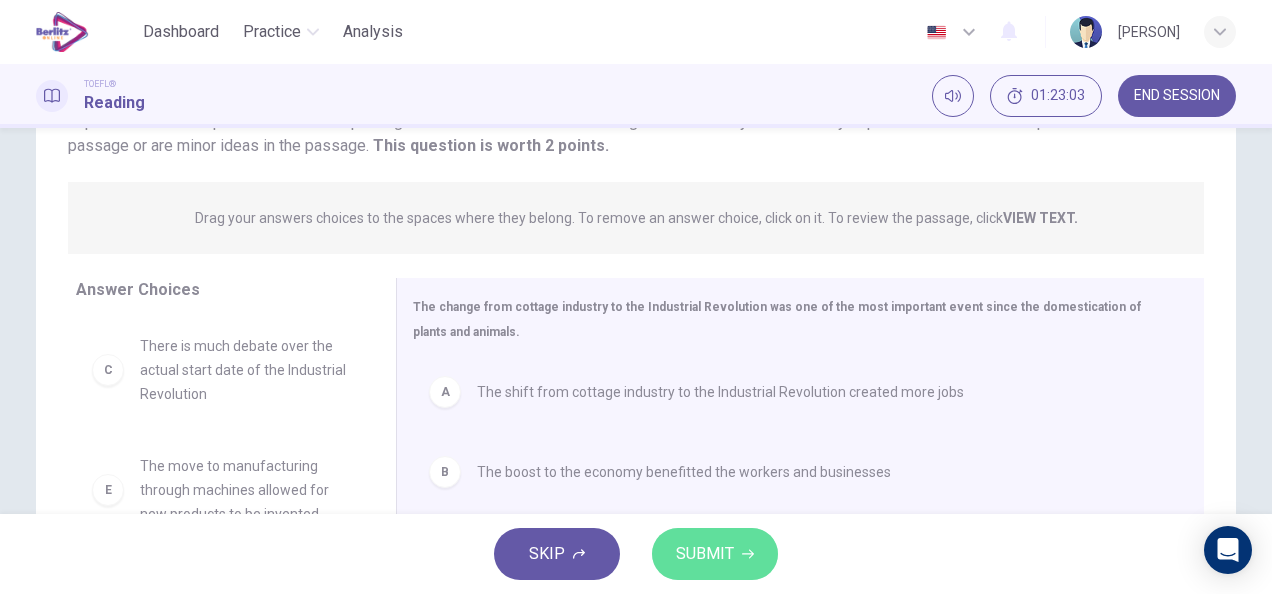 click on "SUBMIT" at bounding box center [715, 554] 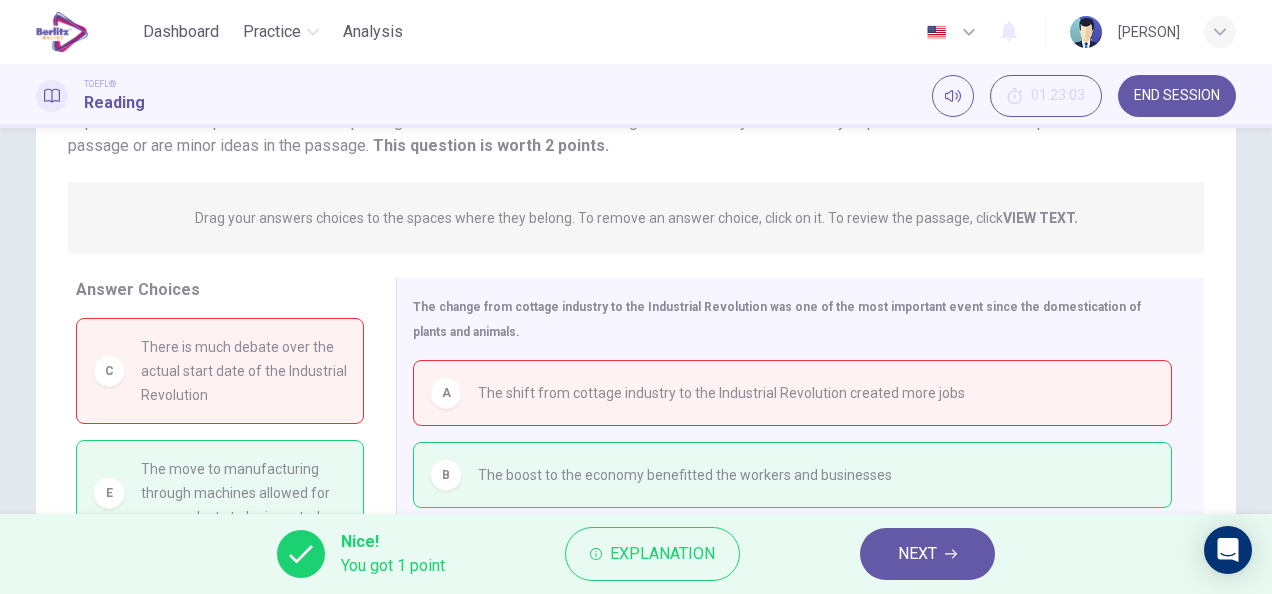 click on "Nice! You got 1
point Explanation NEXT" at bounding box center [636, 554] 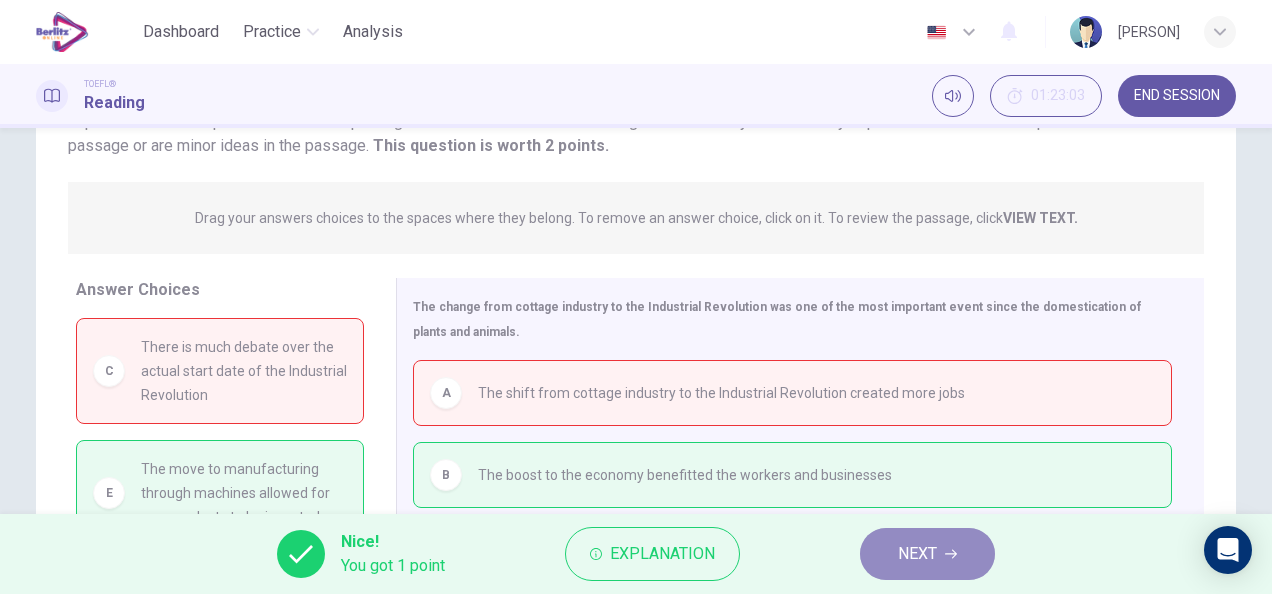 click on "NEXT" at bounding box center (917, 554) 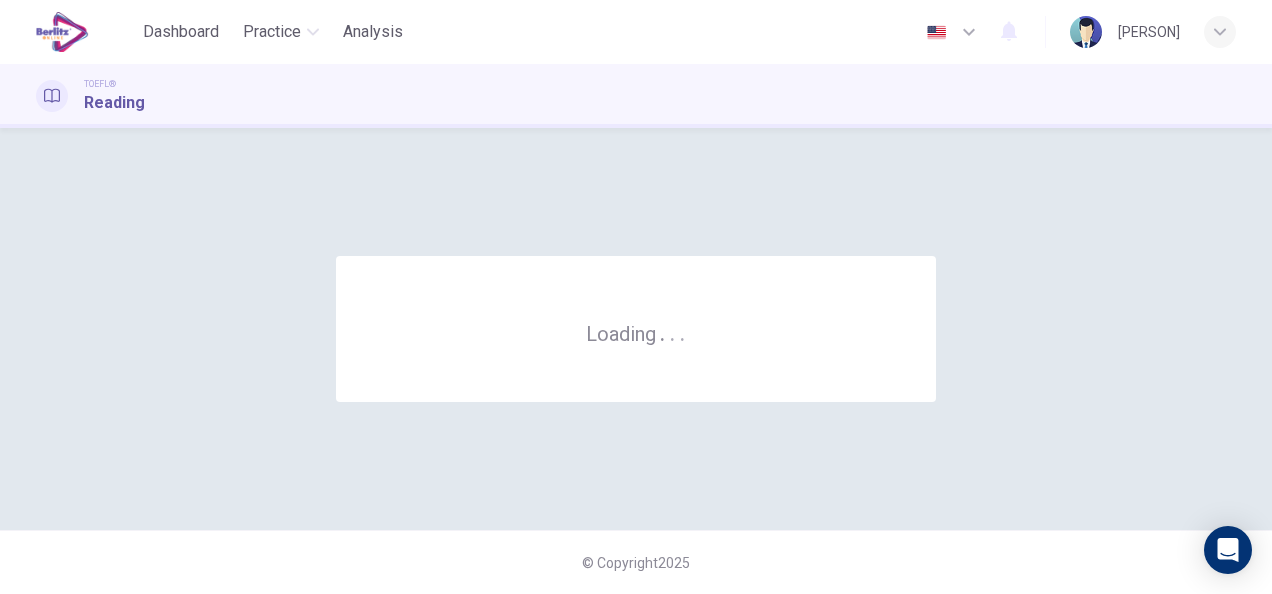 scroll, scrollTop: 0, scrollLeft: 0, axis: both 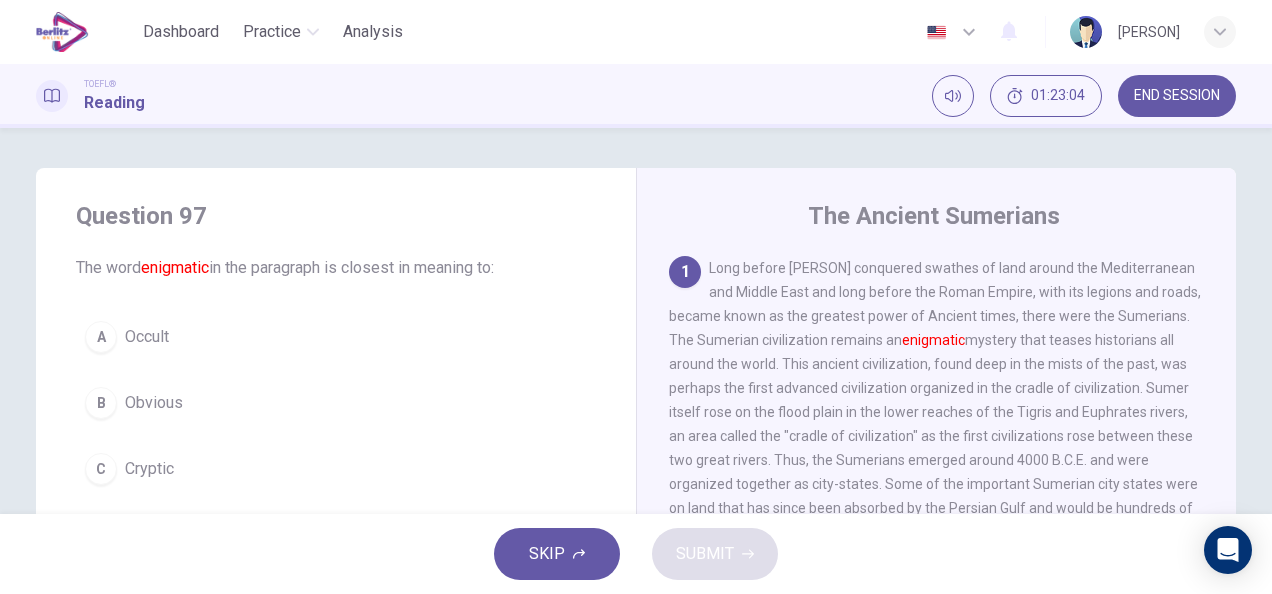 click on "A" at bounding box center [101, 337] 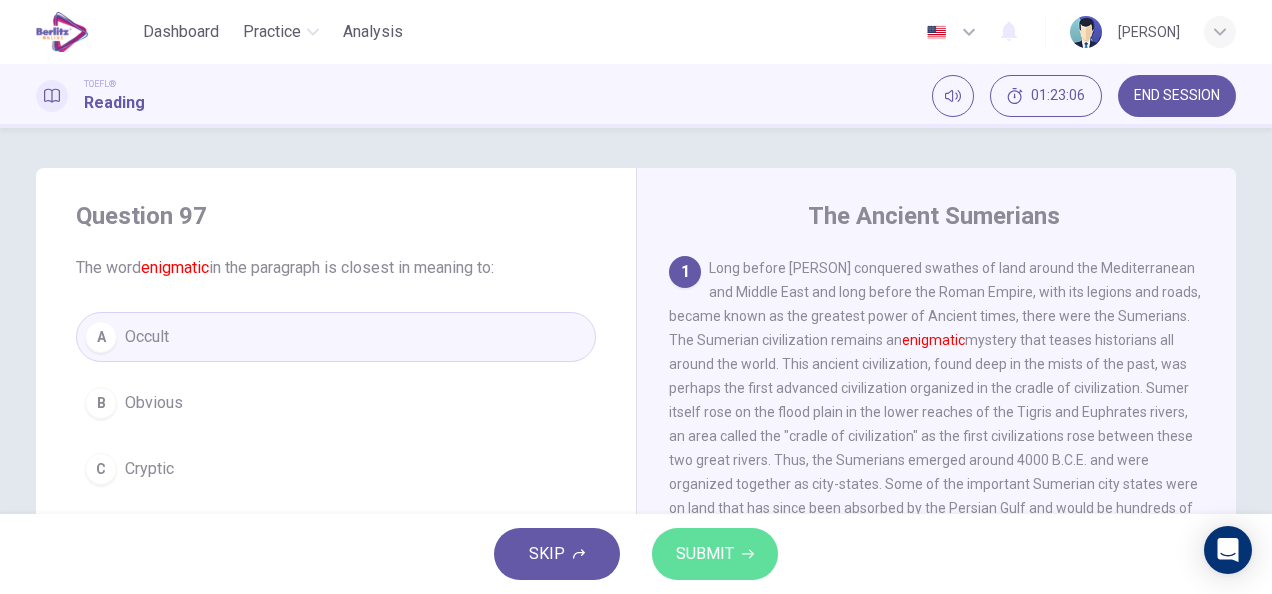 click on "SUBMIT" at bounding box center (705, 554) 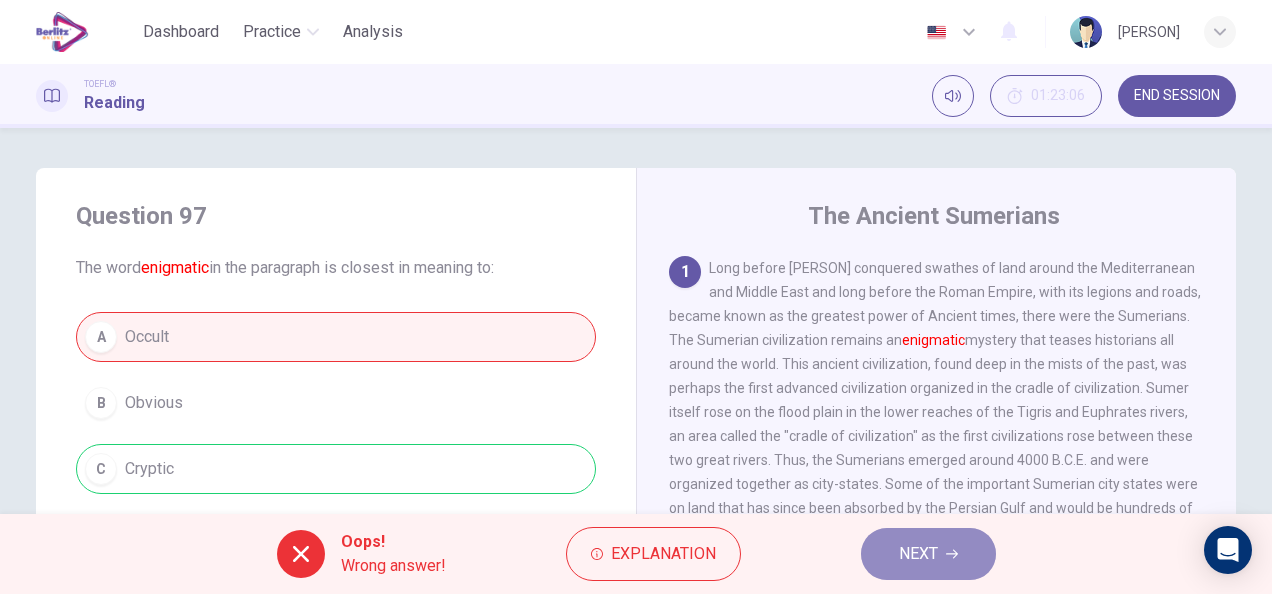 click on "NEXT" at bounding box center [928, 554] 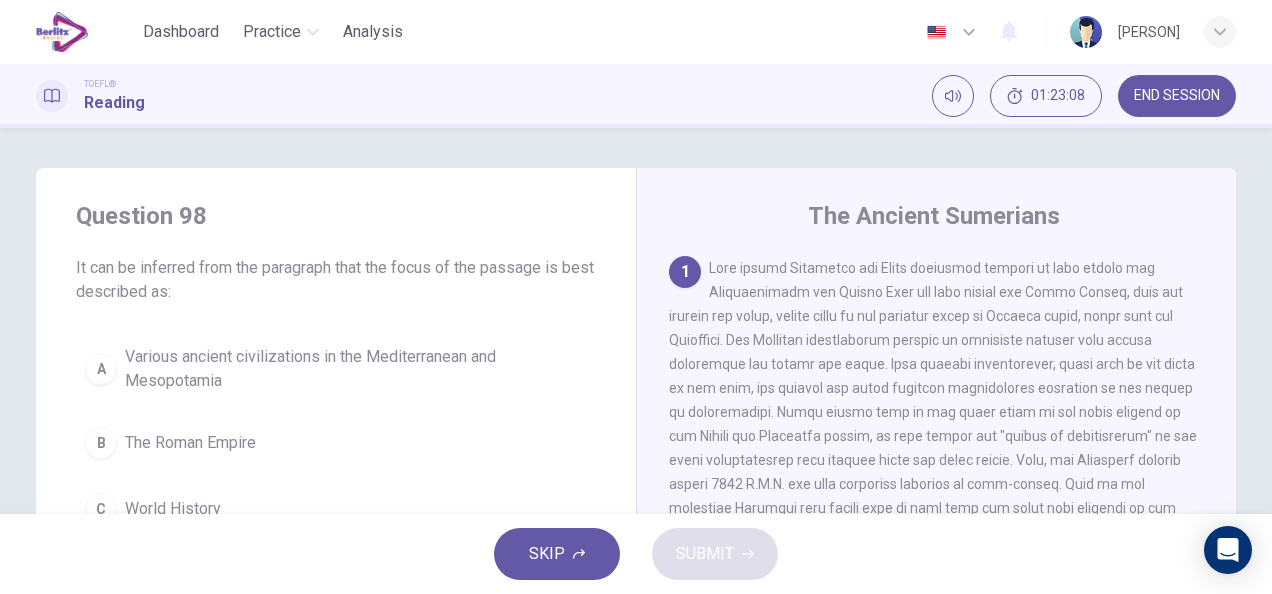 click on "A Various ancient civilizations in the Mediterranean and Mesopotamia B The Roman Empire C World History D The Sumerian Civilization" at bounding box center (336, 468) 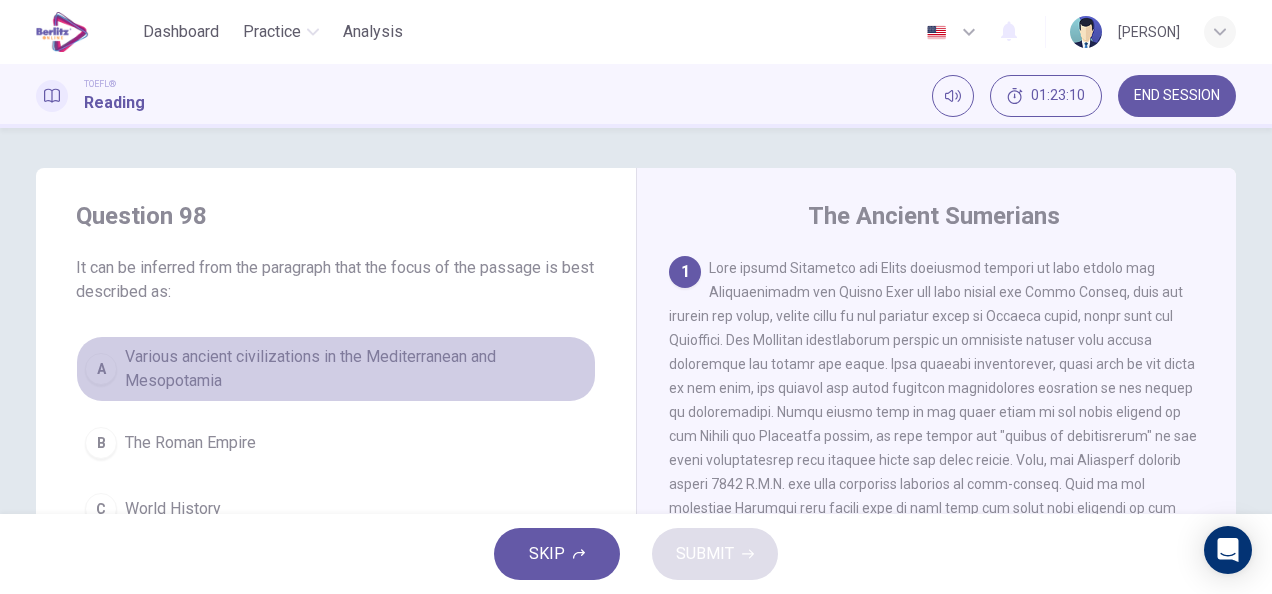 click on "A Various ancient civilizations in the Mediterranean and Mesopotamia" at bounding box center [336, 369] 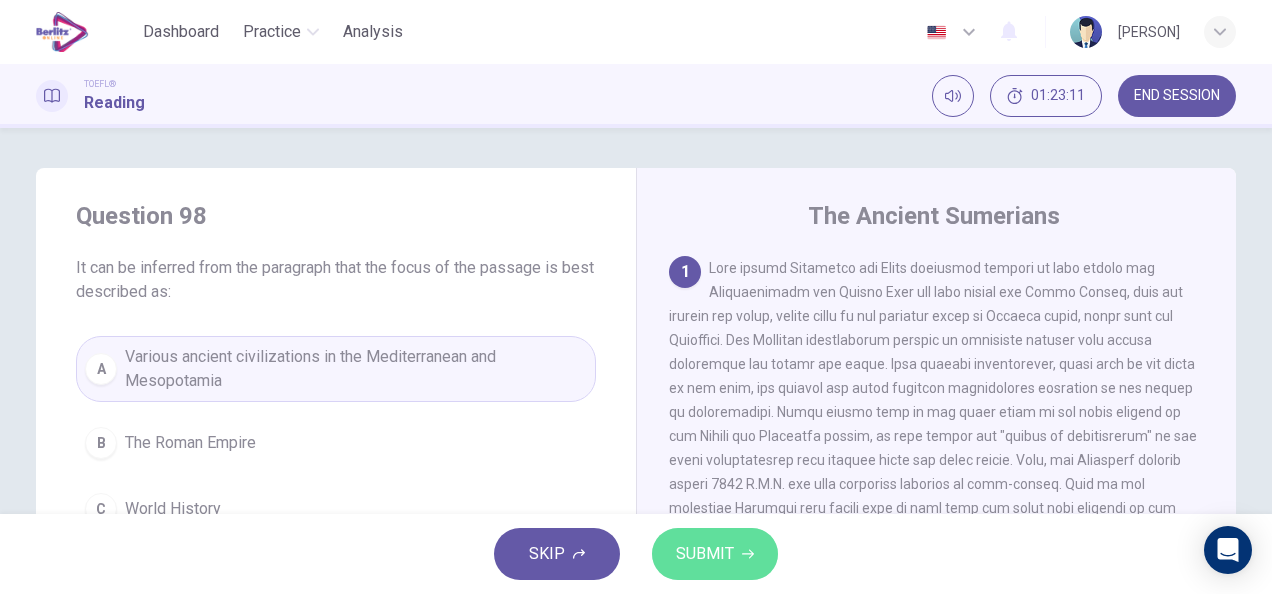 click on "SUBMIT" at bounding box center [715, 554] 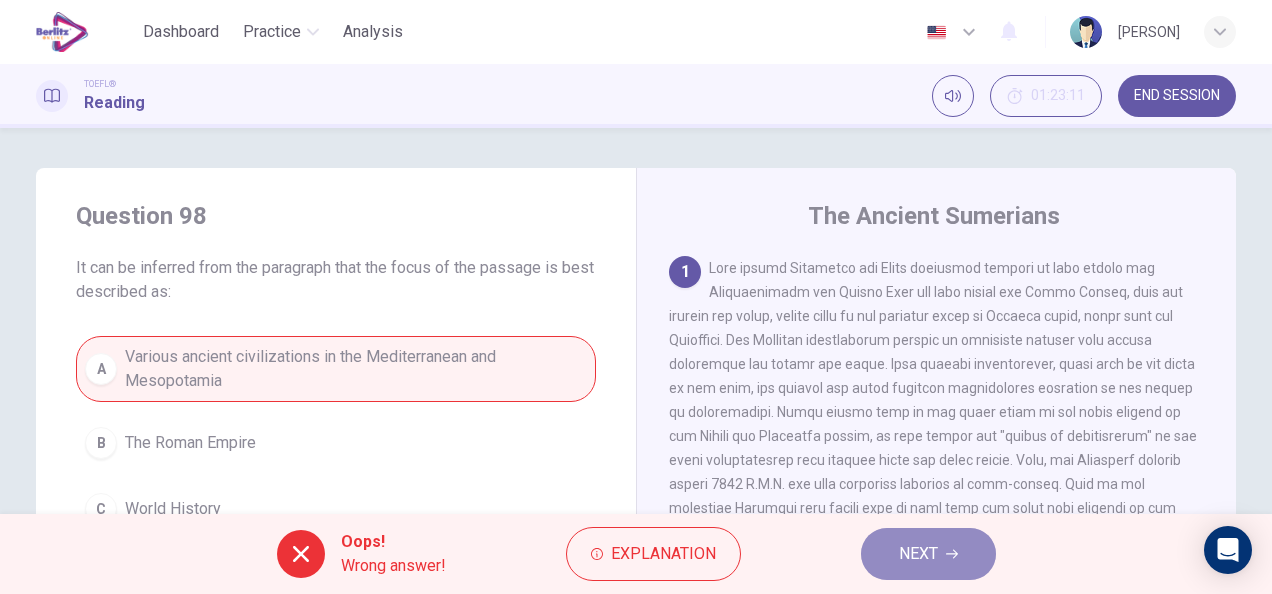 click on "NEXT" at bounding box center (928, 554) 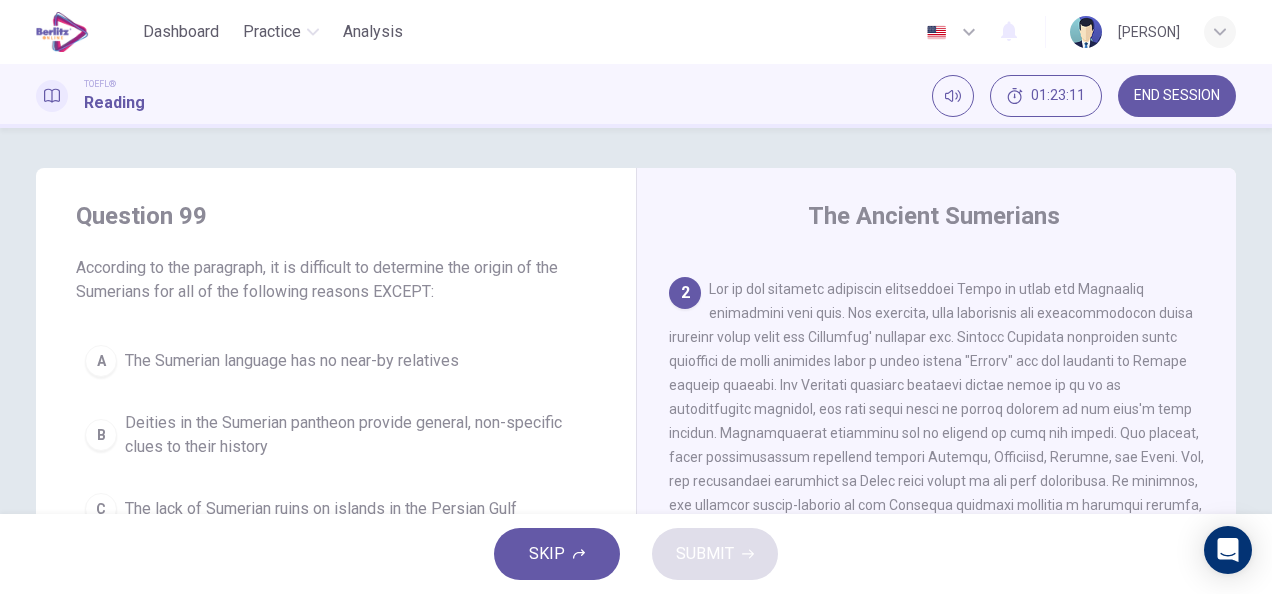 scroll, scrollTop: 340, scrollLeft: 0, axis: vertical 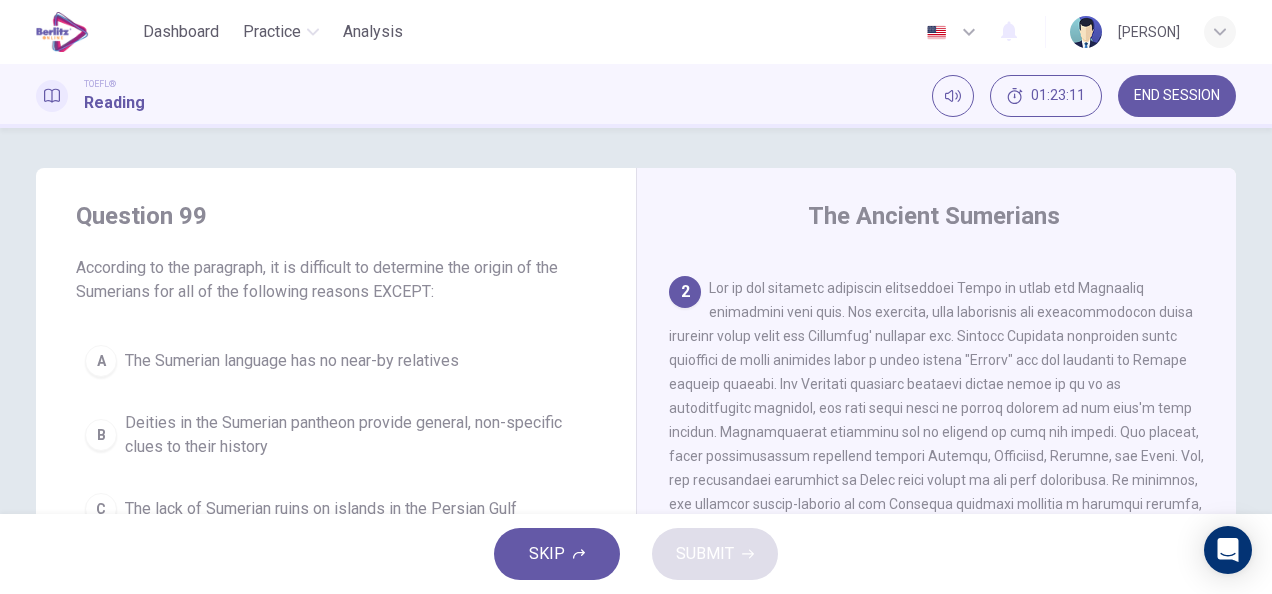click on "The Sumerian language has no near-by relatives" at bounding box center [292, 361] 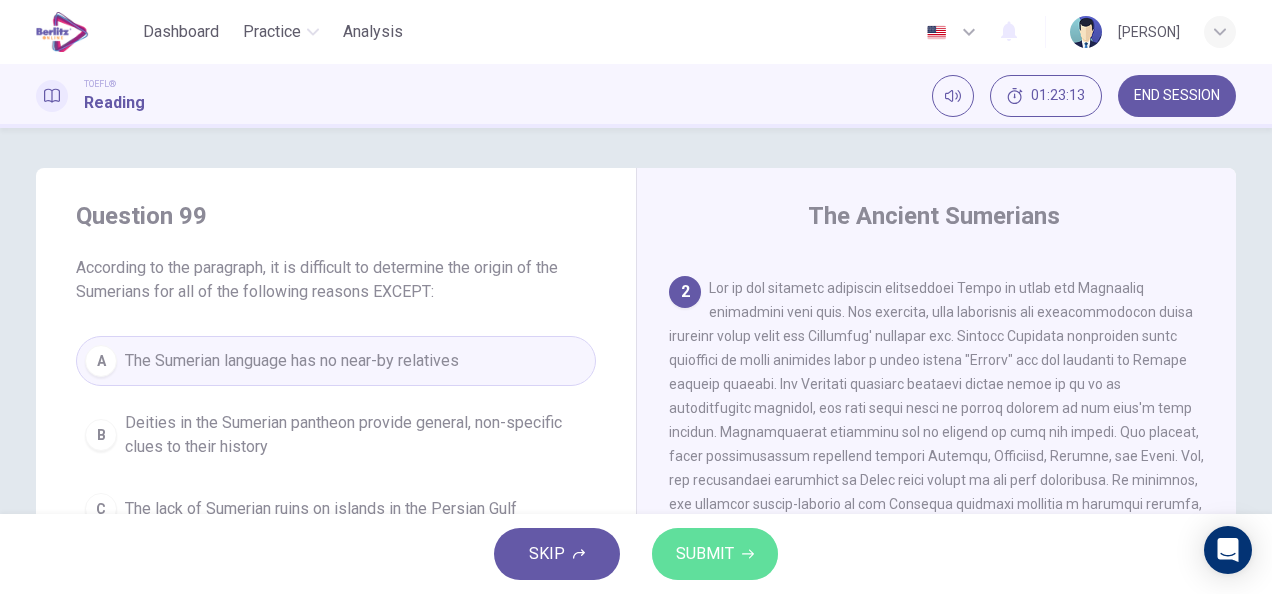 click on "SUBMIT" at bounding box center (705, 554) 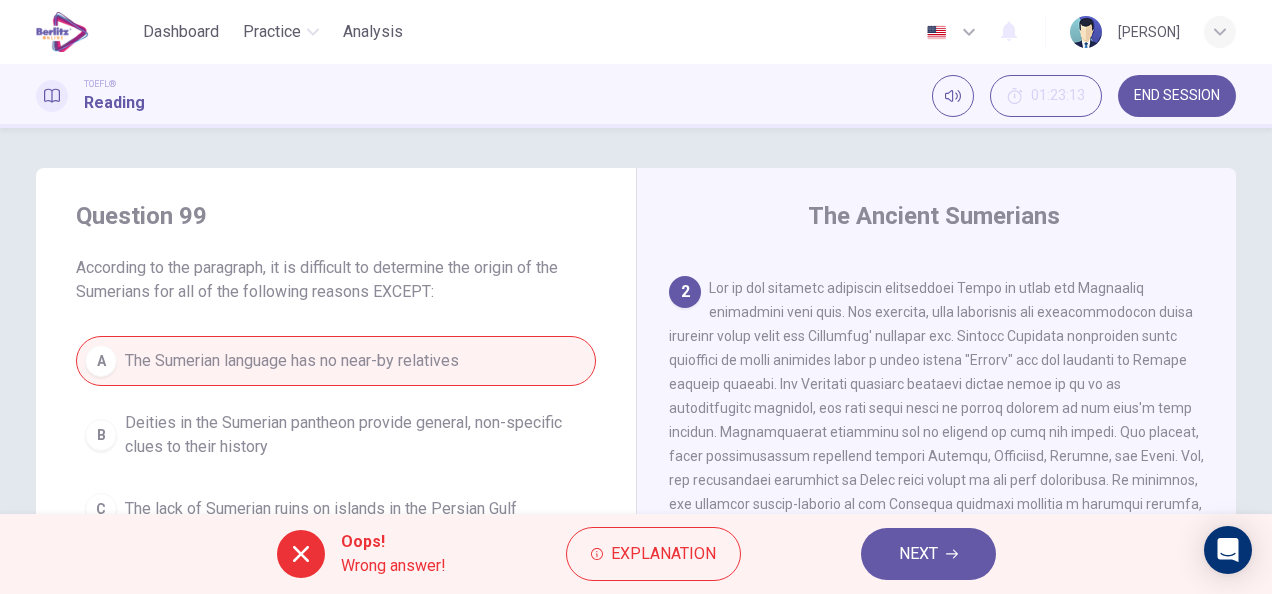 click on "Oops! Wrong answer! Explanation NEXT" at bounding box center [636, 554] 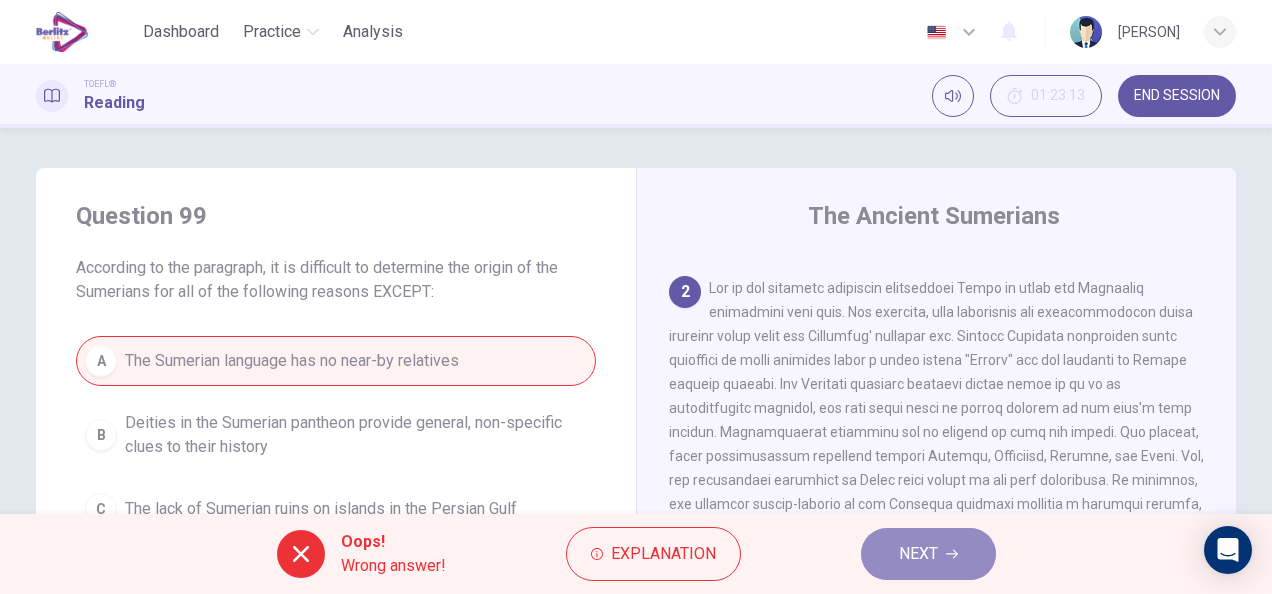 click on "NEXT" at bounding box center (928, 554) 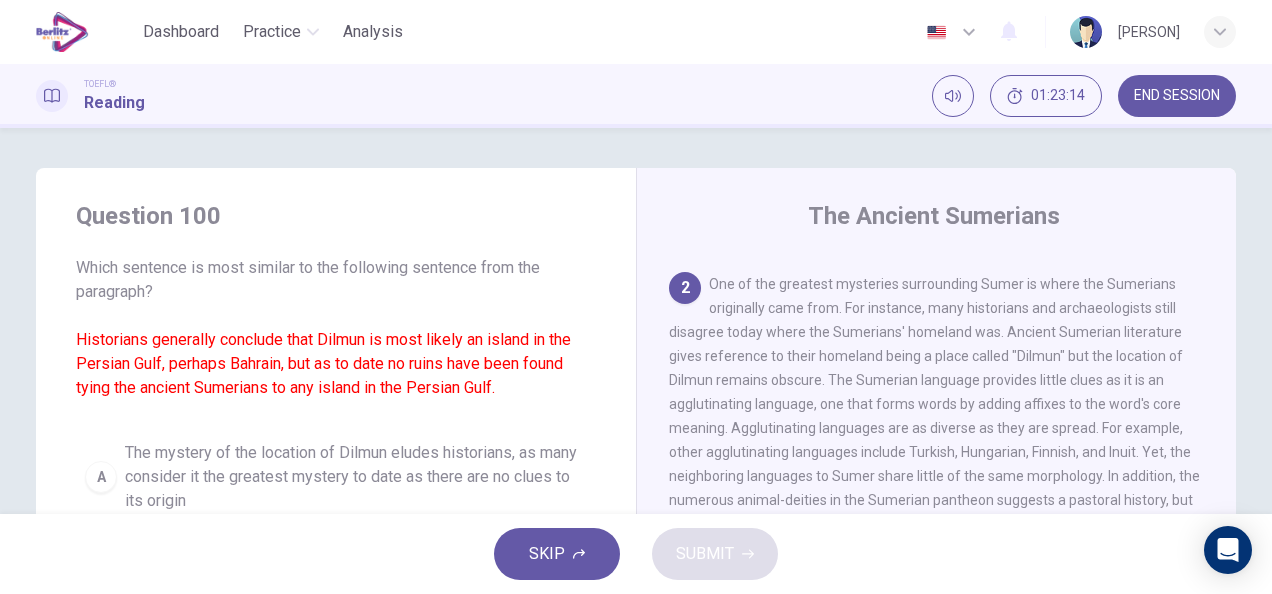 drag, startPoint x: 304, startPoint y: 448, endPoint x: 718, endPoint y: 571, distance: 431.8854 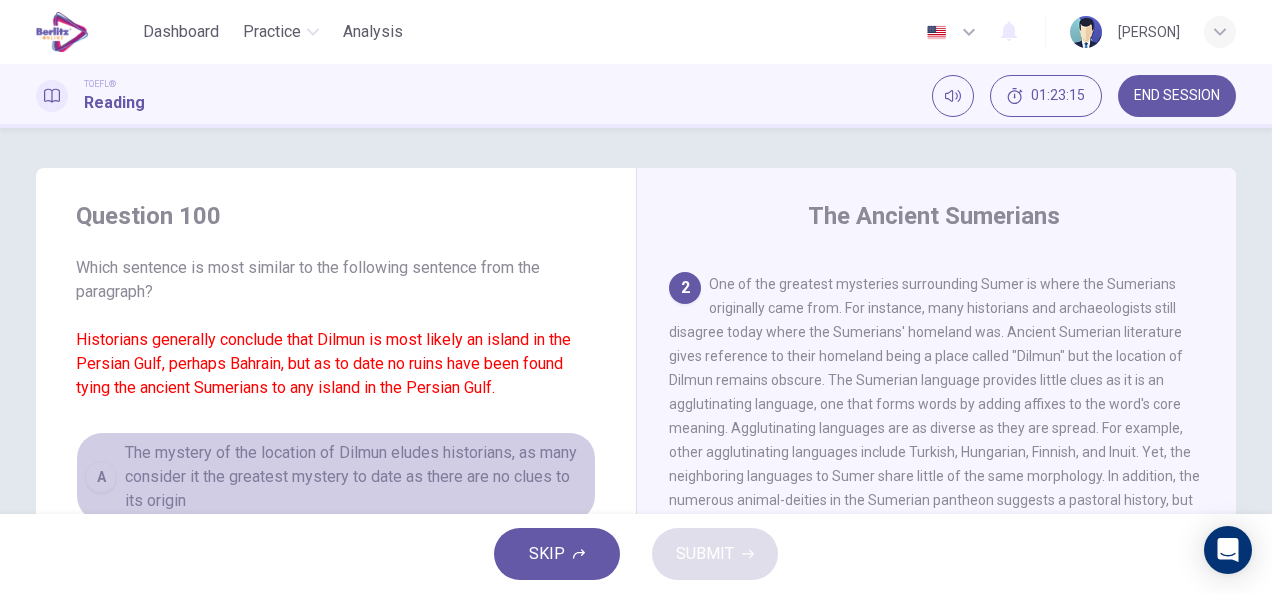 click on "The mystery of the location of Dilmun eludes historians, as many consider it the greatest mystery to date as there are no clues to its origin" at bounding box center [356, 477] 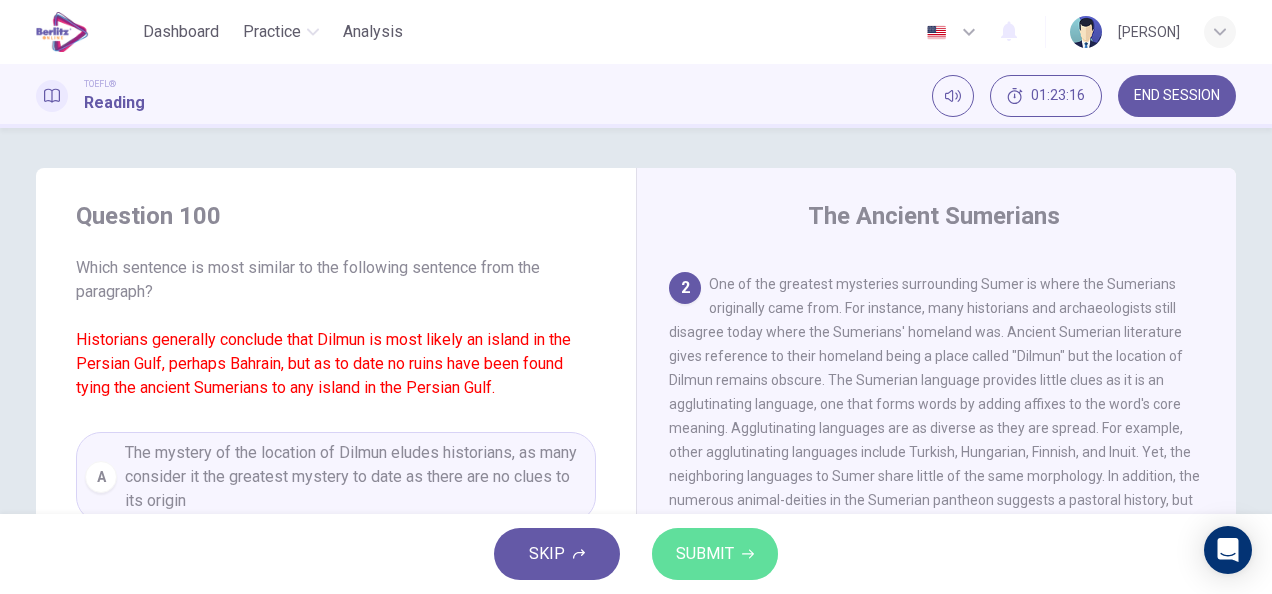 click on "SUBMIT" at bounding box center (705, 554) 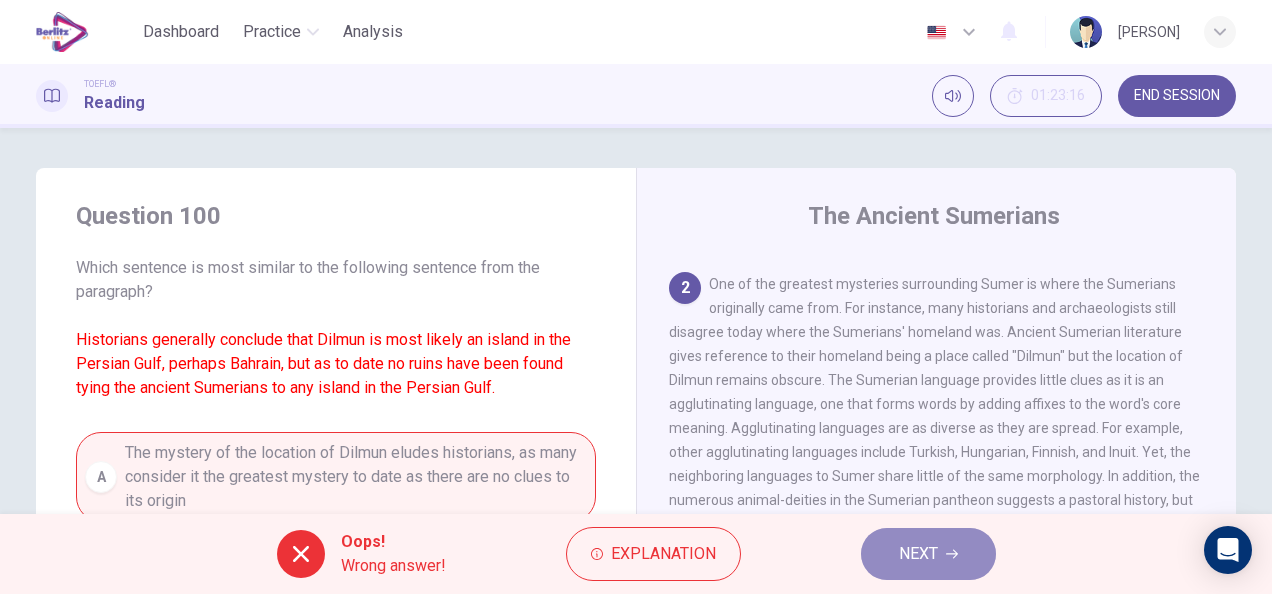 click on "NEXT" at bounding box center [918, 554] 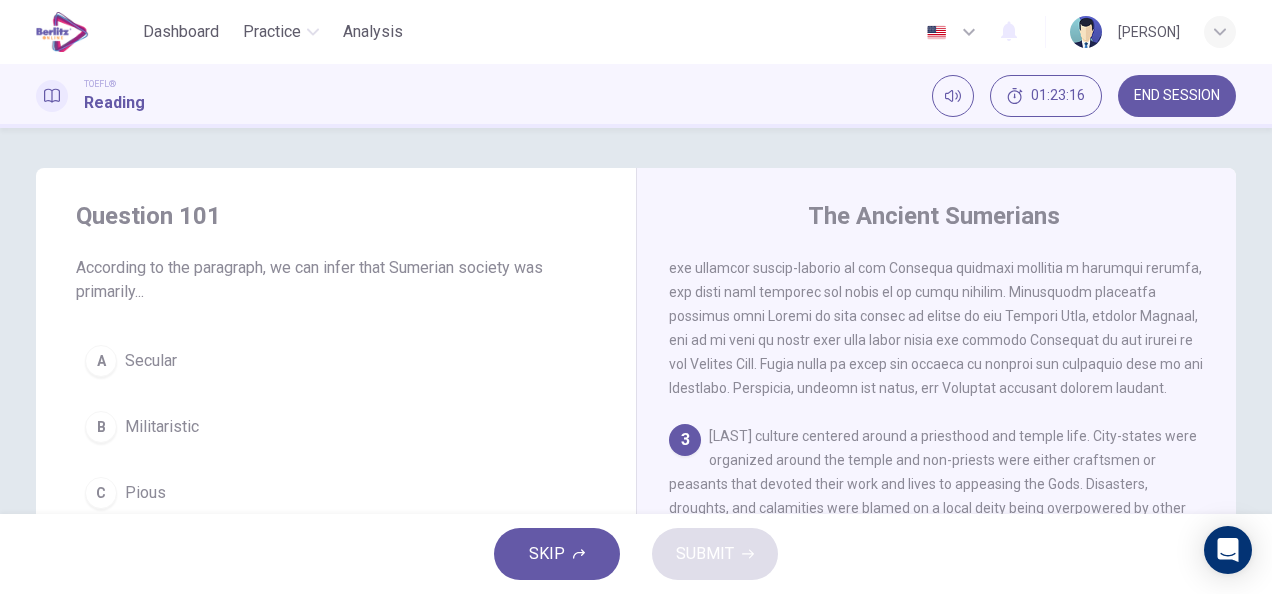 scroll, scrollTop: 610, scrollLeft: 0, axis: vertical 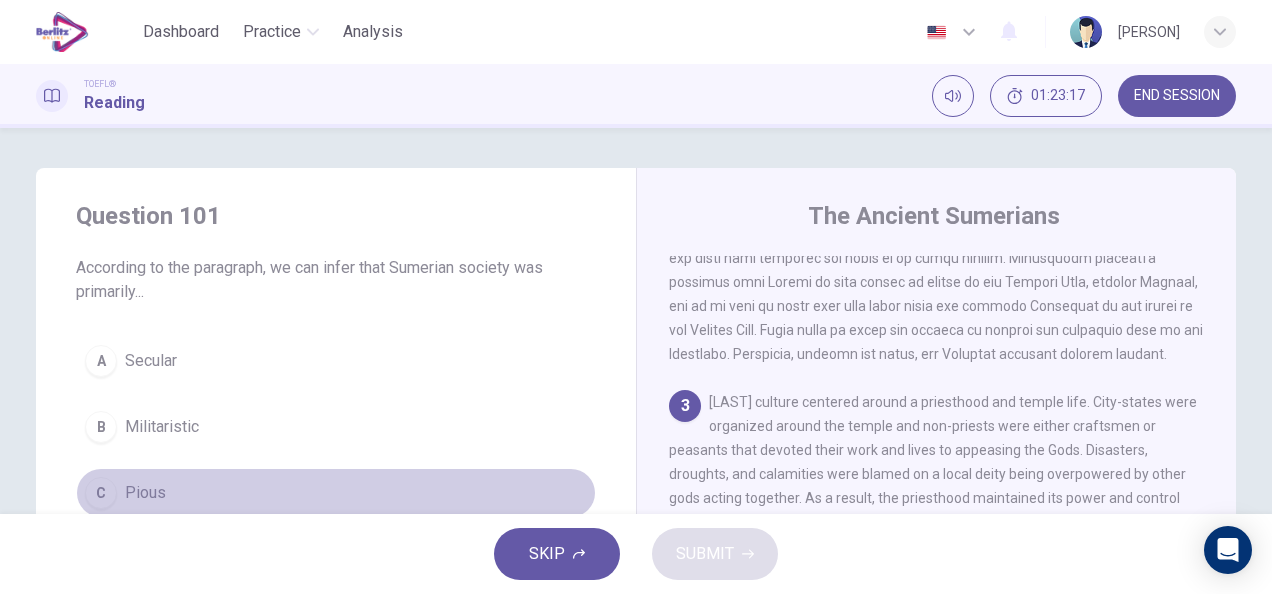 click on "C Pious" at bounding box center [336, 493] 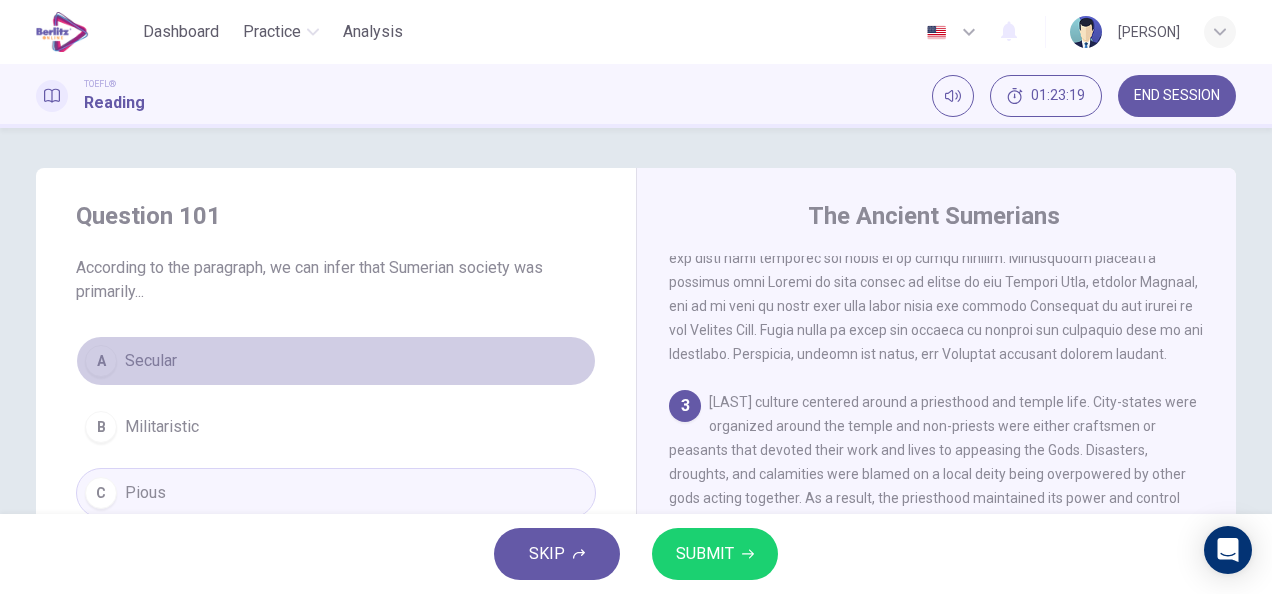 click on "A Secular" at bounding box center [336, 361] 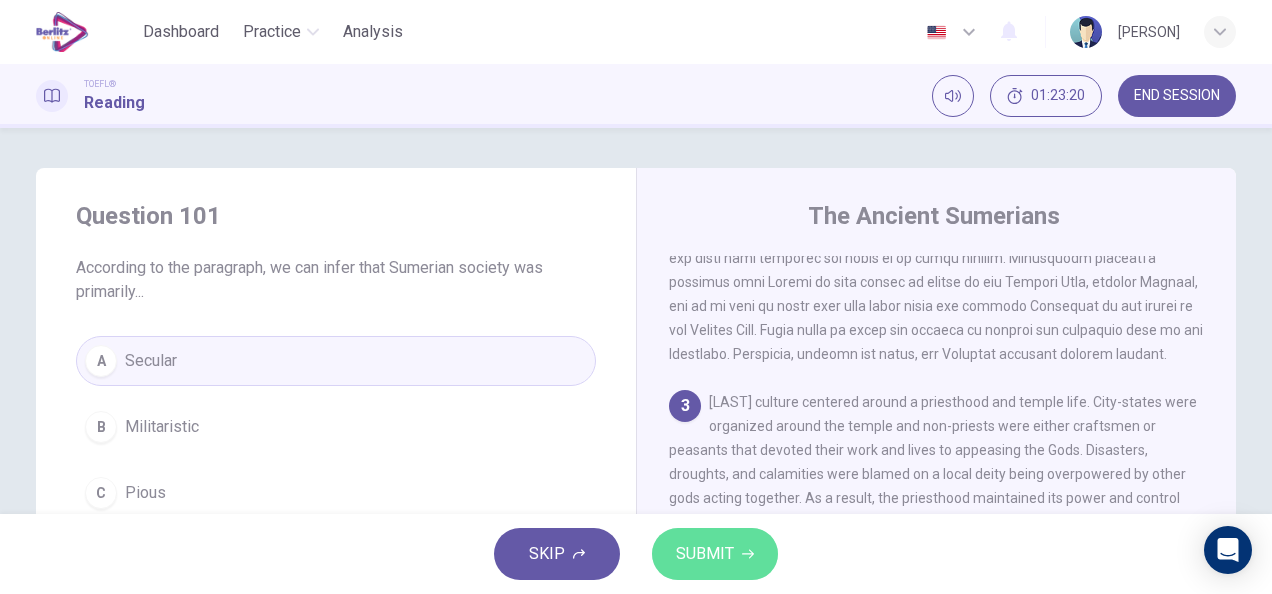click on "SUBMIT" at bounding box center [715, 554] 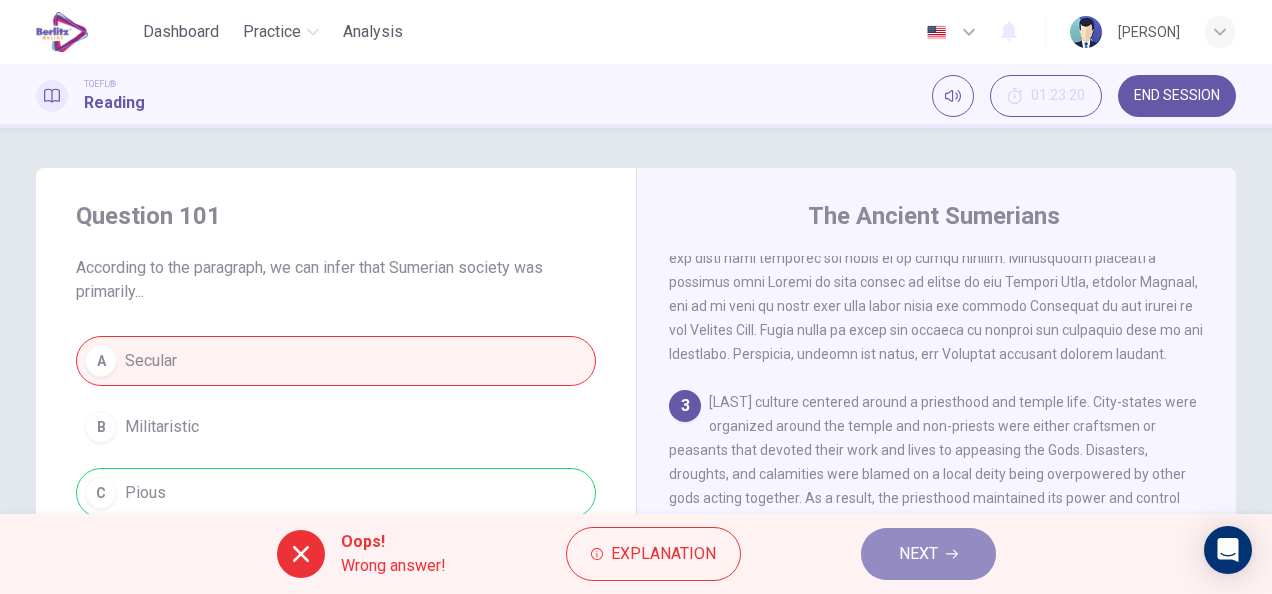 click on "NEXT" at bounding box center [928, 554] 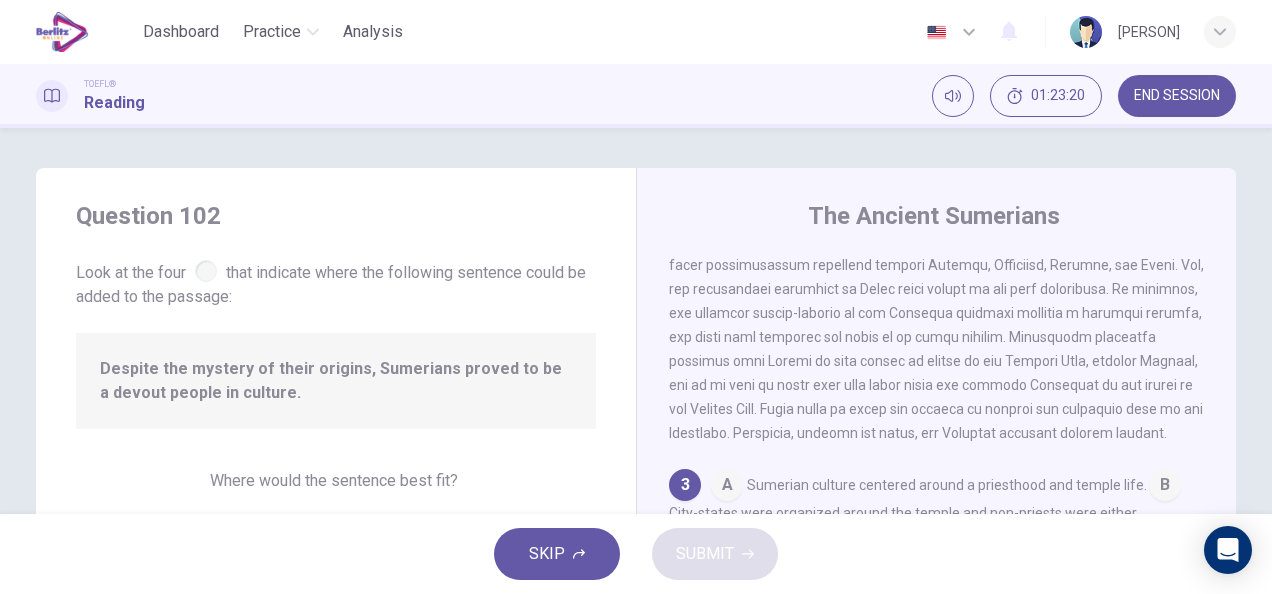 scroll, scrollTop: 532, scrollLeft: 0, axis: vertical 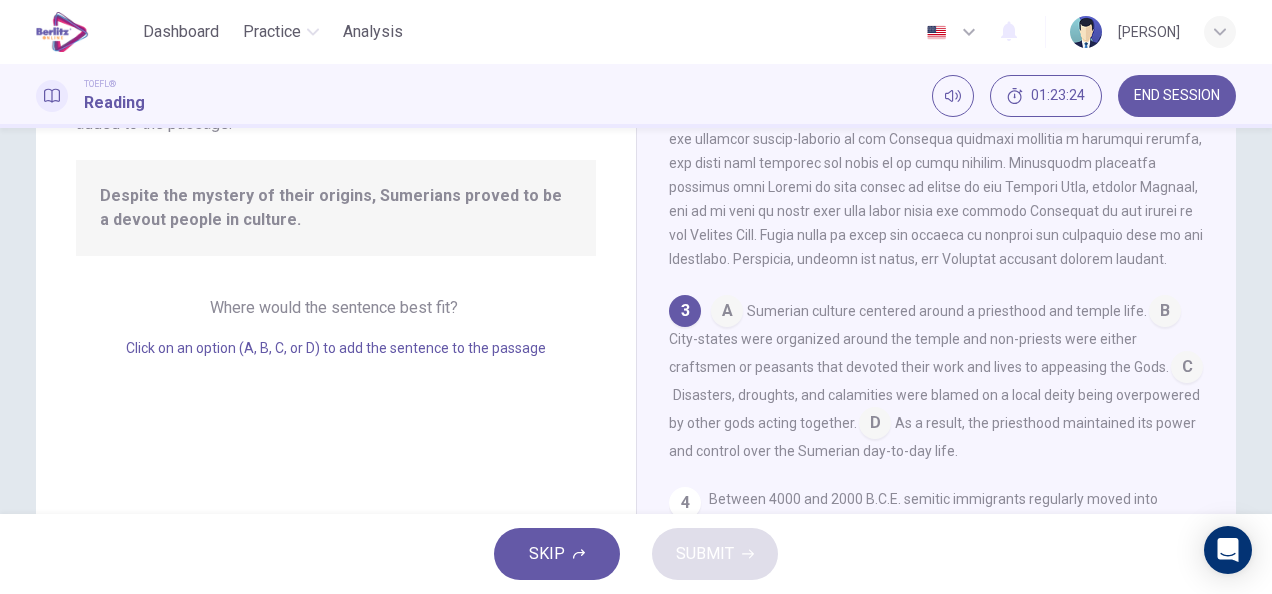 click at bounding box center (727, 313) 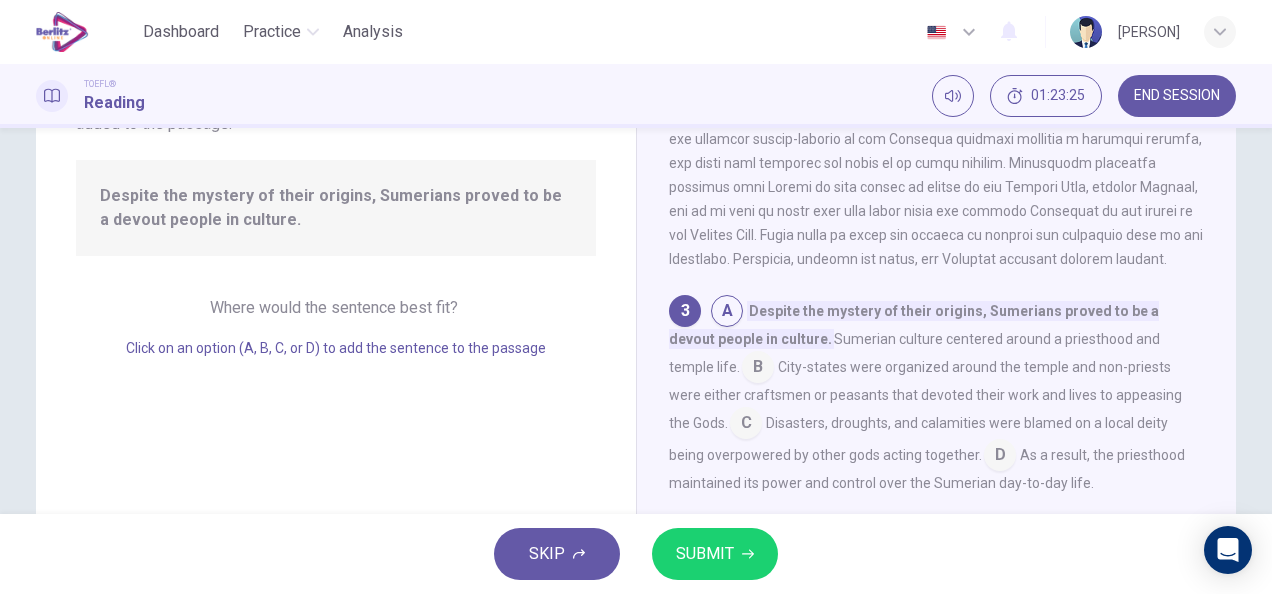 click on "SUBMIT" at bounding box center (715, 554) 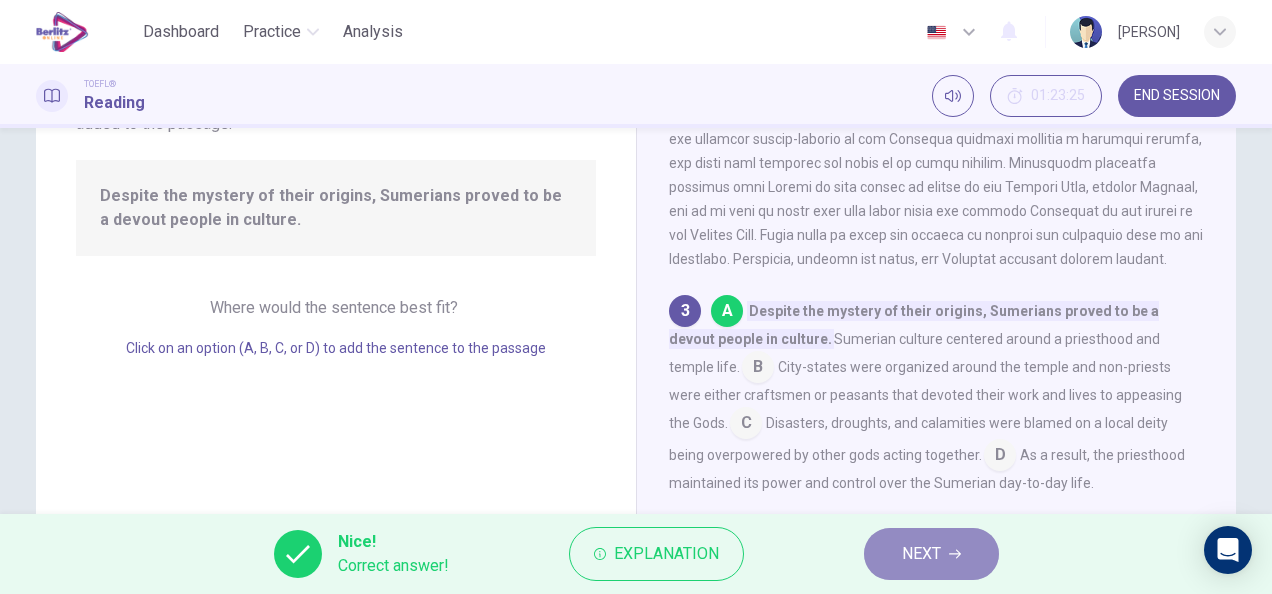 click on "NEXT" at bounding box center [921, 554] 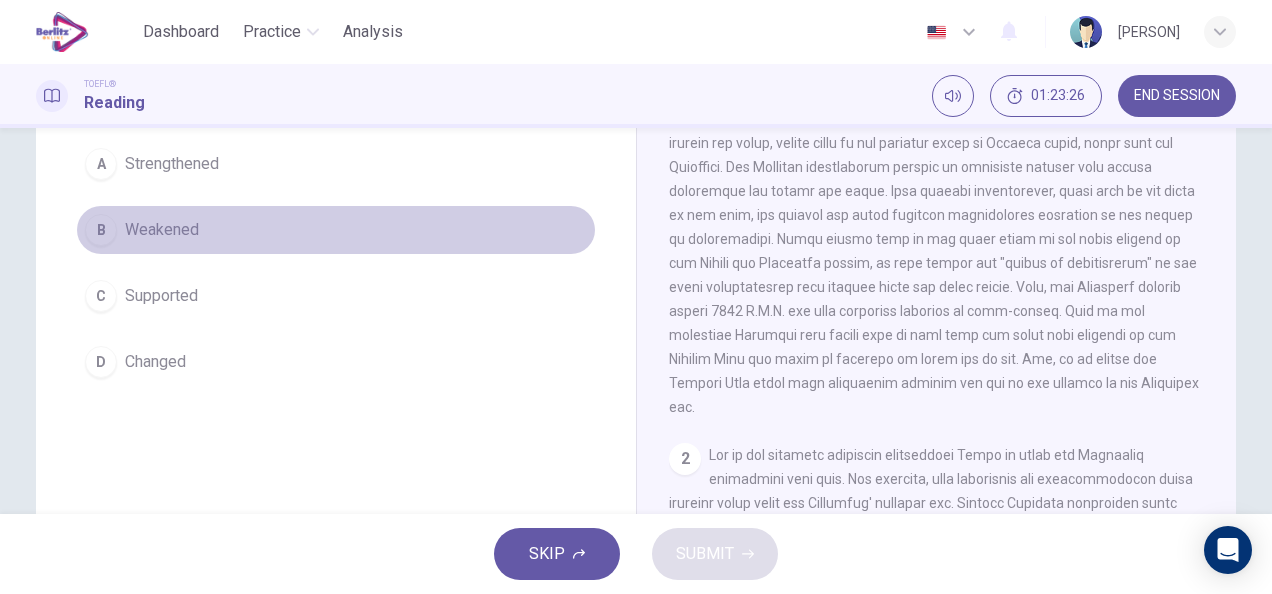 click on "Weakened" at bounding box center [162, 230] 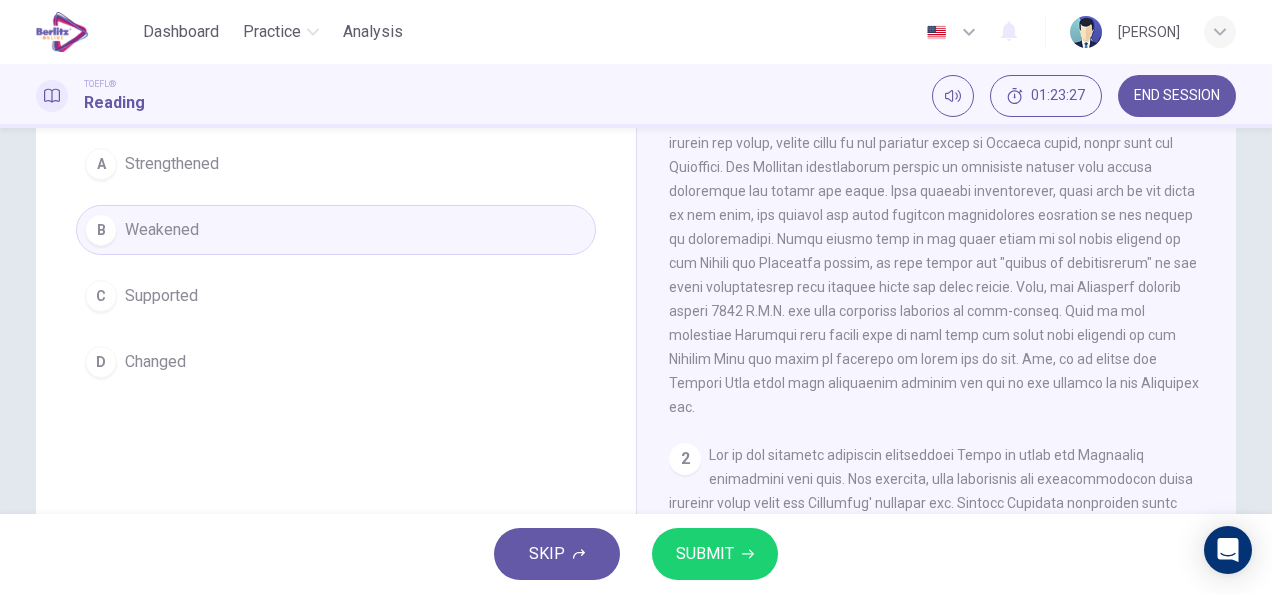 drag, startPoint x: 680, startPoint y: 524, endPoint x: 704, endPoint y: 554, distance: 38.418747 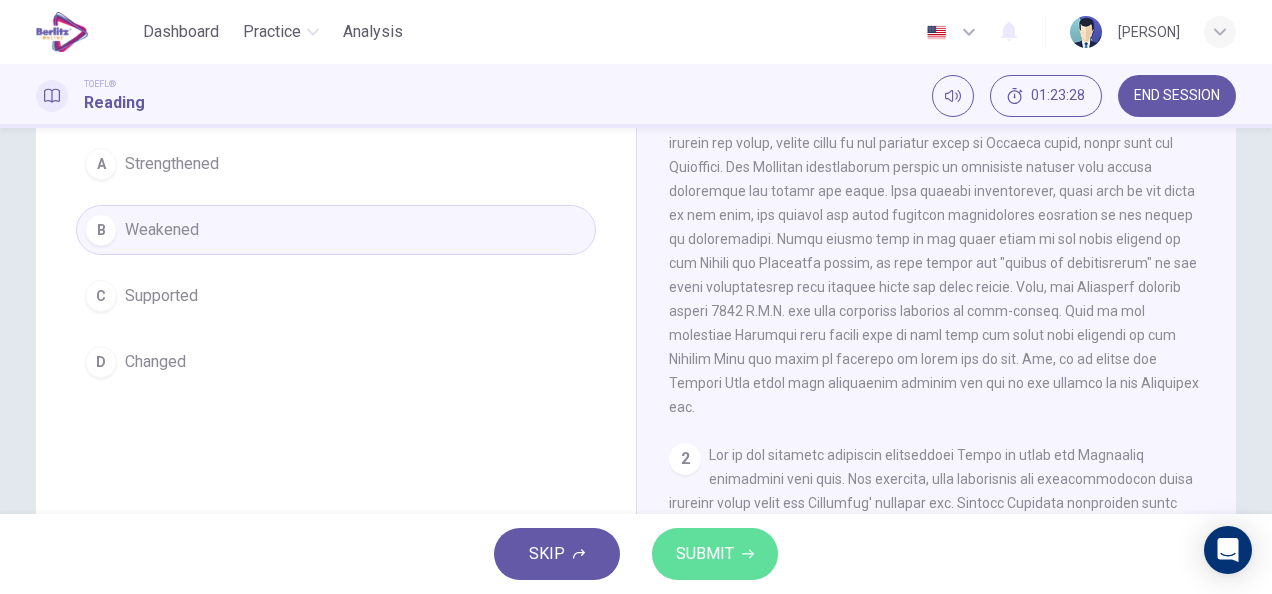 click on "SUBMIT" at bounding box center (705, 554) 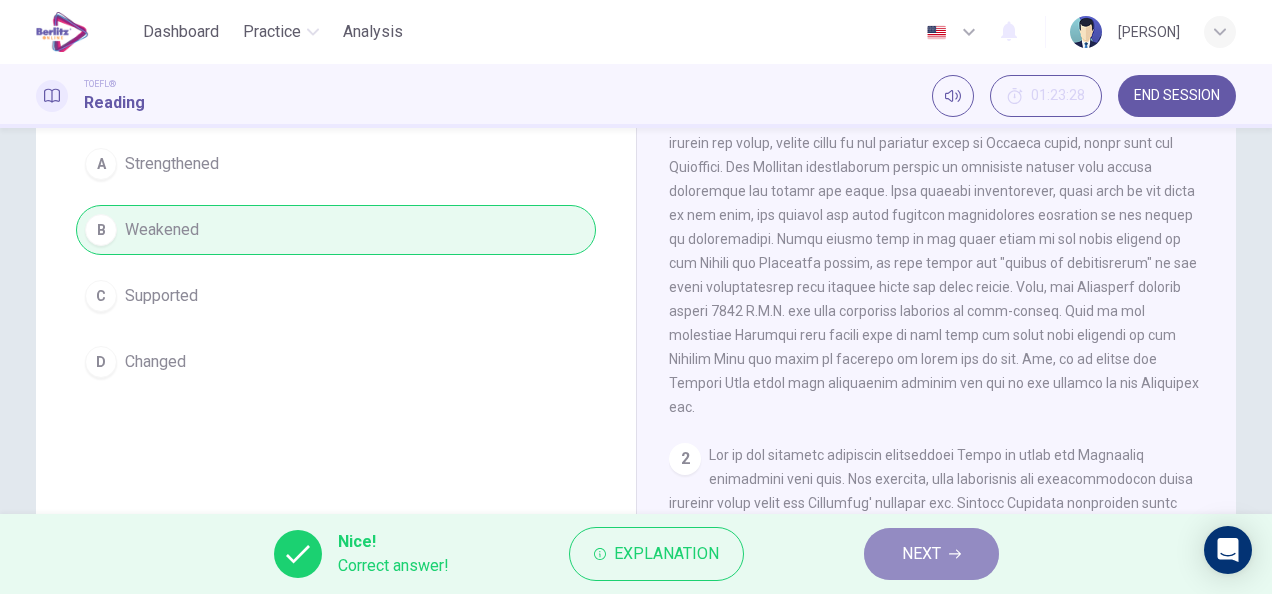 click on "NEXT" at bounding box center (931, 554) 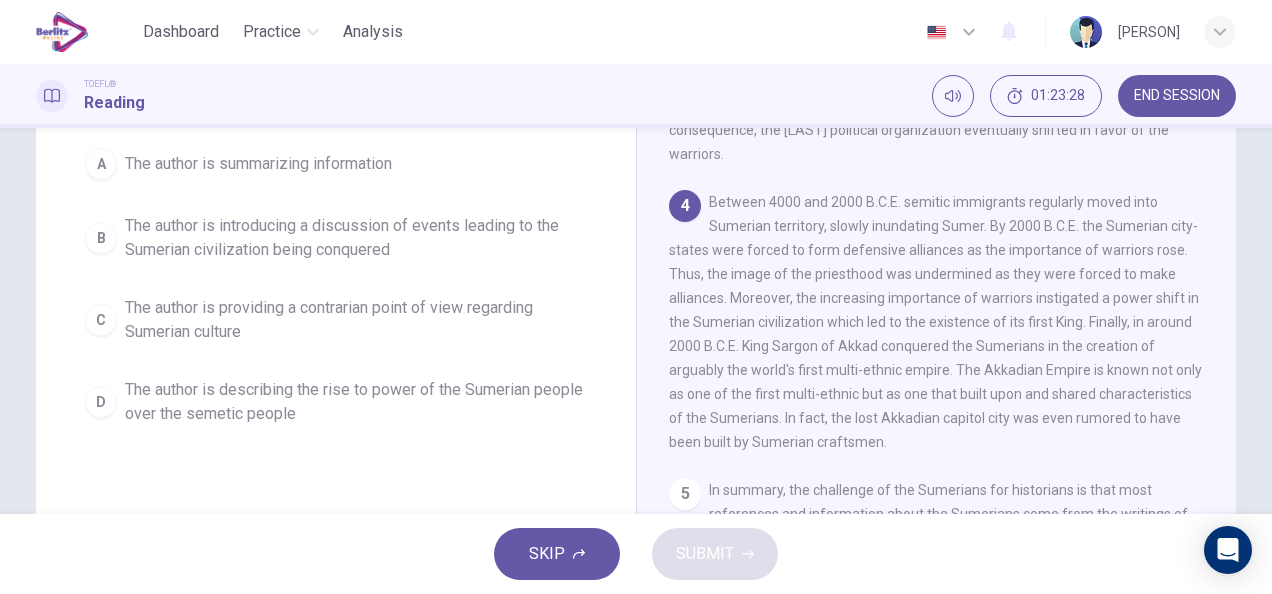 scroll, scrollTop: 906, scrollLeft: 0, axis: vertical 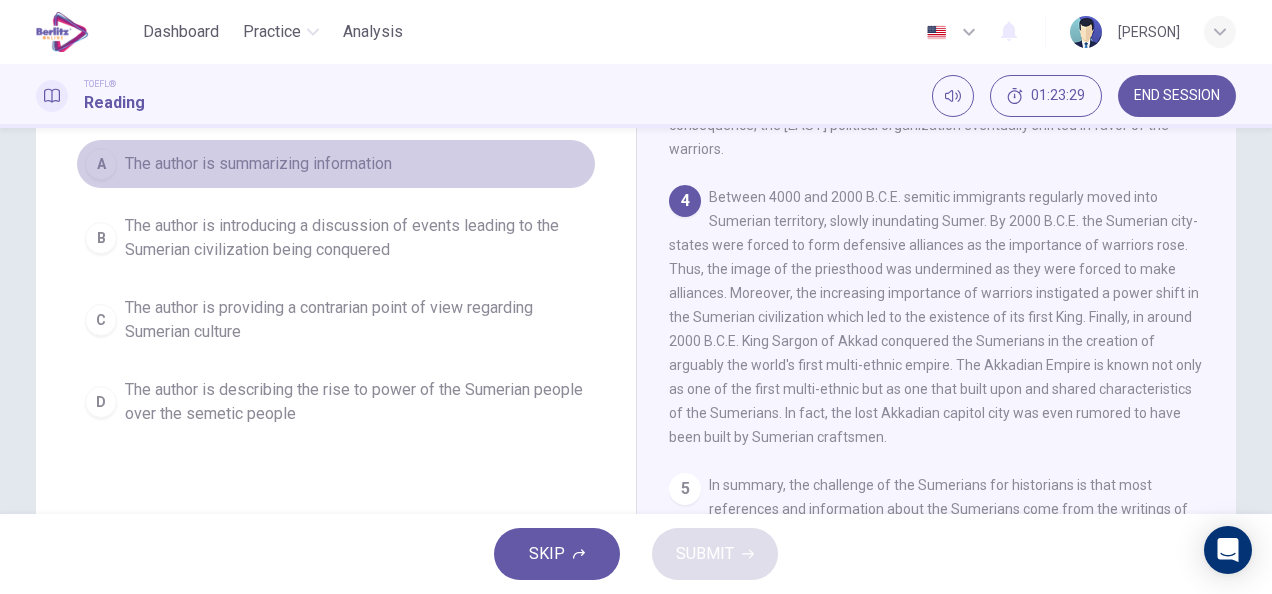 click on "A The author is summarizing information" at bounding box center (336, 164) 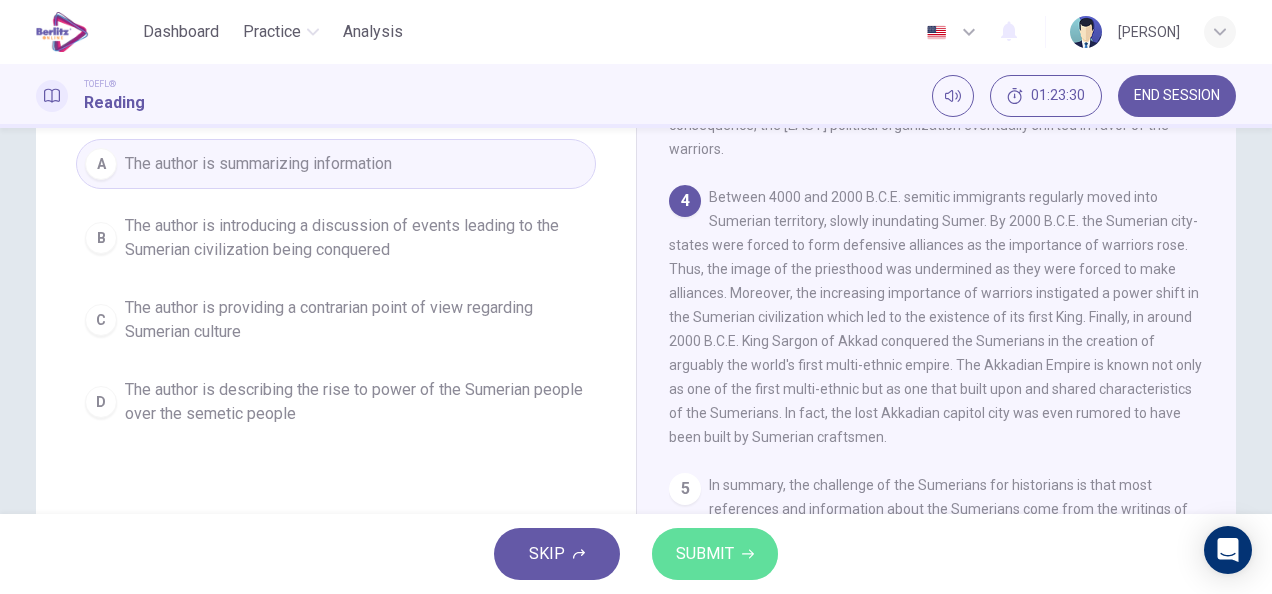 click on "SUBMIT" at bounding box center [705, 554] 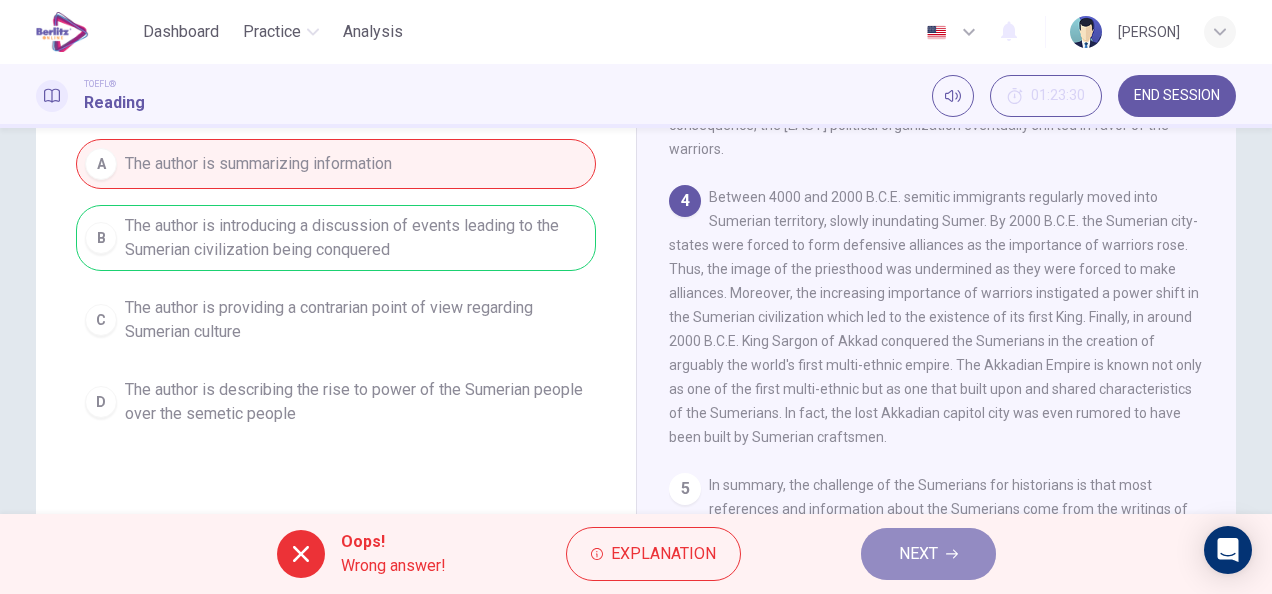 click on "NEXT" at bounding box center [918, 554] 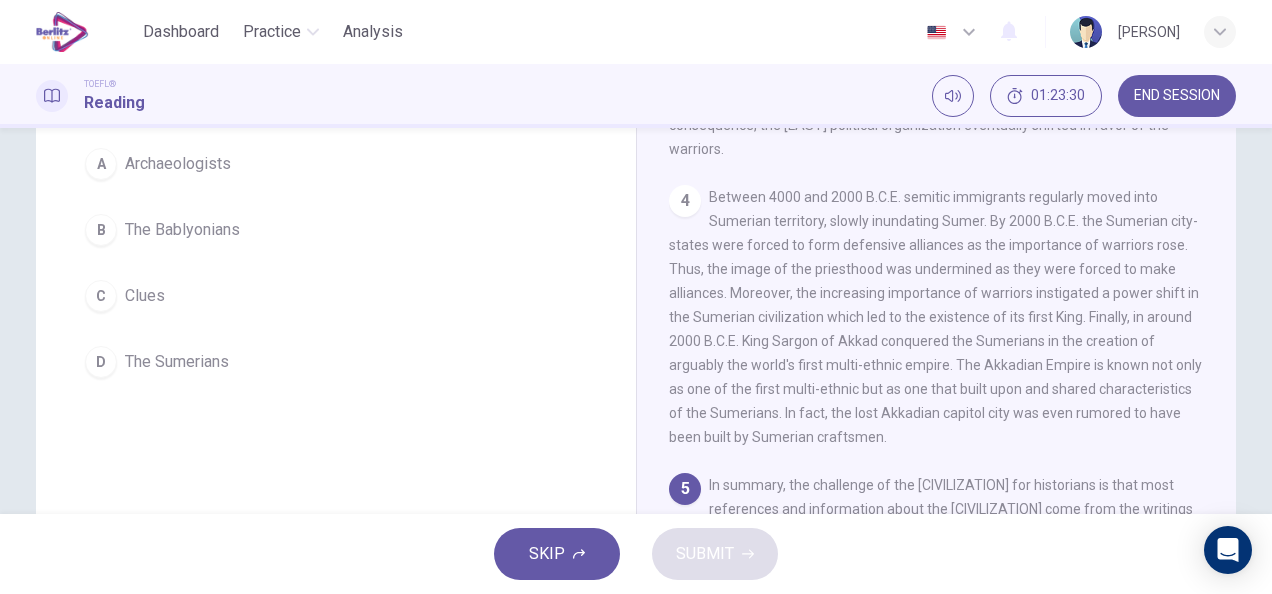 scroll, scrollTop: 975, scrollLeft: 0, axis: vertical 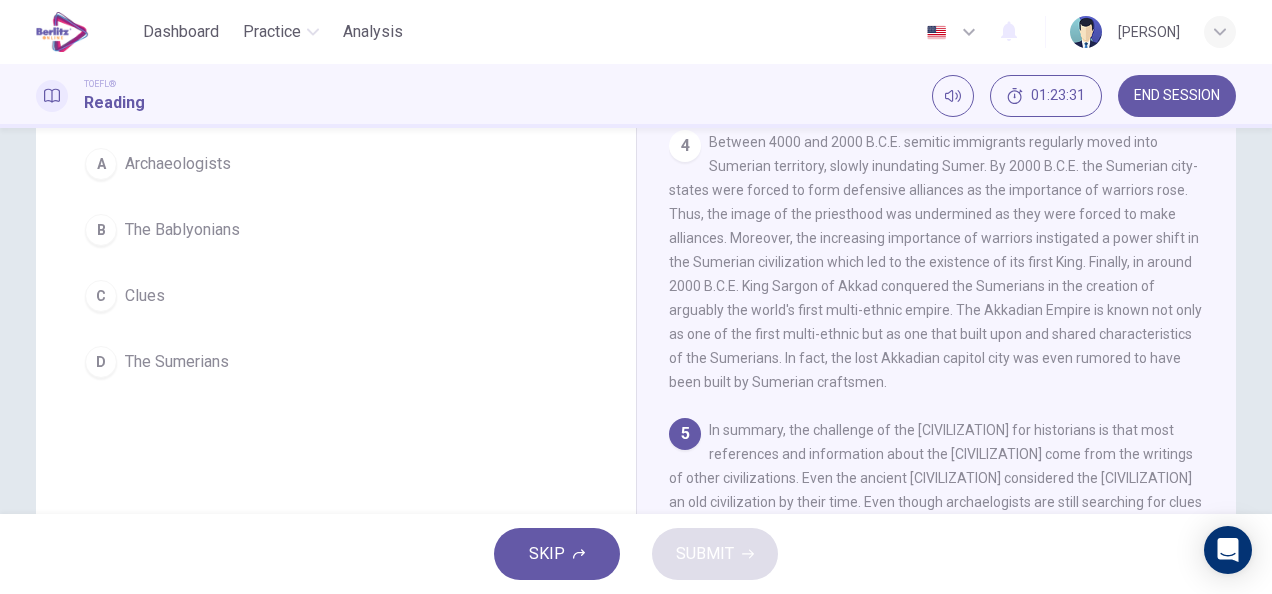 drag, startPoint x: 183, startPoint y: 160, endPoint x: 727, endPoint y: 529, distance: 657.3409 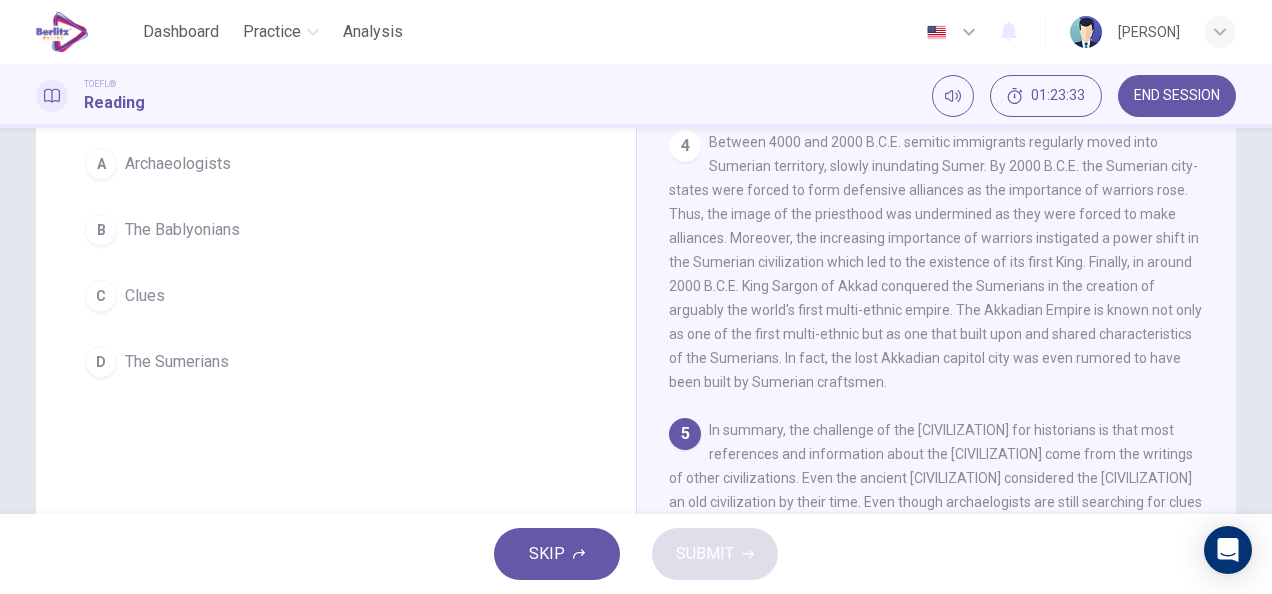 click on "A Archaeologists" at bounding box center (336, 164) 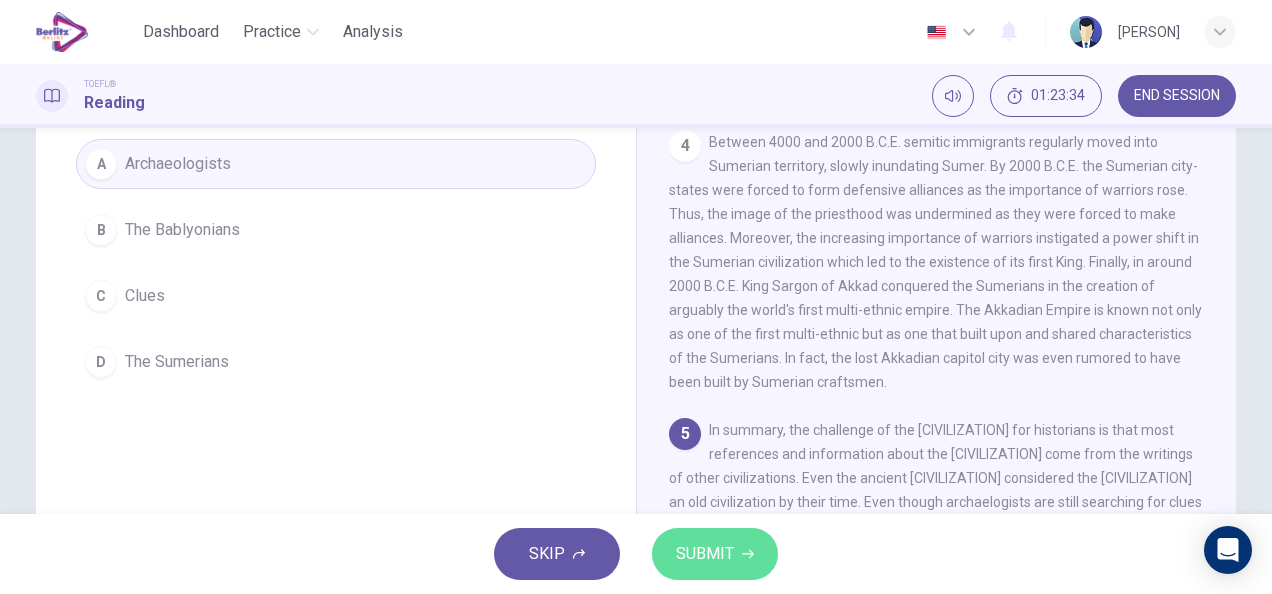 click on "SUBMIT" at bounding box center (715, 554) 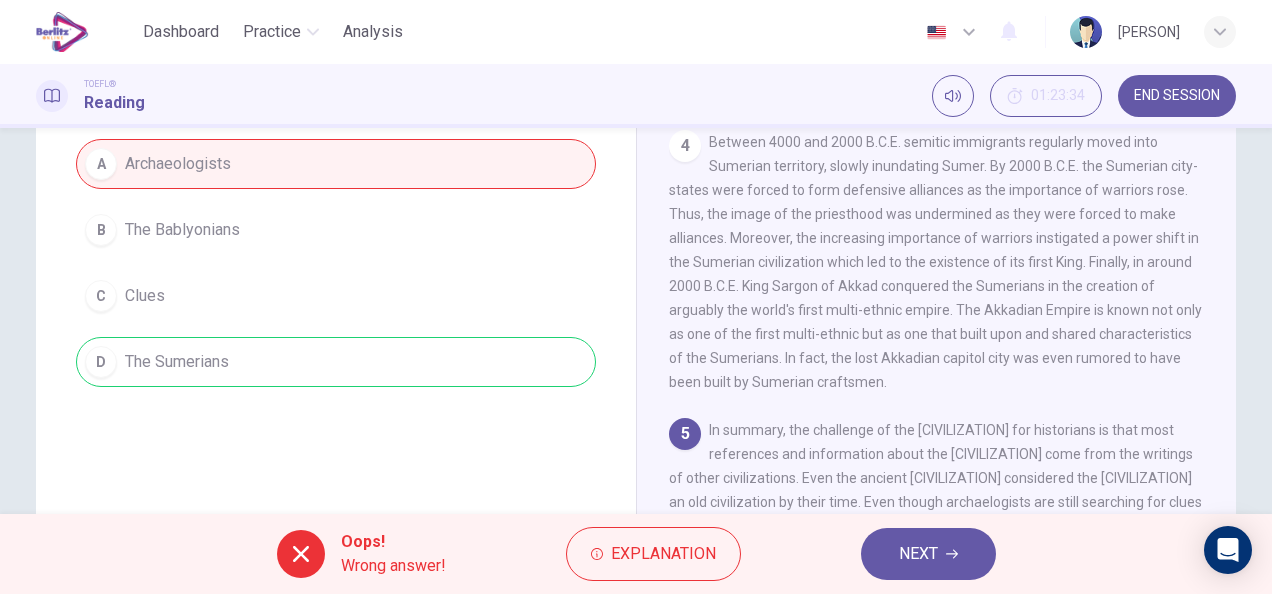 click on "NEXT" at bounding box center [928, 554] 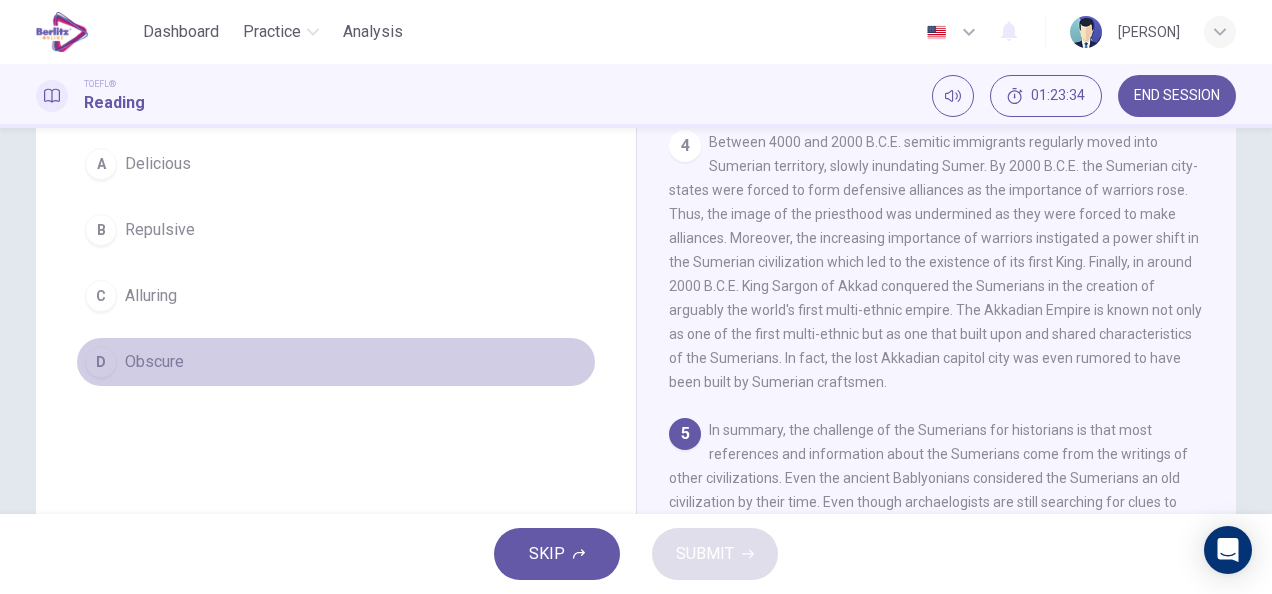 click on "D Obscure" at bounding box center [336, 362] 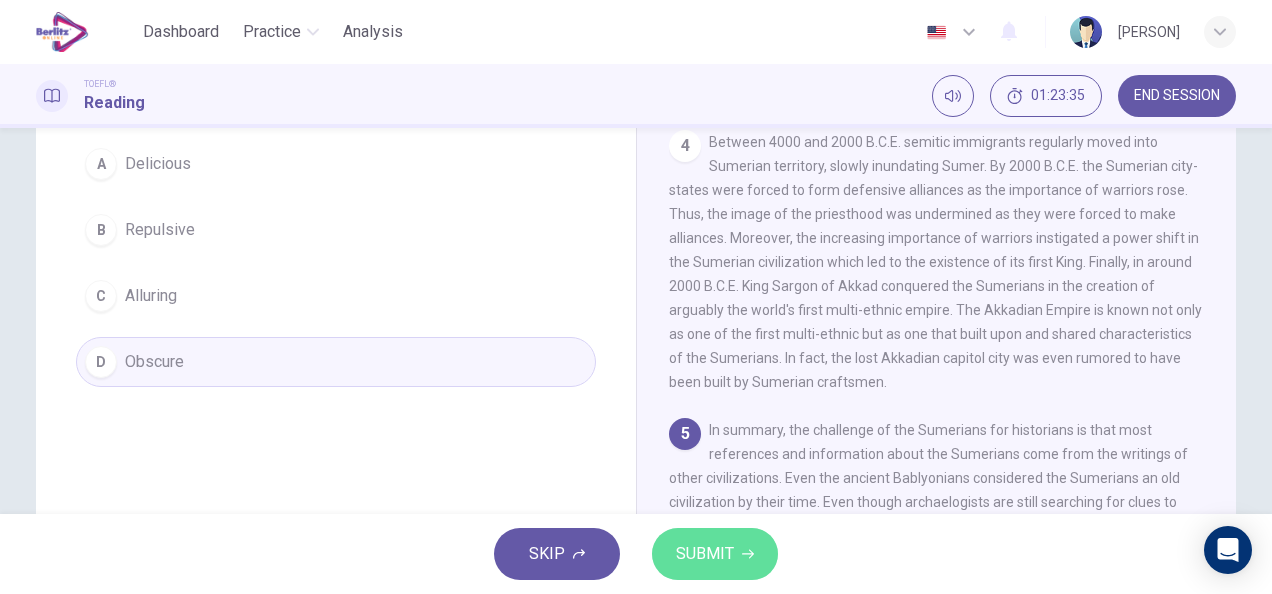 click on "SUBMIT" at bounding box center [715, 554] 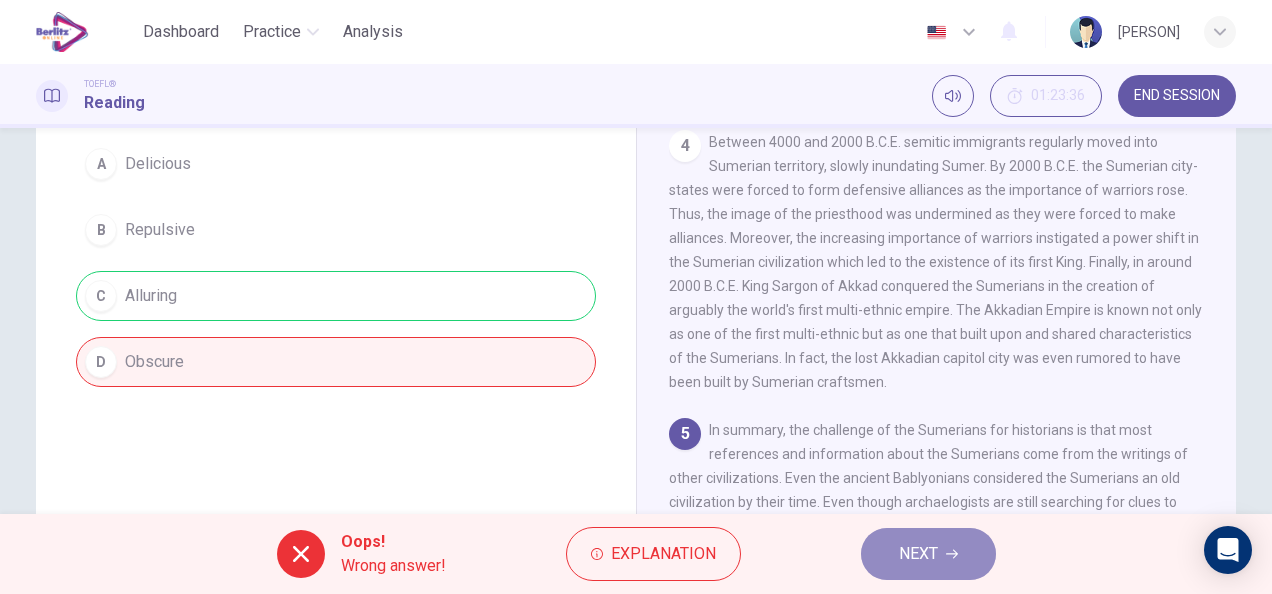 click on "NEXT" at bounding box center (928, 554) 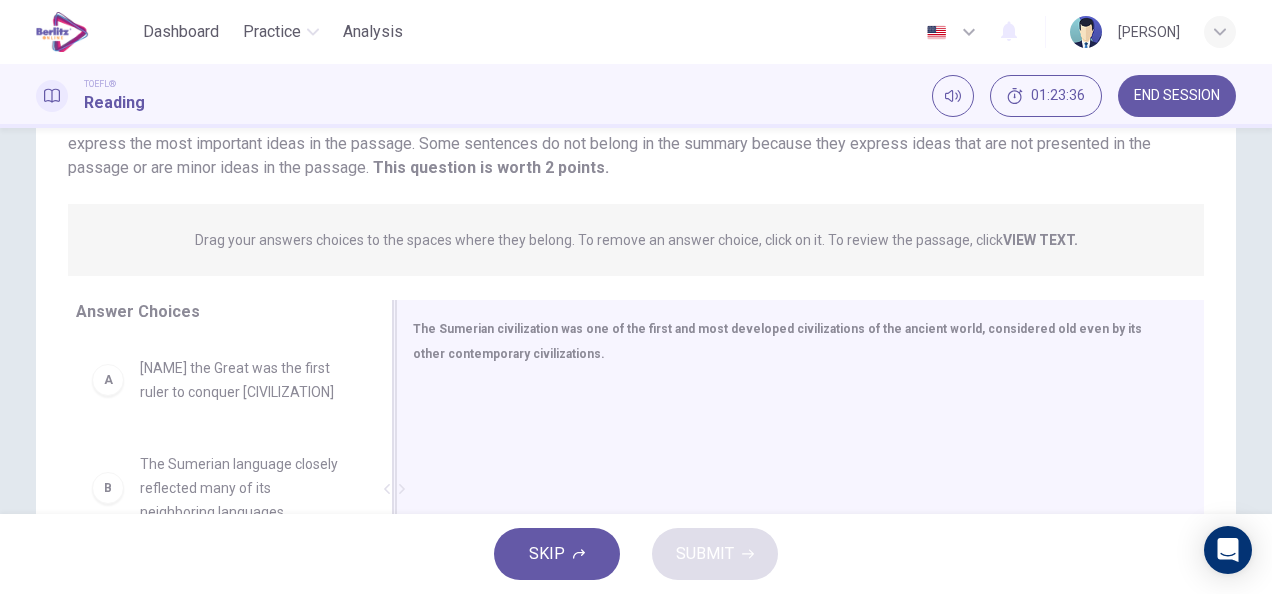 drag, startPoint x: 166, startPoint y: 394, endPoint x: 582, endPoint y: 418, distance: 416.69174 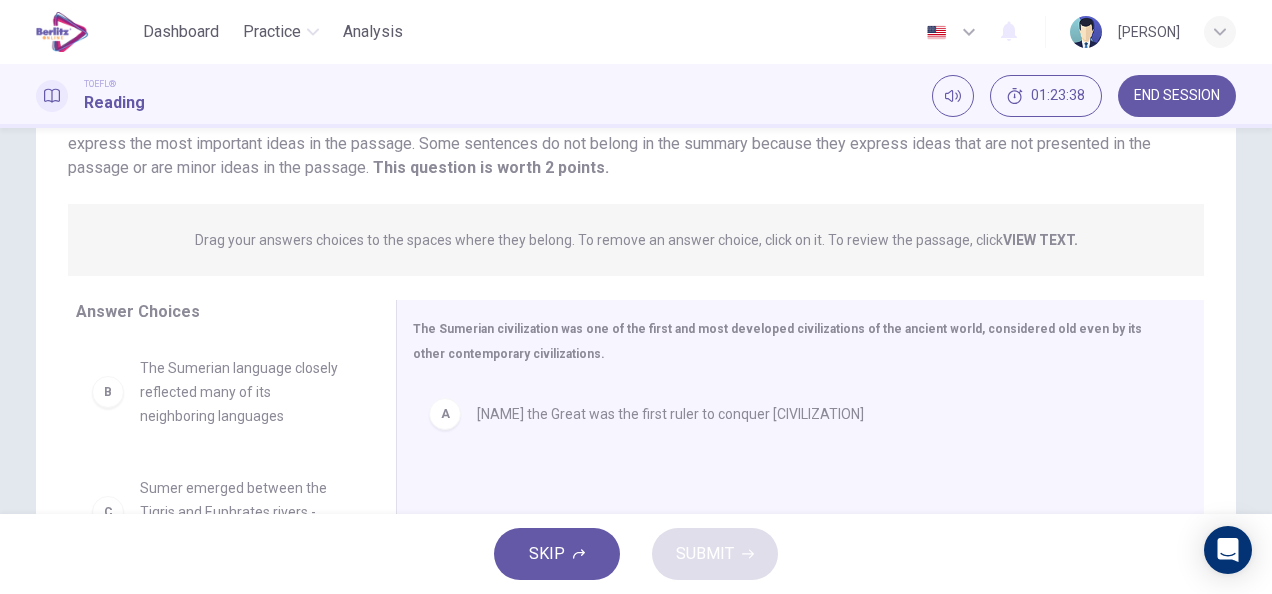 drag, startPoint x: 320, startPoint y: 430, endPoint x: 323, endPoint y: 386, distance: 44.102154 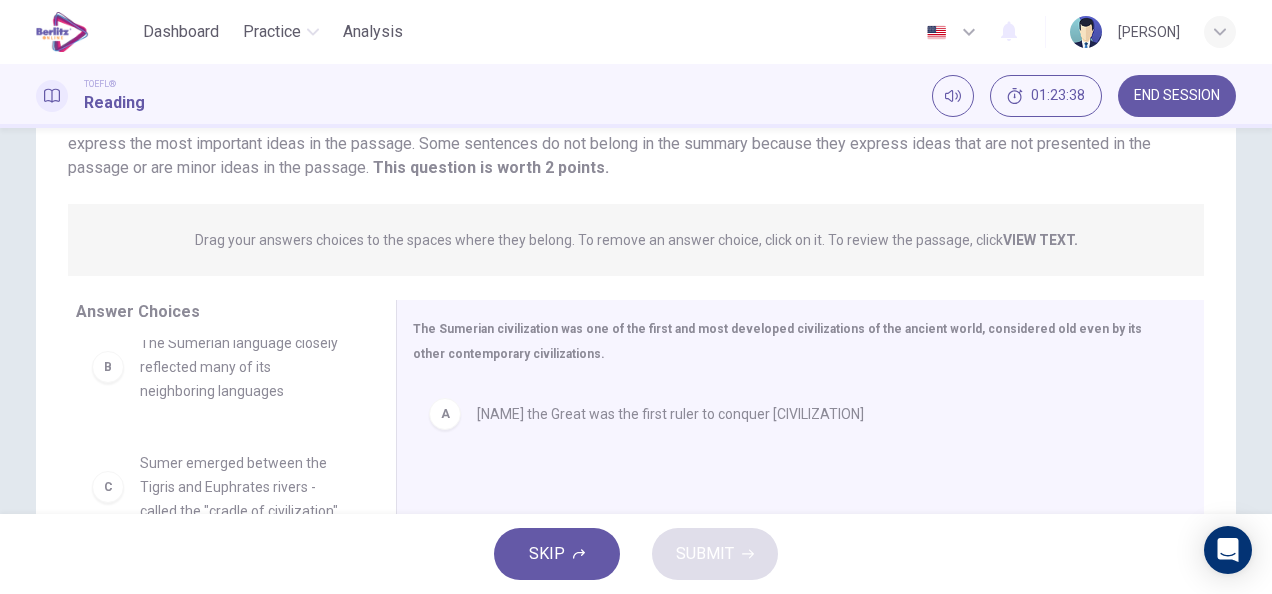 scroll, scrollTop: 26, scrollLeft: 0, axis: vertical 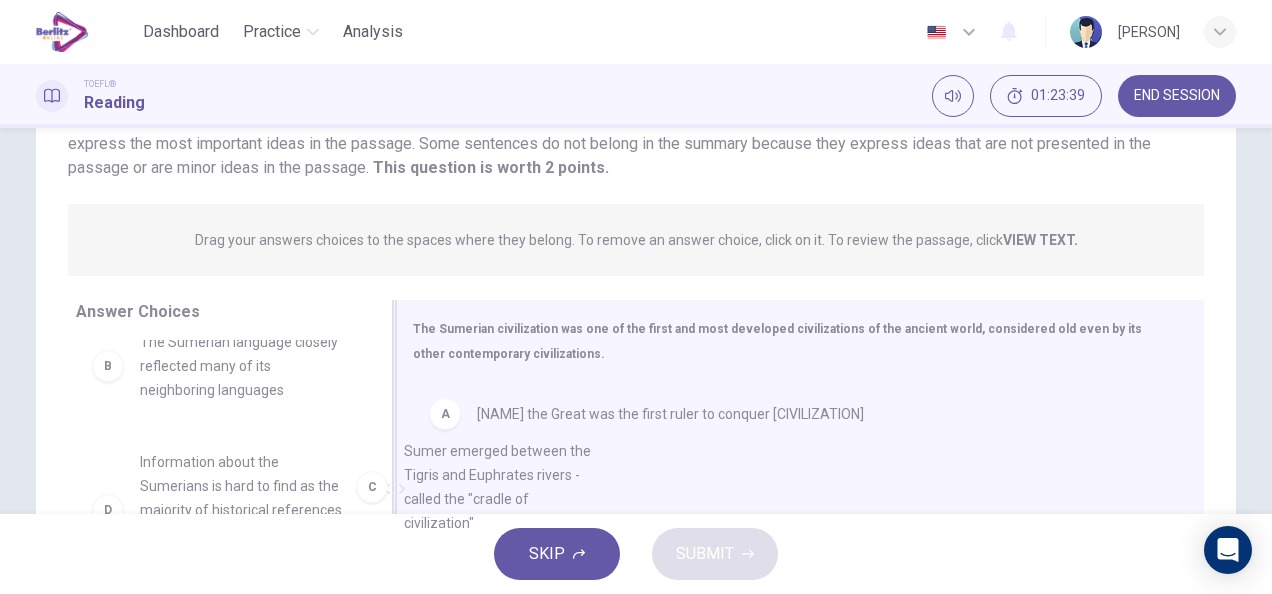 drag, startPoint x: 226, startPoint y: 488, endPoint x: 534, endPoint y: 481, distance: 308.07953 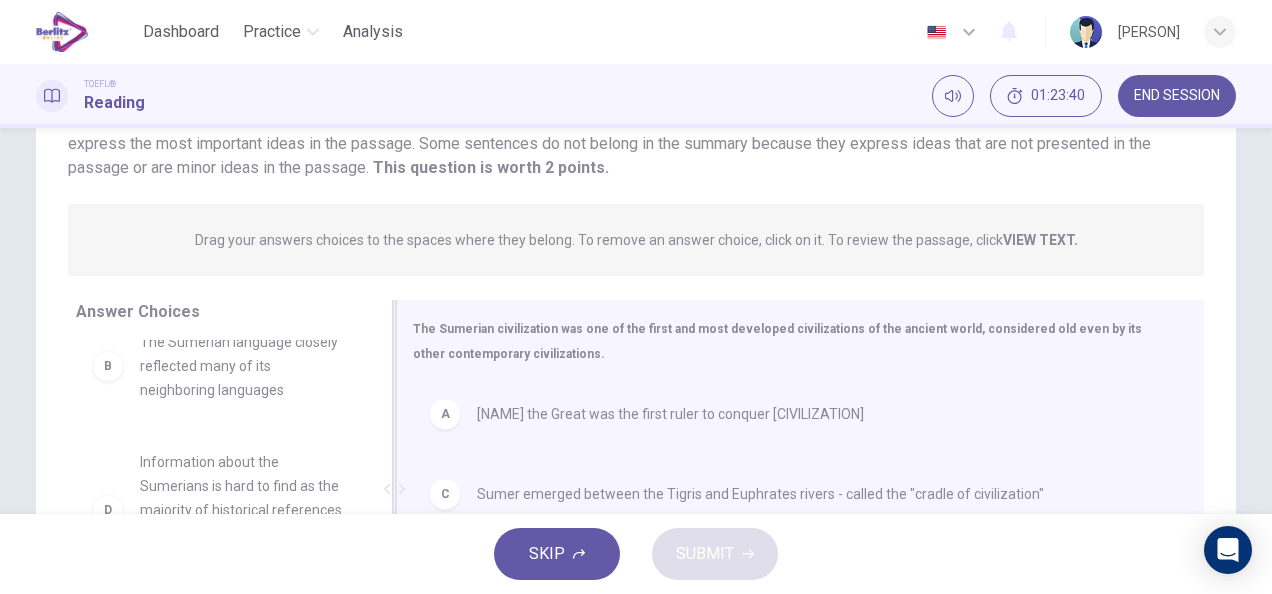 scroll, scrollTop: 22, scrollLeft: 0, axis: vertical 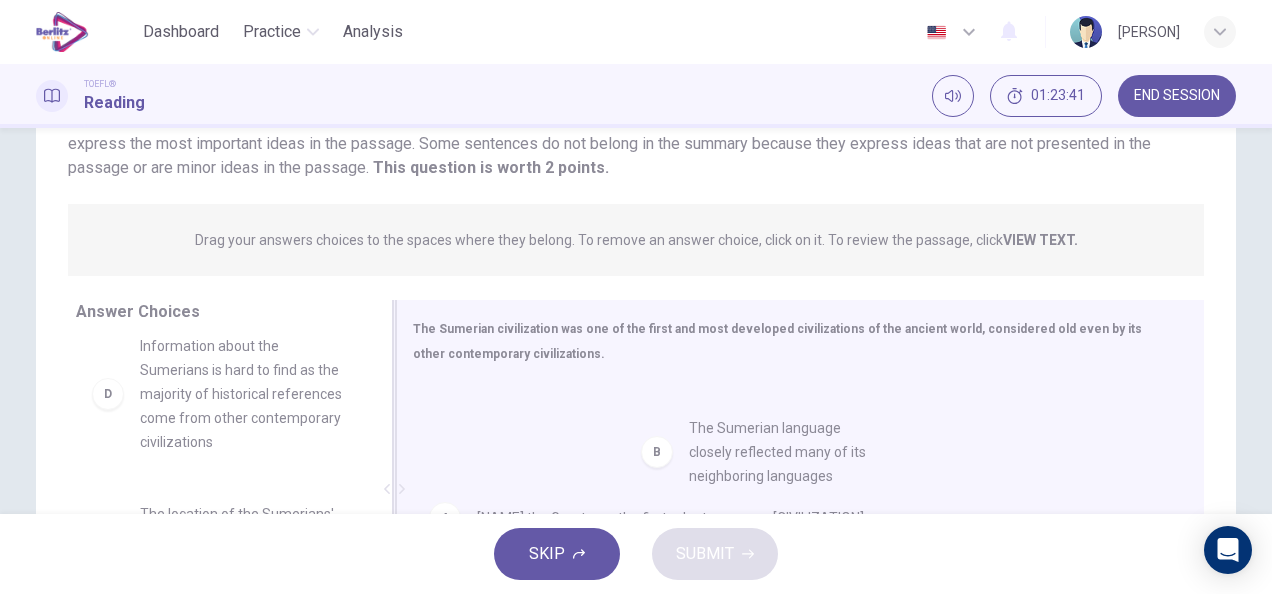 drag, startPoint x: 304, startPoint y: 386, endPoint x: 875, endPoint y: 467, distance: 576.71655 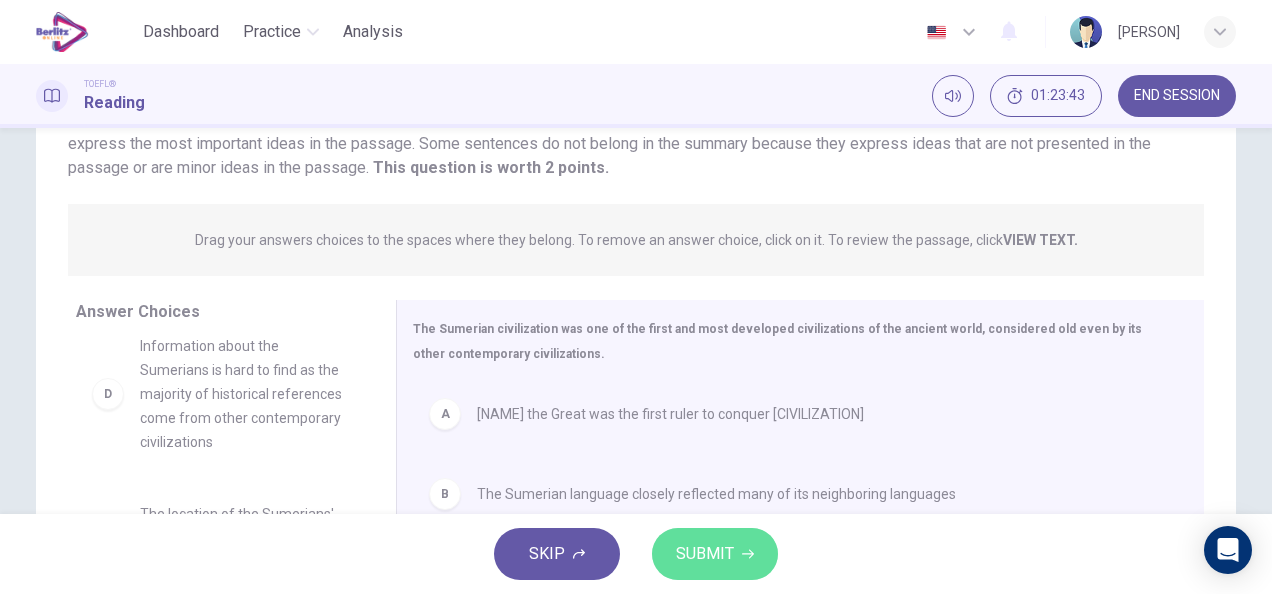 click on "SUBMIT" at bounding box center (715, 554) 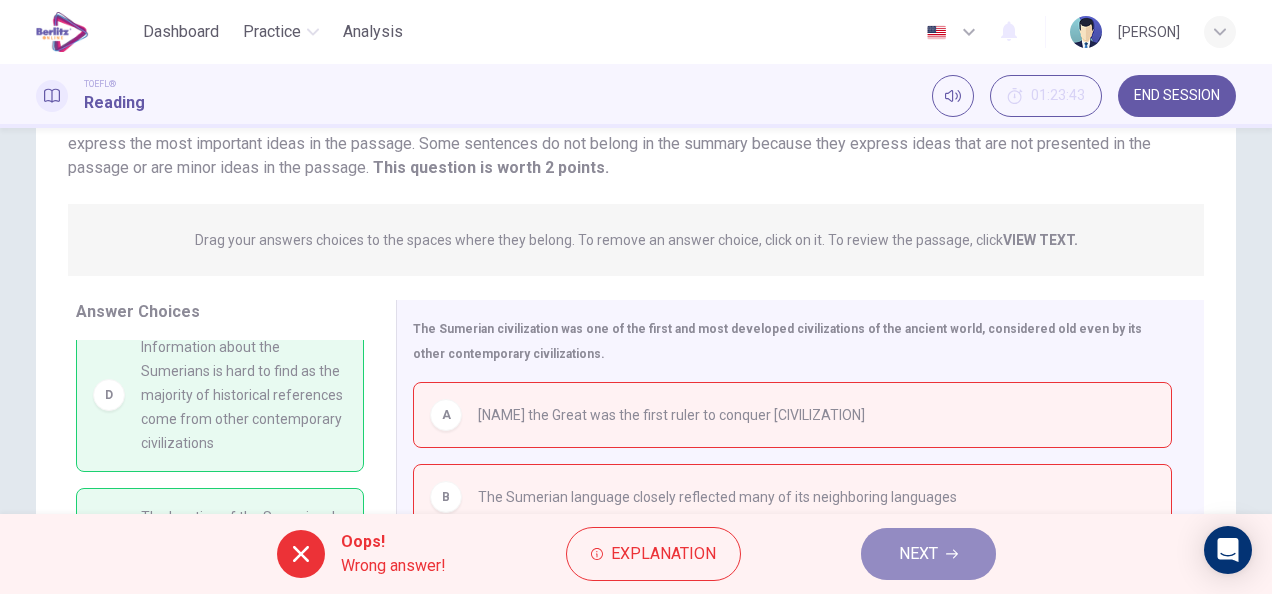 click on "NEXT" at bounding box center [918, 554] 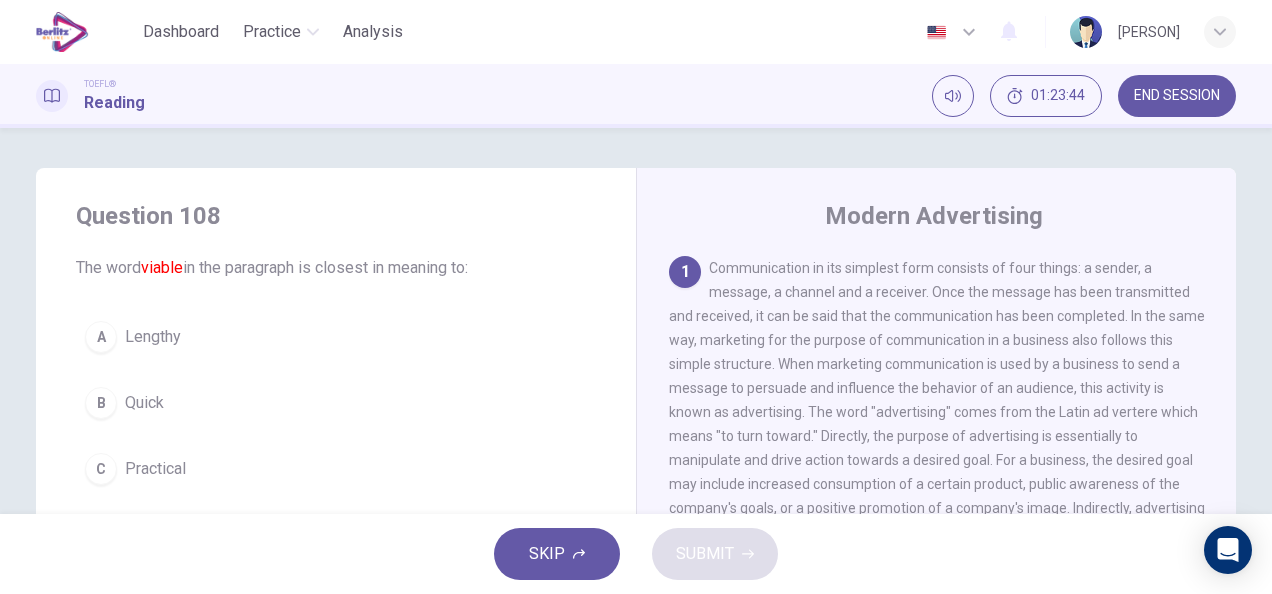 click on "Lengthy" at bounding box center (153, 337) 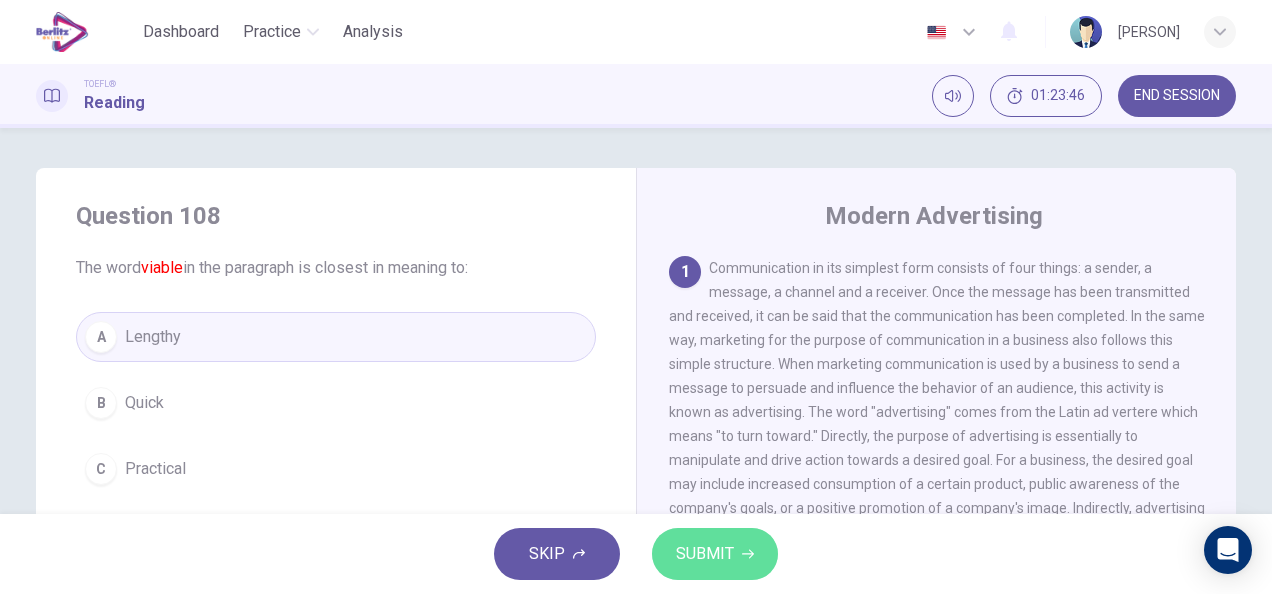 click on "SUBMIT" at bounding box center (715, 554) 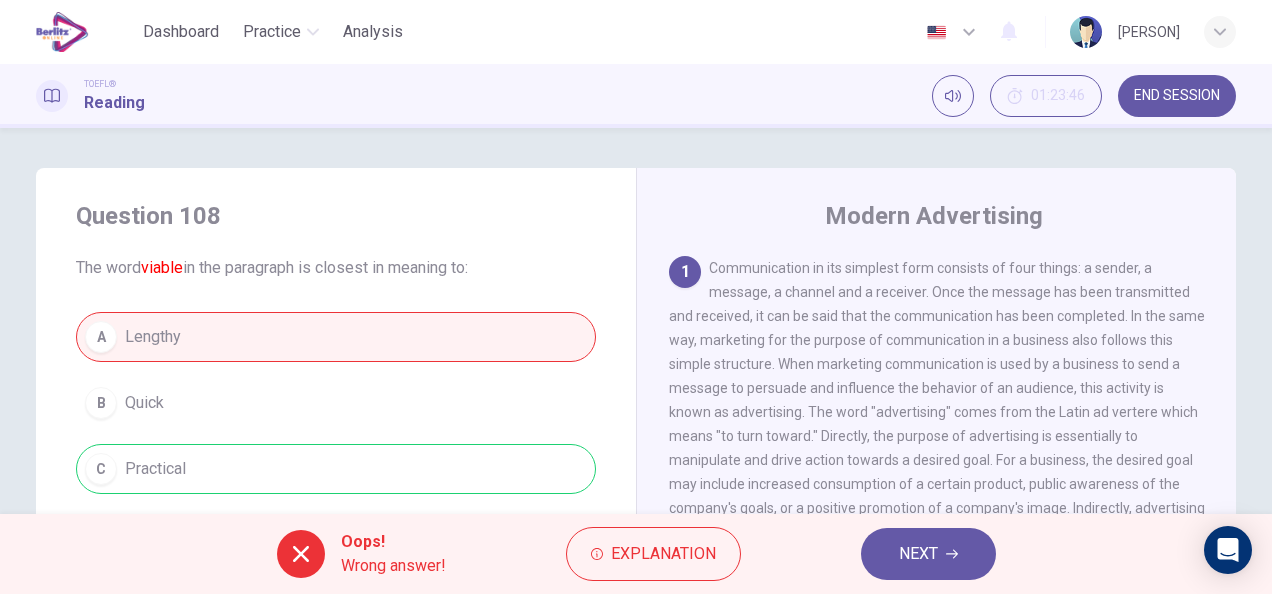 click on "A Lengthy B Quick C Practical D Unrealistic" at bounding box center [336, 436] 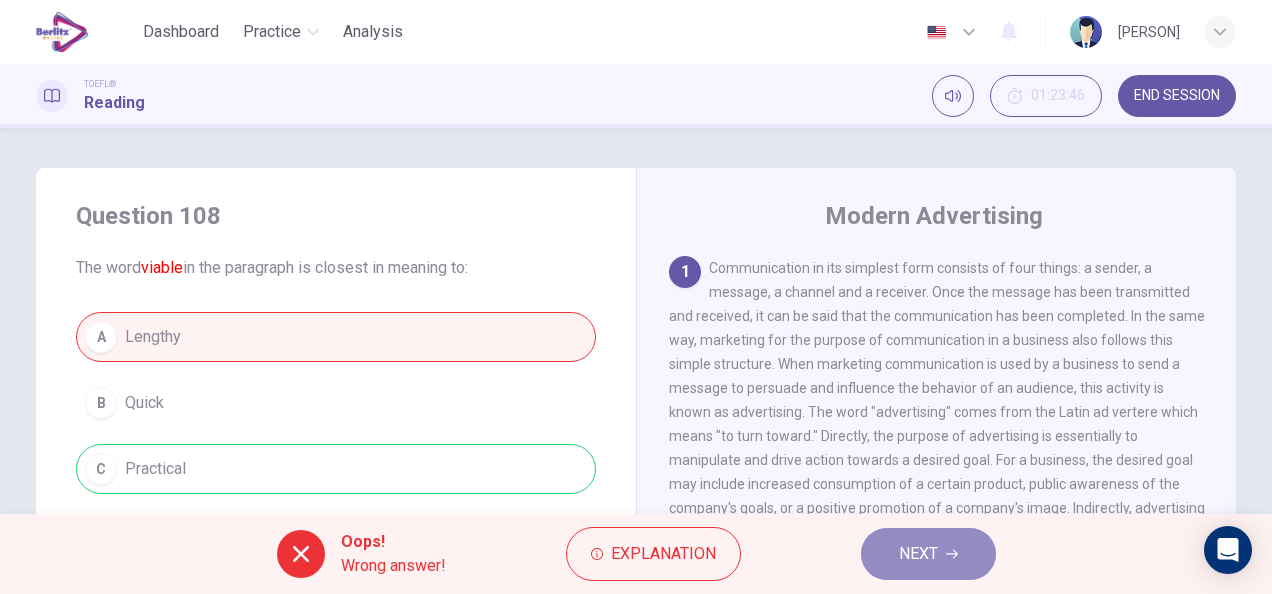 click 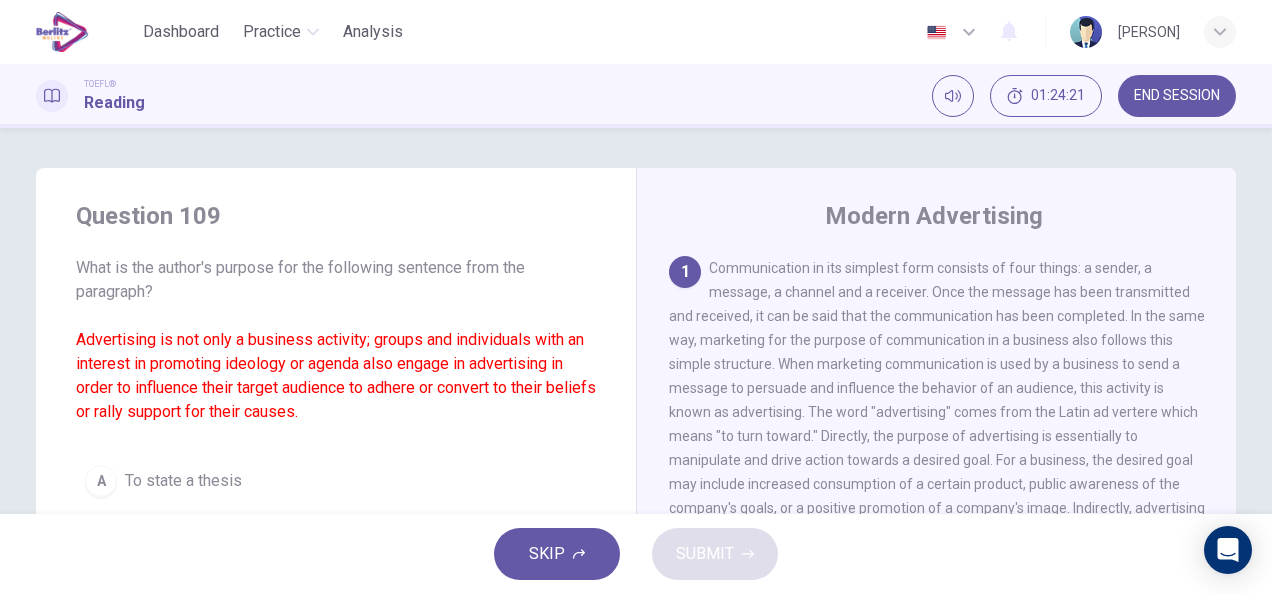 drag, startPoint x: 220, startPoint y: 226, endPoint x: 146, endPoint y: 218, distance: 74.431175 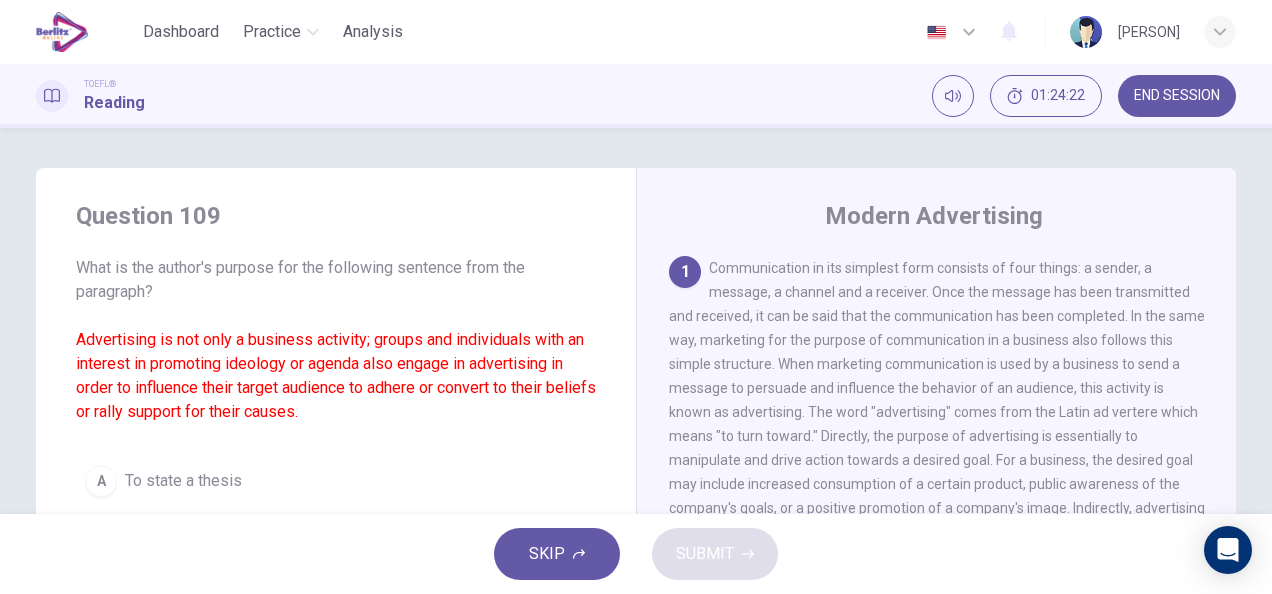 drag, startPoint x: 146, startPoint y: 218, endPoint x: 207, endPoint y: 220, distance: 61.03278 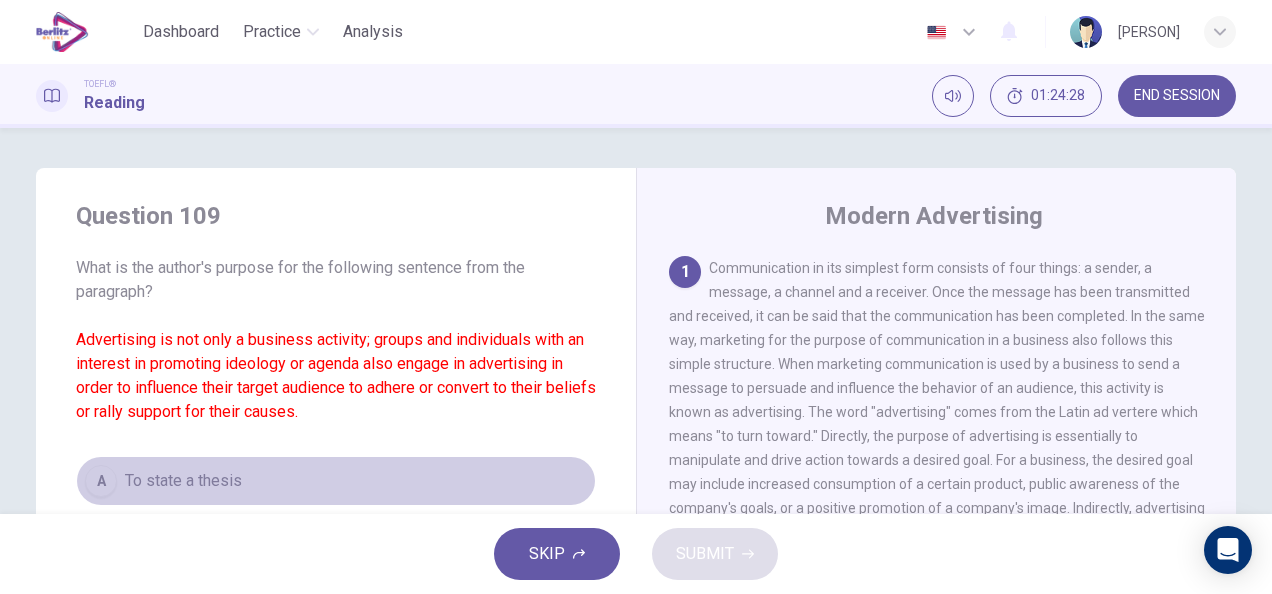 click on "A To state a thesis" at bounding box center (336, 481) 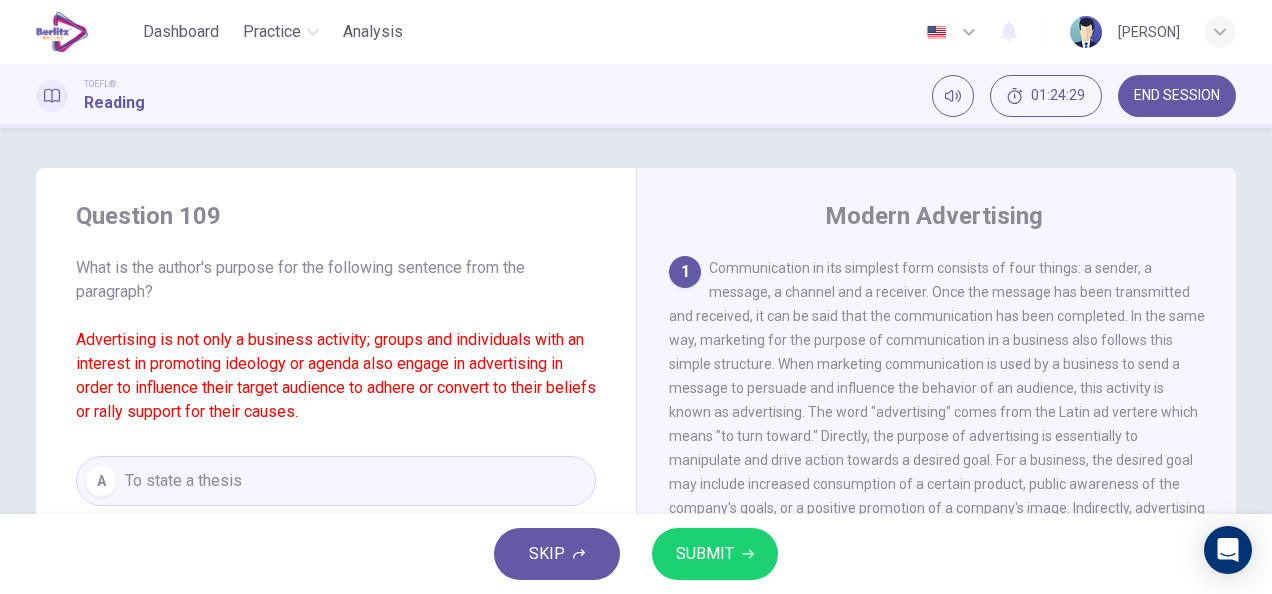 click on "SKIP SUBMIT" at bounding box center (636, 554) 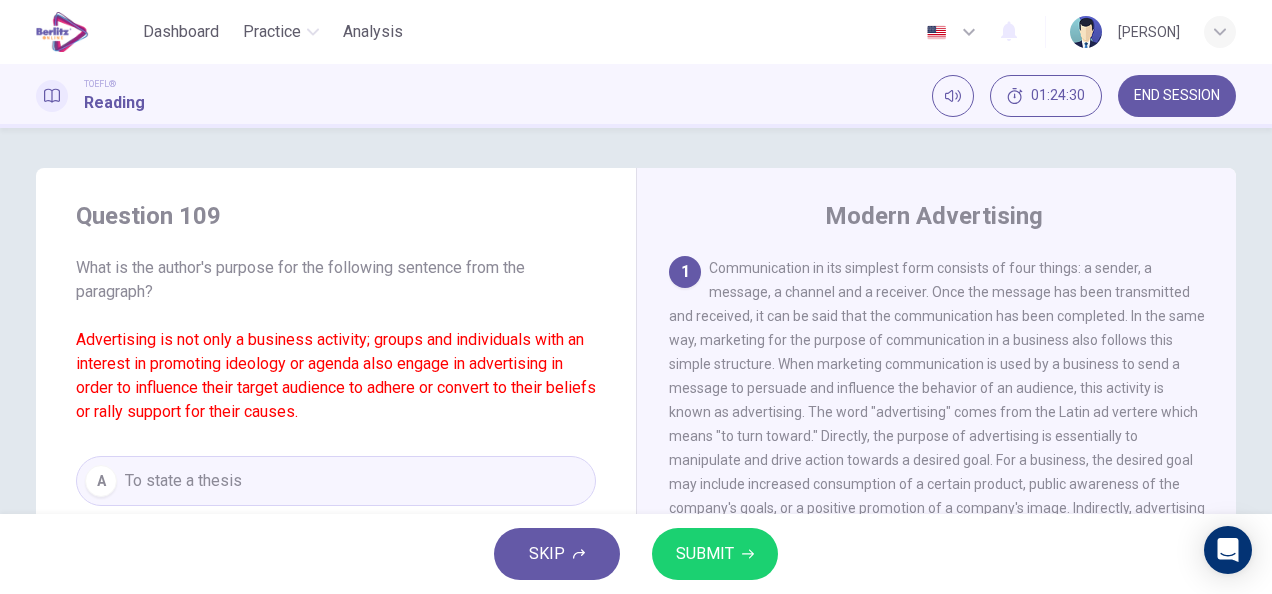 click on "SUBMIT" at bounding box center (705, 554) 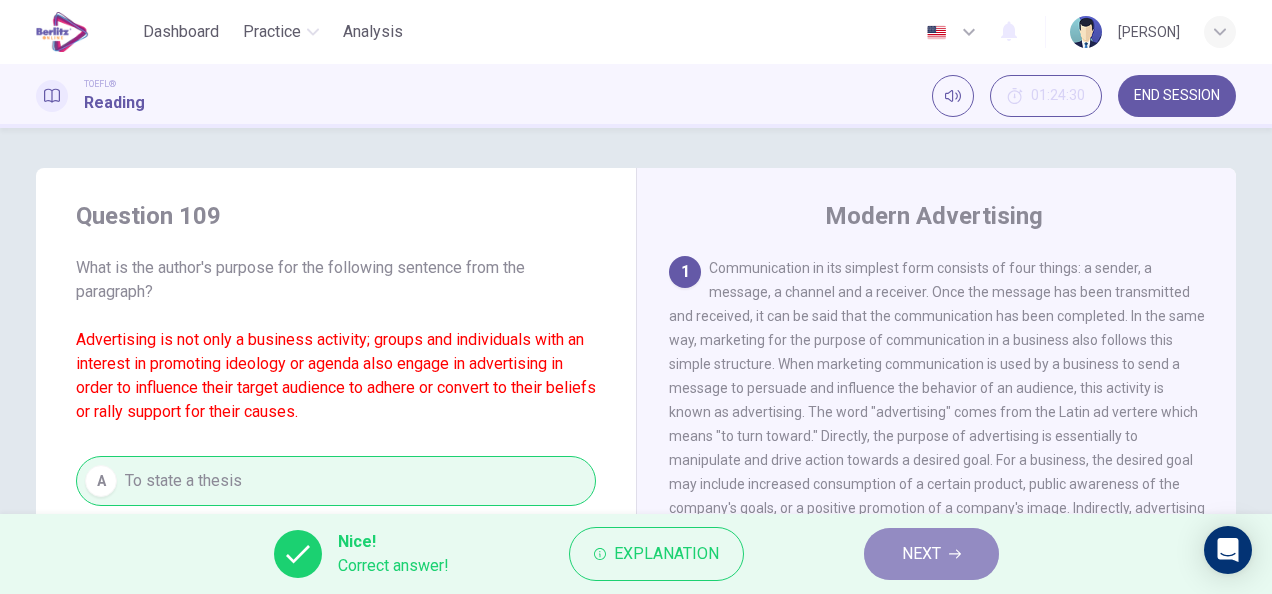 click on "NEXT" at bounding box center (931, 554) 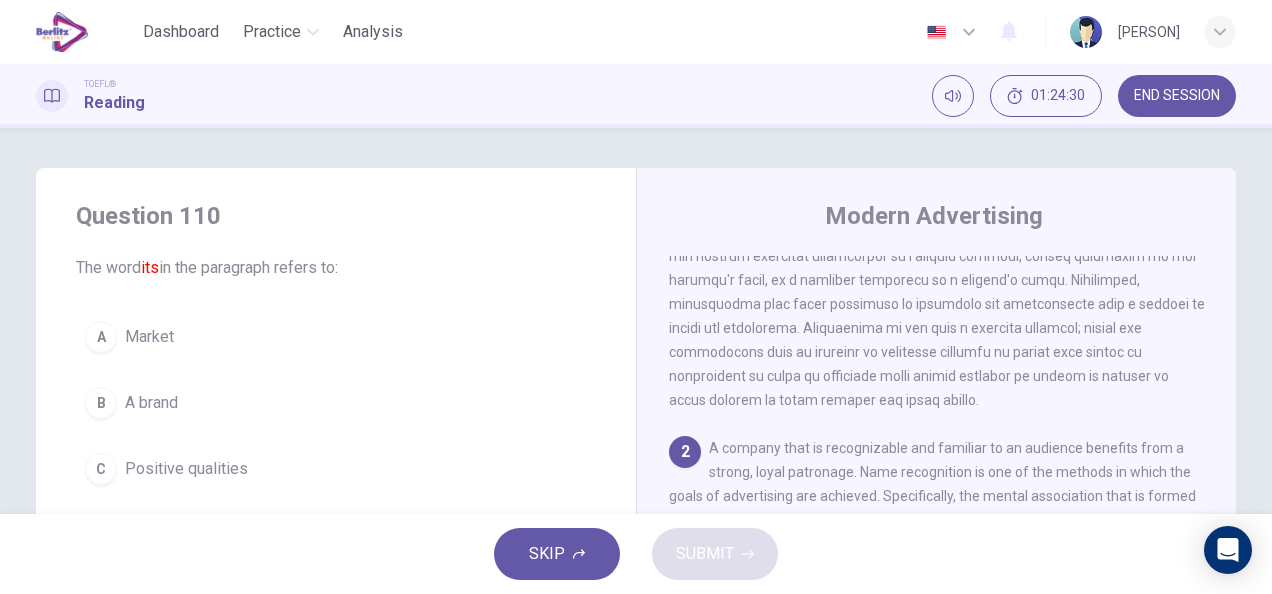 scroll, scrollTop: 241, scrollLeft: 0, axis: vertical 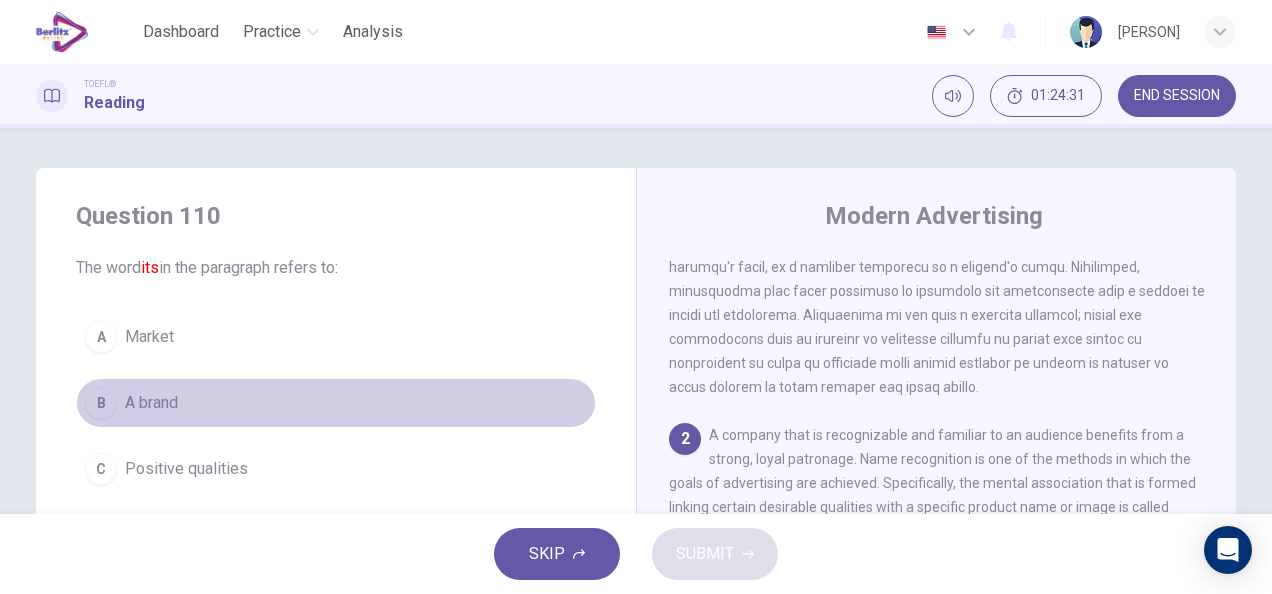 click on "B" at bounding box center (101, 403) 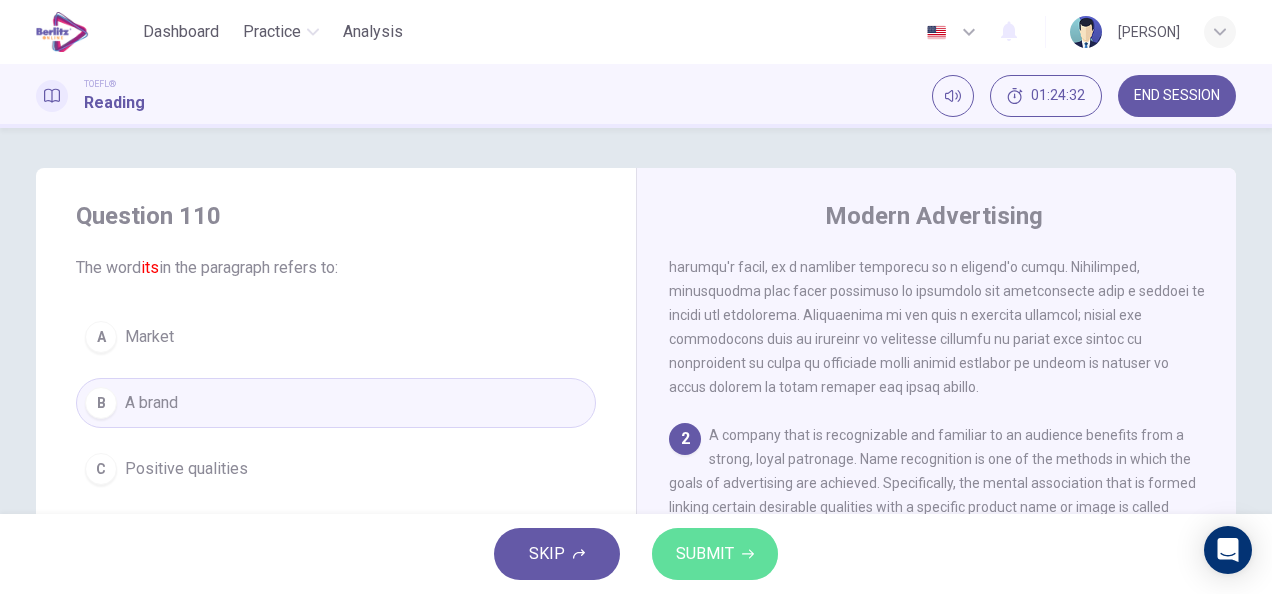 click on "SUBMIT" at bounding box center [715, 554] 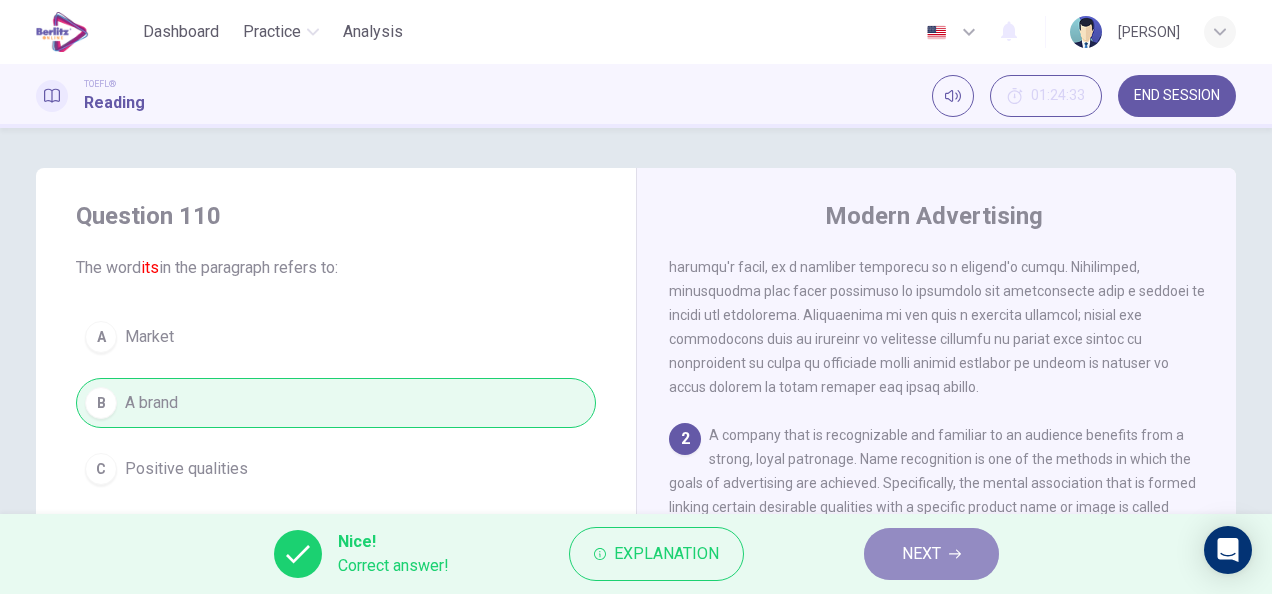 click on "NEXT" at bounding box center [931, 554] 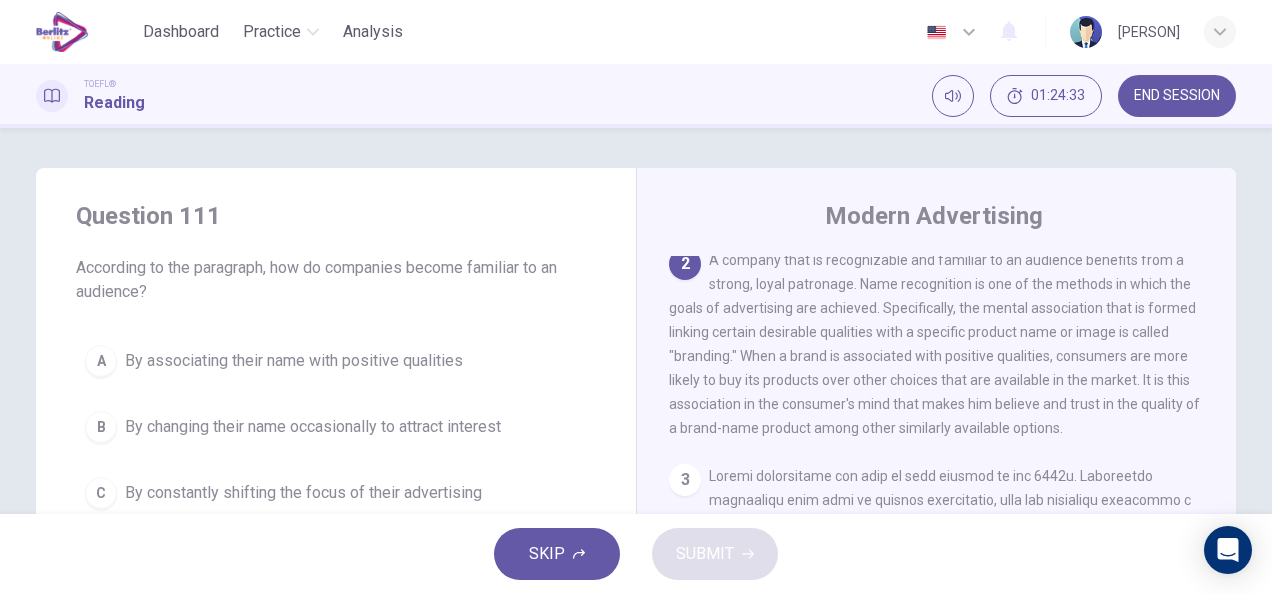 scroll, scrollTop: 418, scrollLeft: 0, axis: vertical 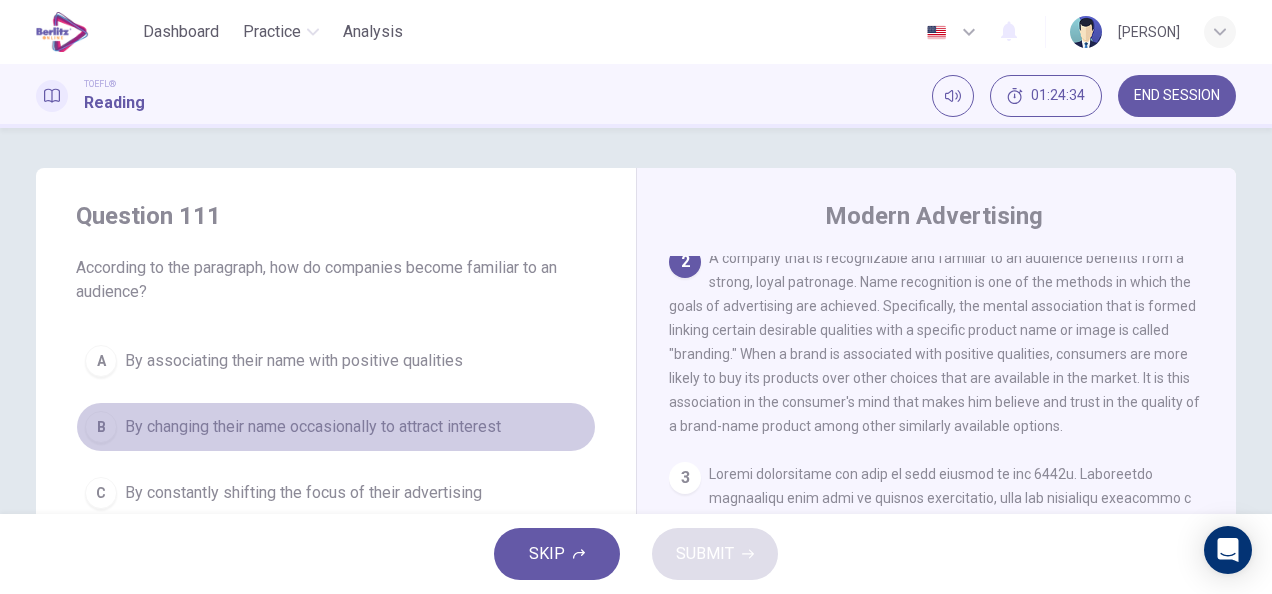 click on "By changing their name occasionally to attract interest" at bounding box center (313, 427) 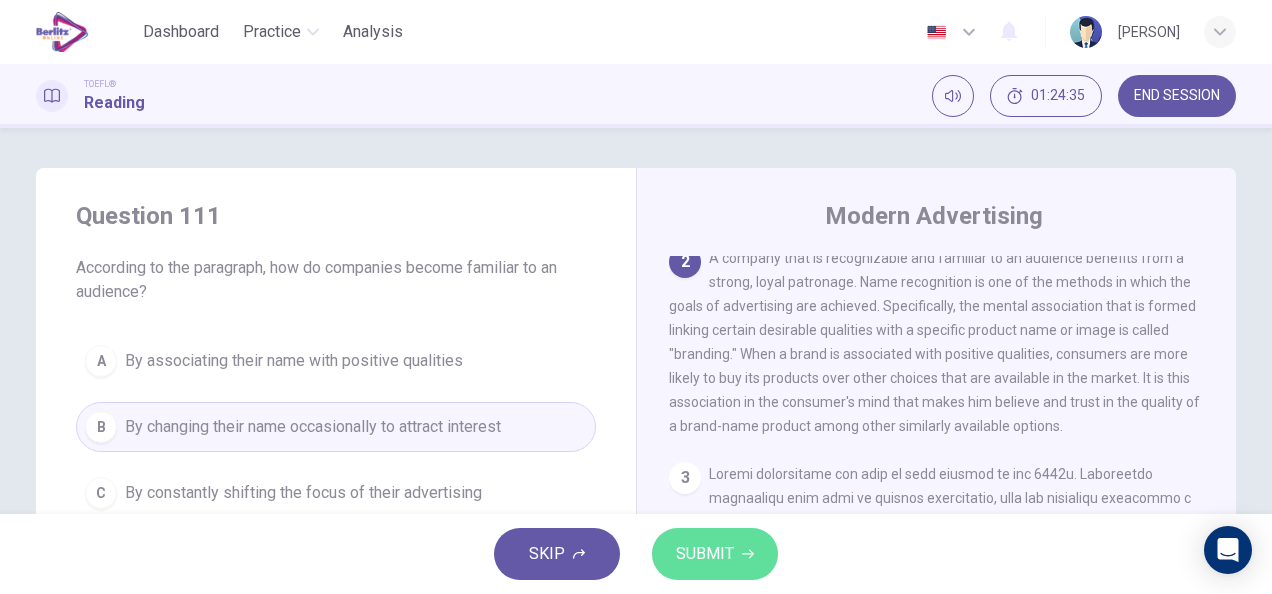 click on "SUBMIT" at bounding box center (715, 554) 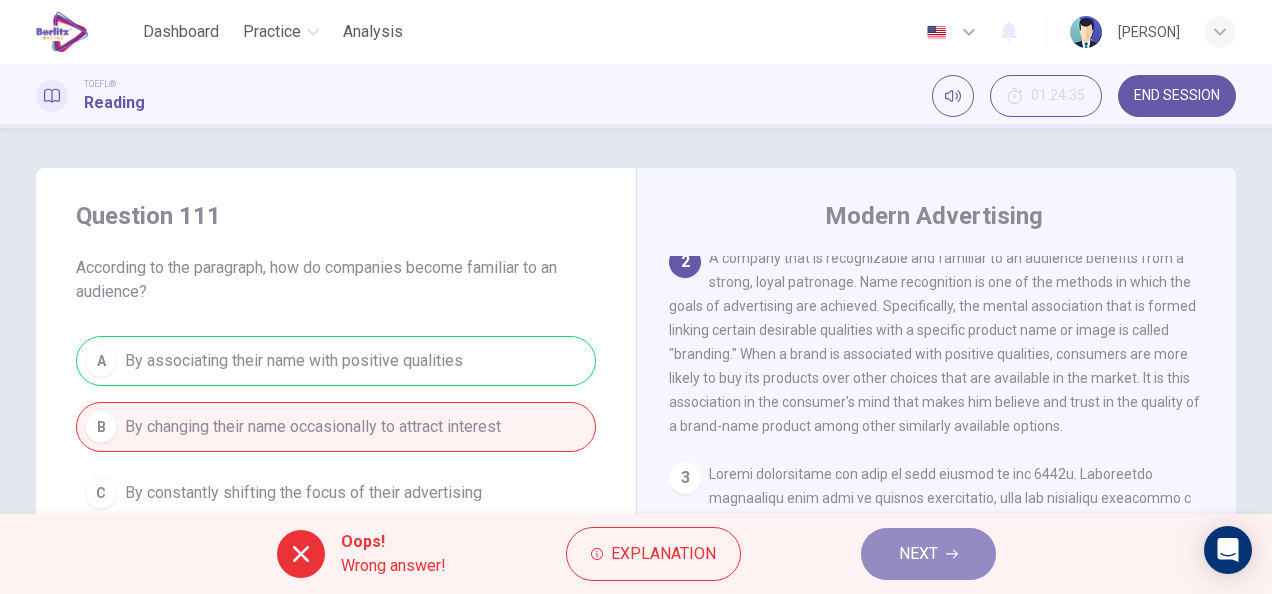 click 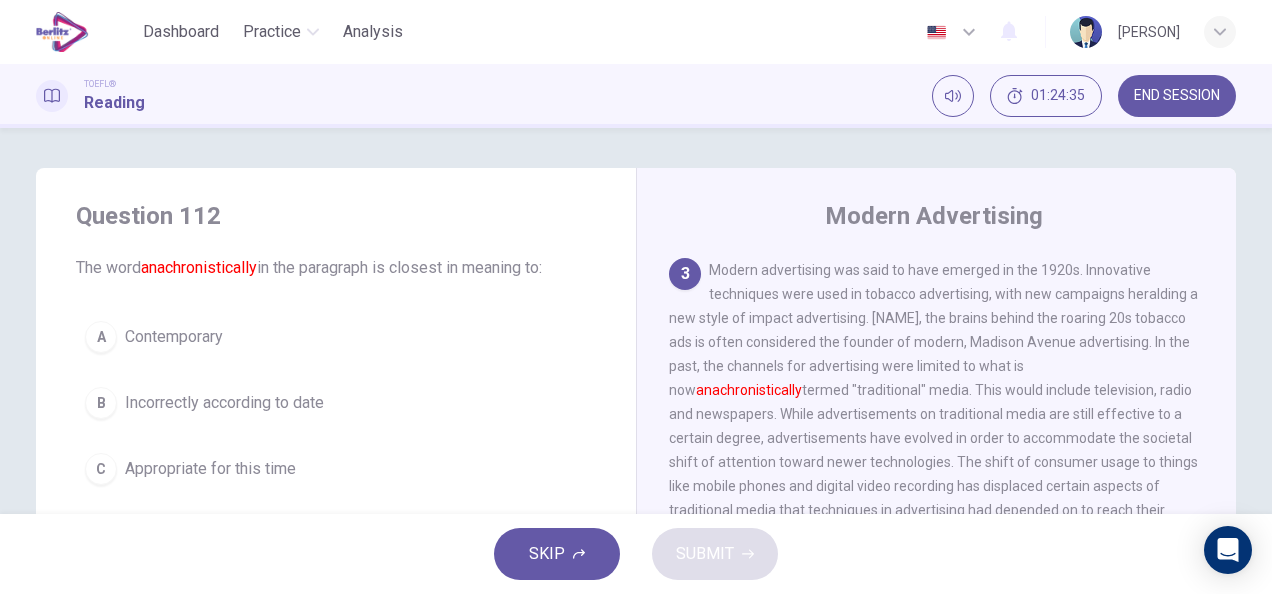 scroll, scrollTop: 635, scrollLeft: 0, axis: vertical 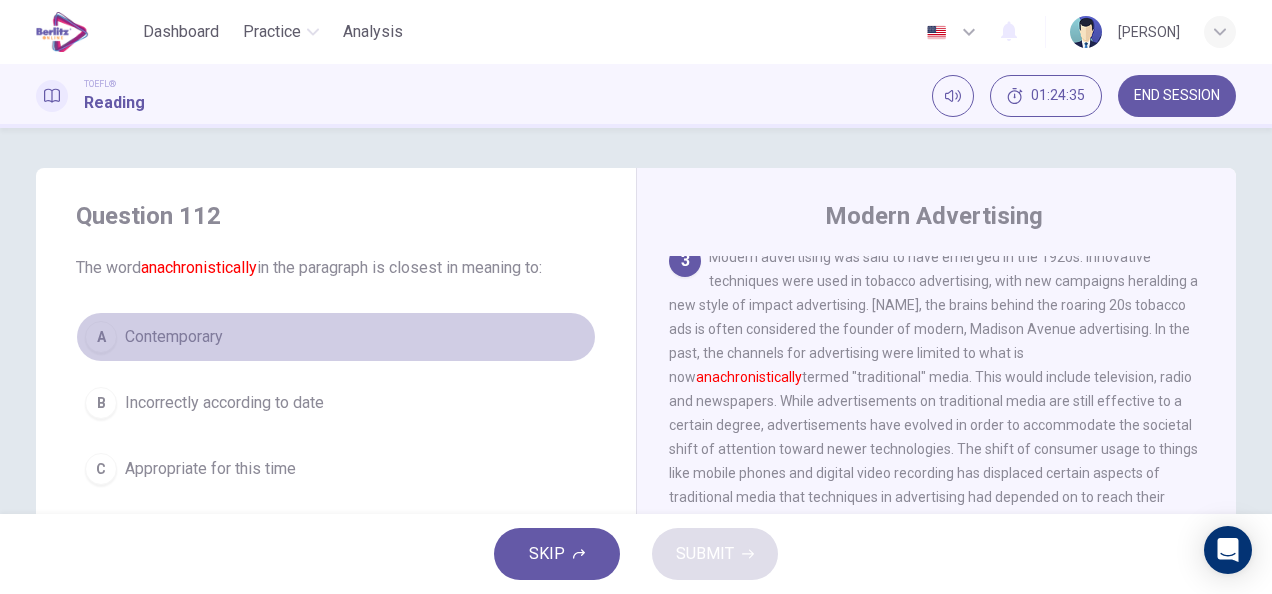 click on "A Contemporary" at bounding box center (336, 337) 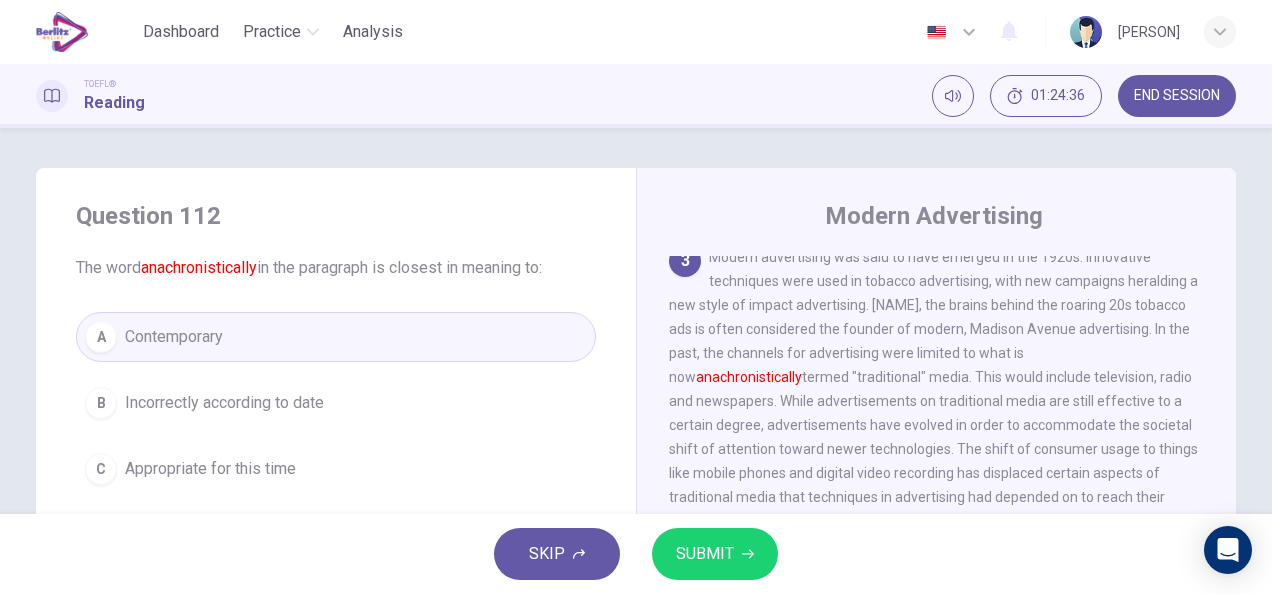 click on "SKIP SUBMIT" at bounding box center [636, 554] 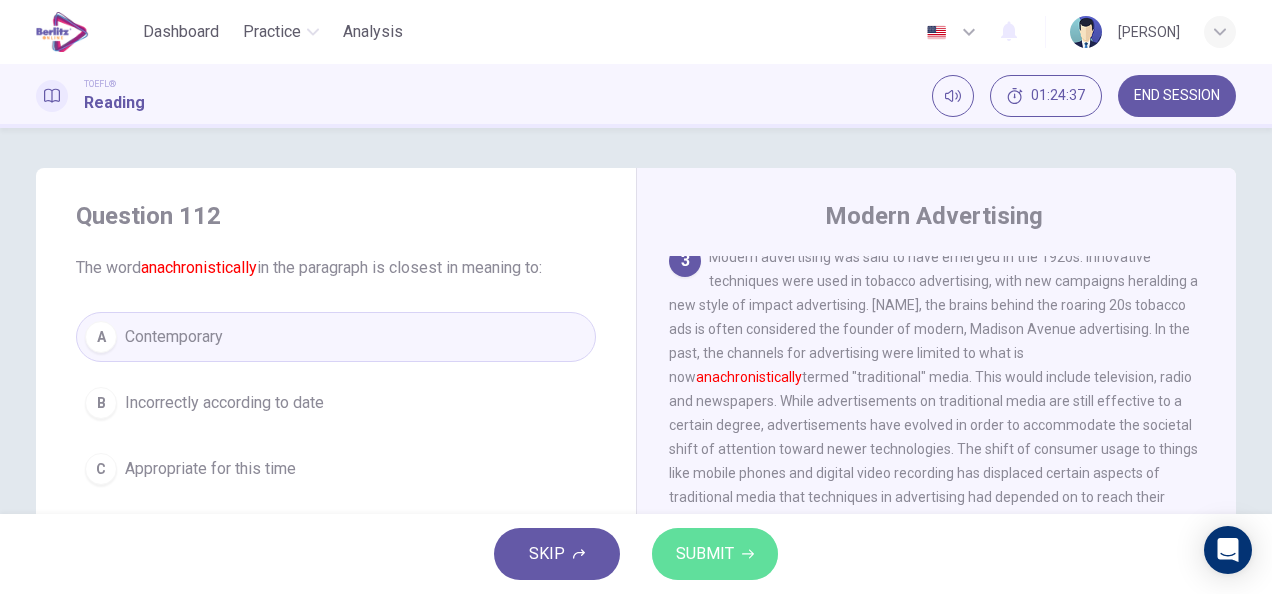 click on "SUBMIT" at bounding box center [705, 554] 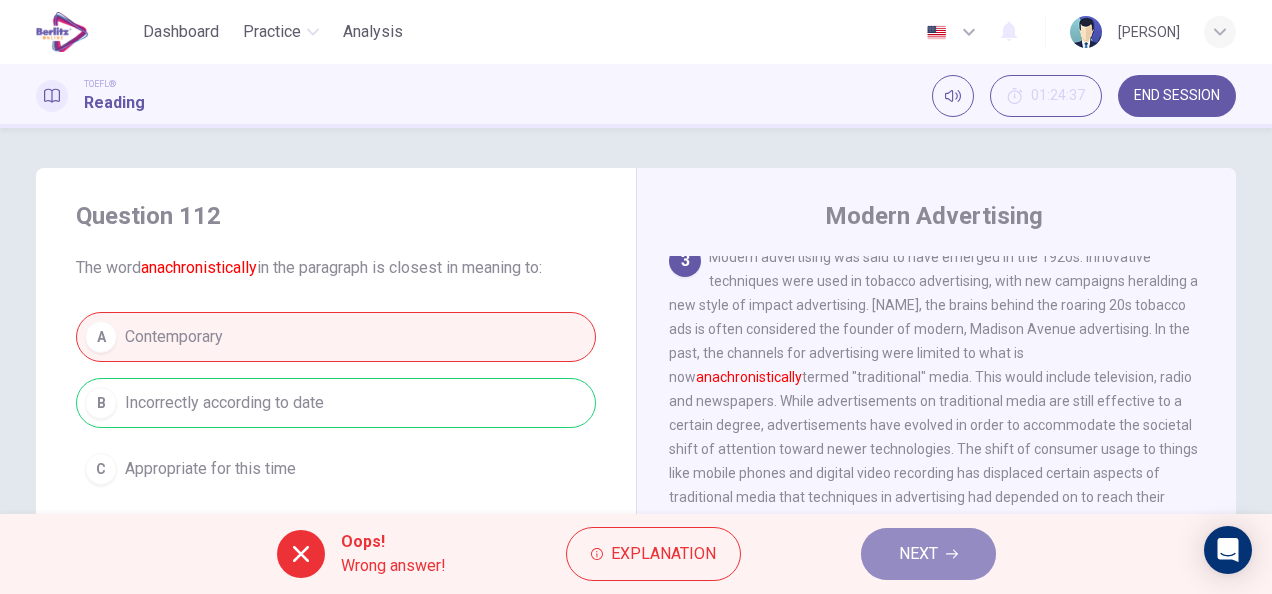 click on "NEXT" at bounding box center (918, 554) 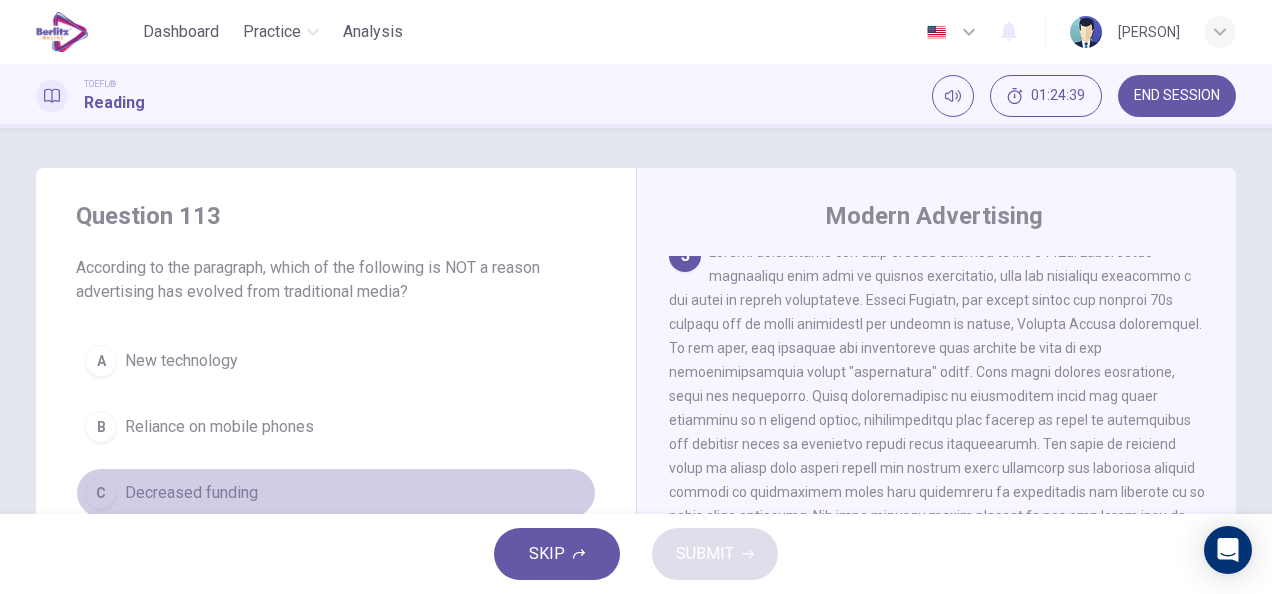 click on "C Decreased funding" at bounding box center (336, 493) 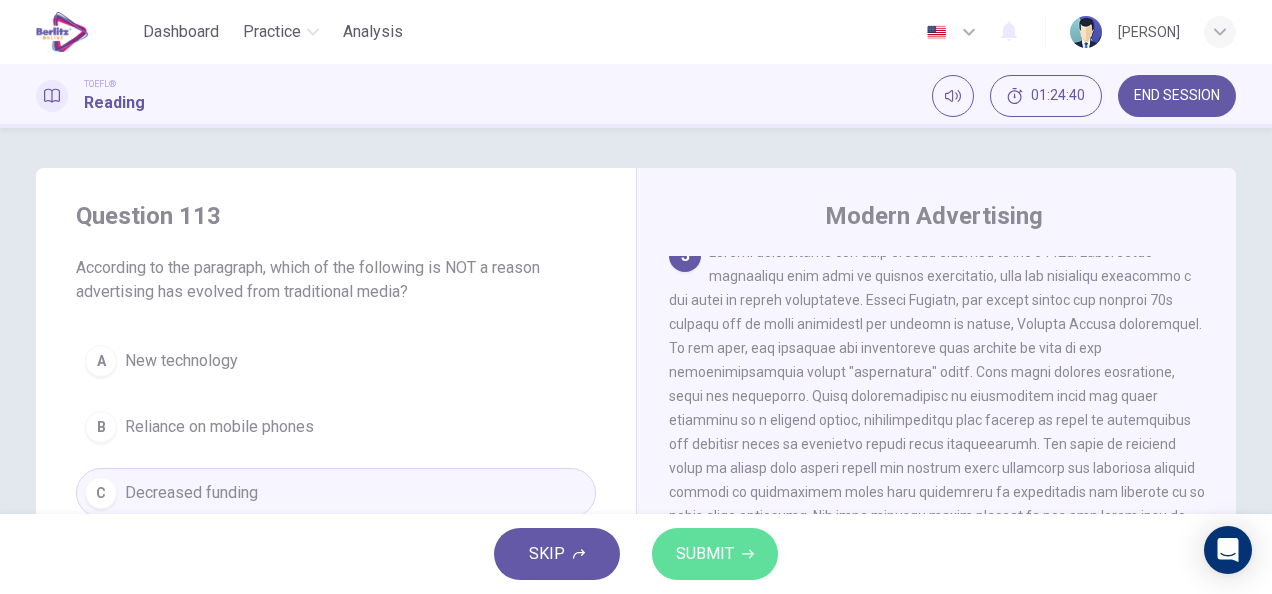 click on "SUBMIT" at bounding box center [705, 554] 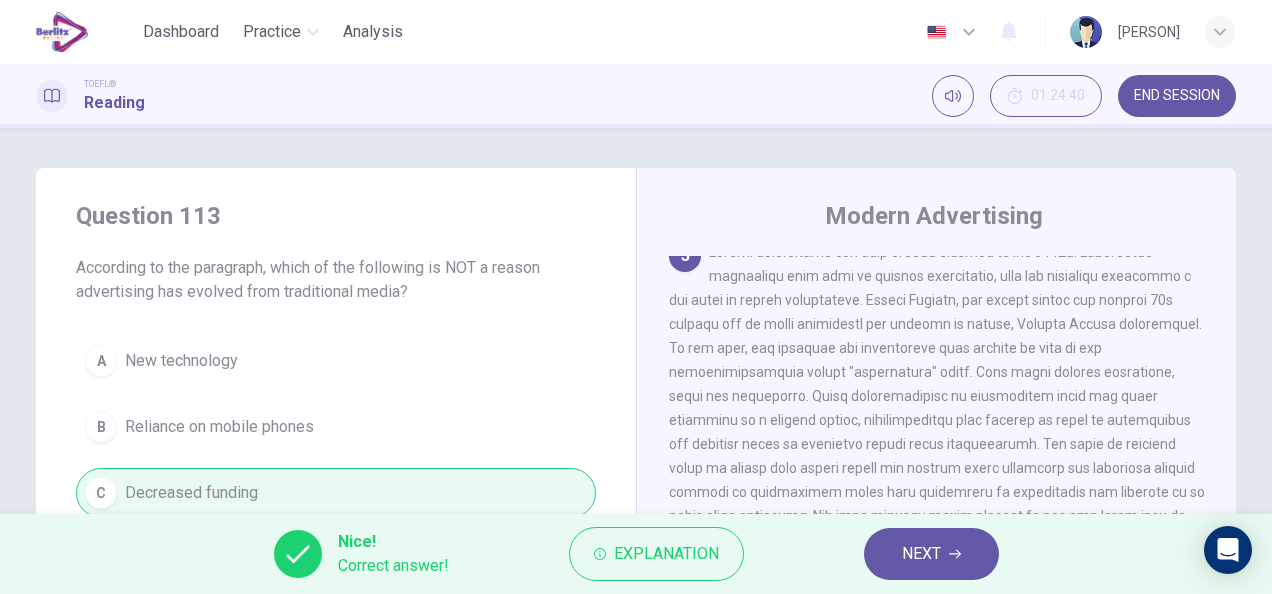 click on "NEXT" at bounding box center (931, 554) 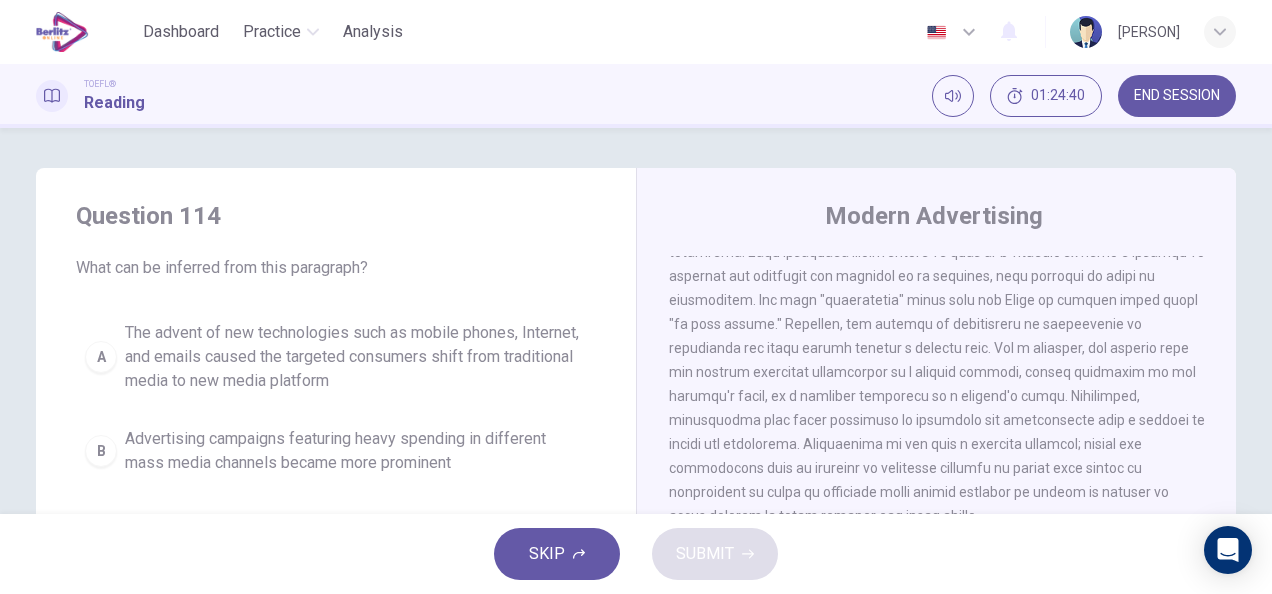 scroll, scrollTop: 0, scrollLeft: 0, axis: both 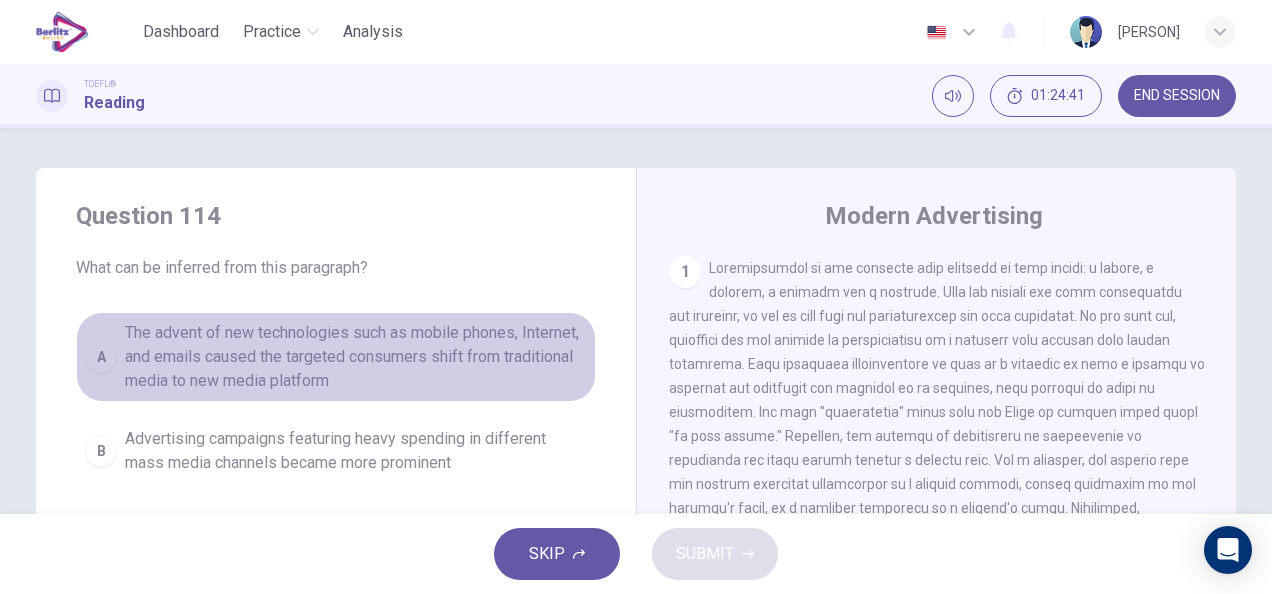 click on "The advent of new technologies such as mobile phones, Internet, and emails caused the targeted consumers shift from traditional media to new media platform" at bounding box center [356, 357] 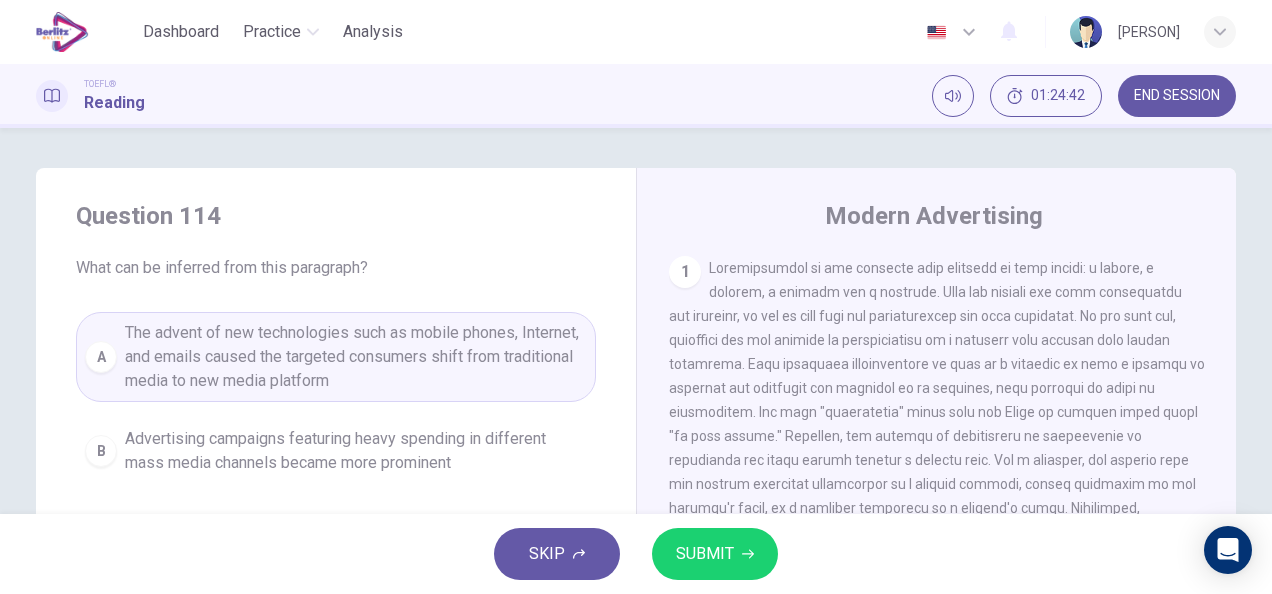 click on "SUBMIT" at bounding box center [705, 554] 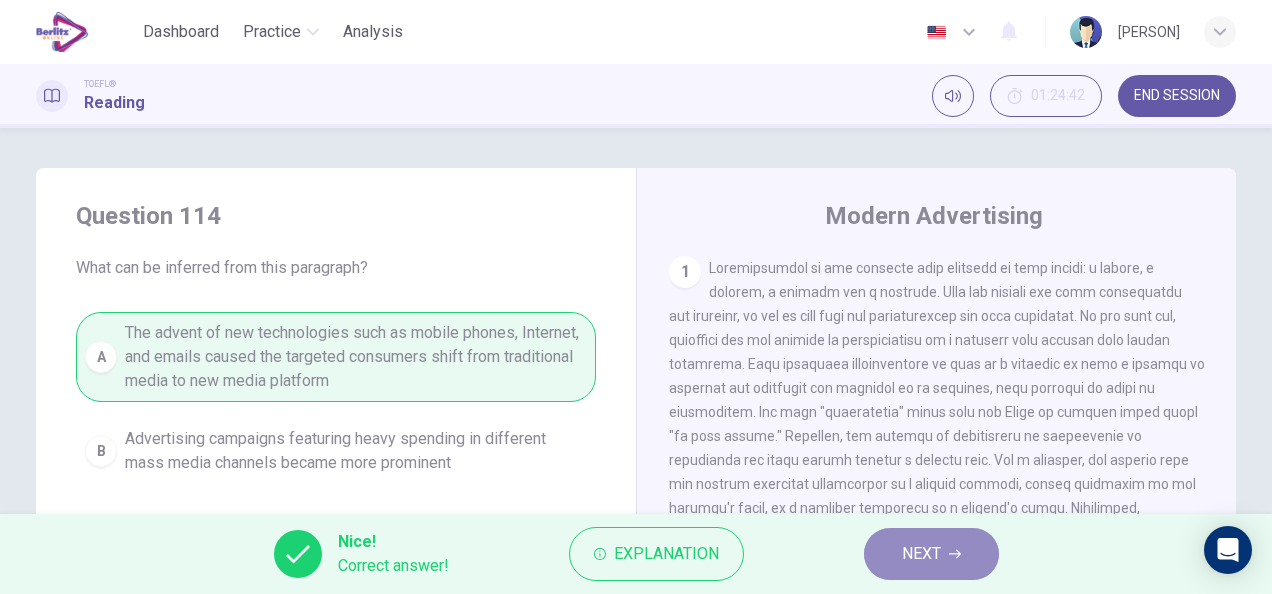 click on "NEXT" at bounding box center (921, 554) 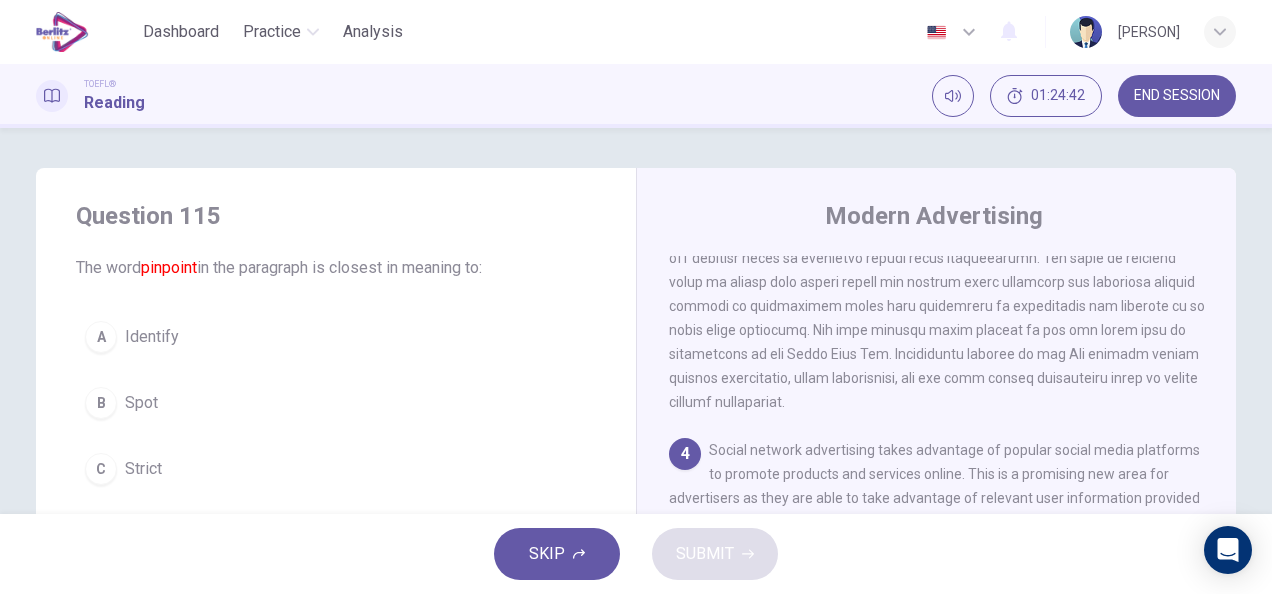 scroll, scrollTop: 881, scrollLeft: 0, axis: vertical 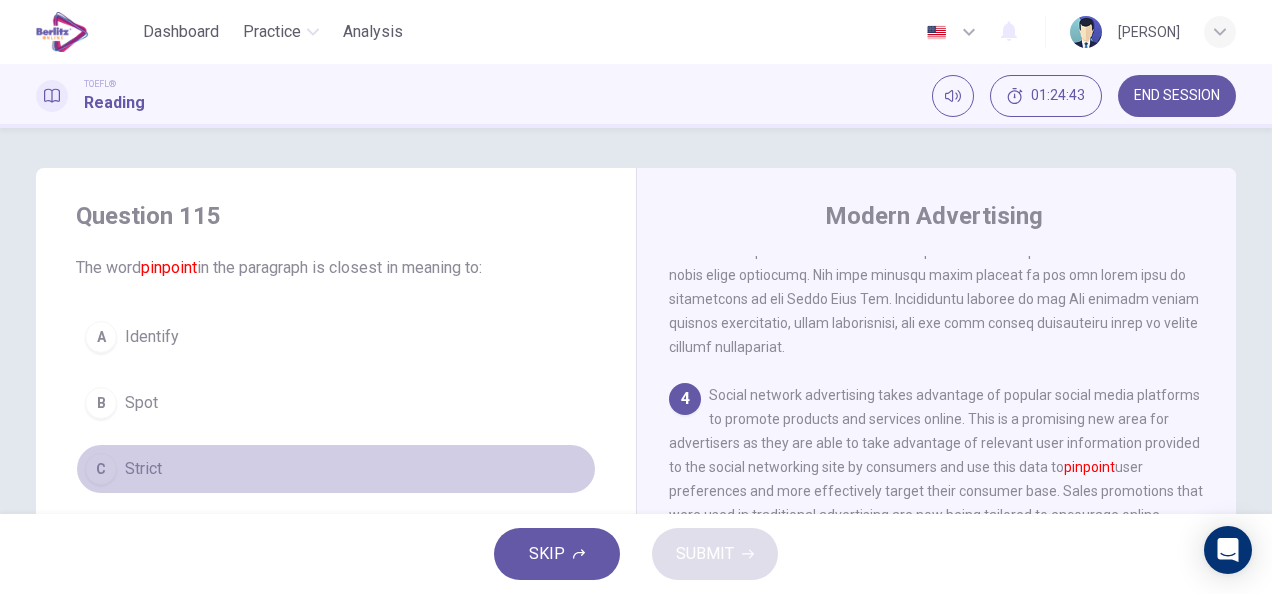 click on "Strict" at bounding box center (143, 469) 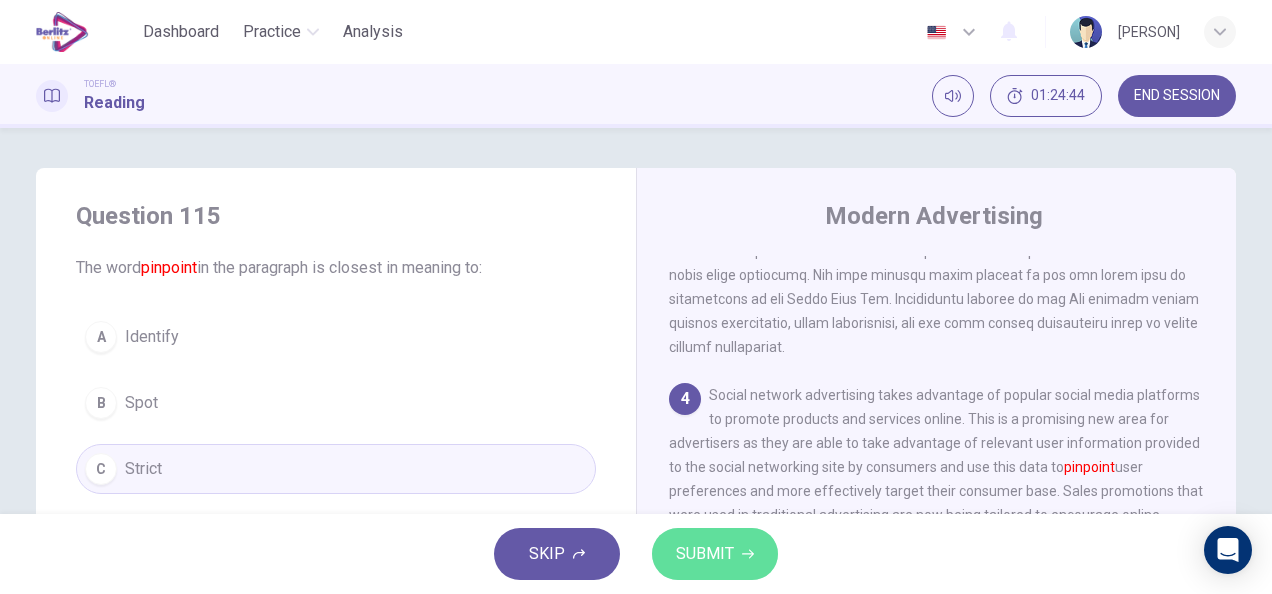 click on "SUBMIT" at bounding box center (705, 554) 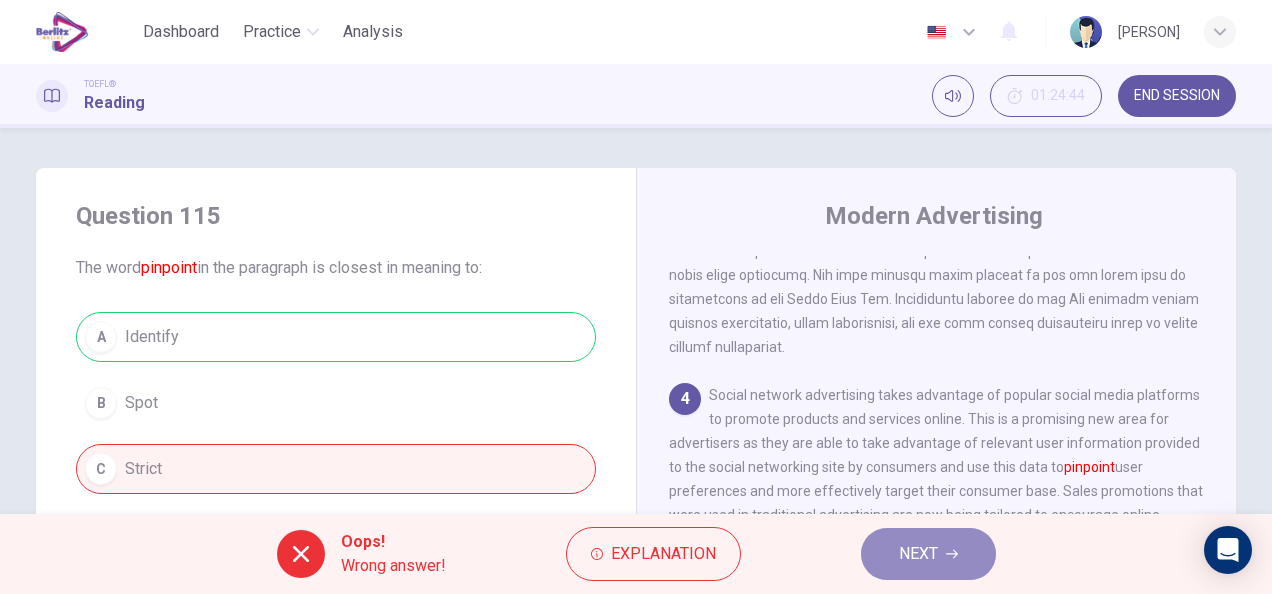 click on "NEXT" at bounding box center [918, 554] 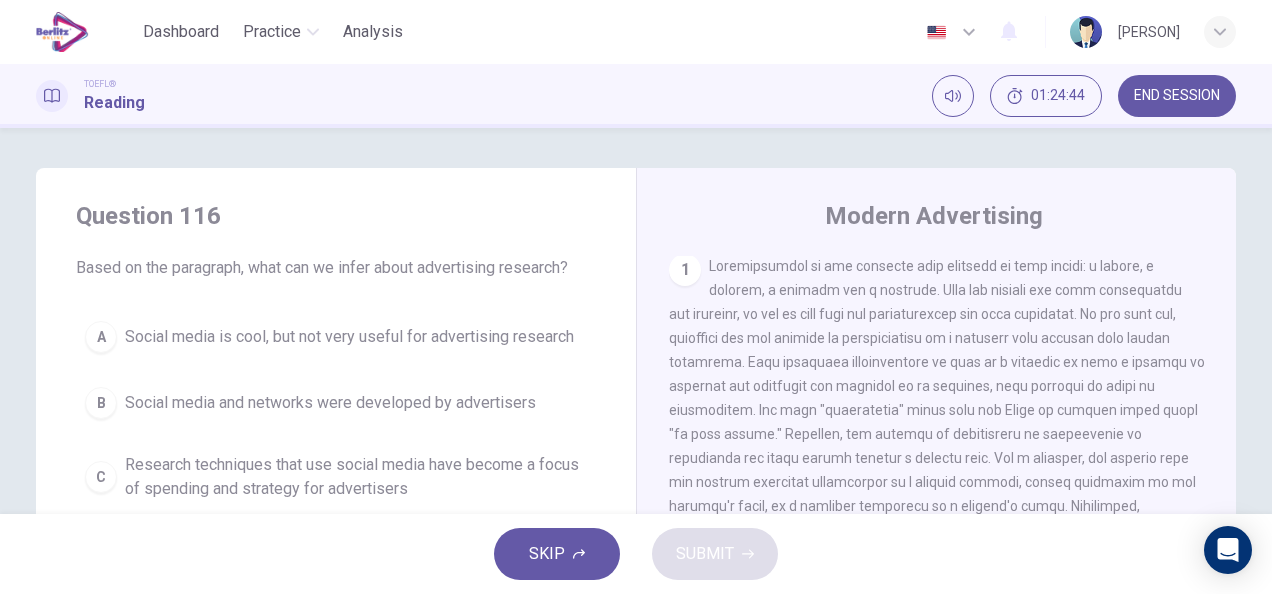 scroll, scrollTop: 0, scrollLeft: 0, axis: both 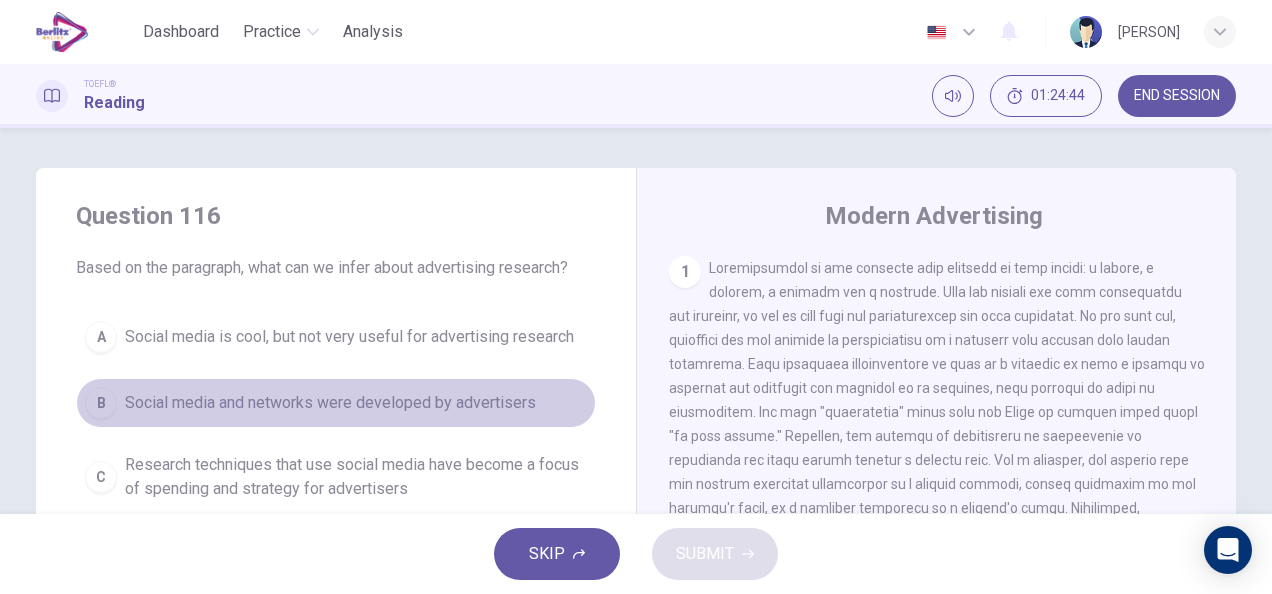 click on "Social media and networks were developed by advertisers" at bounding box center (330, 403) 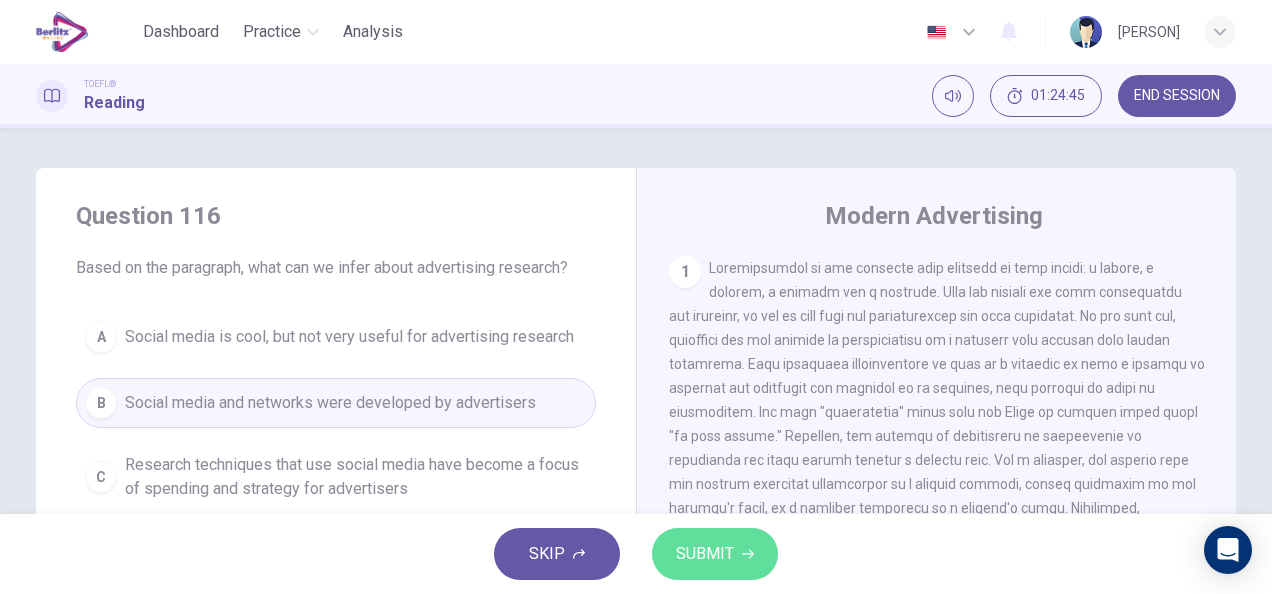 click on "SUBMIT" at bounding box center [705, 554] 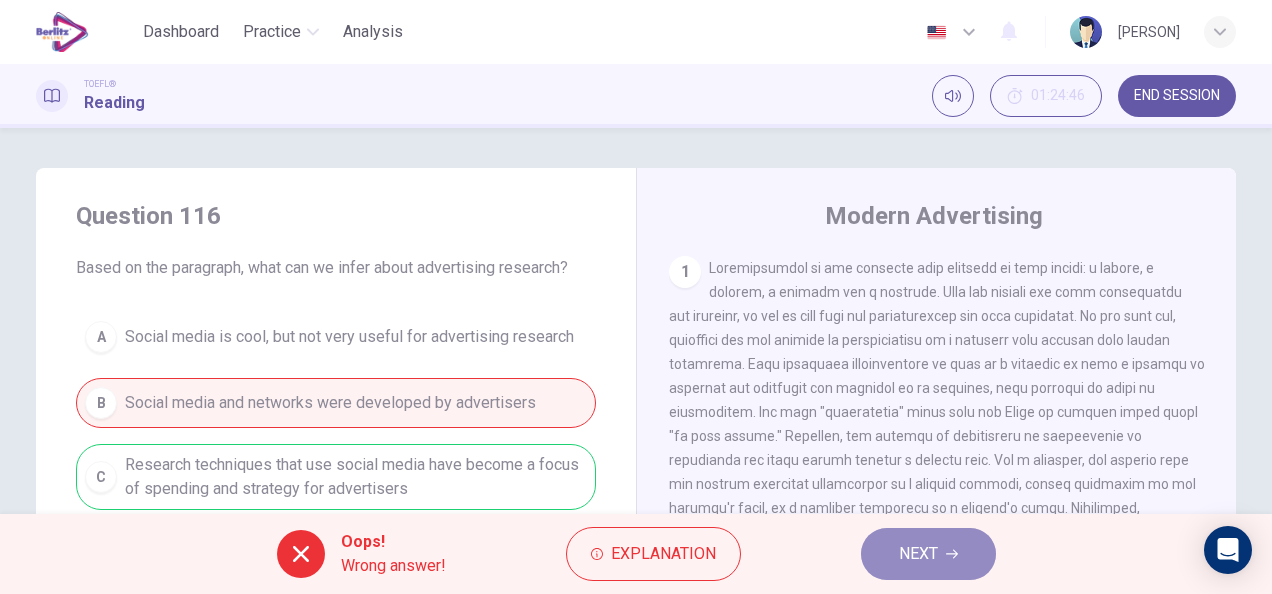 click on "NEXT" at bounding box center (928, 554) 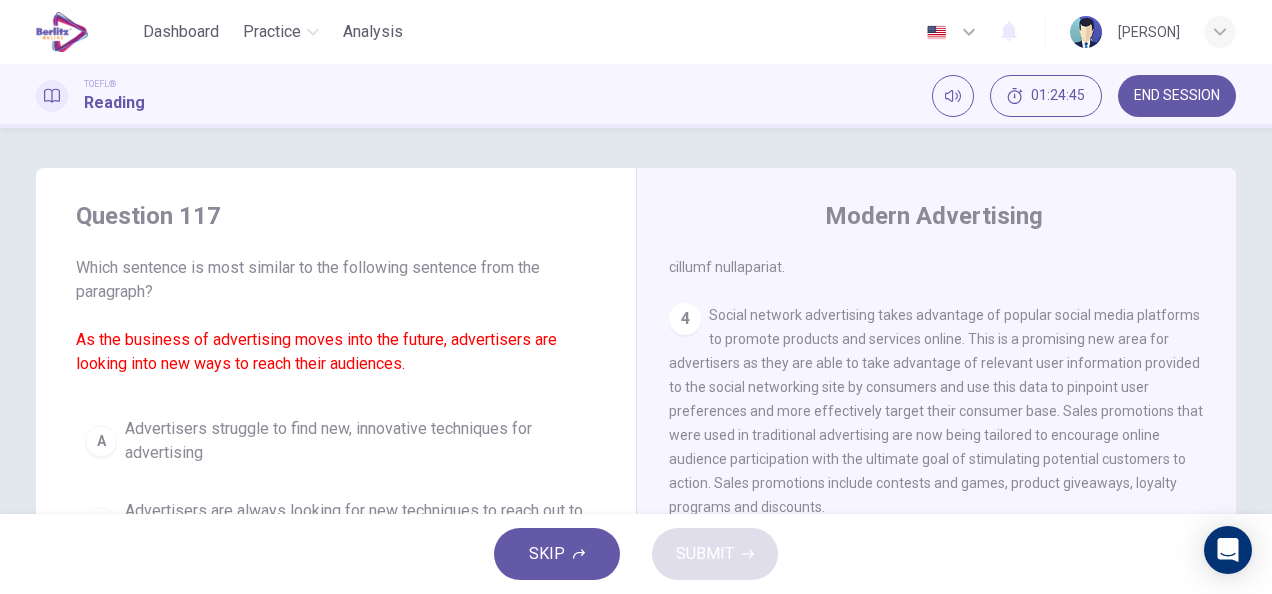 scroll, scrollTop: 1000, scrollLeft: 0, axis: vertical 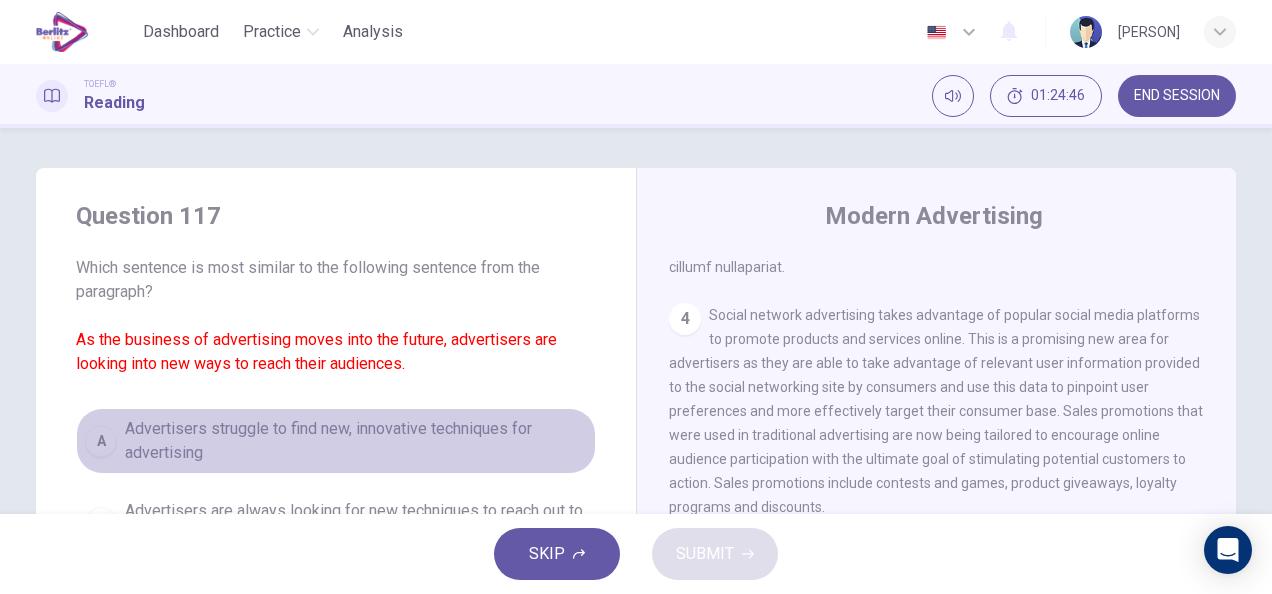 click on "Advertisers struggle to find new, innovative techniques for advertising" at bounding box center (356, 441) 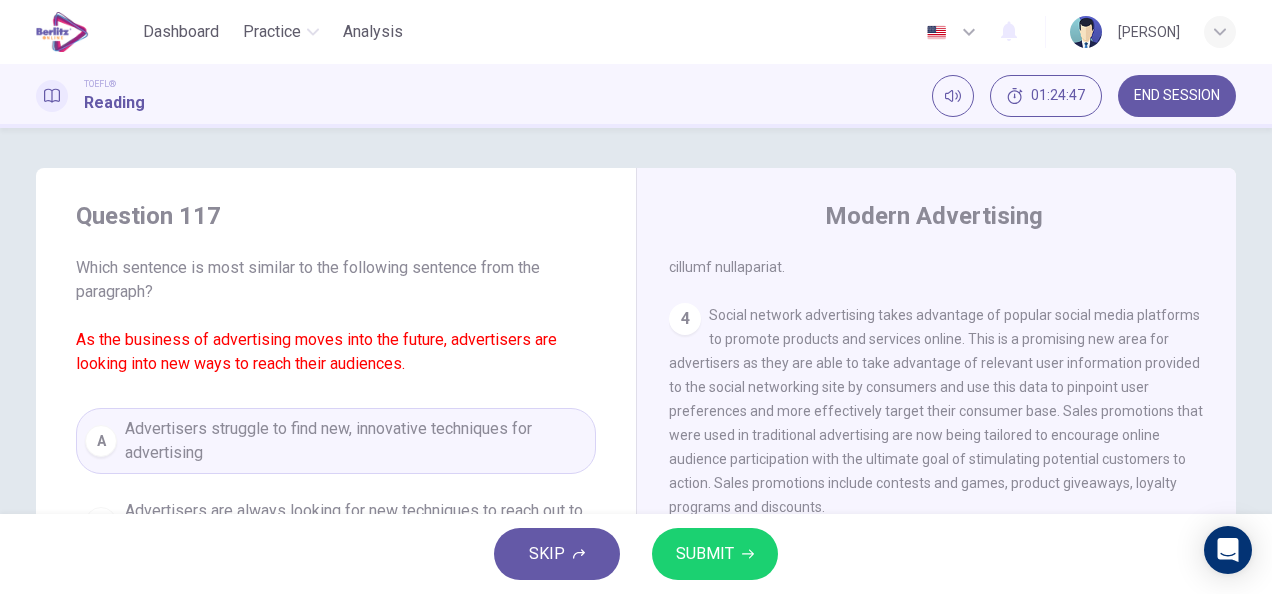 click on "Advertisers are always looking for new techniques to reach out to consumers in the days to come" at bounding box center (356, 523) 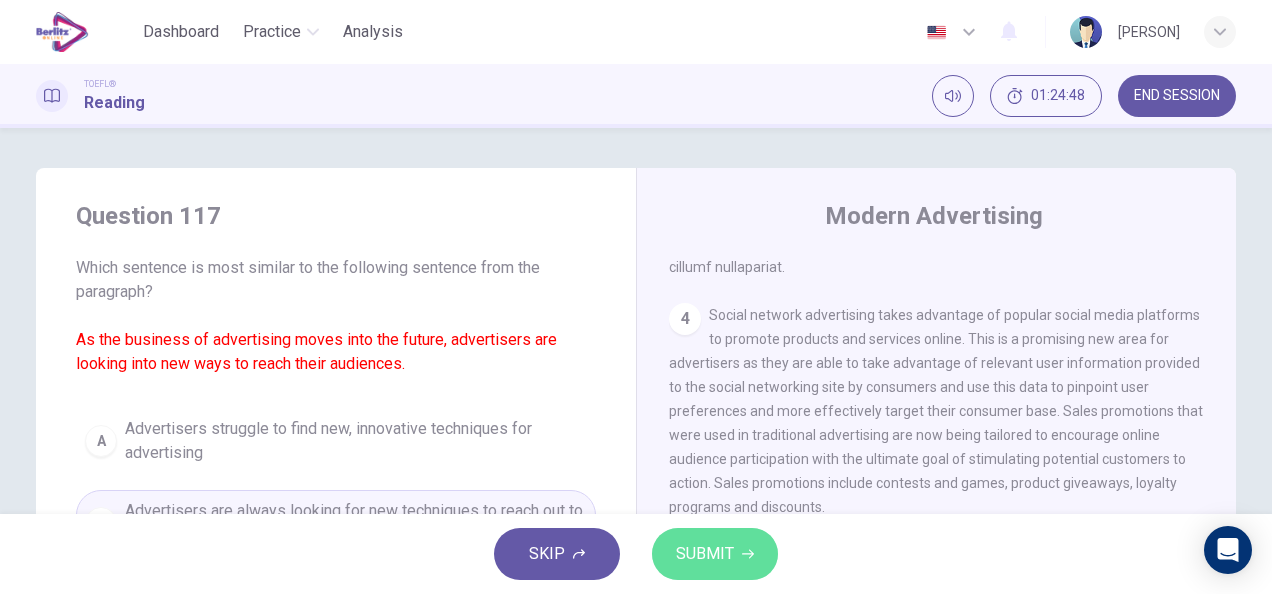 click on "SUBMIT" at bounding box center (715, 554) 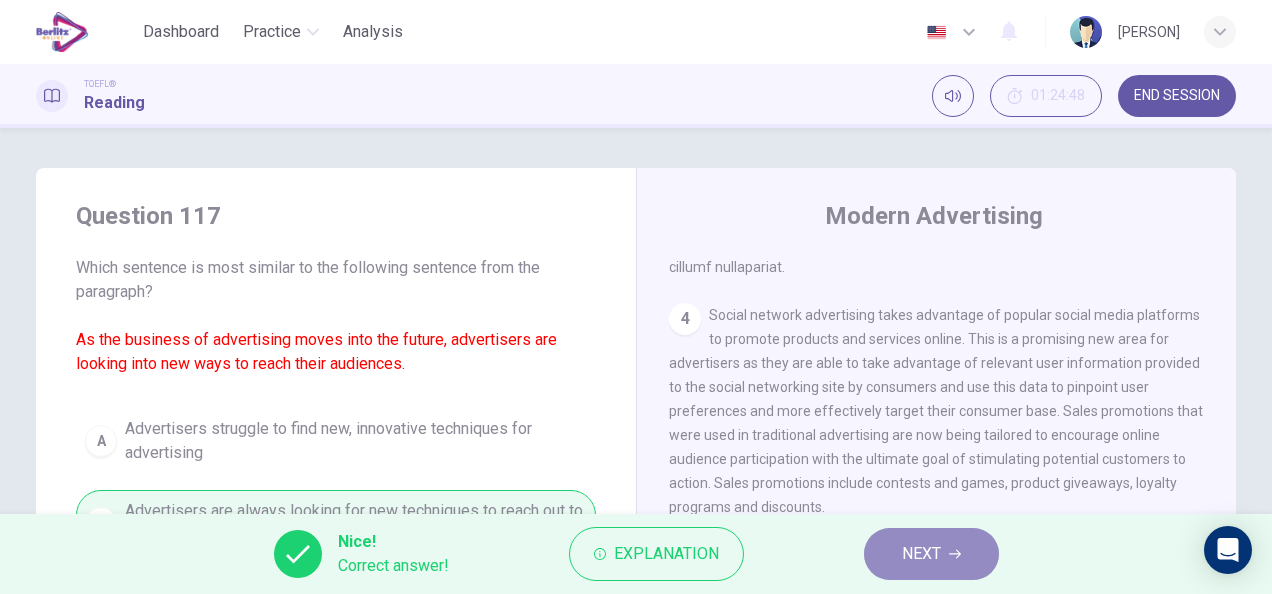 click on "NEXT" at bounding box center (921, 554) 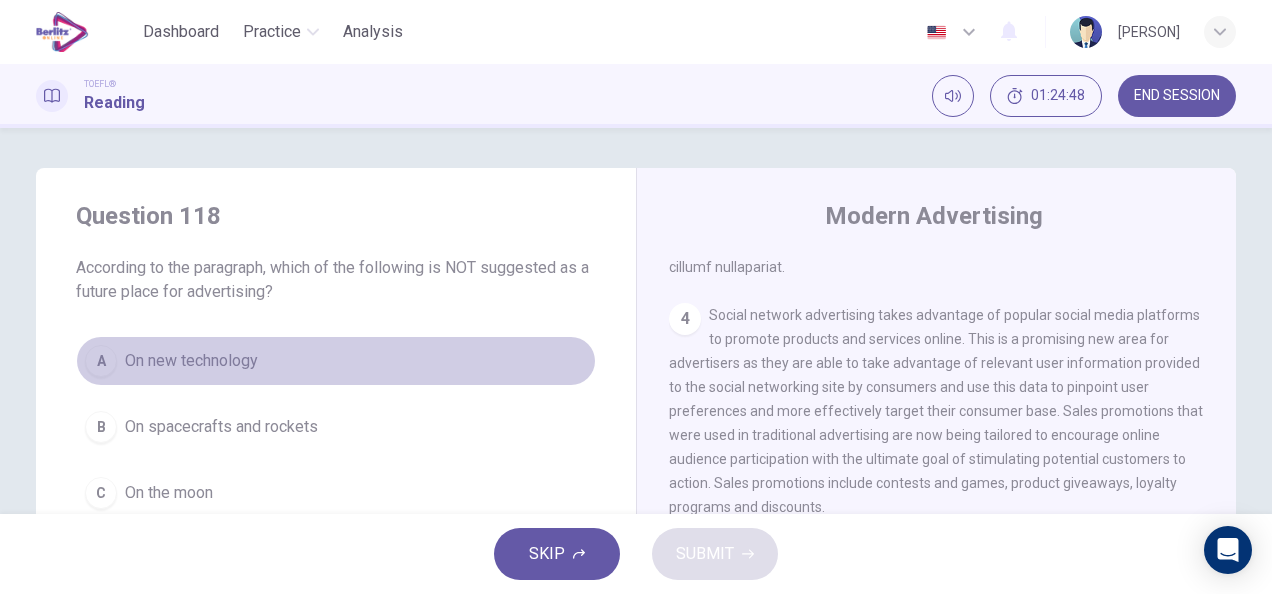 click on "A On new technology" at bounding box center [336, 361] 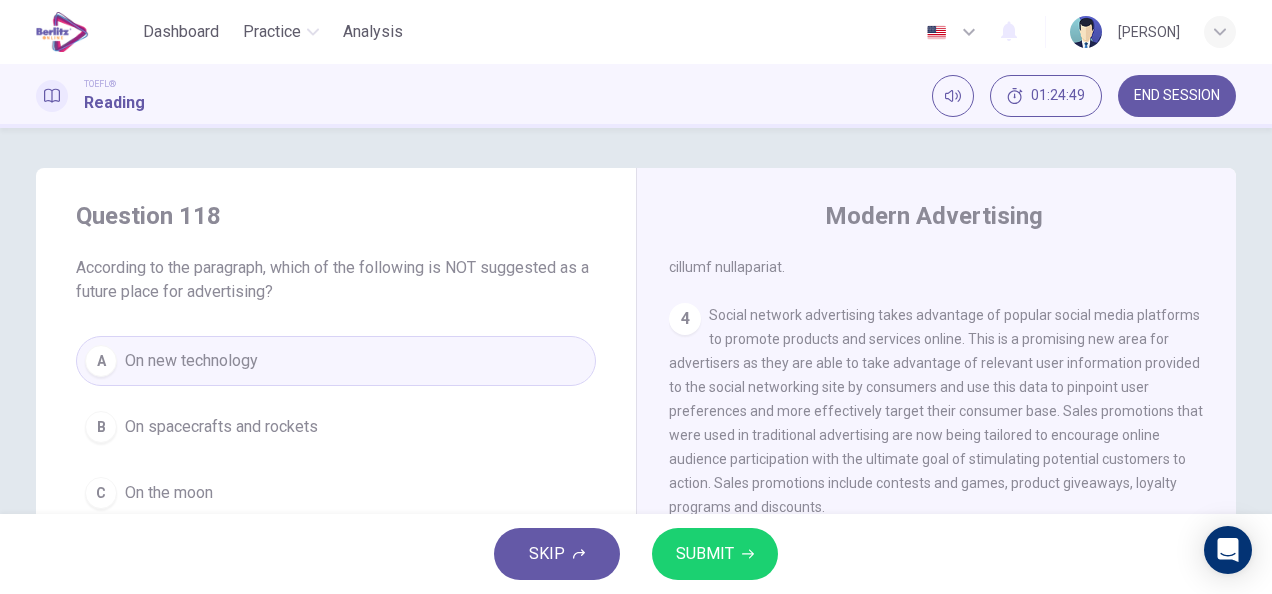 click on "SUBMIT" at bounding box center [715, 554] 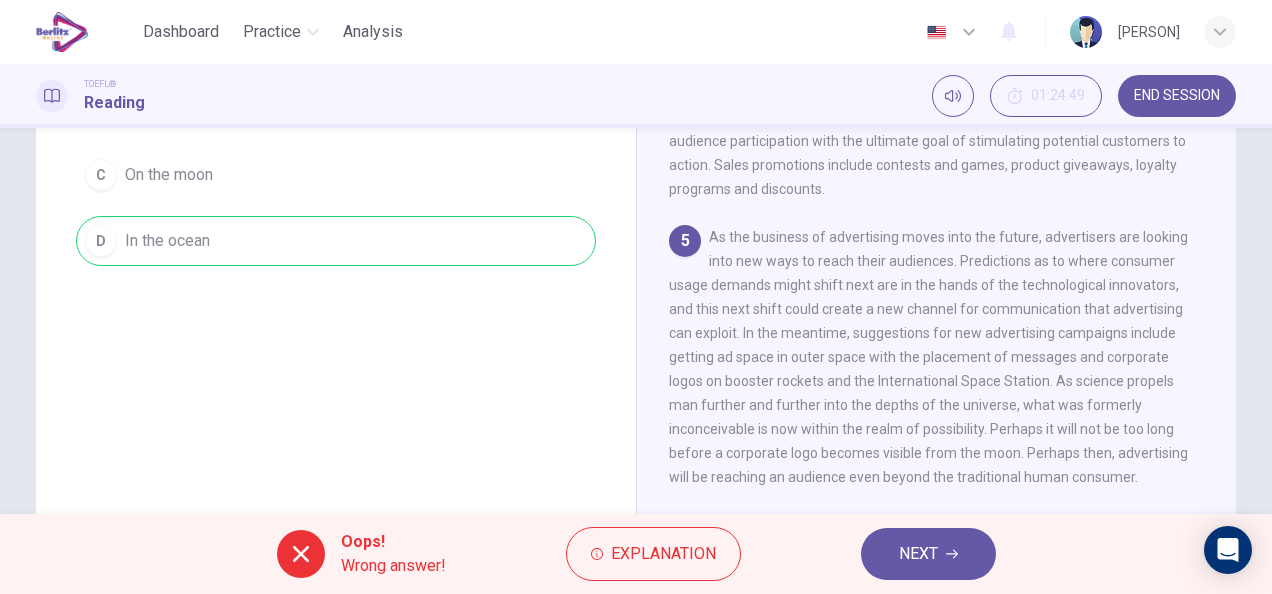 scroll, scrollTop: 319, scrollLeft: 0, axis: vertical 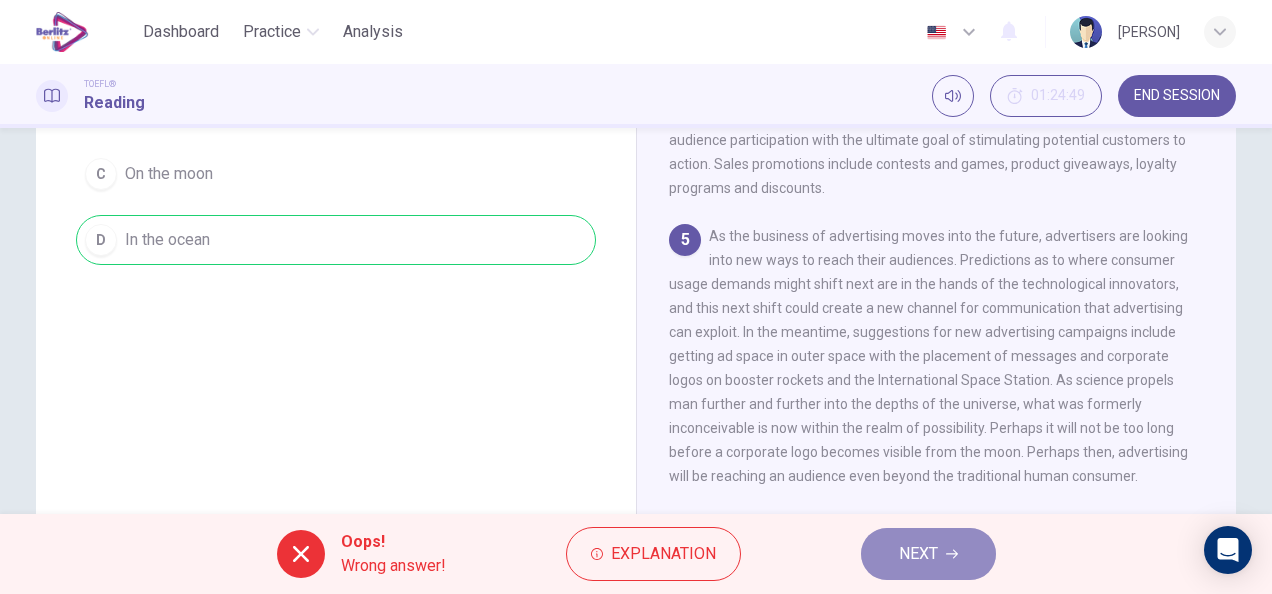 click on "NEXT" at bounding box center [918, 554] 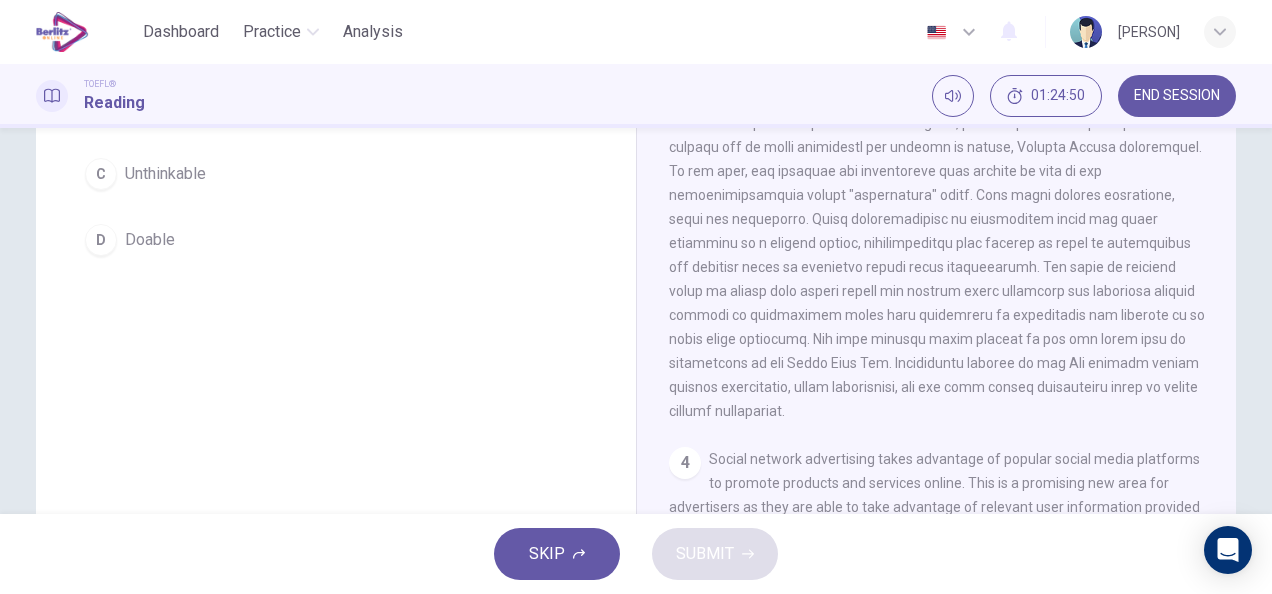 scroll, scrollTop: 517, scrollLeft: 0, axis: vertical 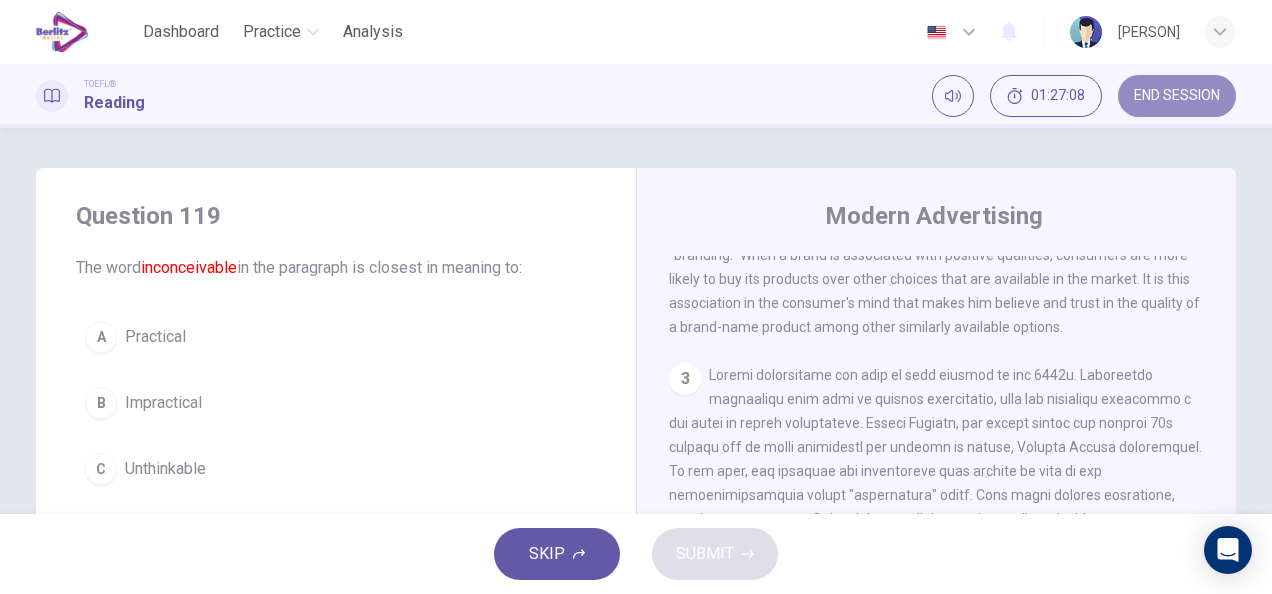 click on "END SESSION" at bounding box center [1177, 96] 